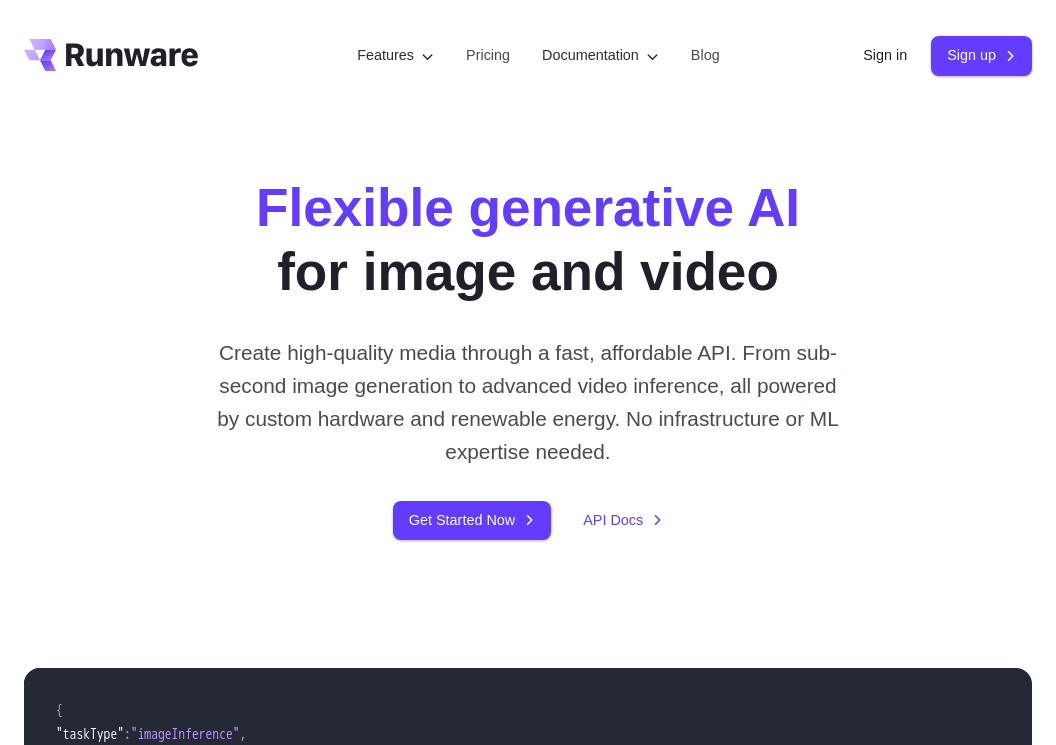 scroll, scrollTop: 0, scrollLeft: 0, axis: both 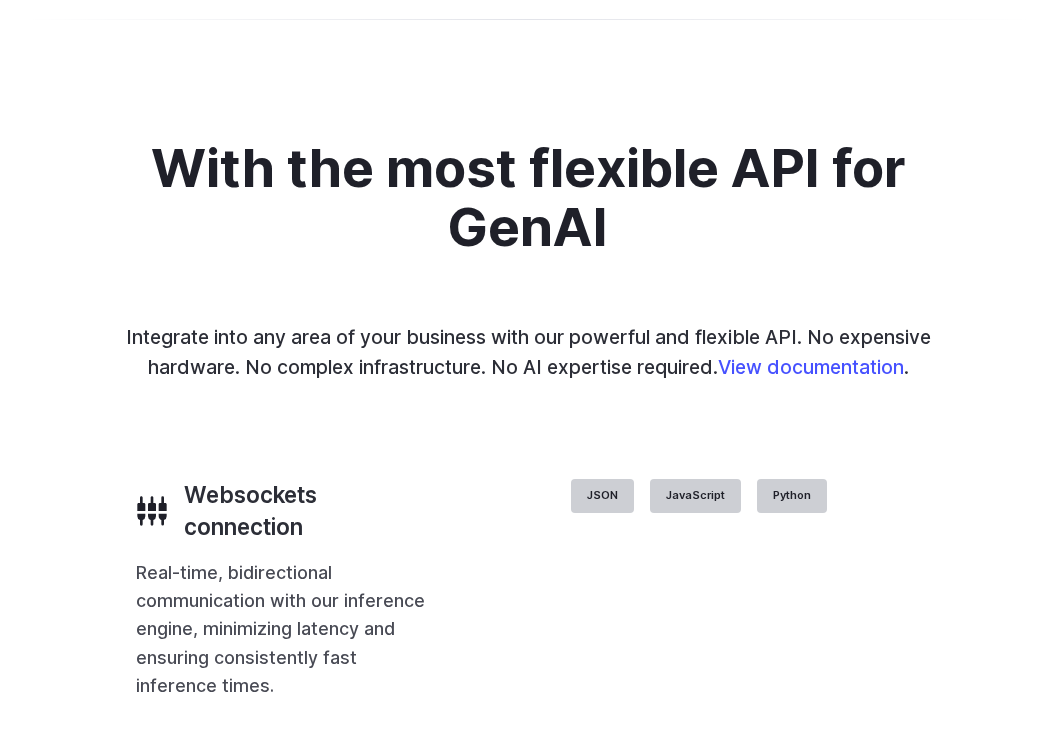 click on "Product design" at bounding box center (0, 0) 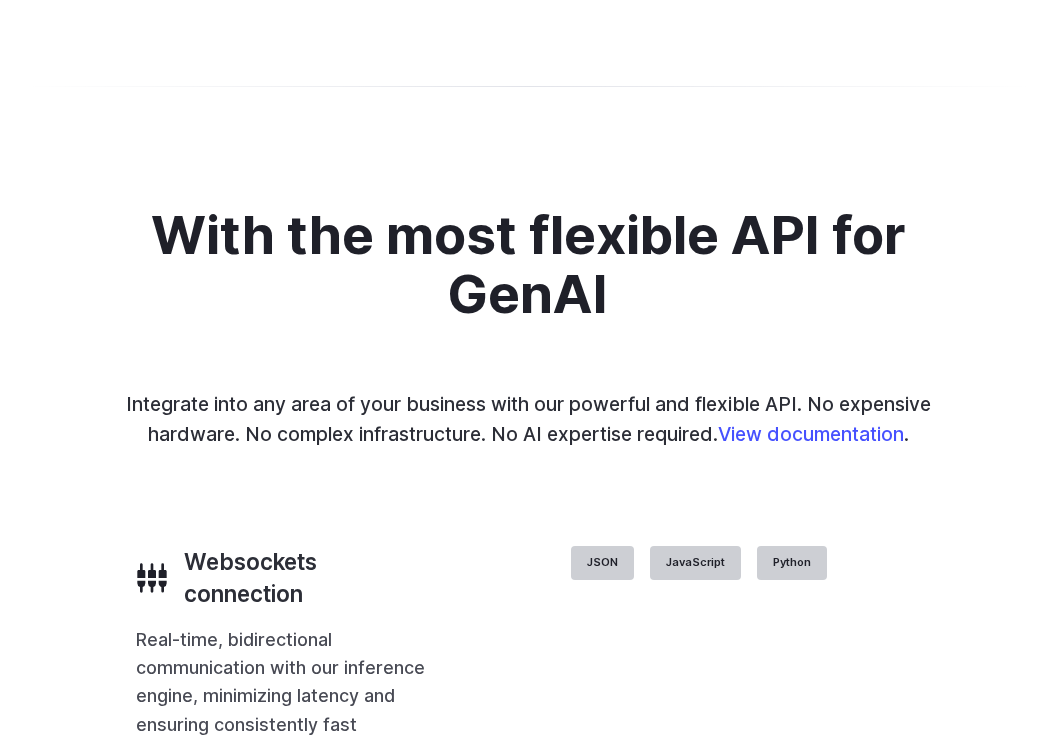 click at bounding box center [0, 0] 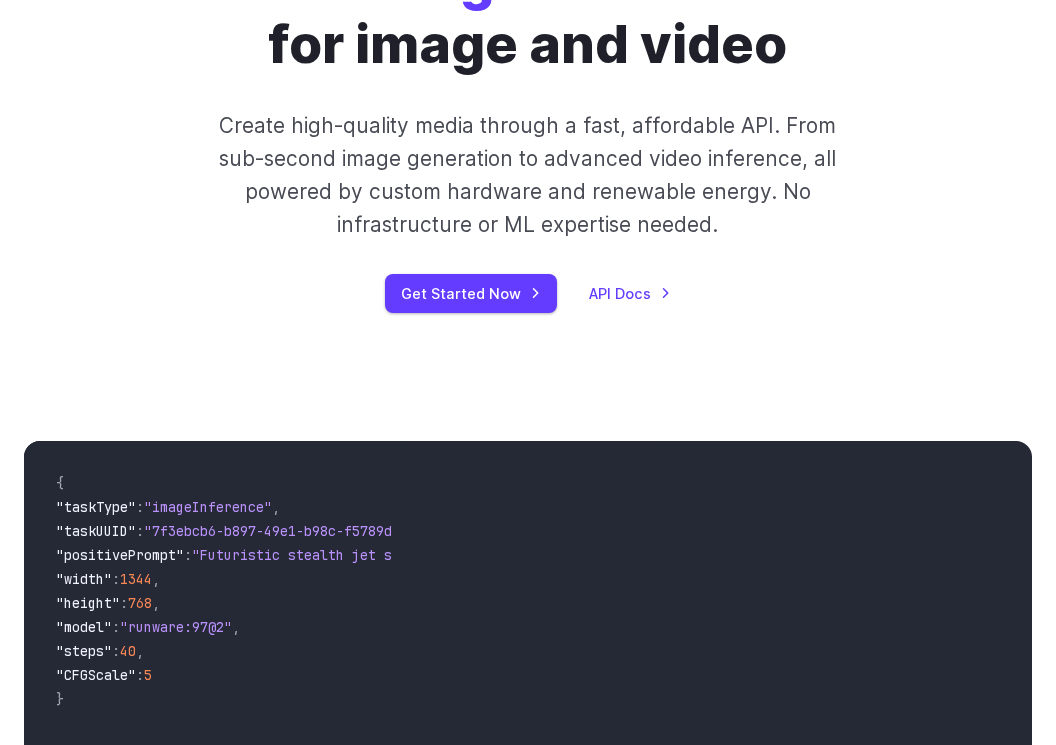 scroll, scrollTop: 0, scrollLeft: 0, axis: both 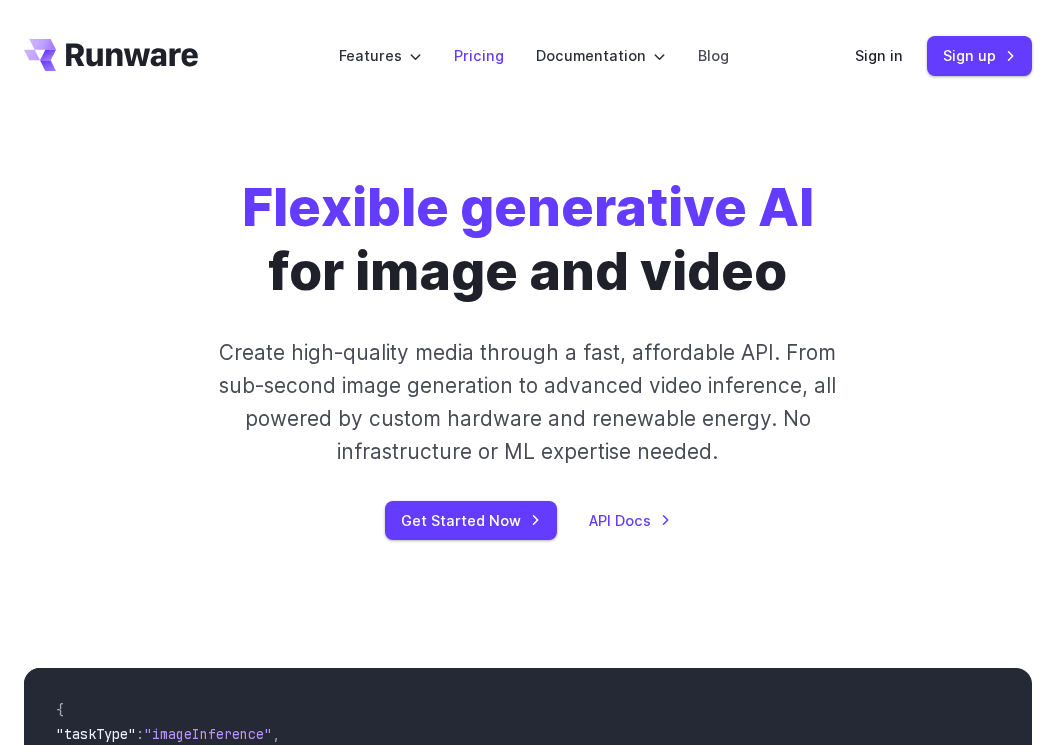 click on "Pricing" at bounding box center (479, 55) 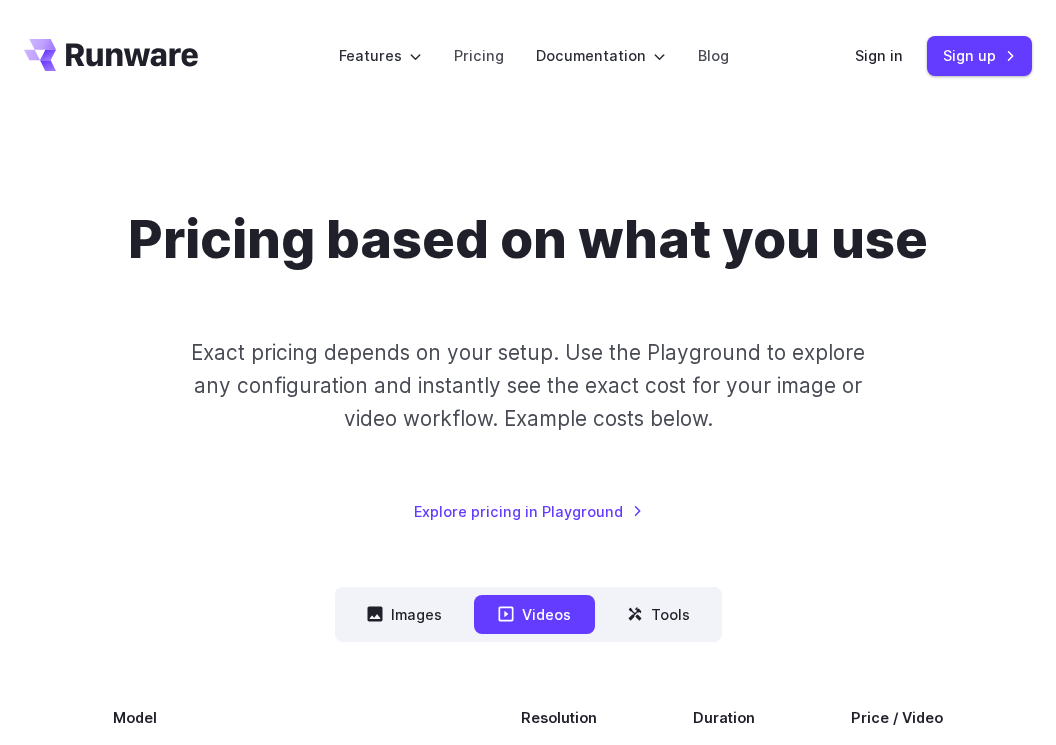 scroll, scrollTop: 0, scrollLeft: 0, axis: both 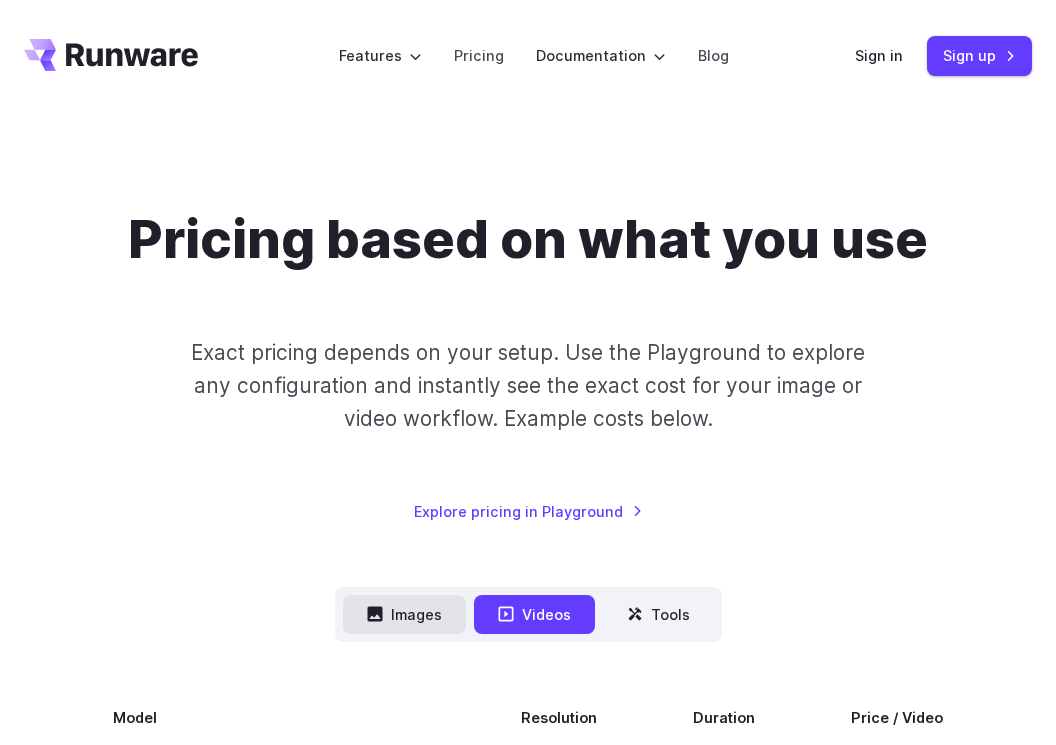click on "Images" at bounding box center [404, 614] 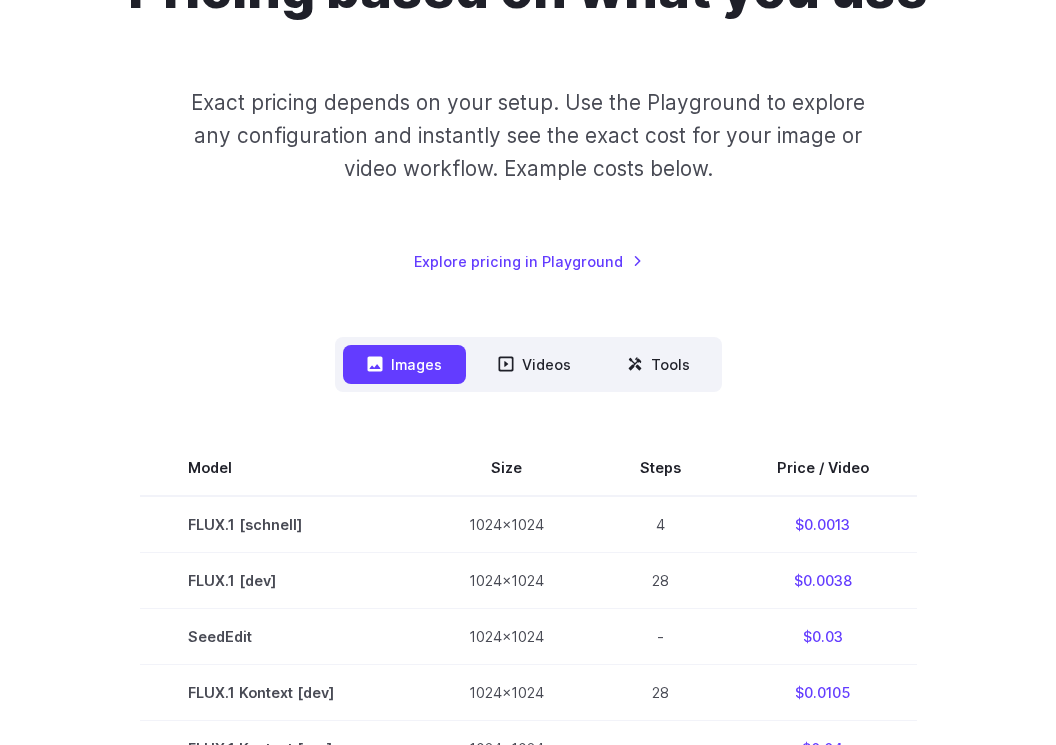 scroll, scrollTop: 300, scrollLeft: 0, axis: vertical 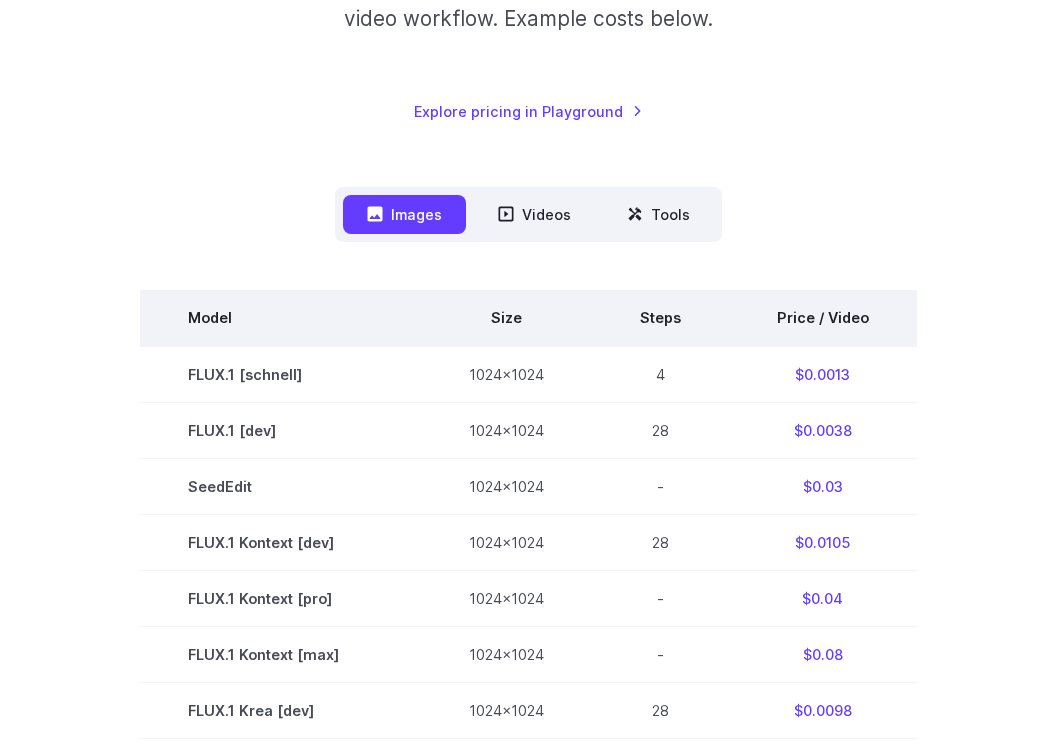 type 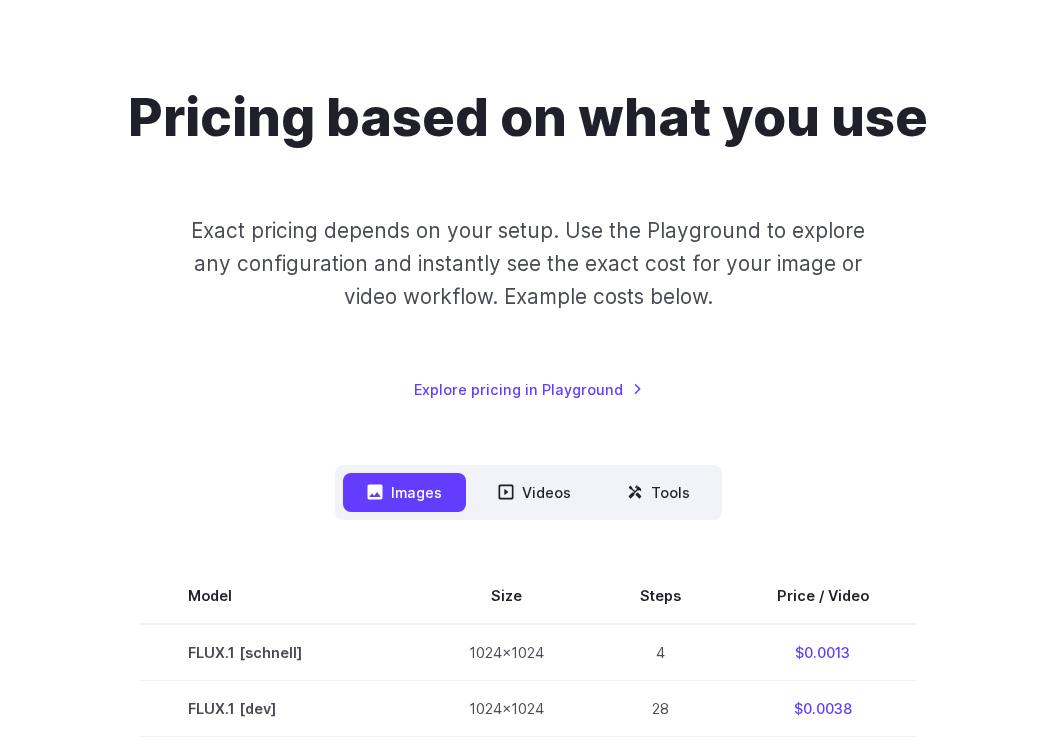 scroll, scrollTop: 100, scrollLeft: 0, axis: vertical 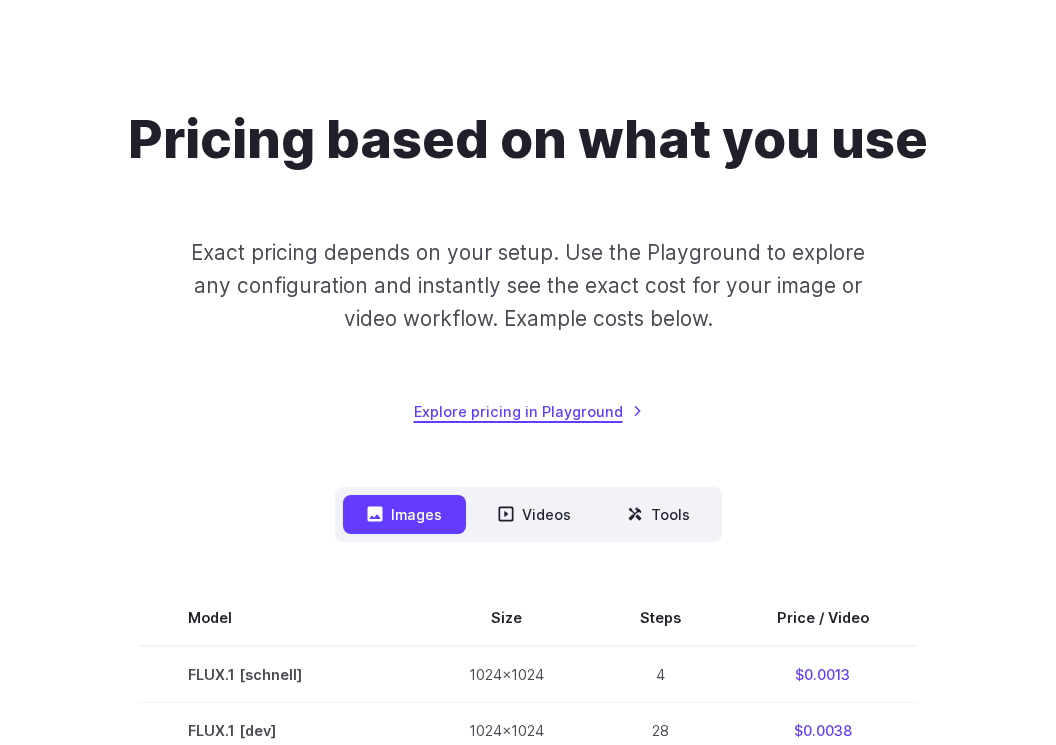 click on "Explore pricing in Playground" at bounding box center [528, 411] 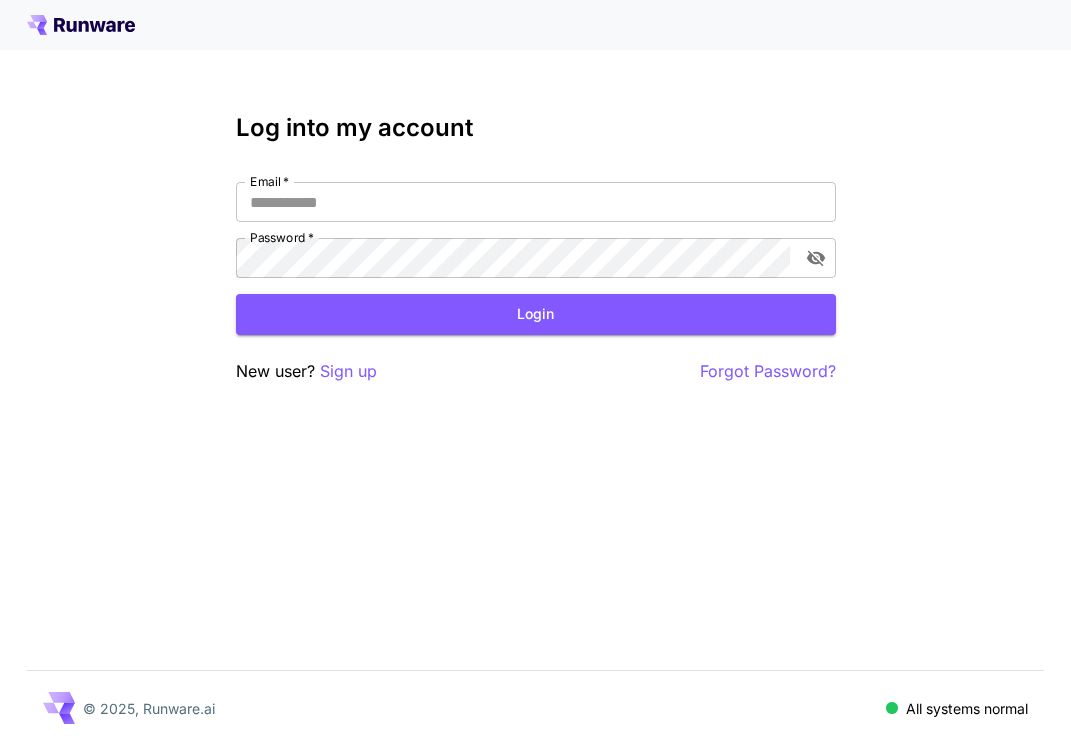 scroll, scrollTop: 0, scrollLeft: 0, axis: both 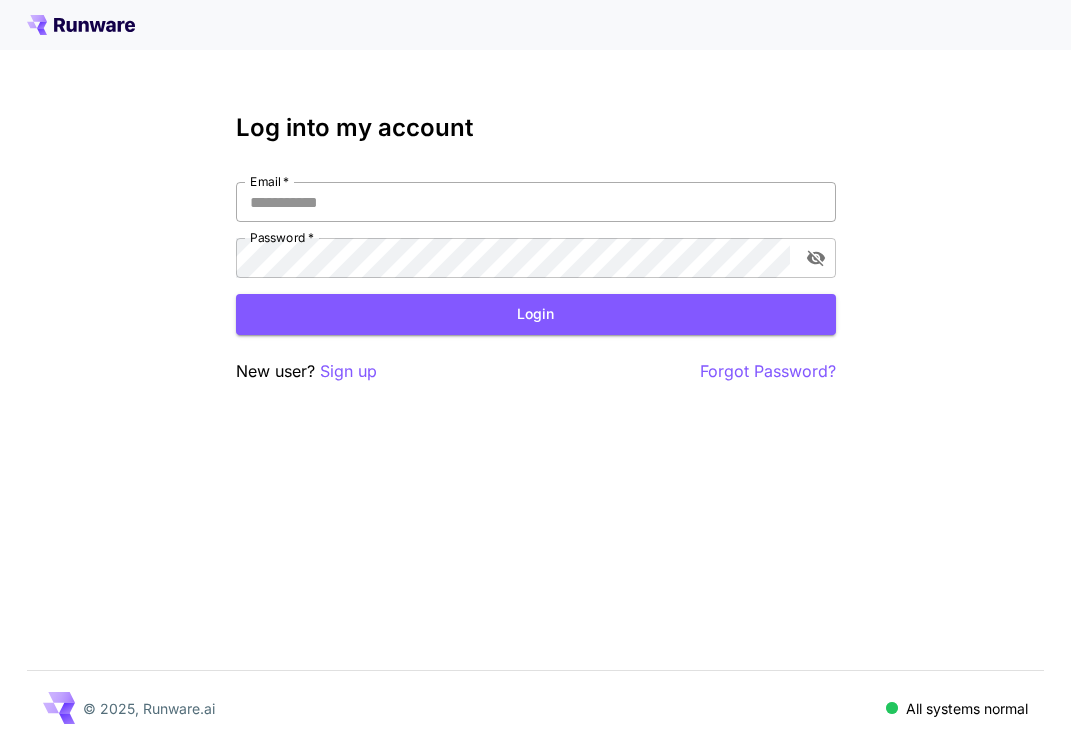click on "Email   *" at bounding box center (536, 202) 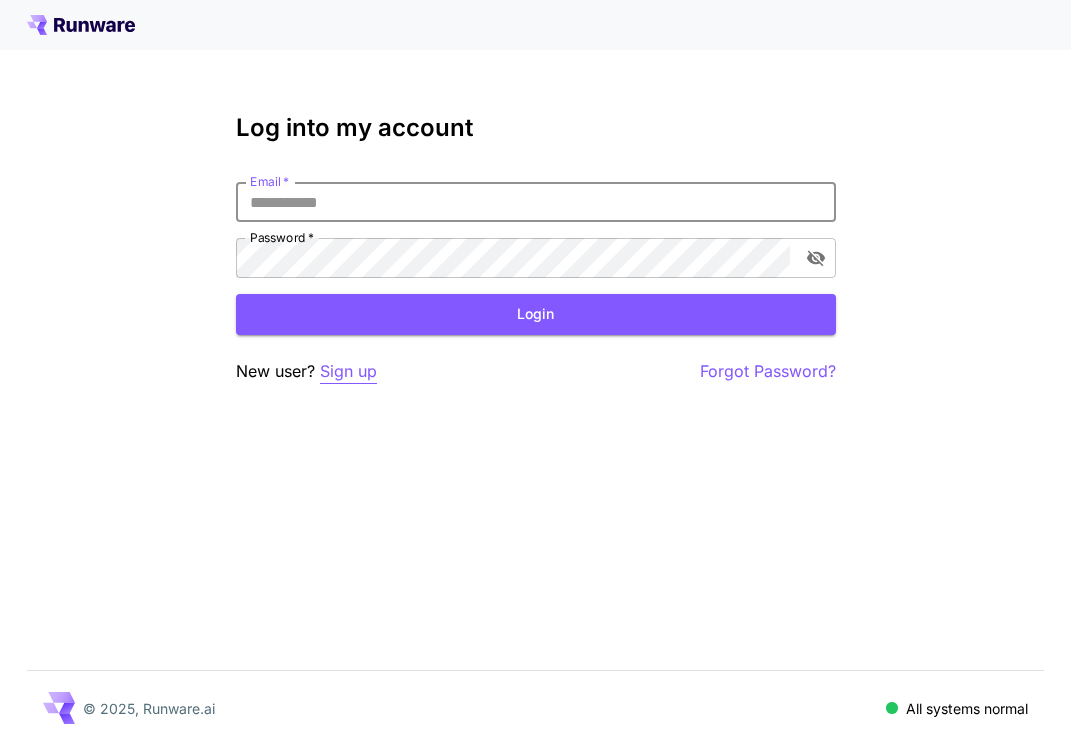 click on "Sign up" at bounding box center [348, 371] 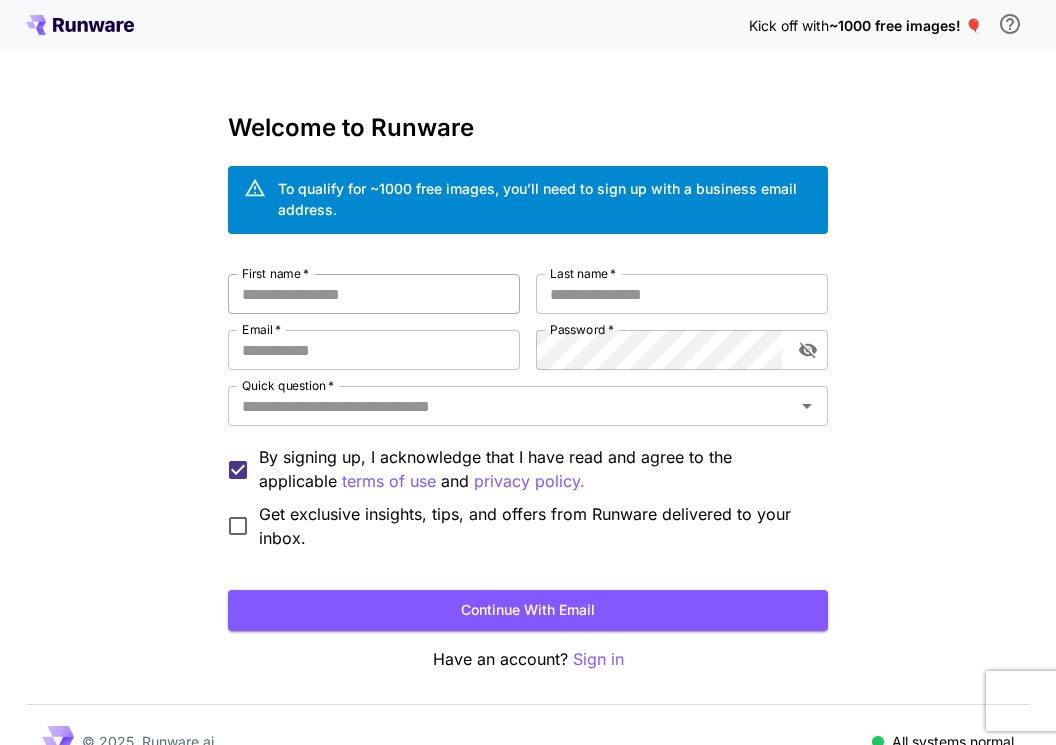 click on "First name   *" at bounding box center (374, 294) 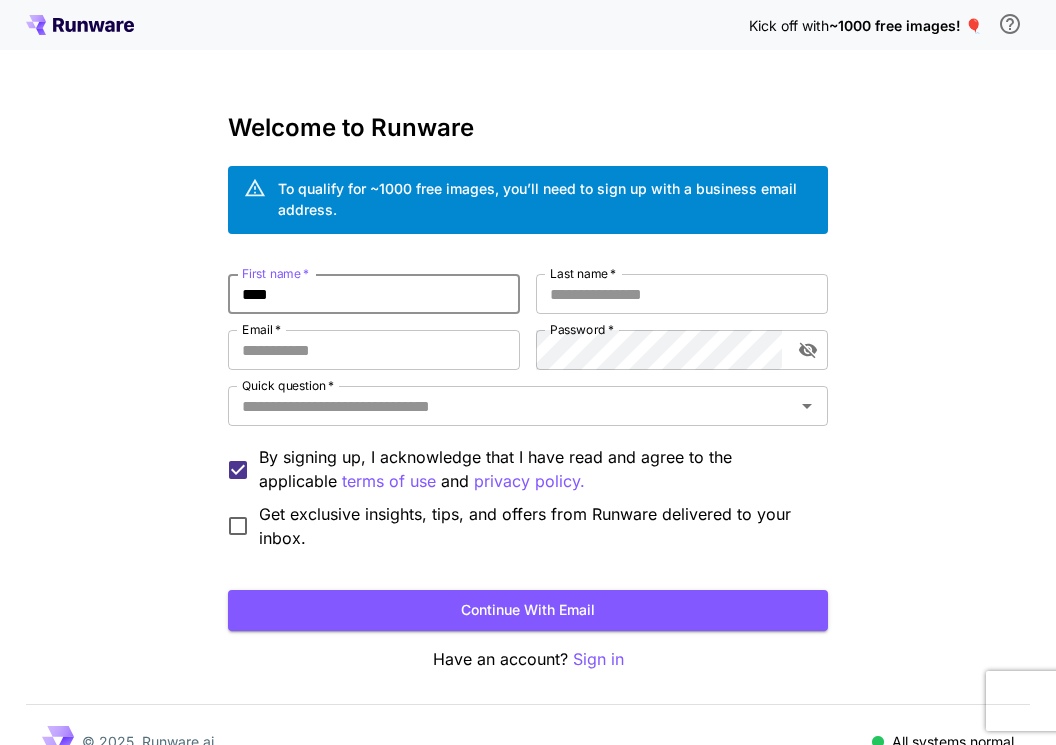 type on "****" 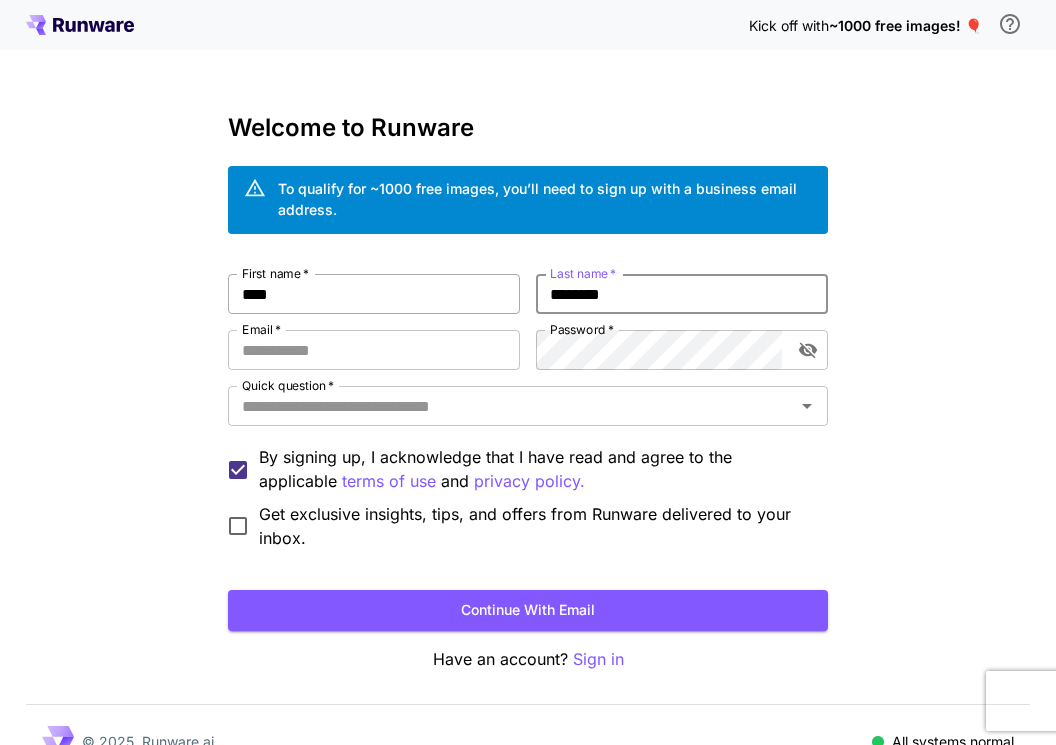 type on "********" 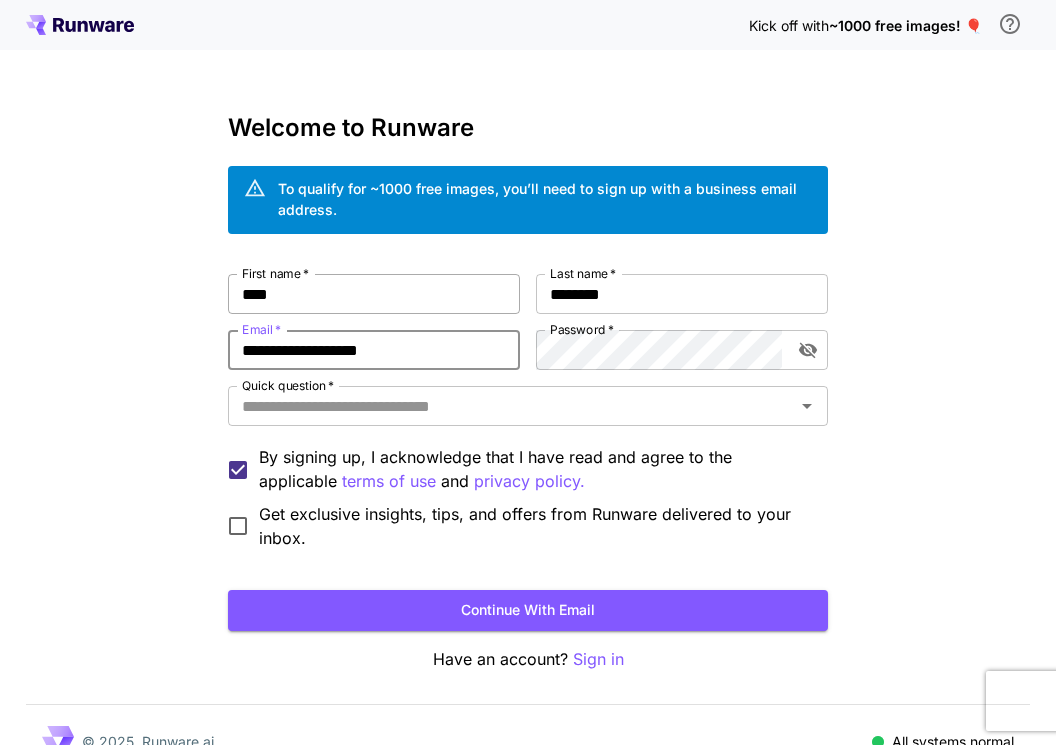 type on "**********" 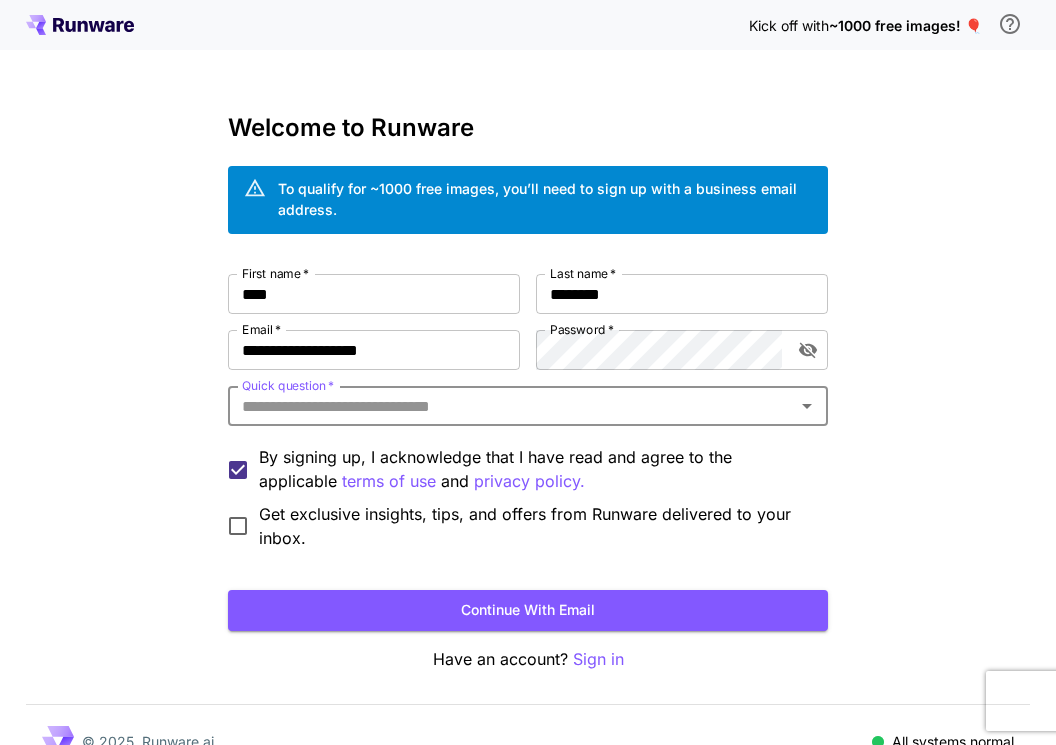 click on "Quick question   *" at bounding box center [511, 406] 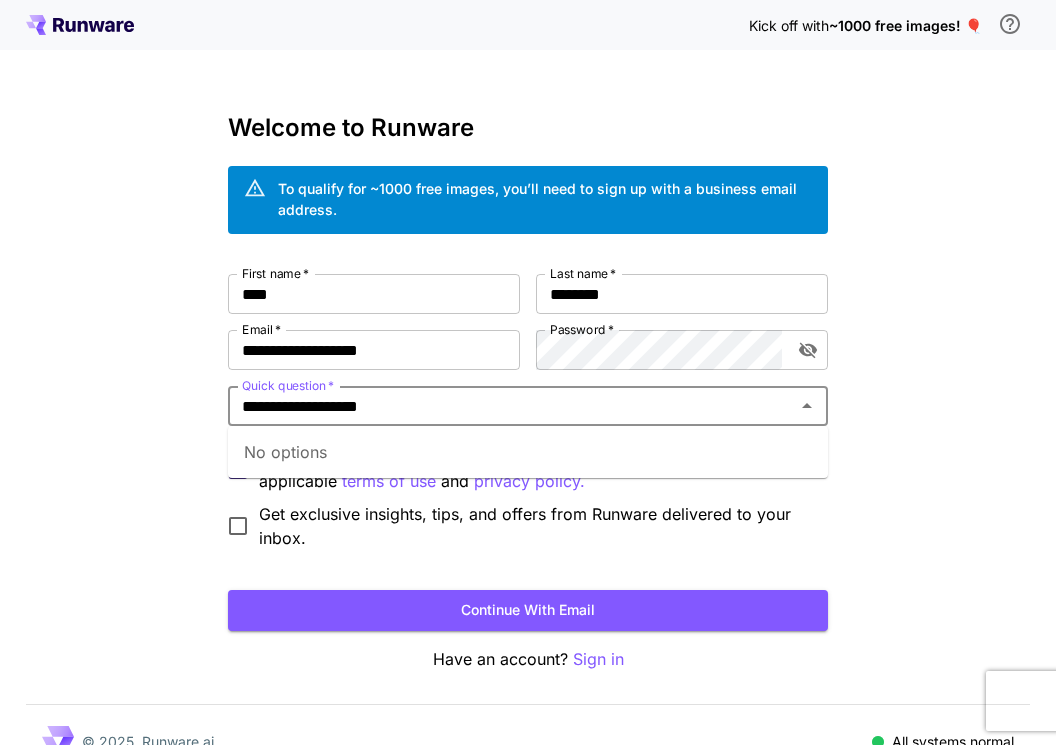 type on "**********" 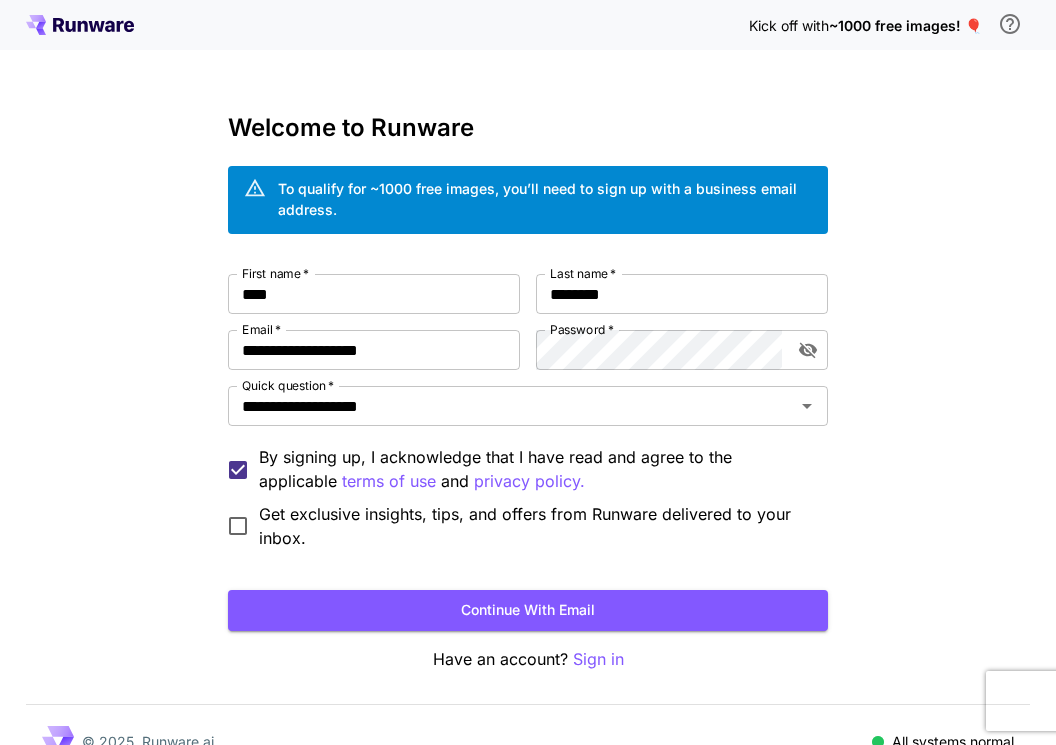 type 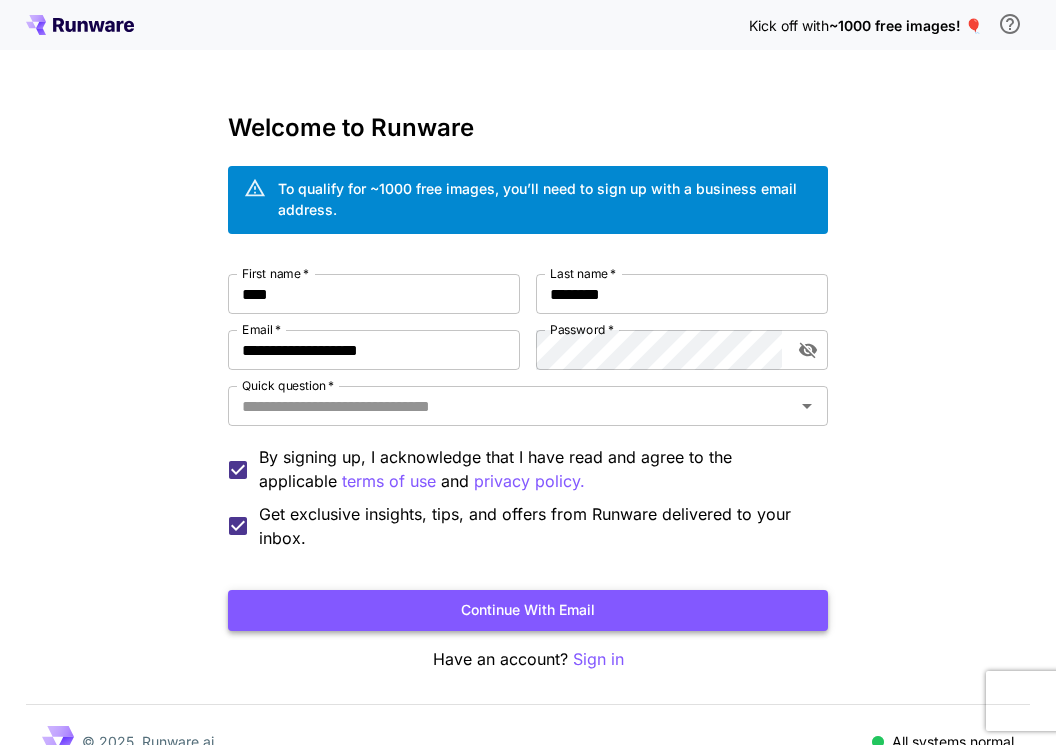 click on "Continue with email" at bounding box center [528, 610] 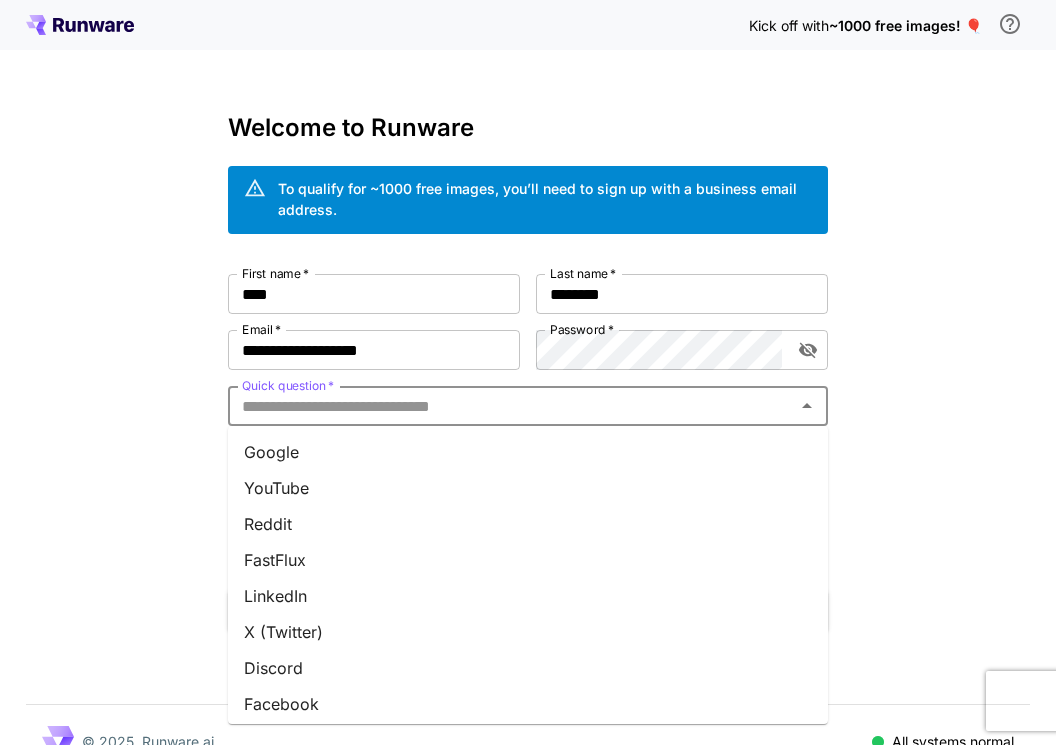 click on "Quick question   *" at bounding box center (511, 406) 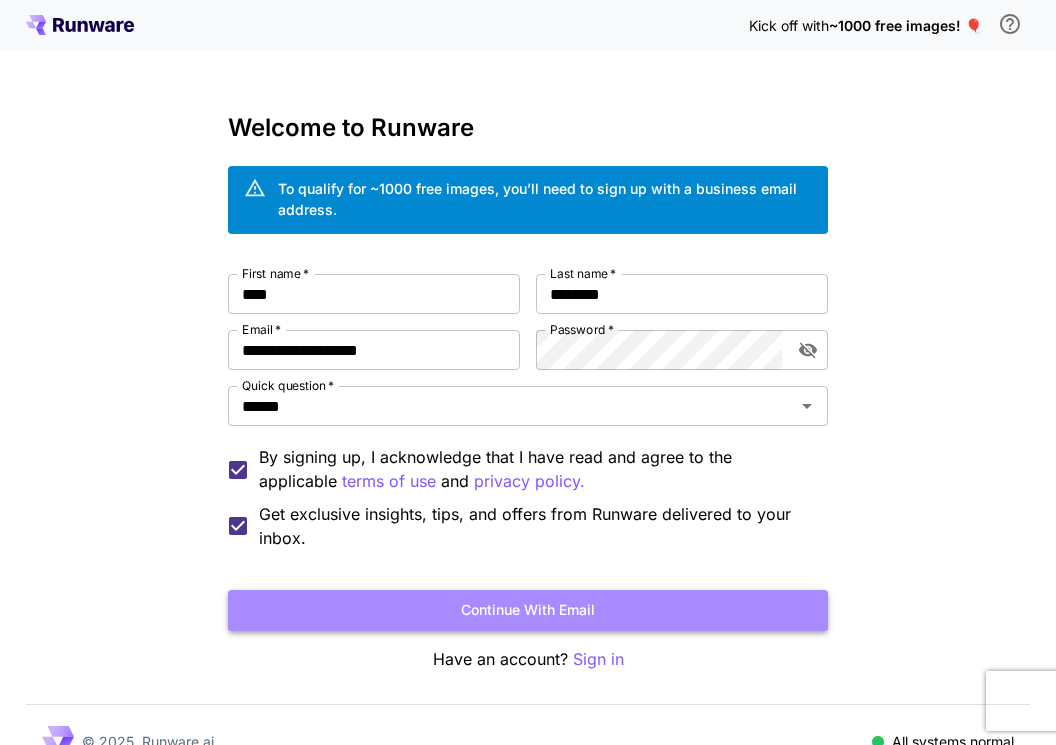 click on "Continue with email" at bounding box center [528, 610] 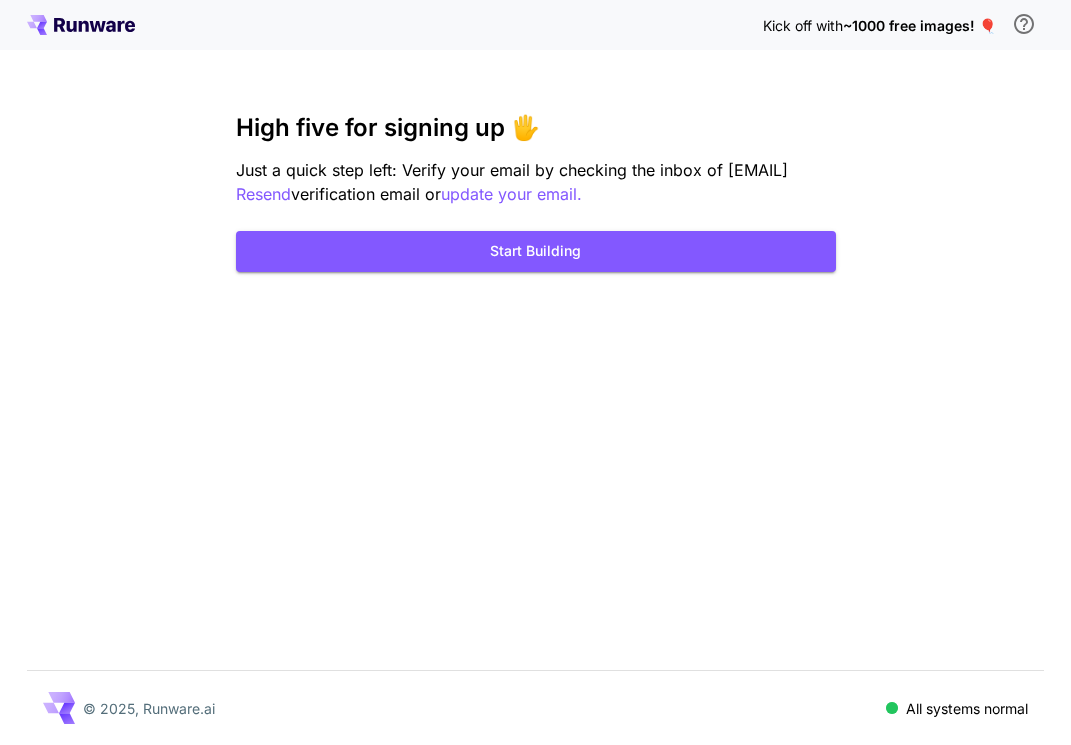 click on "Kick off with  ~1000 free images! 🎈 High five for signing up 🖐️ Just a quick step left: Verify your email by checking the inbox of   mike@eurekaroom.com   Resend  verification email or  update your email. Start Building © 2025, Runware.ai All systems normal" at bounding box center [535, 372] 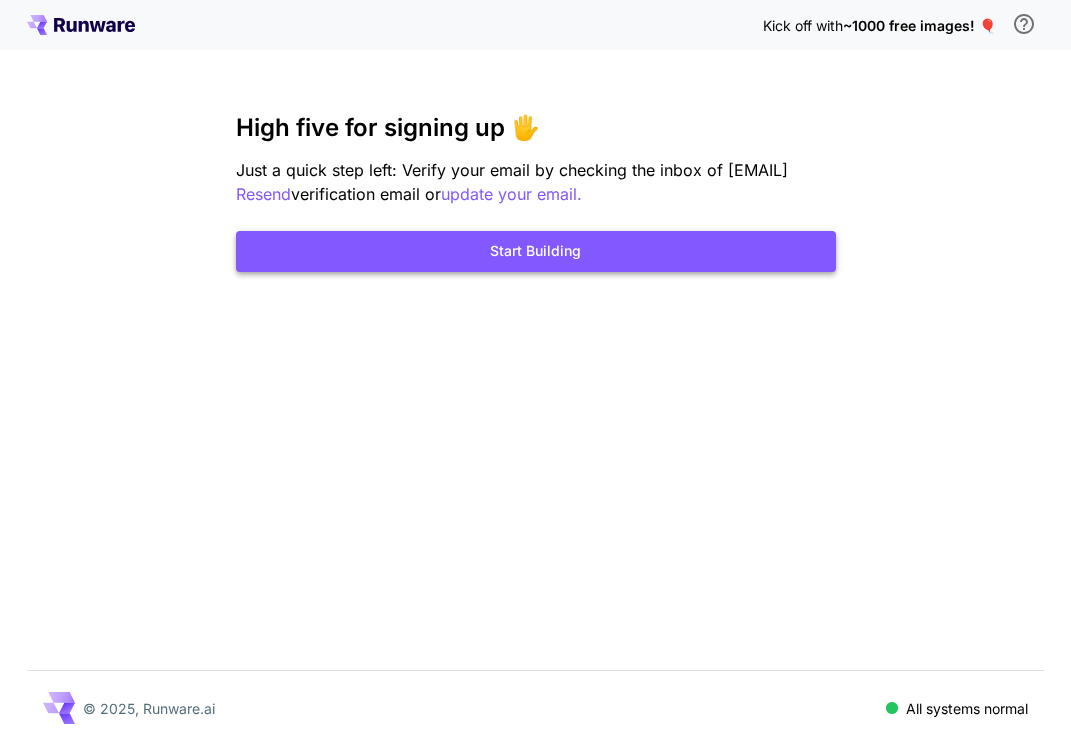 click on "Start Building" at bounding box center (536, 251) 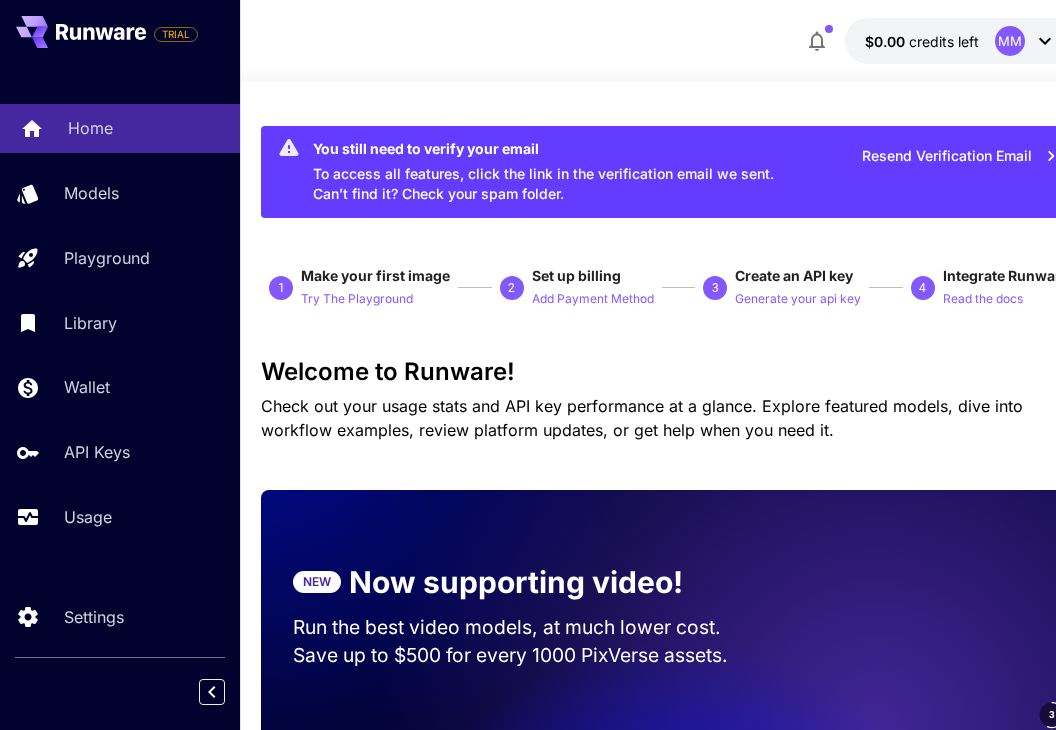 click on "Home" at bounding box center [90, 128] 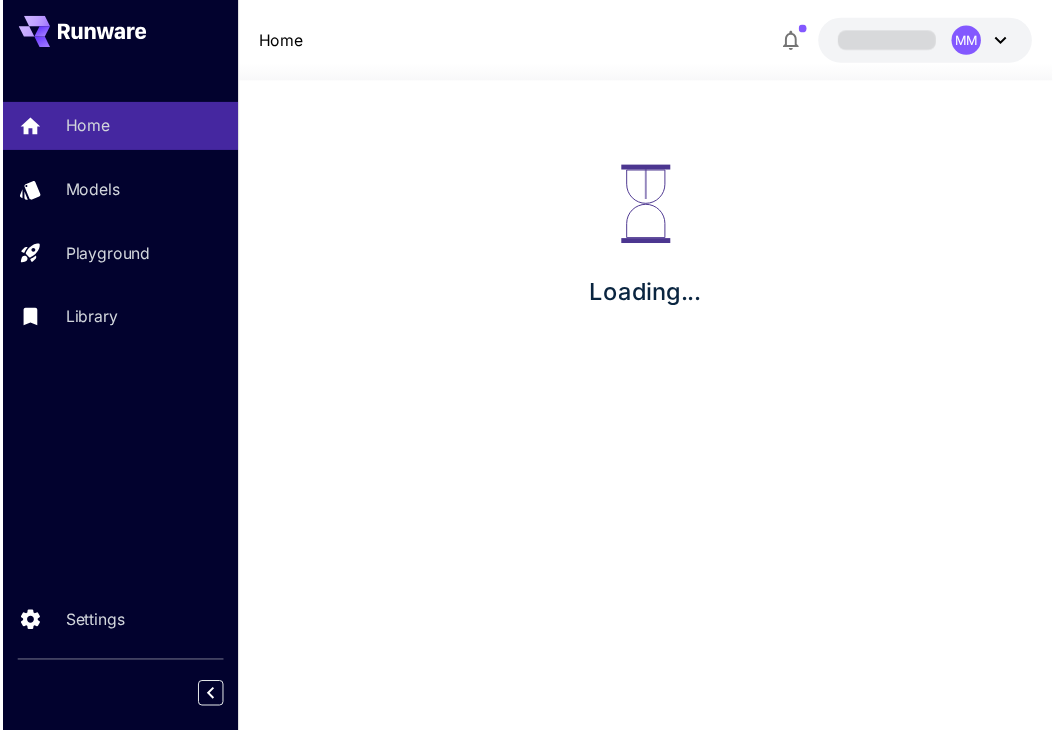 scroll, scrollTop: 0, scrollLeft: 0, axis: both 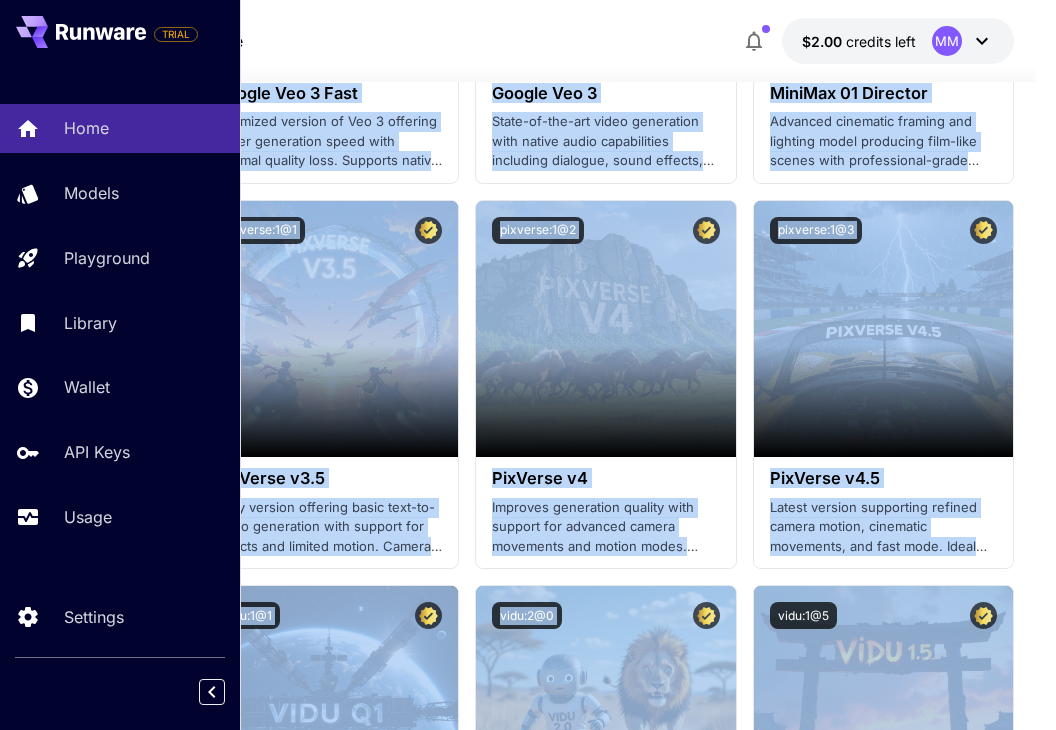 drag, startPoint x: 1063, startPoint y: 739, endPoint x: 1163, endPoint y: 773, distance: 105.62197 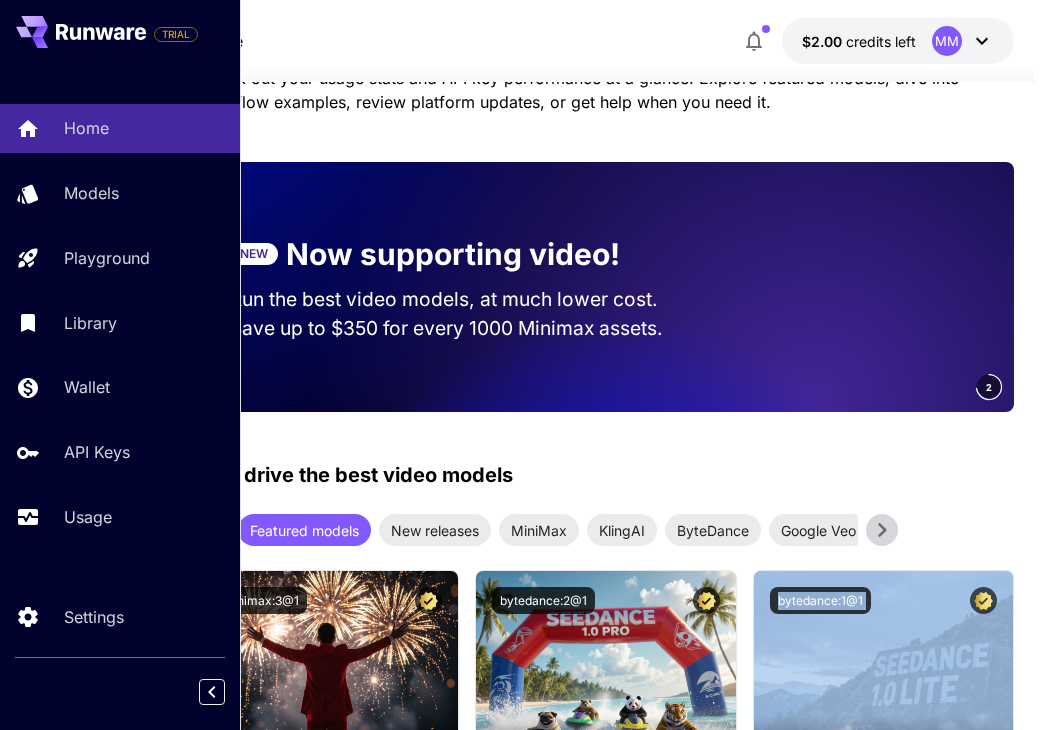 scroll, scrollTop: 0, scrollLeft: 63, axis: horizontal 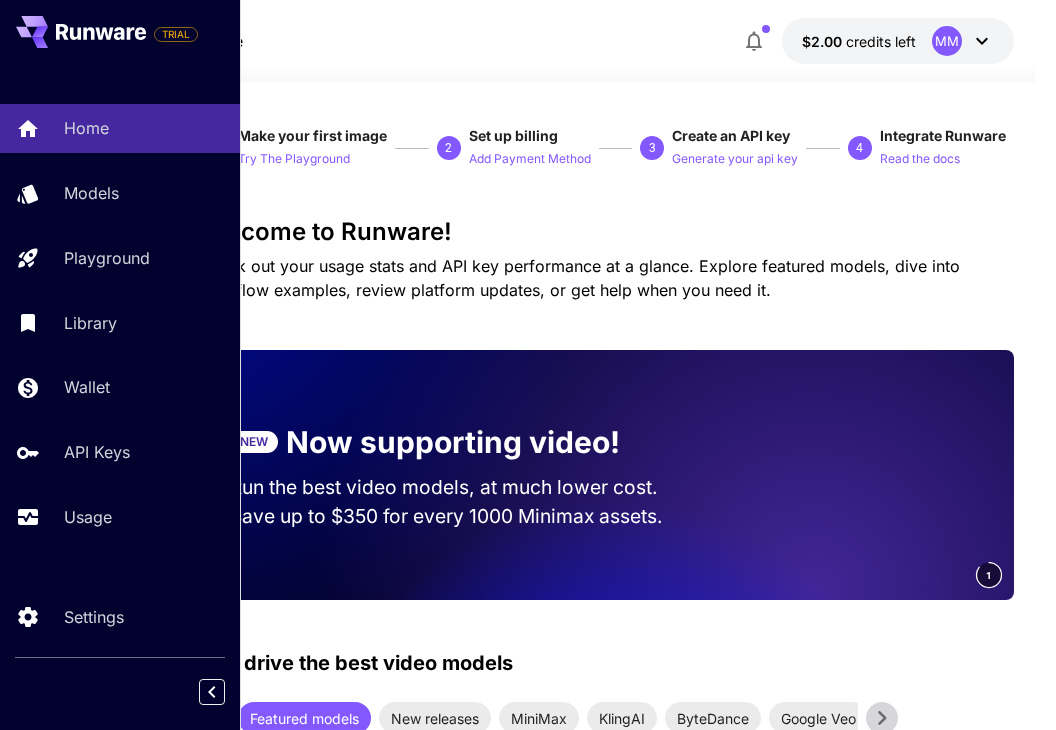 click on "TRIAL Home Models Playground Library Wallet API Keys Usage Settings Home $2.00    credits left  MM 1 Make your first image Try The Playground 2 Set up billing Add Payment Method 3 Create an API key Generate your api key 4 Integrate Runware Read the docs Welcome to Runware! Check out your usage stats and API key performance at a glance. Explore featured models, dive into workflow examples, review platform updates, or get help when you need it. NEW Now supporting video! Run the best video models, at much lower cost. Save up to $350 for every 1000 Minimax assets. 1 Test drive the best video models Featured models New releases MiniMax KlingAI ByteDance Google Veo PixVerse Vidu Launch in Playground minimax:3@1                             MiniMax 02 Hailuo Most polished and dynamic model with vibrant, theatrical visuals and fluid motion. Ideal for viral content and commercial-style footage. Launch in Playground bytedance:2@1                             Seedance 1.0 Pro Launch in Playground bytedance:1@1" at bounding box center [465, 3939] 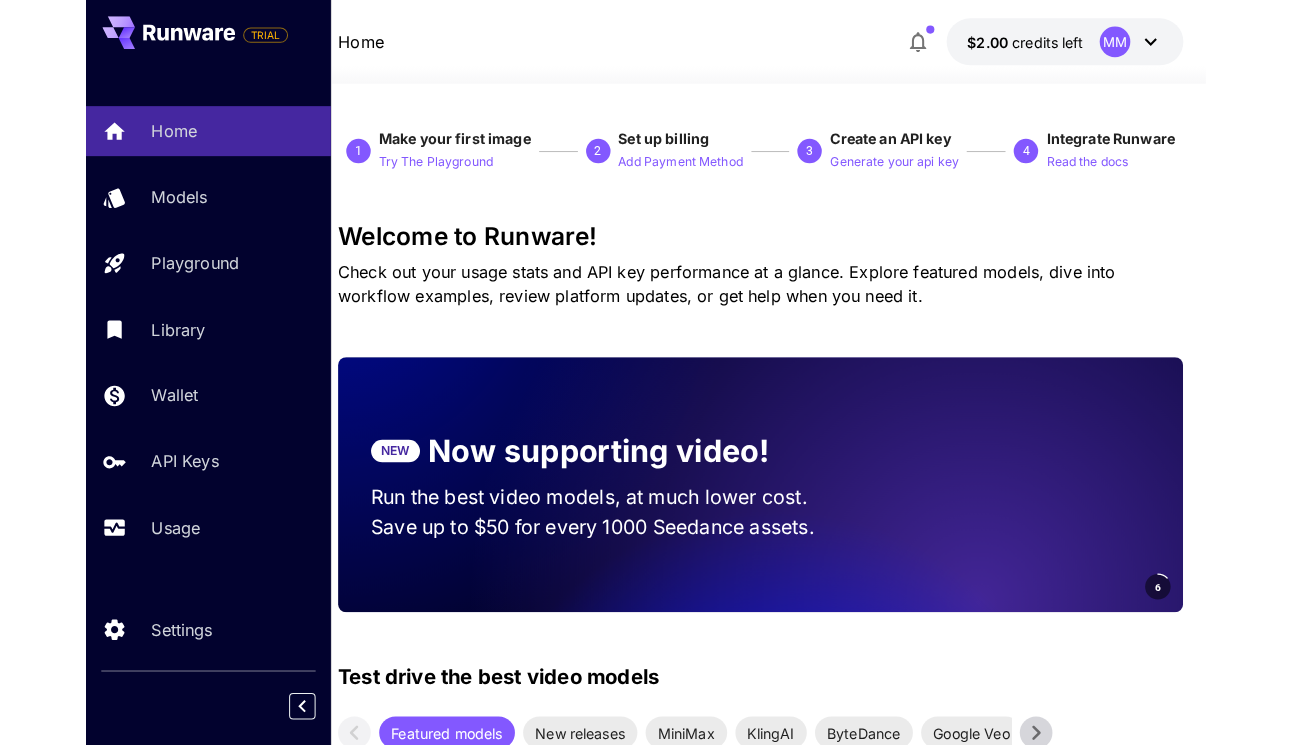 scroll, scrollTop: 0, scrollLeft: 0, axis: both 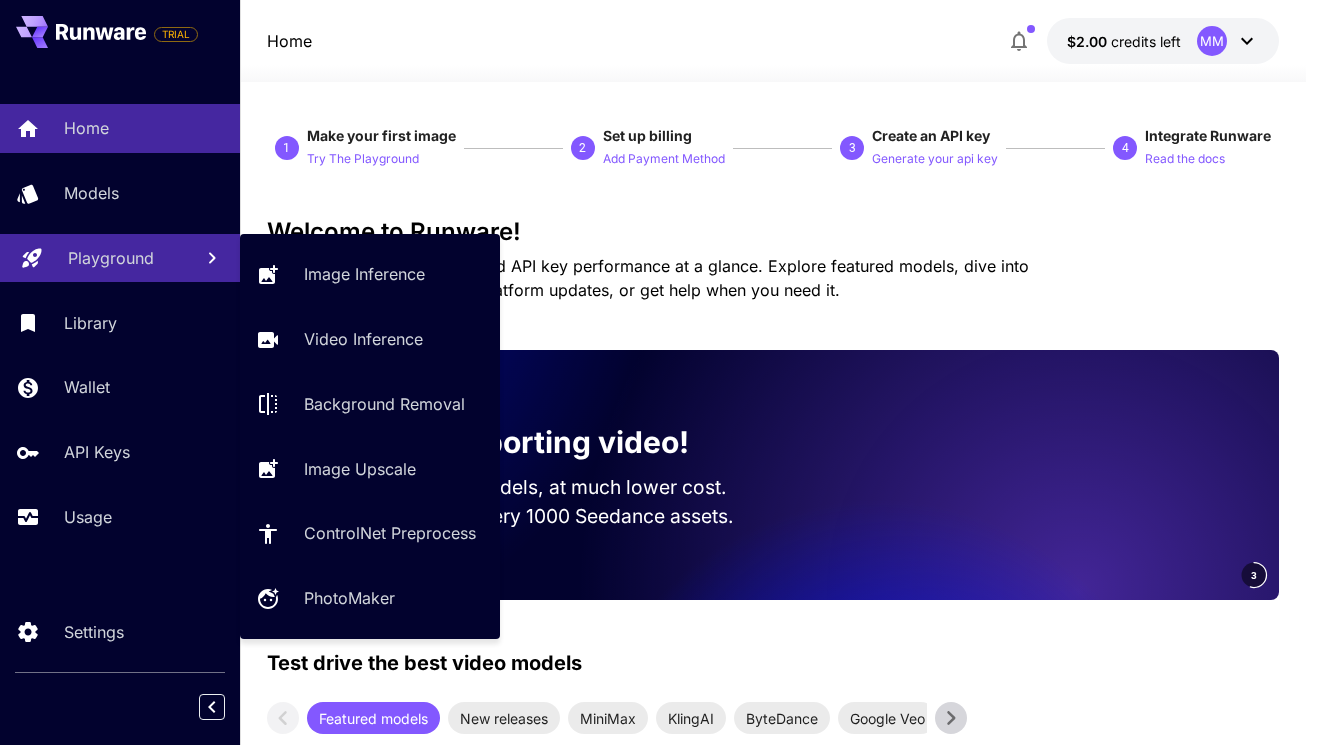 click on "Playground" at bounding box center (111, 258) 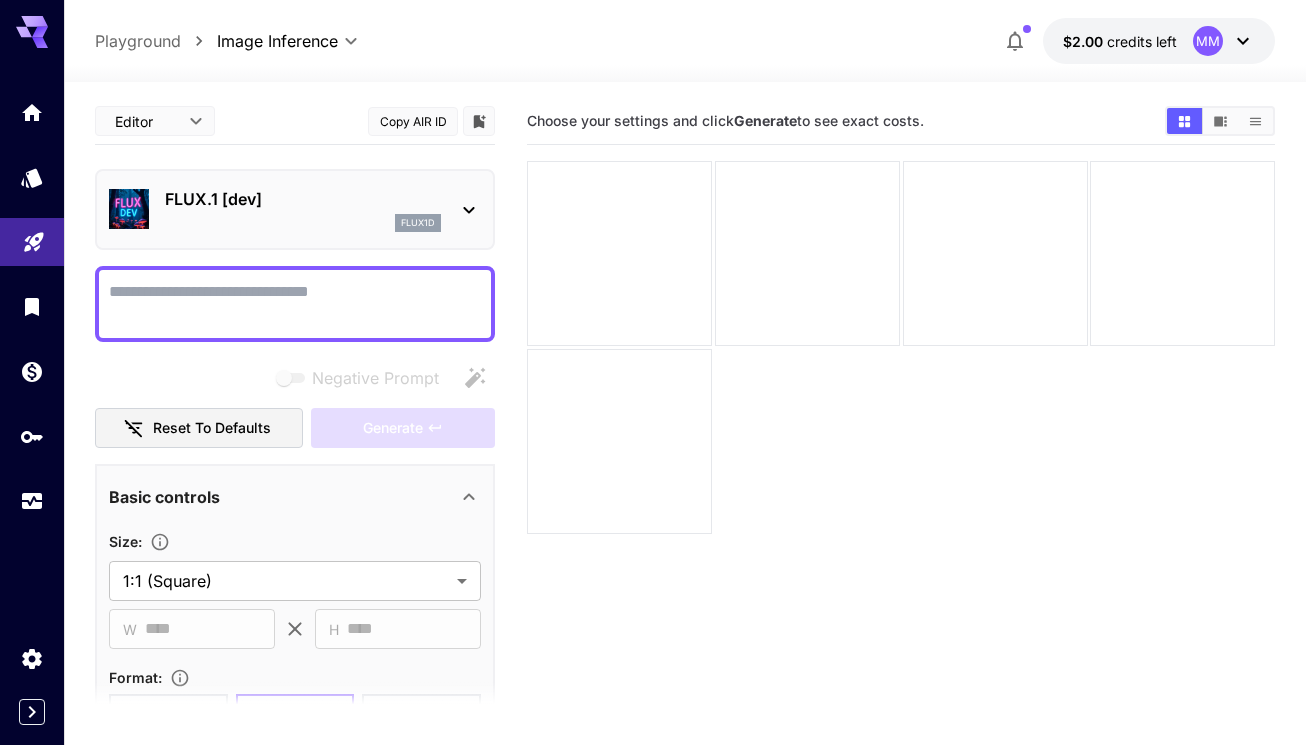 click on "FLUX.1 [dev] flux1d" at bounding box center [295, 209] 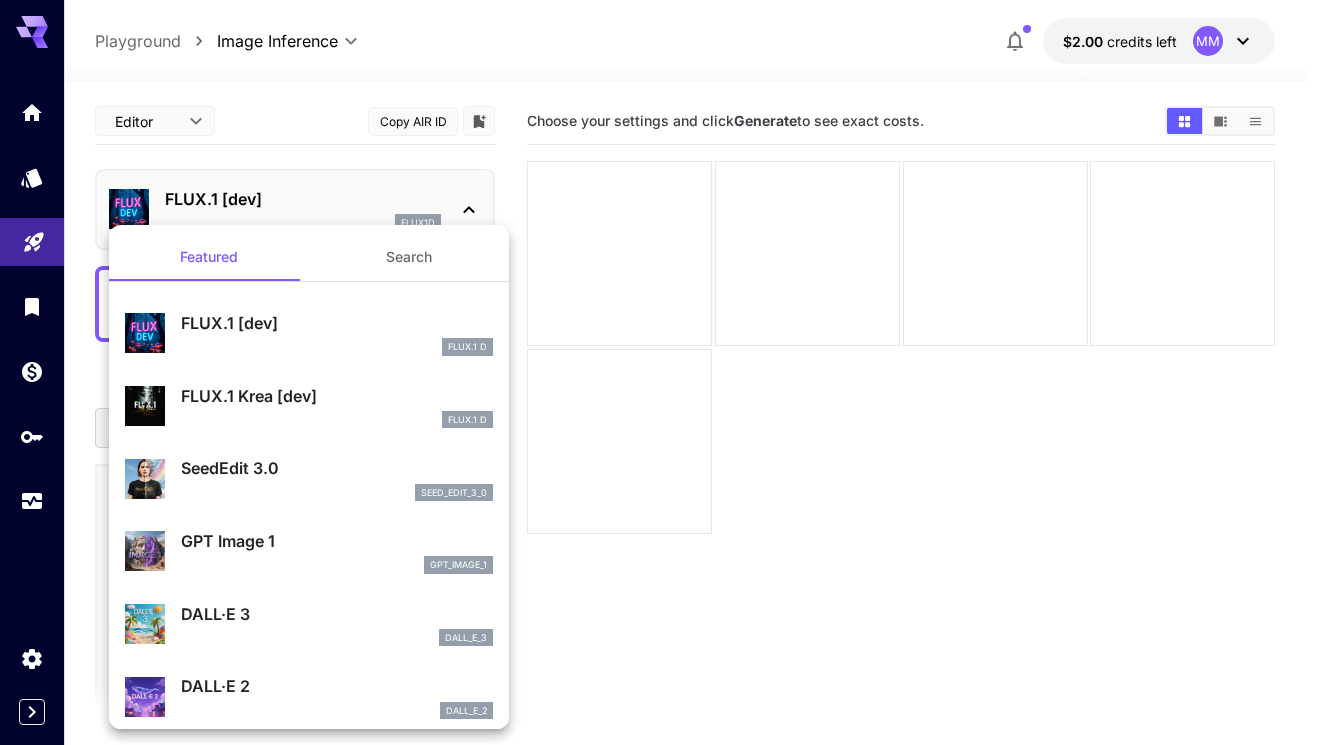 click on "FLUX.1 Krea [dev]" at bounding box center [337, 396] 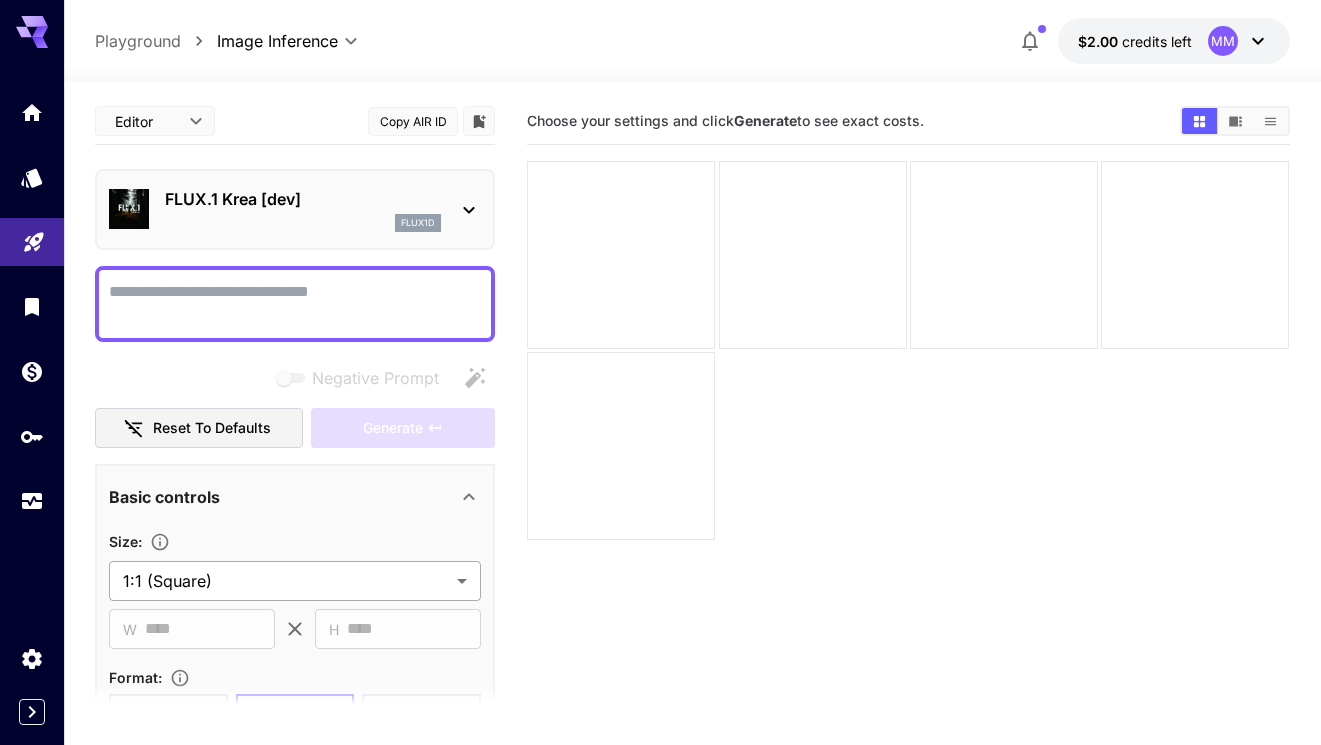 click on "**********" at bounding box center [660, 451] 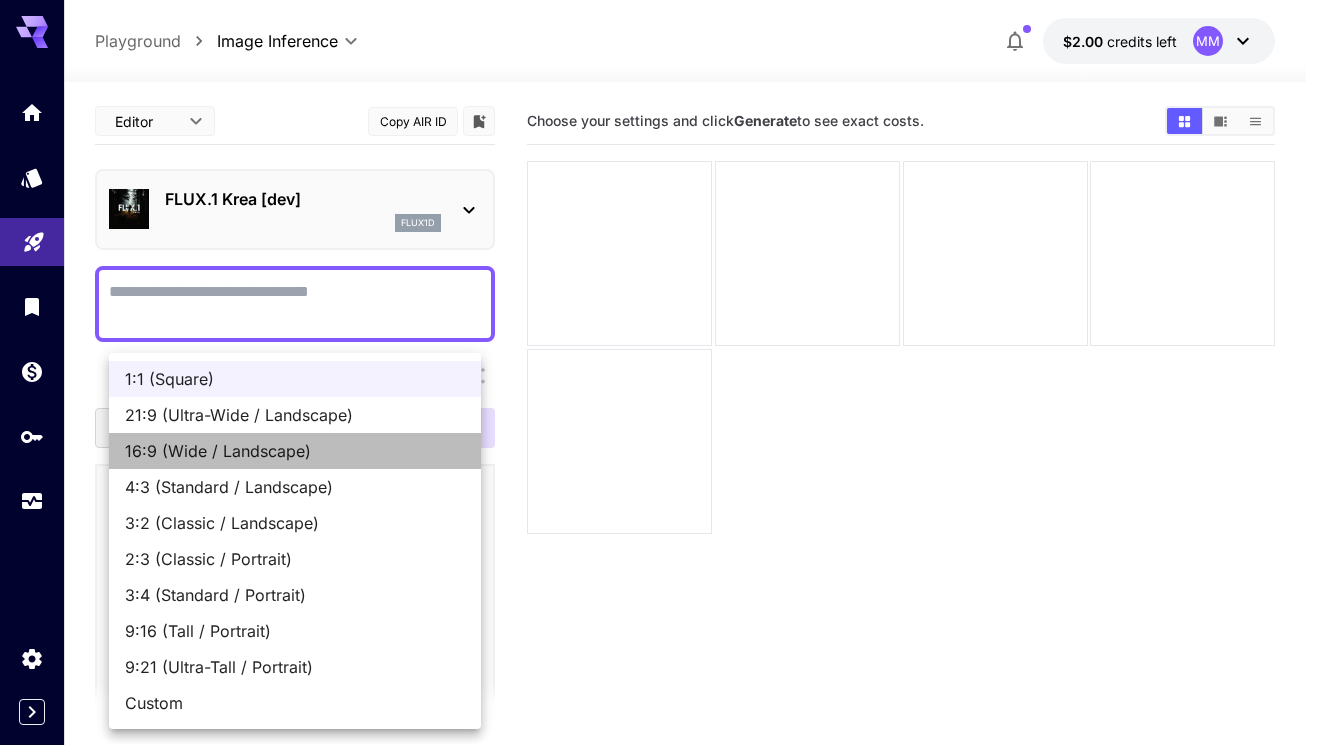 click on "16:9 (Wide / Landscape)" at bounding box center (295, 451) 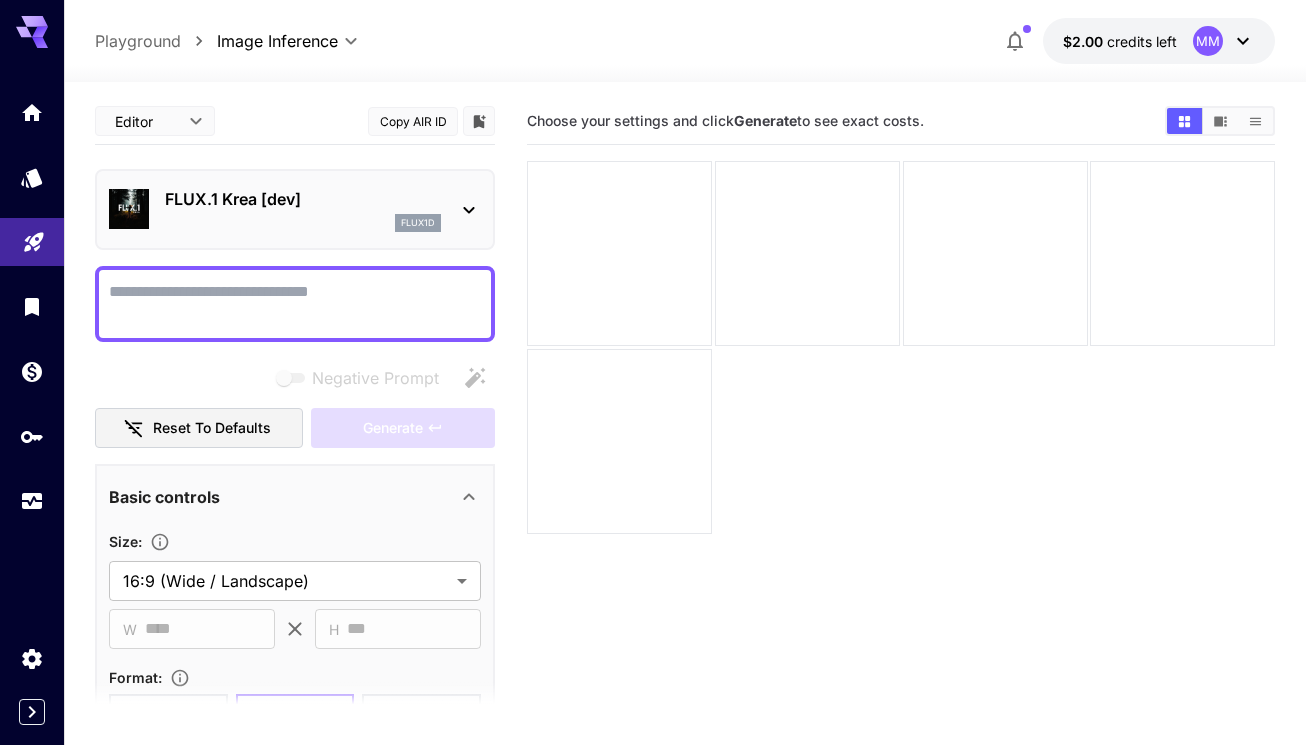 click on "Negative Prompt" at bounding box center (295, 304) 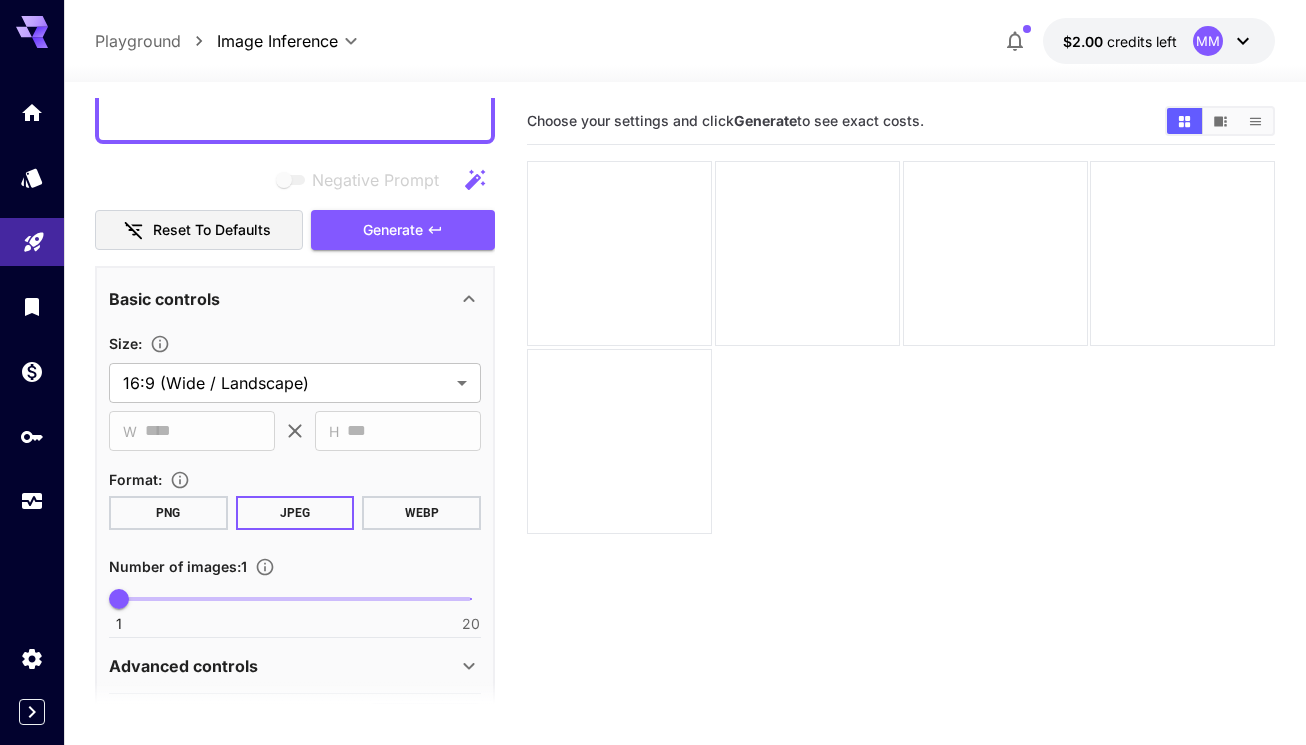 scroll, scrollTop: 200, scrollLeft: 0, axis: vertical 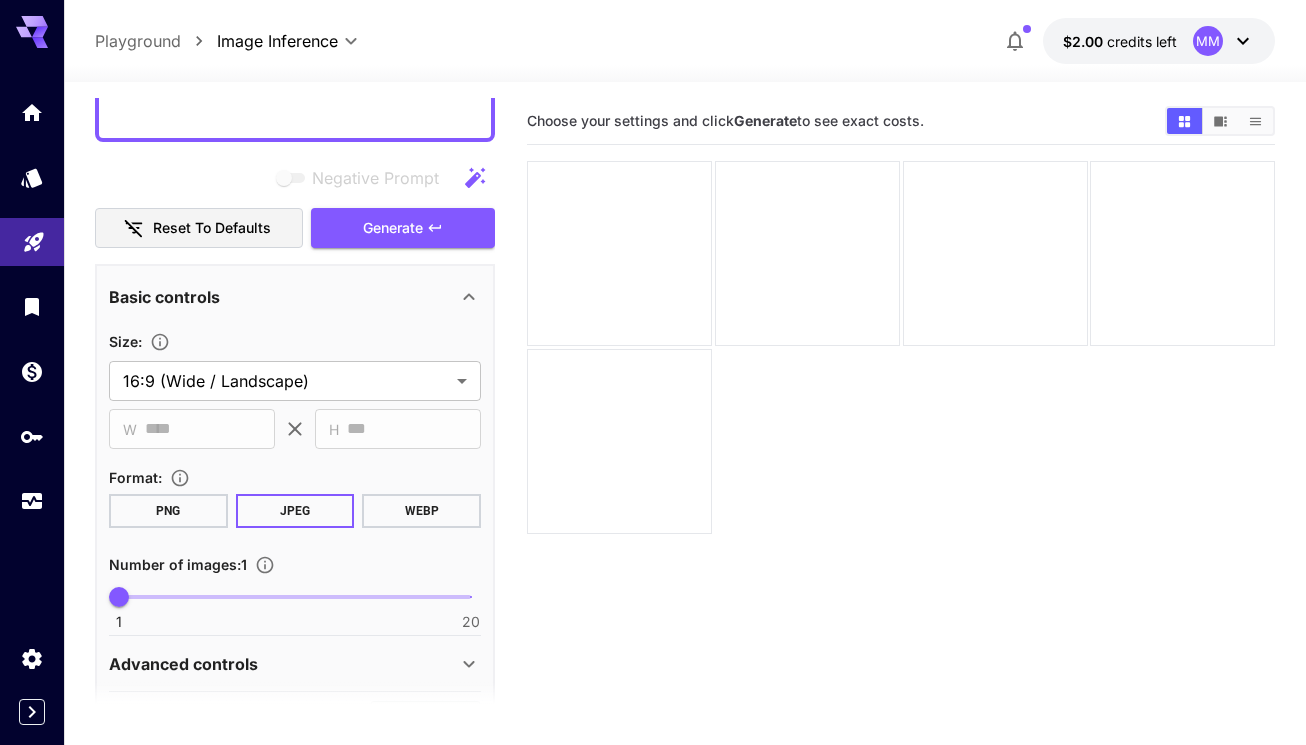 type on "**********" 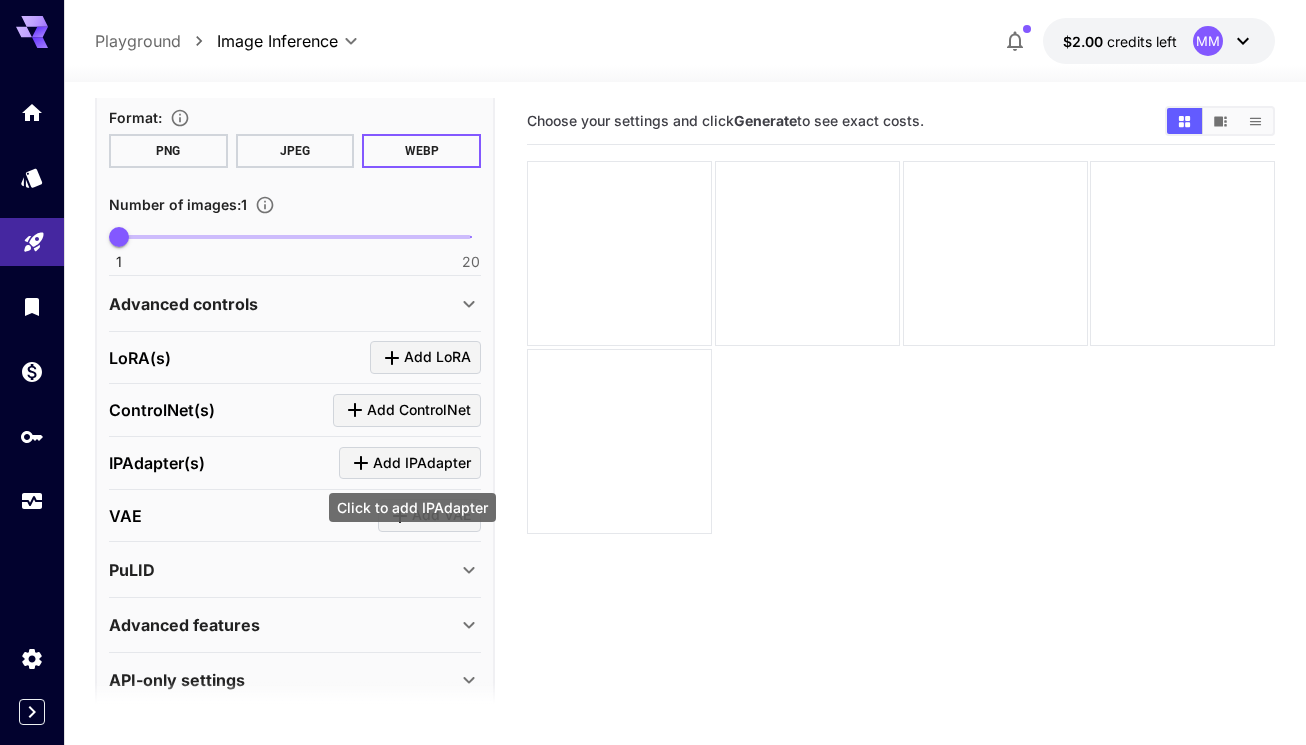 scroll, scrollTop: 589, scrollLeft: 0, axis: vertical 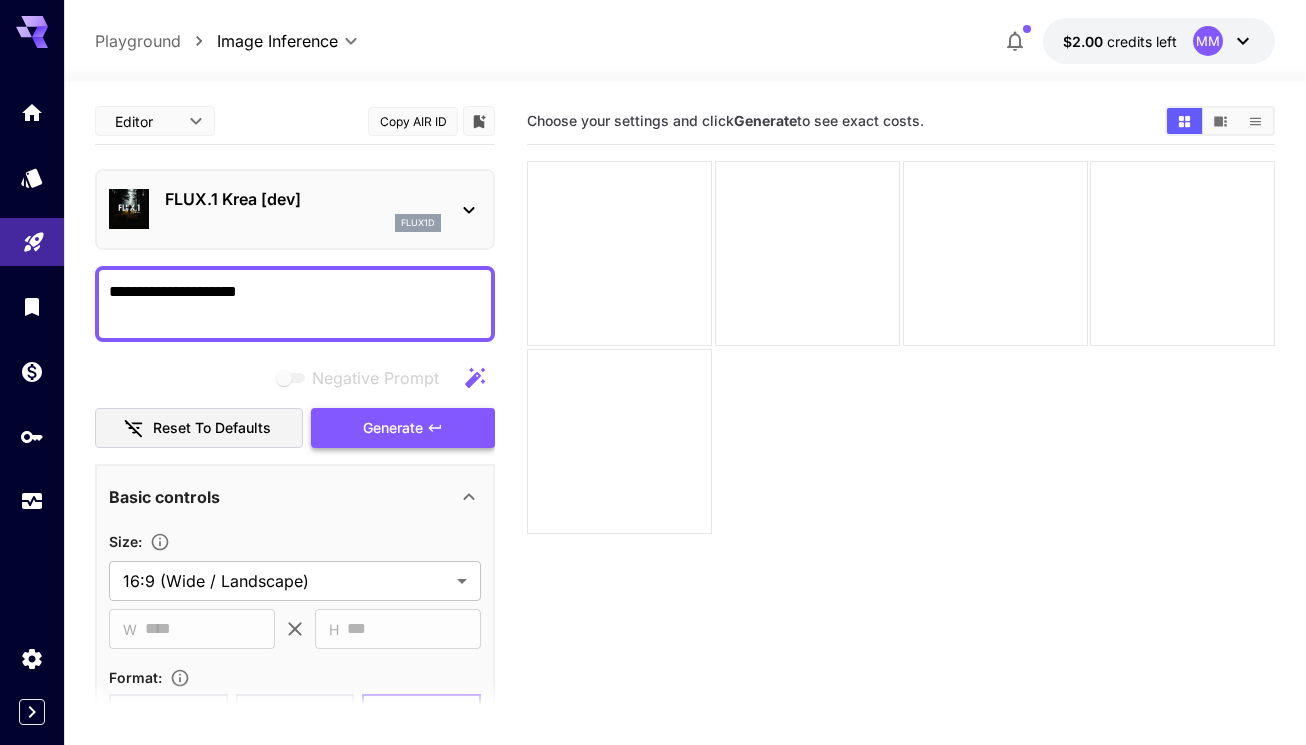 click on "Generate" at bounding box center [393, 428] 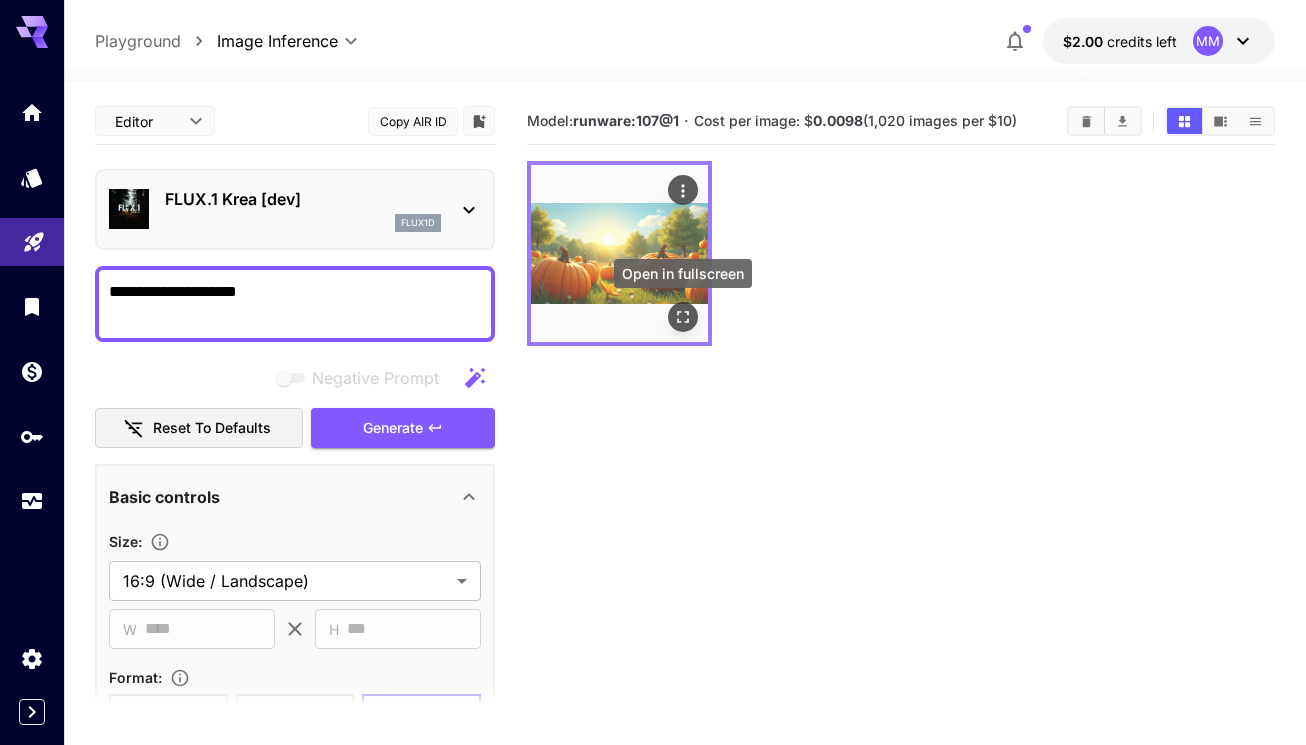 click 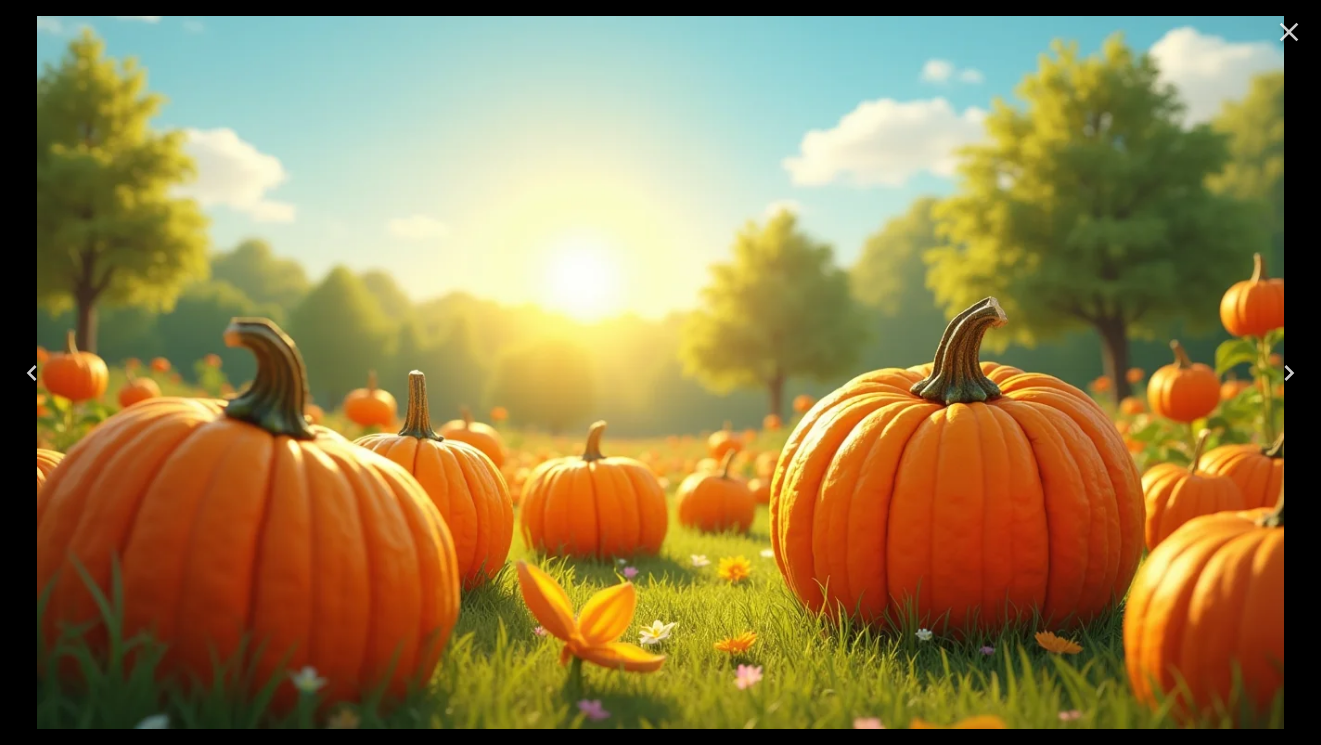click 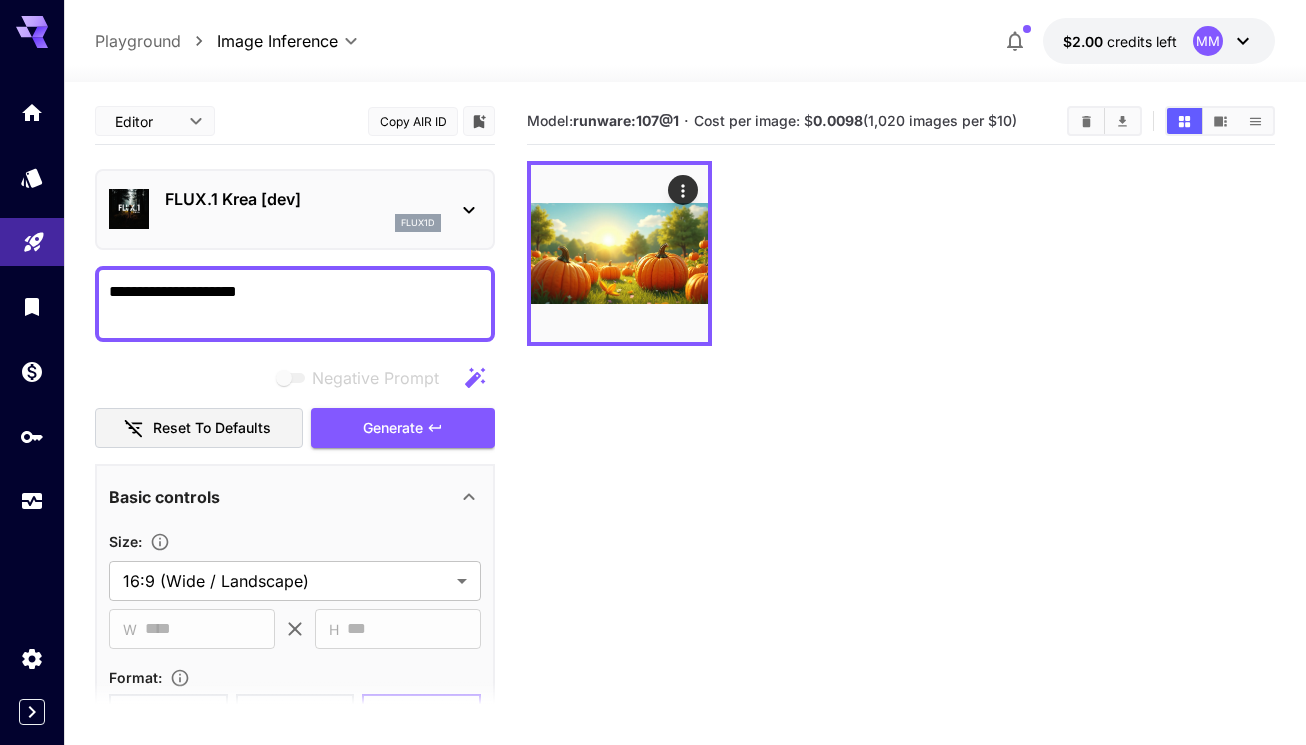 click 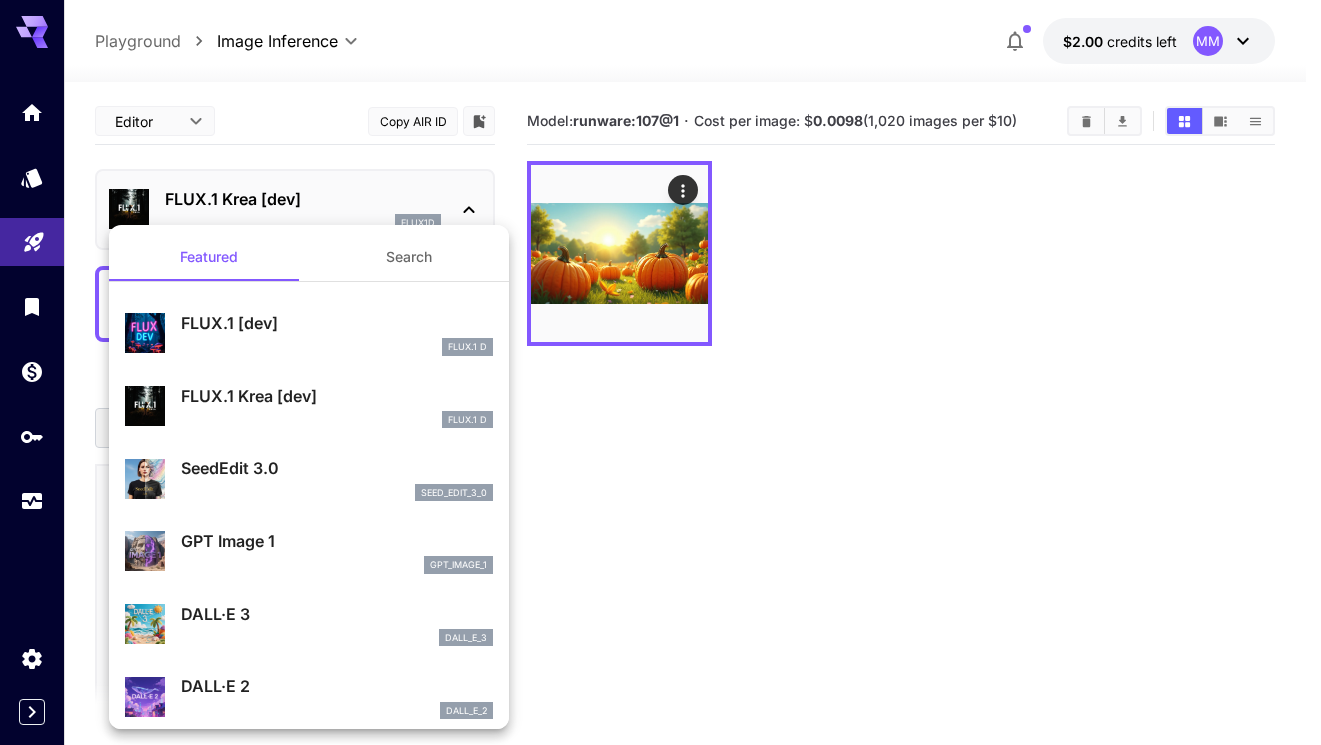 click on "FLUX.1 [dev]" at bounding box center (337, 323) 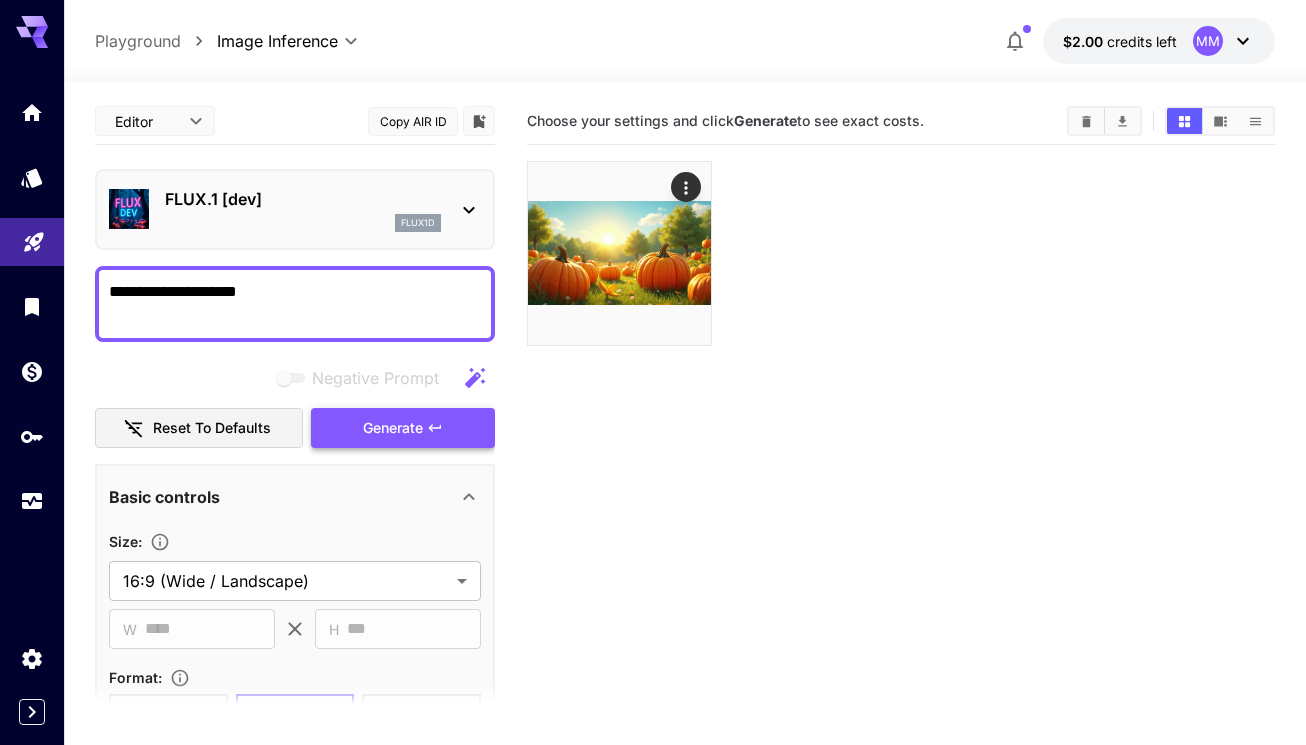 click on "Generate" at bounding box center [393, 428] 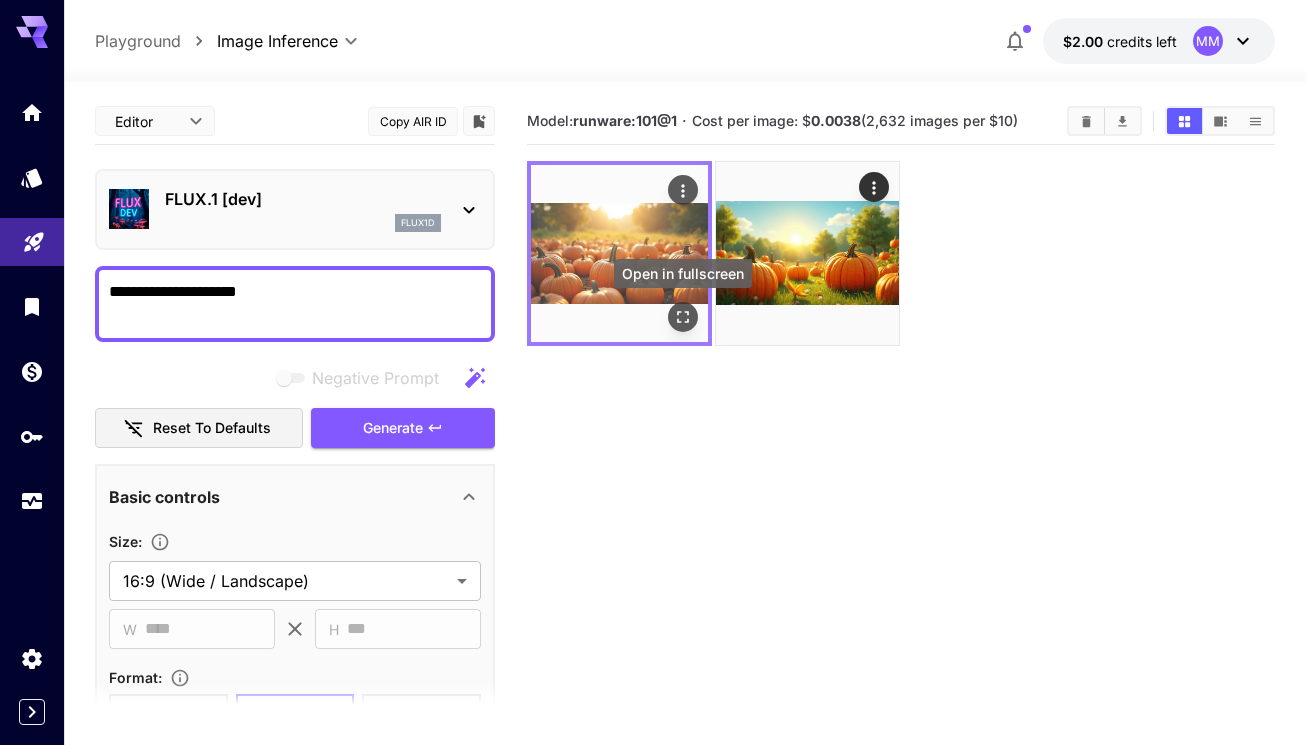 click 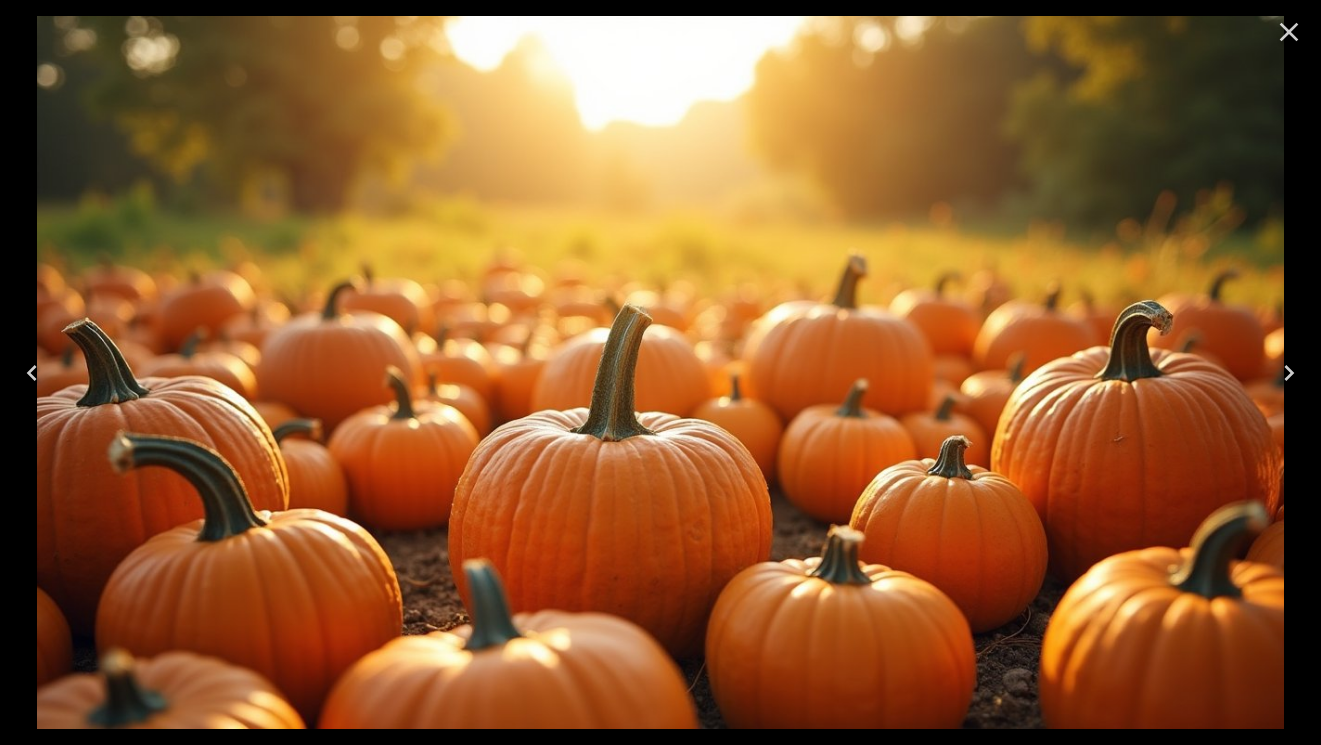 click 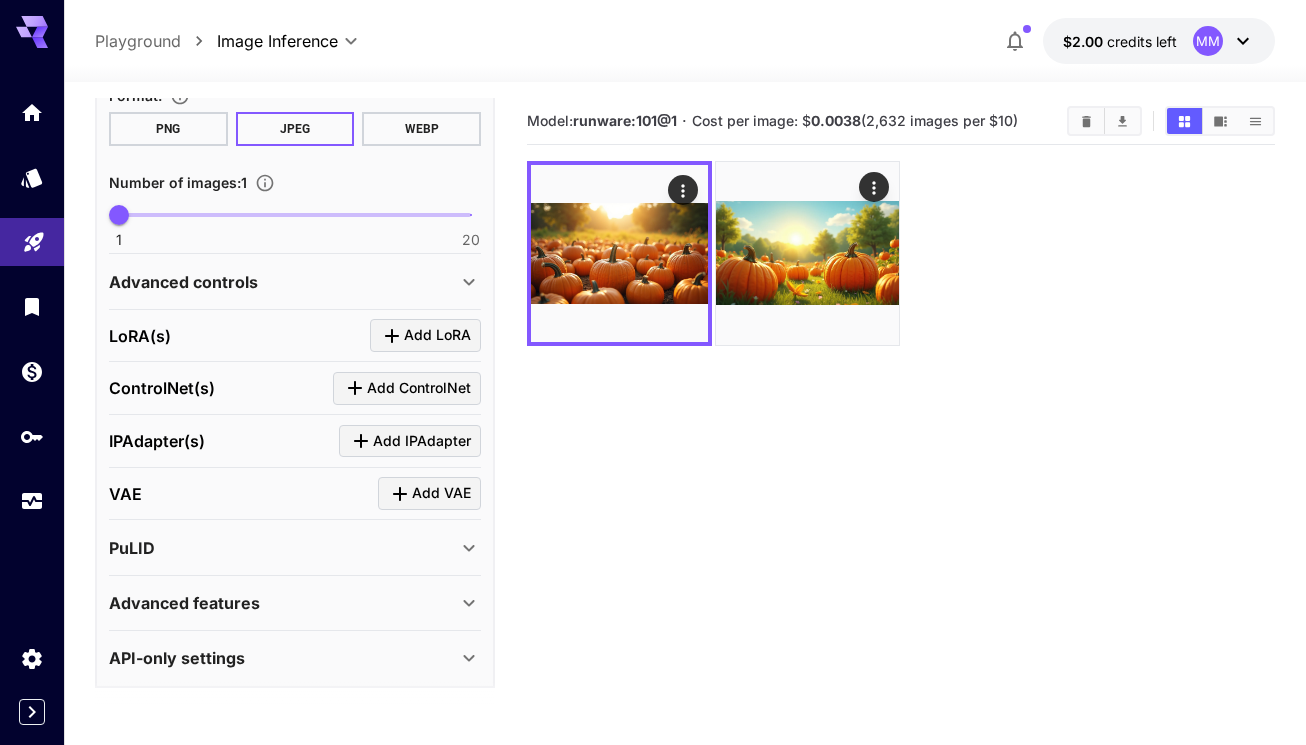 scroll, scrollTop: 589, scrollLeft: 0, axis: vertical 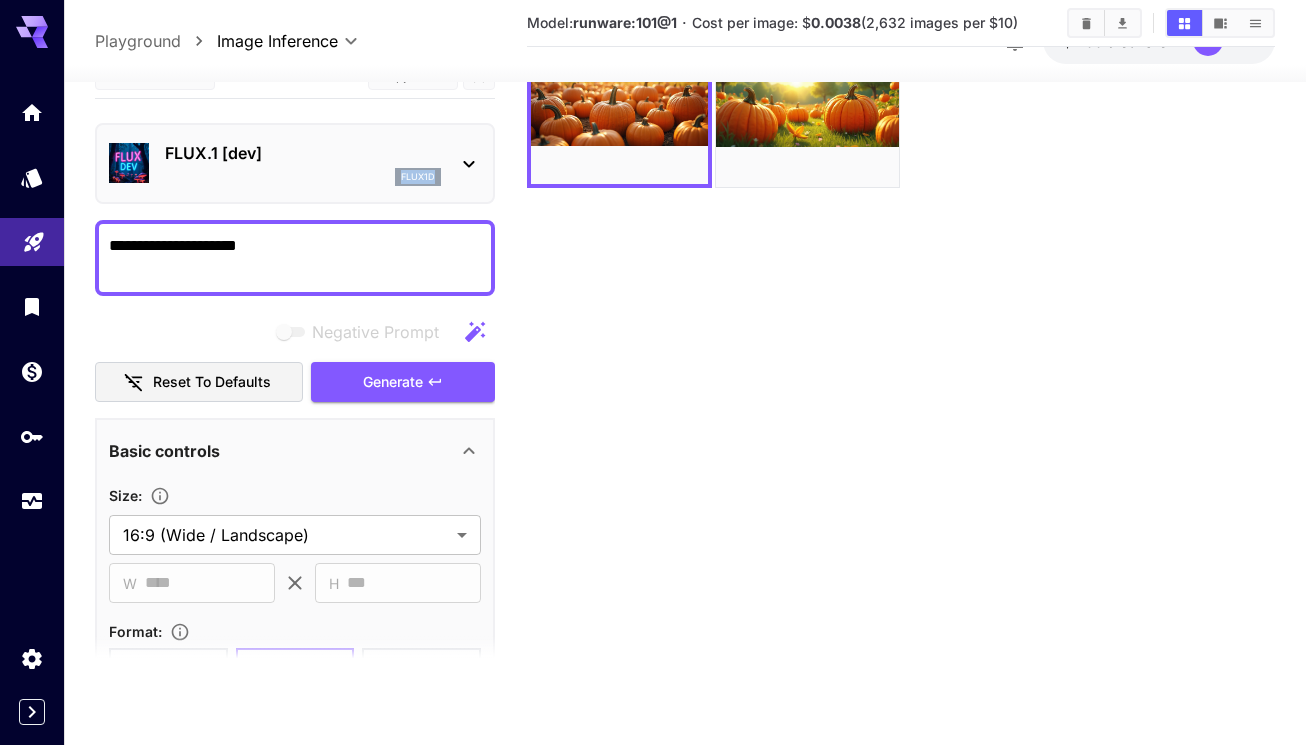 click on "FLUX.1 [dev] flux1d" at bounding box center [295, 163] 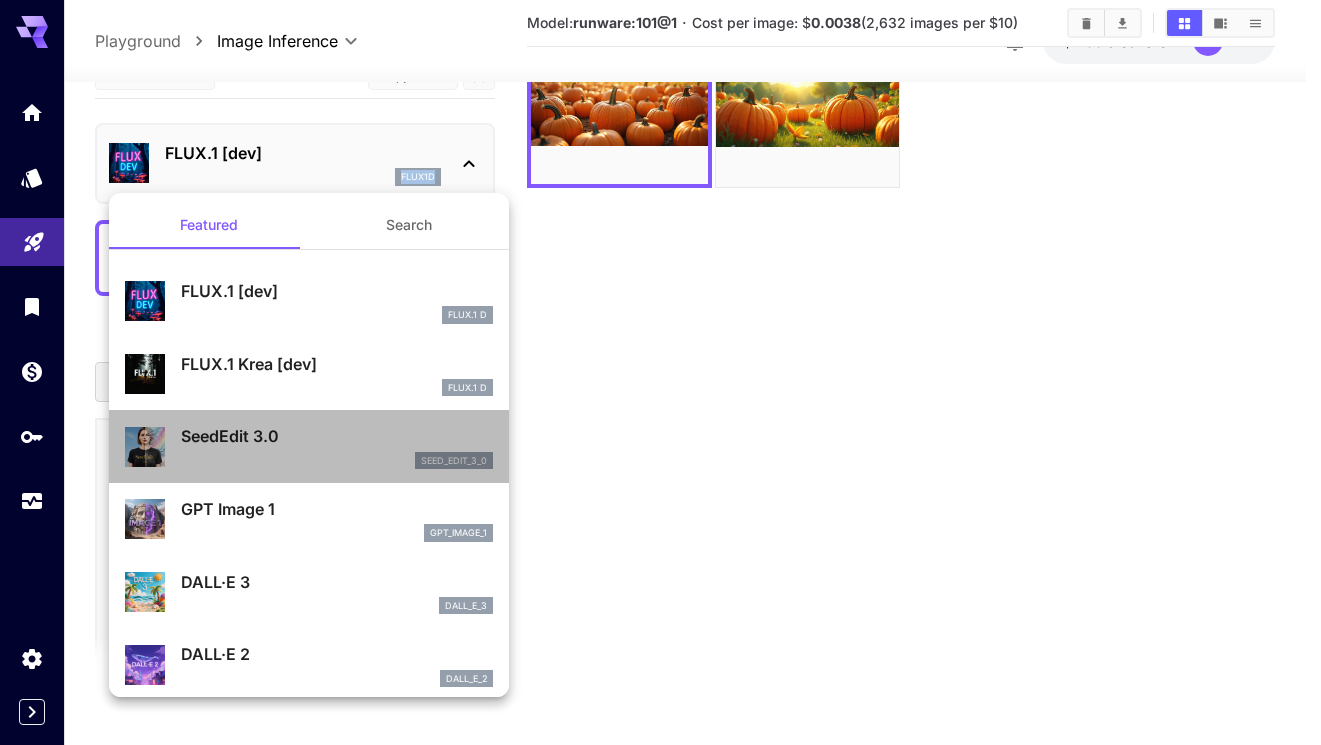 click on "SeedEdit 3.0" at bounding box center [337, 436] 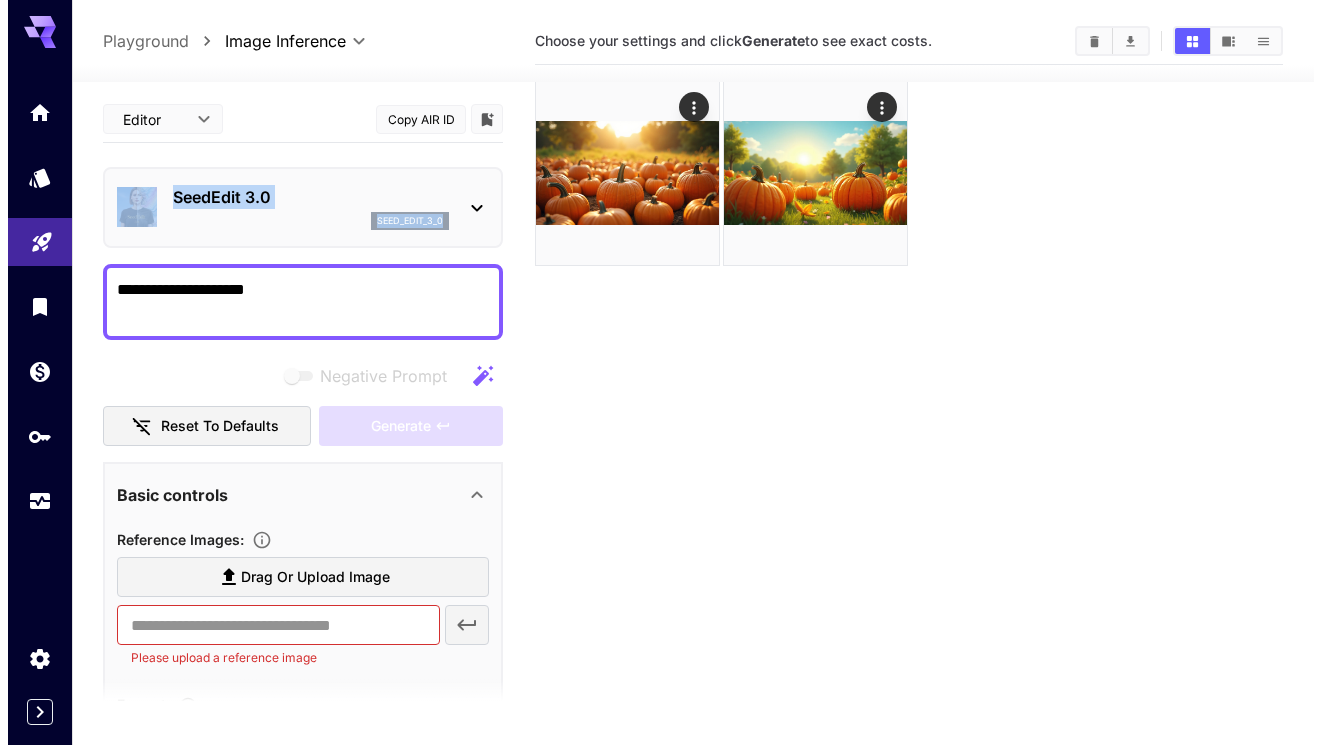 scroll, scrollTop: 0, scrollLeft: 0, axis: both 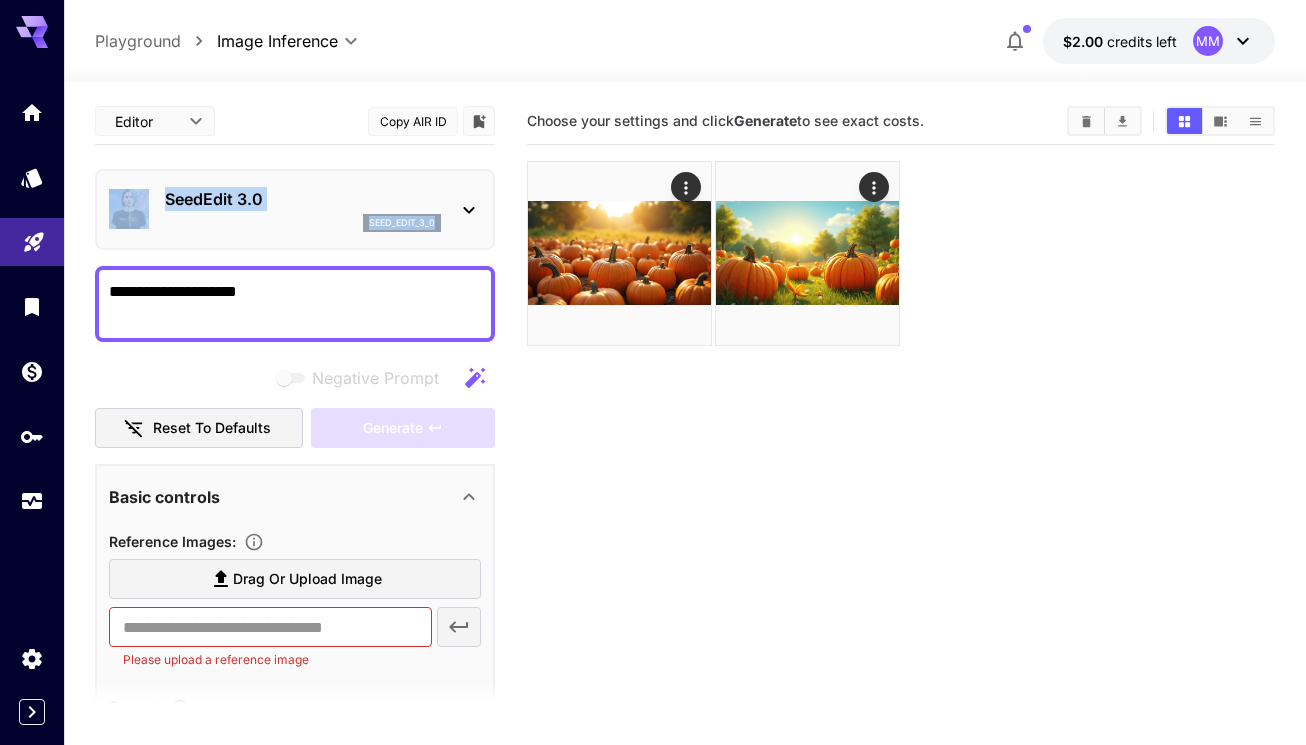 click 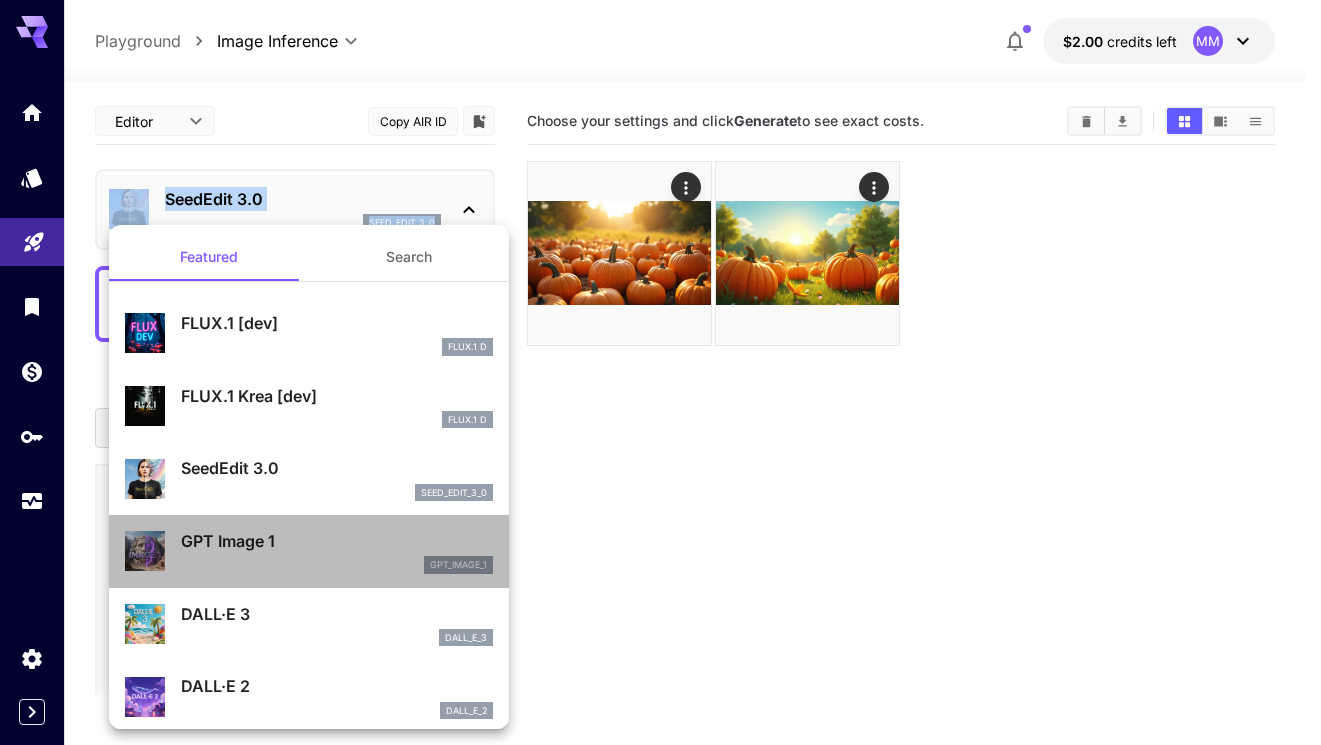 click on "GPT Image 1" at bounding box center (337, 541) 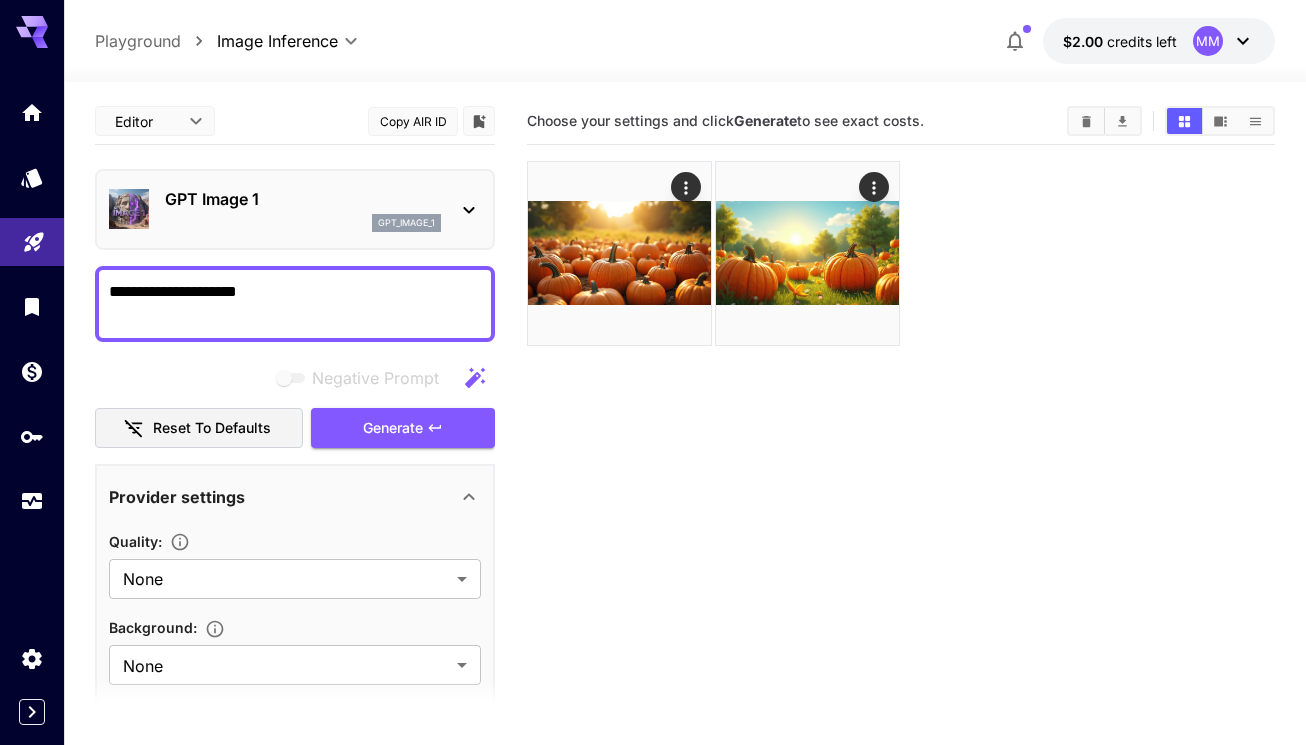 click on "Choose your settings and click  Generate  to see exact costs." at bounding box center (901, 470) 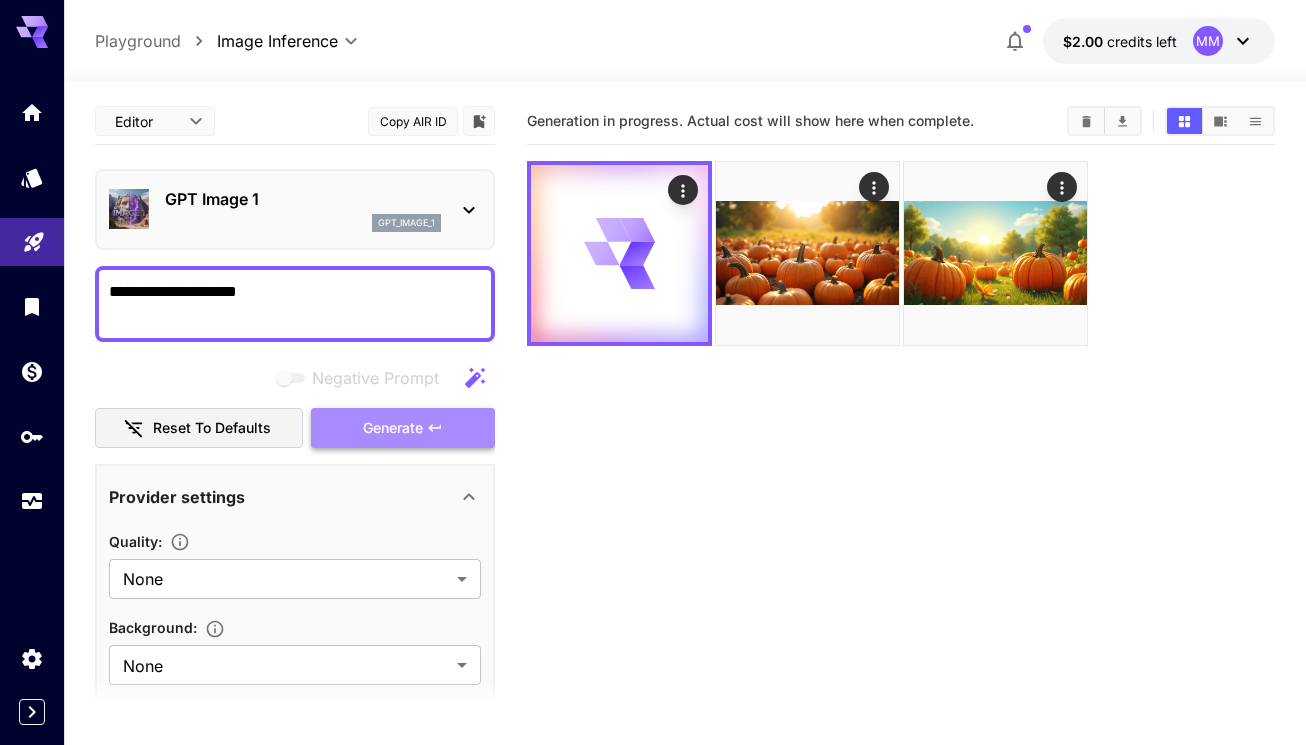 click on "Generate" at bounding box center (393, 428) 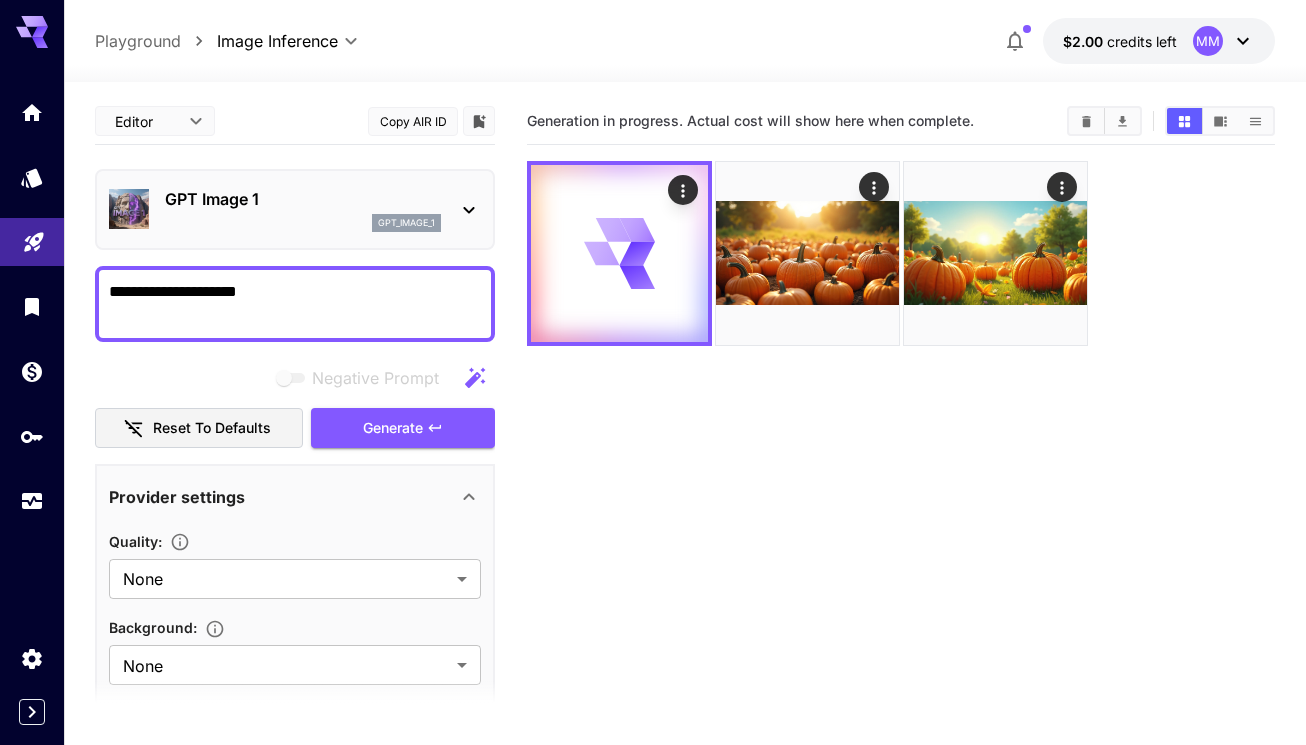 click 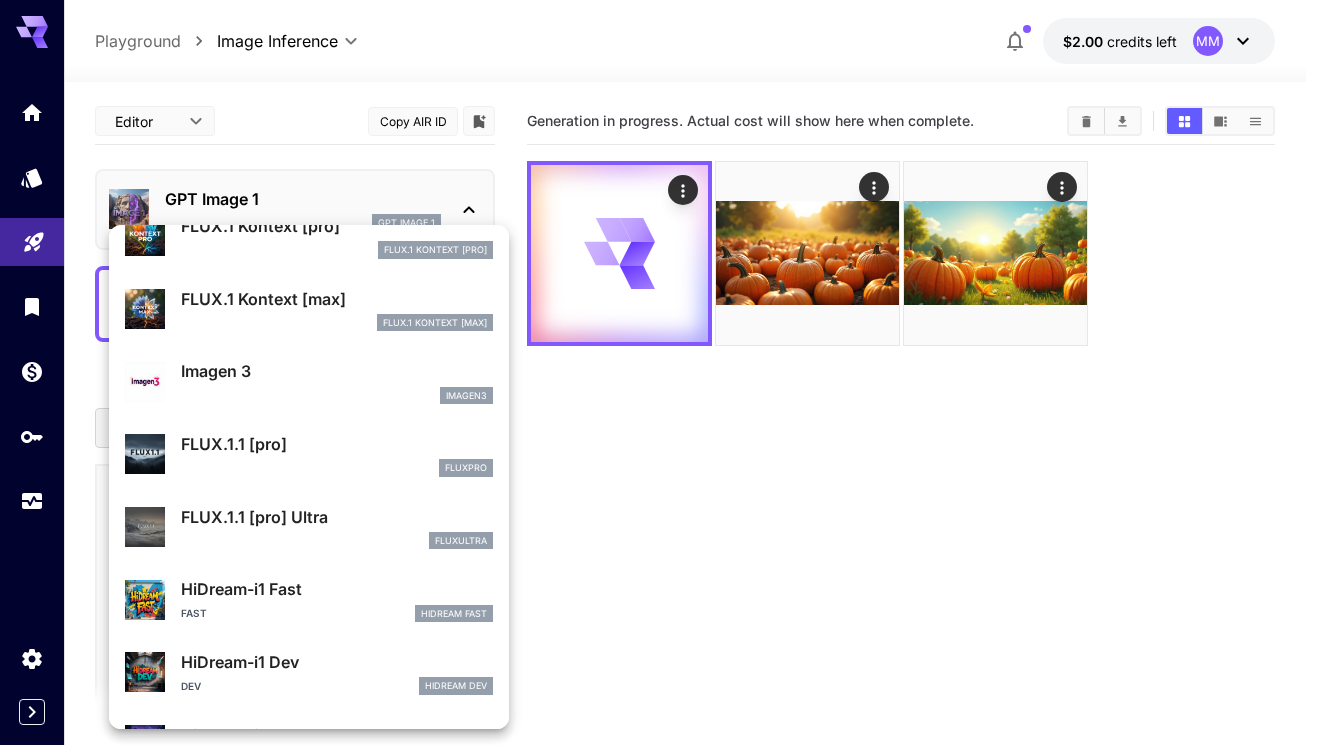 scroll, scrollTop: 1107, scrollLeft: 0, axis: vertical 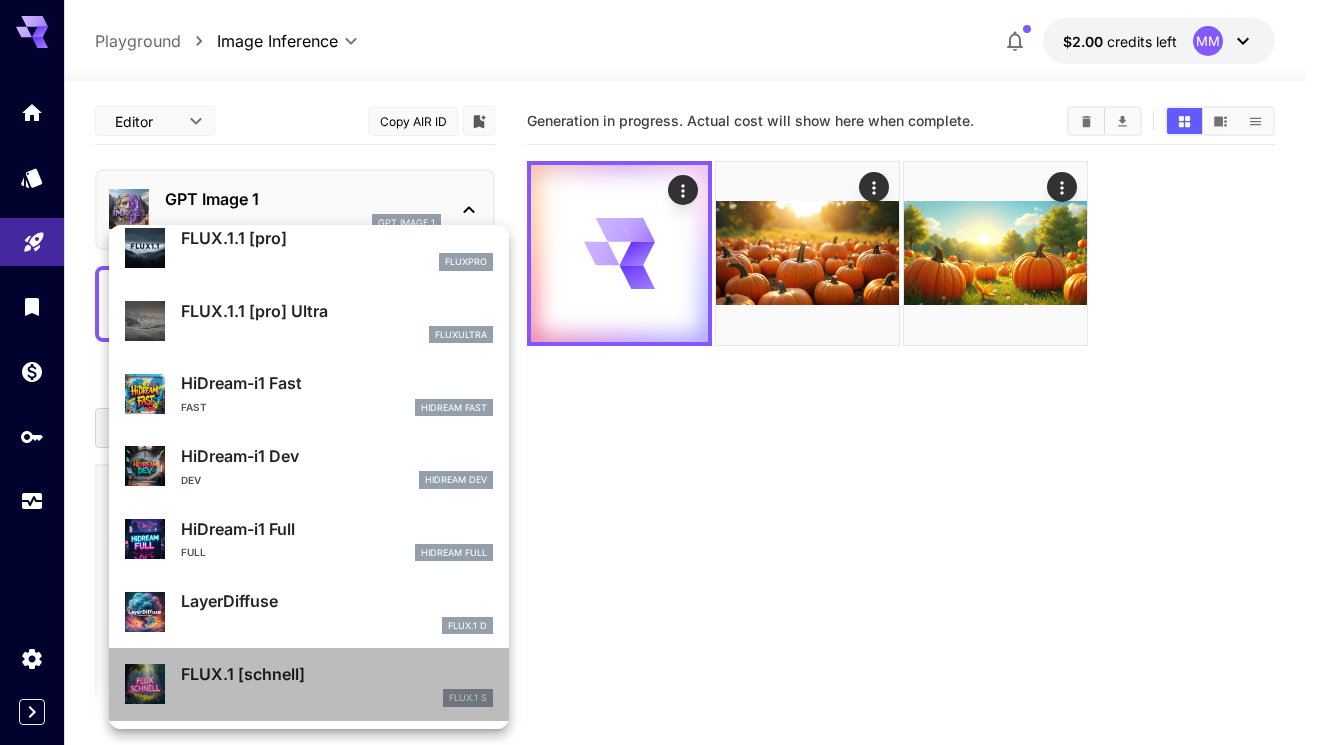 click on "FLUX.1 S" at bounding box center [337, 698] 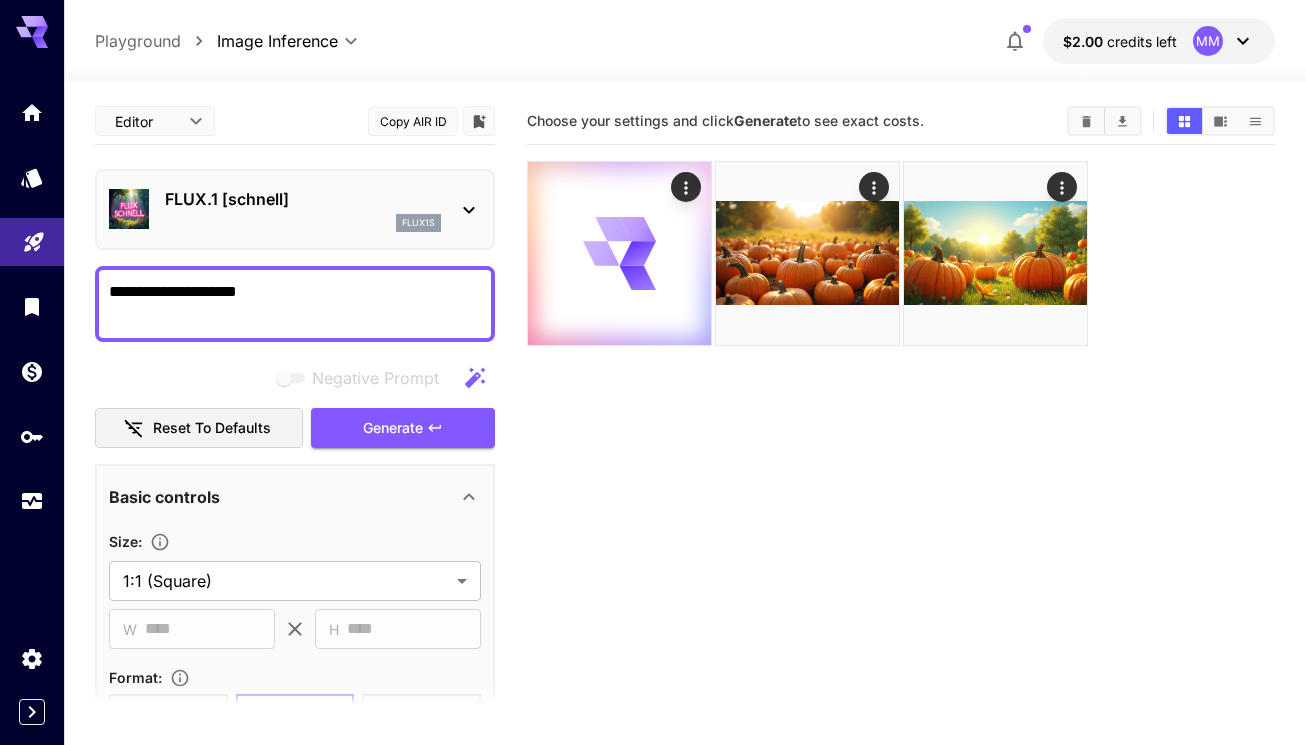 click on "Choose your settings and click  Generate  to see exact costs." at bounding box center [901, 470] 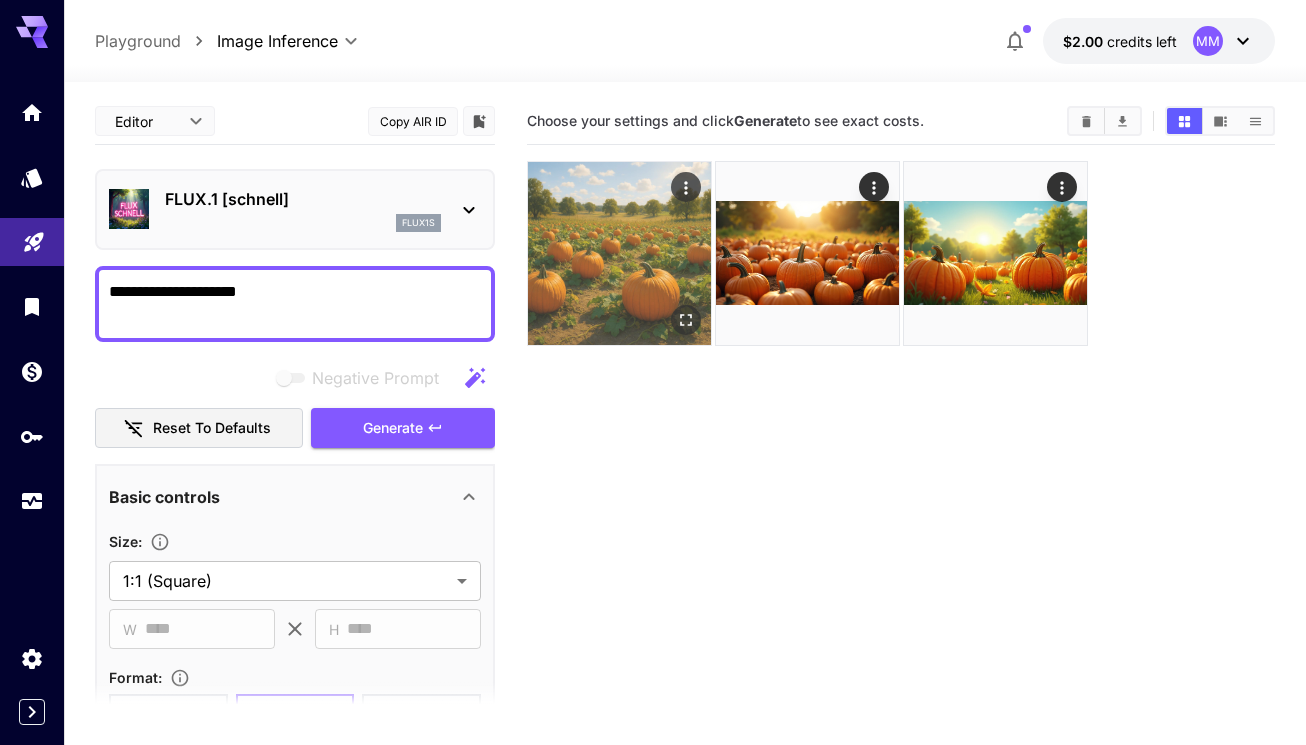 click at bounding box center [619, 253] 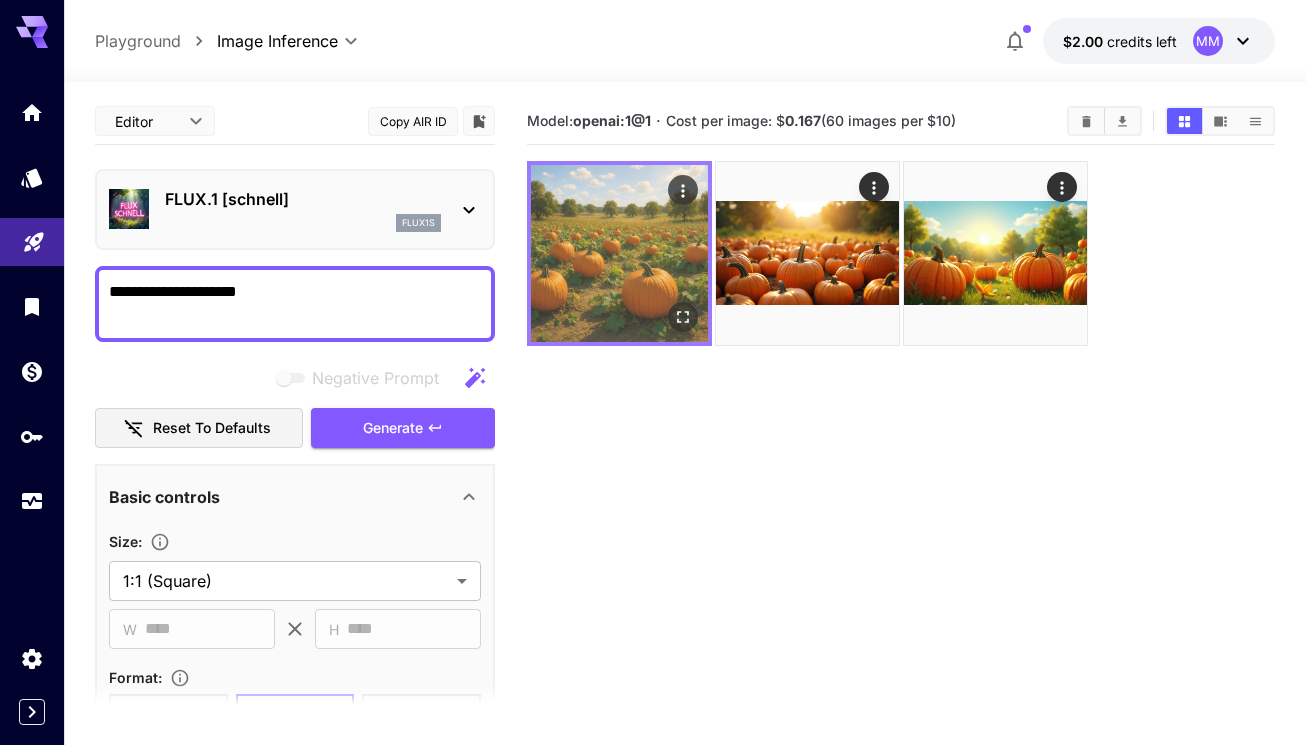 click at bounding box center [619, 253] 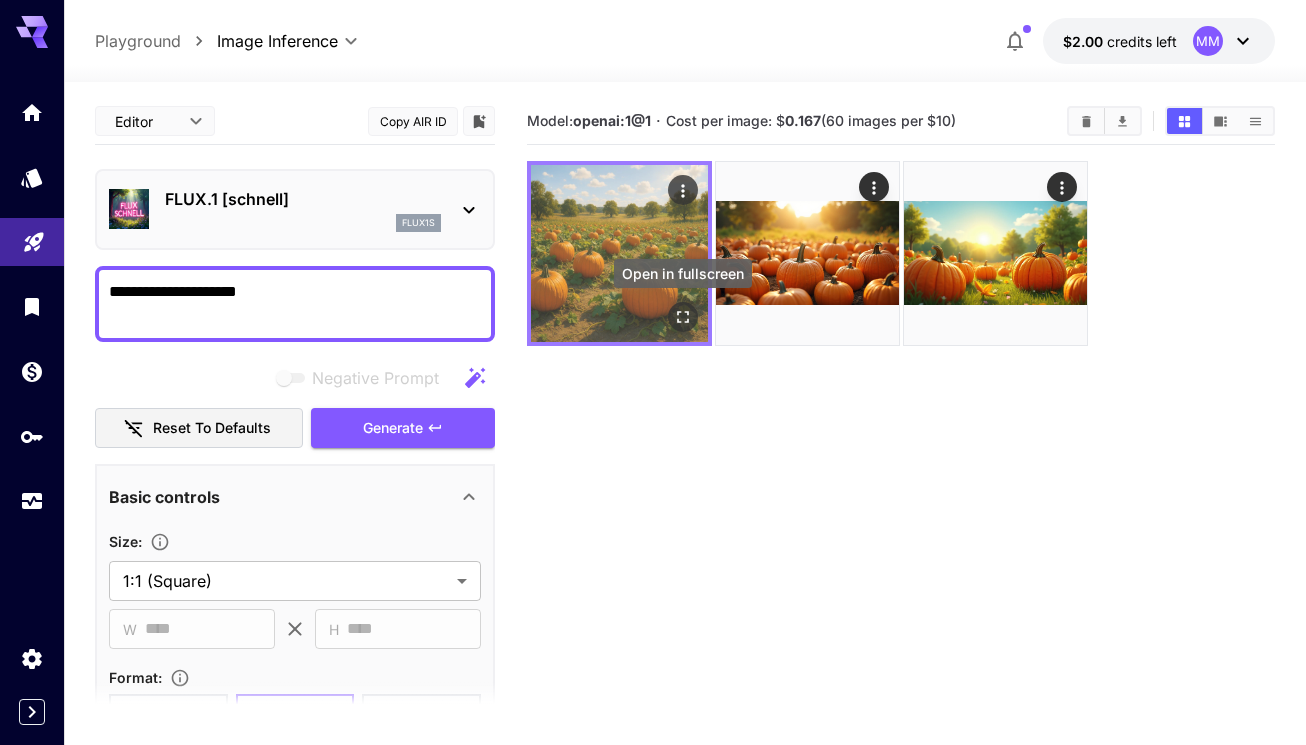click 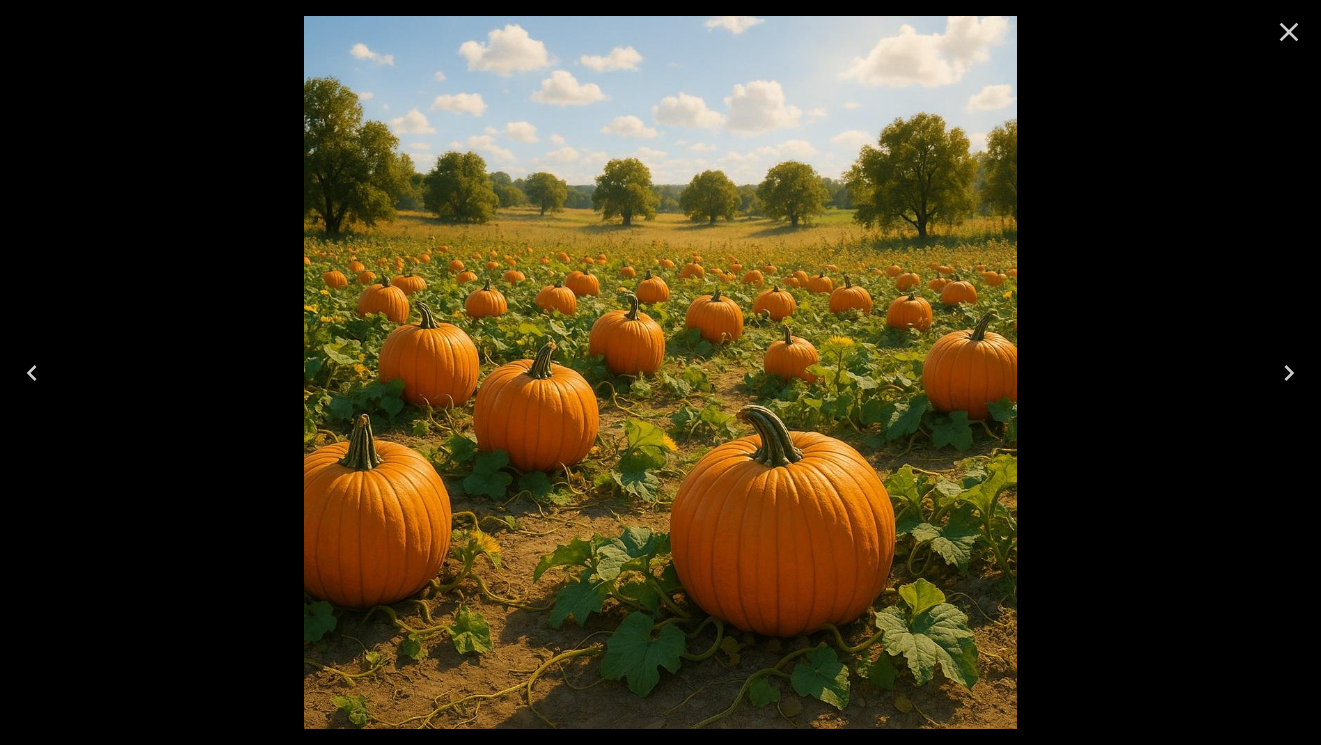 click 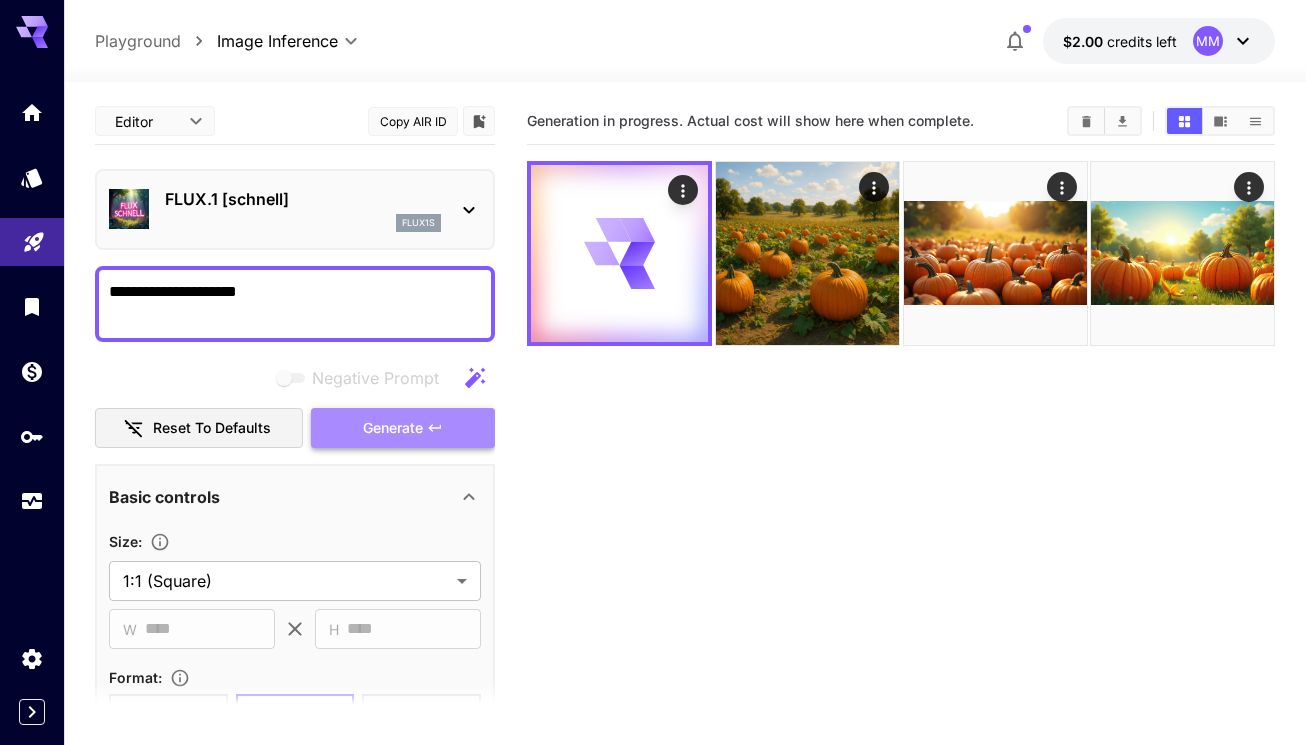 click on "Generate" at bounding box center (393, 428) 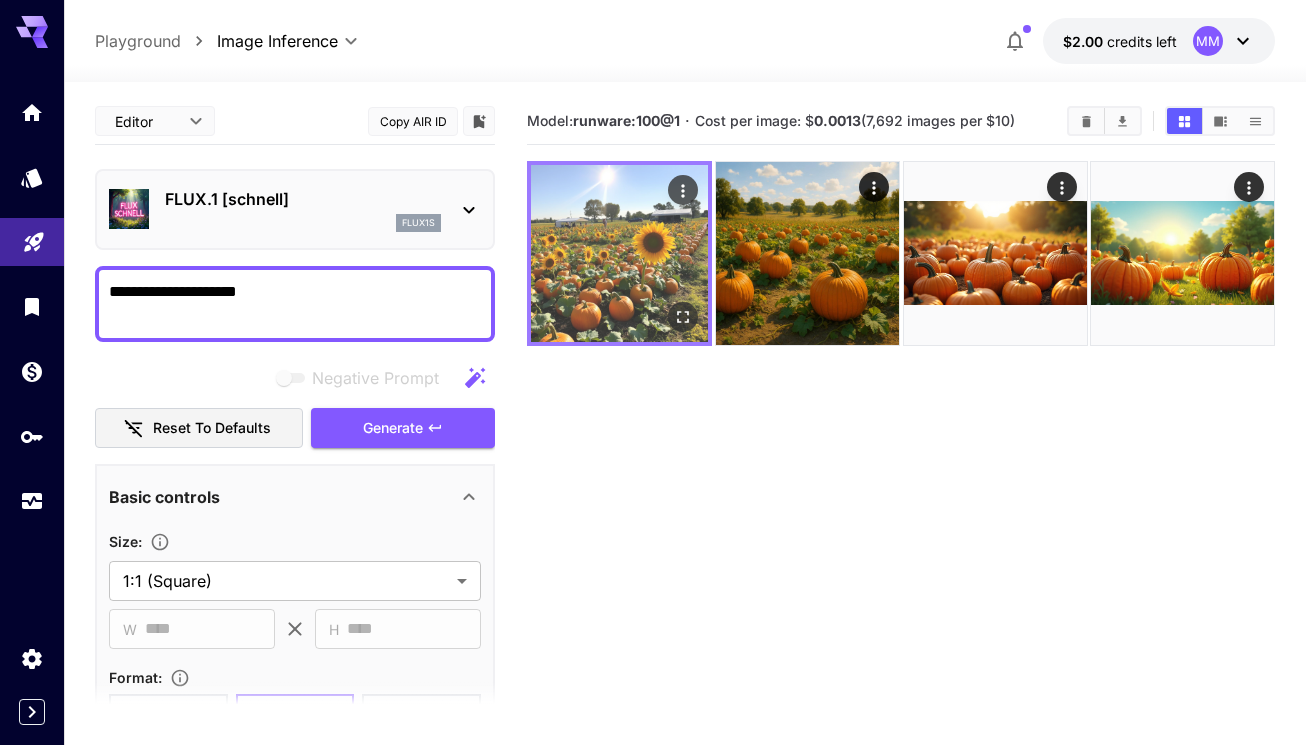 click at bounding box center (619, 253) 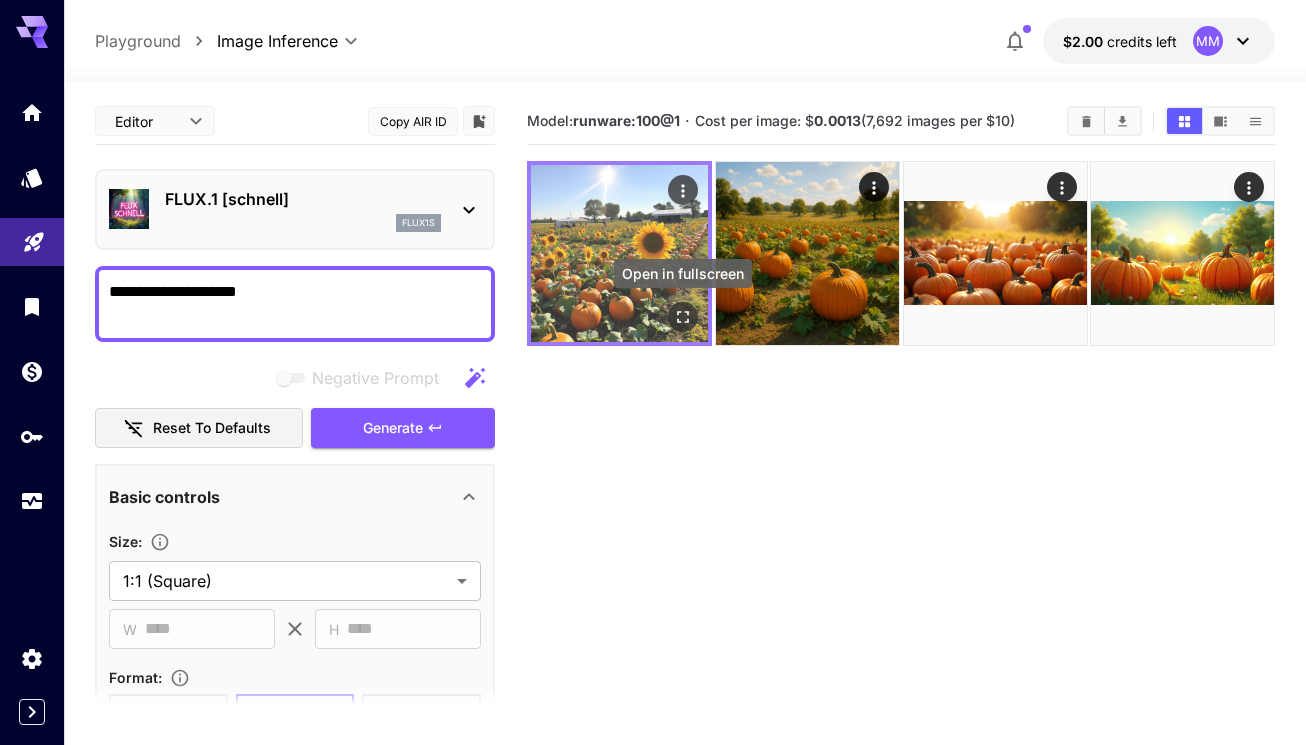 click 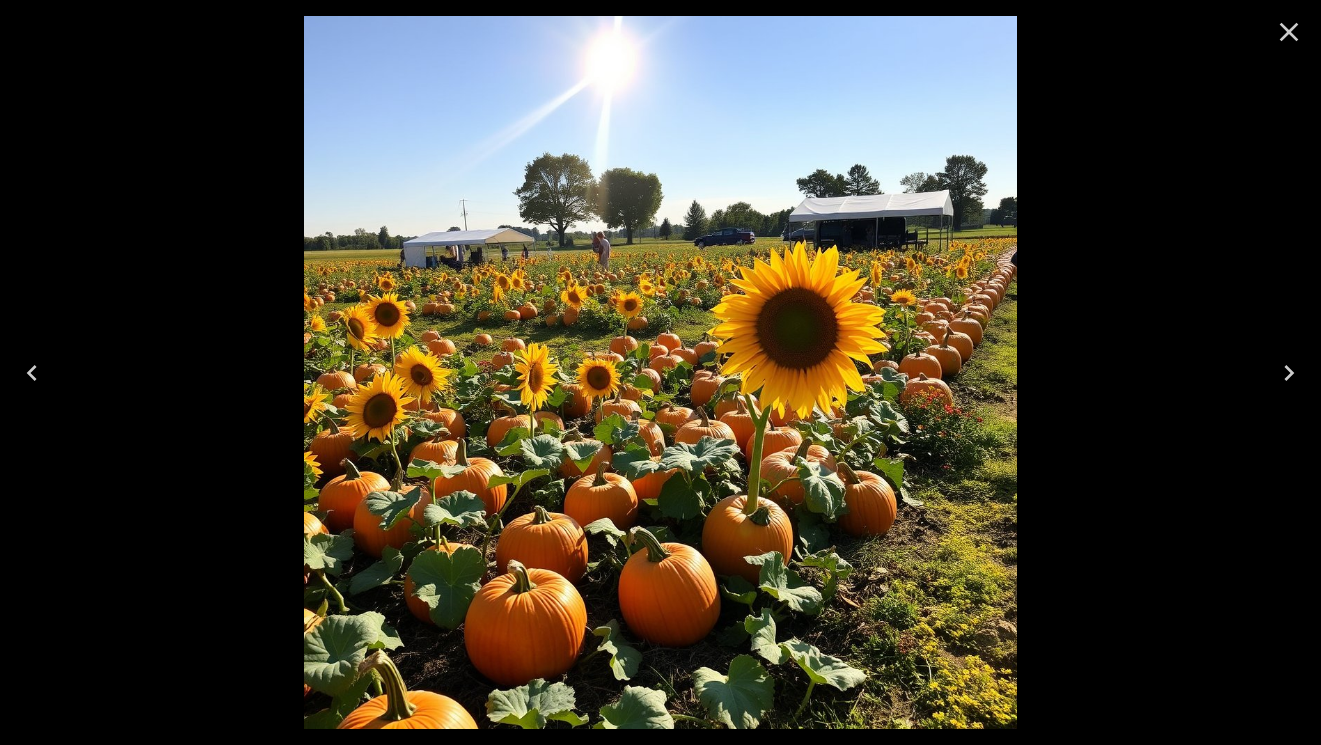 click 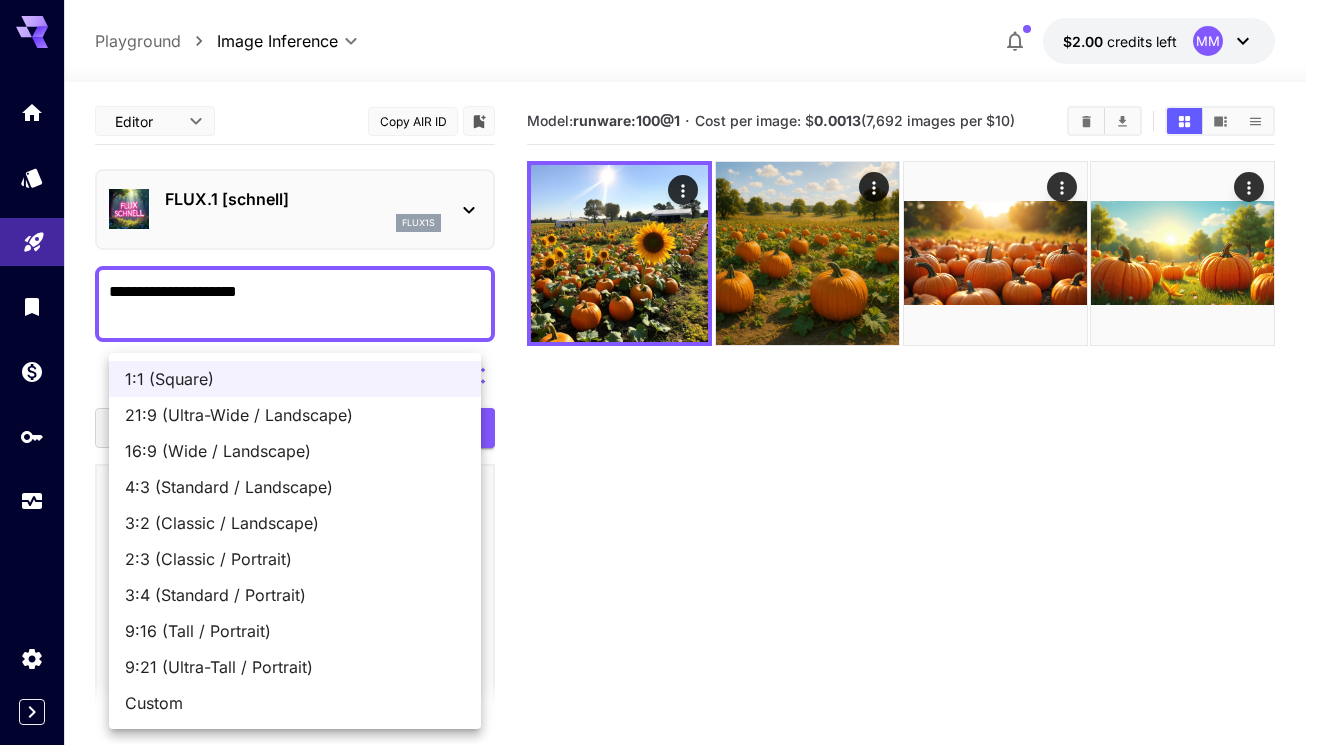 click on "**********" at bounding box center [660, 451] 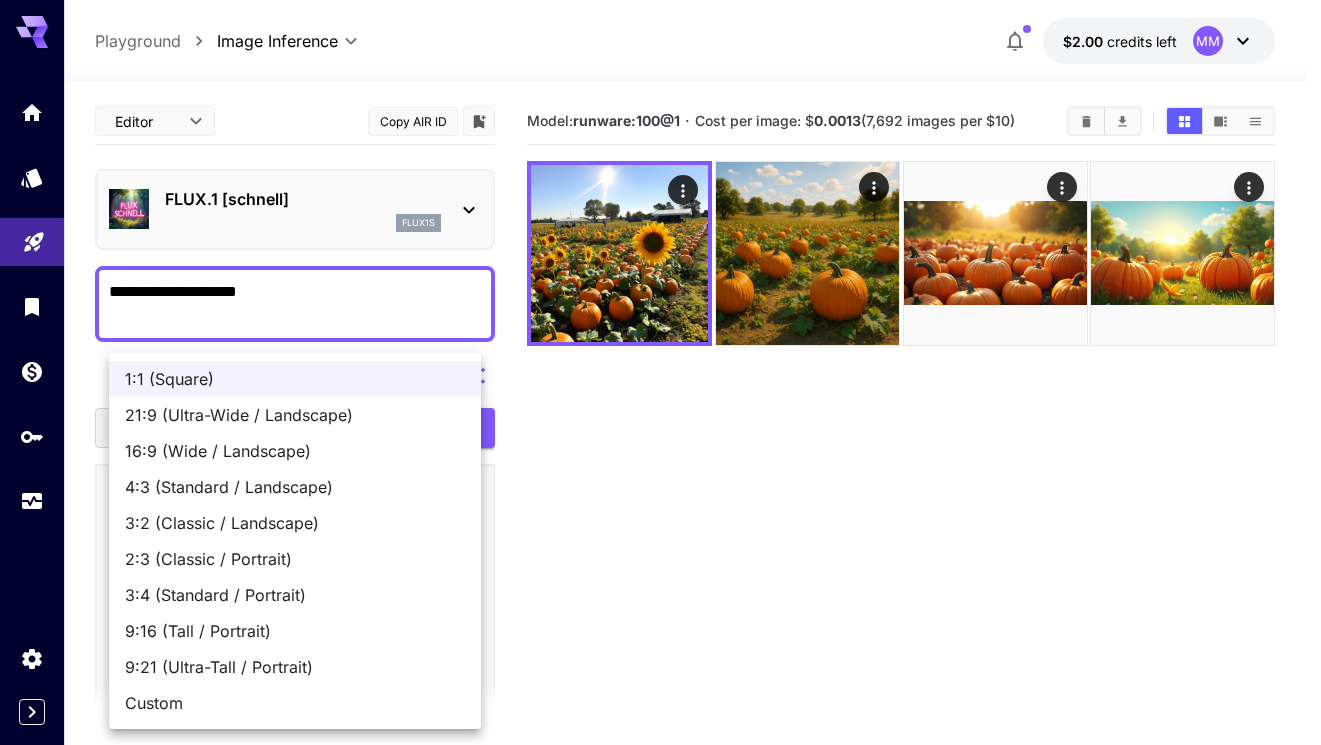 click on "16:9 (Wide / Landscape)" at bounding box center [295, 451] 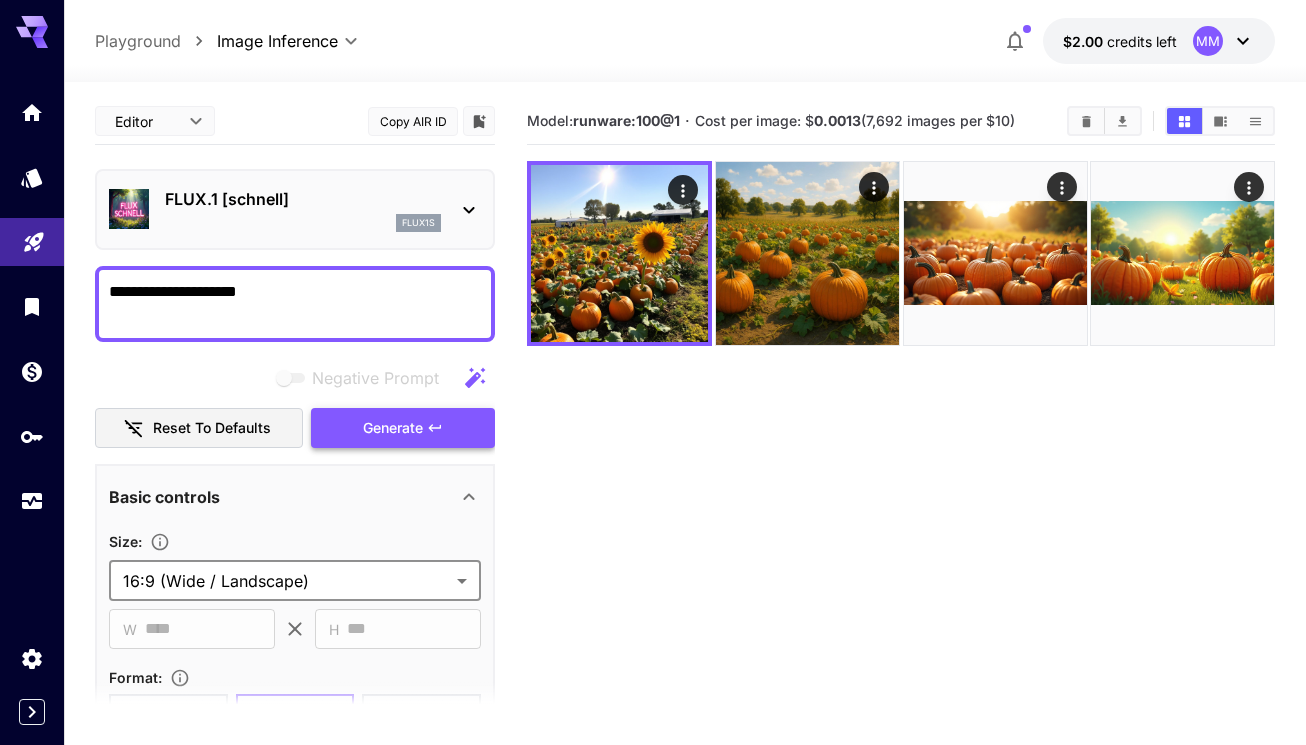 click on "Generate" at bounding box center [393, 428] 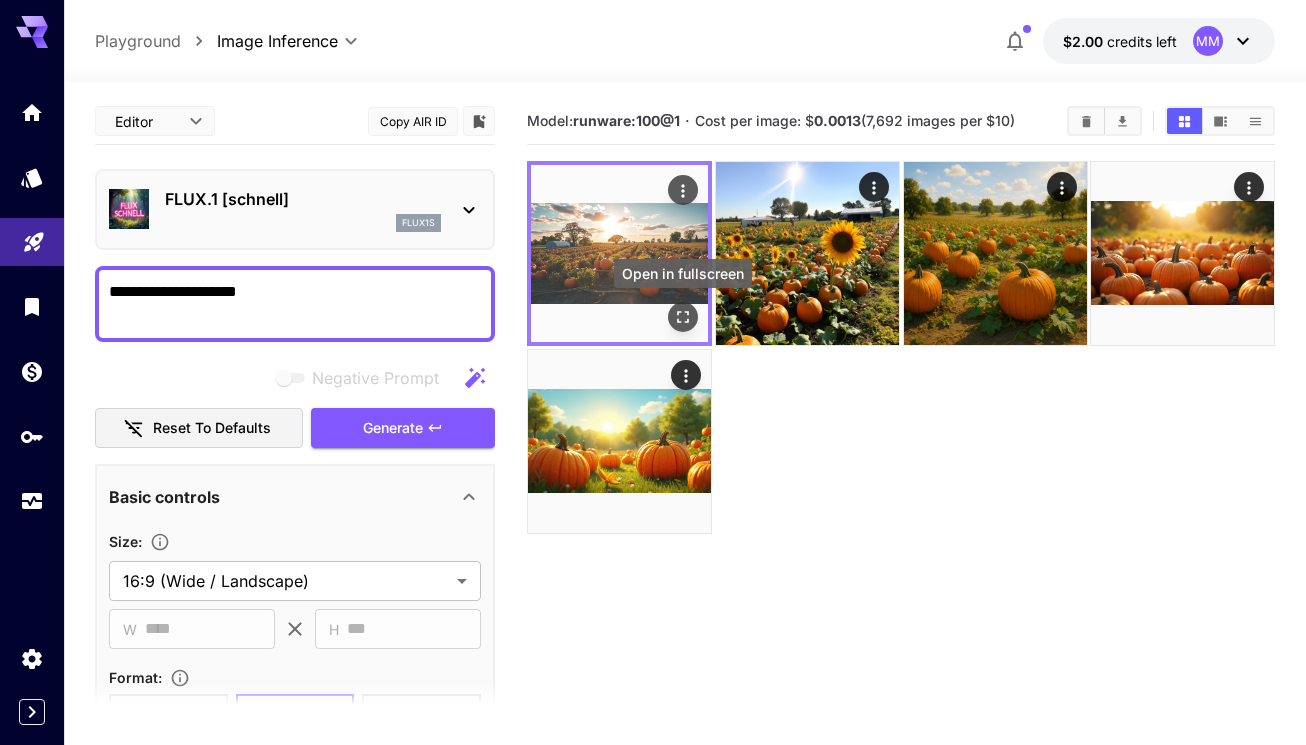 click 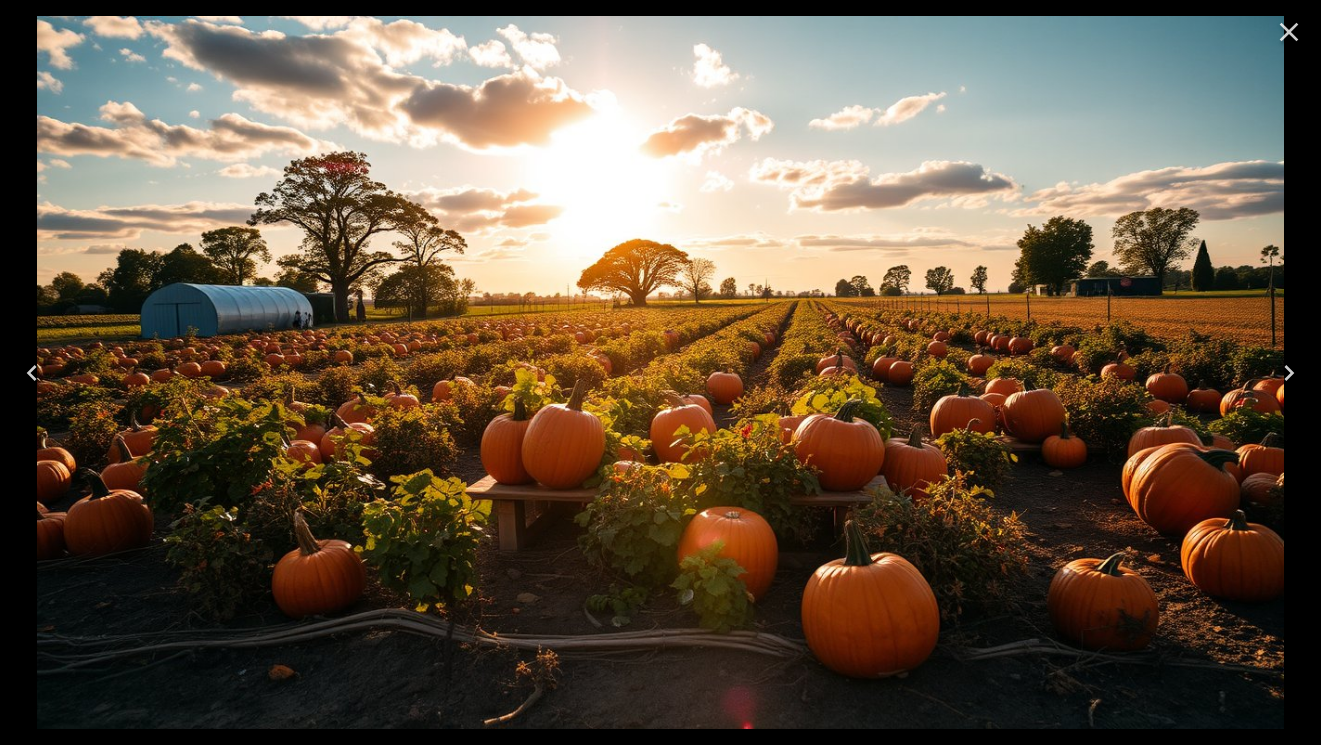 click 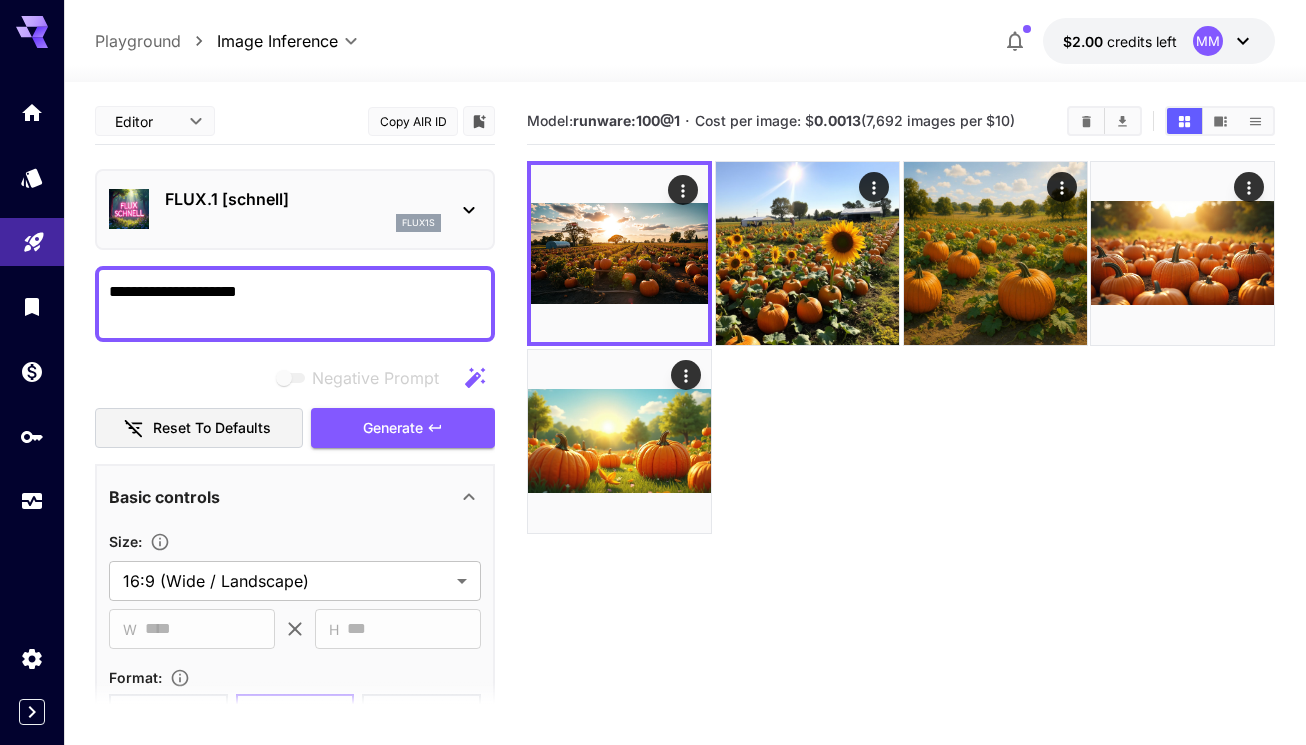 click on "FLUX.1 [schnell] flux1s" at bounding box center [295, 209] 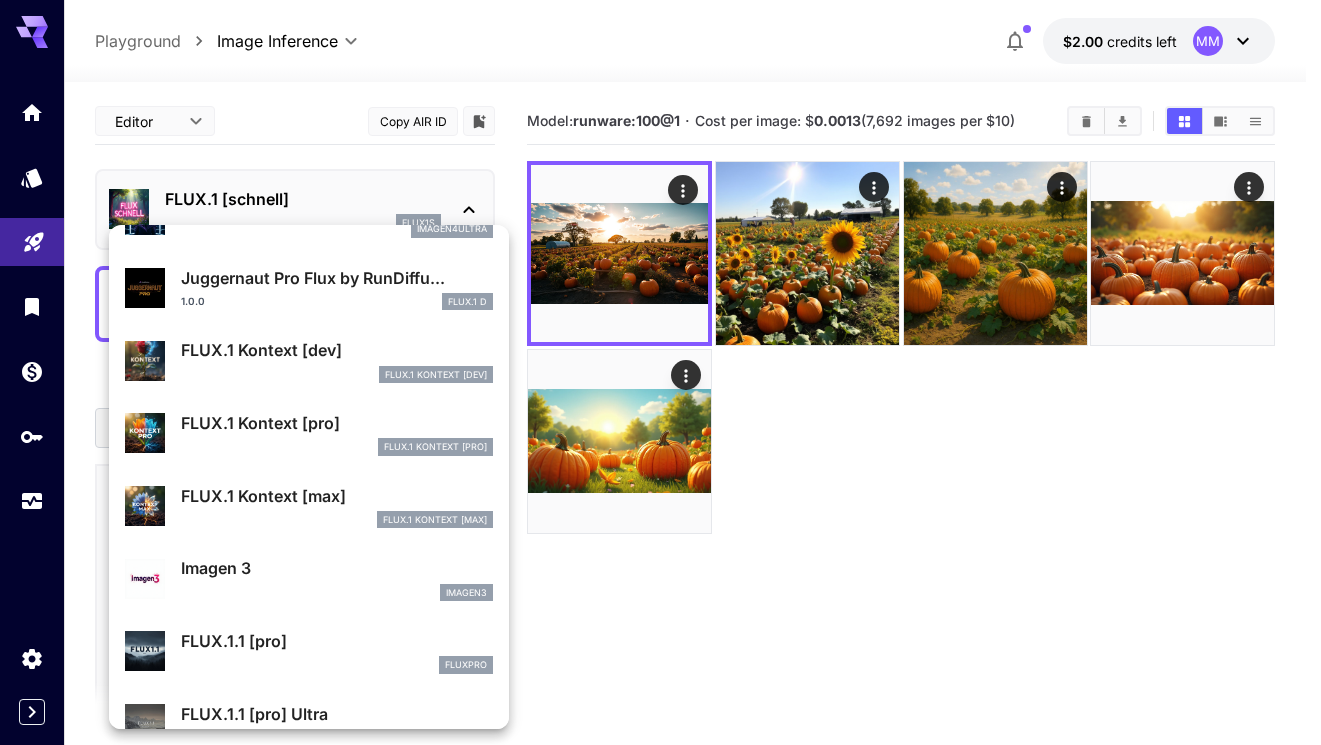 scroll, scrollTop: 1107, scrollLeft: 0, axis: vertical 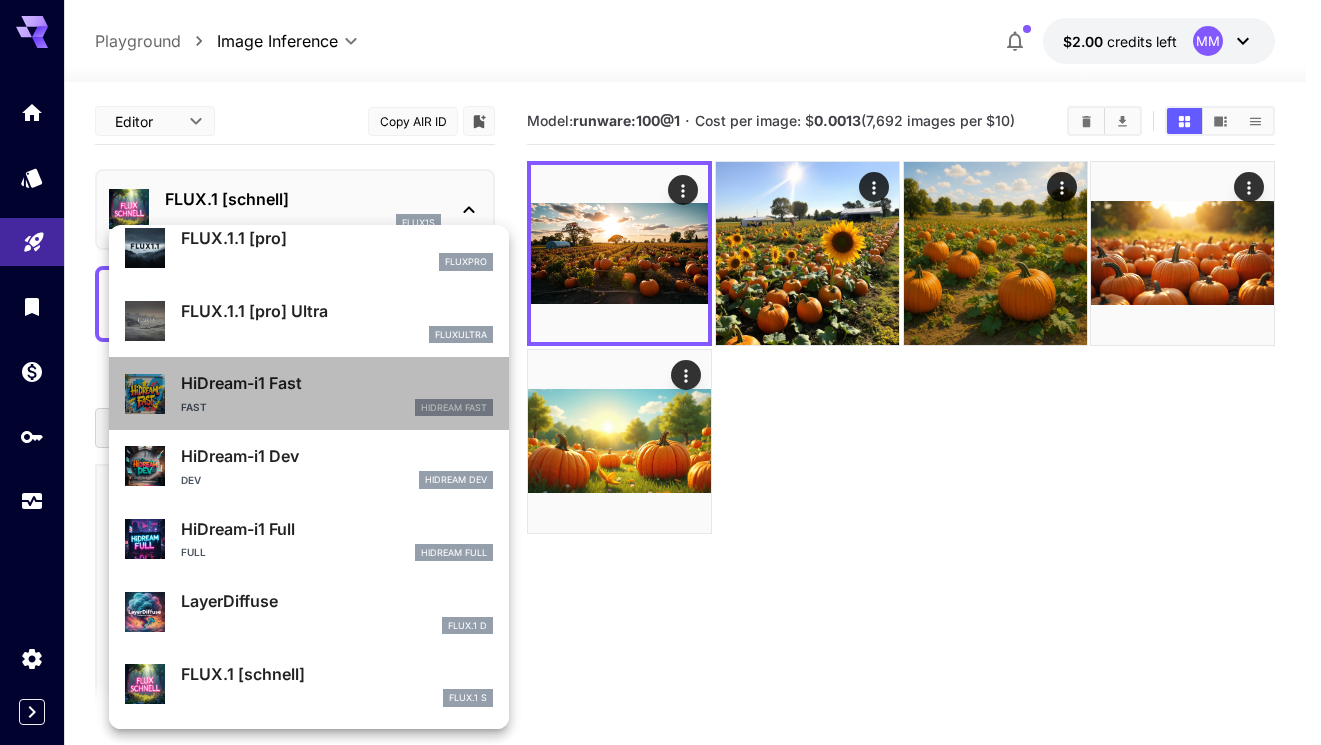 click on "HiDream-i1 Fast" at bounding box center [337, 383] 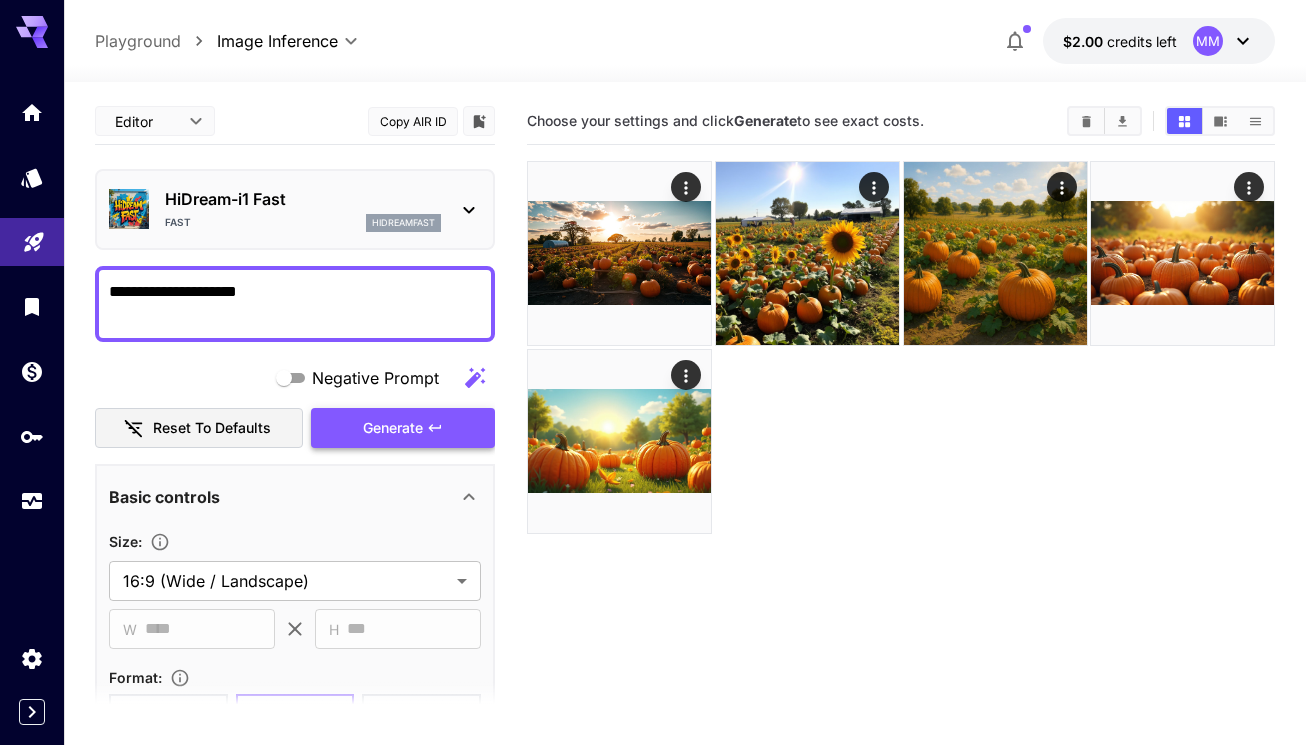 click on "Generate" at bounding box center (403, 428) 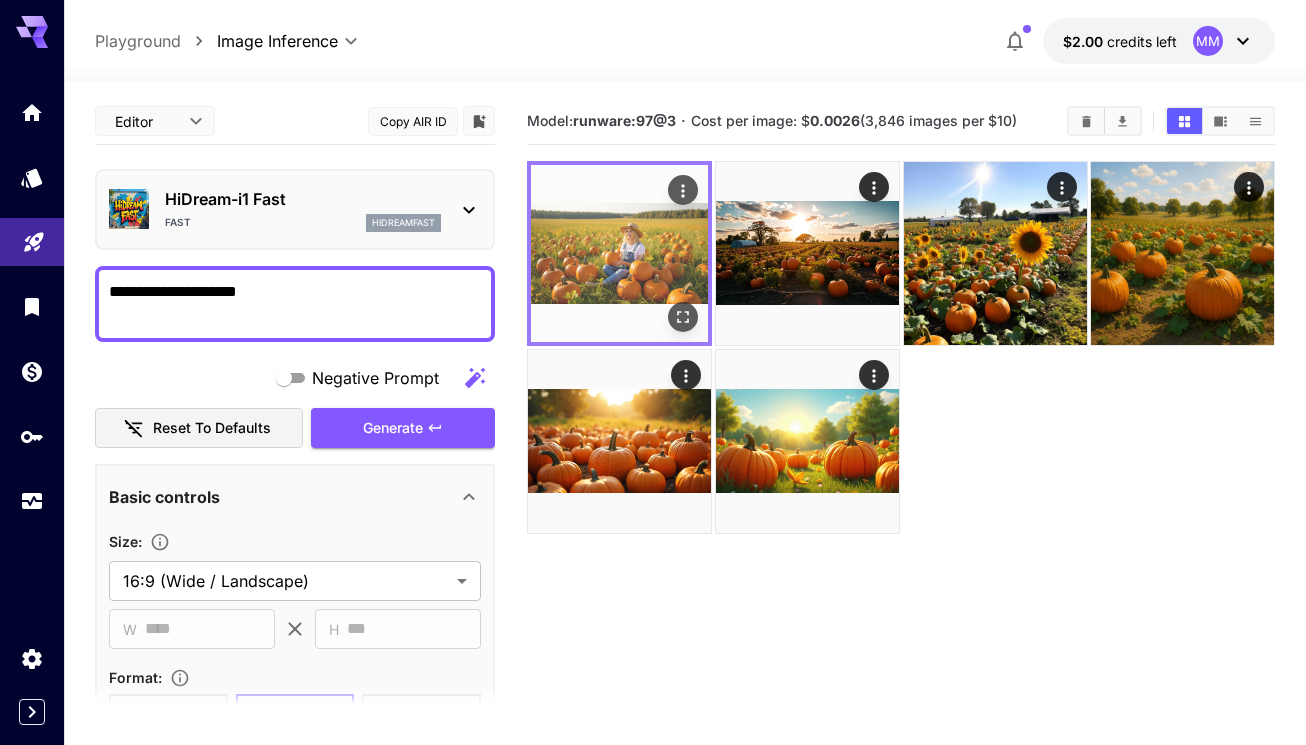 click at bounding box center (619, 253) 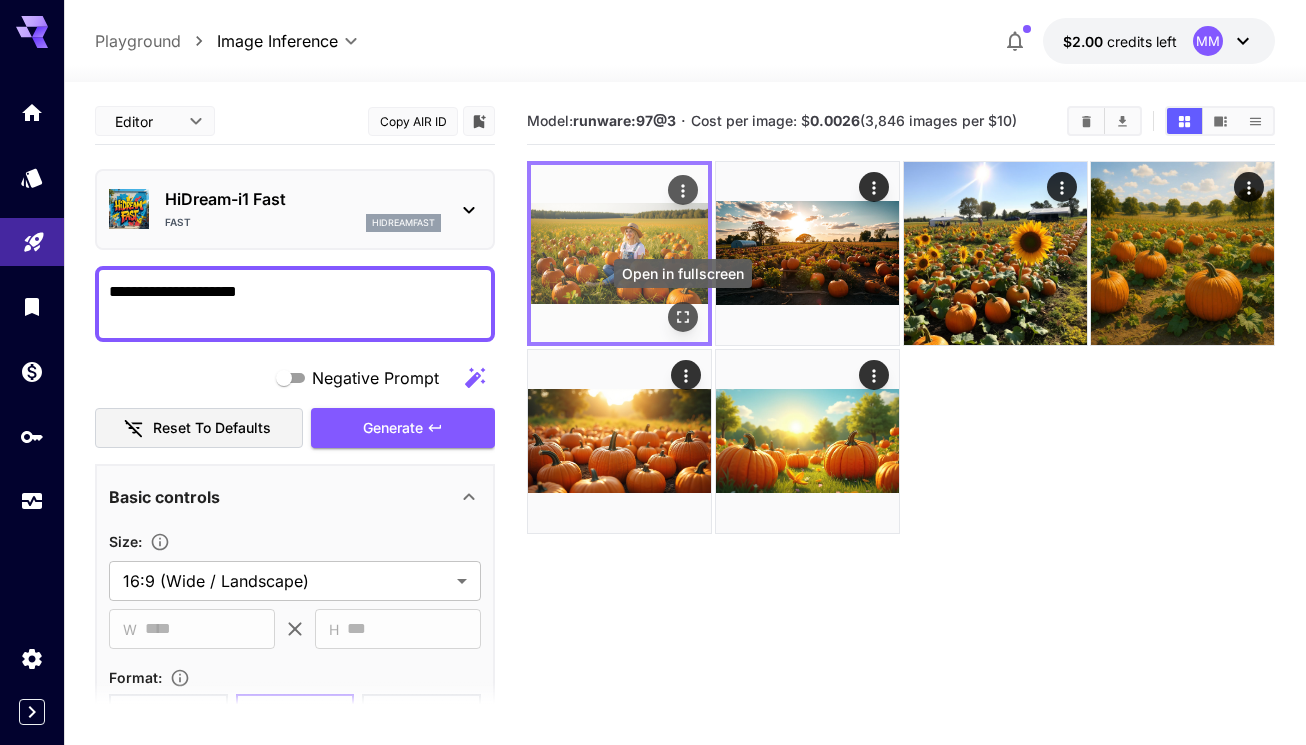 click 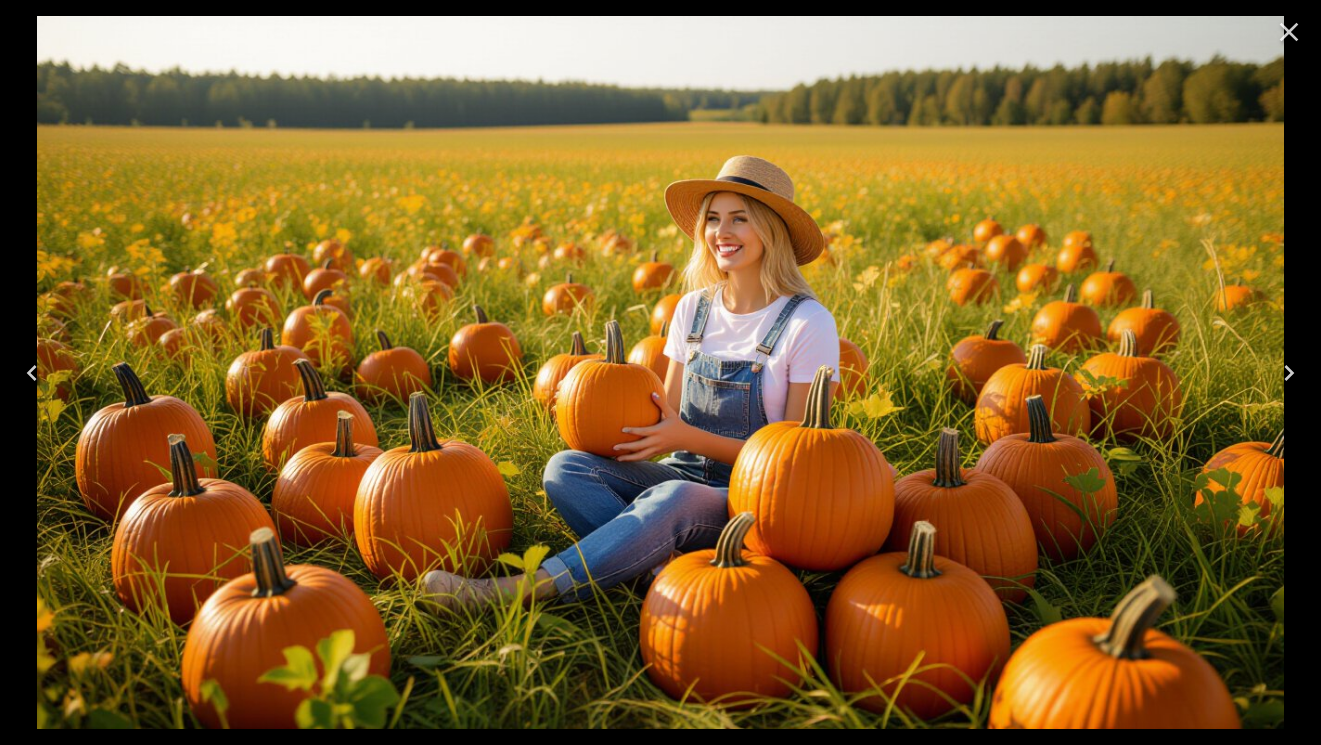 click 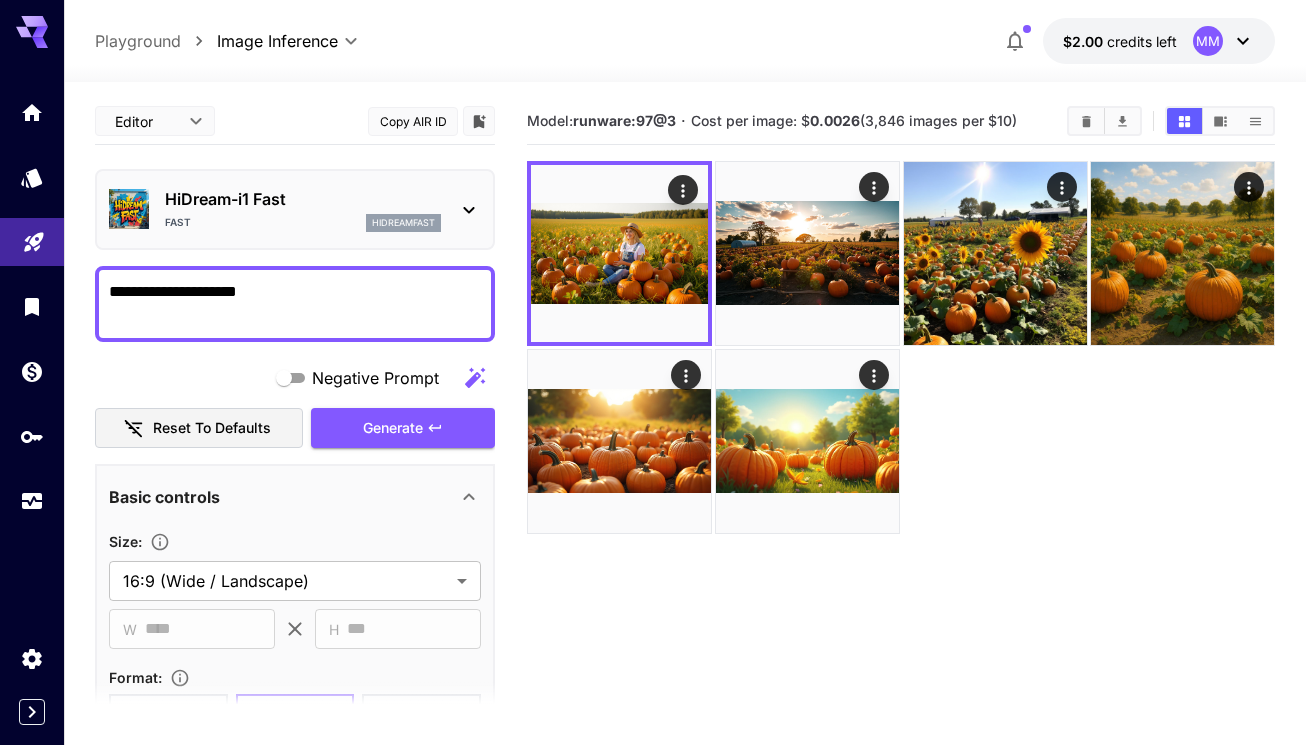 click on "HiDream-i1 Fast Fast hidreamfast" at bounding box center (295, 209) 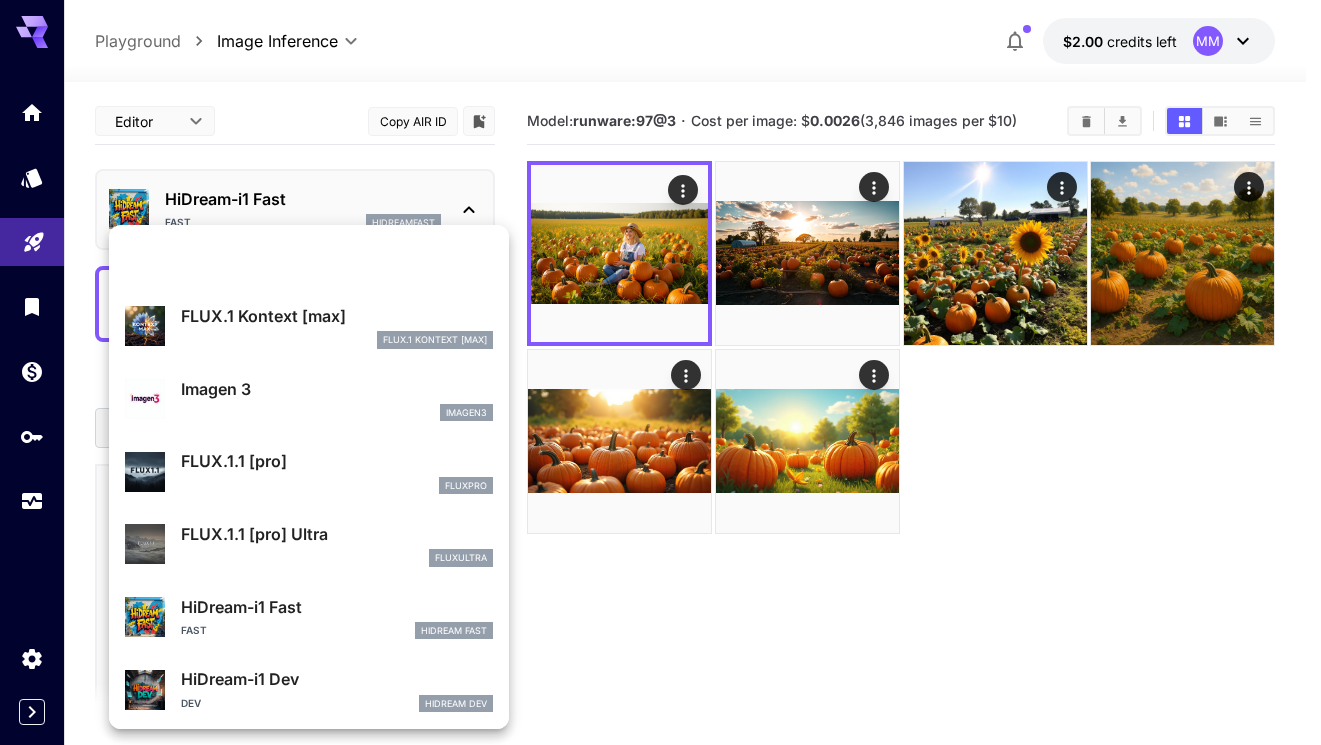 scroll, scrollTop: 1107, scrollLeft: 0, axis: vertical 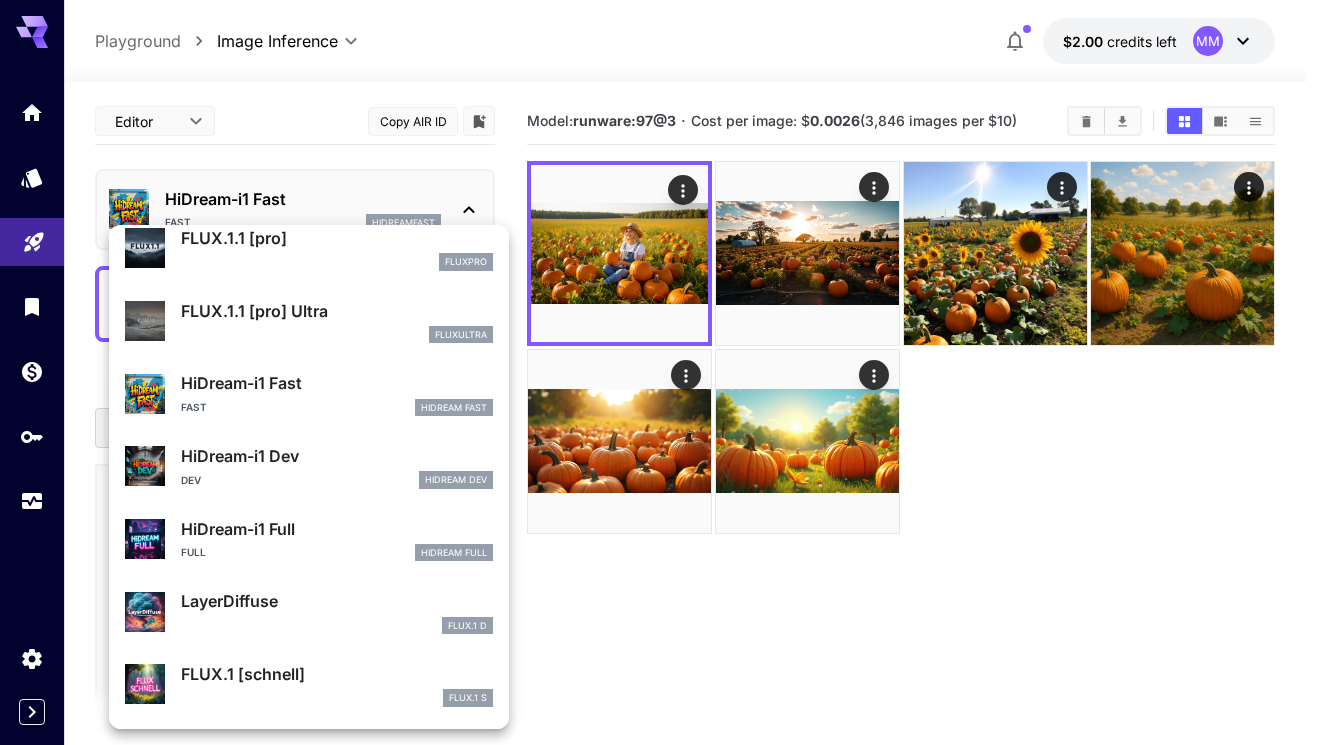 click on "FLUX.1 D" at bounding box center [337, 626] 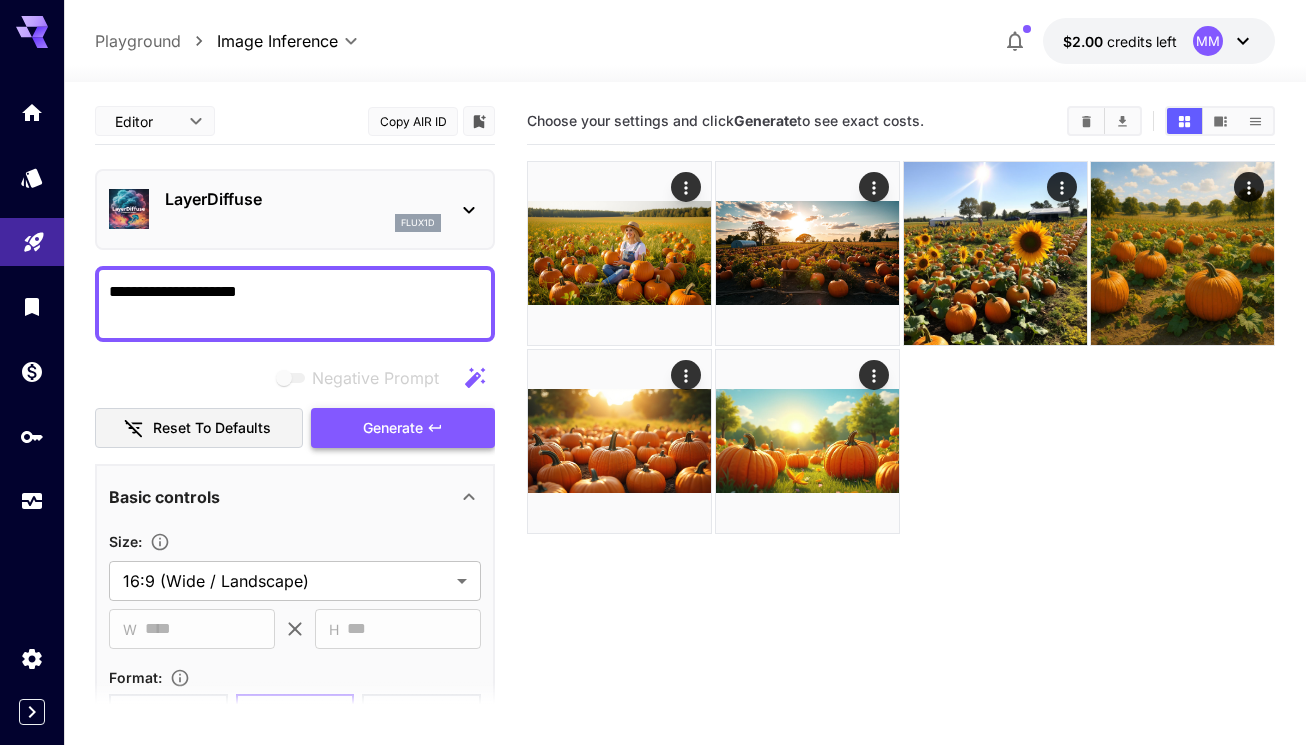click on "Generate" at bounding box center [393, 428] 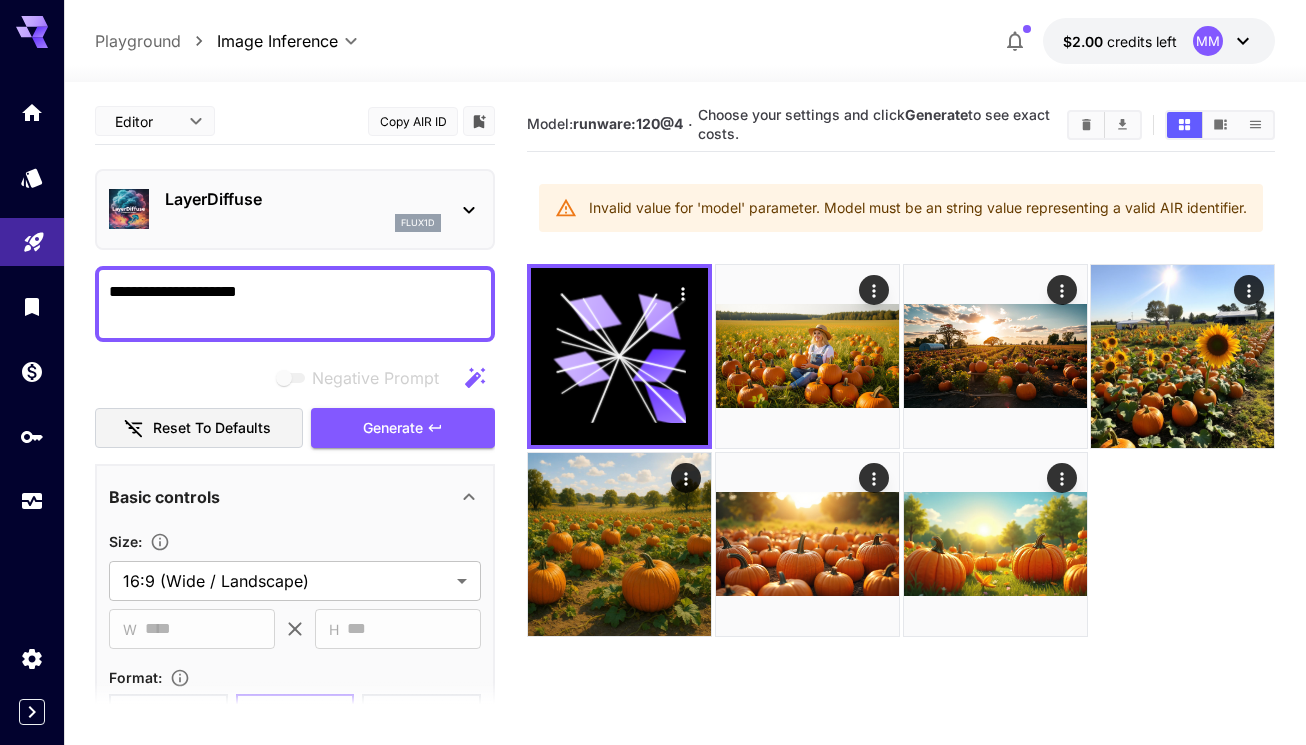 click 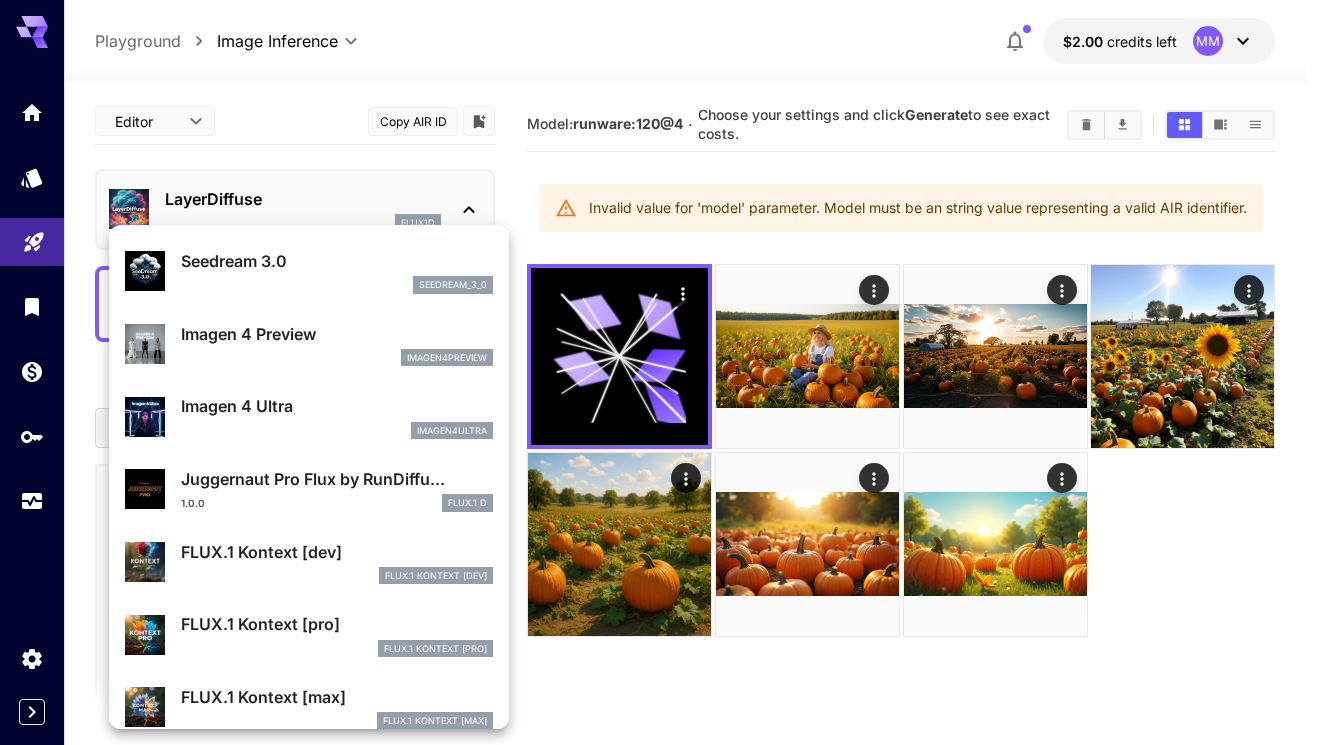 scroll, scrollTop: 1107, scrollLeft: 0, axis: vertical 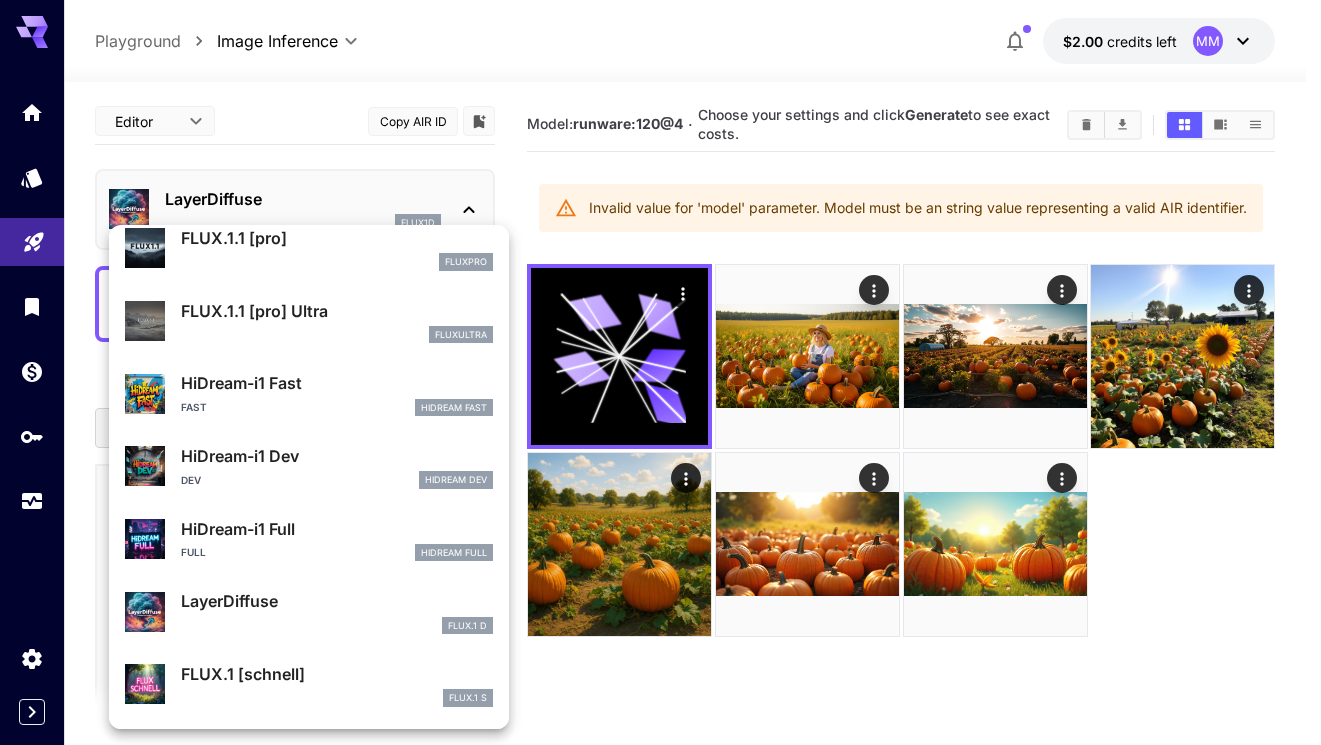 click on "HiDream-i1 Full" at bounding box center (337, 529) 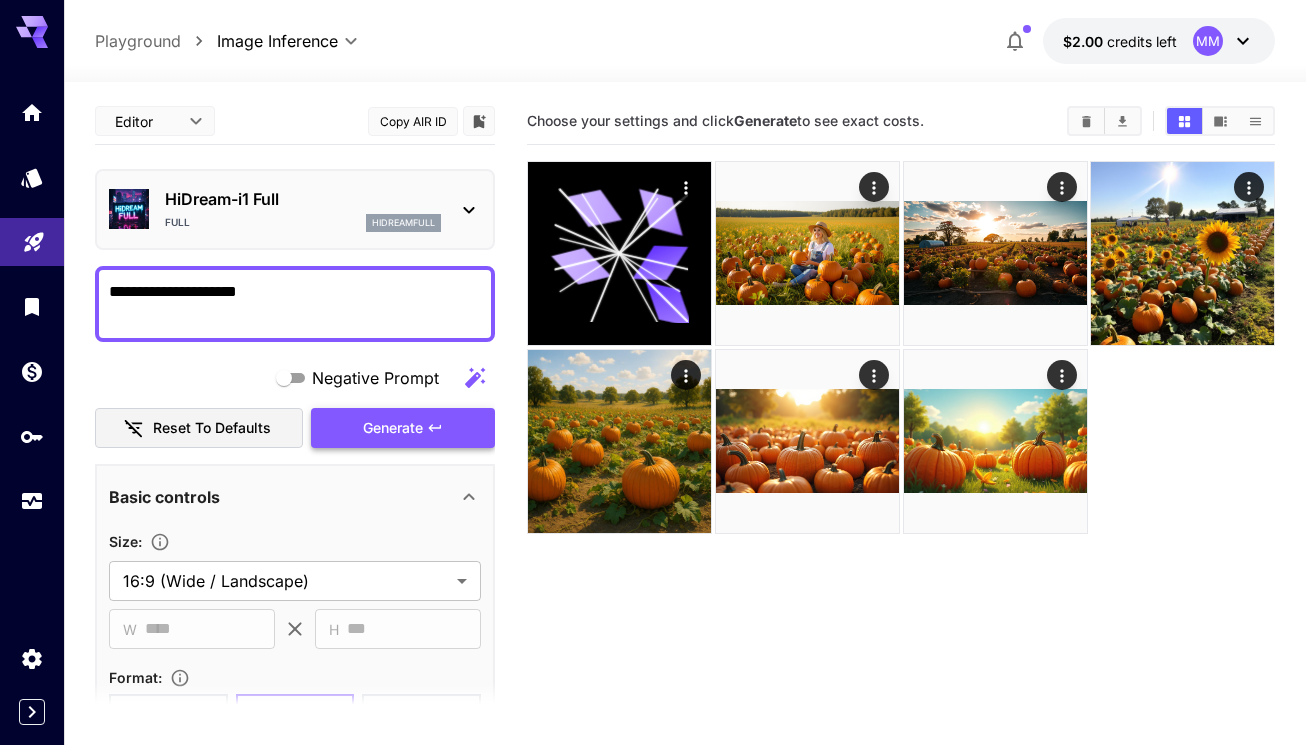 click on "Generate" at bounding box center (393, 428) 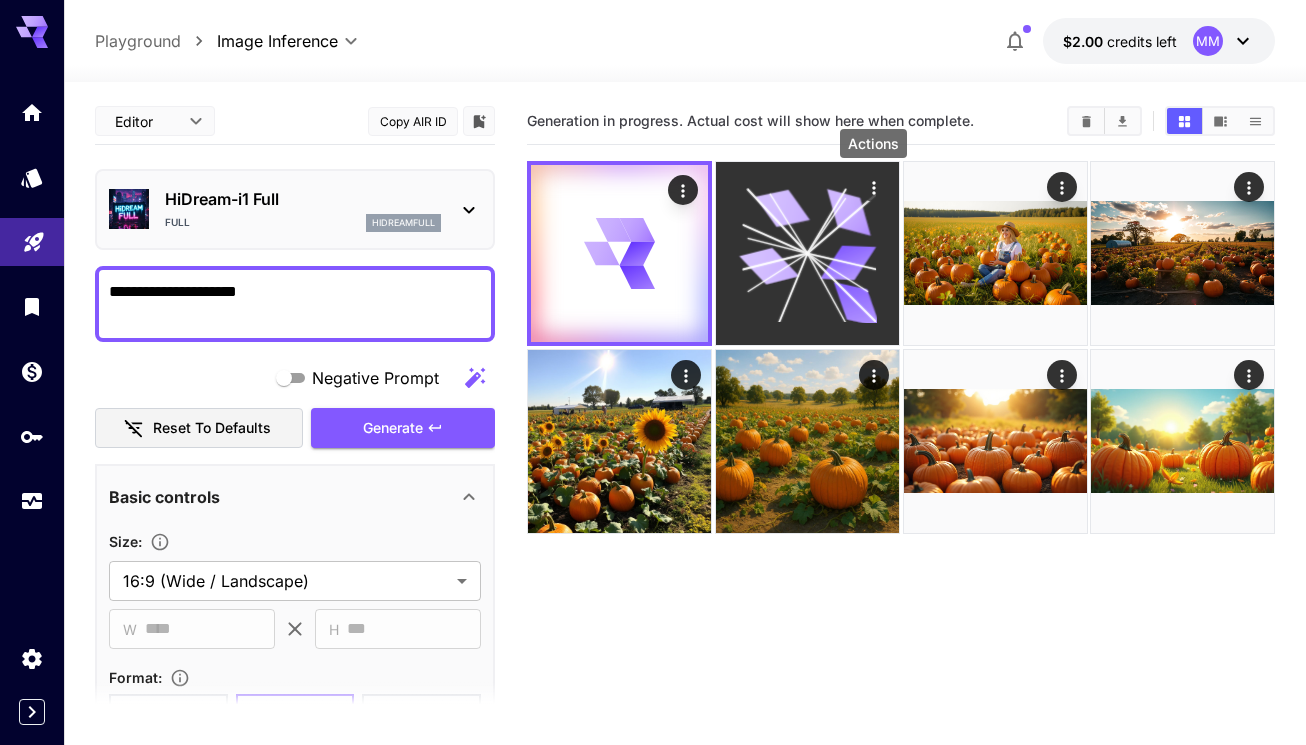 click 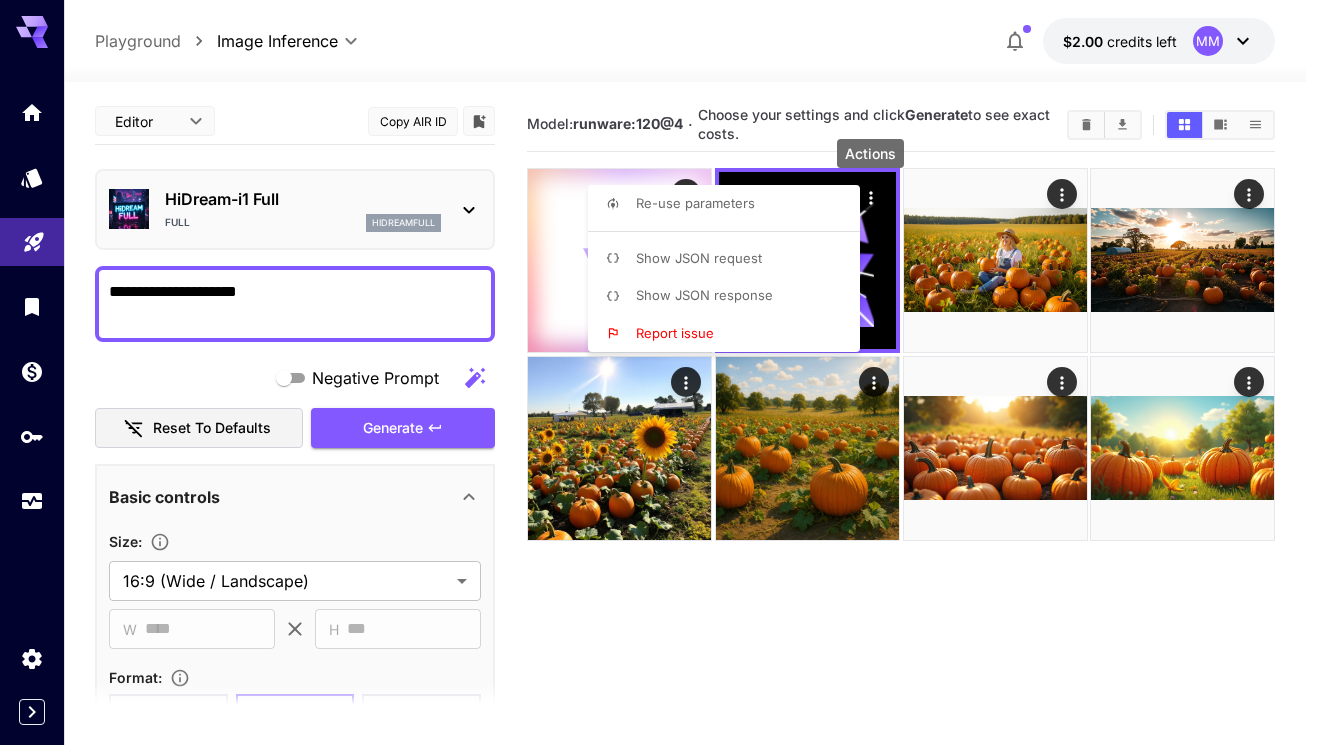click at bounding box center (660, 372) 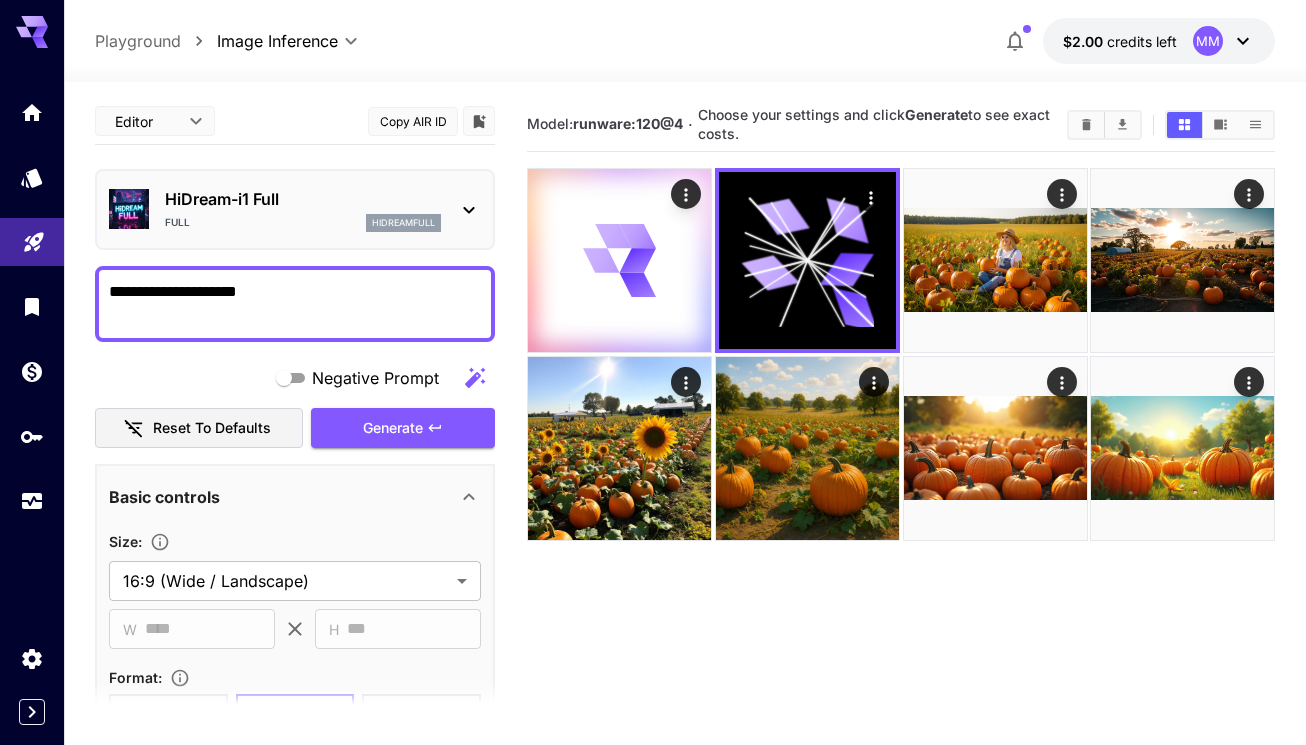 click 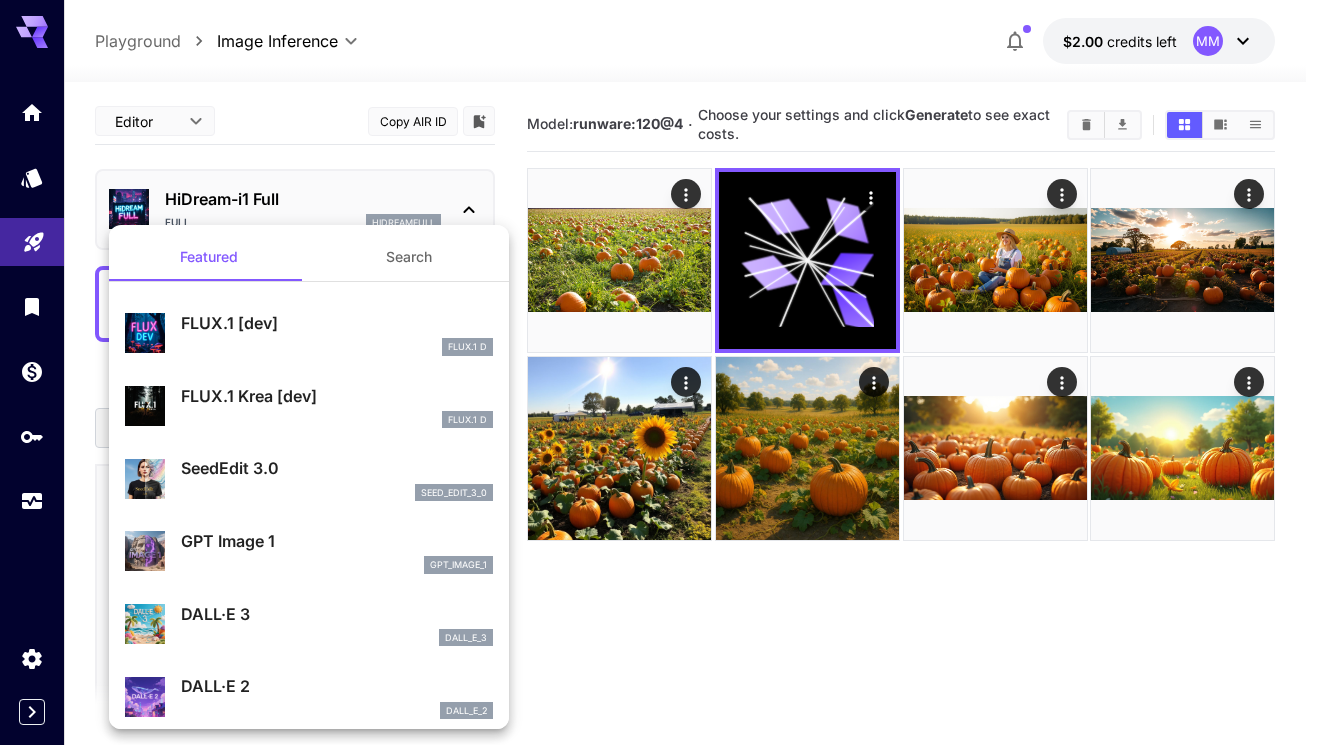 click at bounding box center [660, 372] 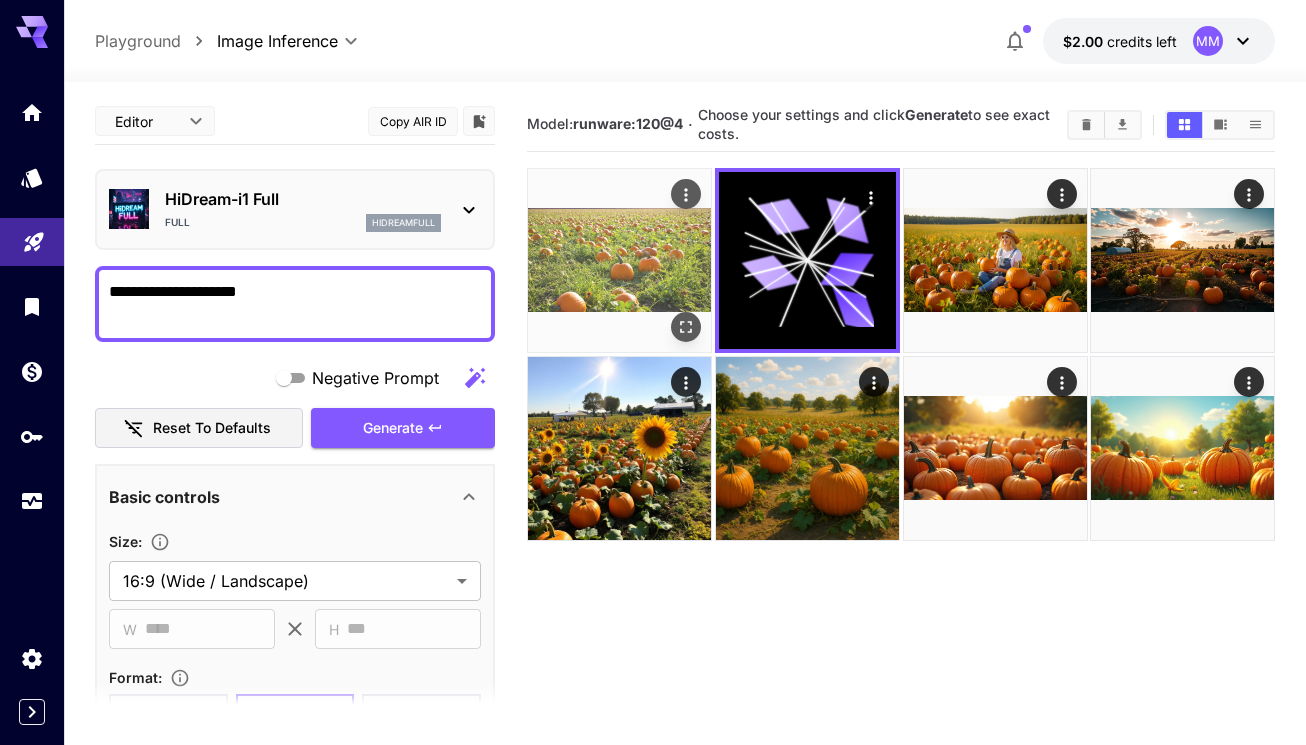 click at bounding box center (619, 260) 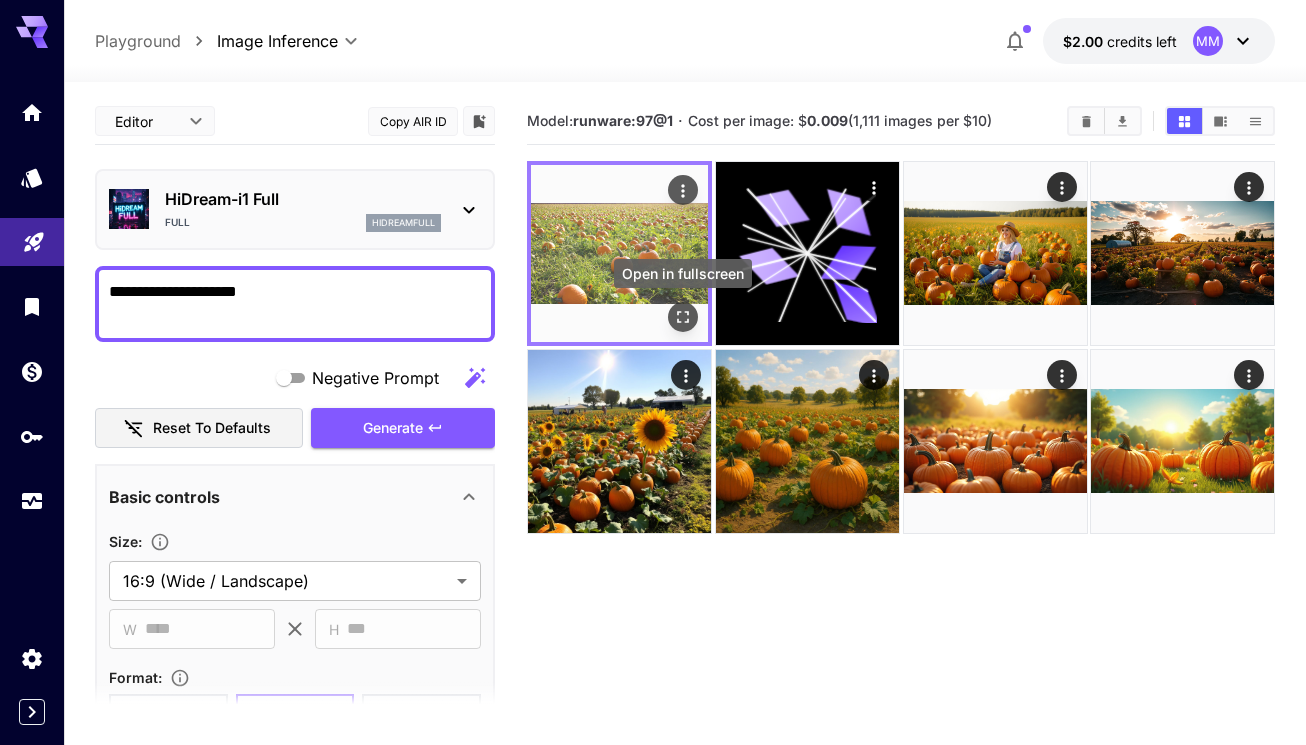 click 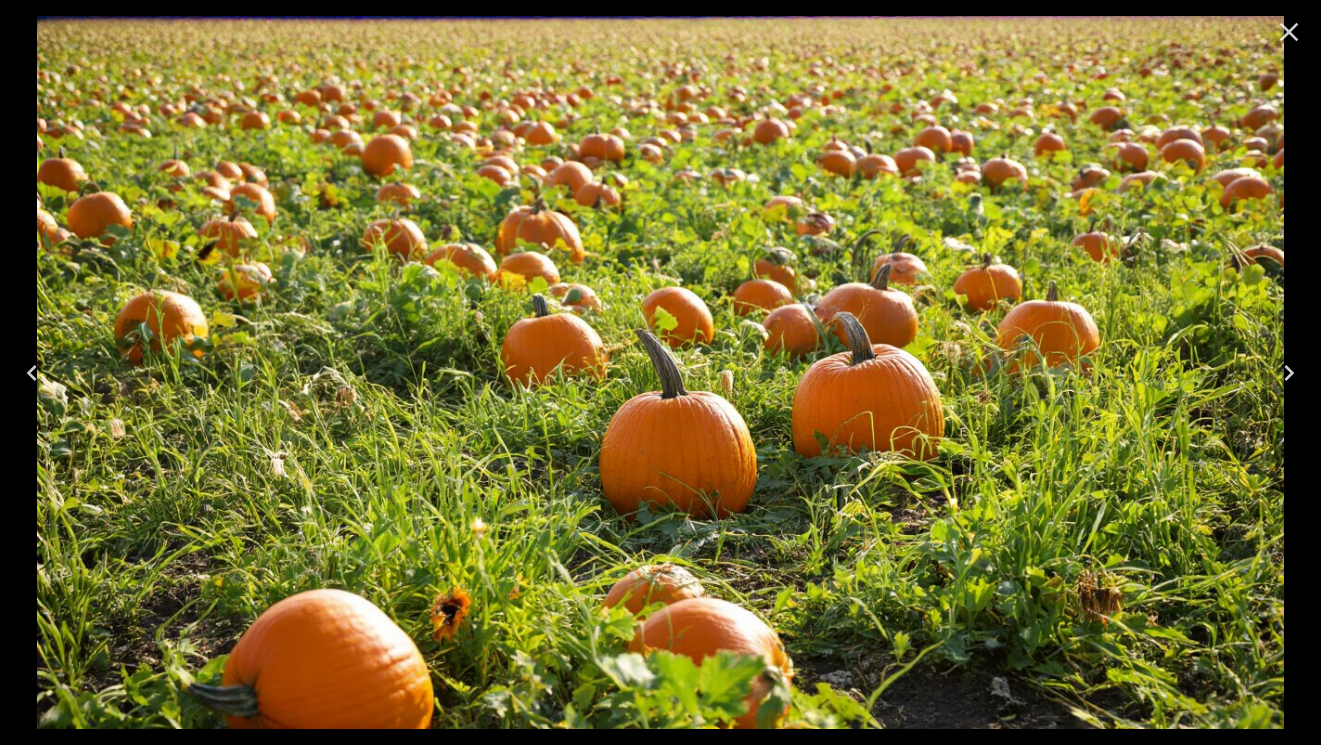 click 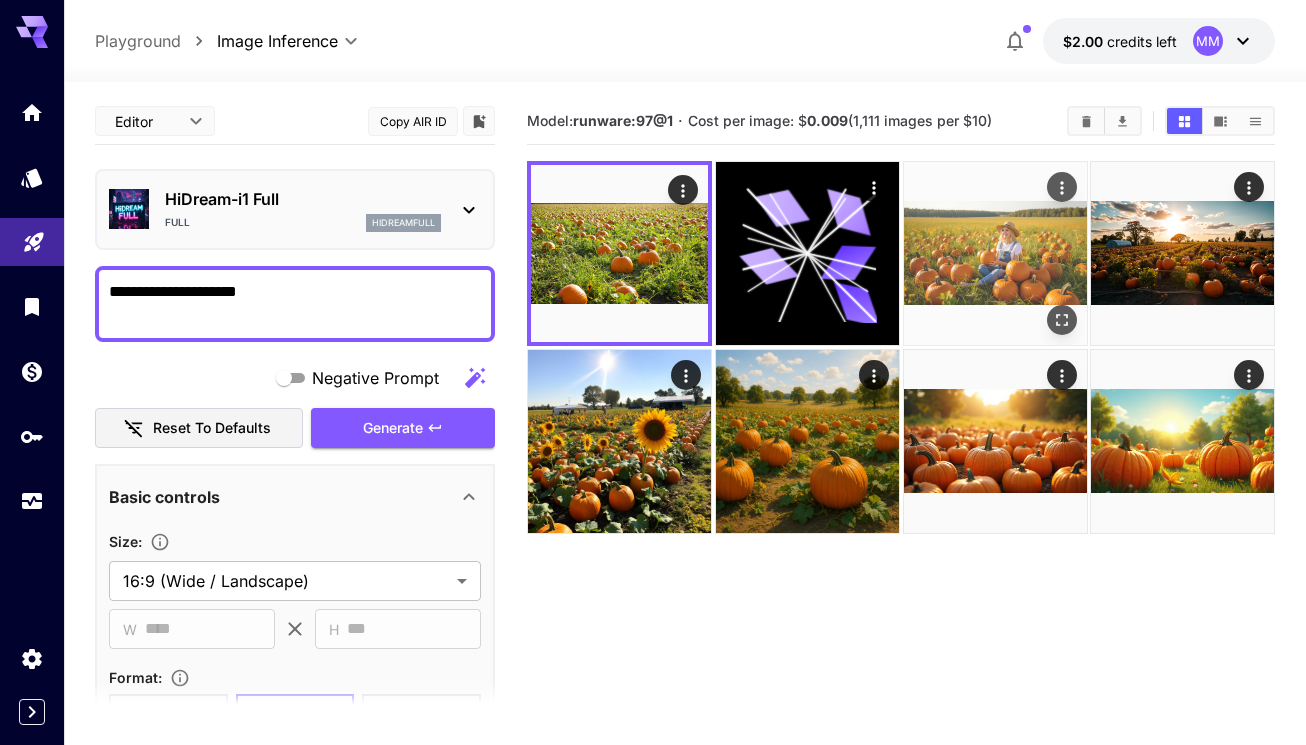 click at bounding box center (995, 253) 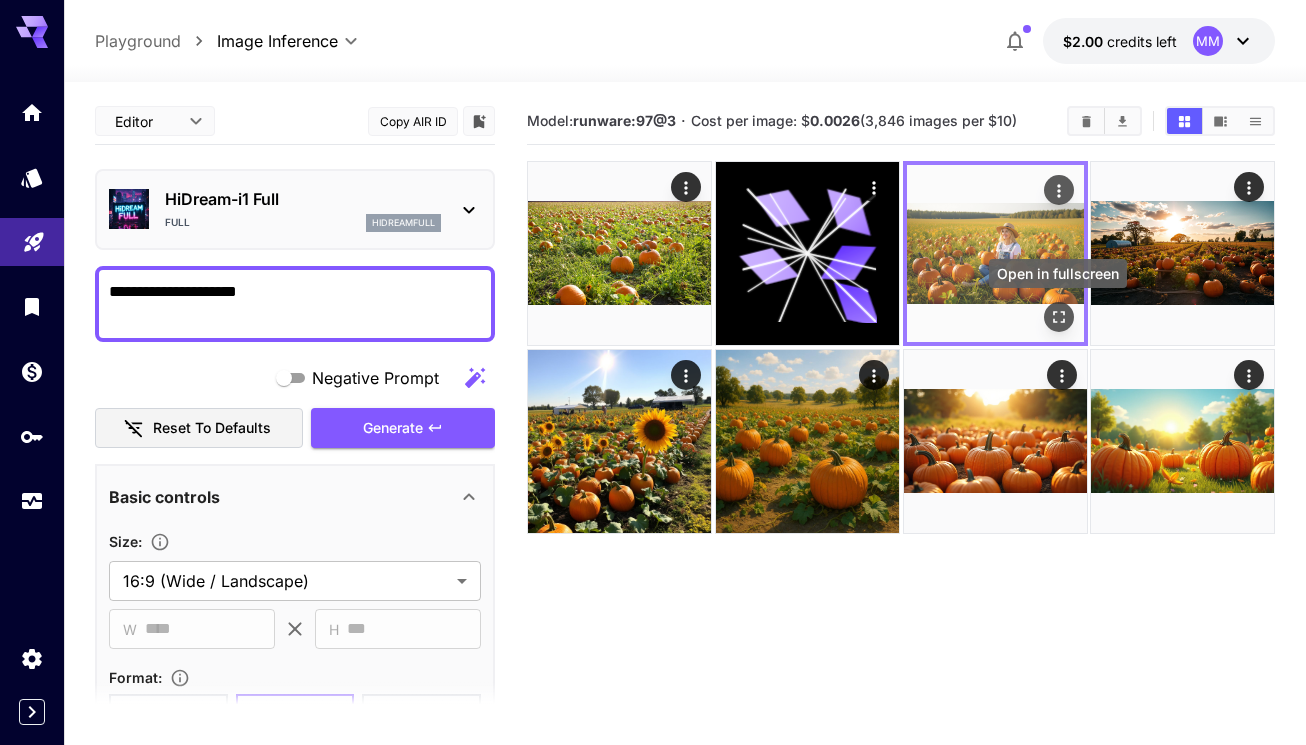 click 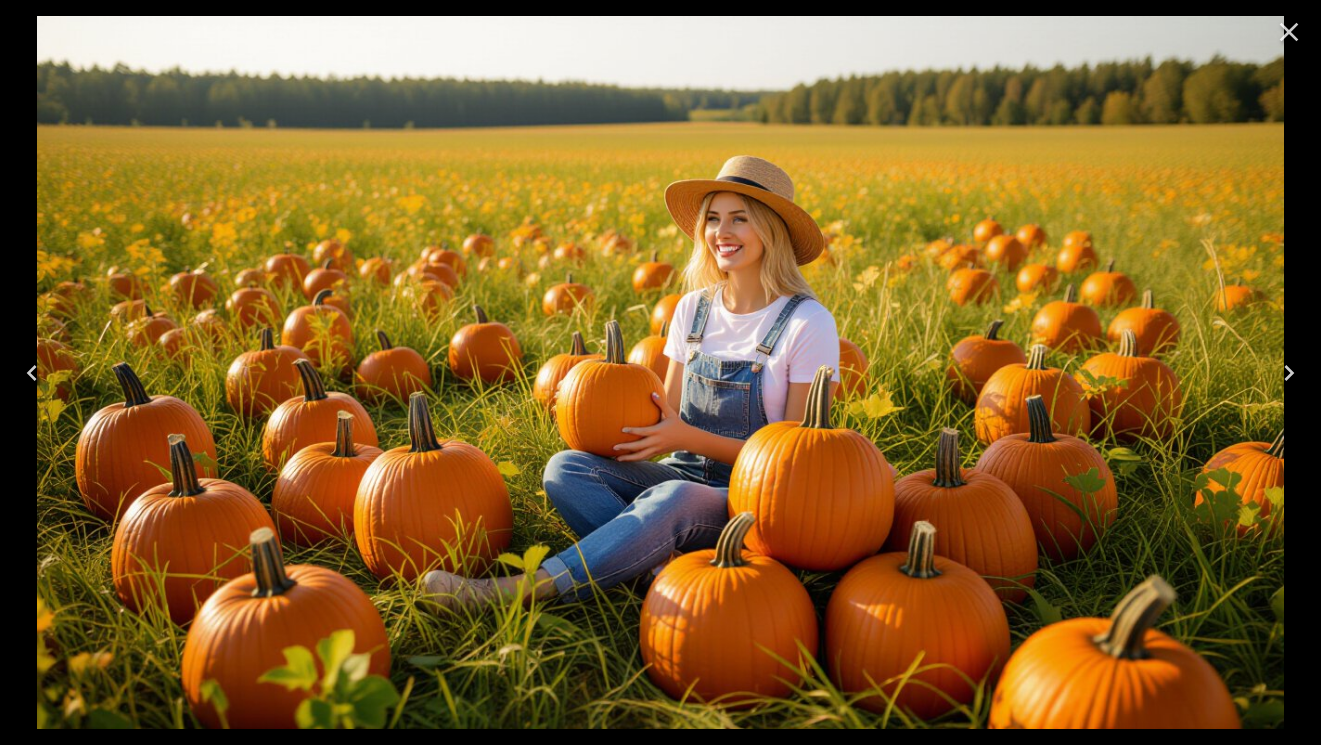 click 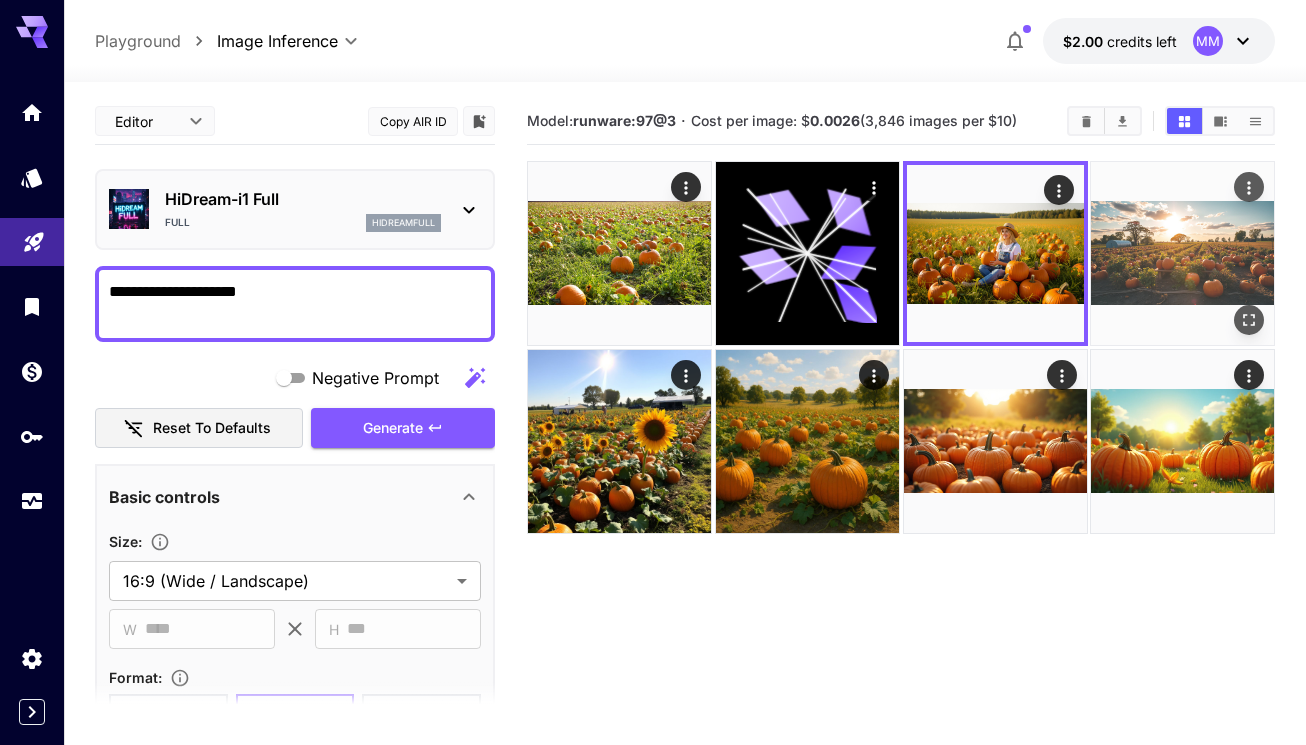click at bounding box center (1182, 253) 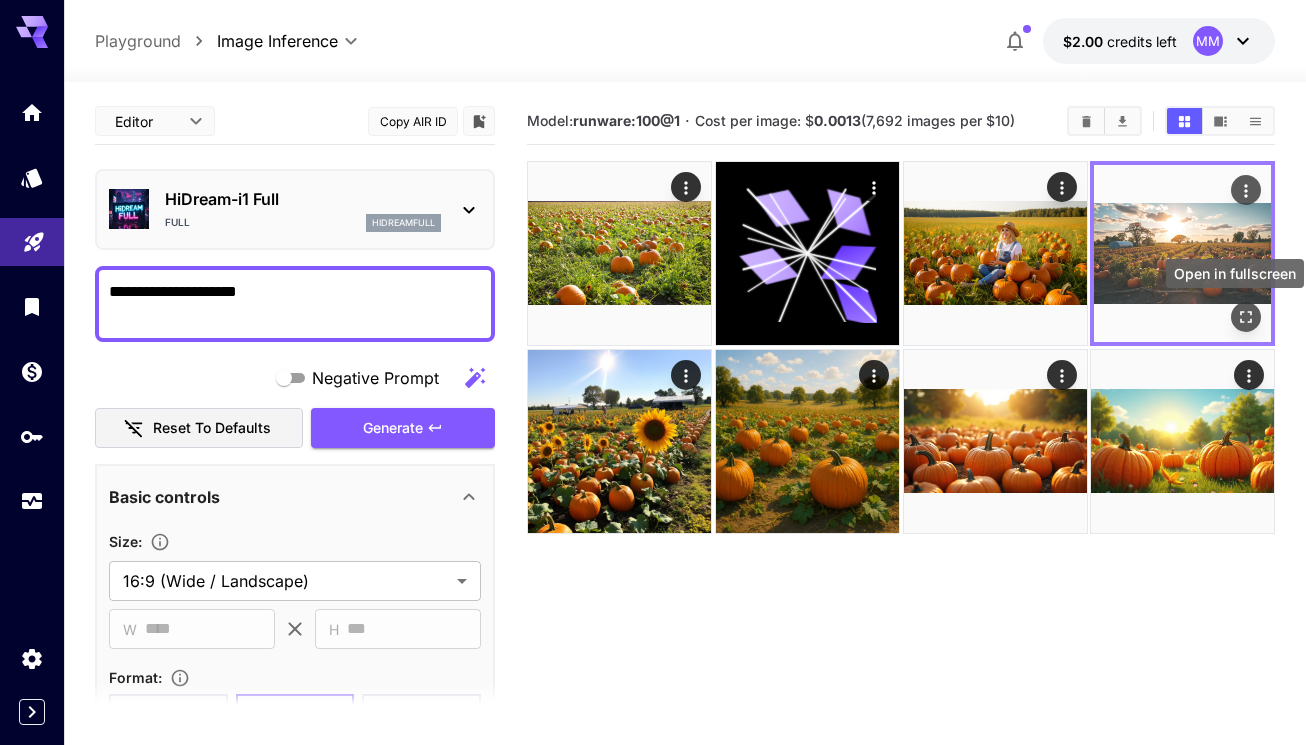 click 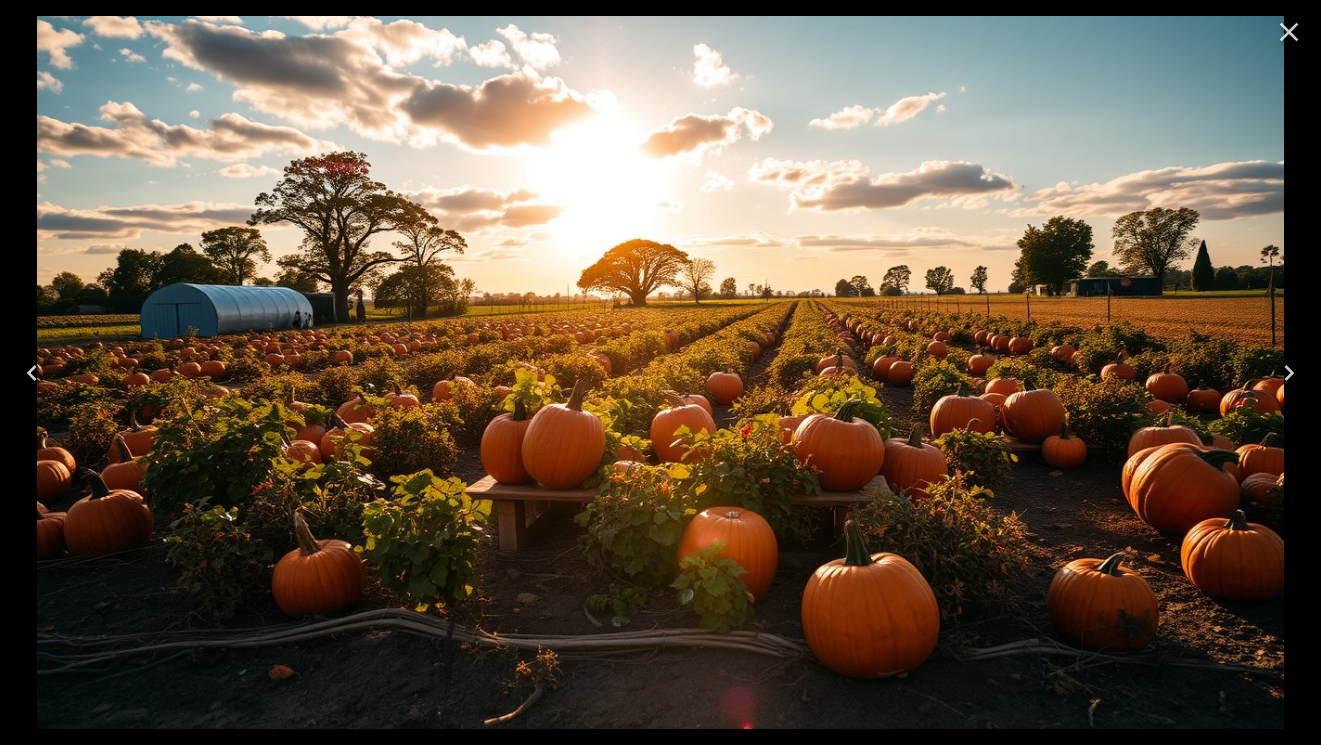 click 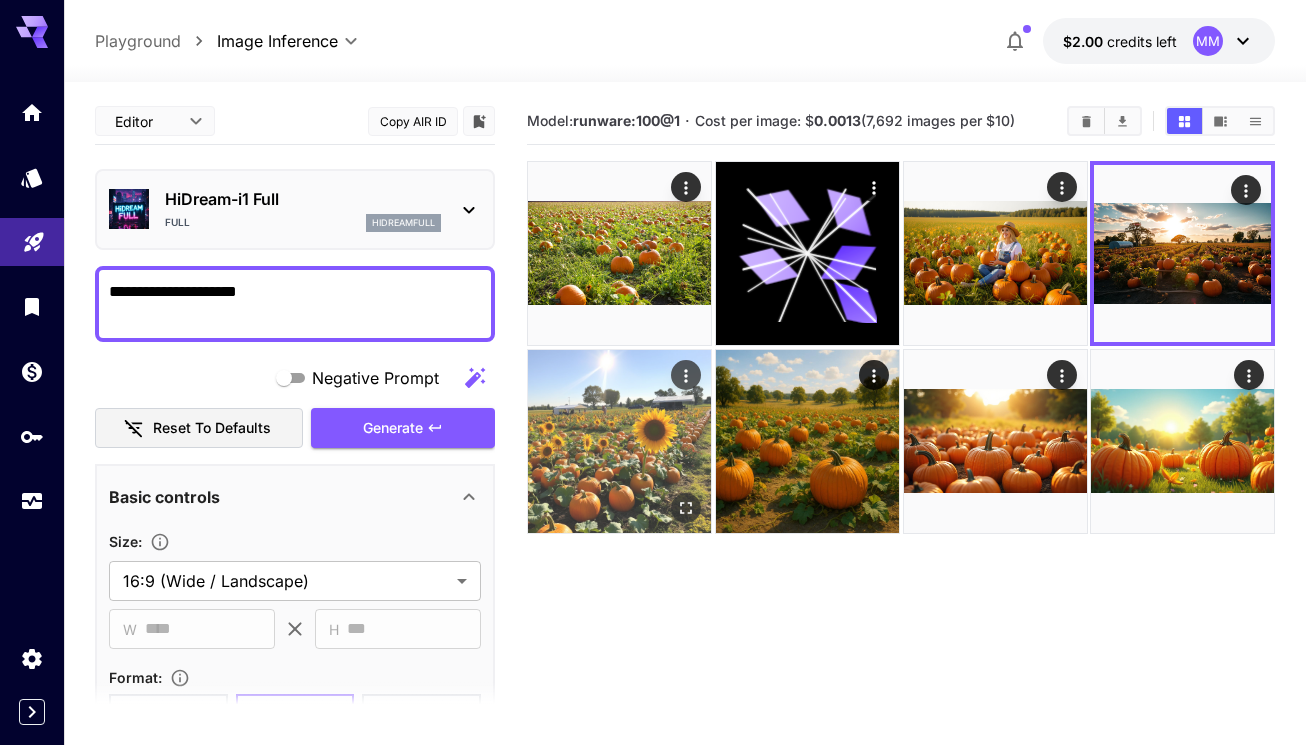 click at bounding box center (619, 441) 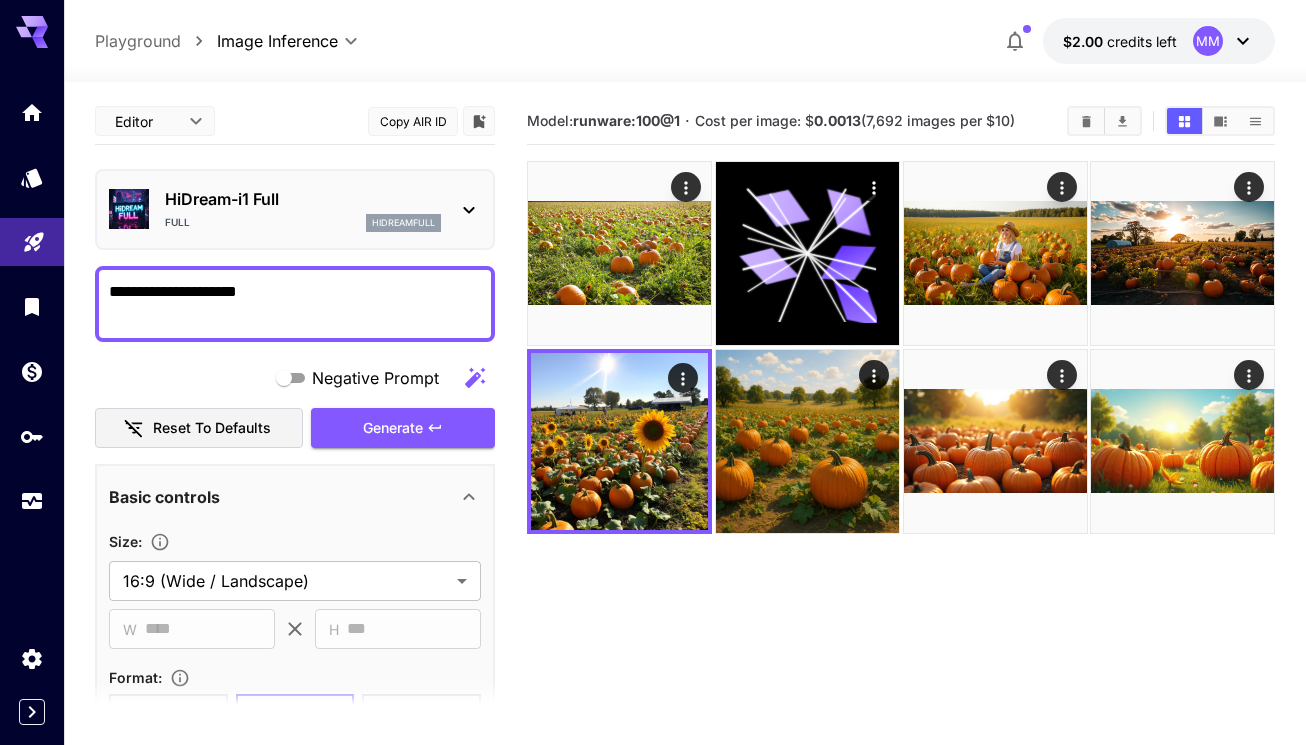 click 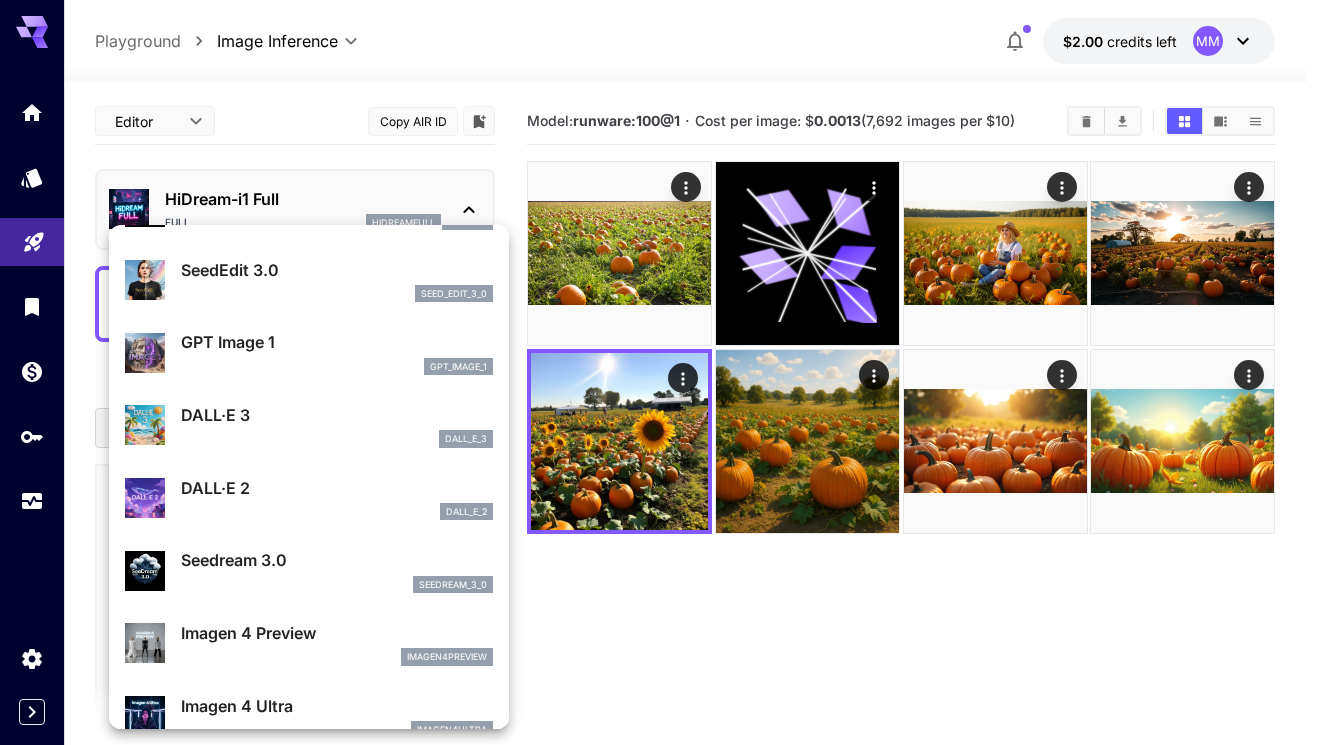 scroll, scrollTop: 200, scrollLeft: 0, axis: vertical 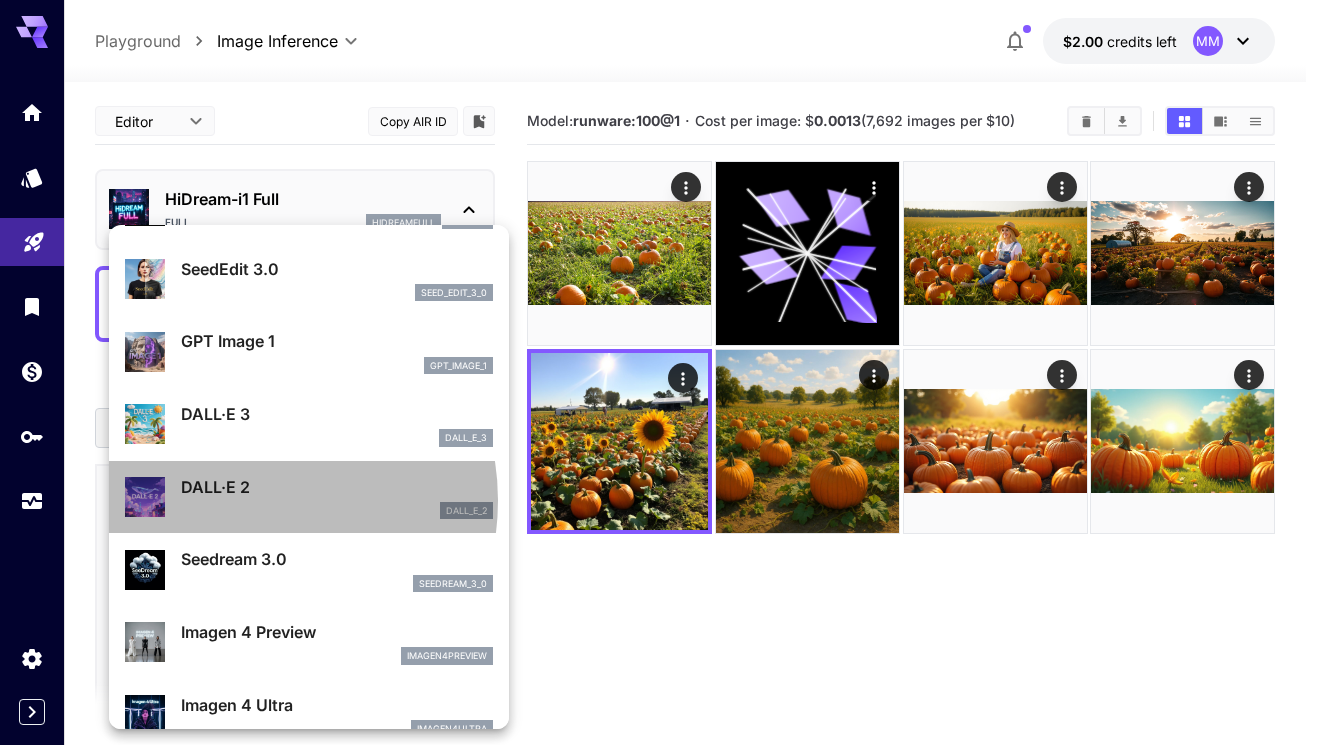 click on "dall_e_2" at bounding box center [337, 511] 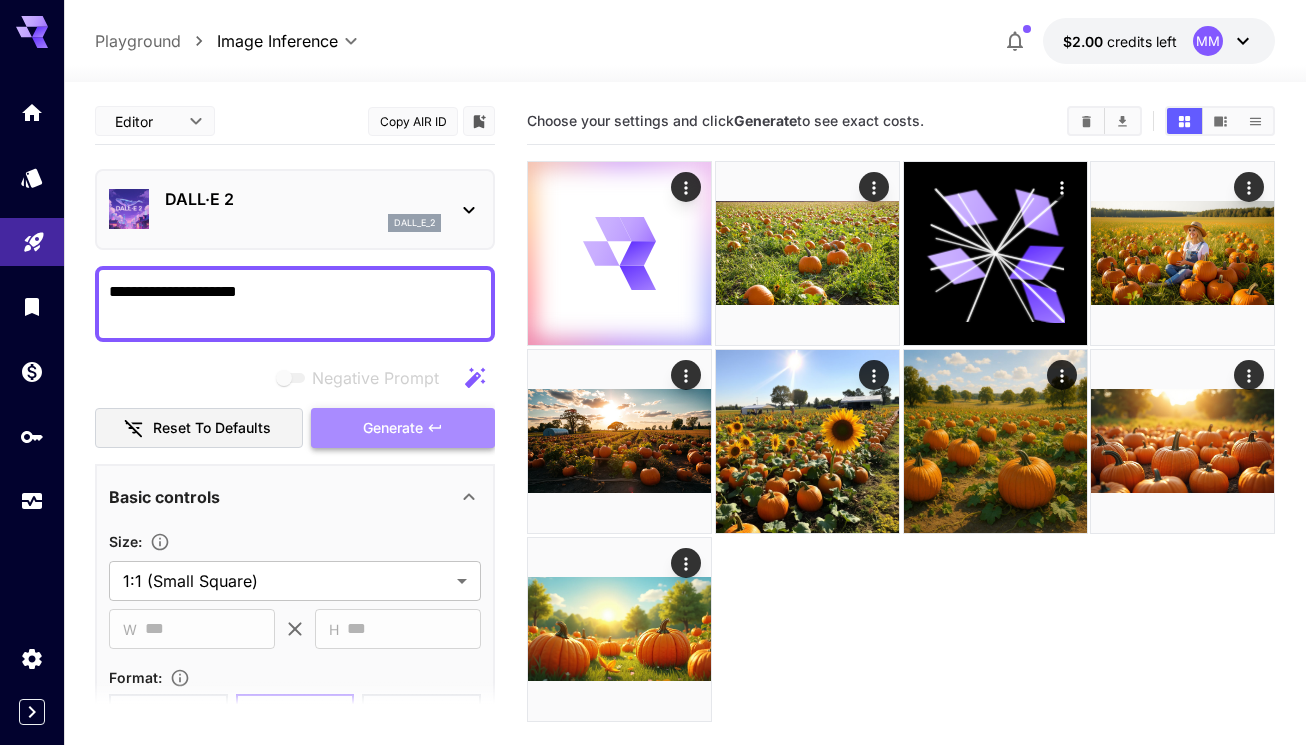 click on "Generate" at bounding box center (393, 428) 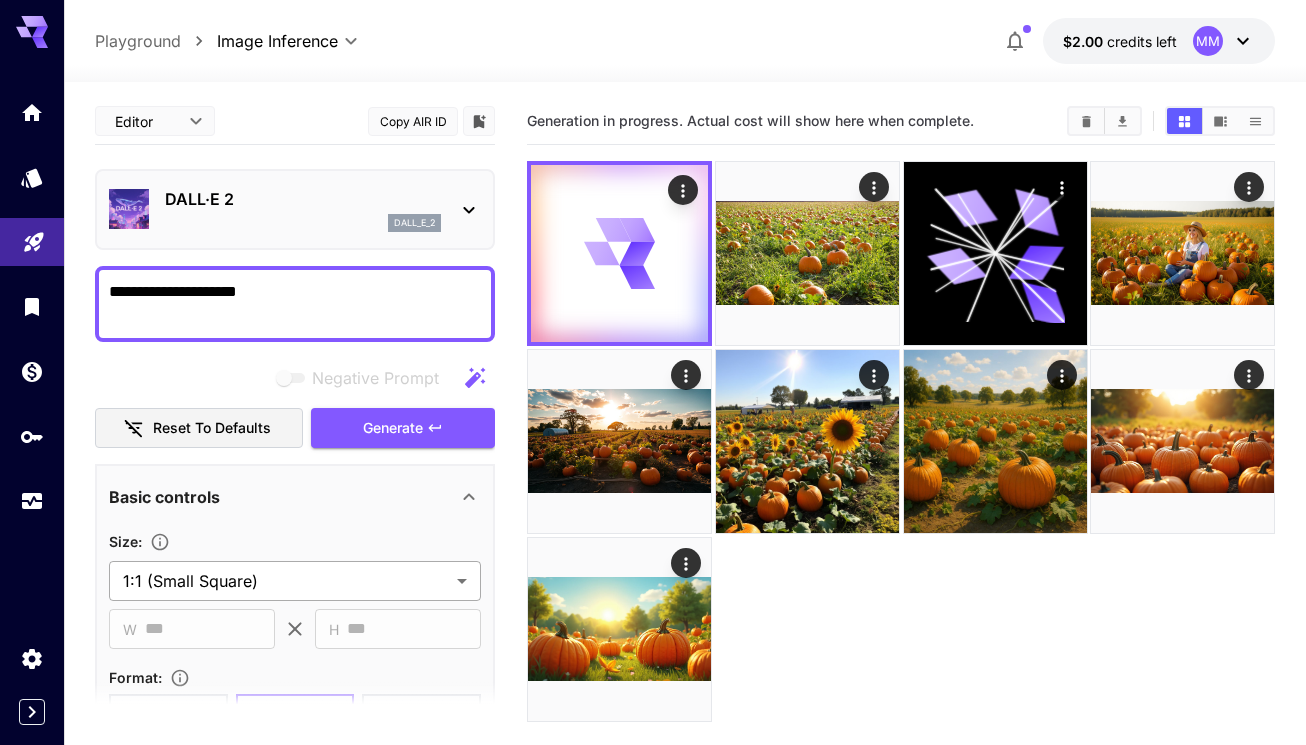 click on "**********" at bounding box center [653, 451] 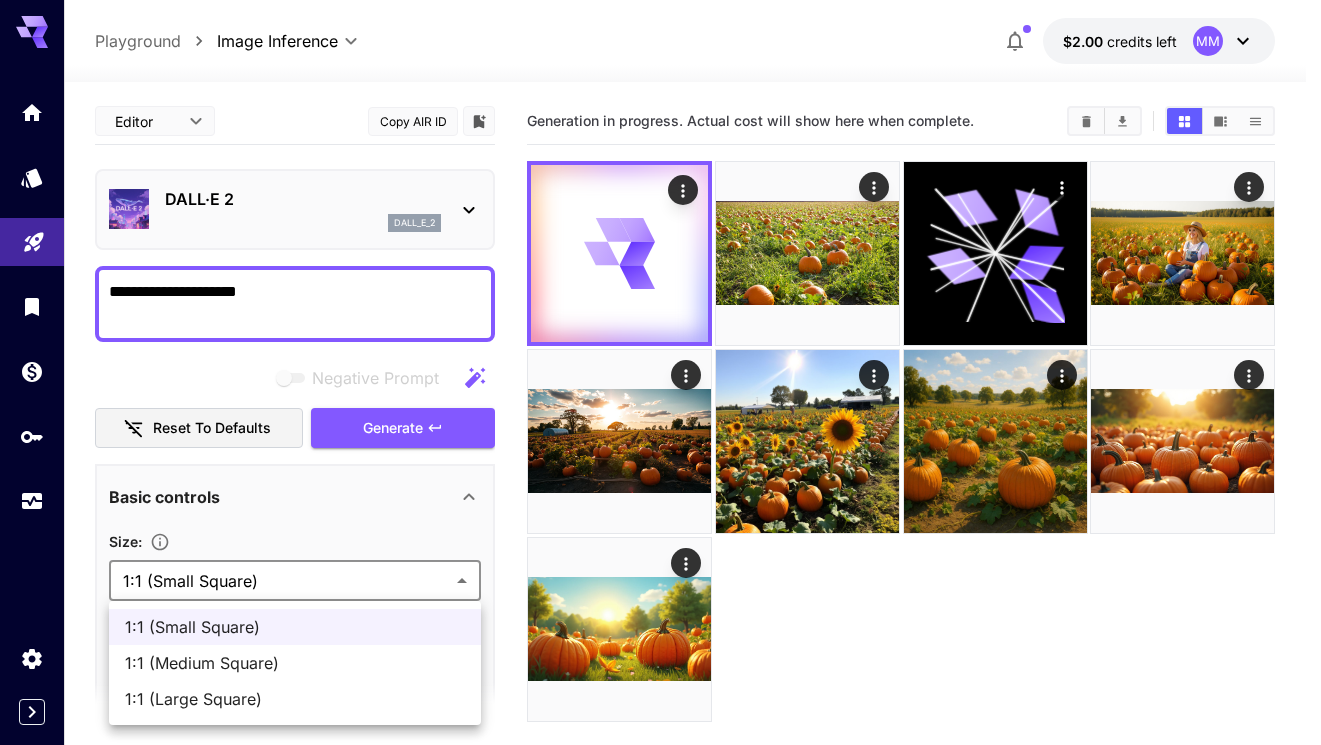 click at bounding box center (660, 372) 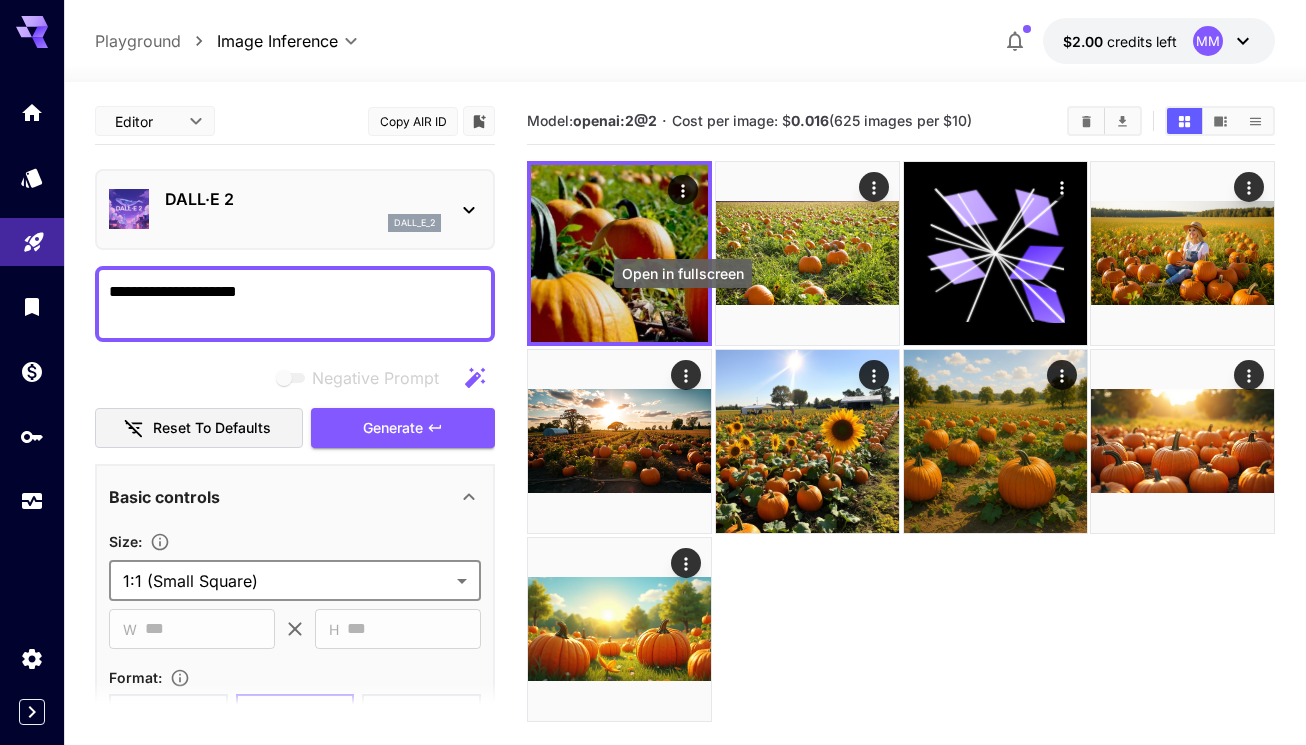 click on "Open in fullscreen" at bounding box center (683, 273) 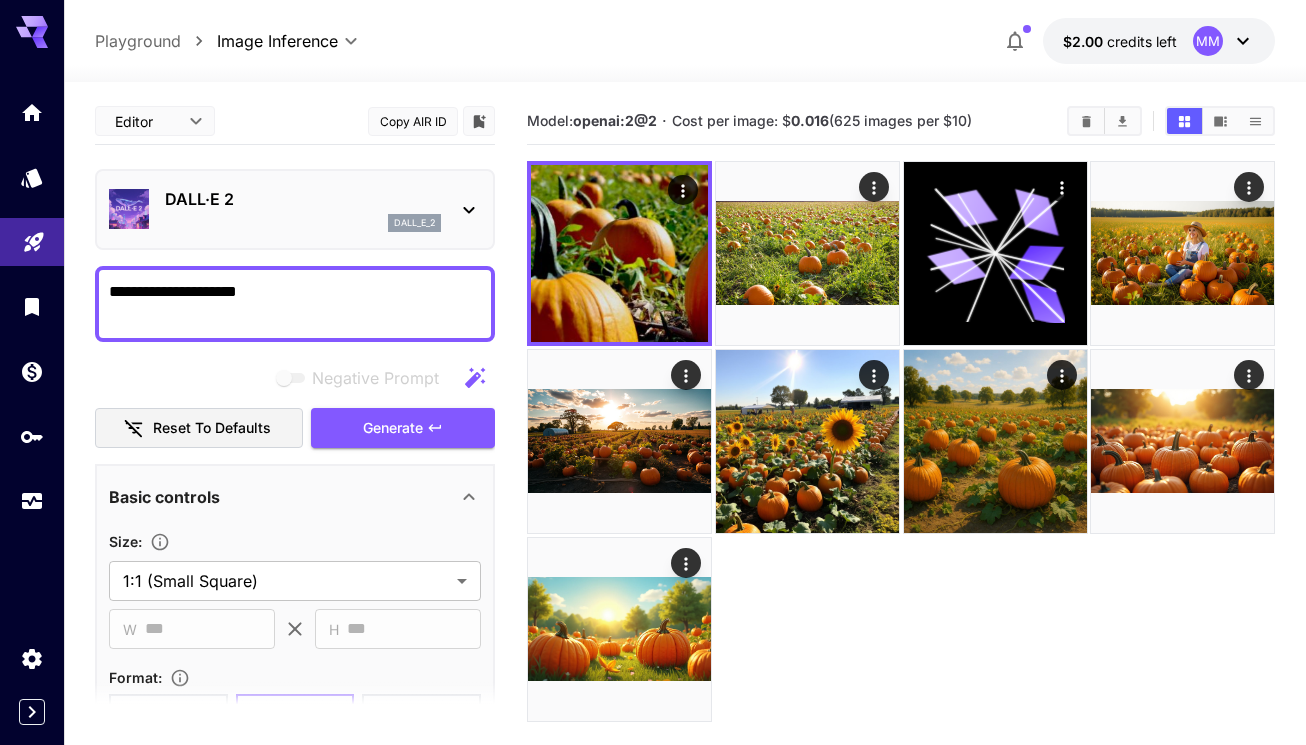 click 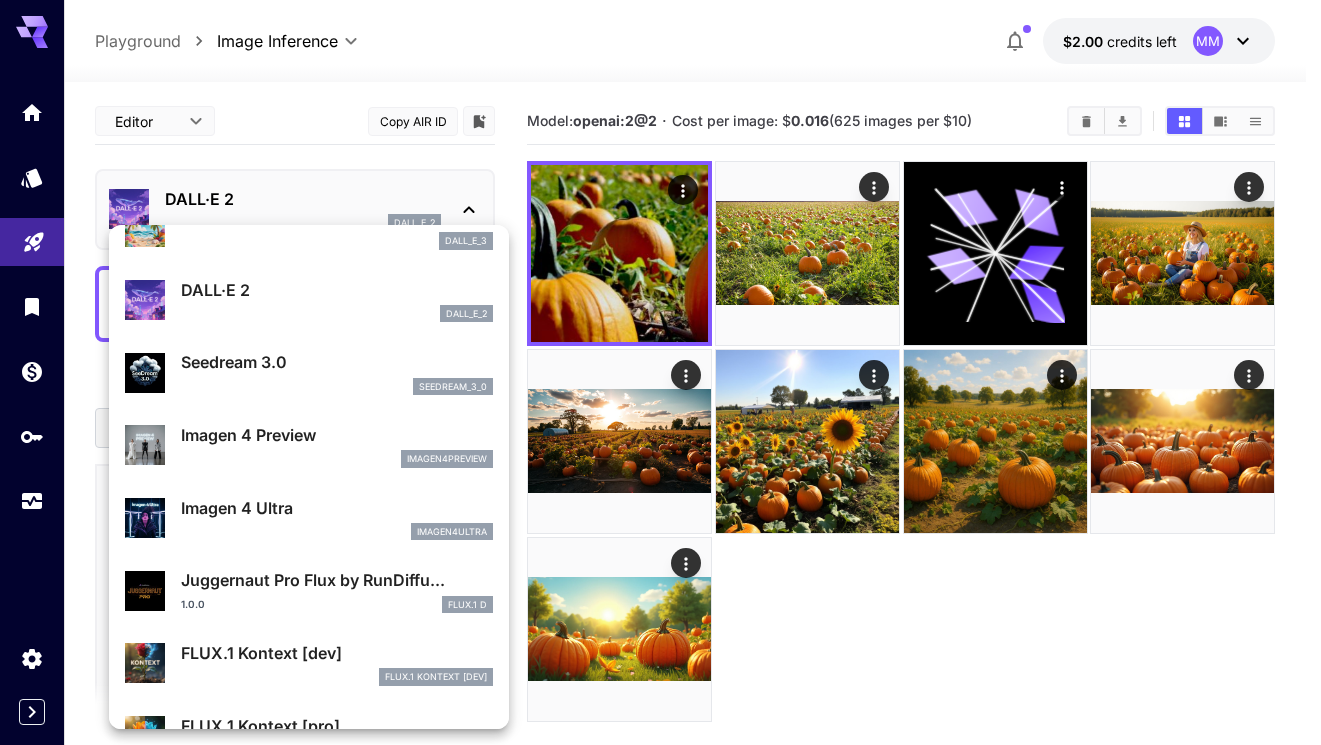 scroll, scrollTop: 400, scrollLeft: 0, axis: vertical 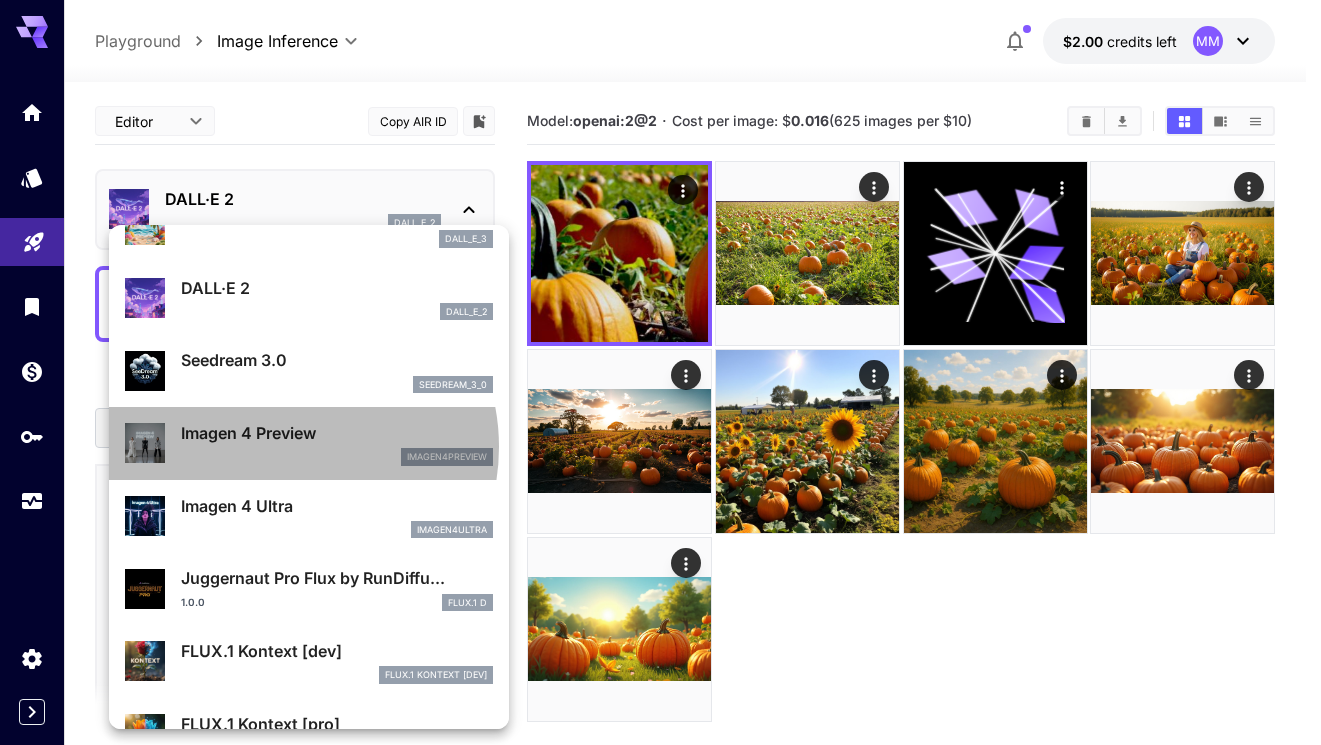 click on "Imagen 4 Preview imagen4preview" at bounding box center [337, 443] 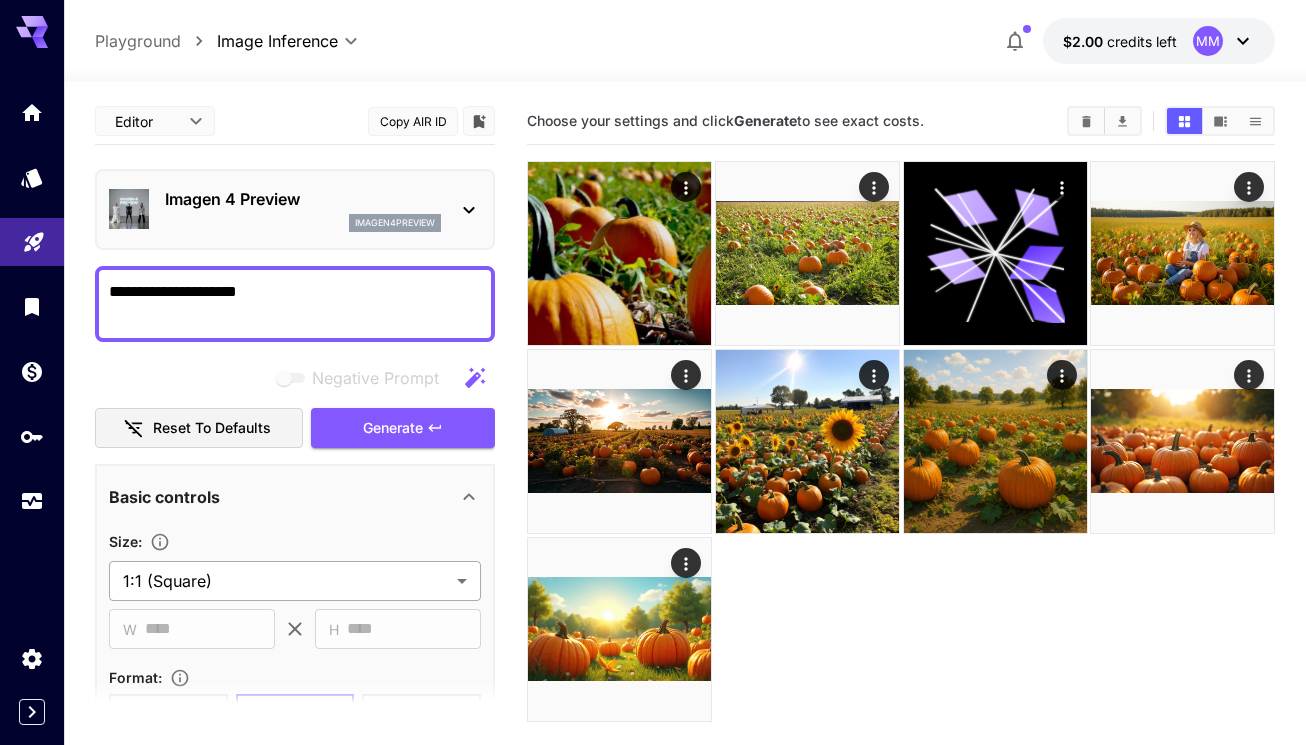click on "**********" at bounding box center [653, 451] 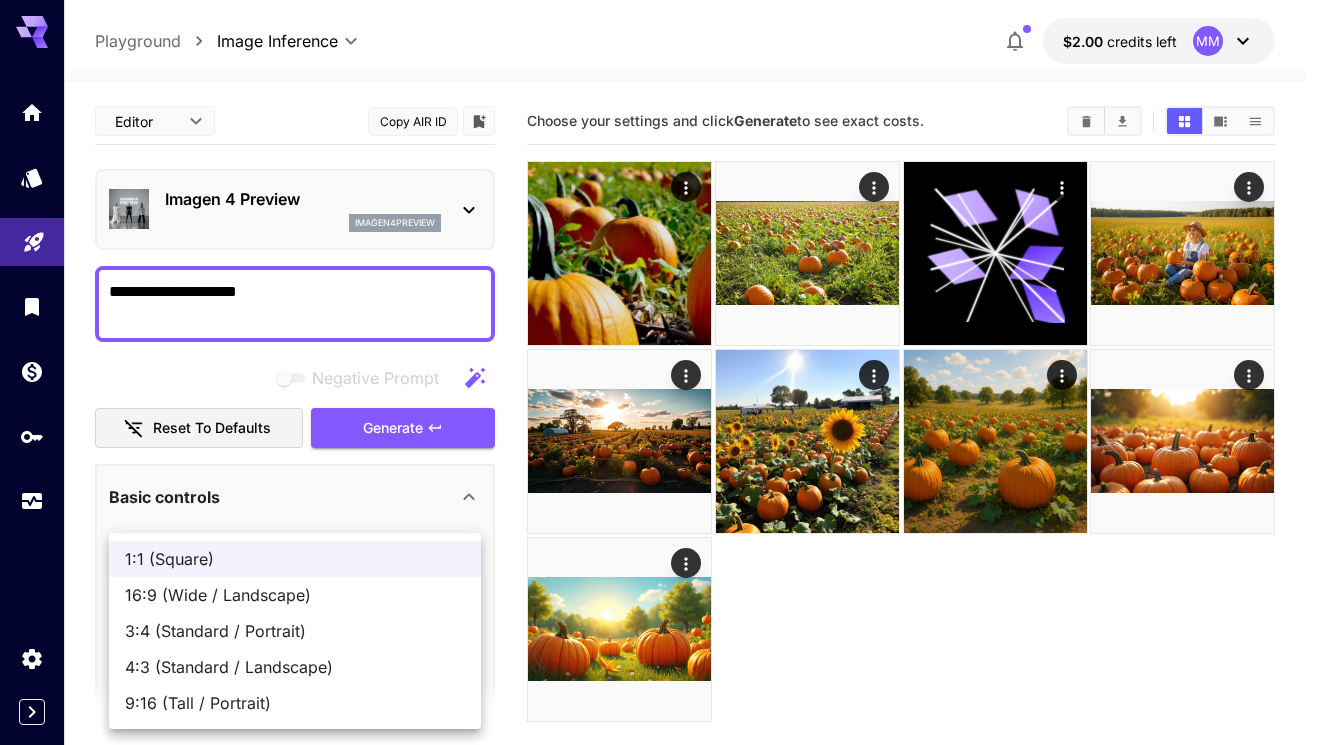 click on "16:9 (Wide / Landscape)" at bounding box center [295, 595] 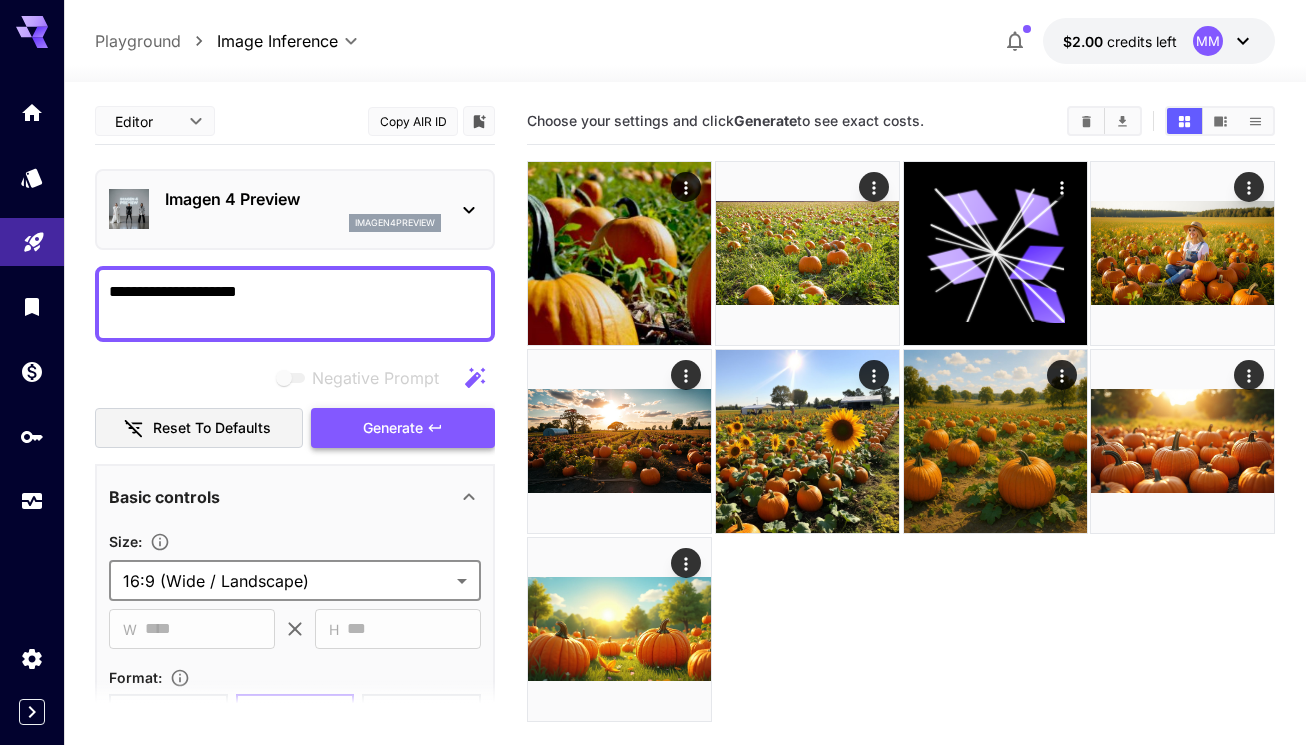 click on "Generate" at bounding box center (393, 428) 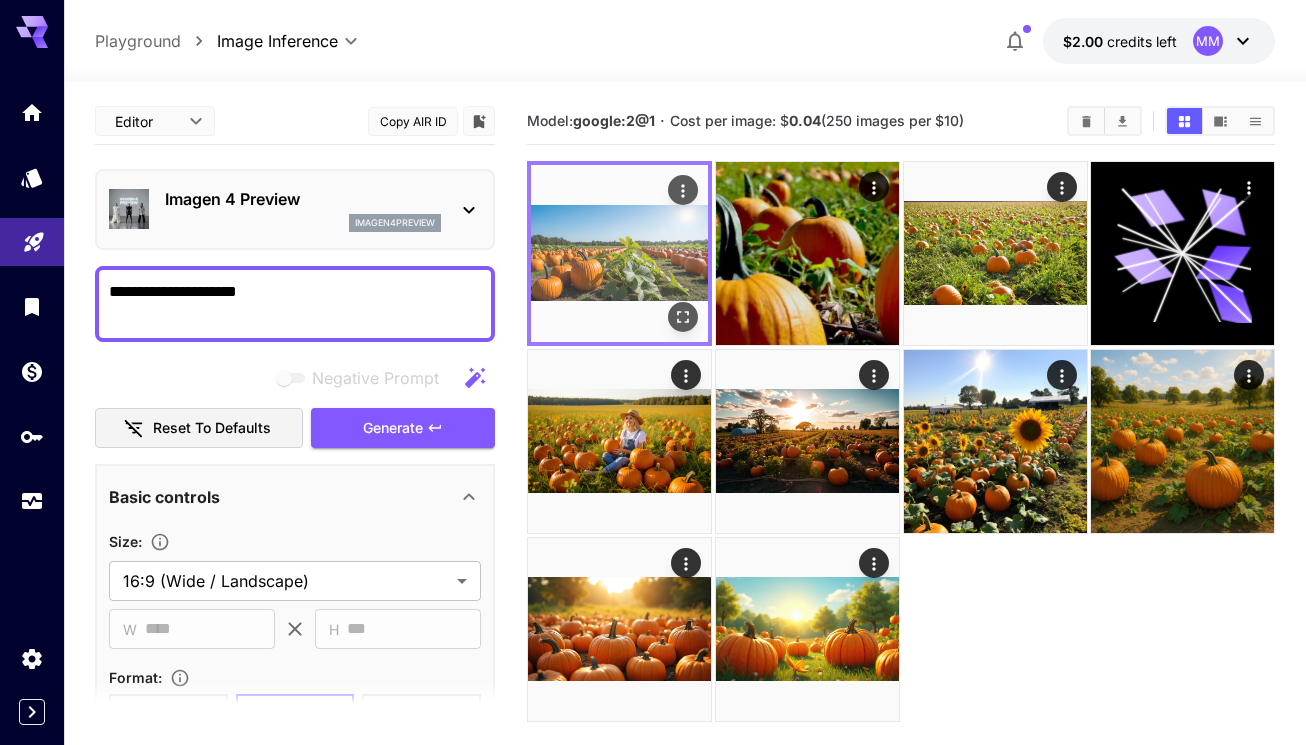 click at bounding box center (619, 253) 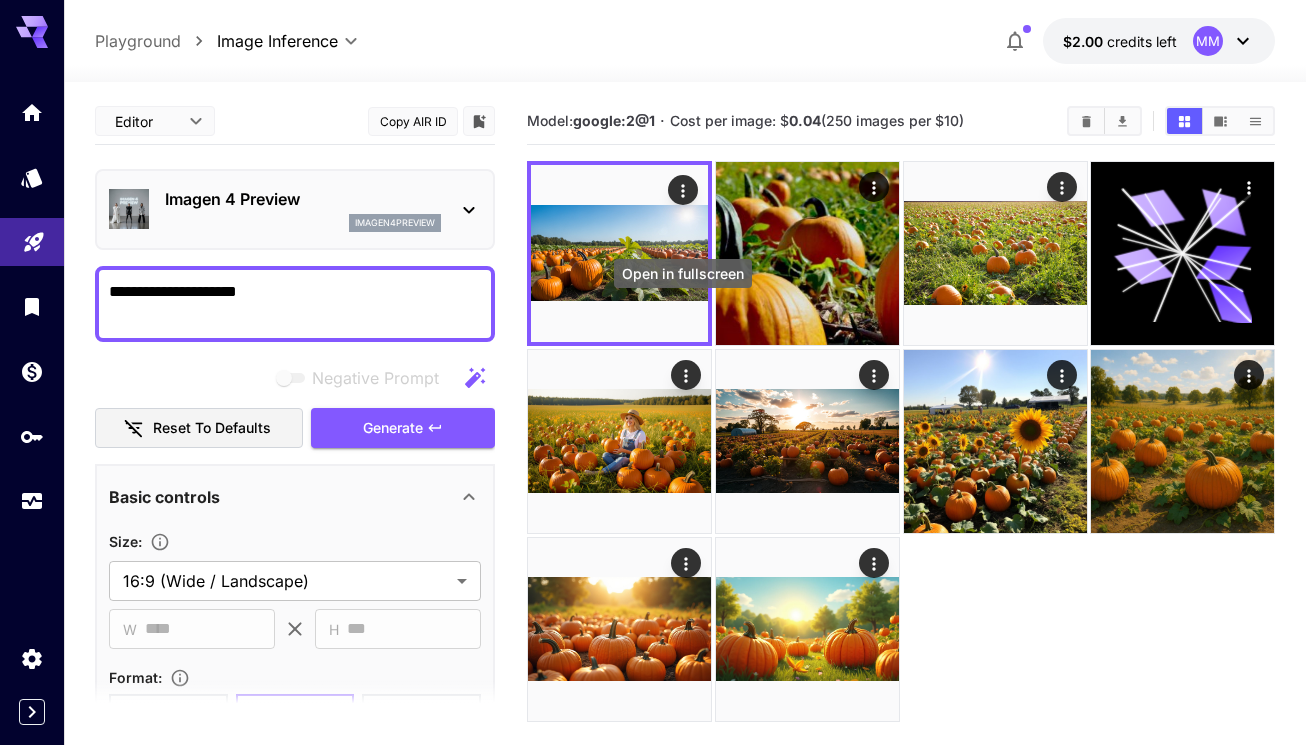 click on "Open in fullscreen" at bounding box center (683, 273) 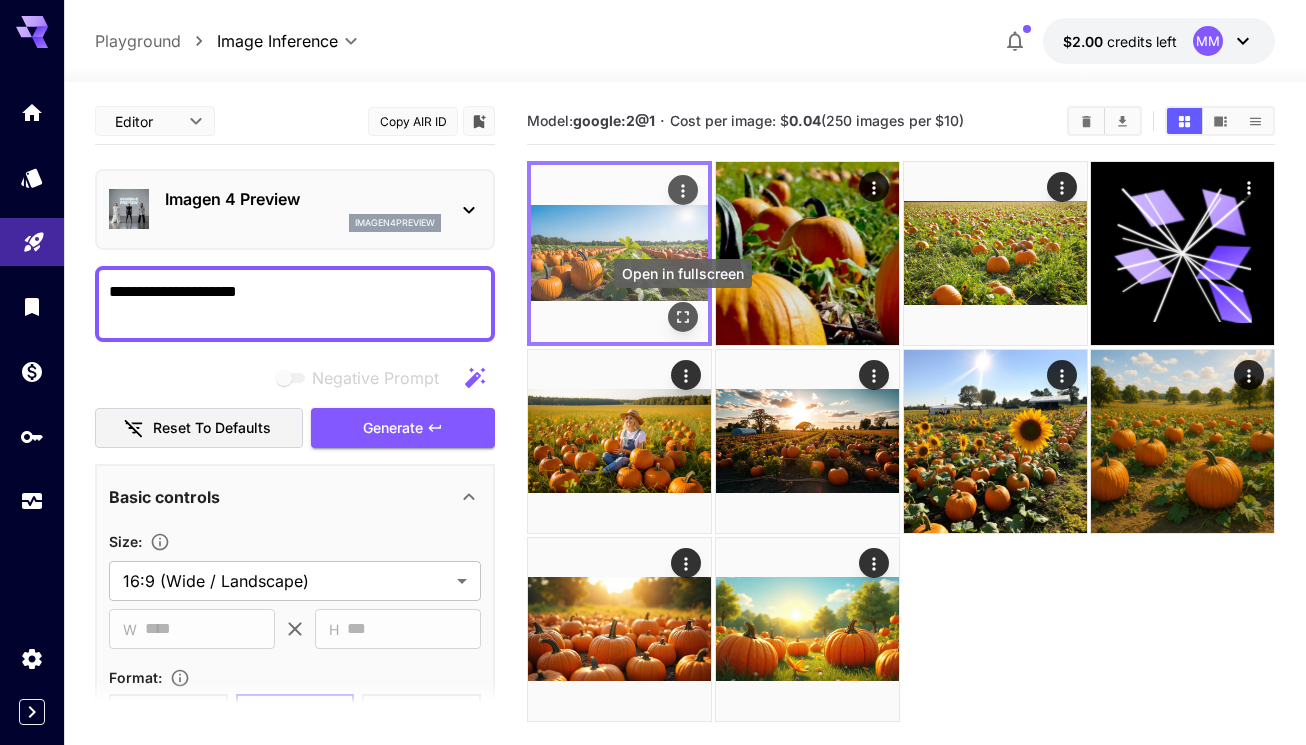 click 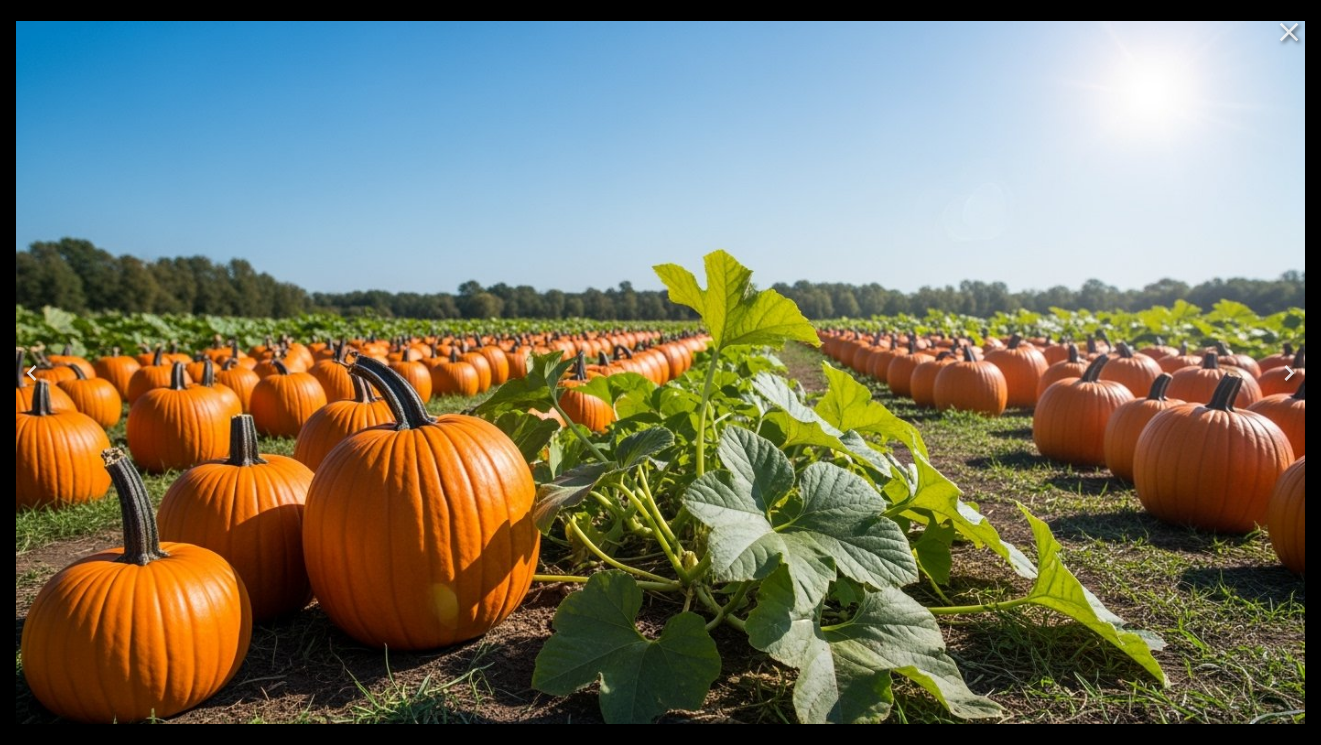 scroll, scrollTop: 0, scrollLeft: 0, axis: both 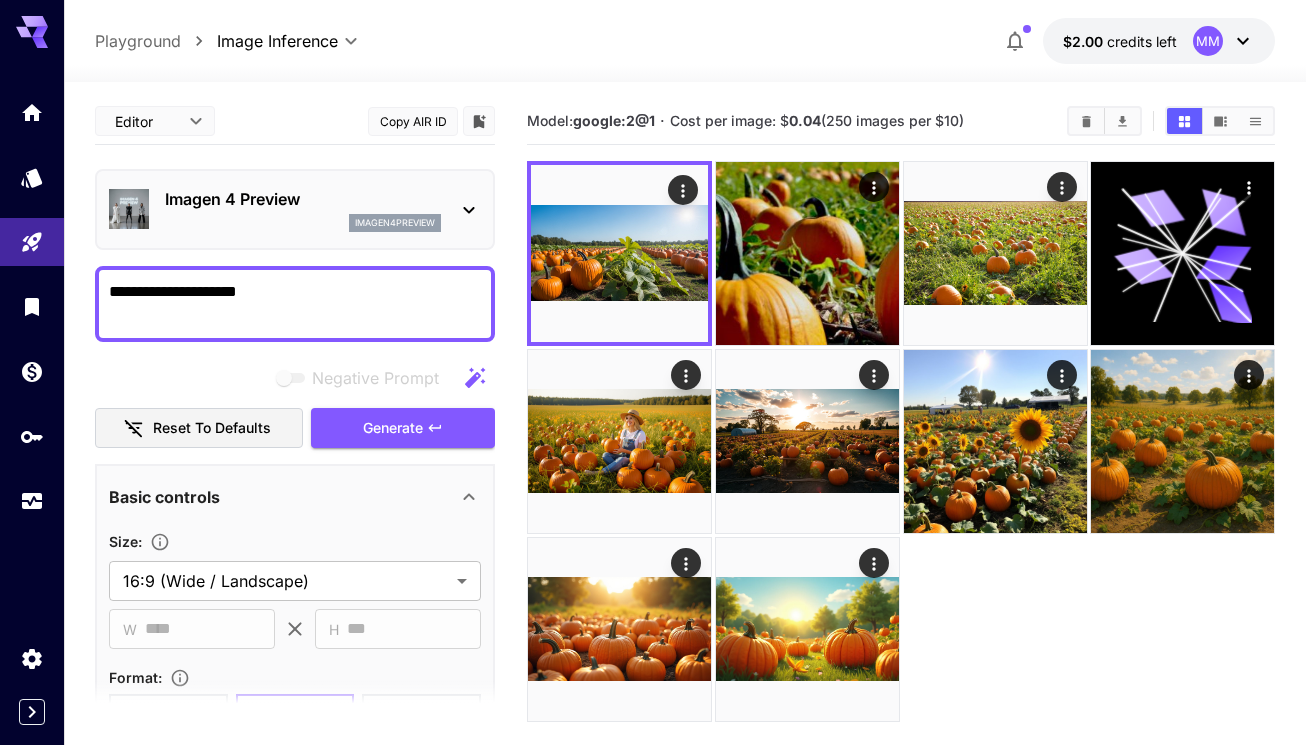 click on "Imagen 4 Preview imagen4preview" at bounding box center (295, 209) 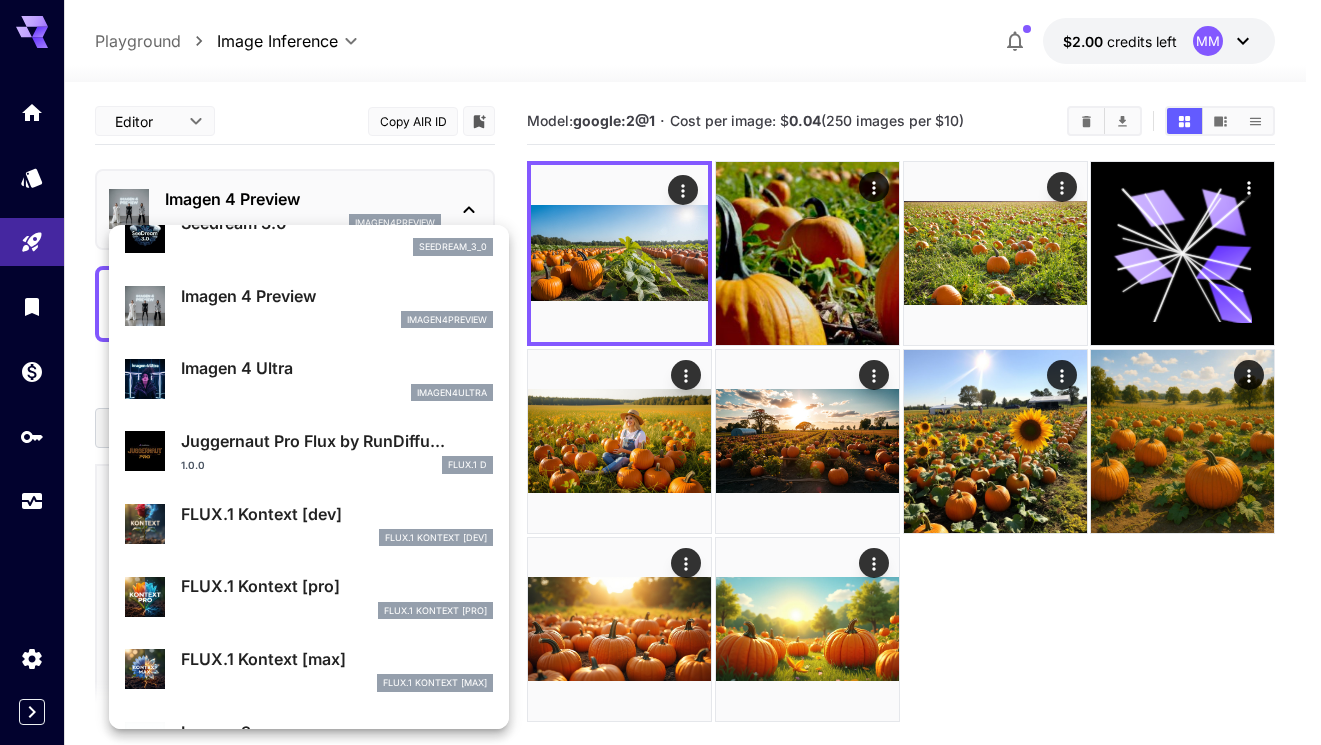 scroll, scrollTop: 503, scrollLeft: 0, axis: vertical 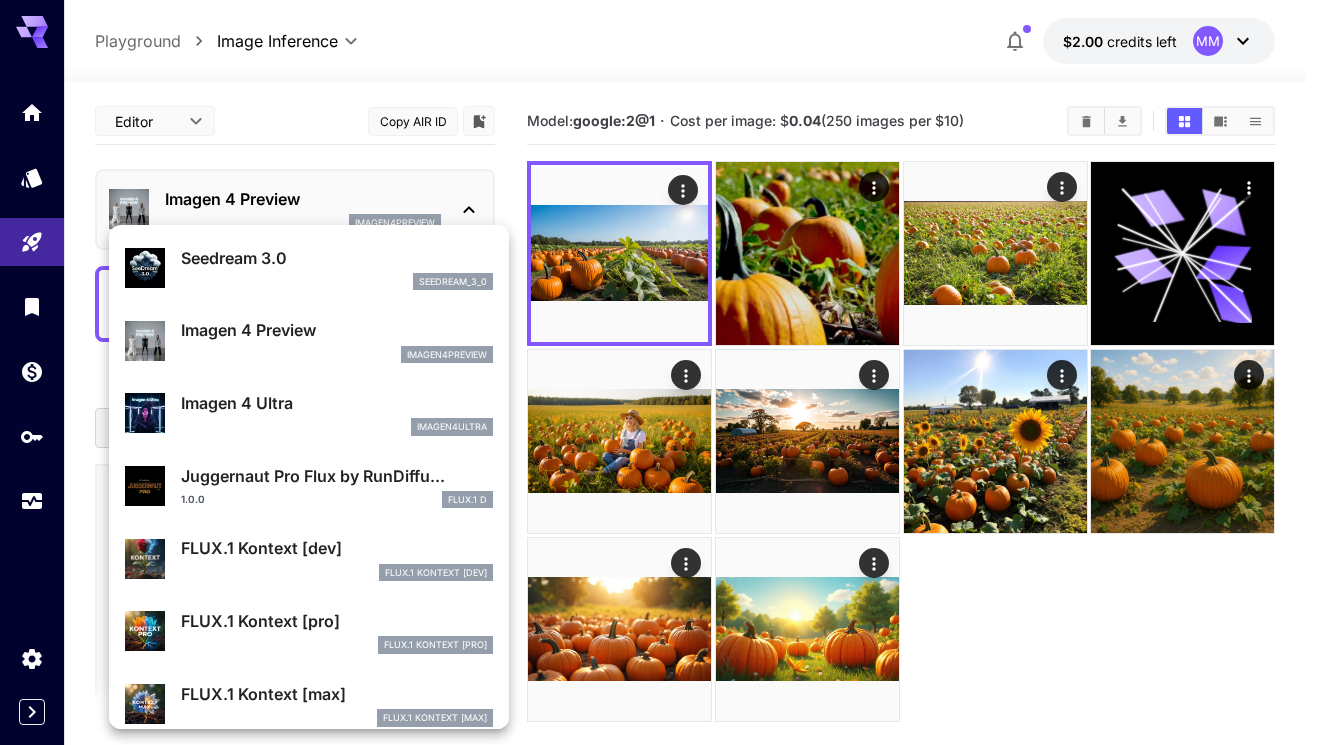 click on "Imagen 4 Ultra" at bounding box center [337, 403] 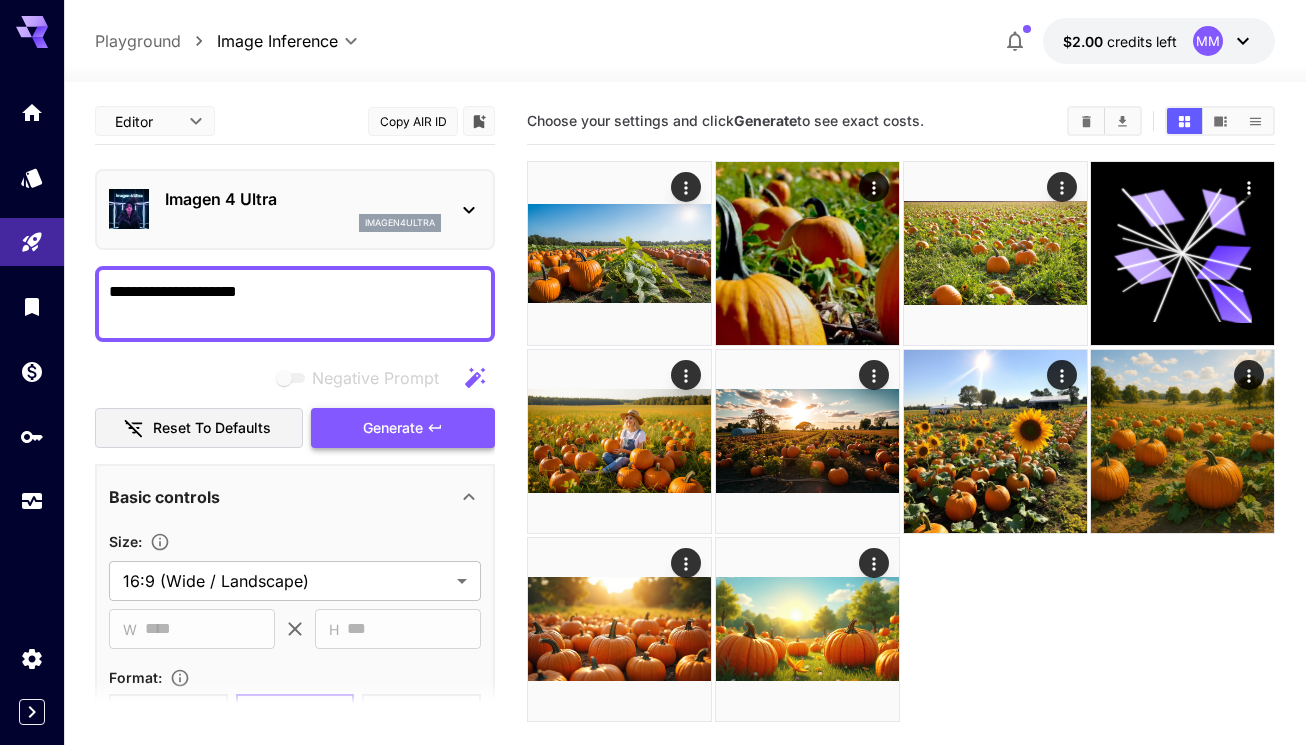 click 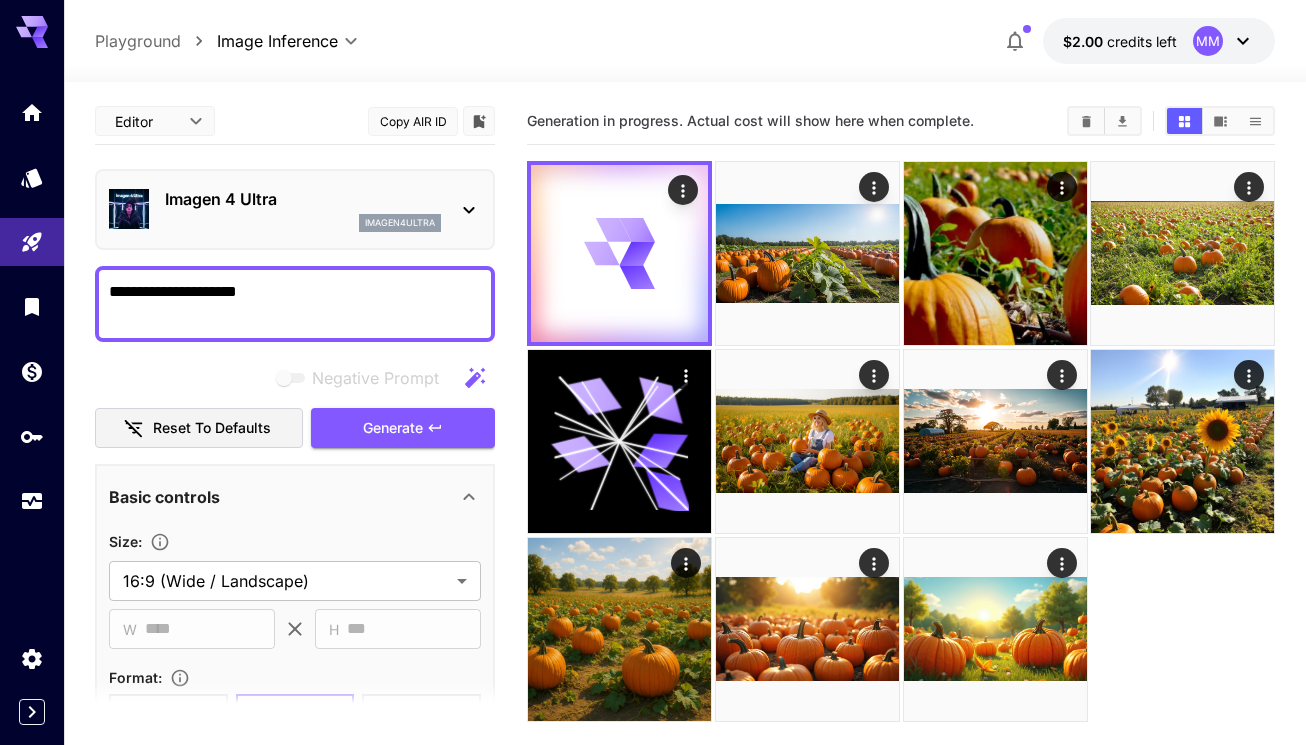click 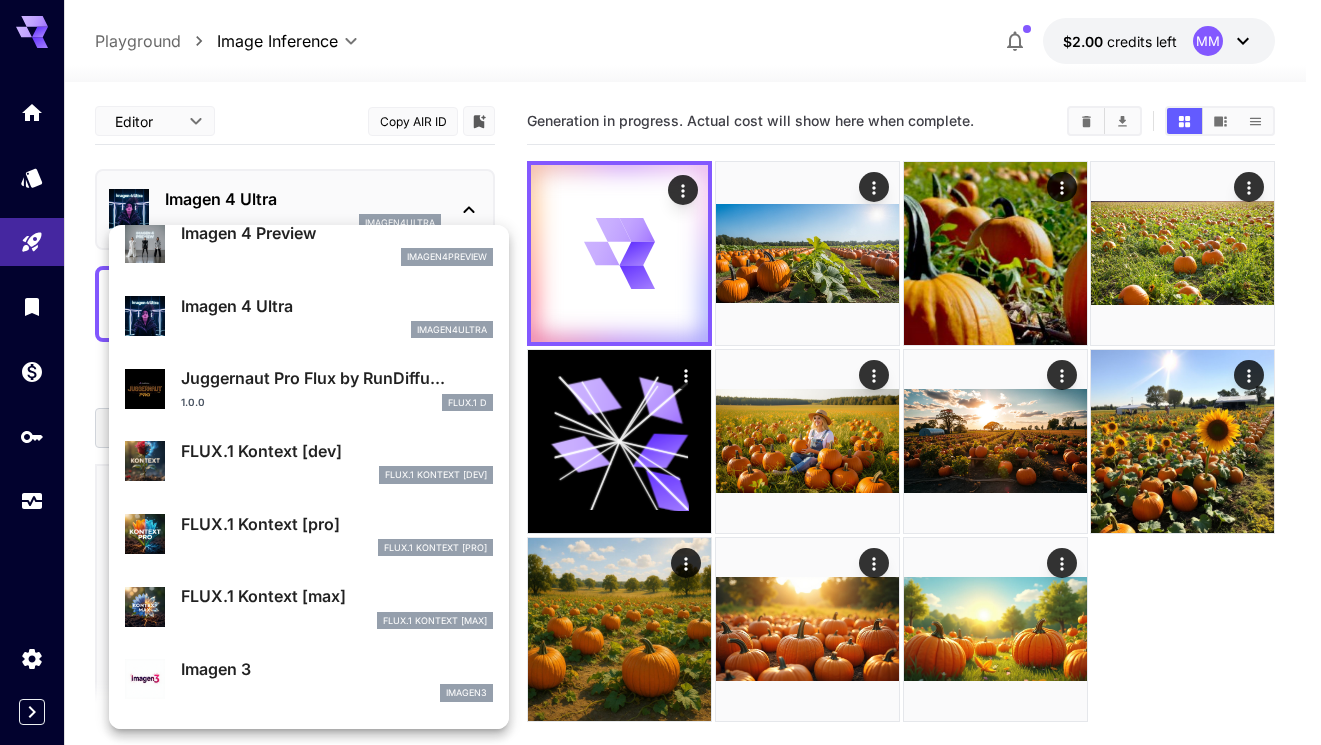 scroll, scrollTop: 801, scrollLeft: 0, axis: vertical 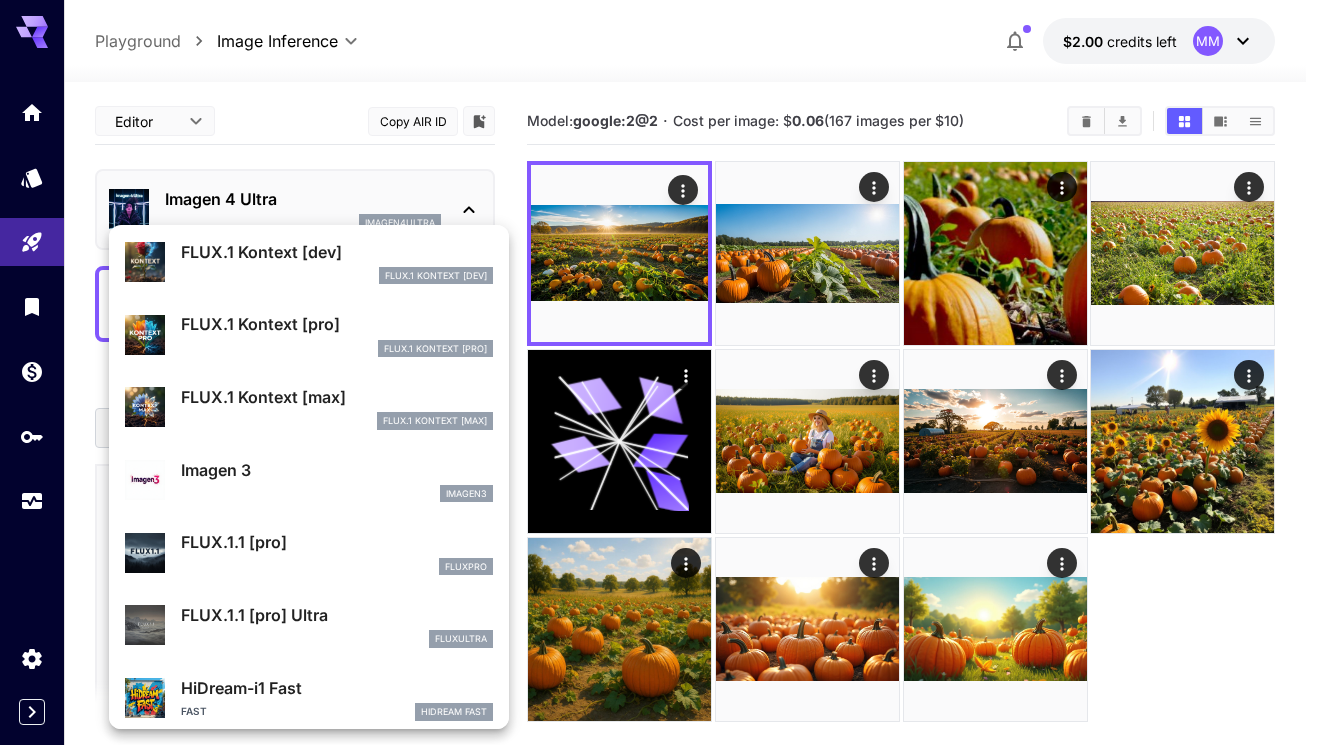 click on "Imagen 3" at bounding box center (337, 470) 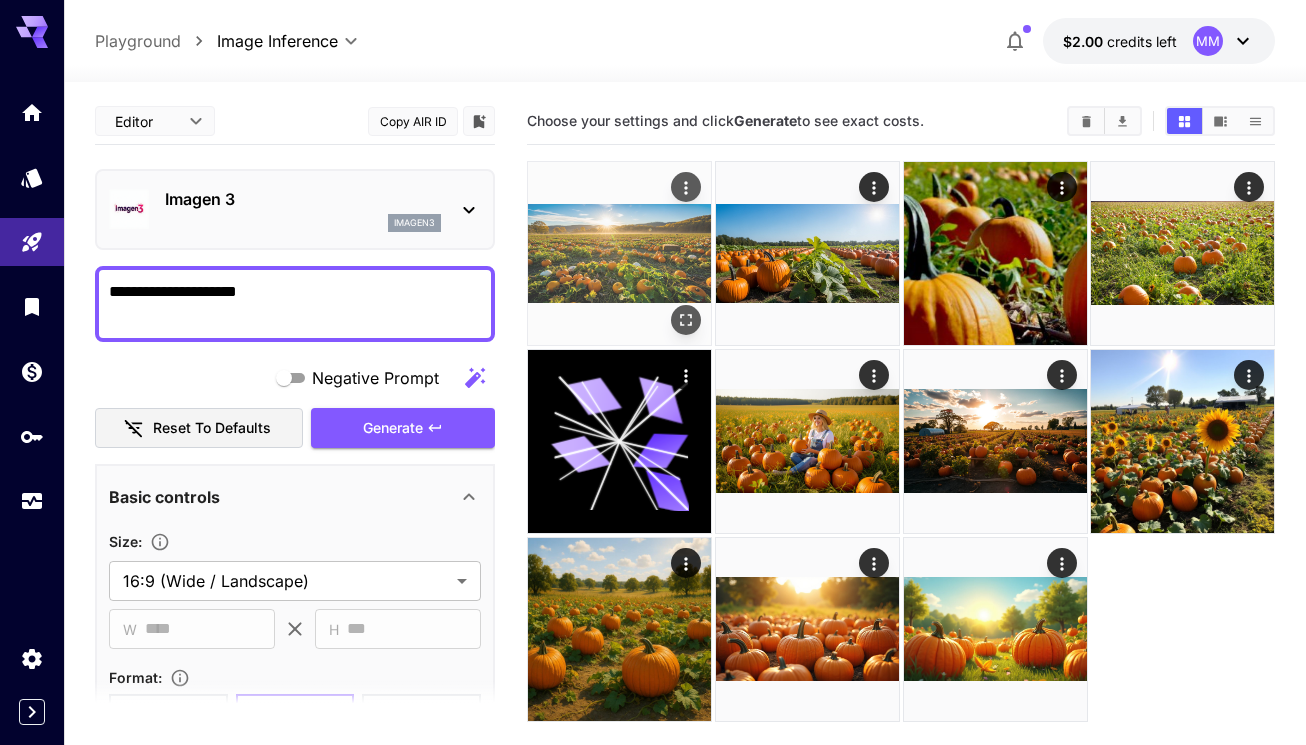 click at bounding box center (619, 253) 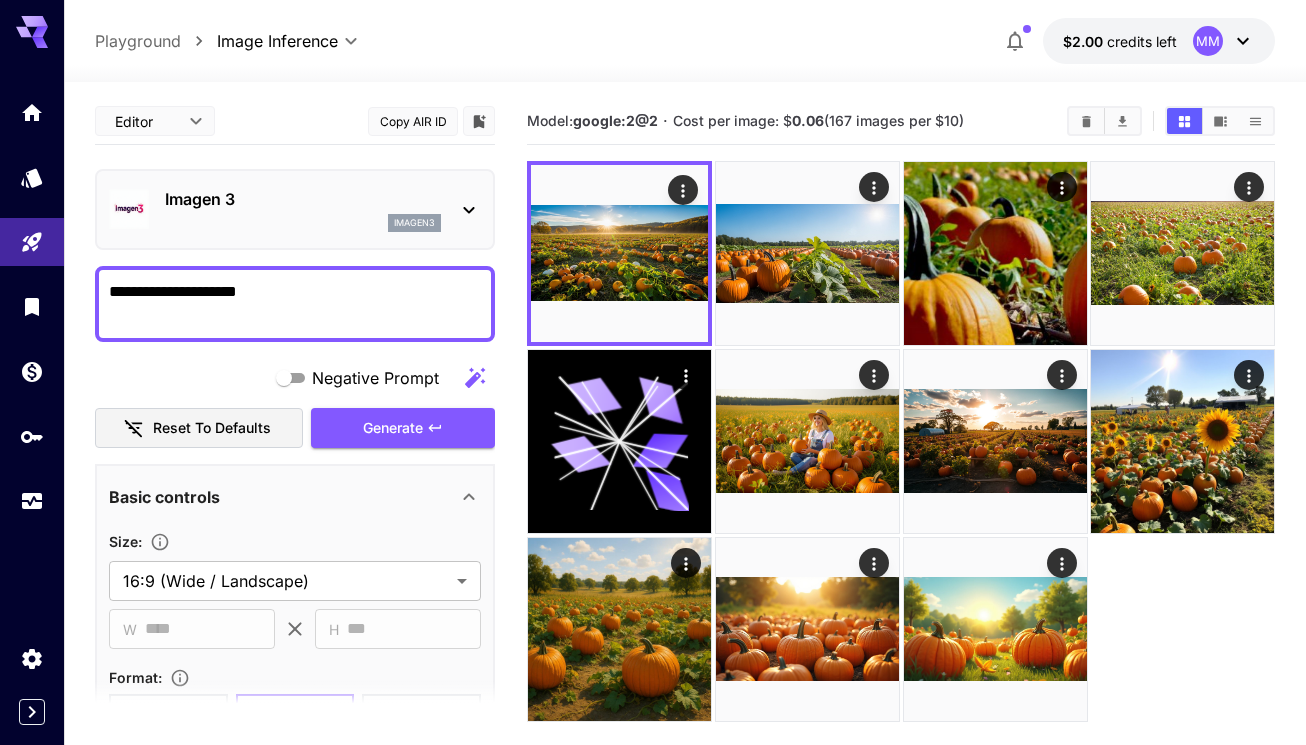 click 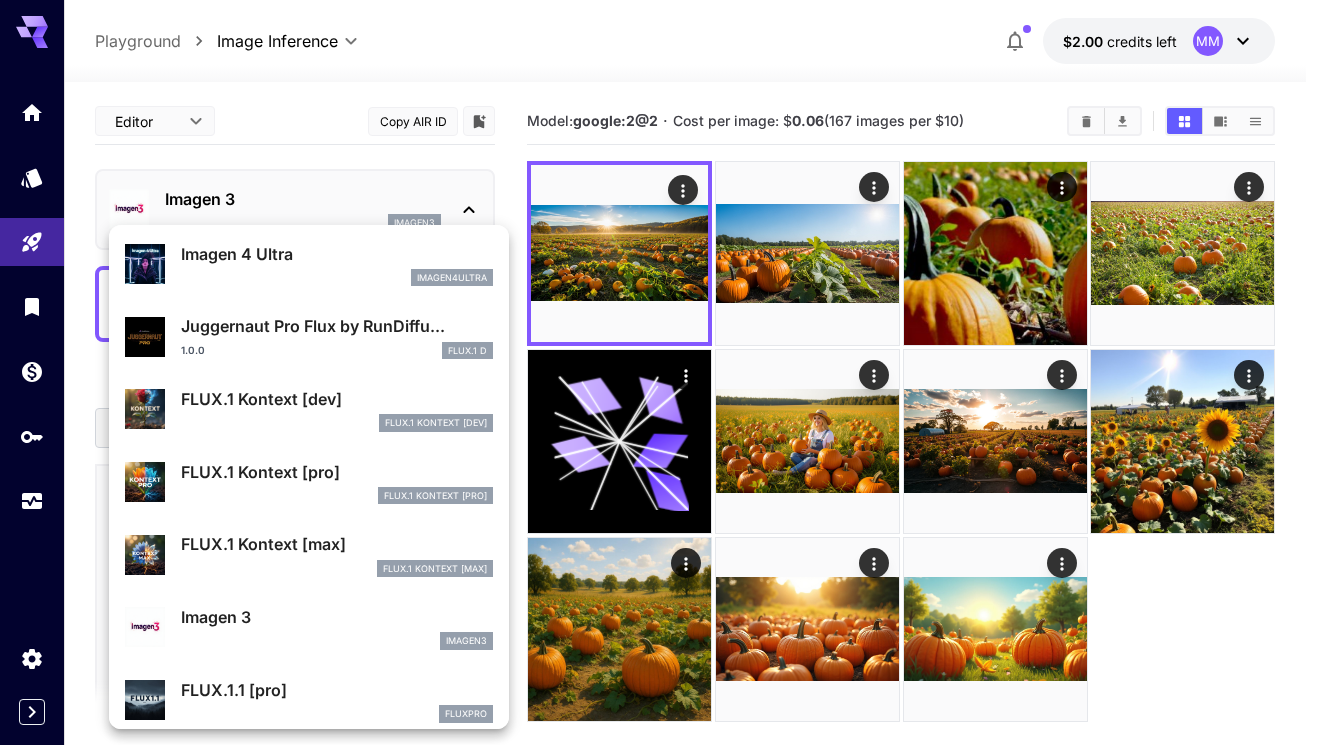 scroll, scrollTop: 601, scrollLeft: 0, axis: vertical 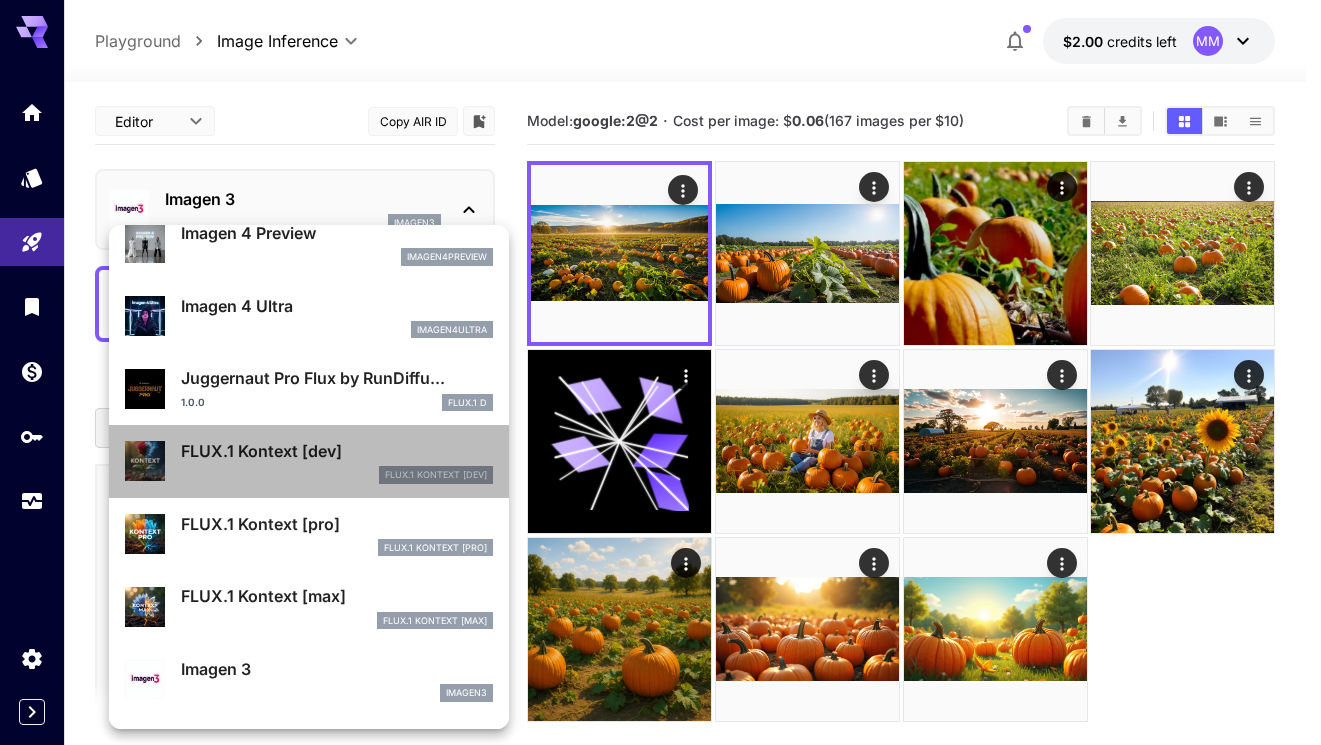 click on "FLUX.1 Kontext [dev]" at bounding box center [337, 451] 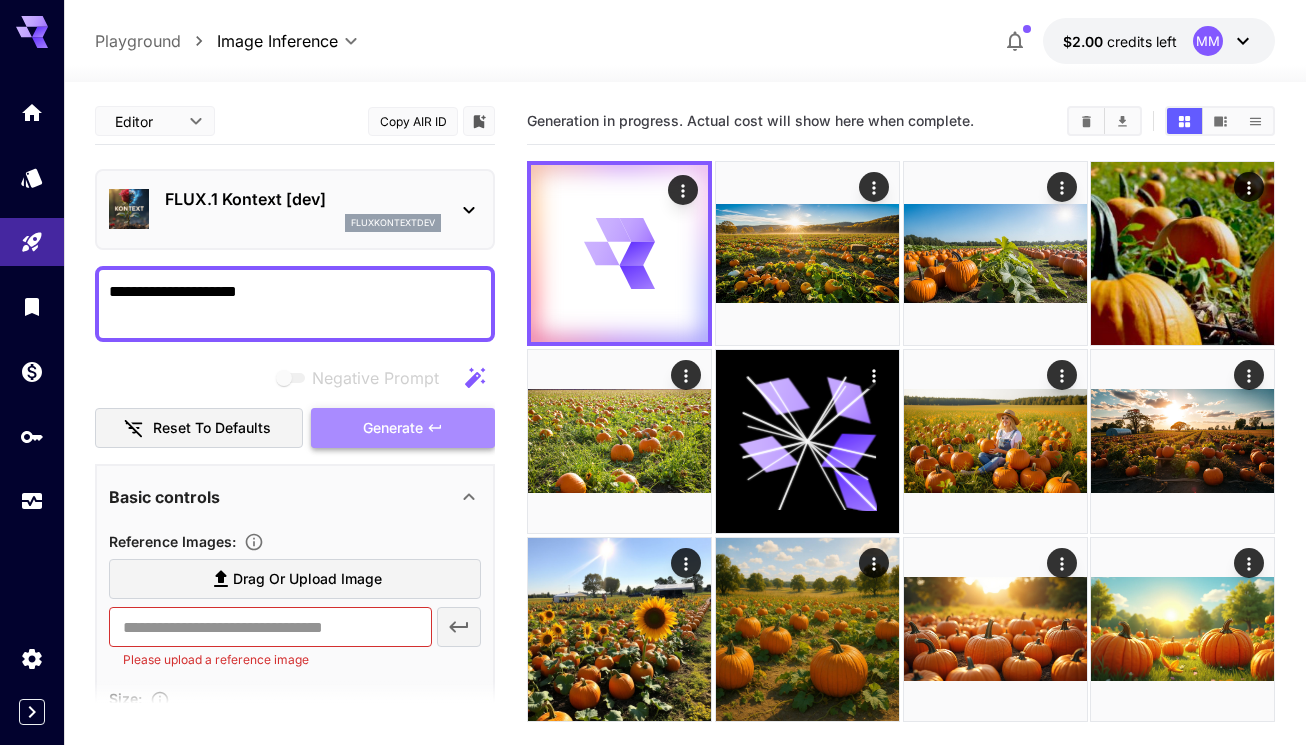click 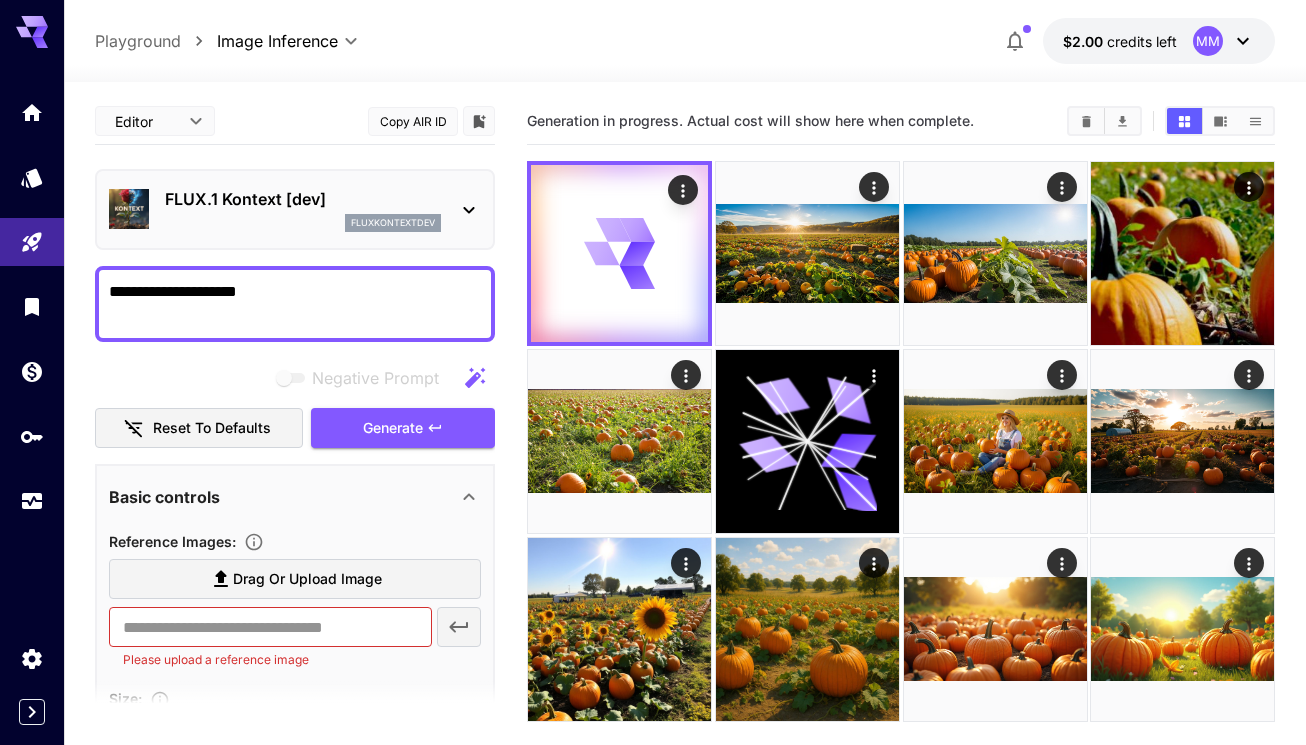click 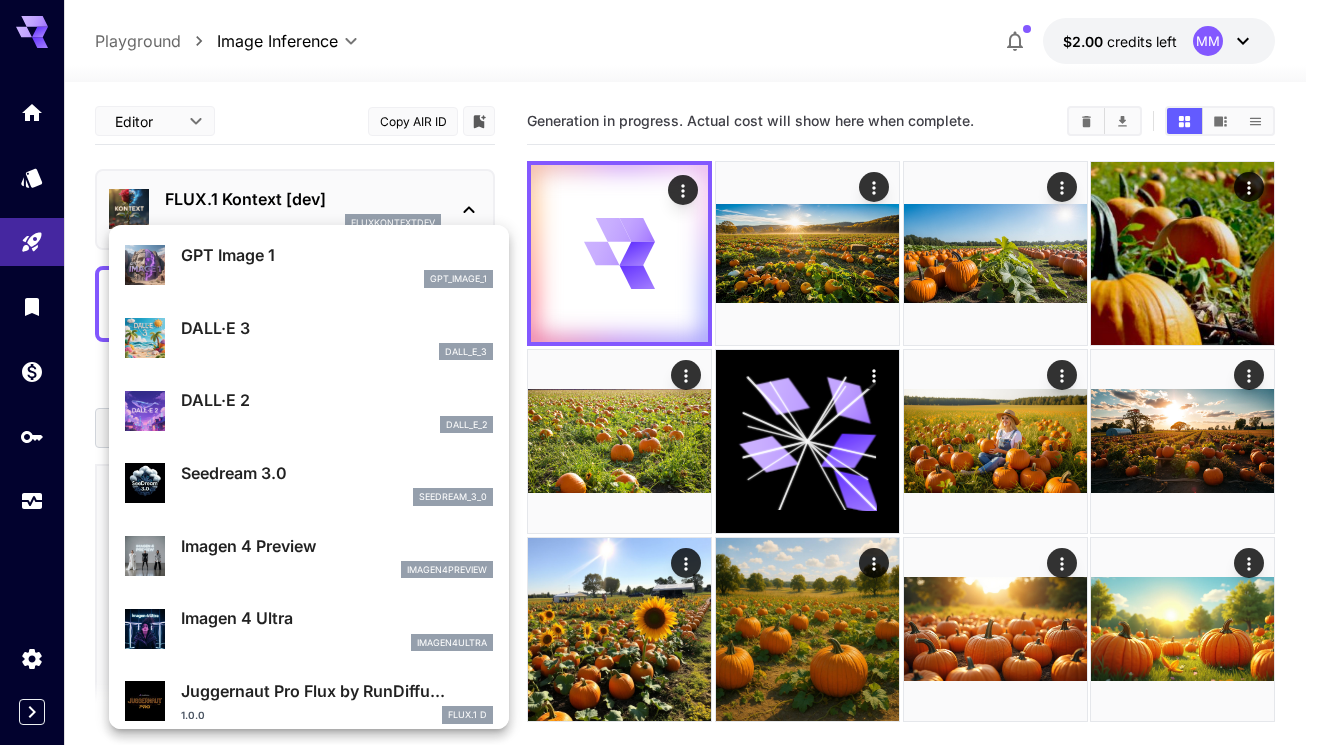 scroll, scrollTop: 300, scrollLeft: 0, axis: vertical 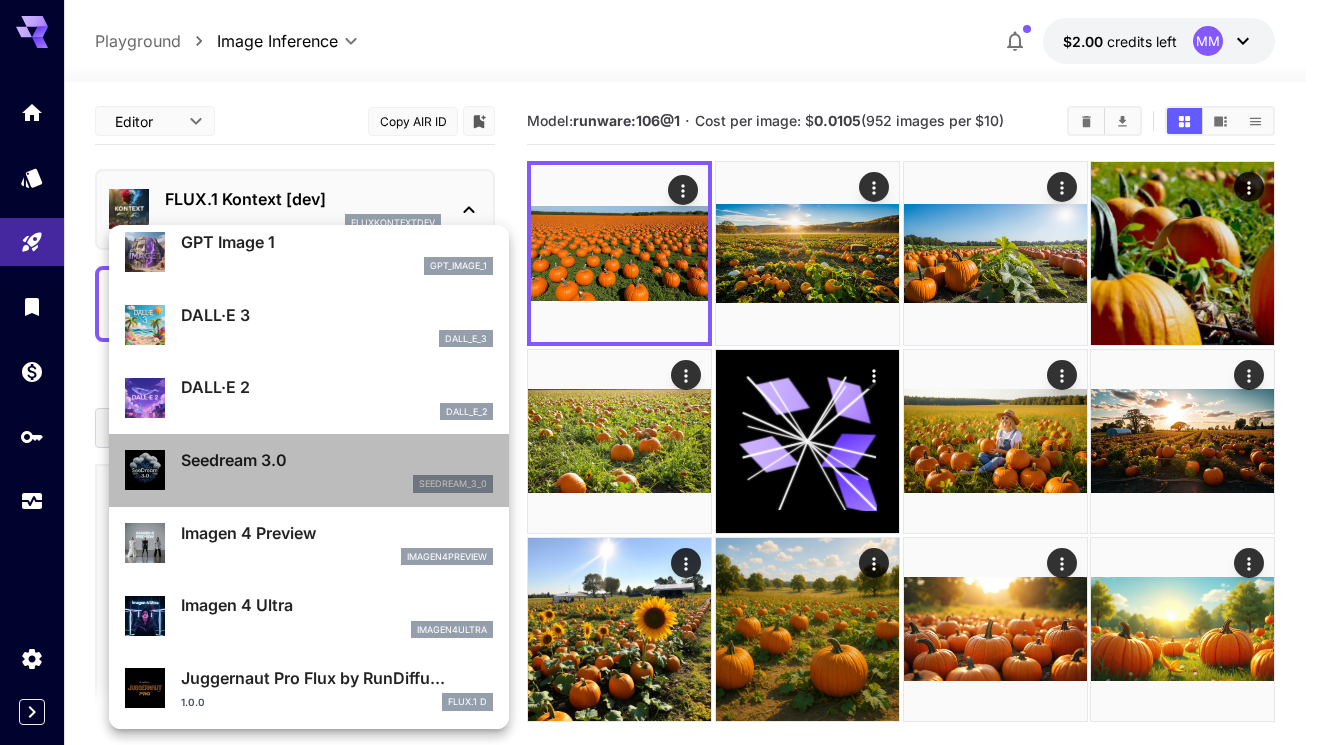 click on "Seedream 3.0" at bounding box center [337, 460] 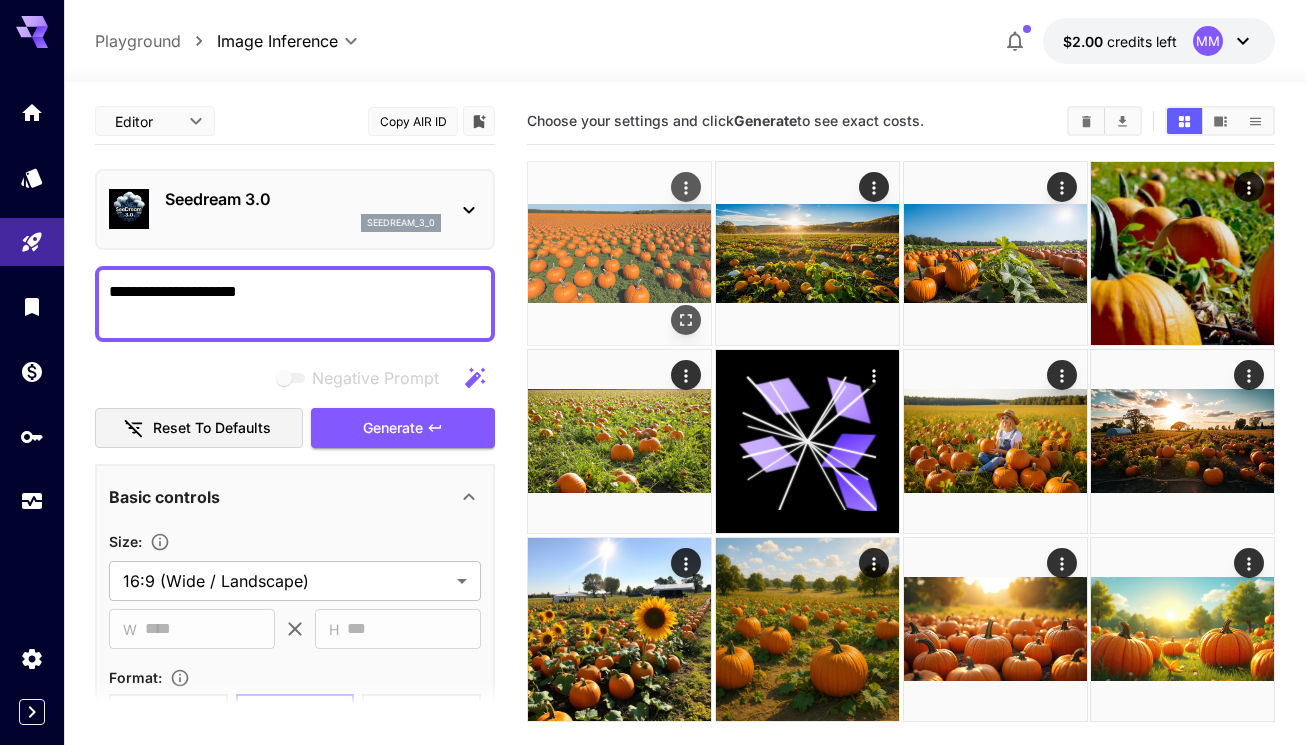 click at bounding box center (619, 253) 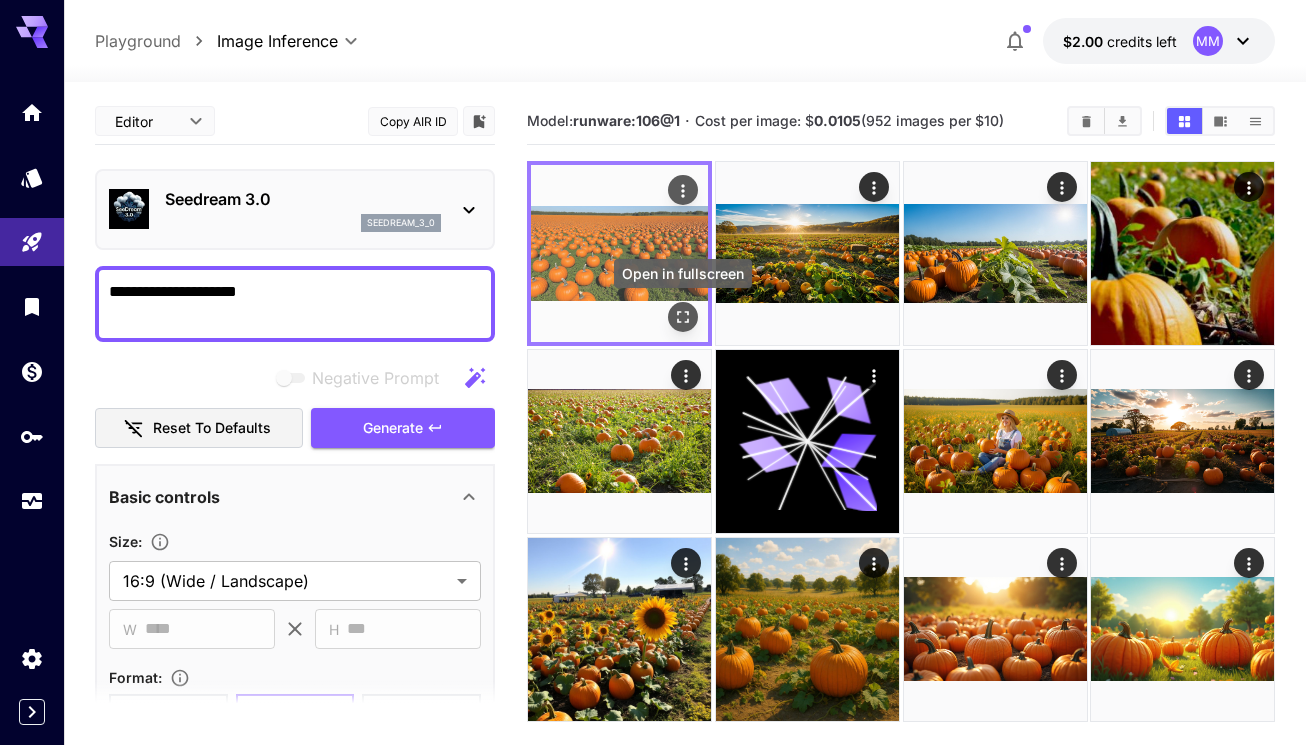 click 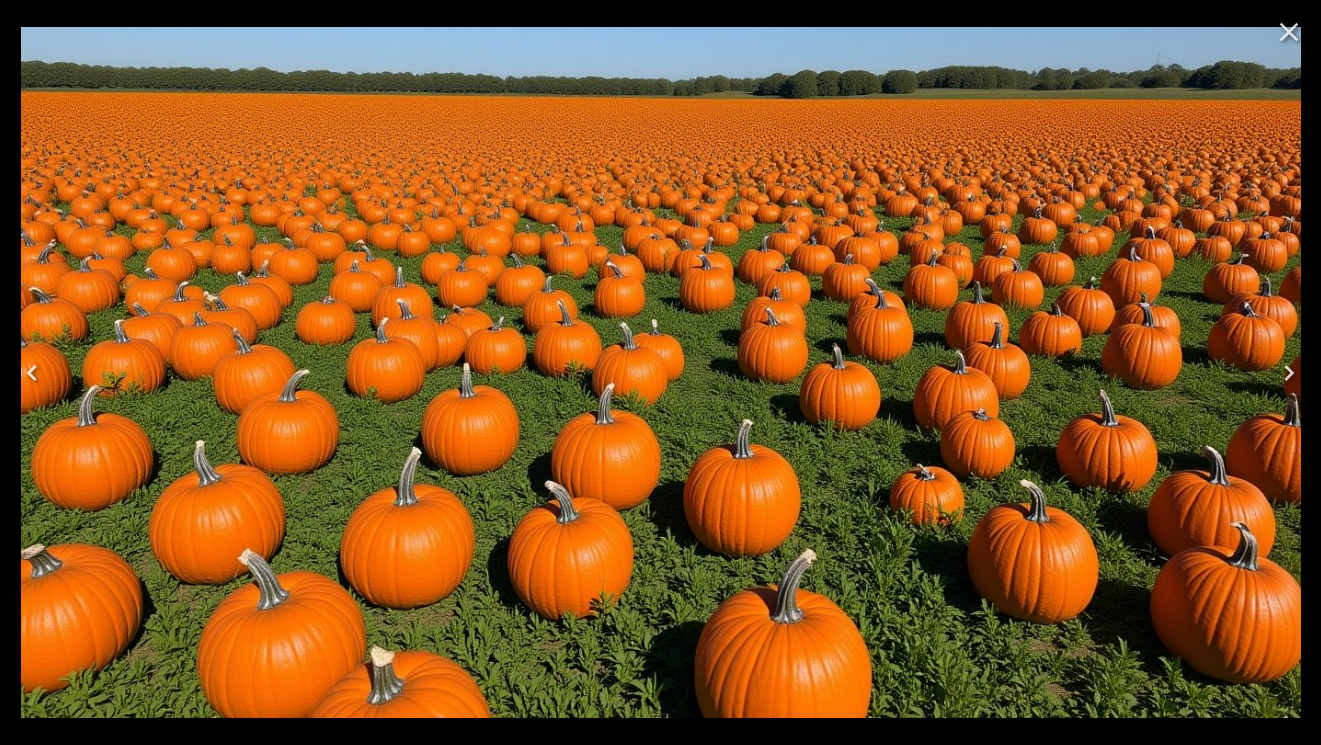 click 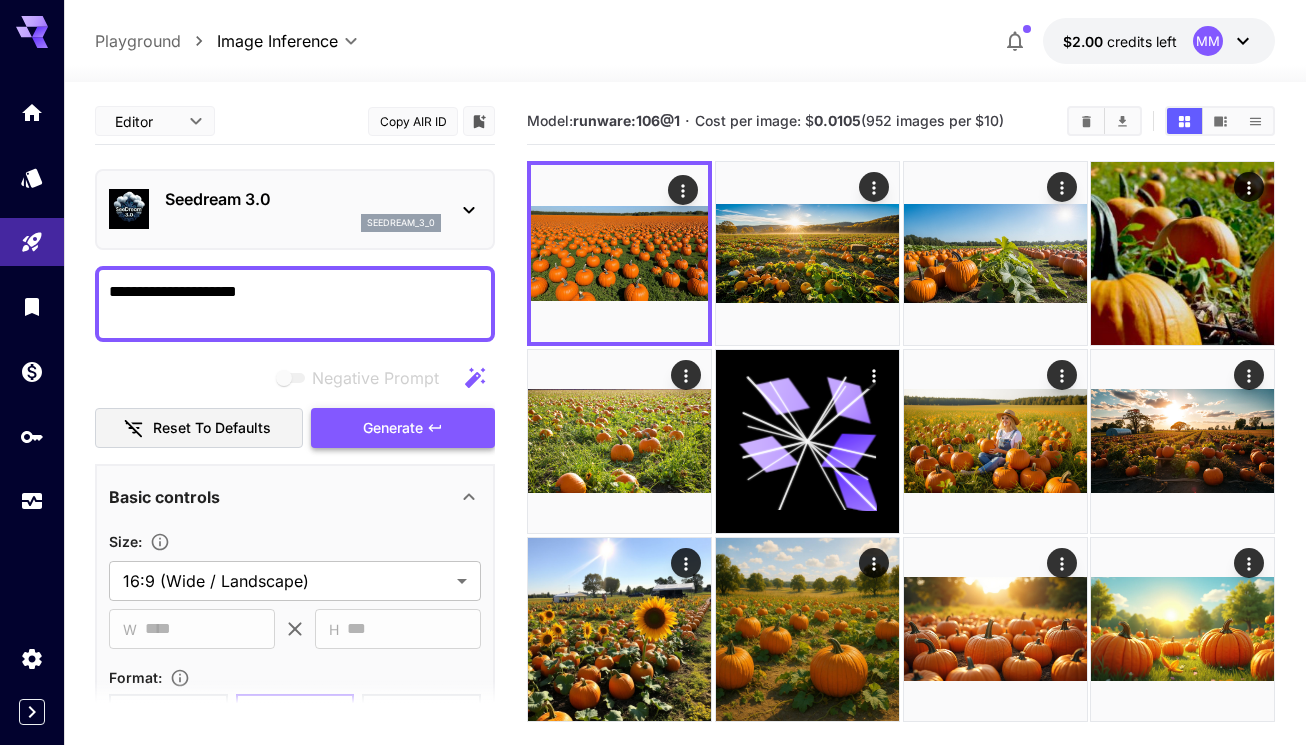 click on "Generate" at bounding box center [393, 428] 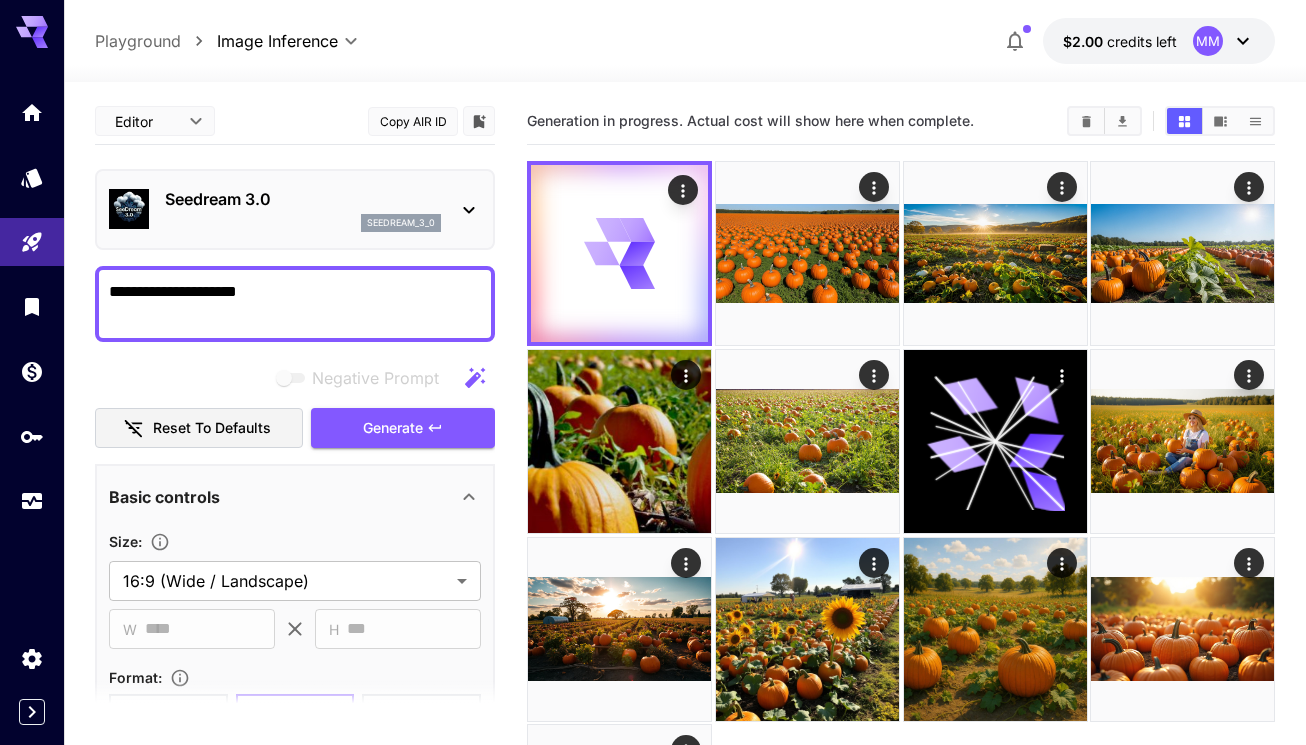 click 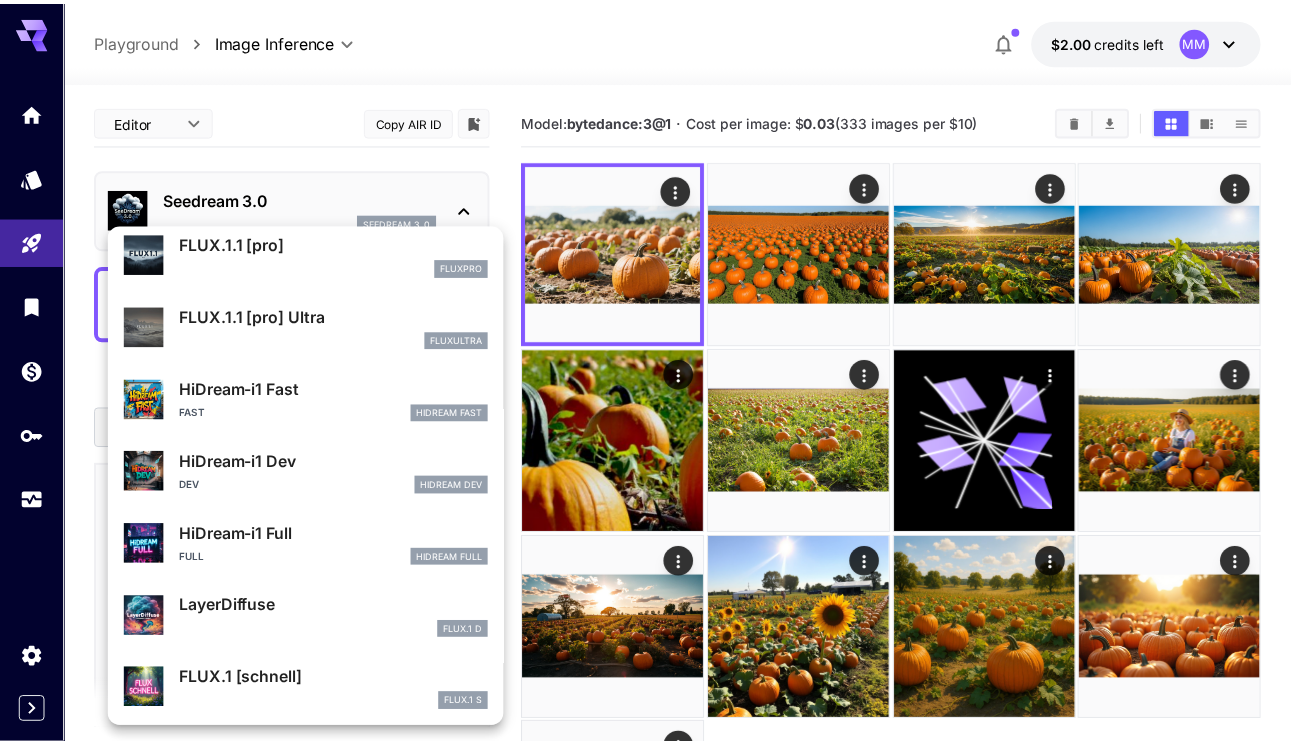 scroll, scrollTop: 1107, scrollLeft: 0, axis: vertical 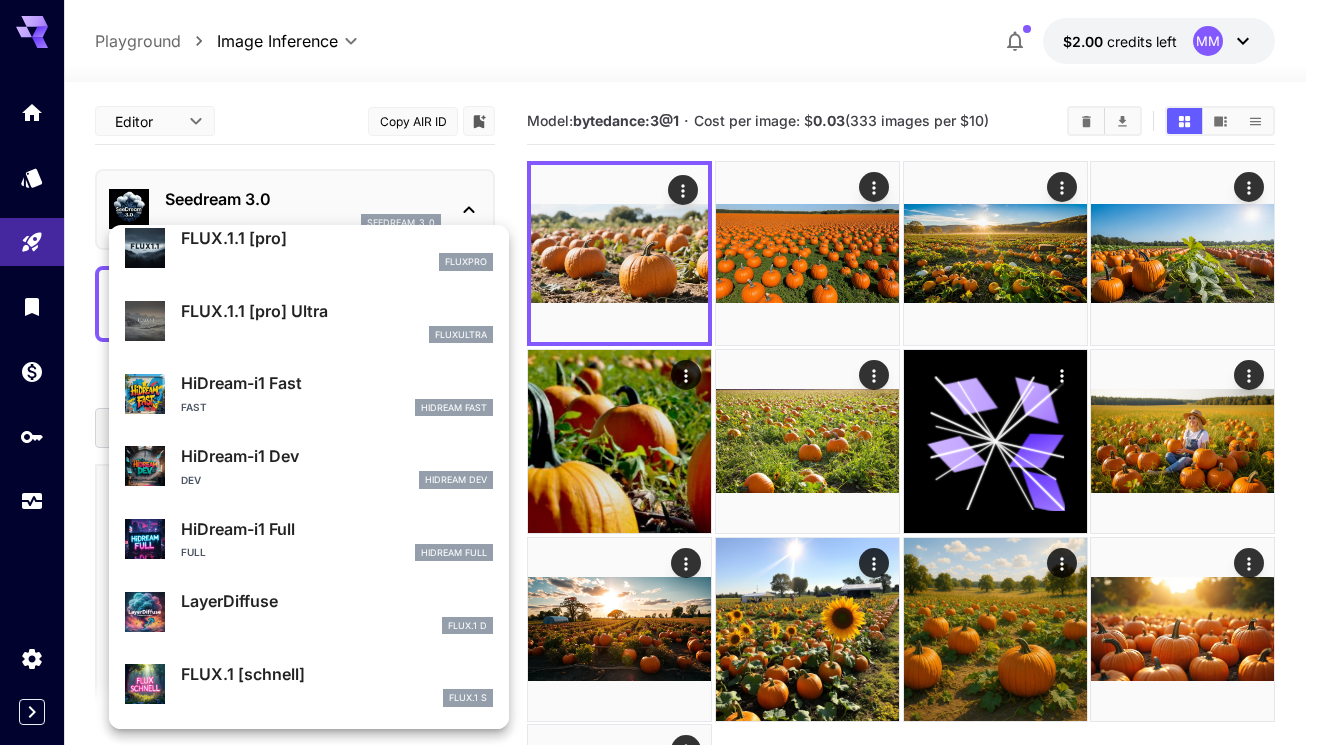 click at bounding box center (660, 372) 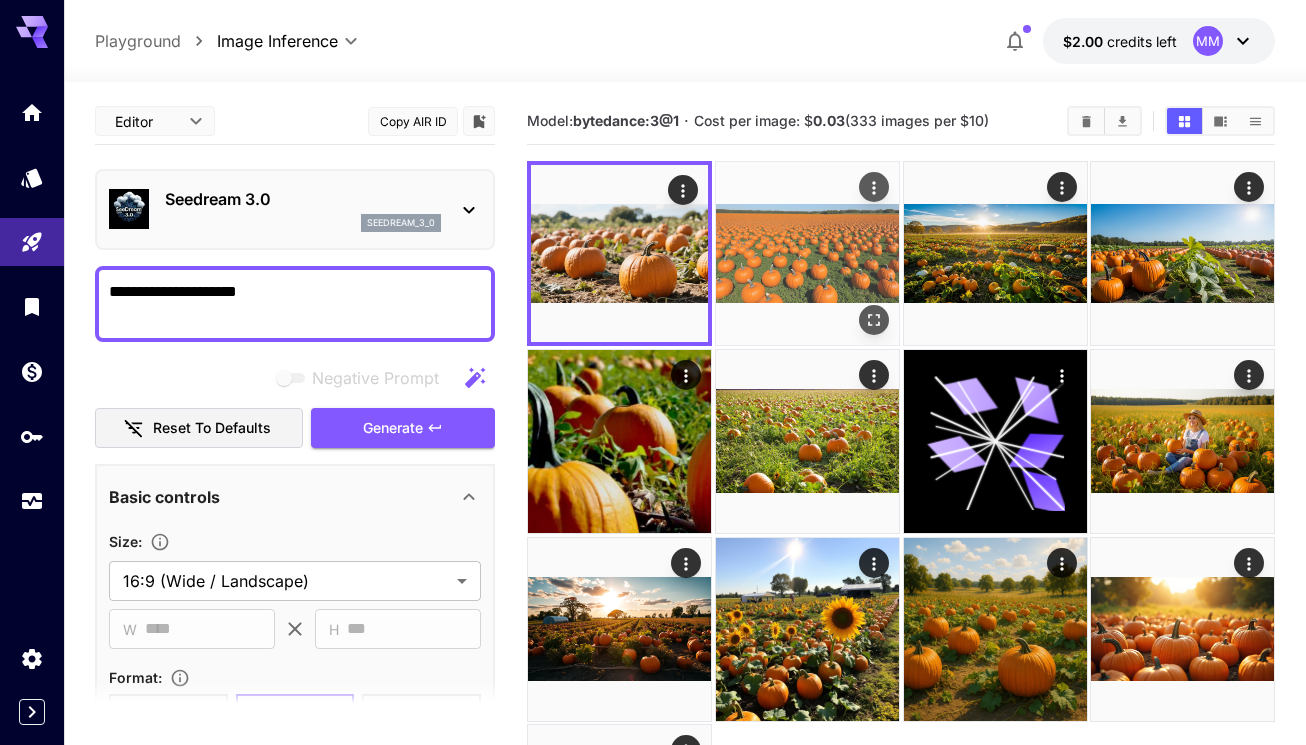 click at bounding box center (807, 253) 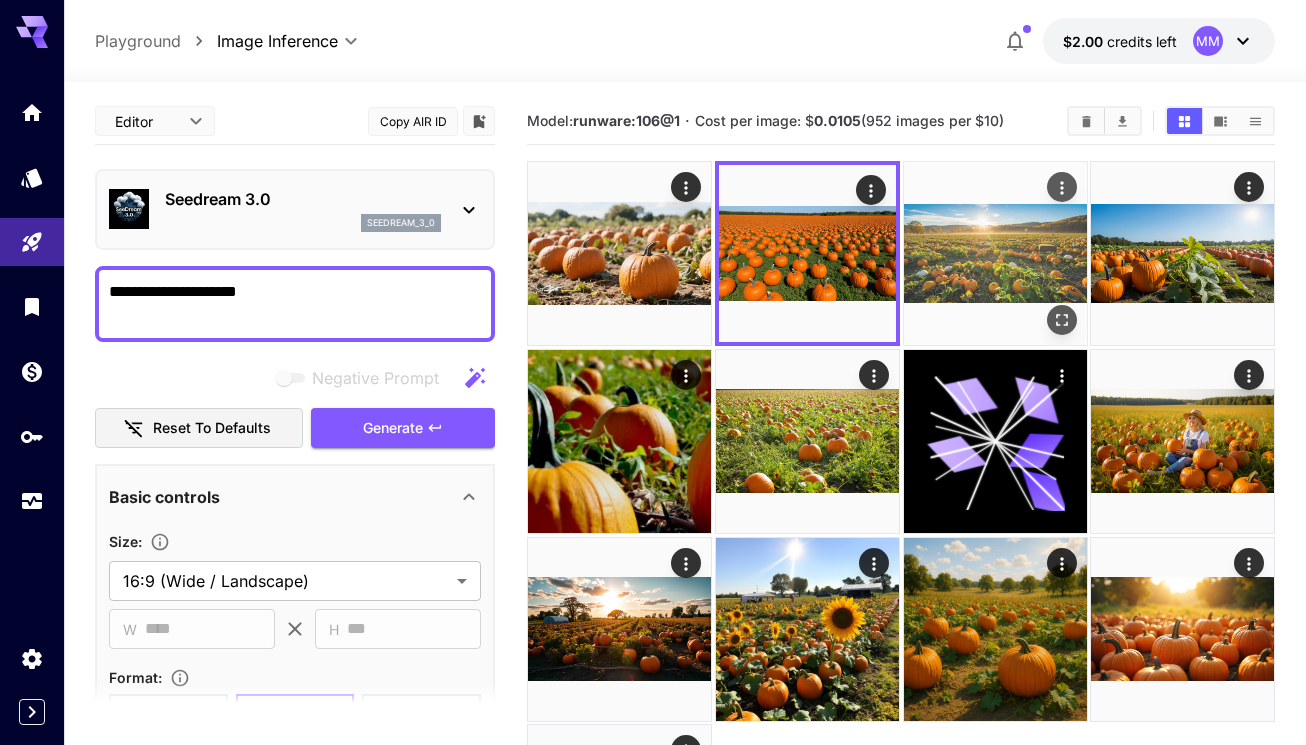 click at bounding box center [995, 253] 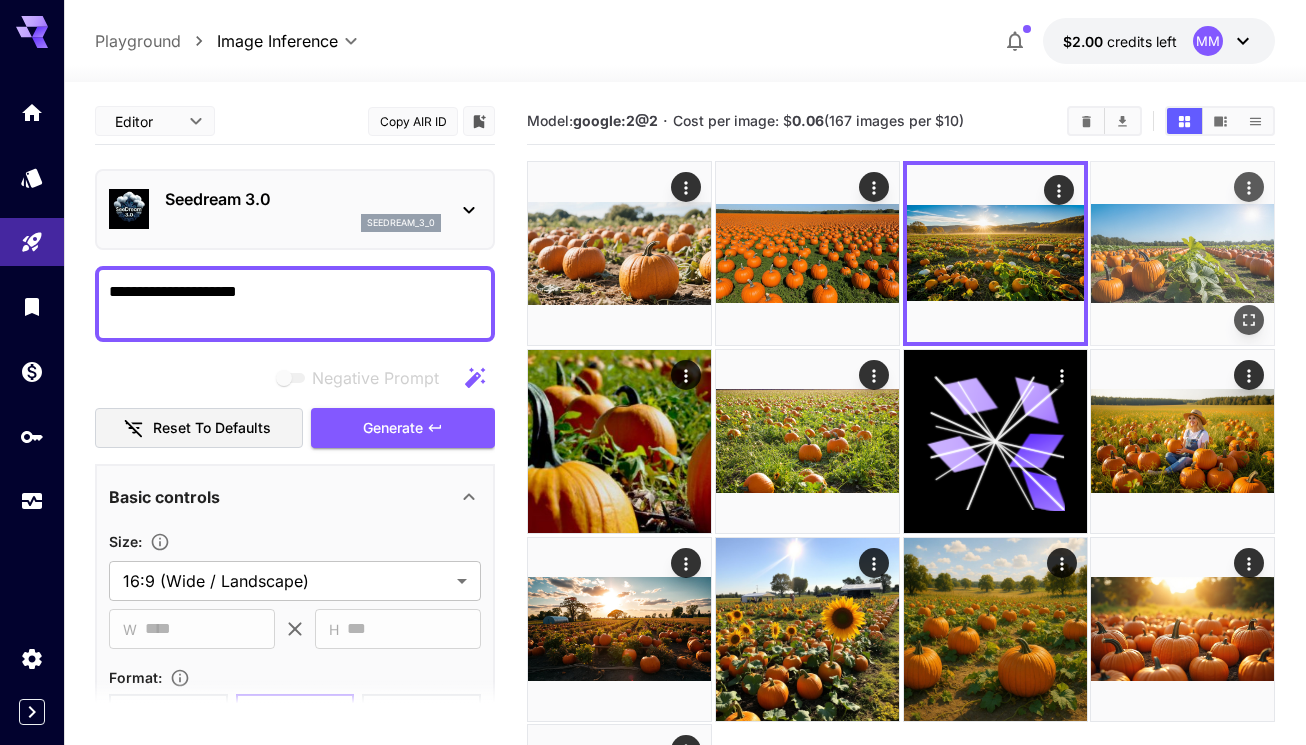 click at bounding box center (1182, 253) 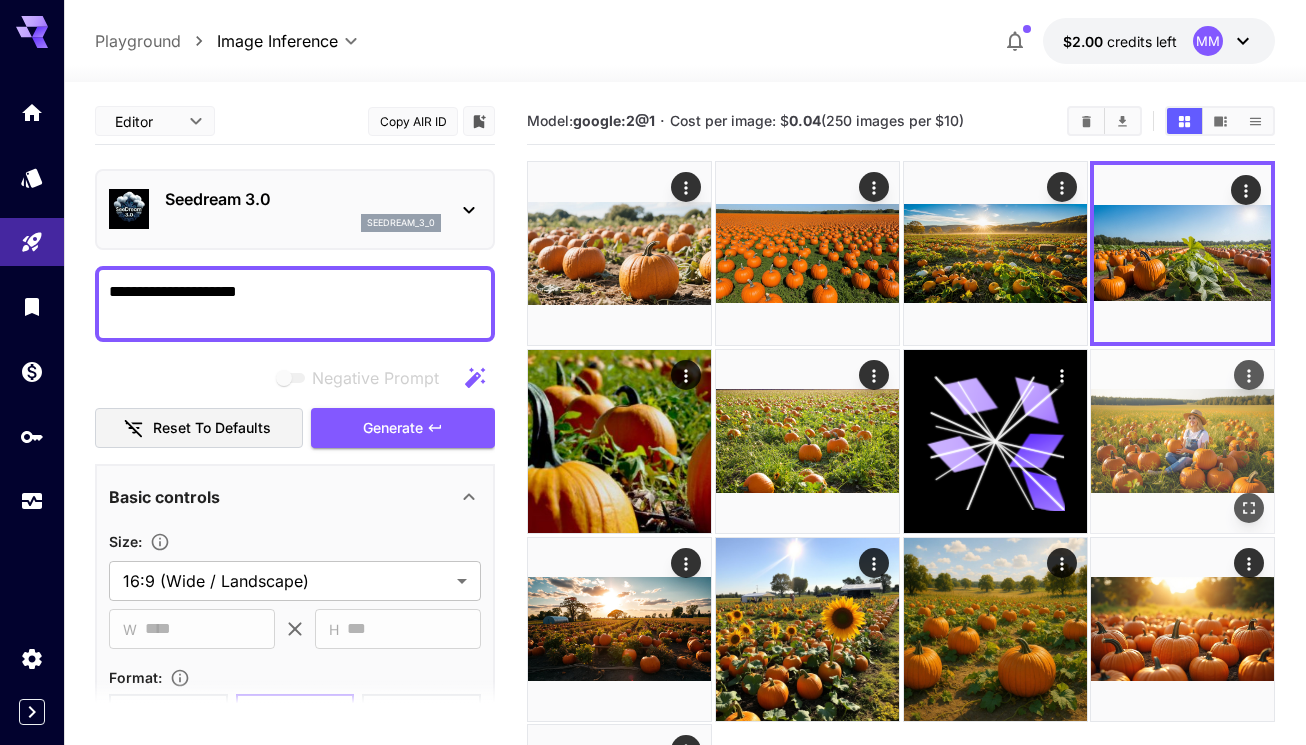 click at bounding box center (1182, 441) 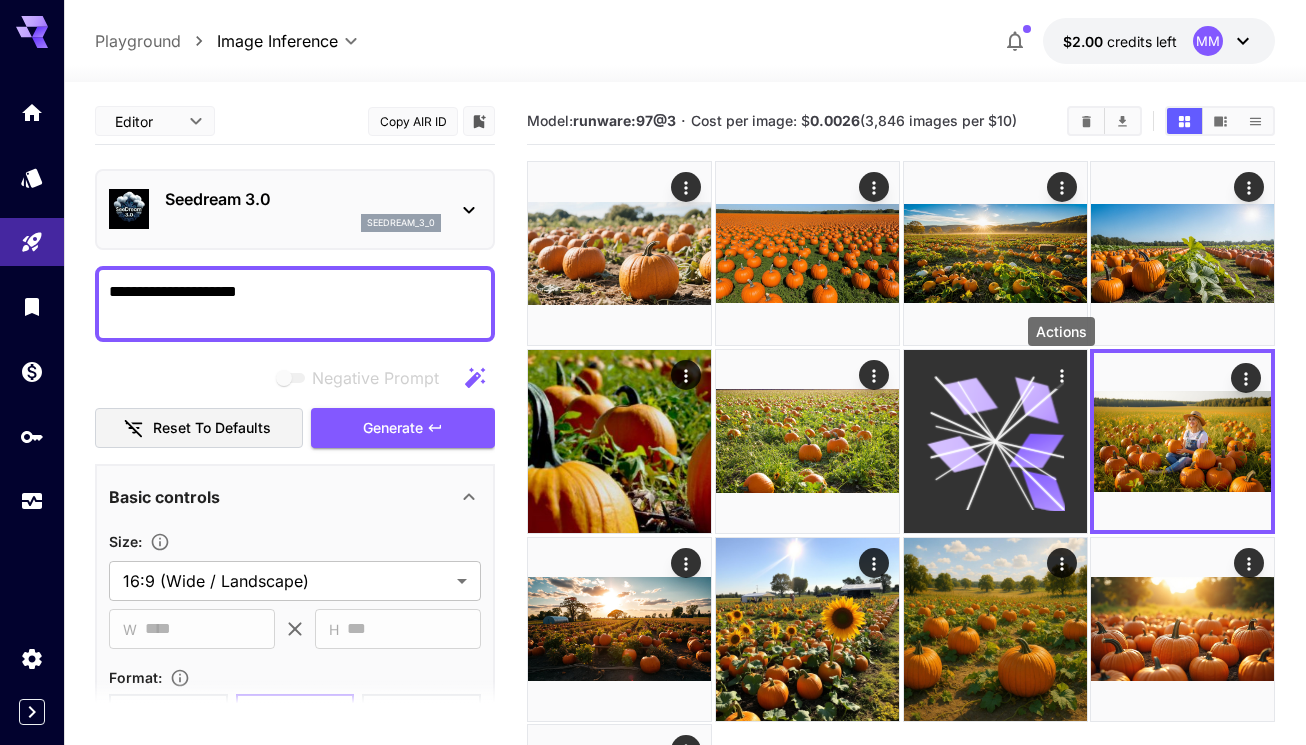 click 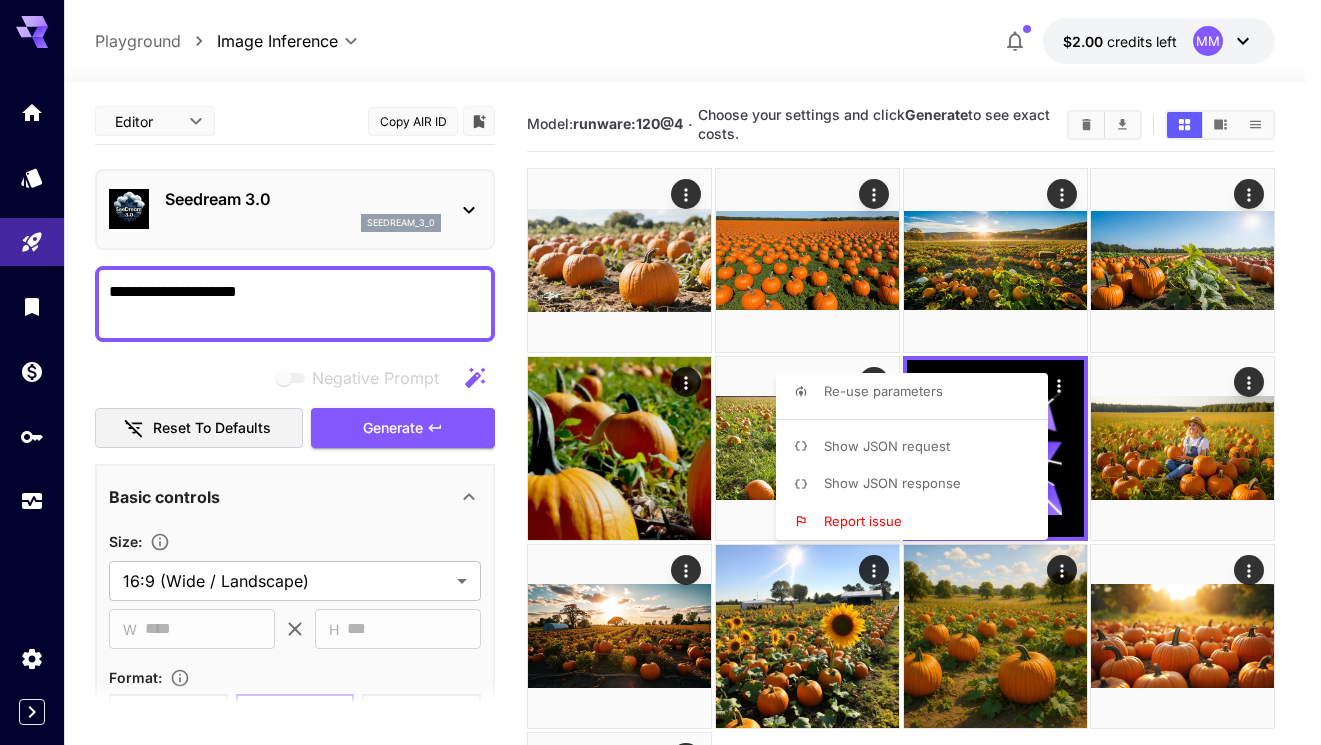 click at bounding box center [660, 372] 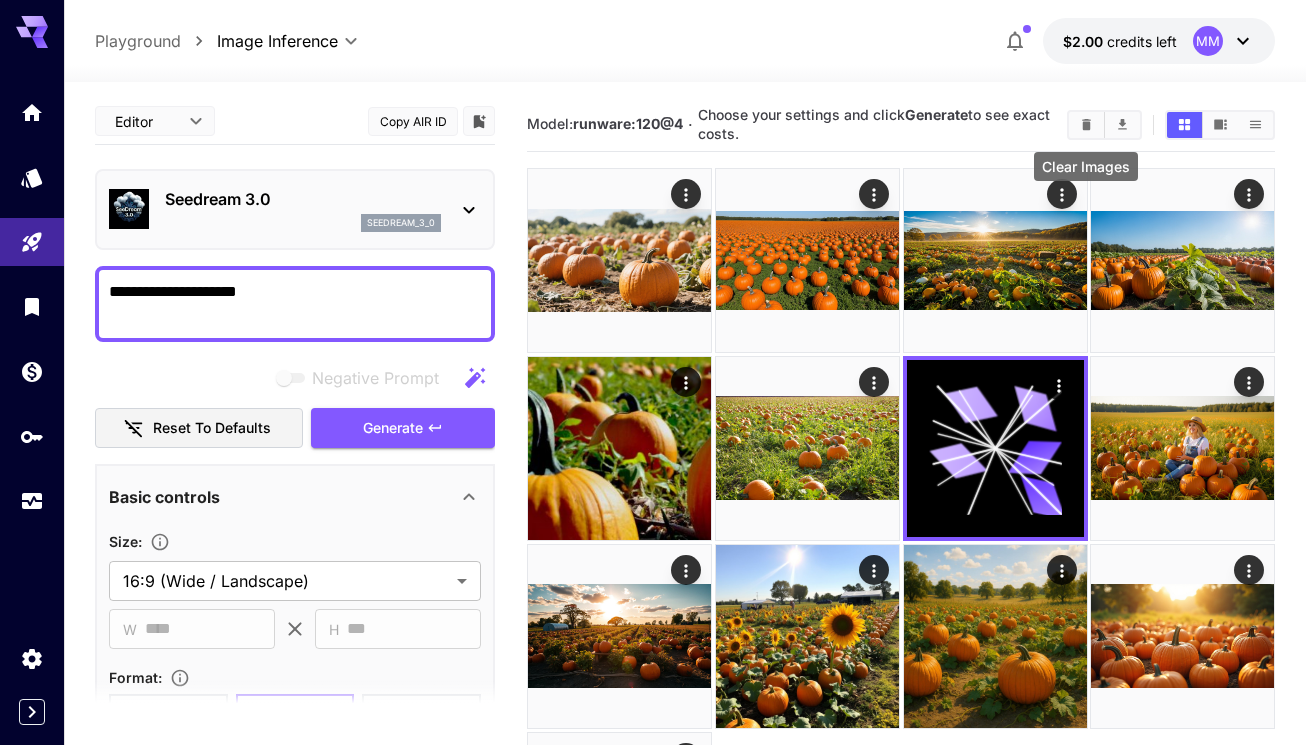 click 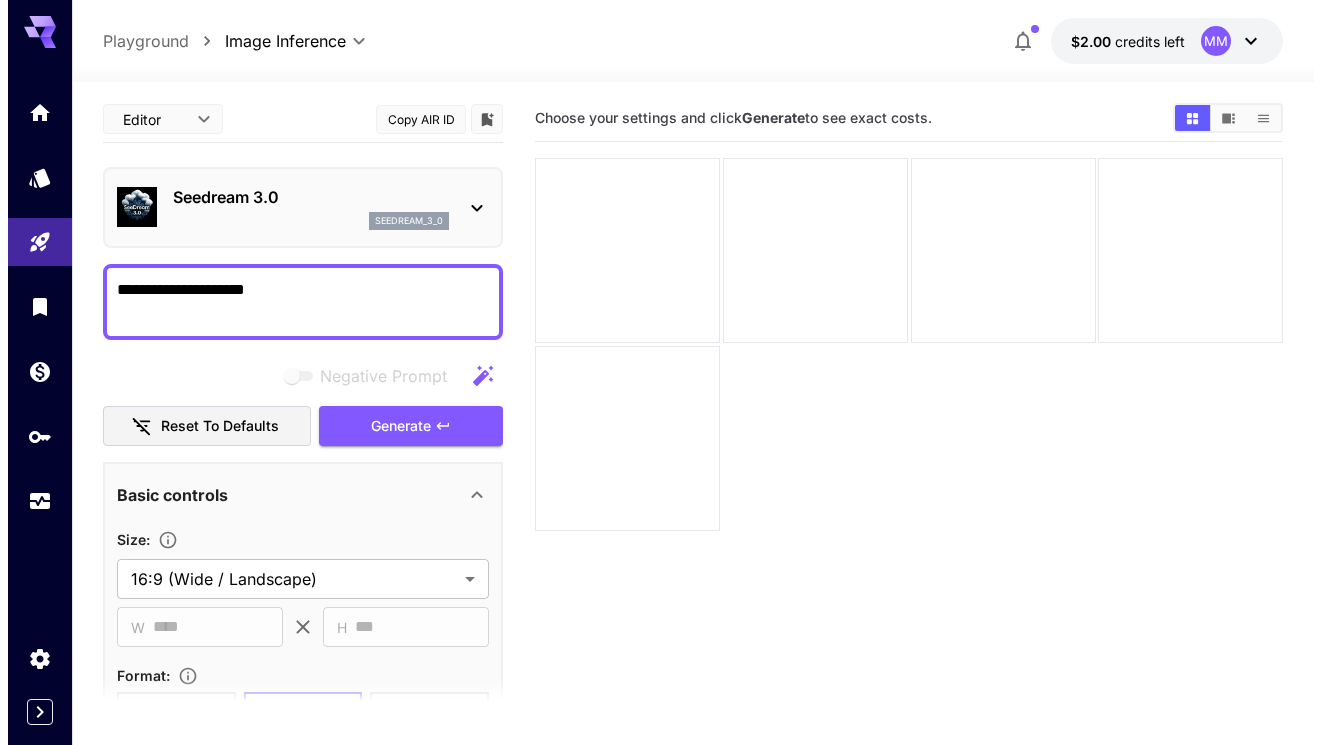 scroll, scrollTop: 0, scrollLeft: 0, axis: both 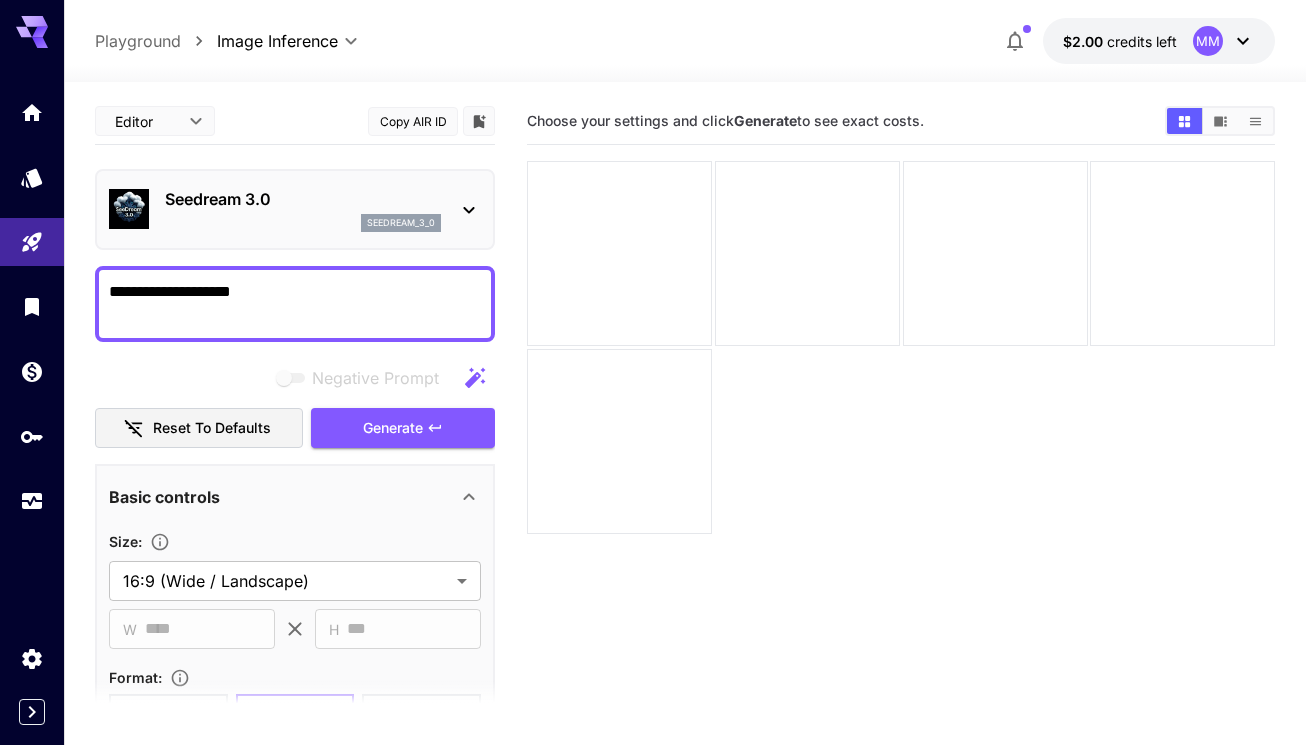 click on "**********" at bounding box center (685, 492) 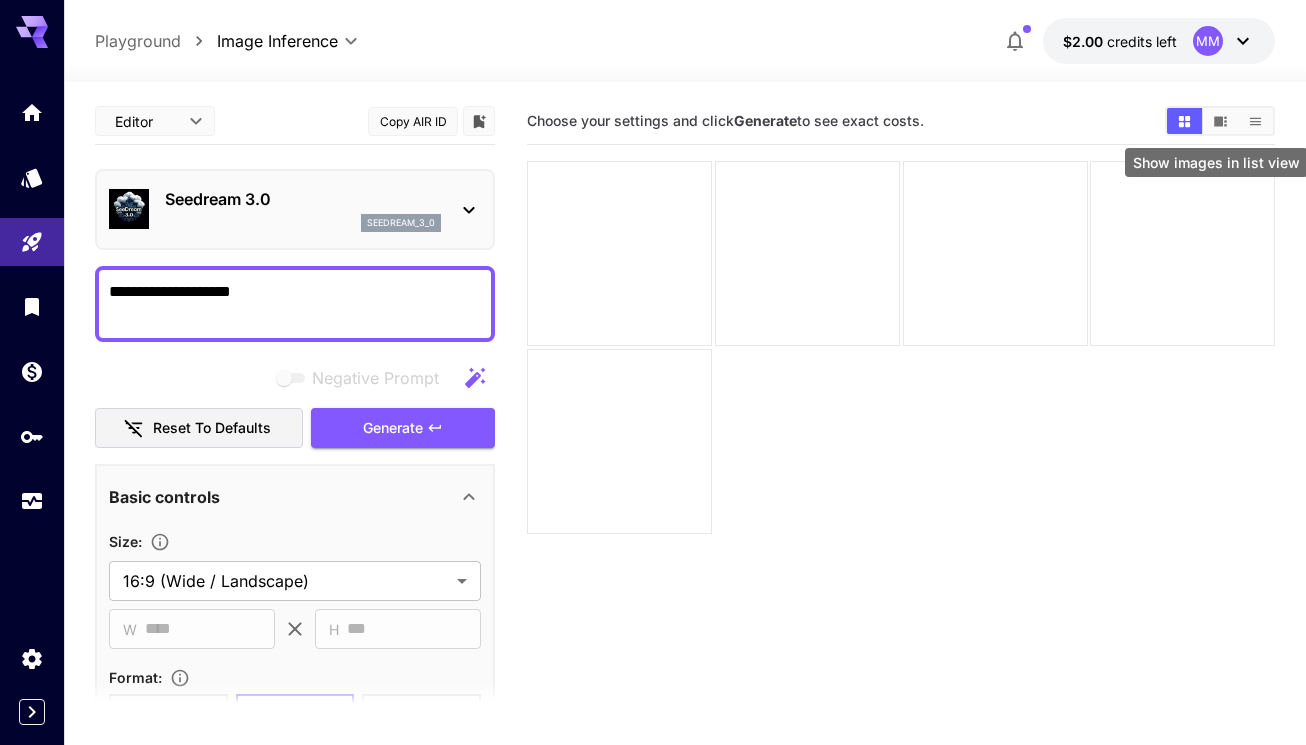 click at bounding box center (1220, 121) 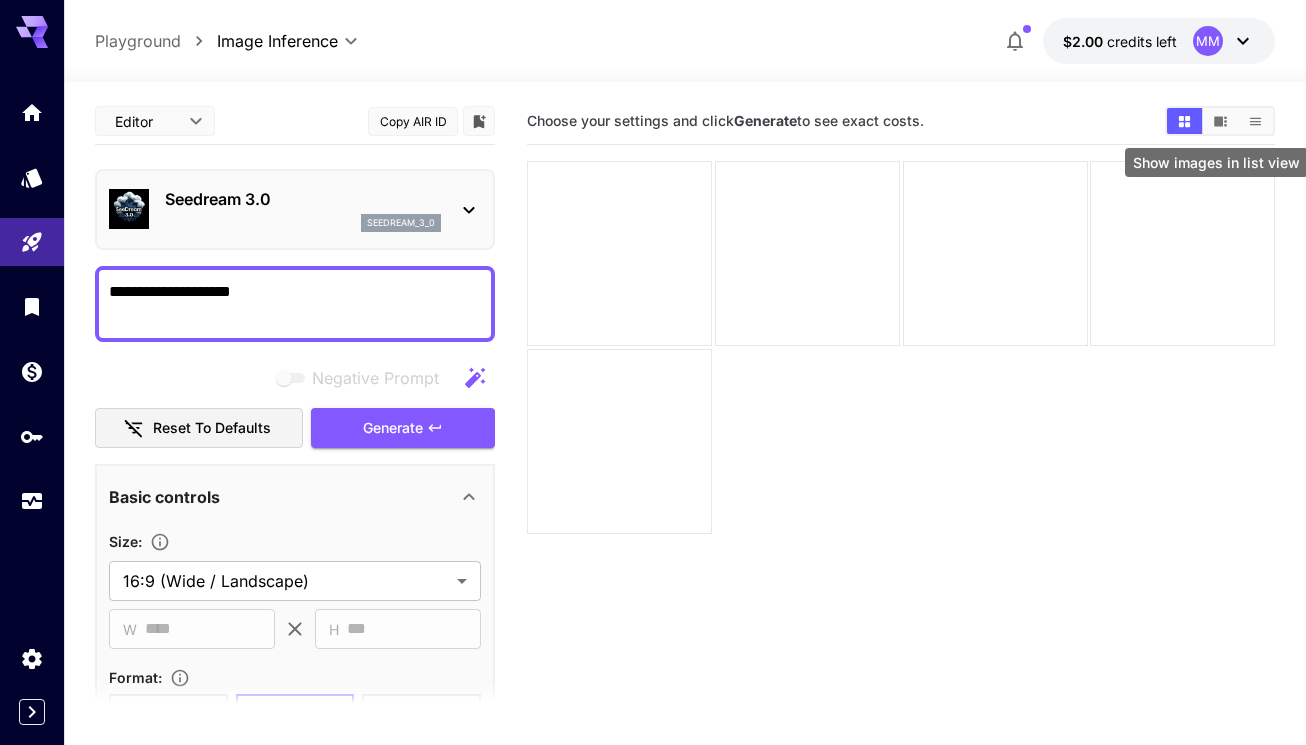 click at bounding box center (1255, 121) 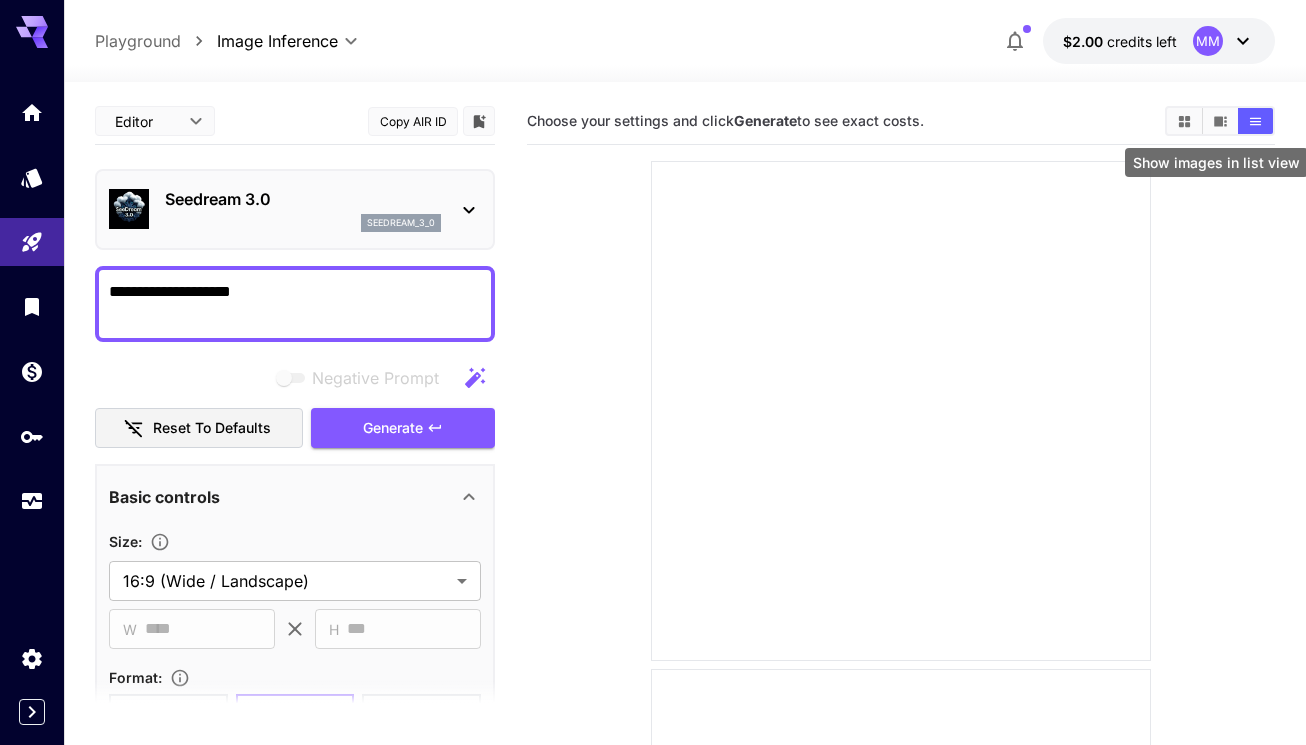 click at bounding box center (1255, 121) 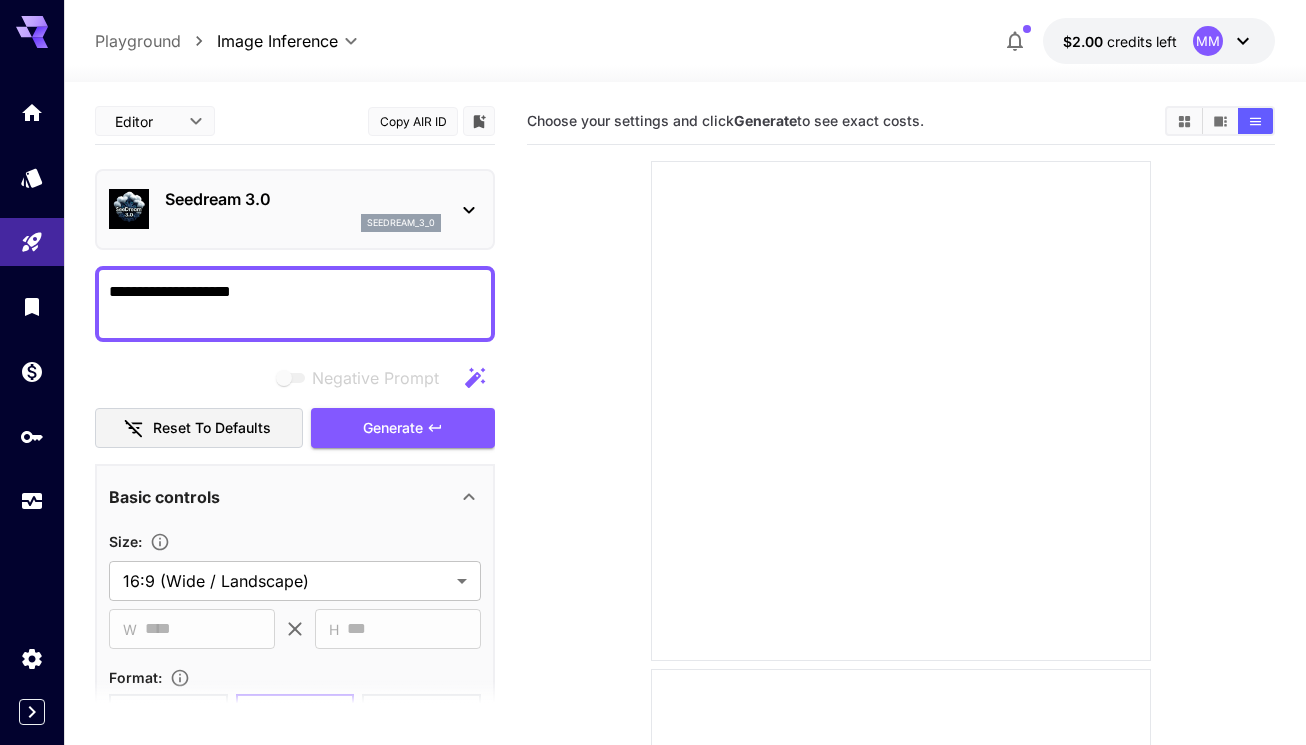 click on "**********" at bounding box center [295, 304] 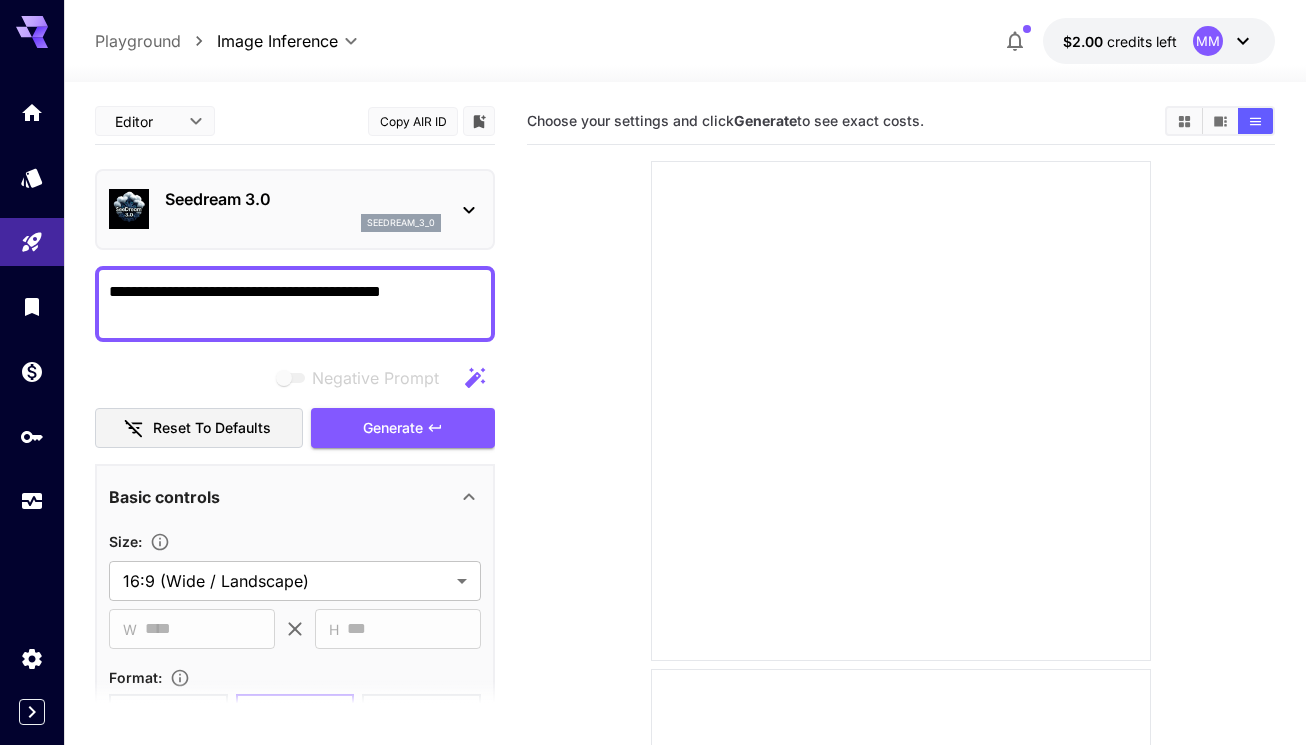 type on "**********" 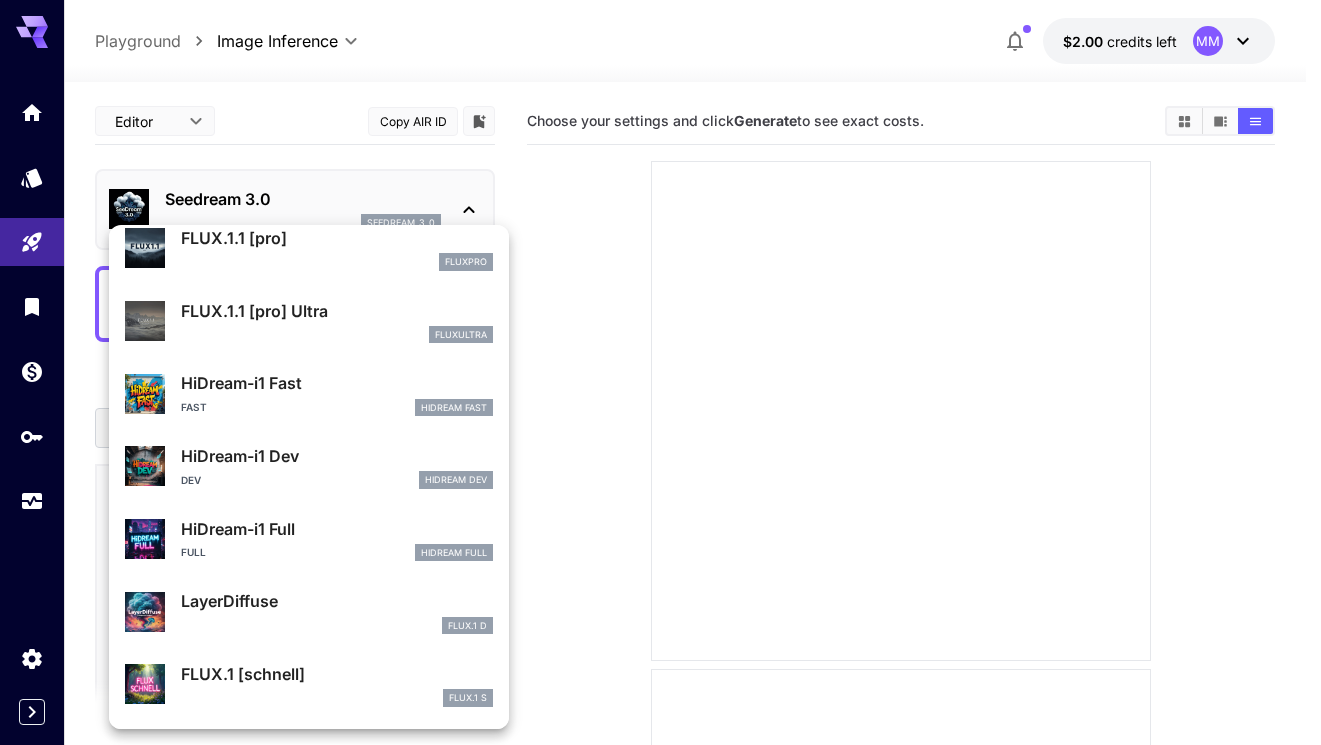 scroll, scrollTop: 1107, scrollLeft: 0, axis: vertical 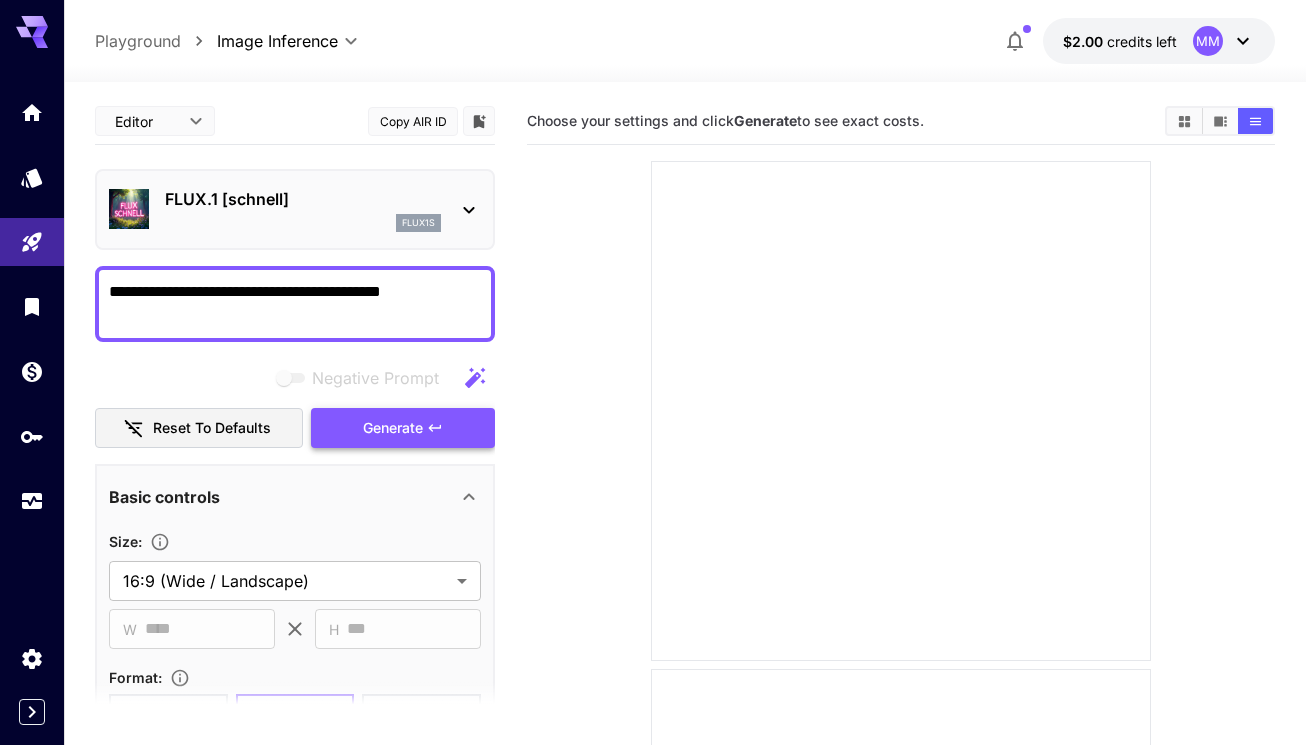 click on "Generate" at bounding box center [393, 428] 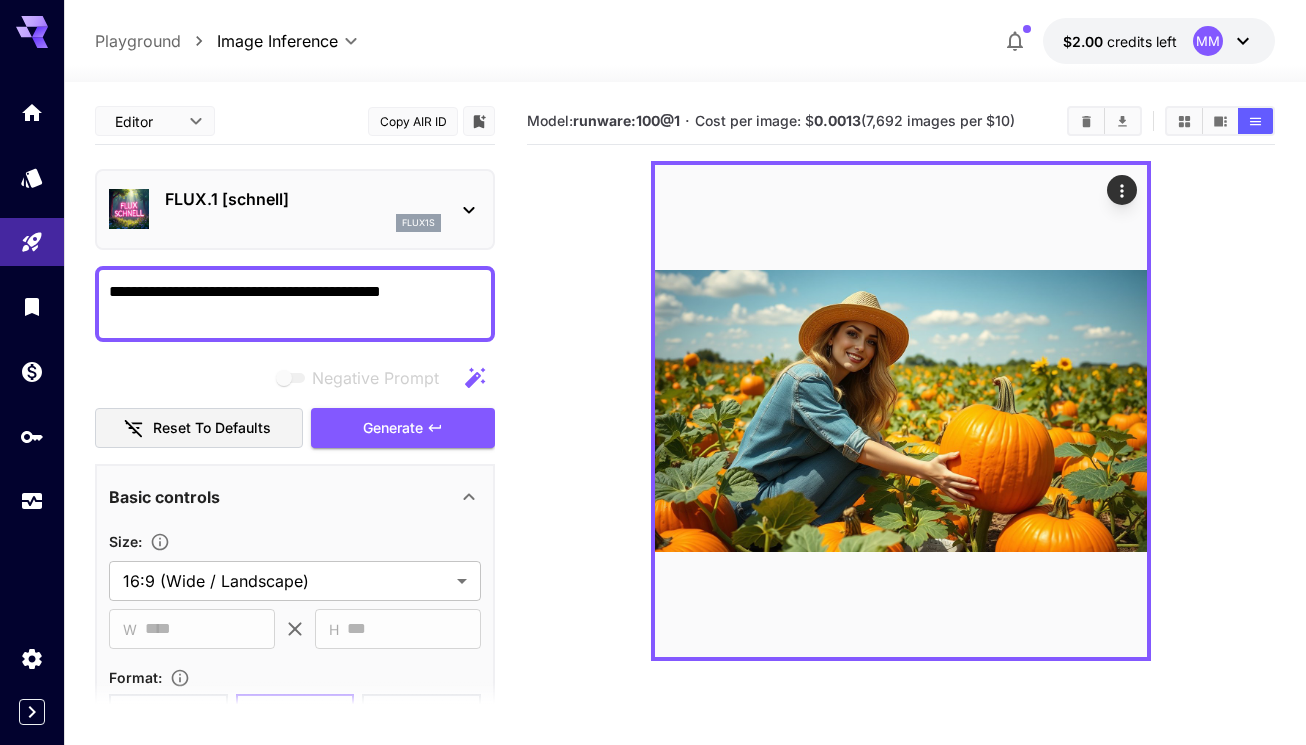 click 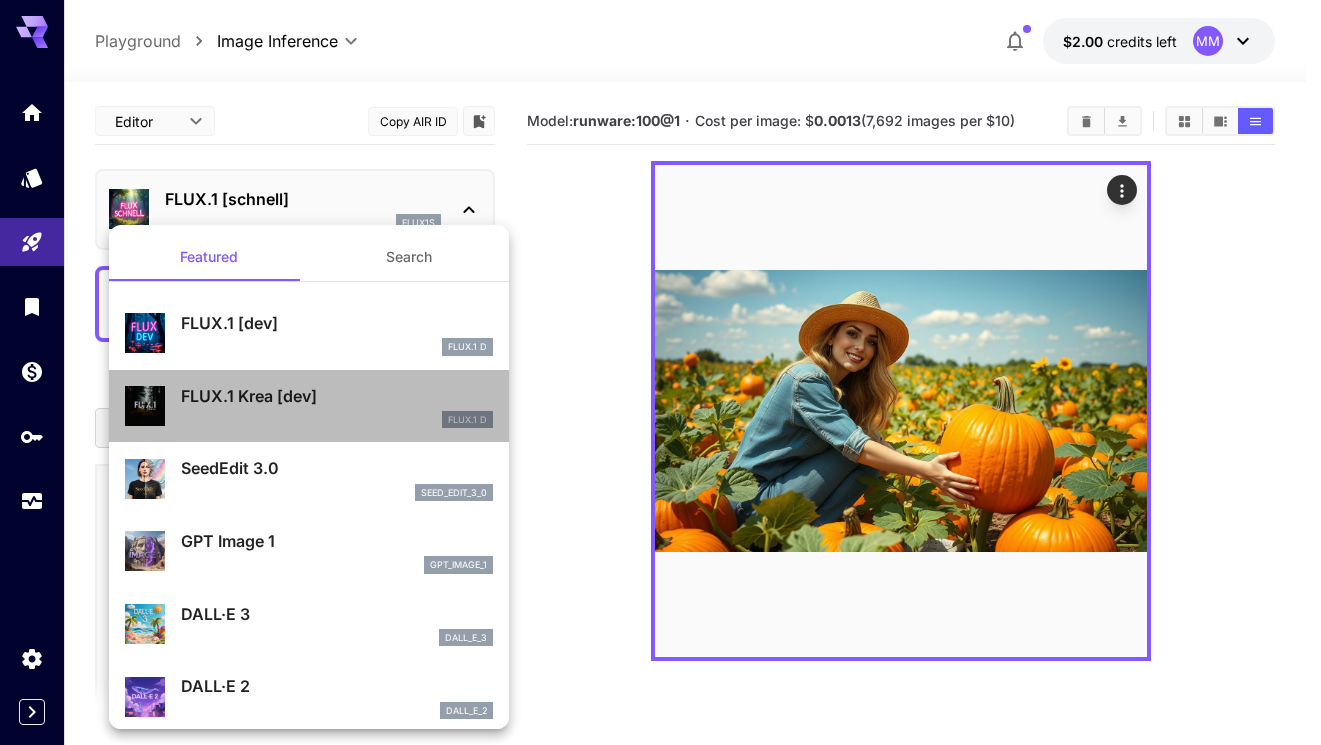 click on "FLUX.1 Krea [dev]" at bounding box center [337, 396] 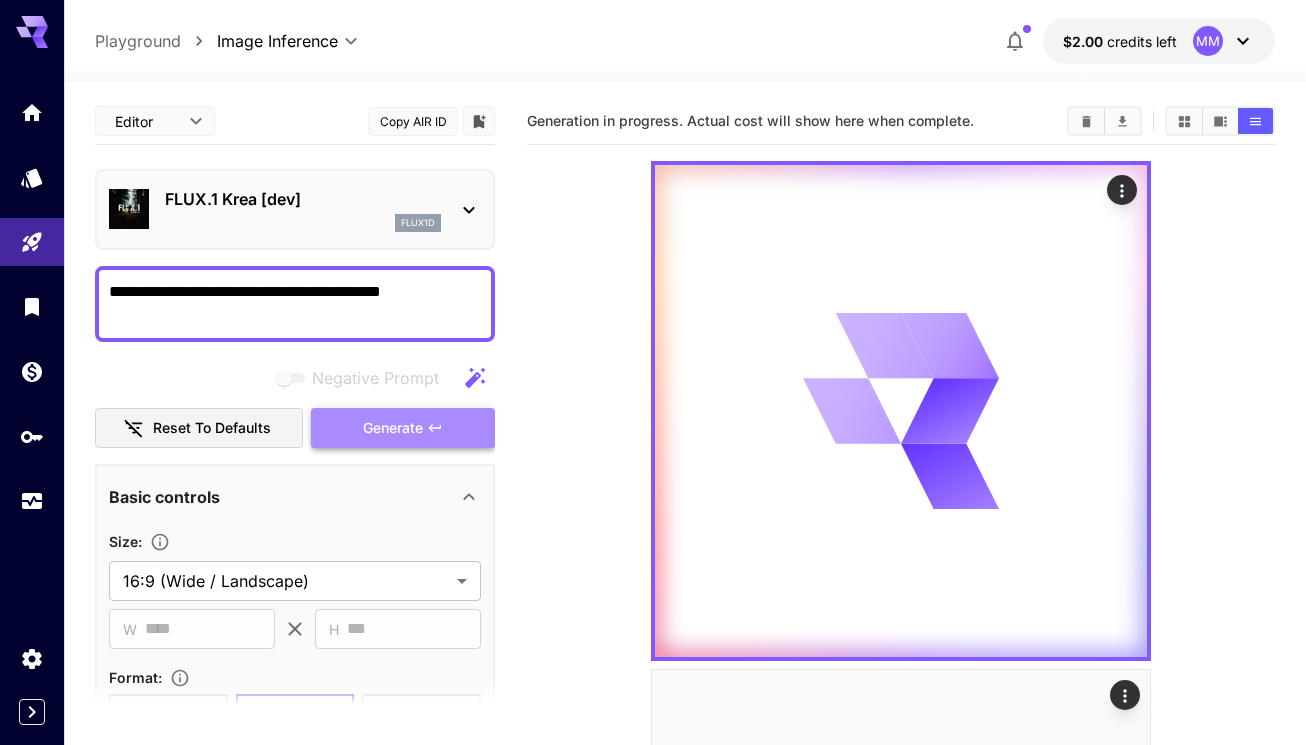 click on "Generate" at bounding box center (393, 428) 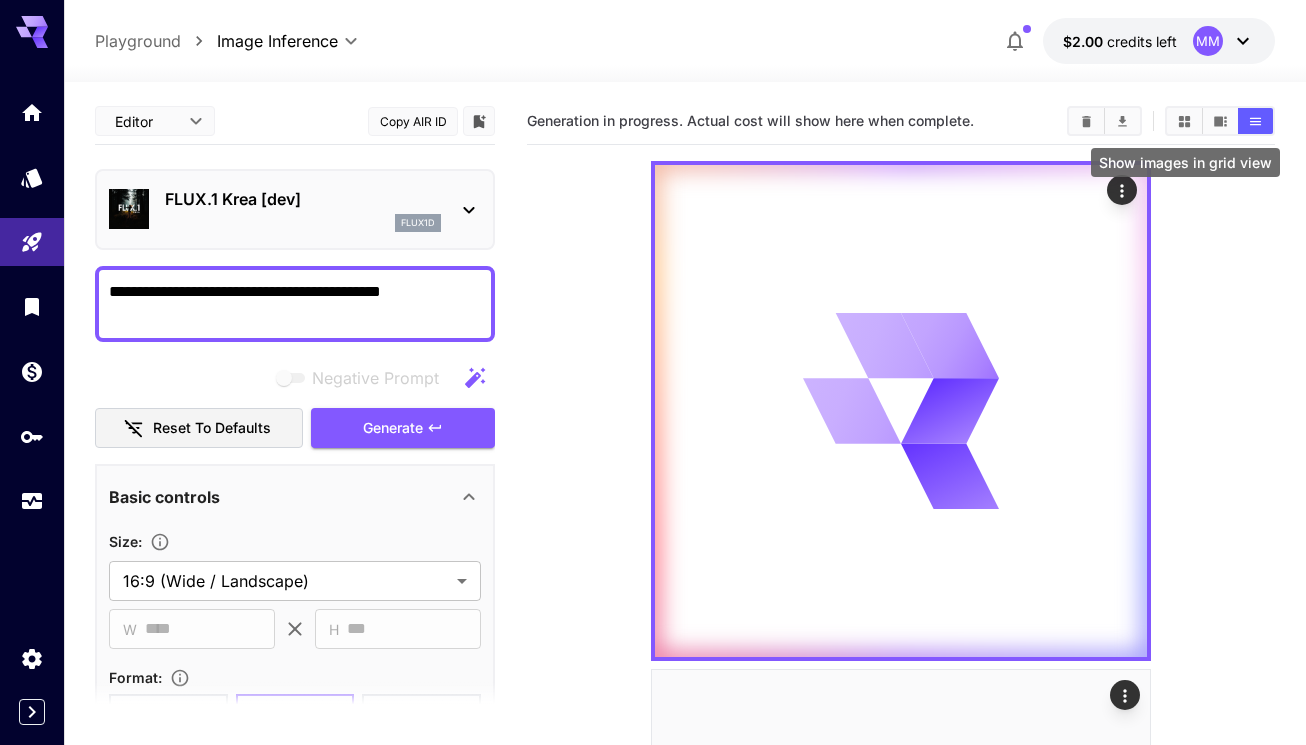 click 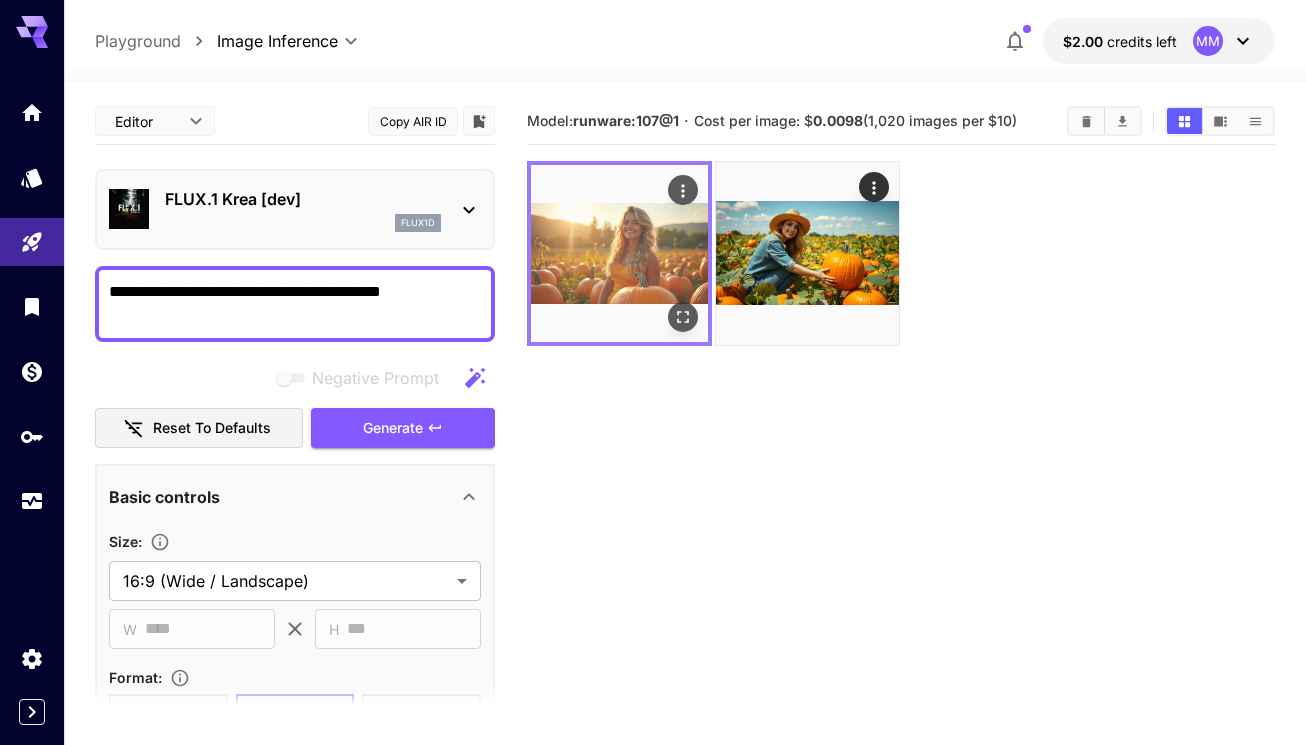 click at bounding box center [619, 253] 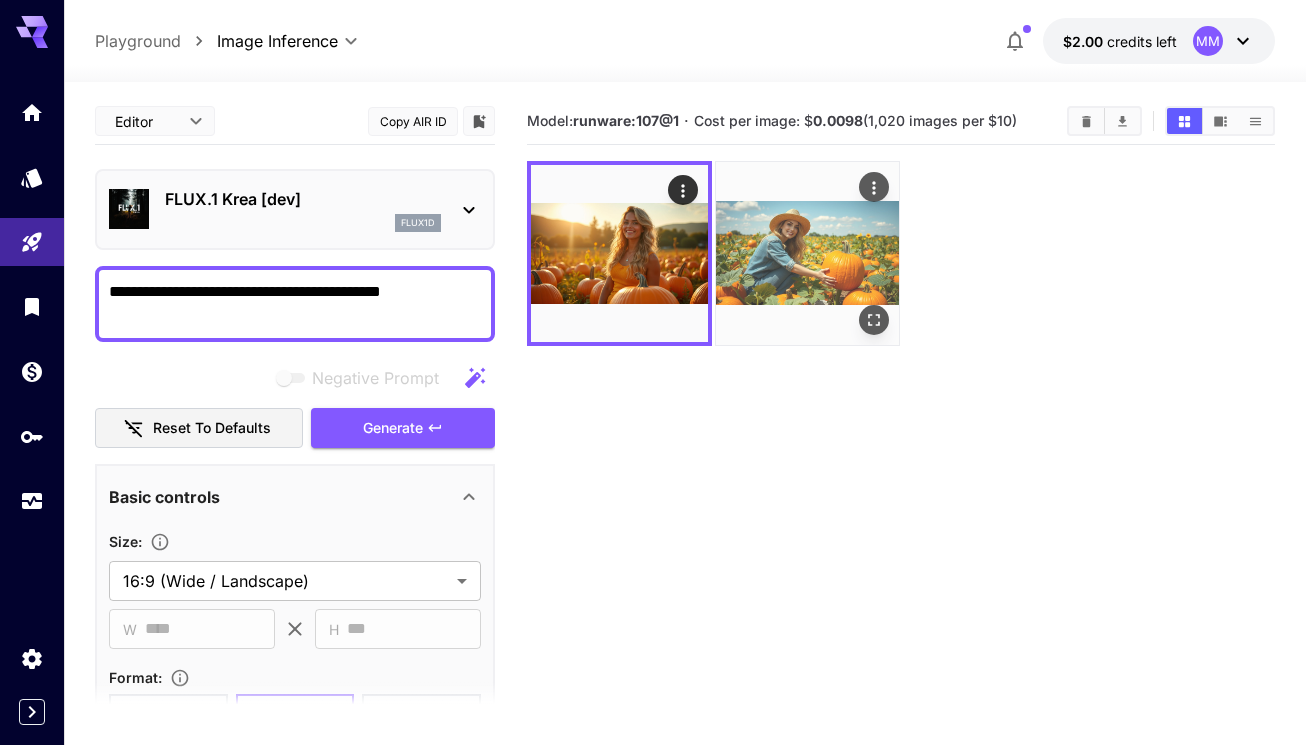 click at bounding box center (807, 253) 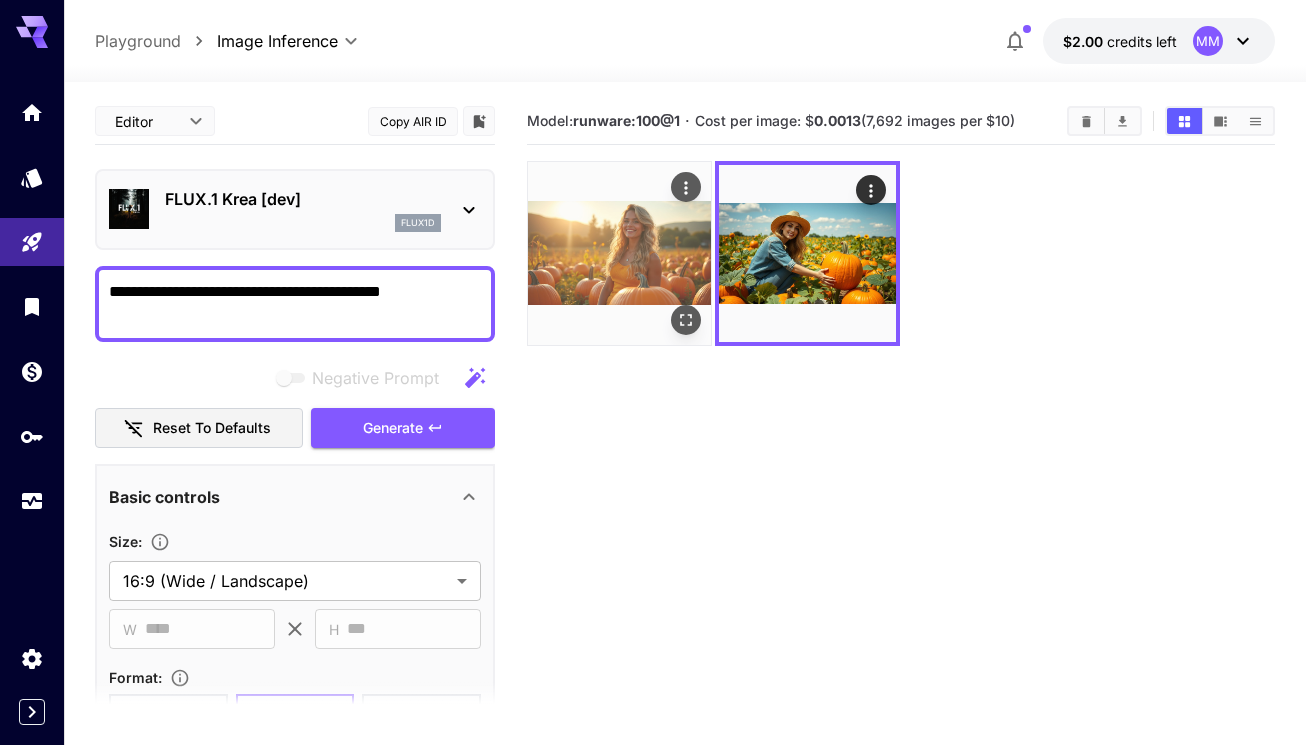 click at bounding box center [619, 253] 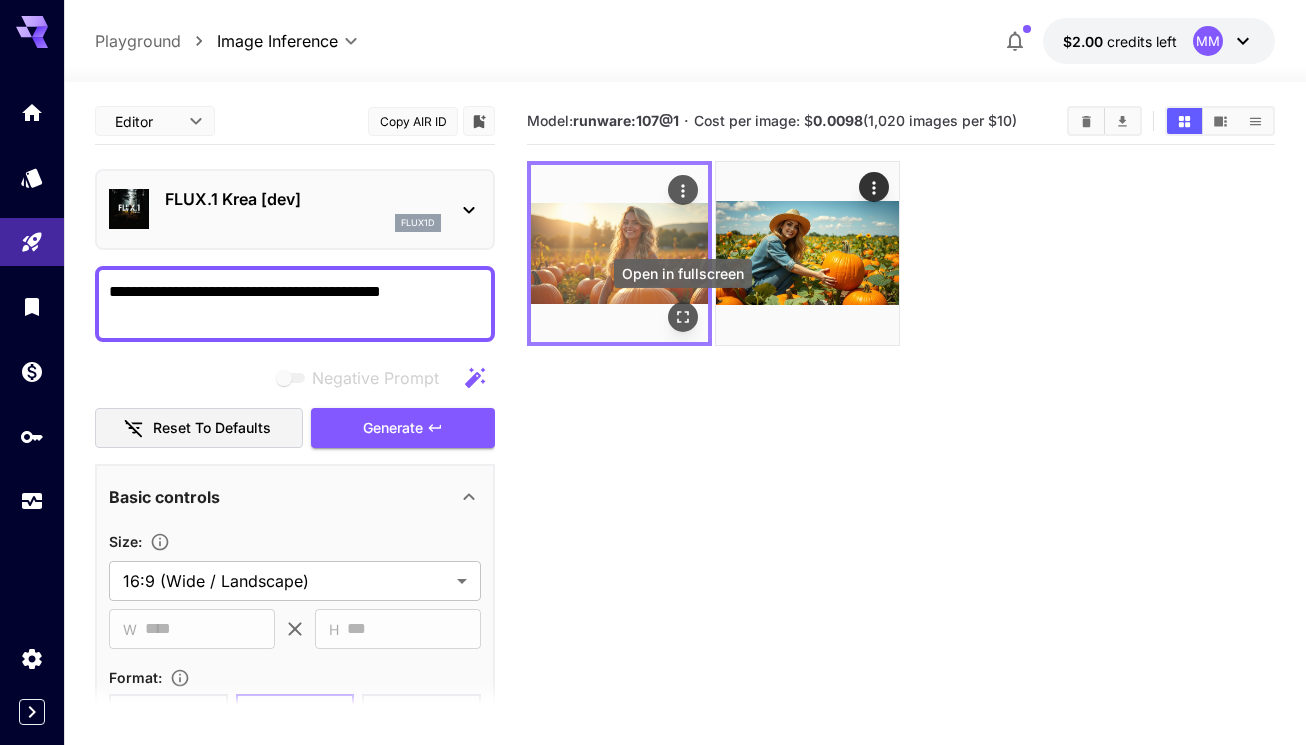 click 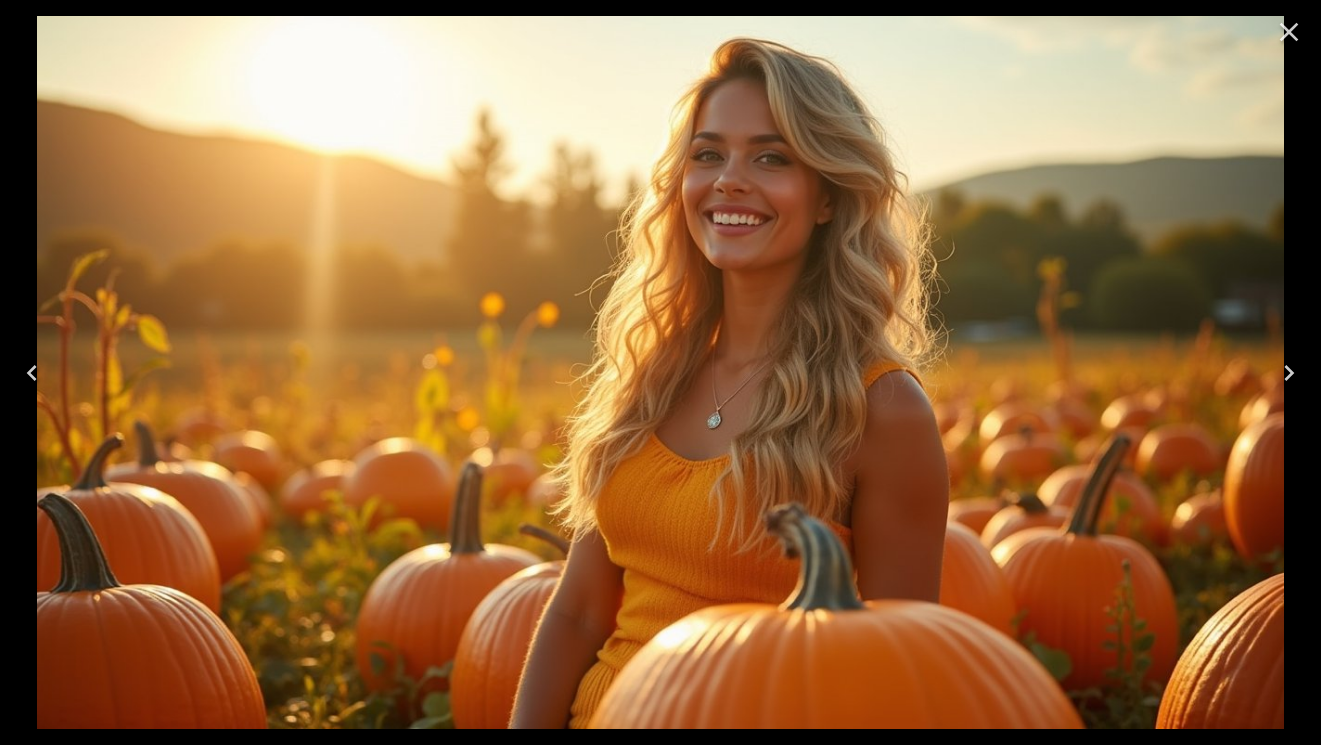 click 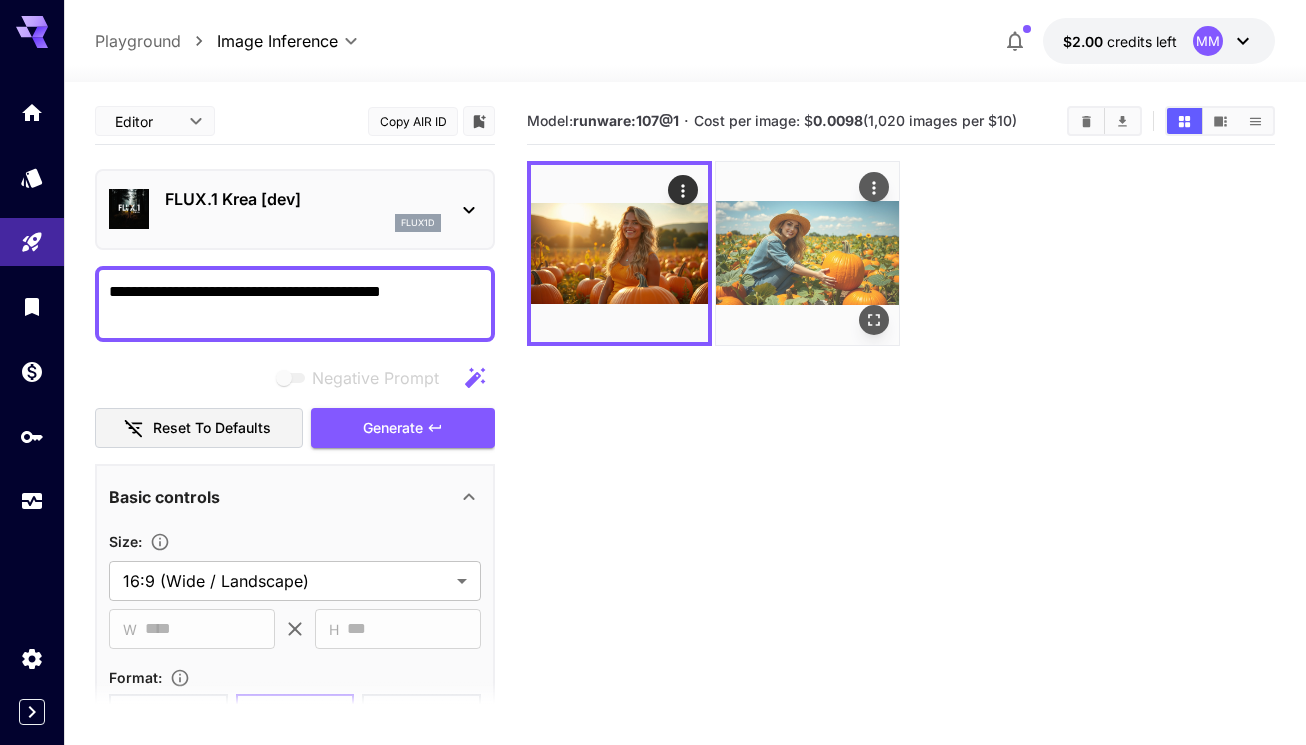 click at bounding box center (807, 253) 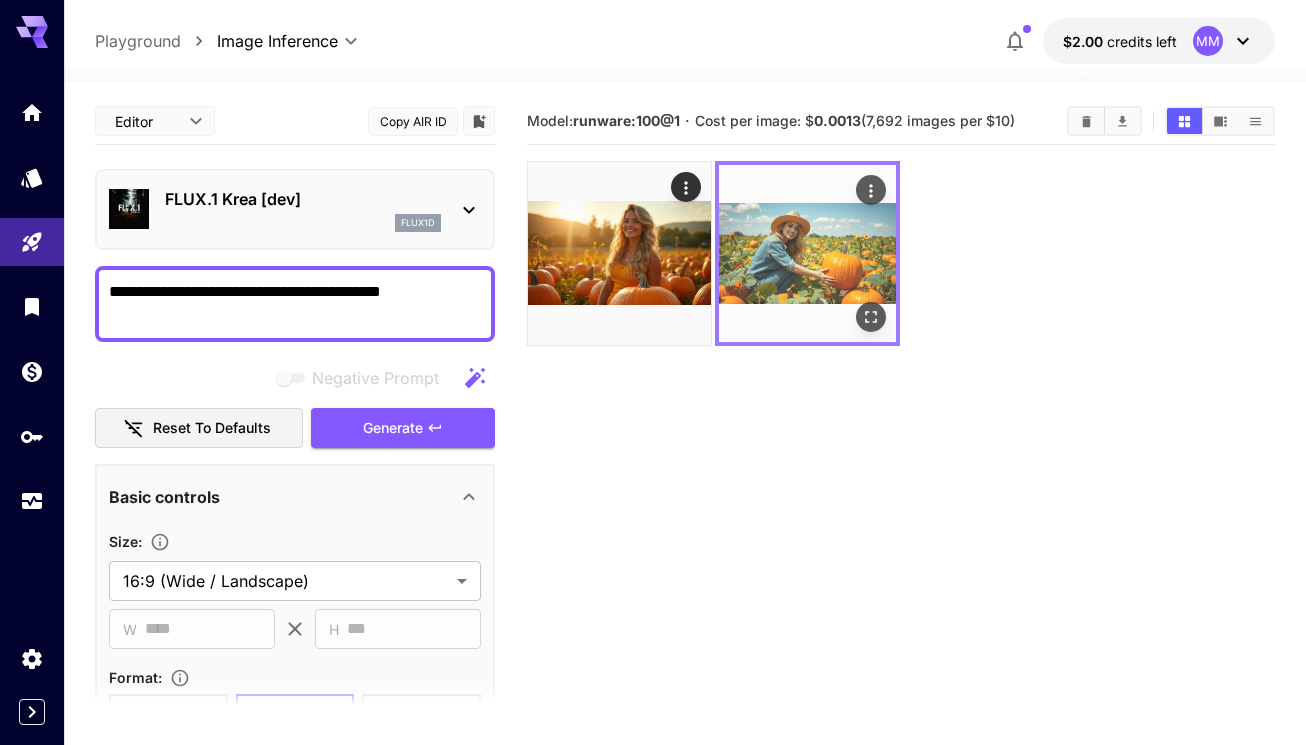 click 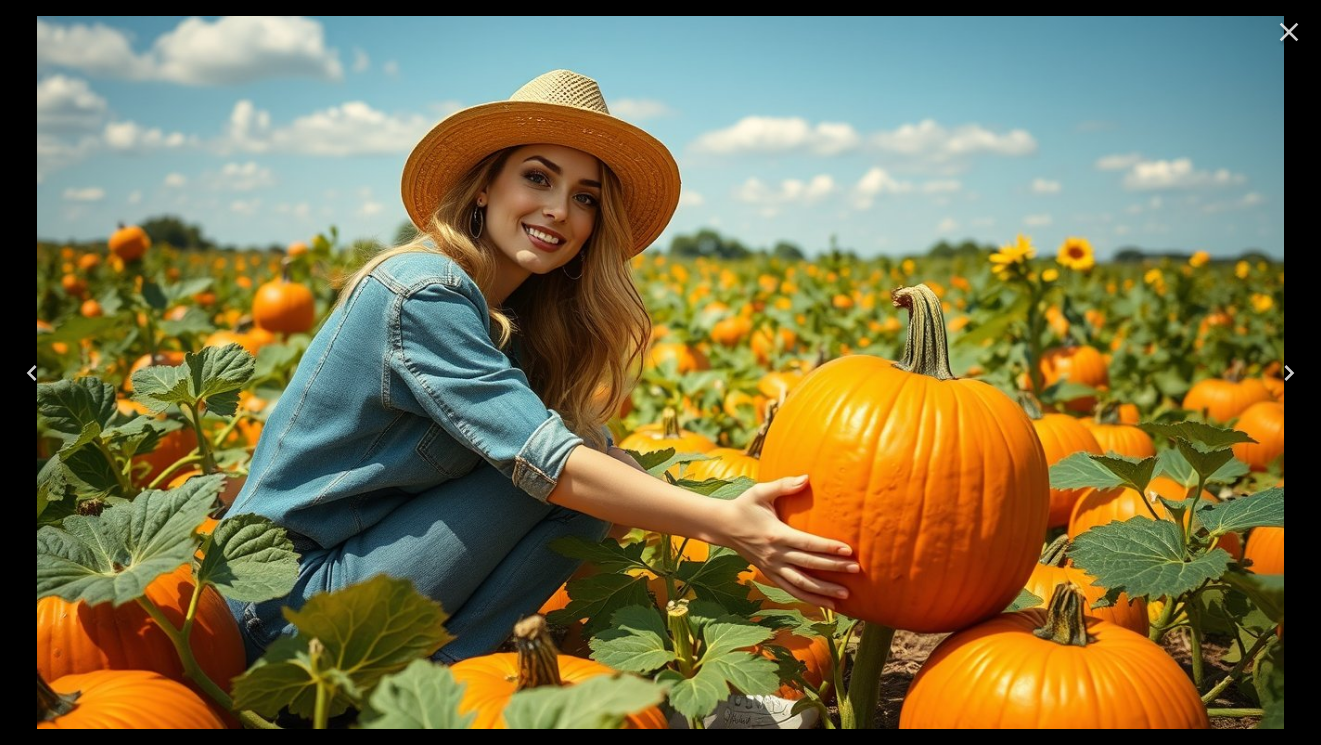 click 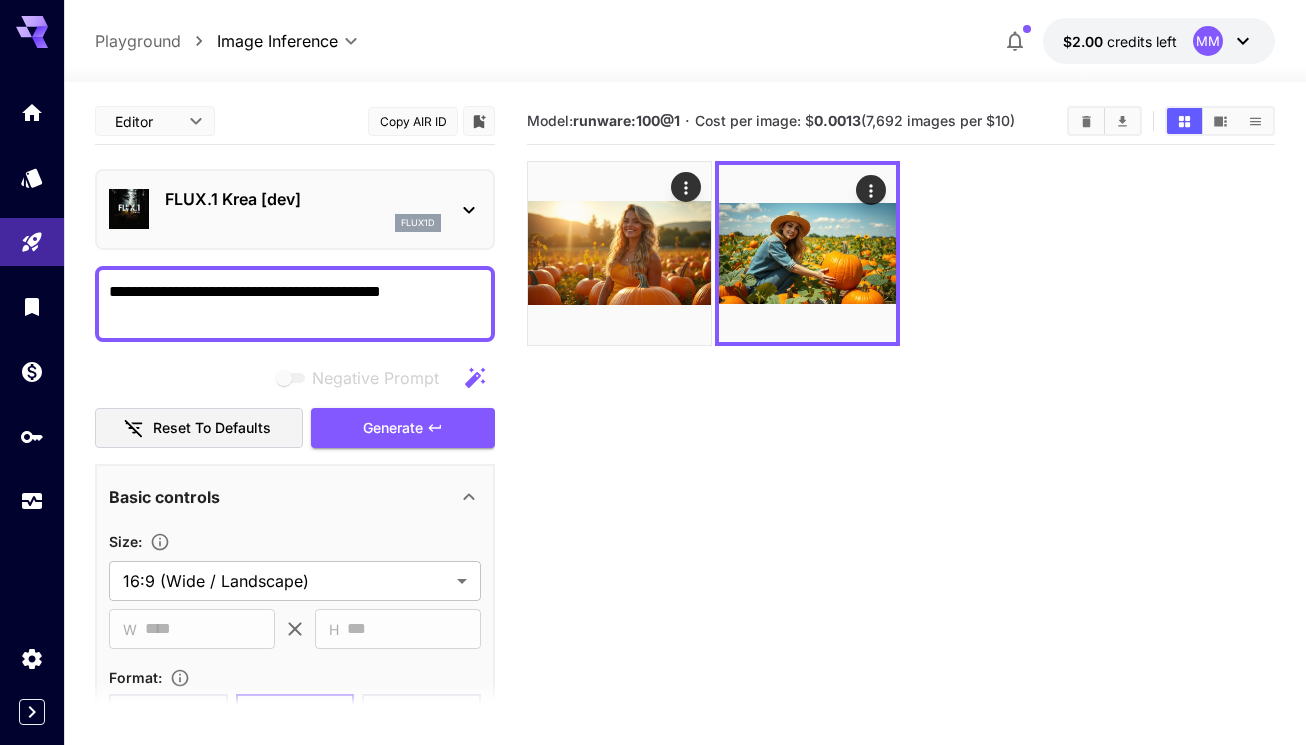 click 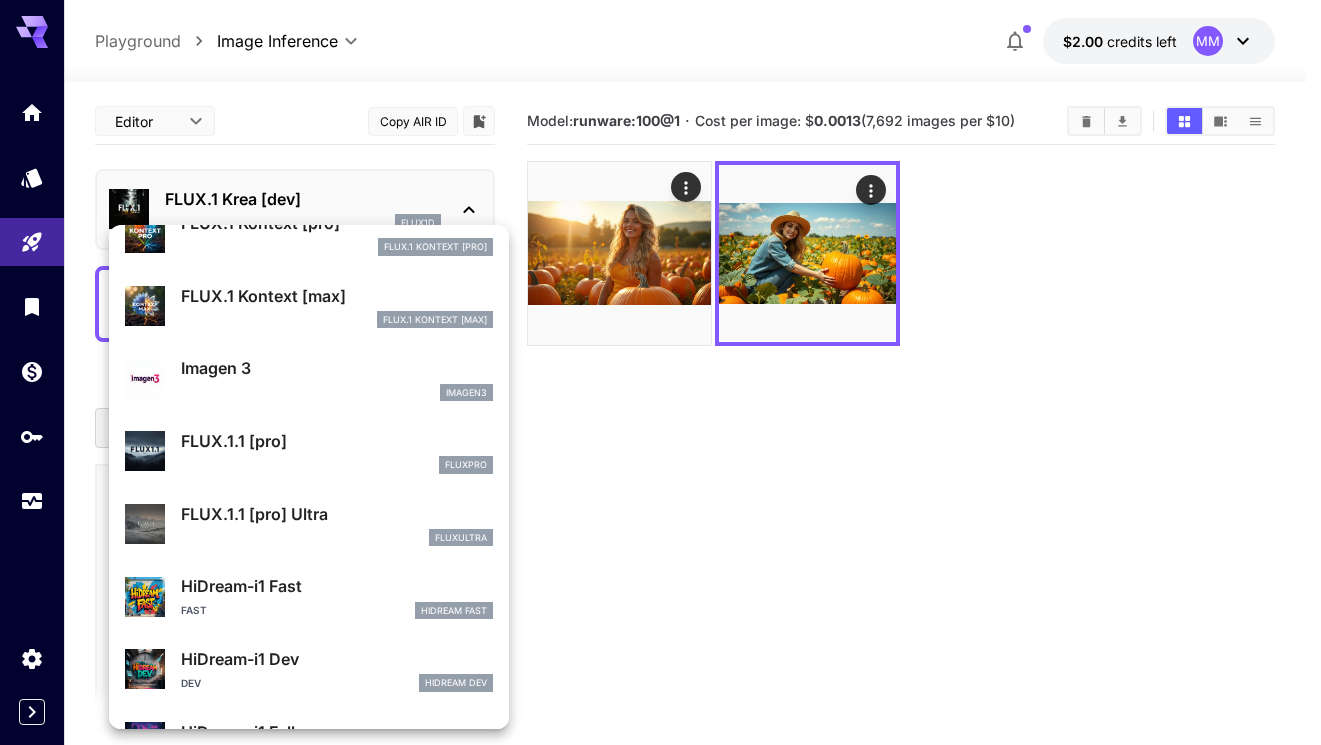 scroll, scrollTop: 1107, scrollLeft: 0, axis: vertical 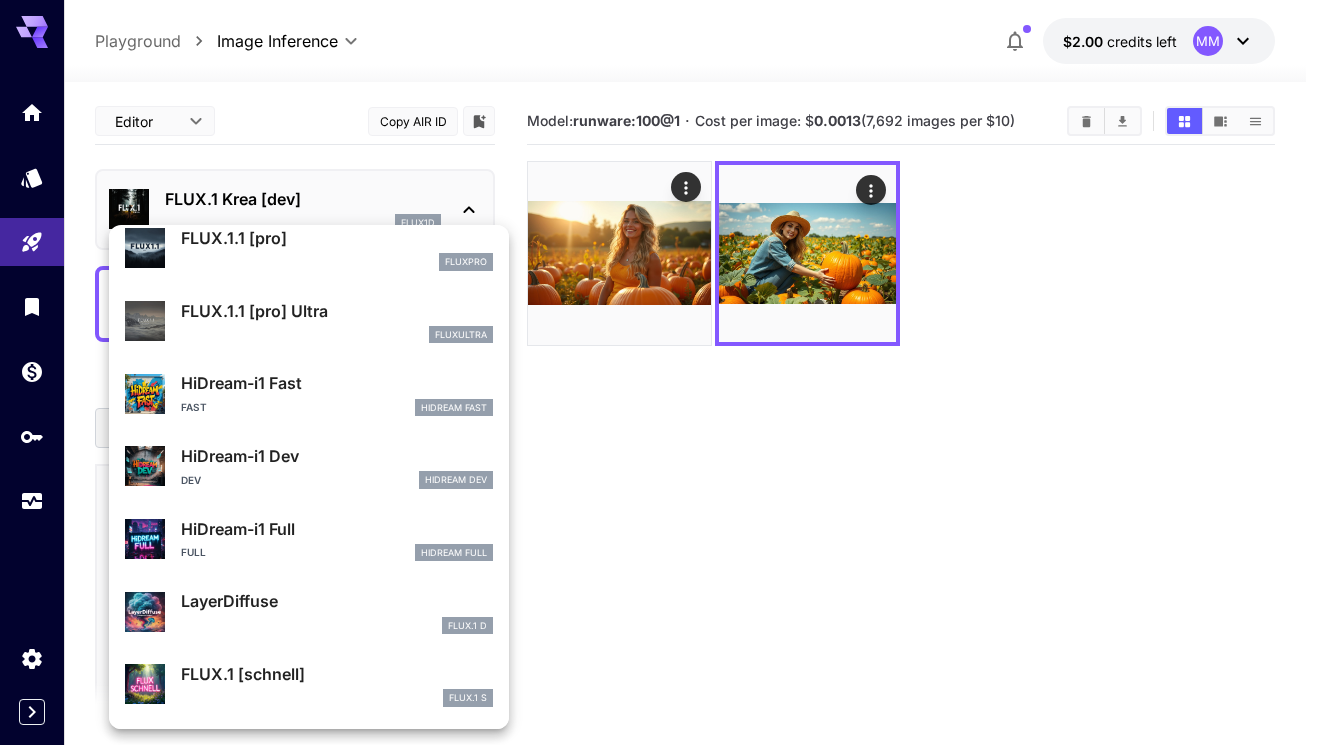 click on "HiDream-i1 Dev" at bounding box center (337, 456) 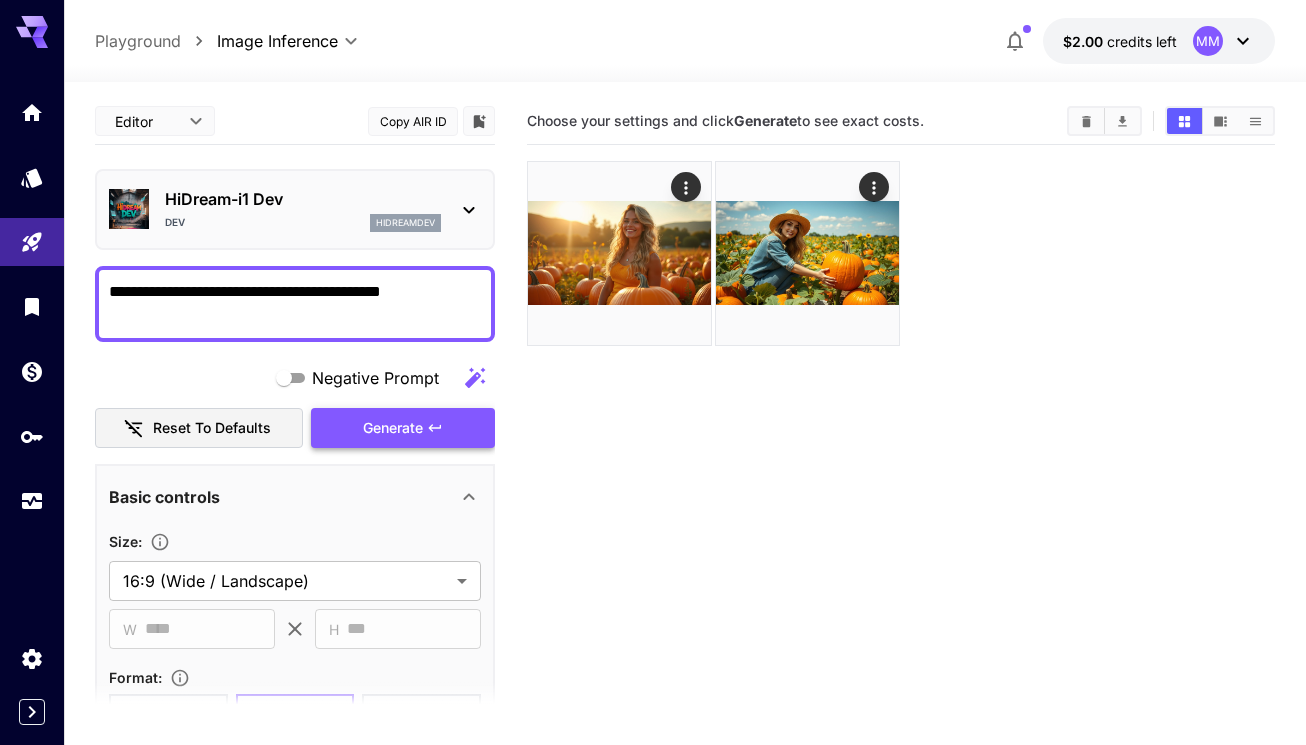 click on "Generate" at bounding box center [393, 428] 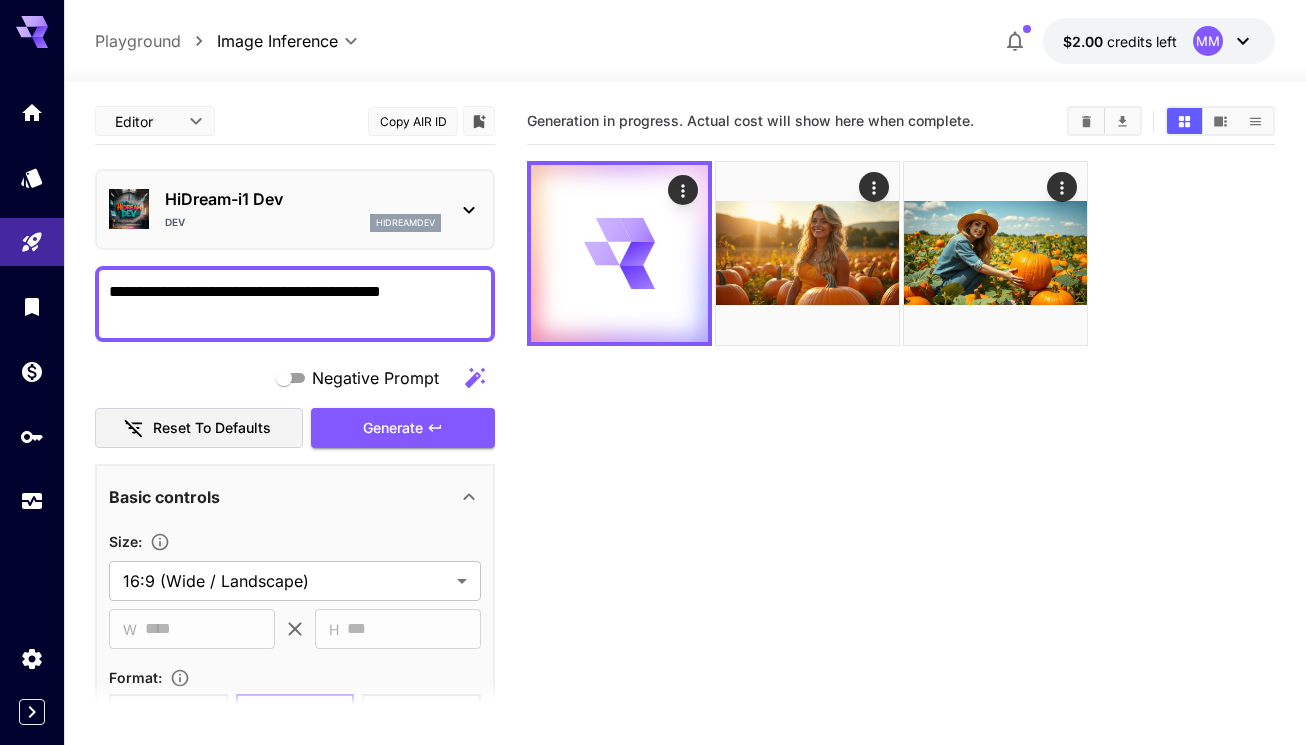 click 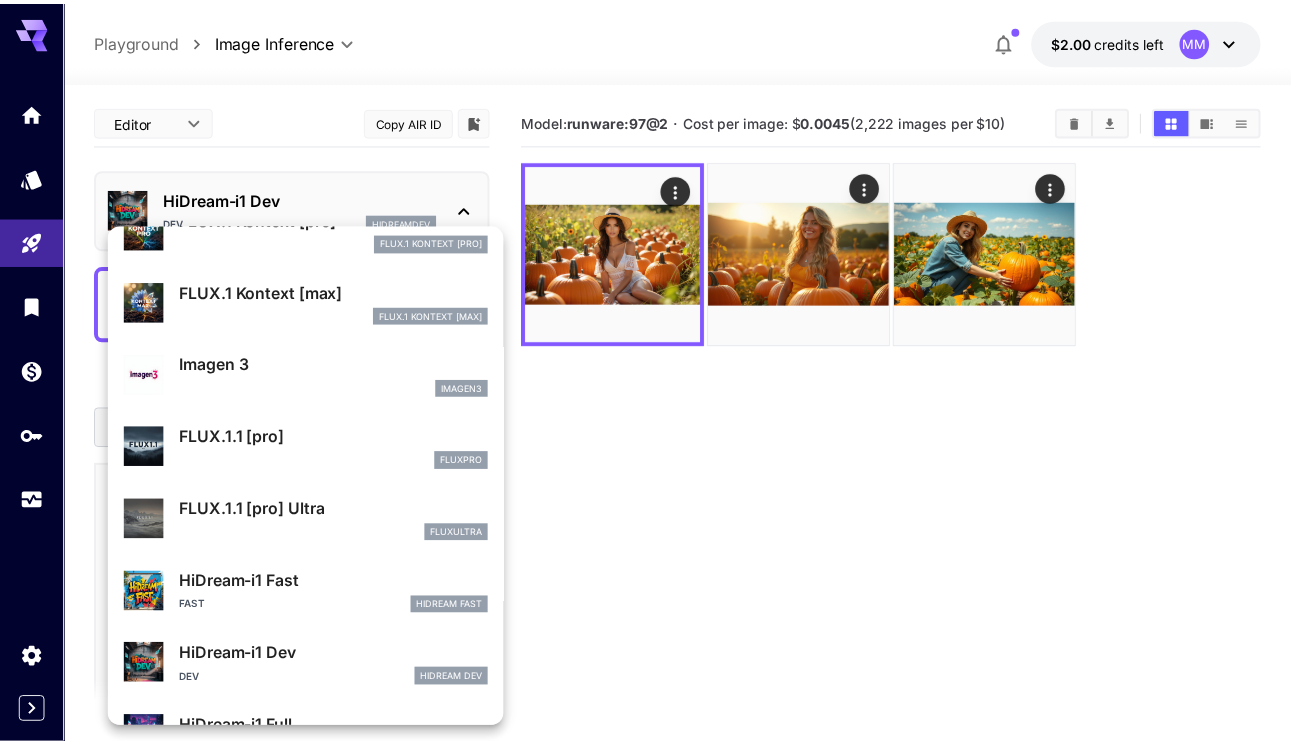 scroll, scrollTop: 707, scrollLeft: 0, axis: vertical 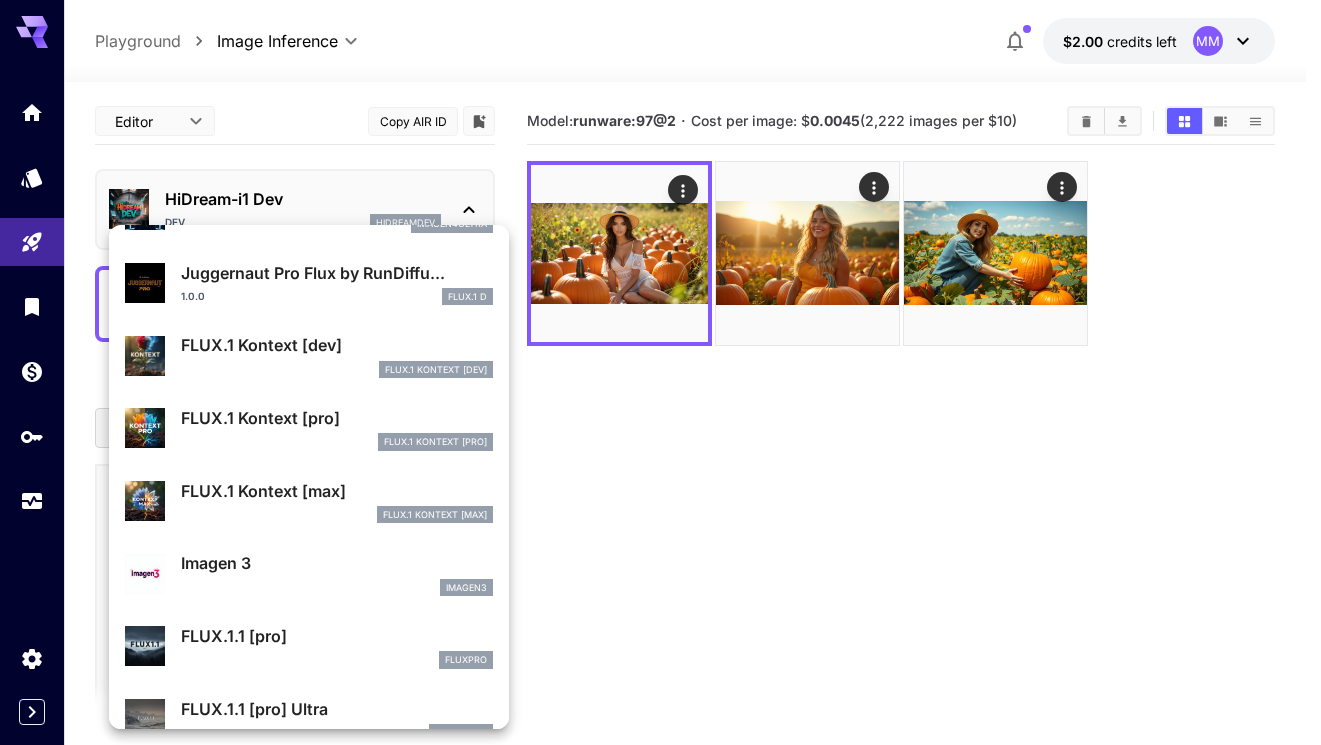 click on "FLUX.1 Kontext [dev] FlUX.1 Kontext [dev]" at bounding box center (337, 355) 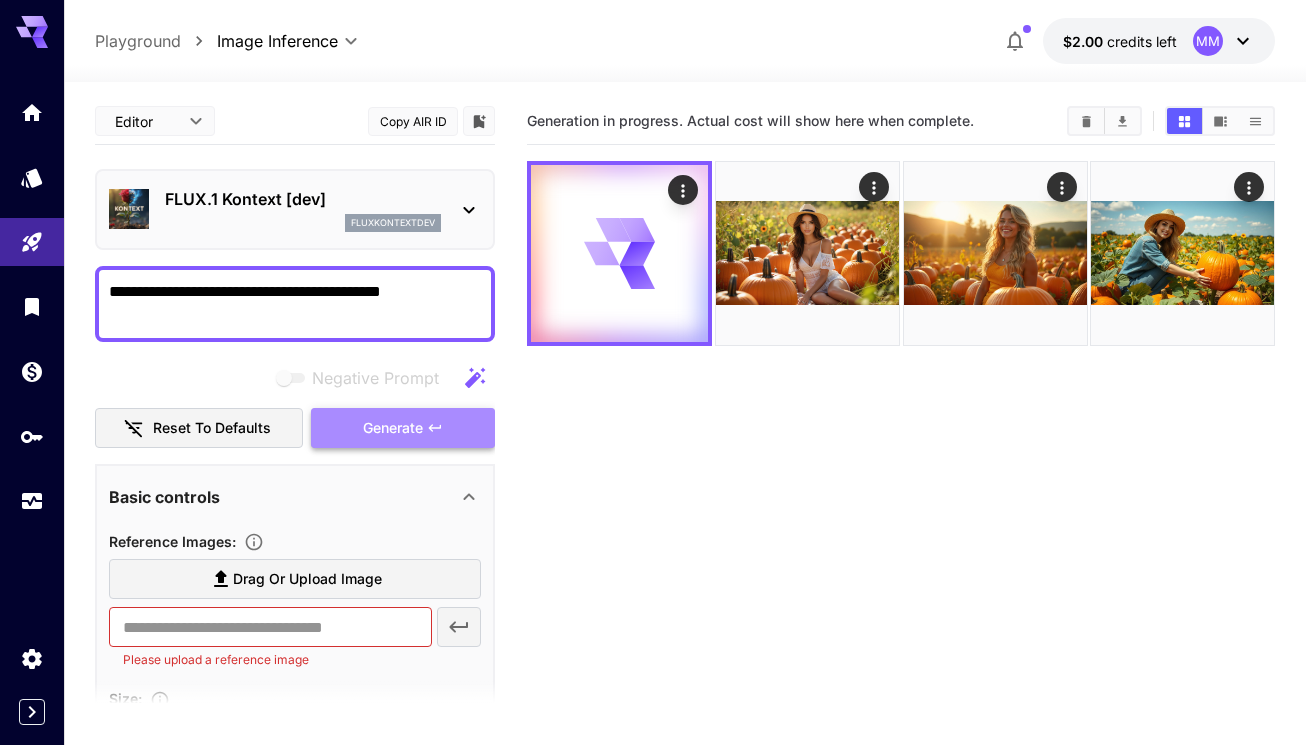 click on "Generate" at bounding box center (393, 428) 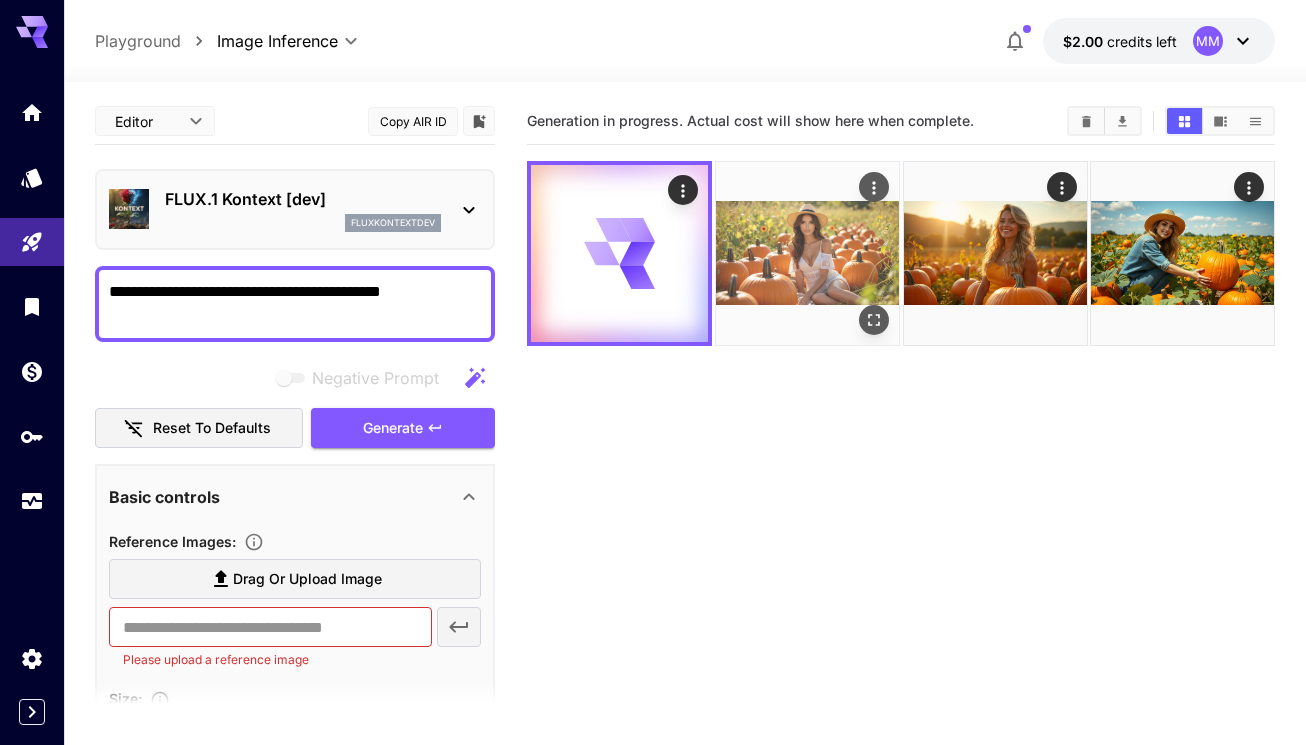 click at bounding box center [807, 253] 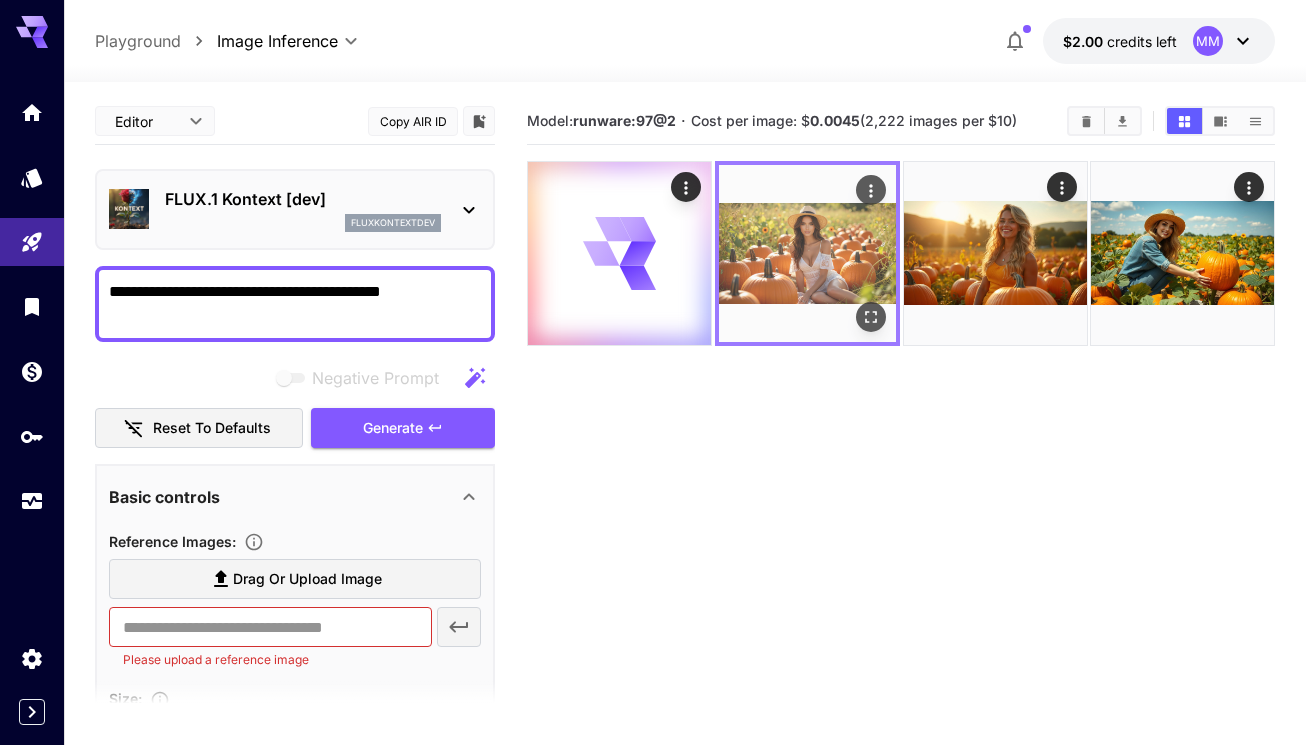click 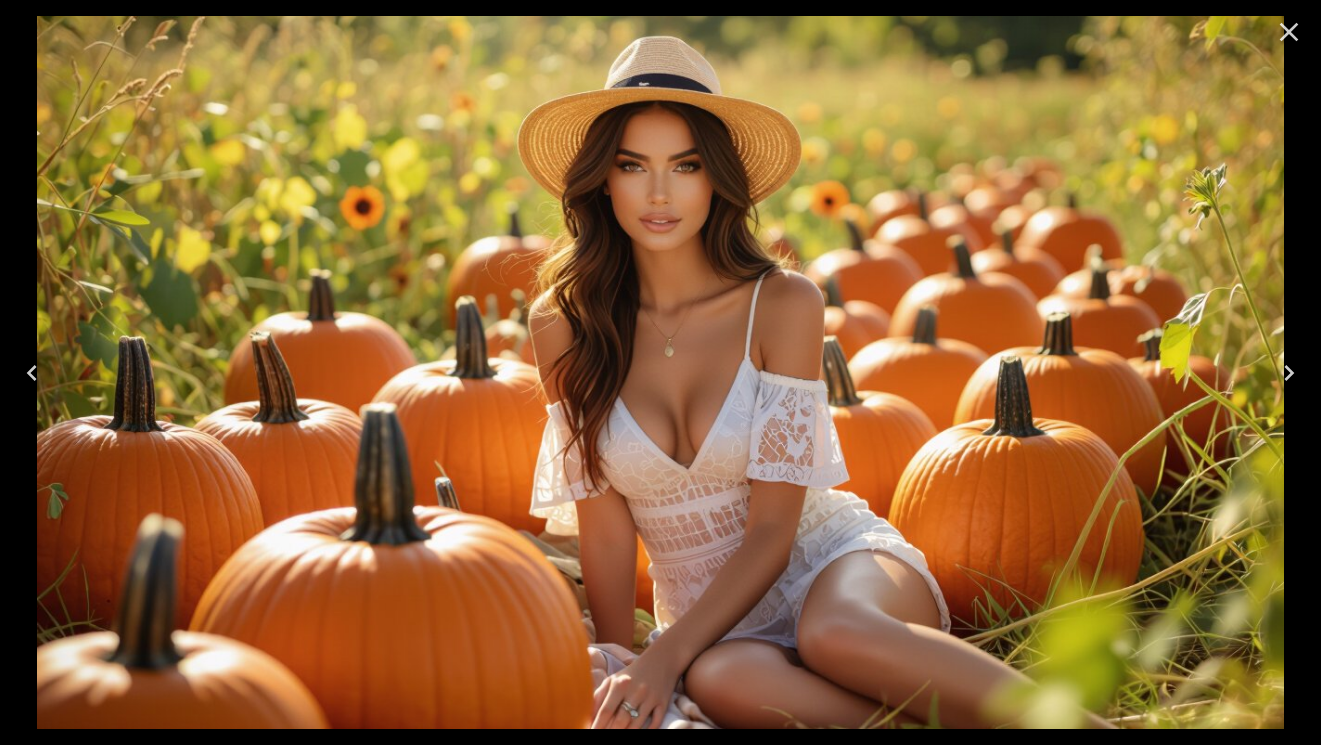 click 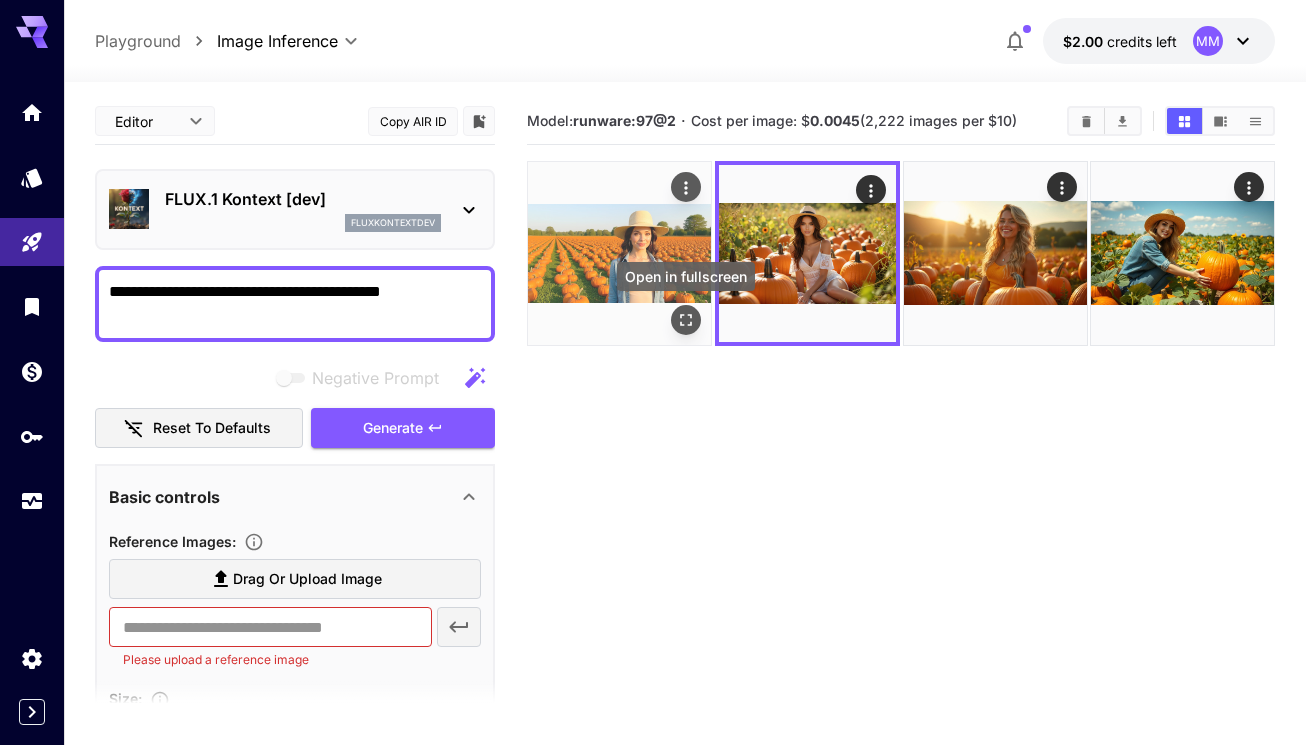 click 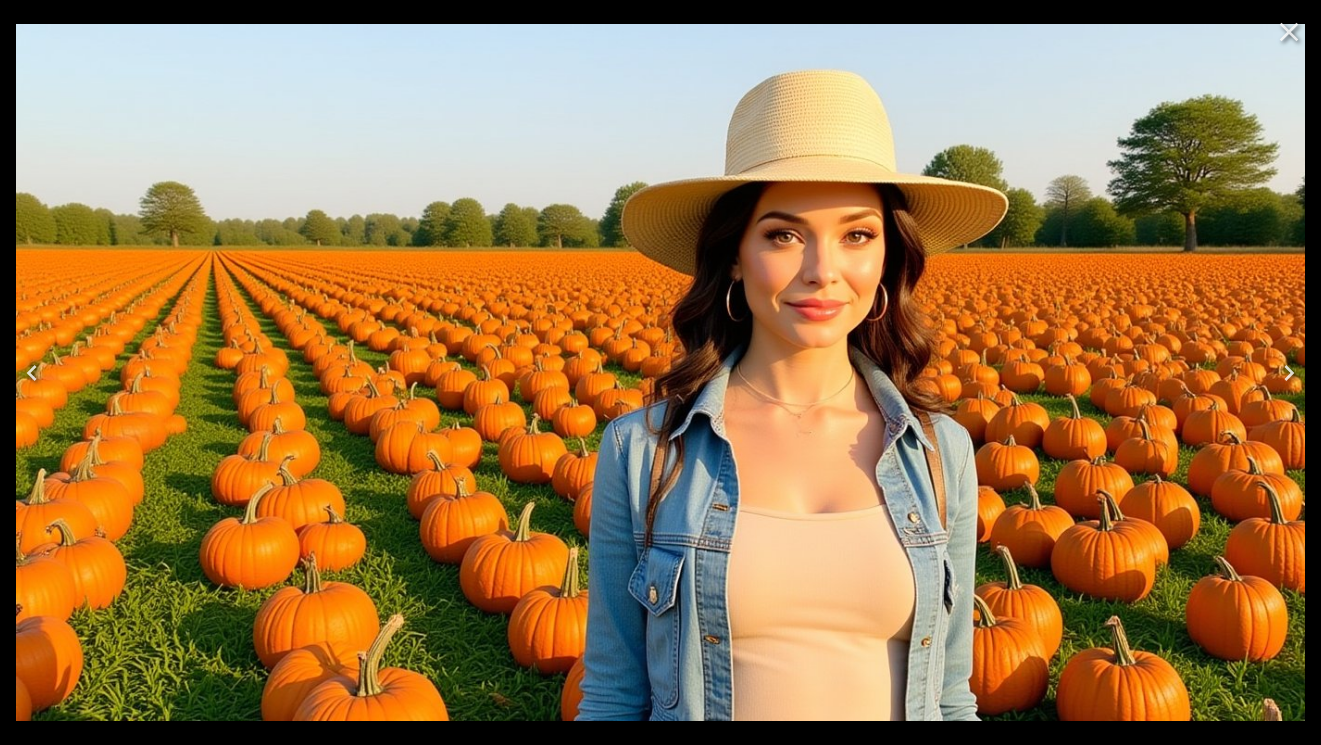 click 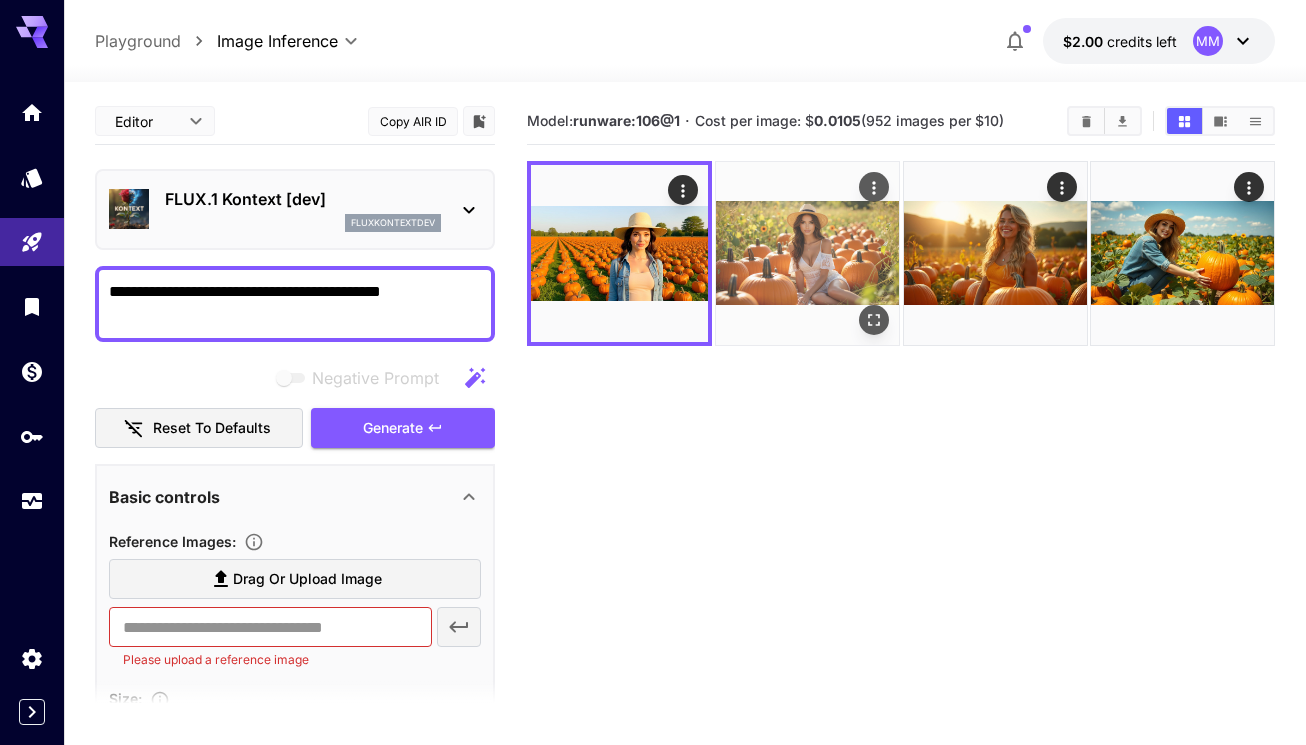 click at bounding box center (807, 253) 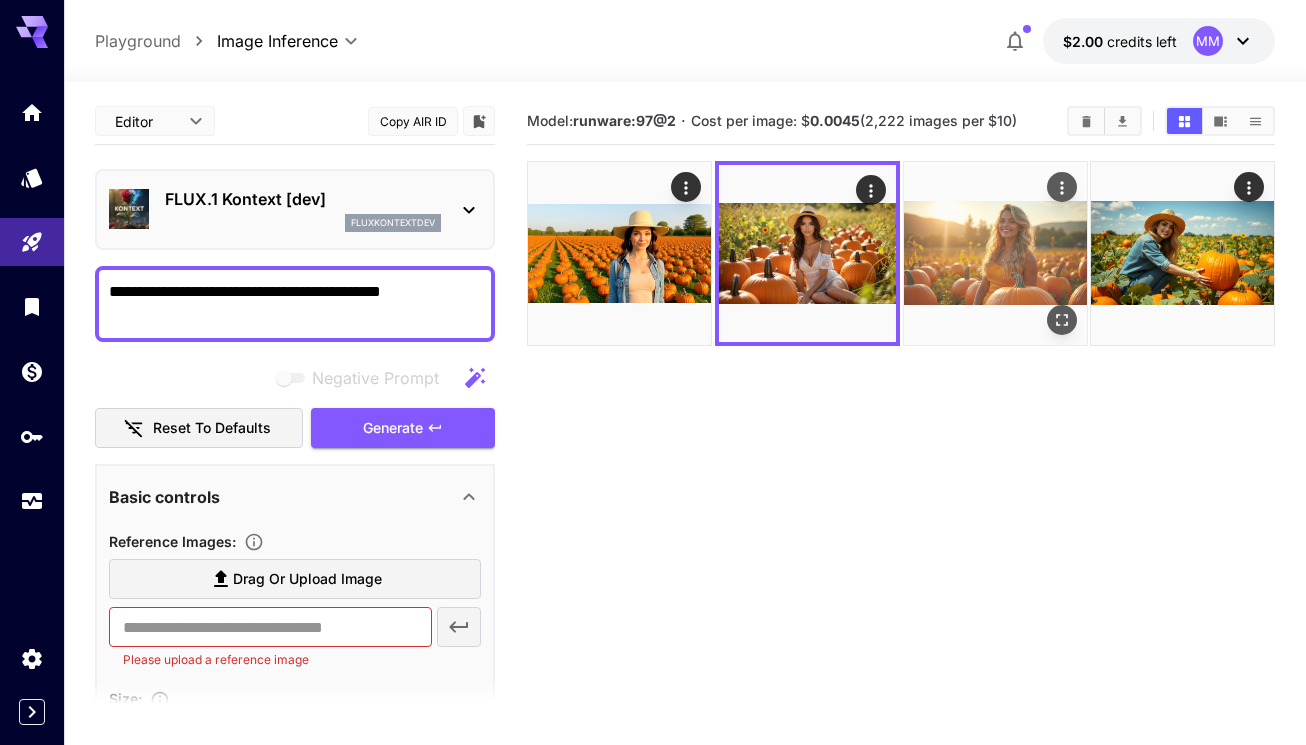 click at bounding box center (995, 253) 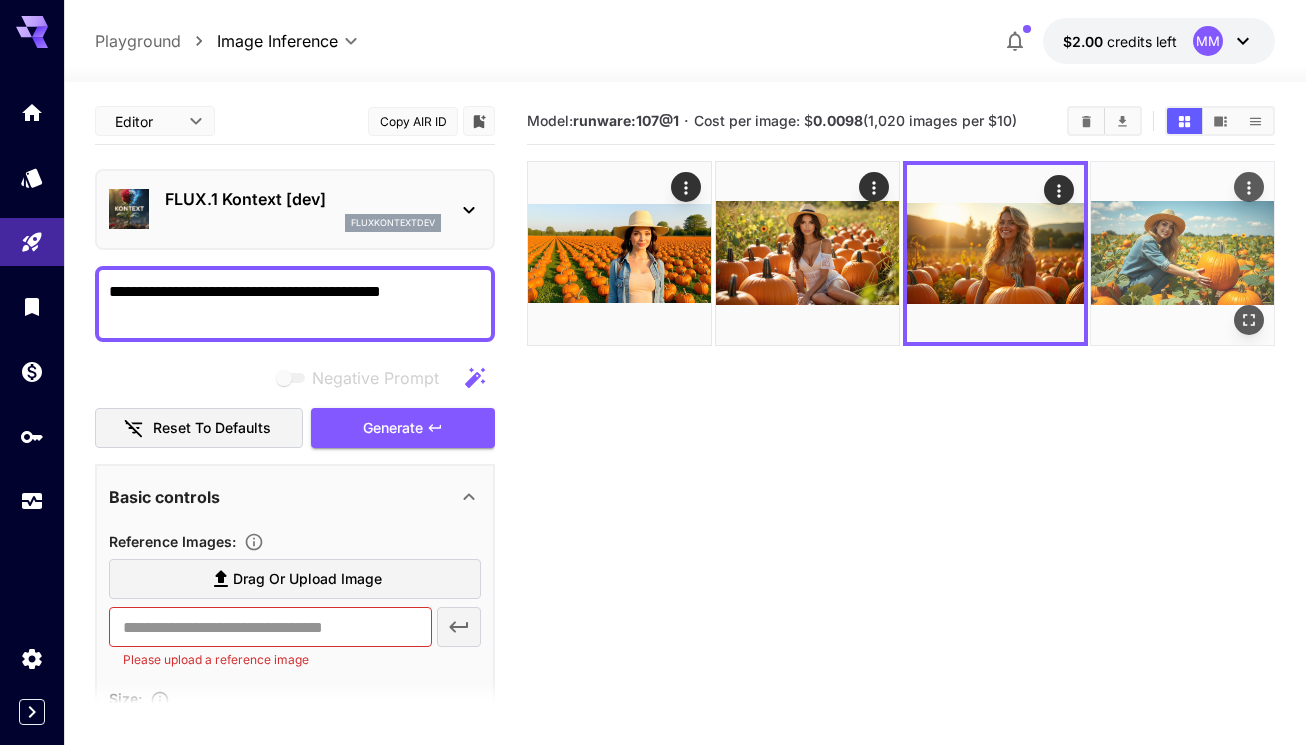 click at bounding box center (1182, 253) 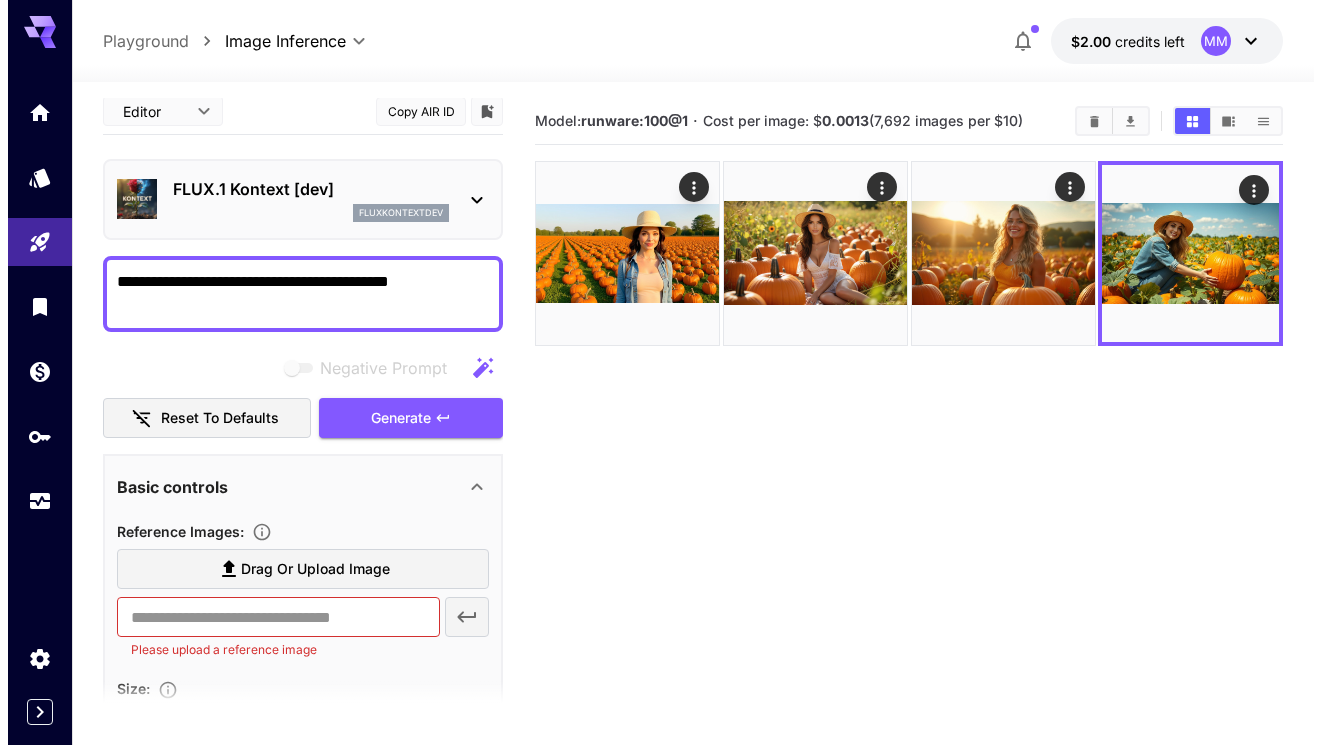scroll, scrollTop: 0, scrollLeft: 0, axis: both 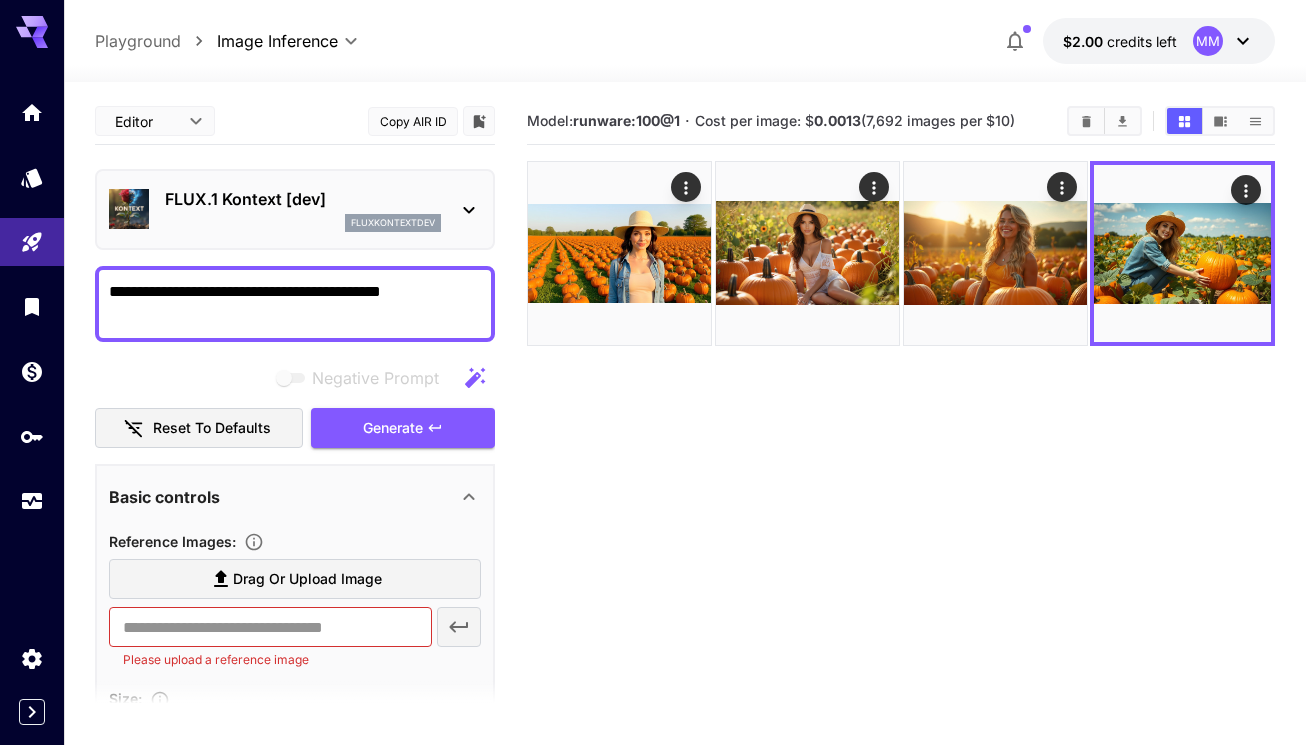 click 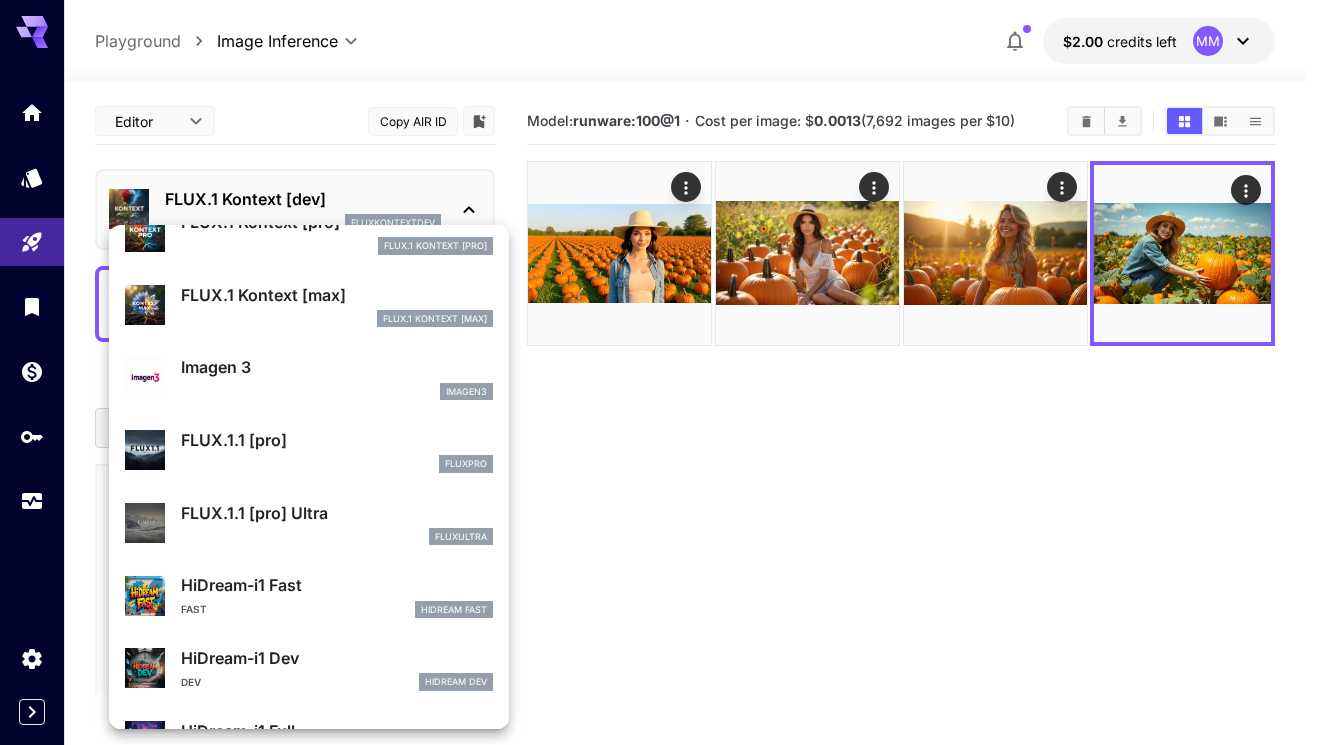 scroll, scrollTop: 1107, scrollLeft: 0, axis: vertical 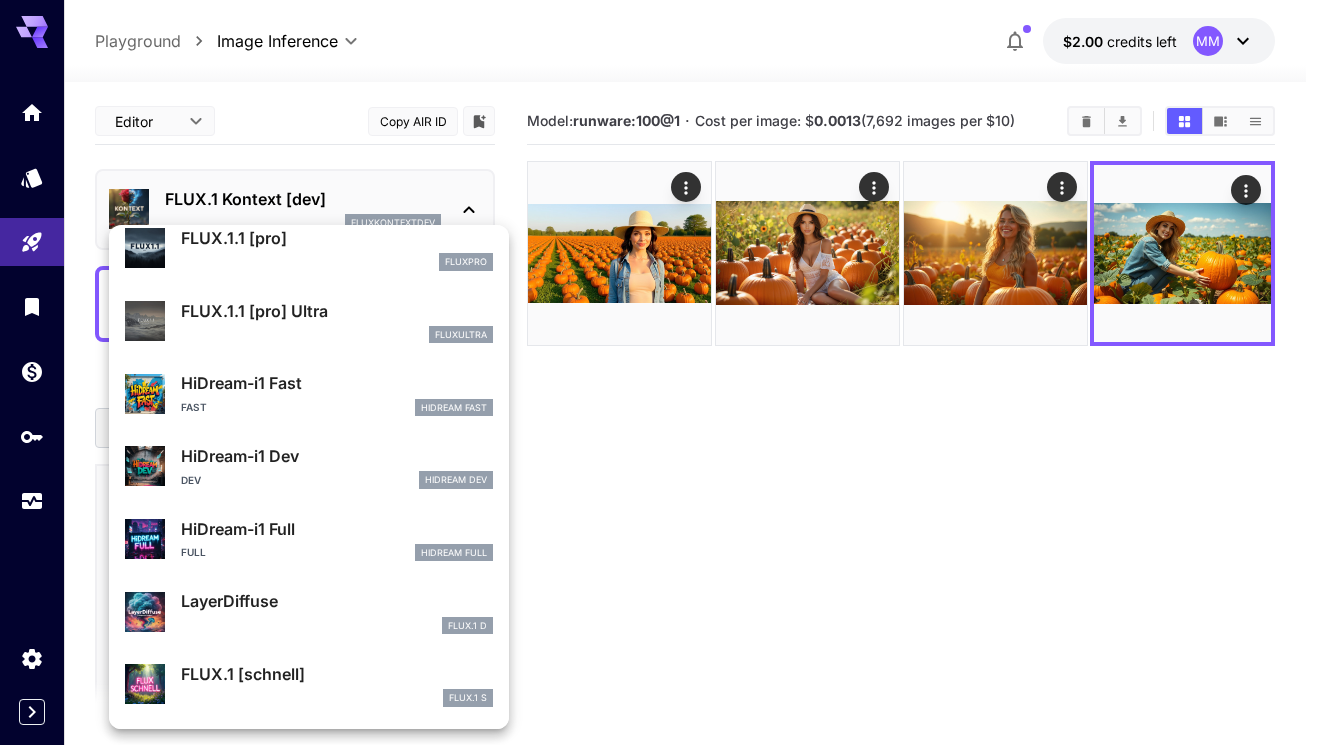click on "FLUX.1 S" at bounding box center [337, 698] 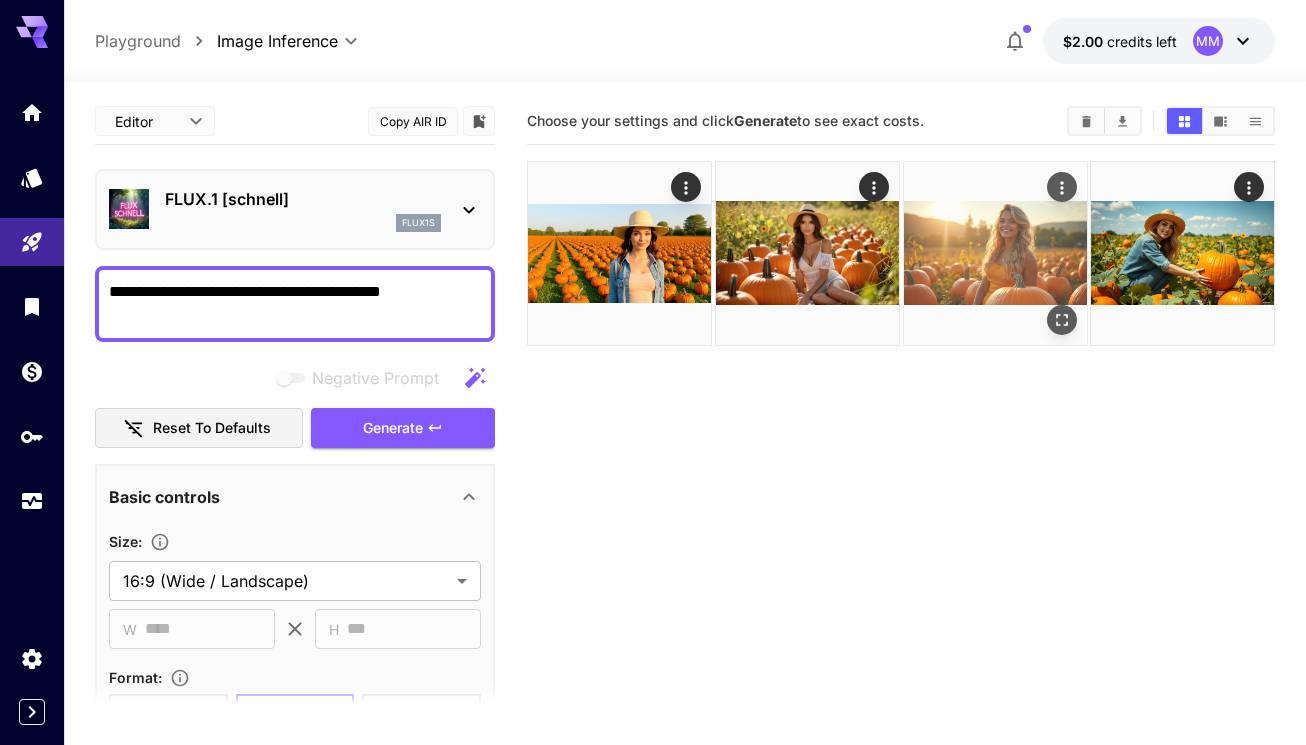 click at bounding box center (995, 253) 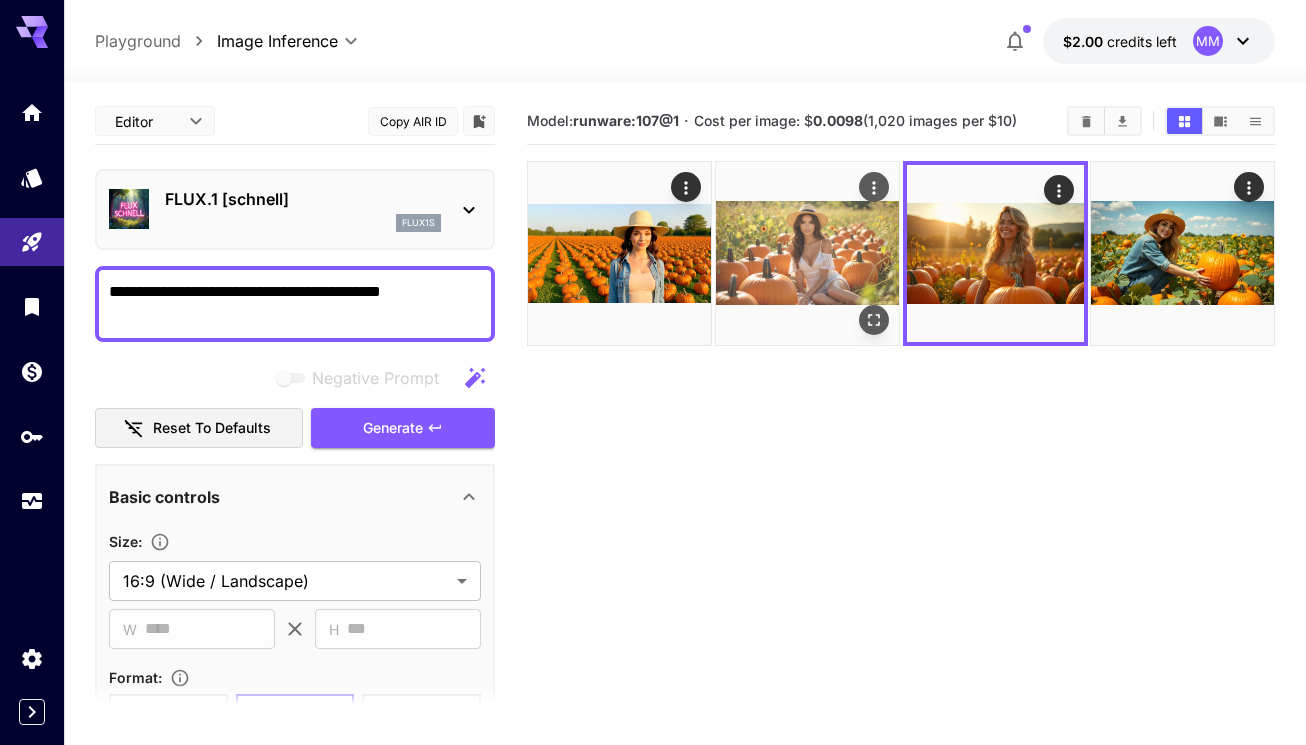 click at bounding box center (807, 253) 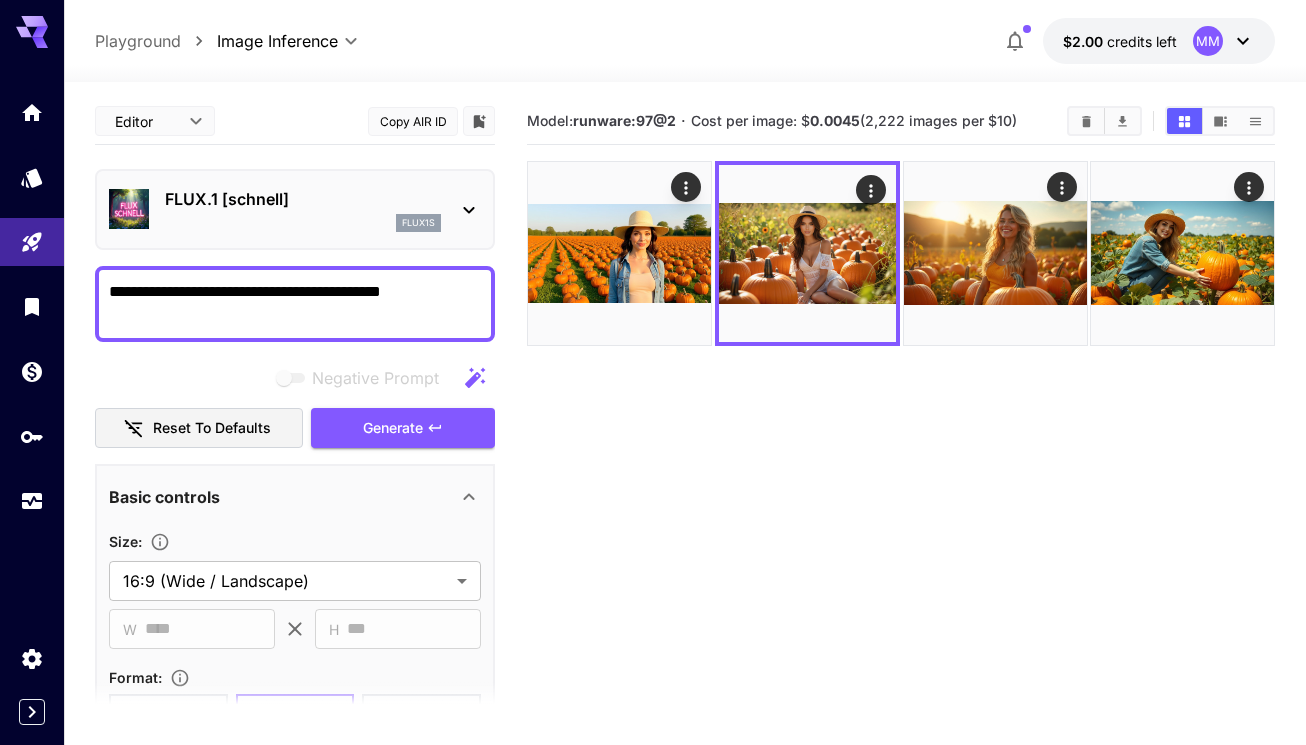 click on "flux1s" at bounding box center [418, 223] 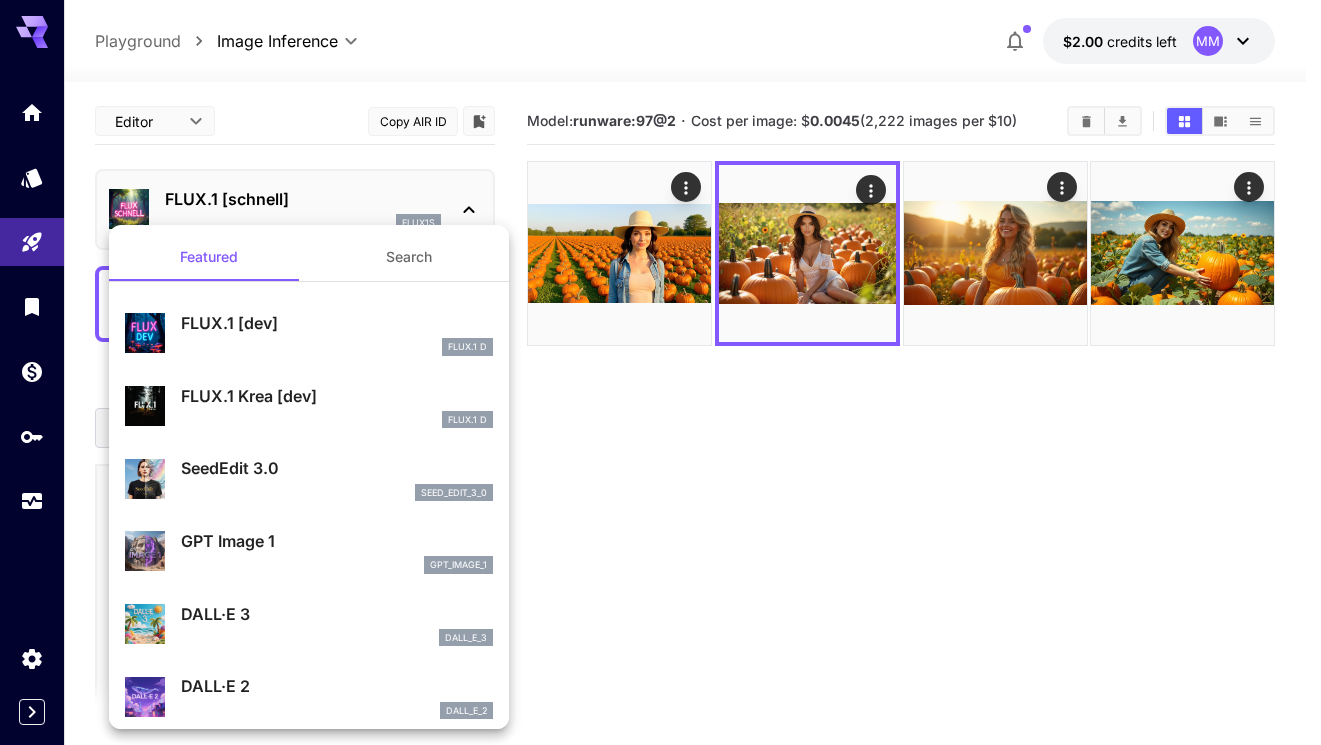 click at bounding box center (660, 372) 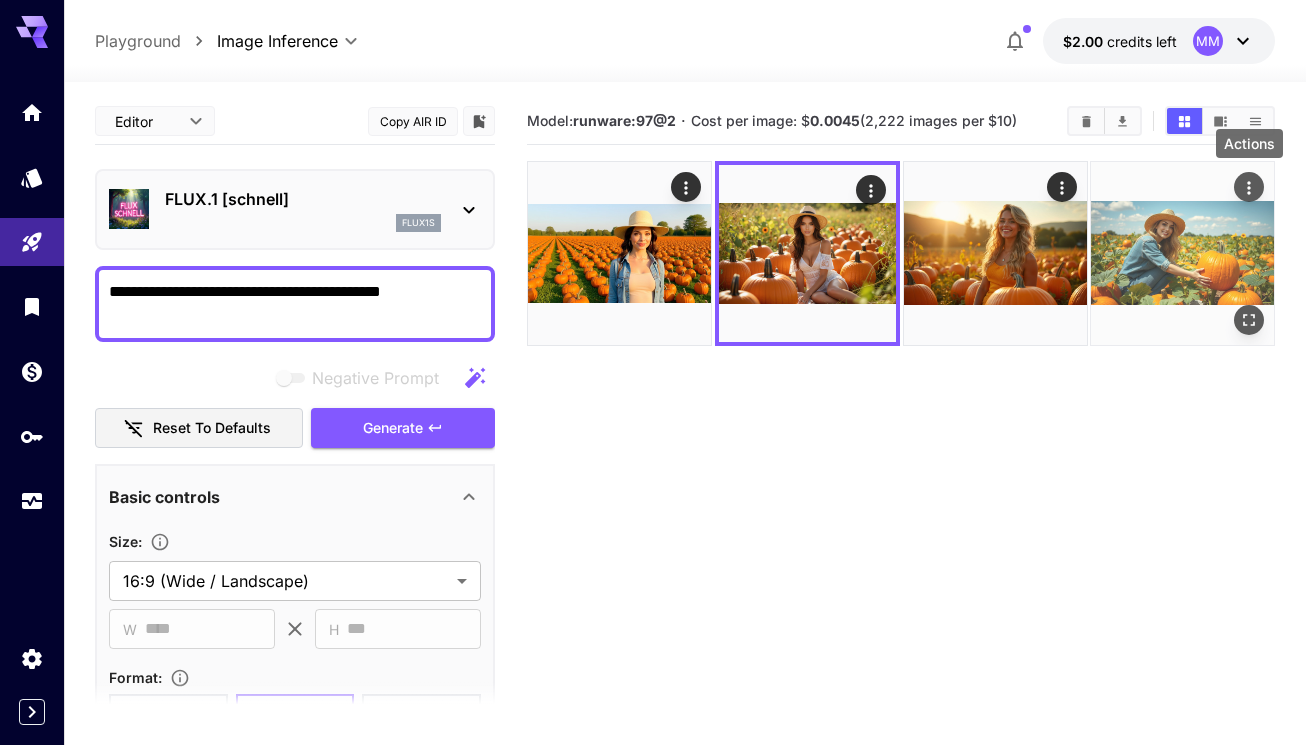 click 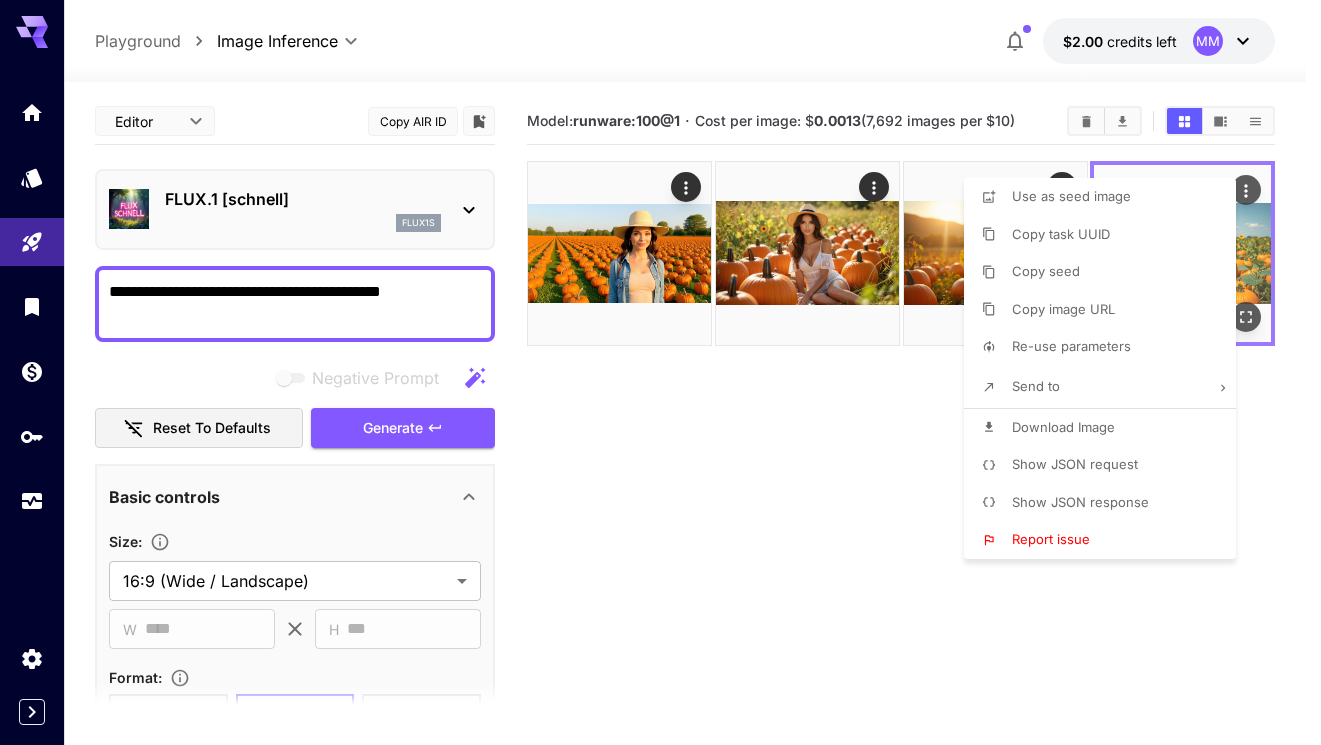 click at bounding box center [660, 372] 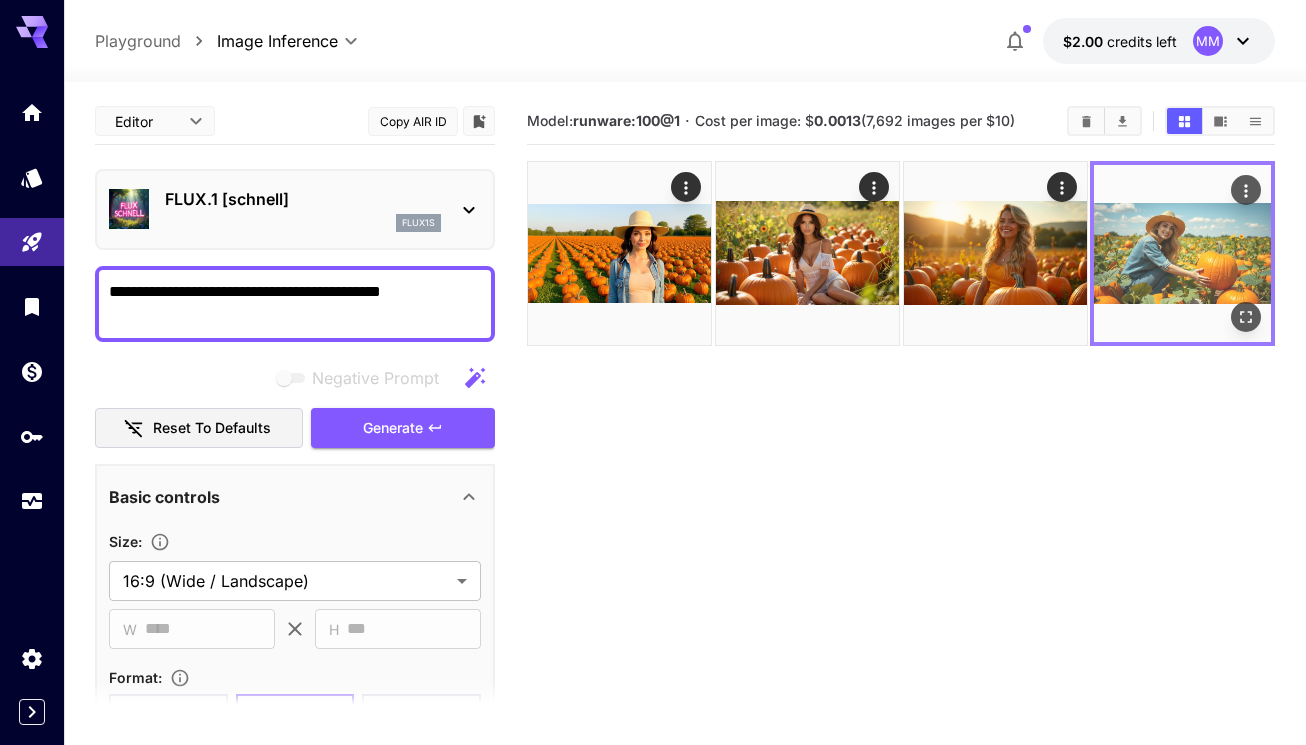 click at bounding box center [1182, 253] 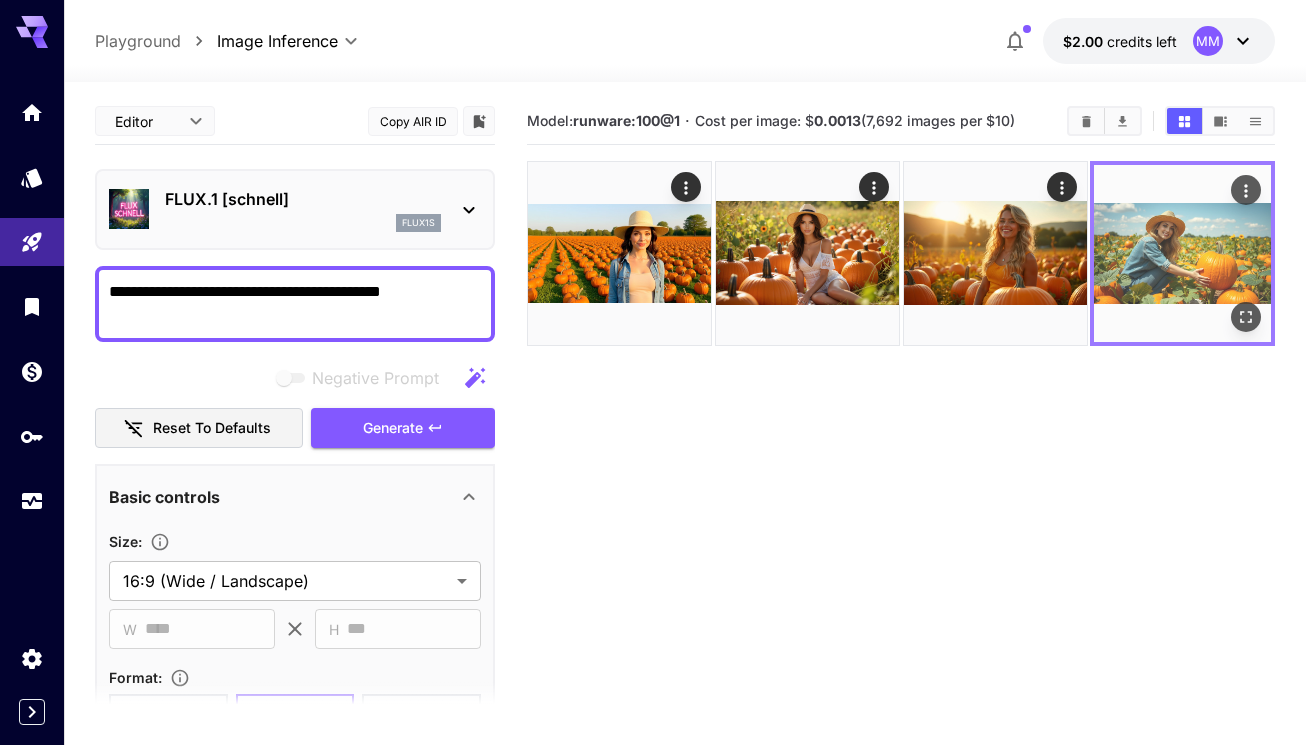 click 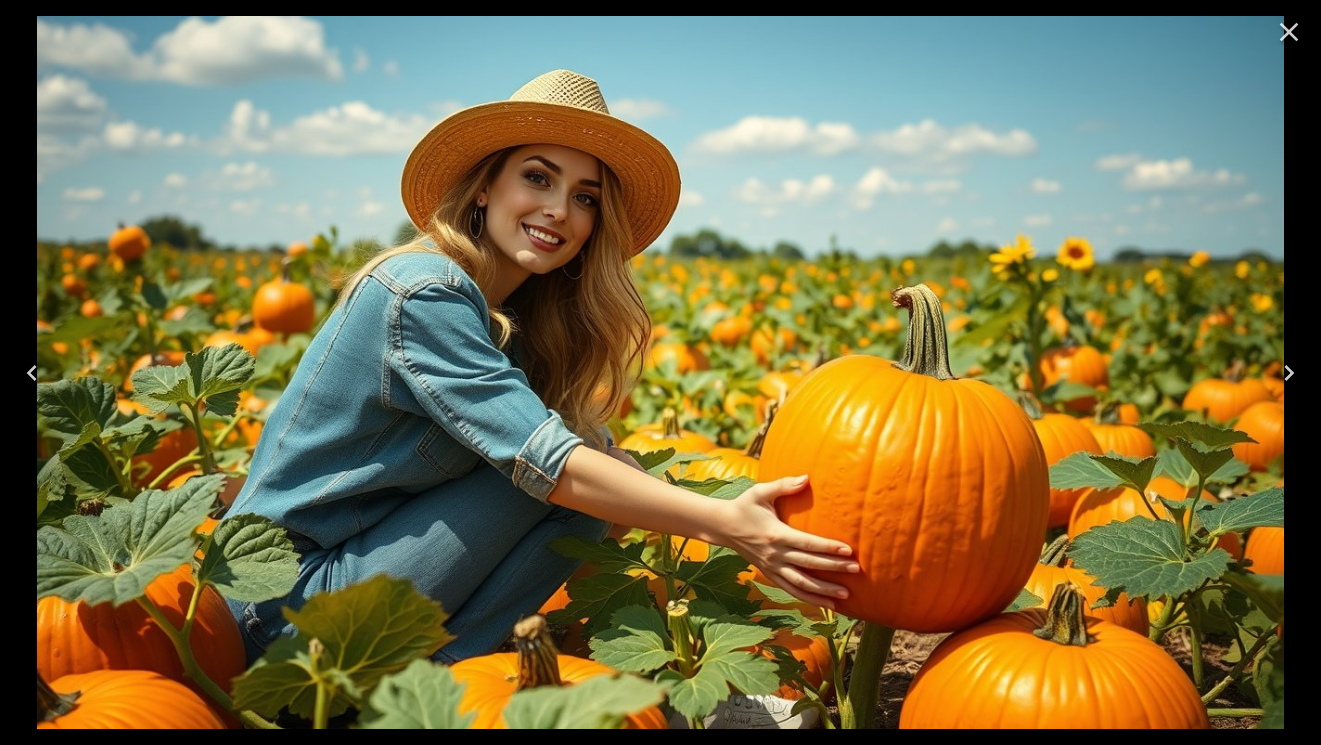 click 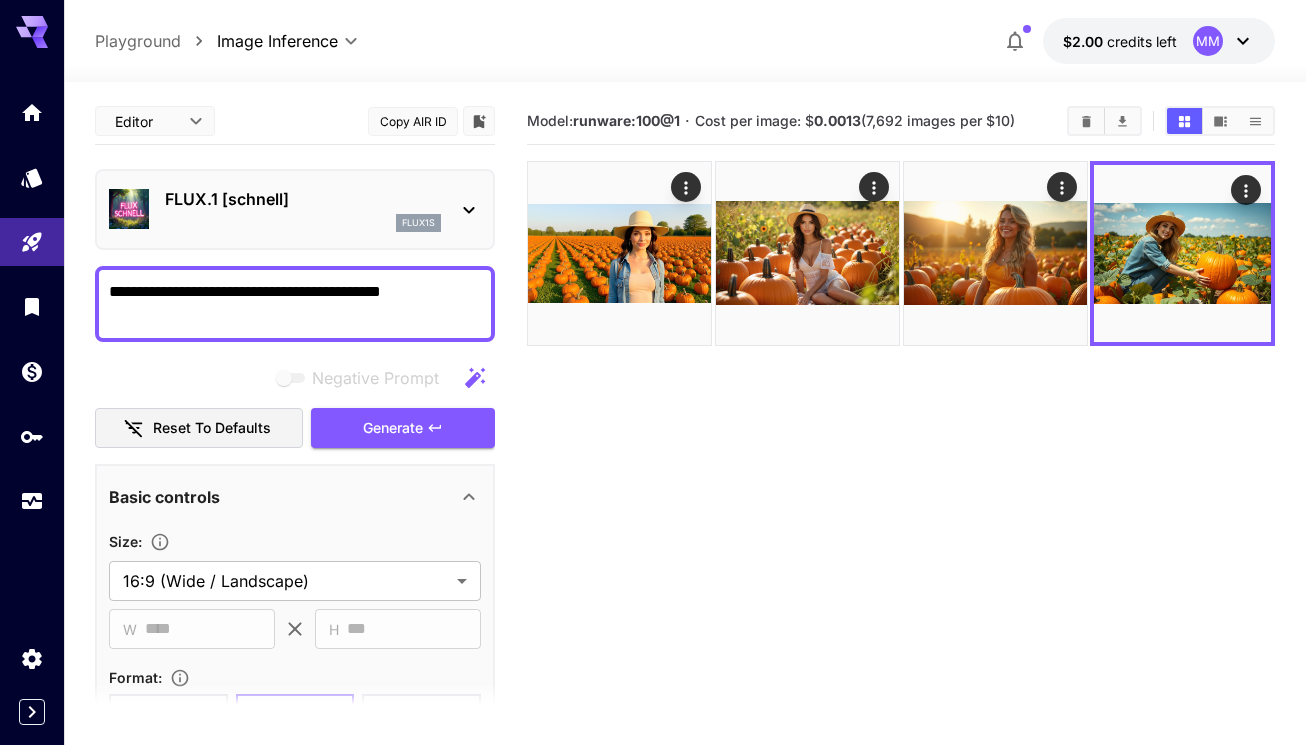 click 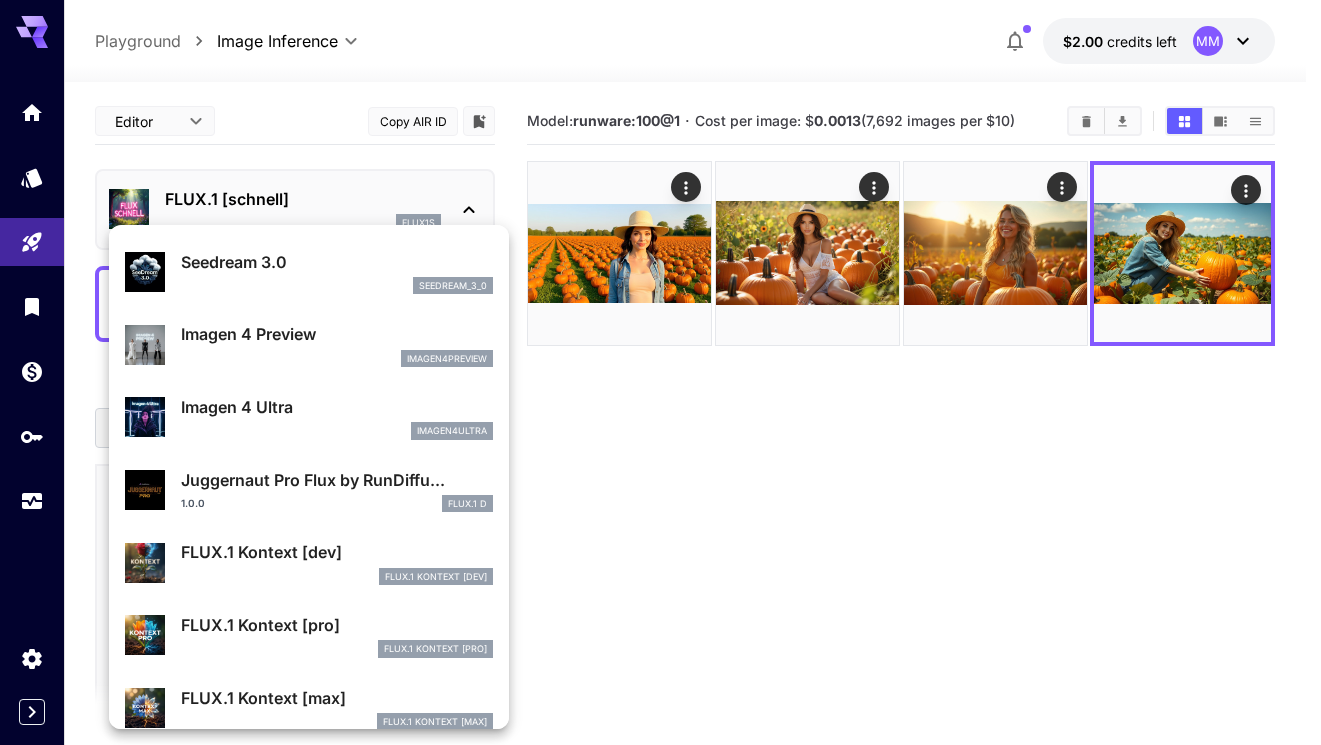 scroll, scrollTop: 500, scrollLeft: 0, axis: vertical 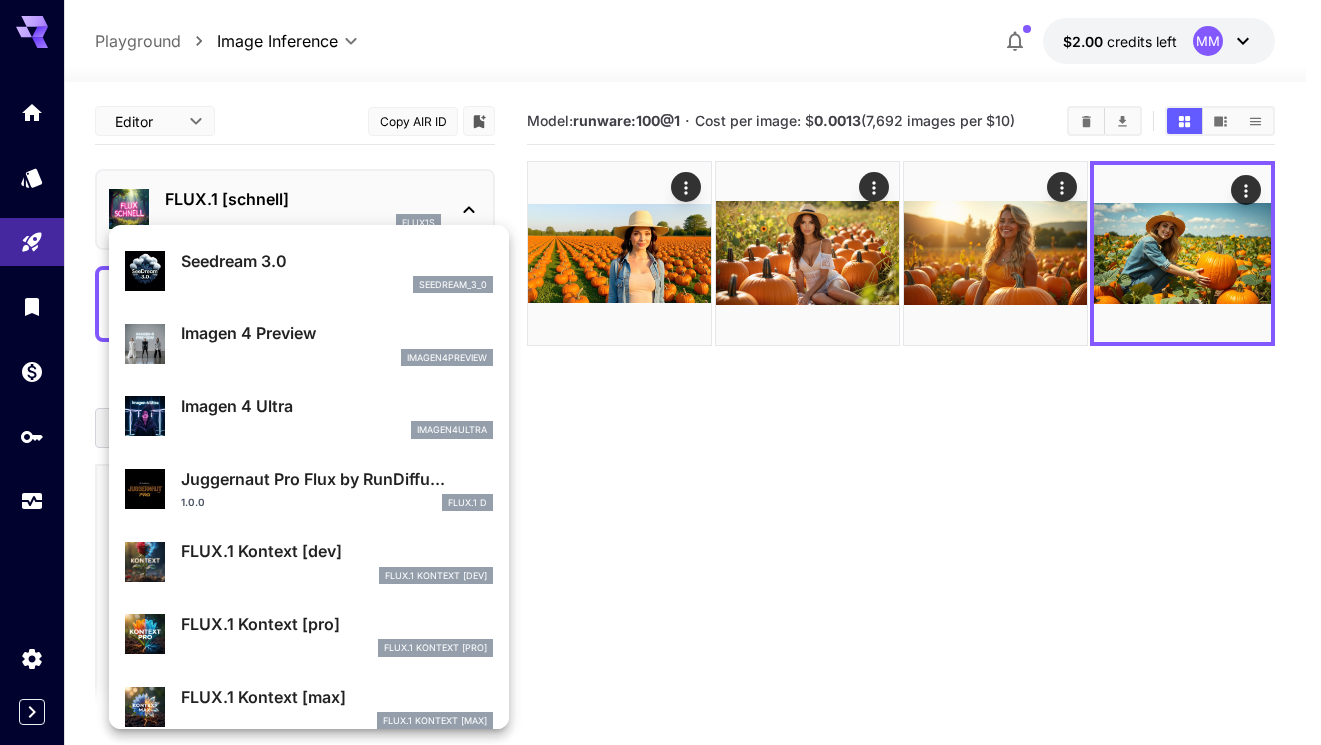 click on "Juggernaut Pro Flux by RunDiffu..." at bounding box center [337, 479] 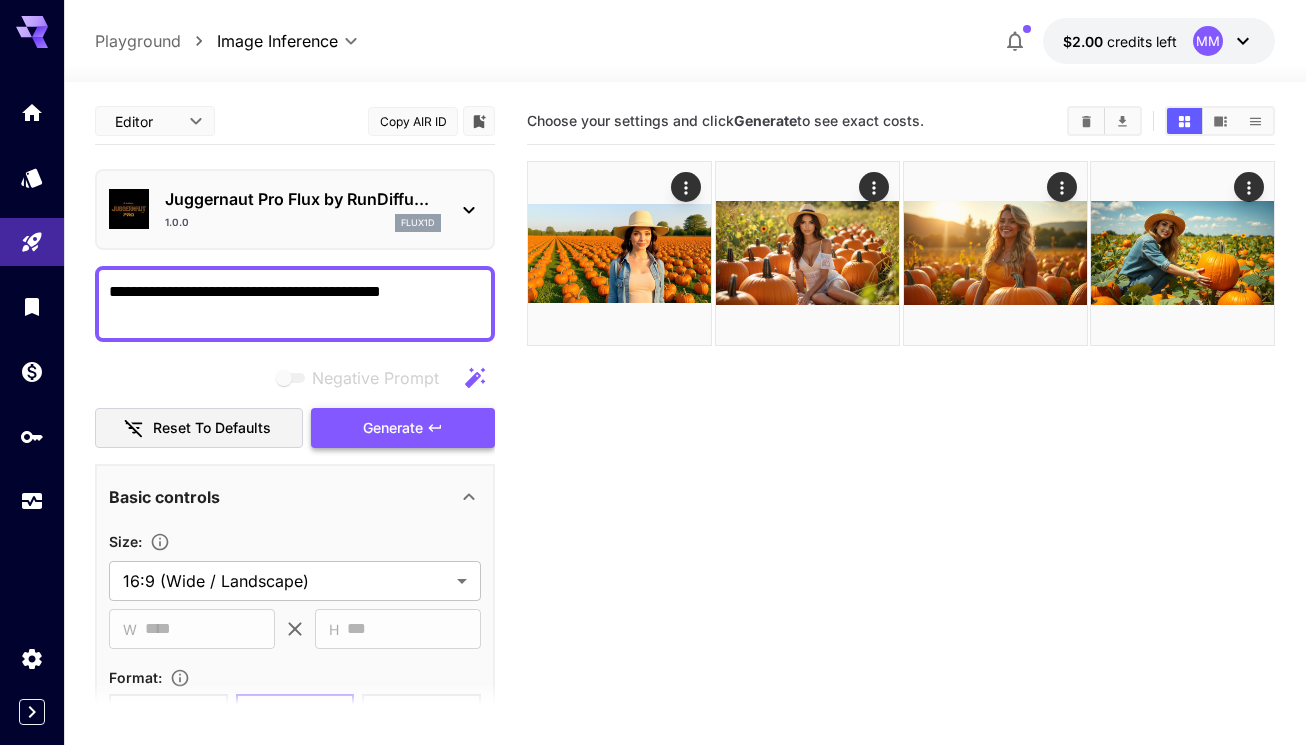 click on "Generate" at bounding box center (393, 428) 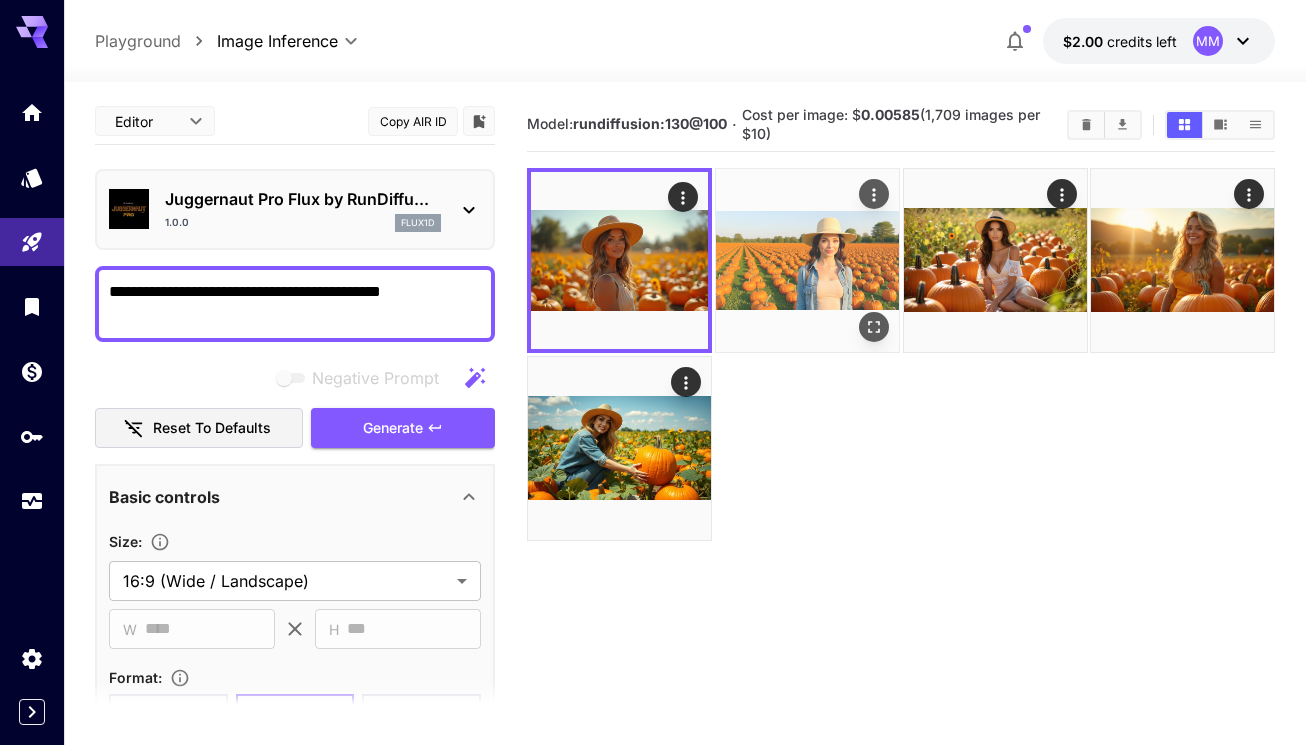 click at bounding box center [807, 260] 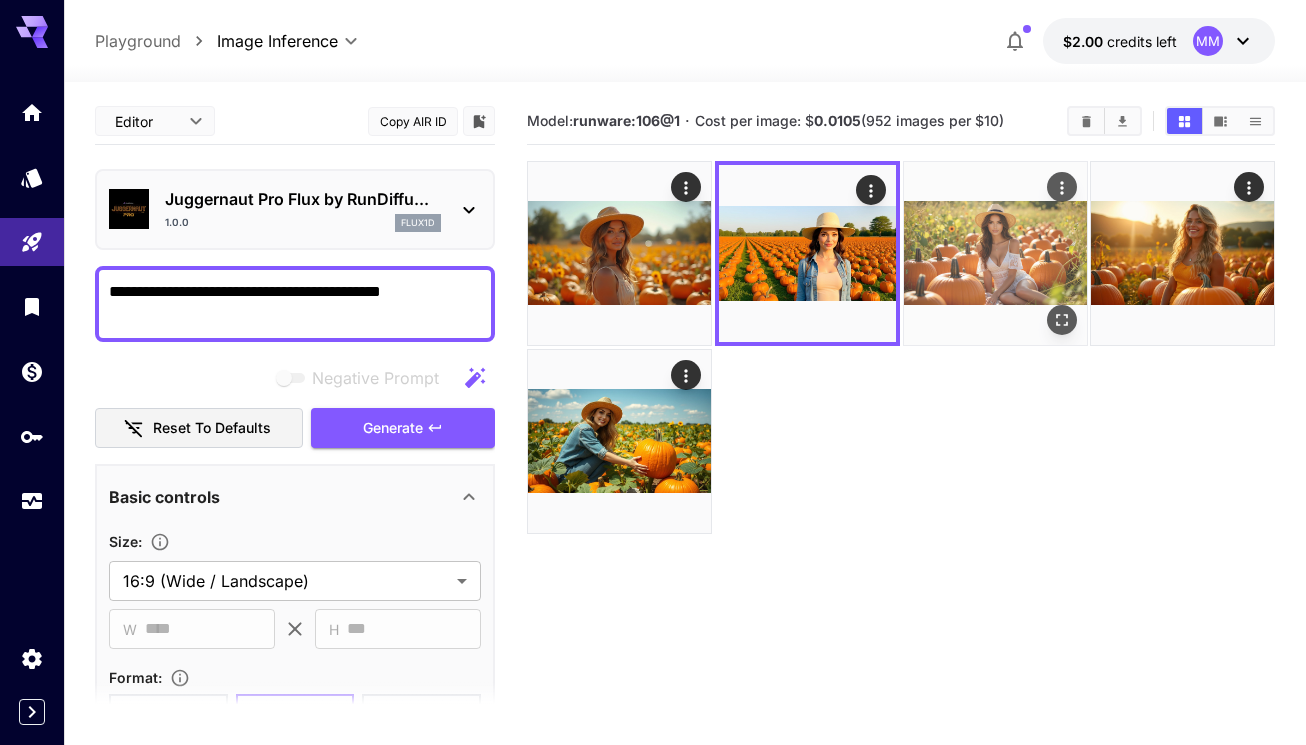 click at bounding box center (995, 253) 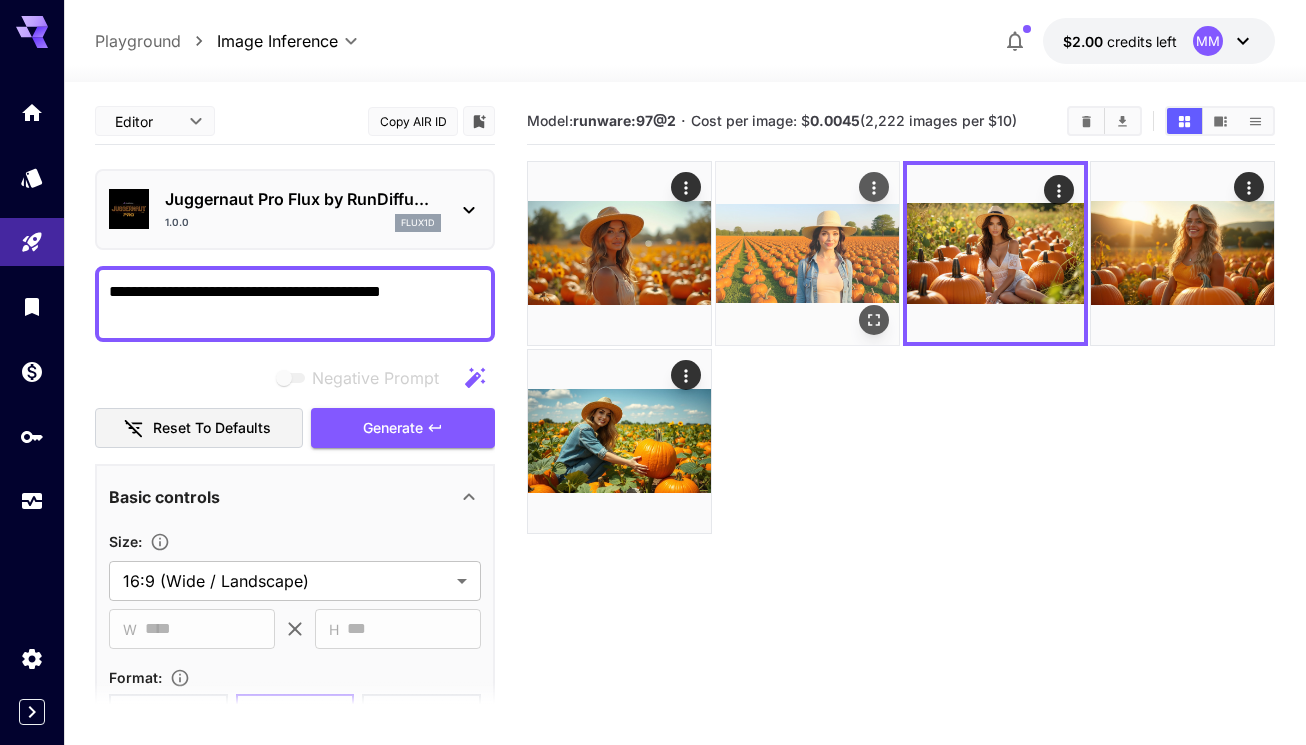 click at bounding box center [807, 253] 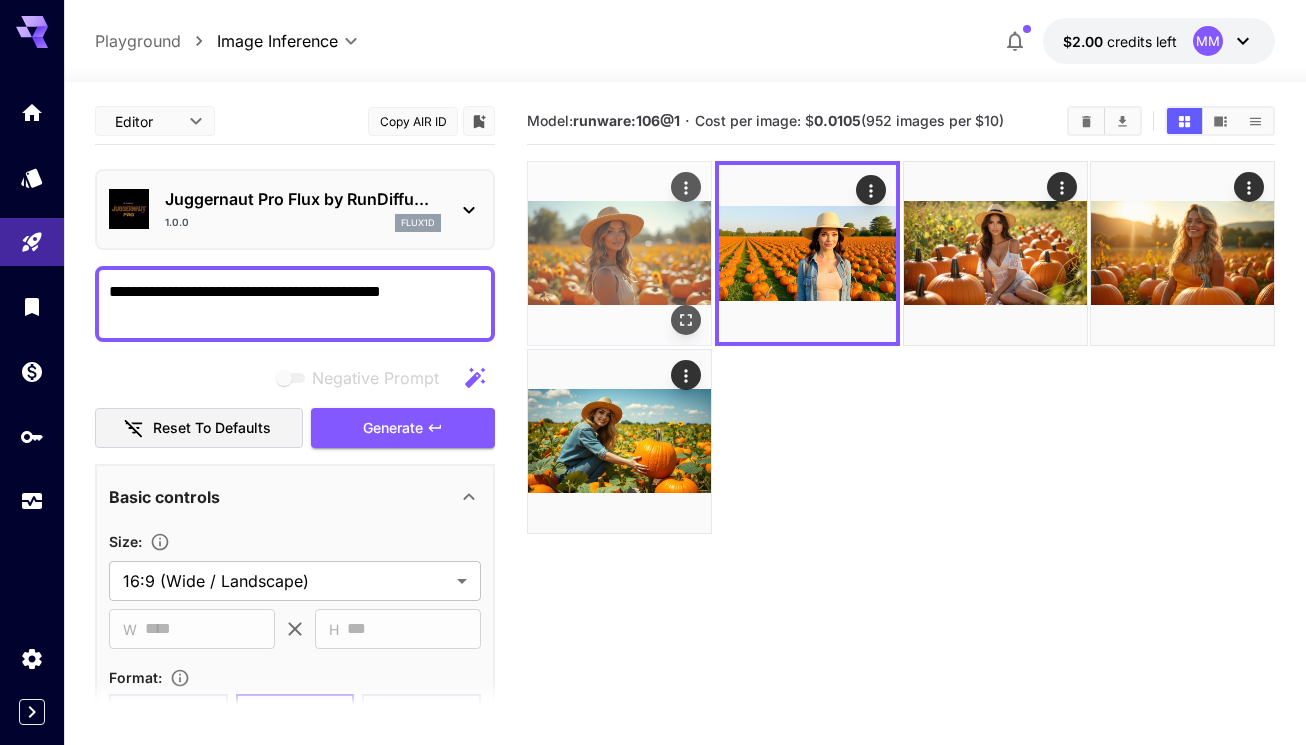 click at bounding box center [619, 253] 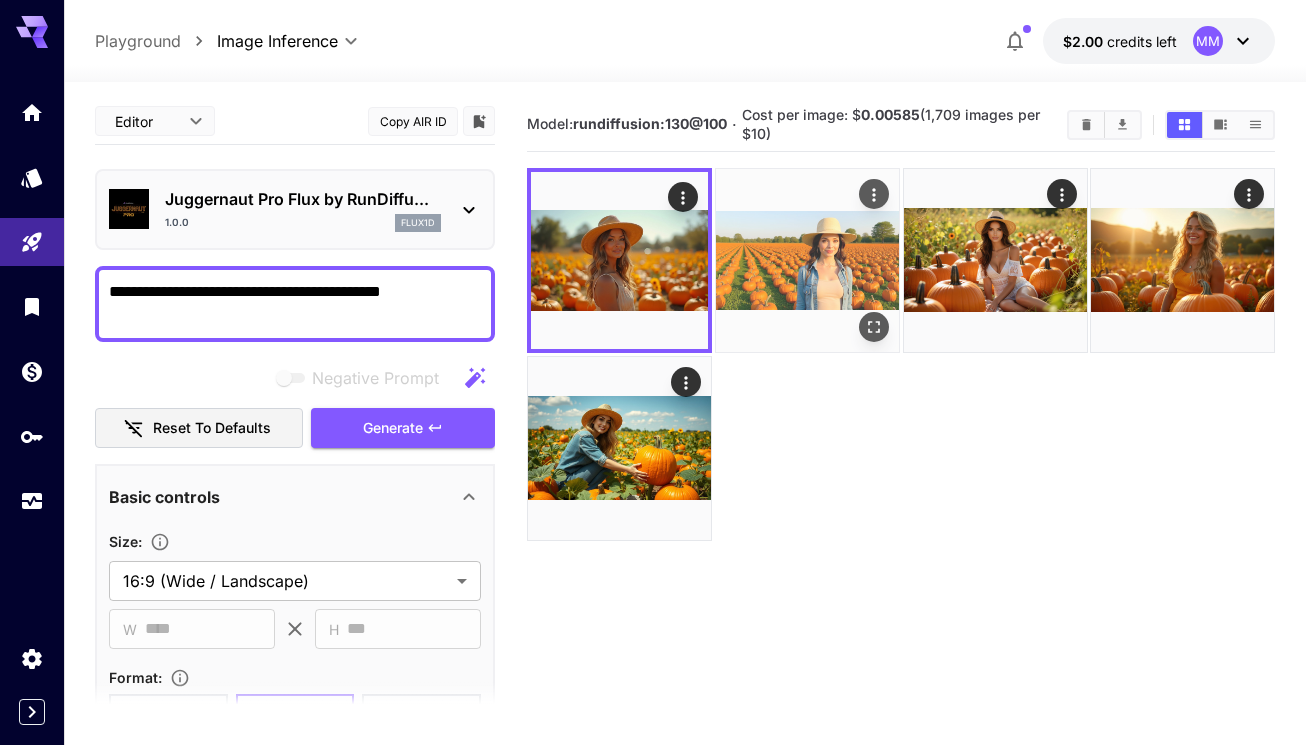 click at bounding box center (807, 260) 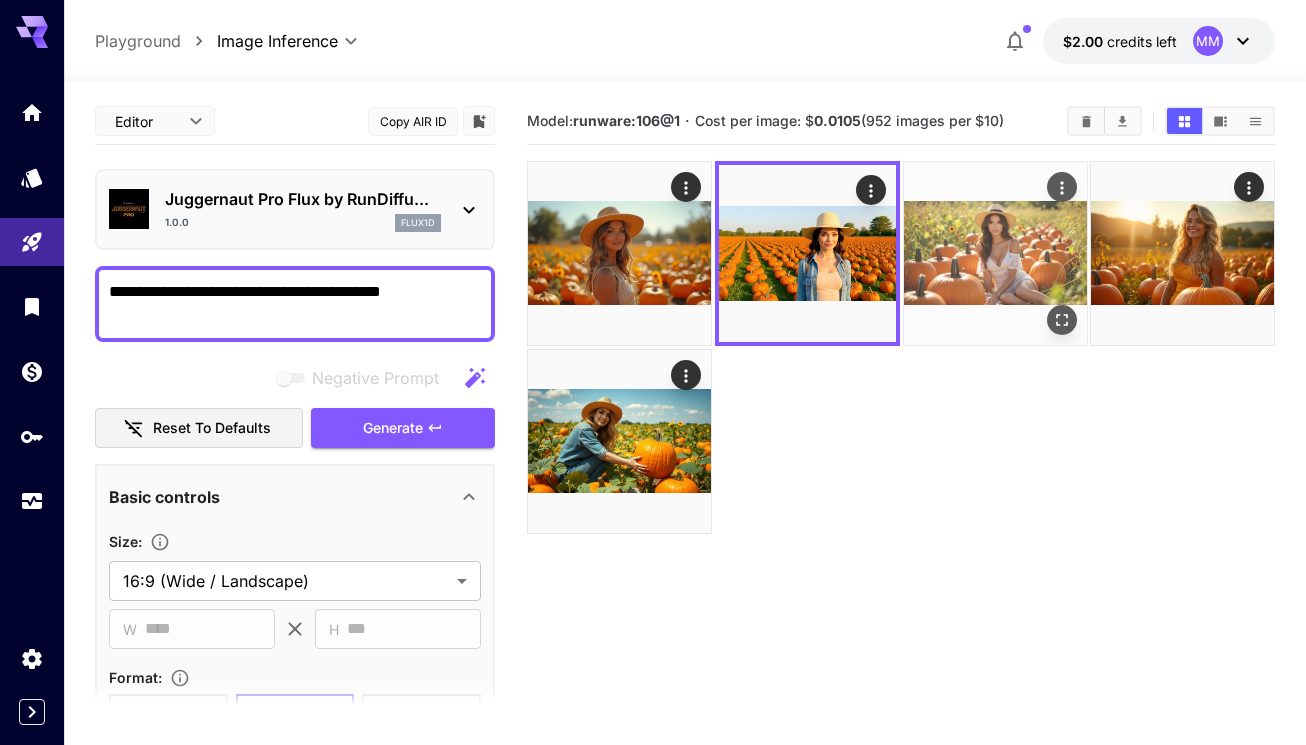 click at bounding box center (995, 253) 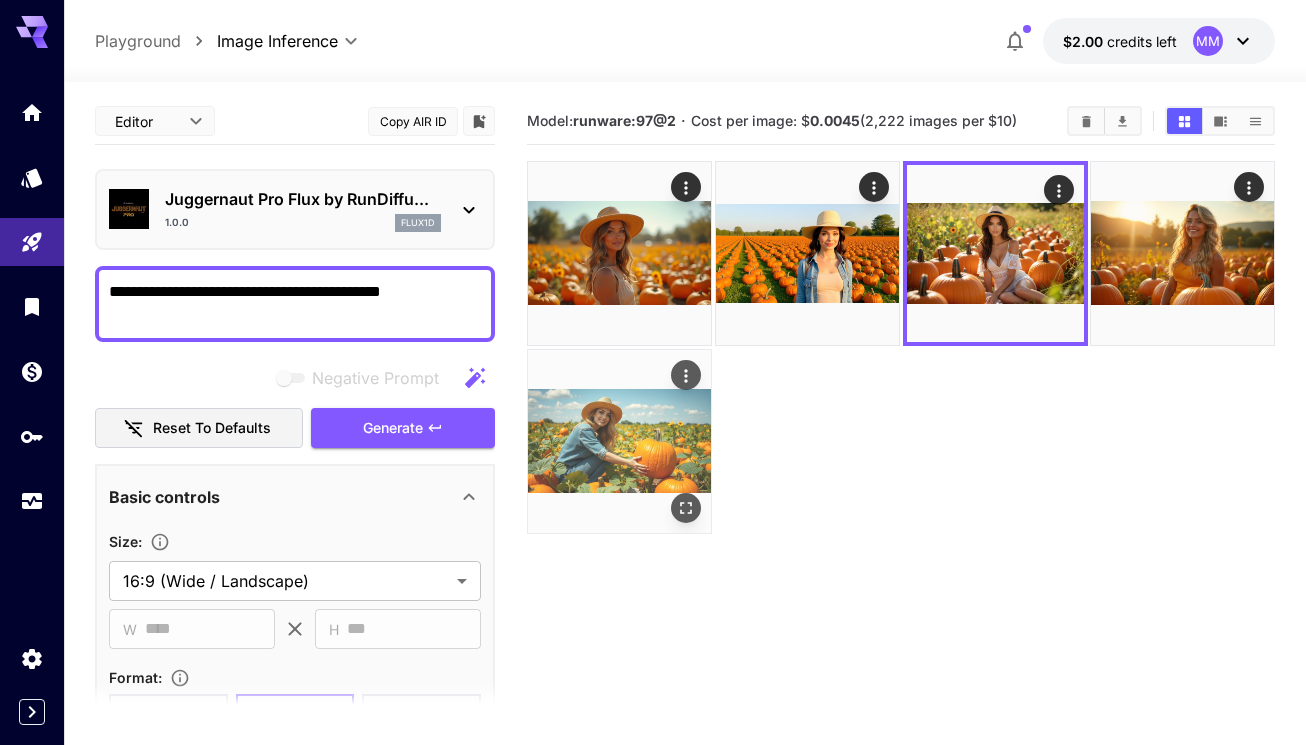 click at bounding box center [619, 441] 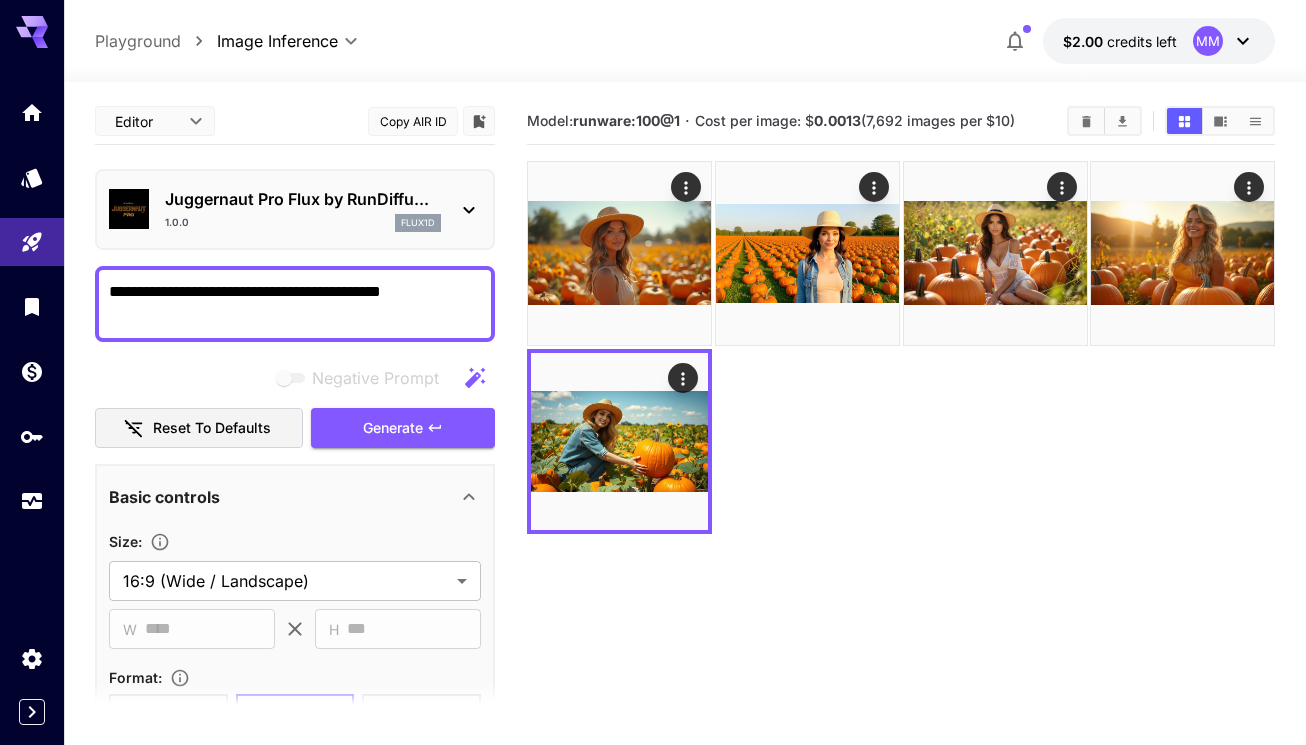 click 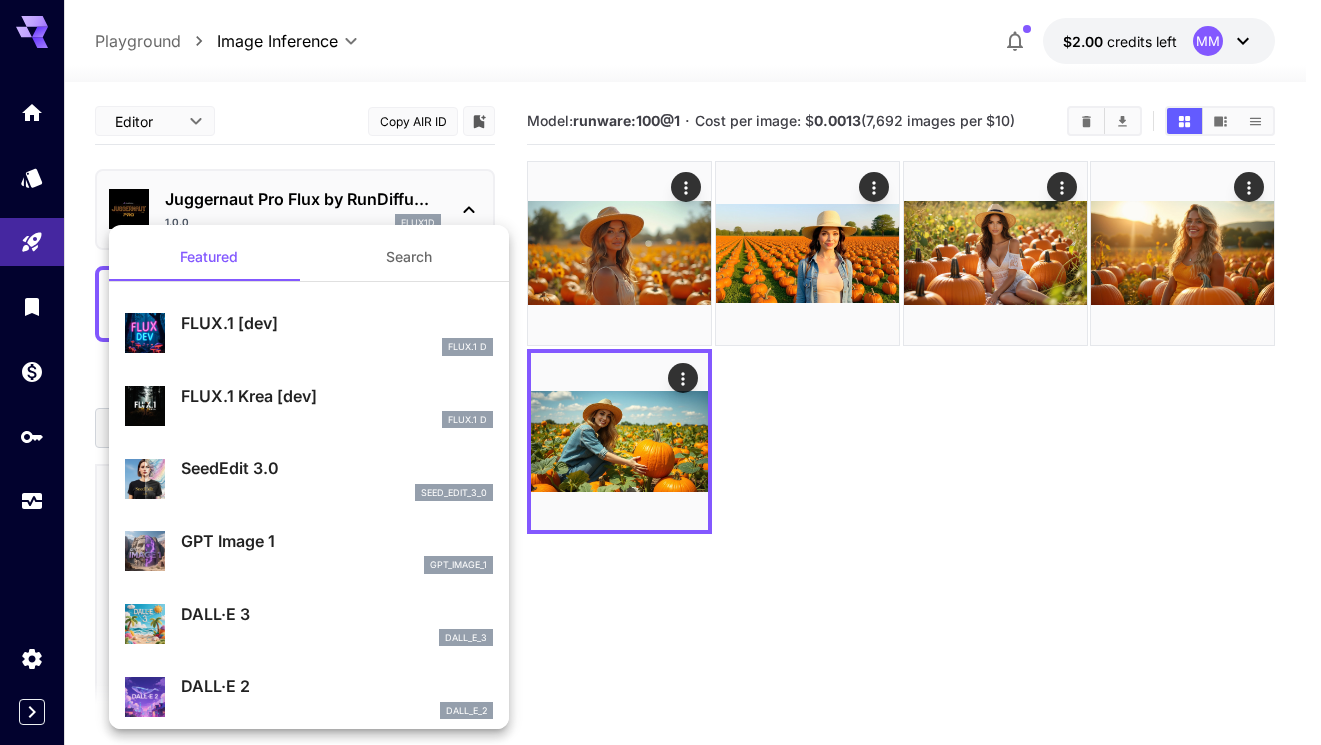 click on "SeedEdit 3.0" at bounding box center [337, 468] 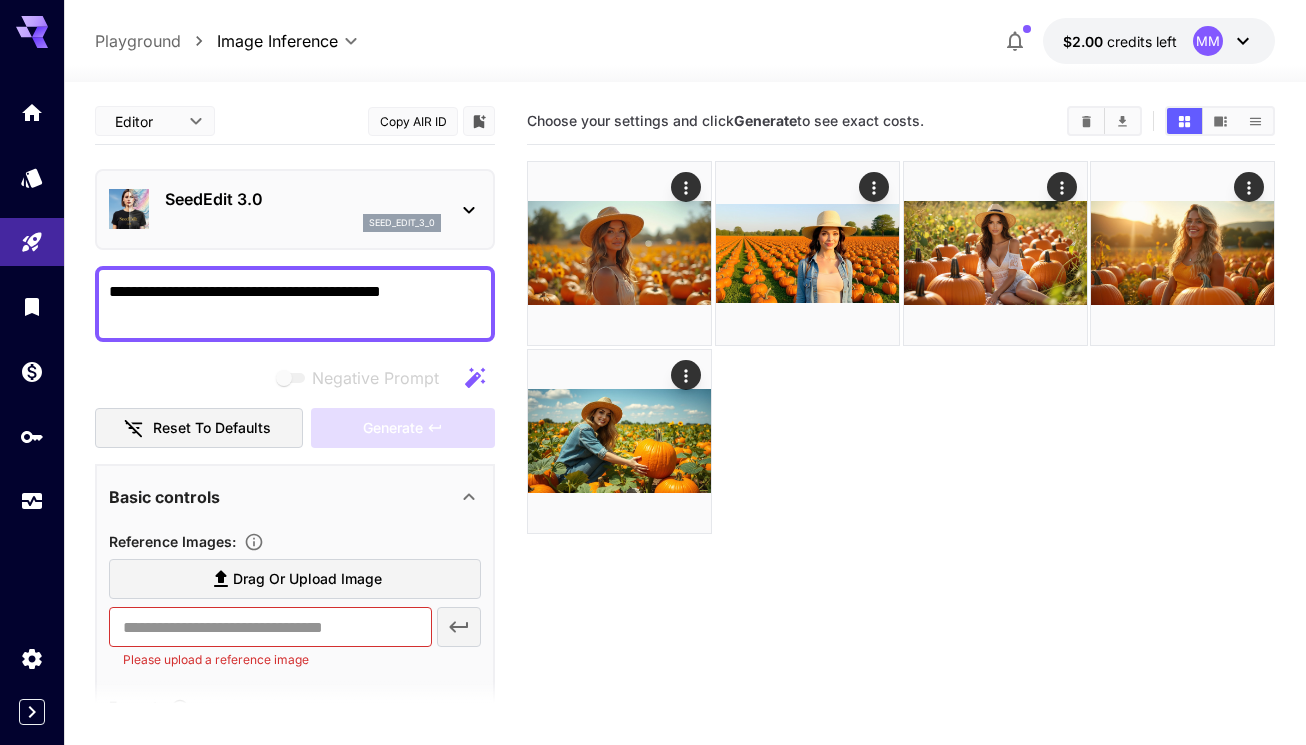 click on "seed_edit_3_0" at bounding box center (402, 223) 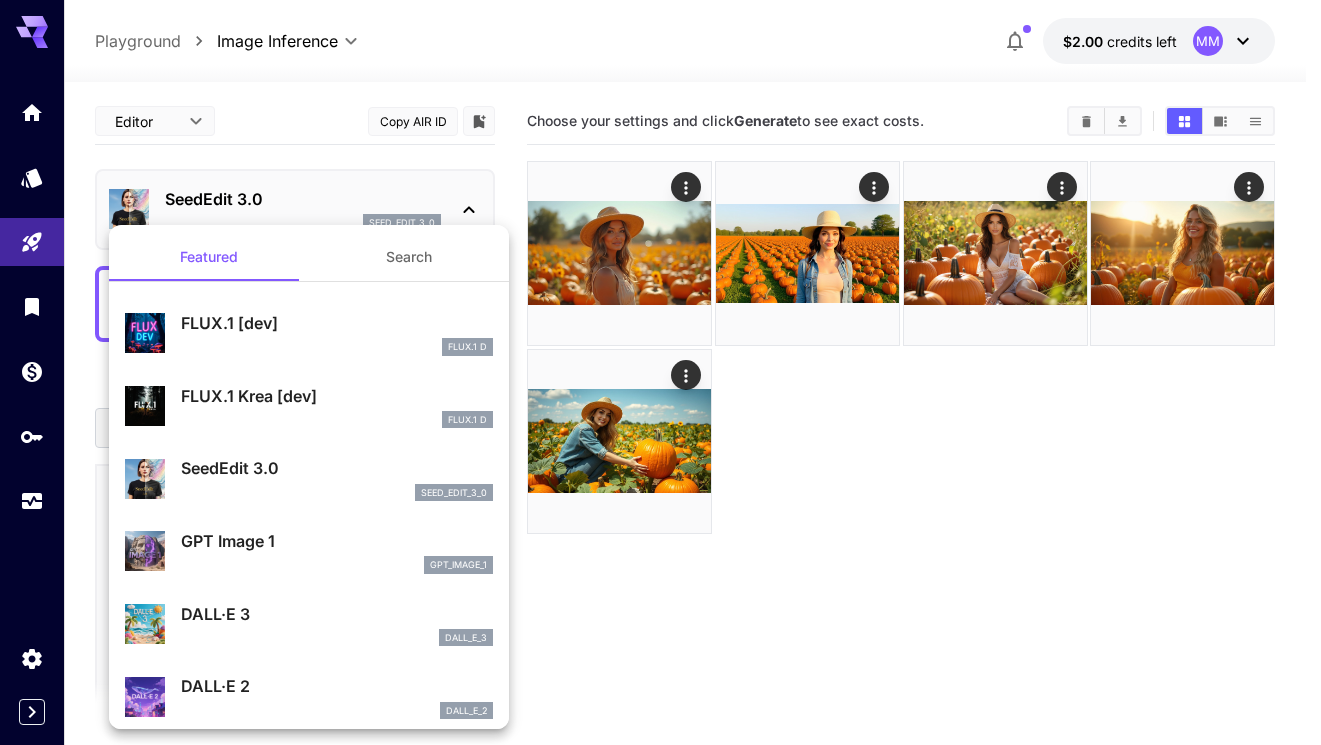 click on "Search" at bounding box center [409, 257] 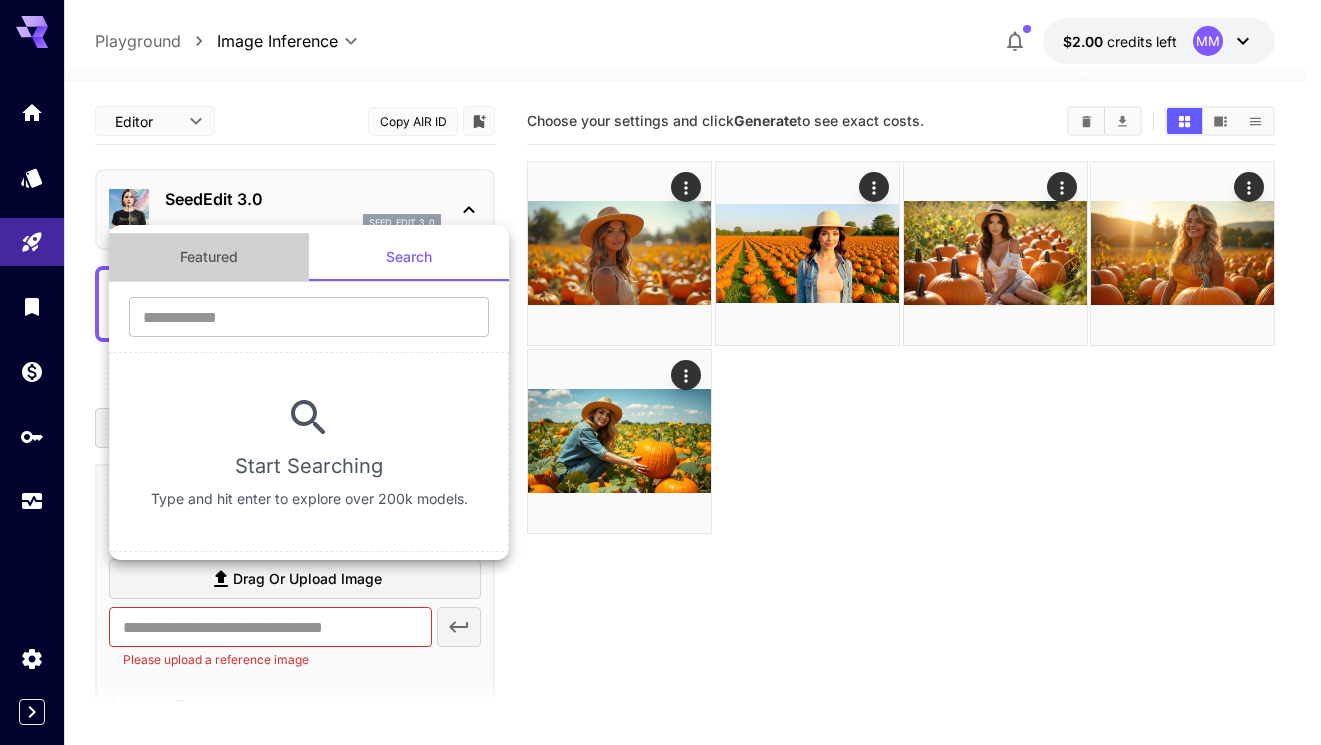 click on "Featured" at bounding box center [209, 257] 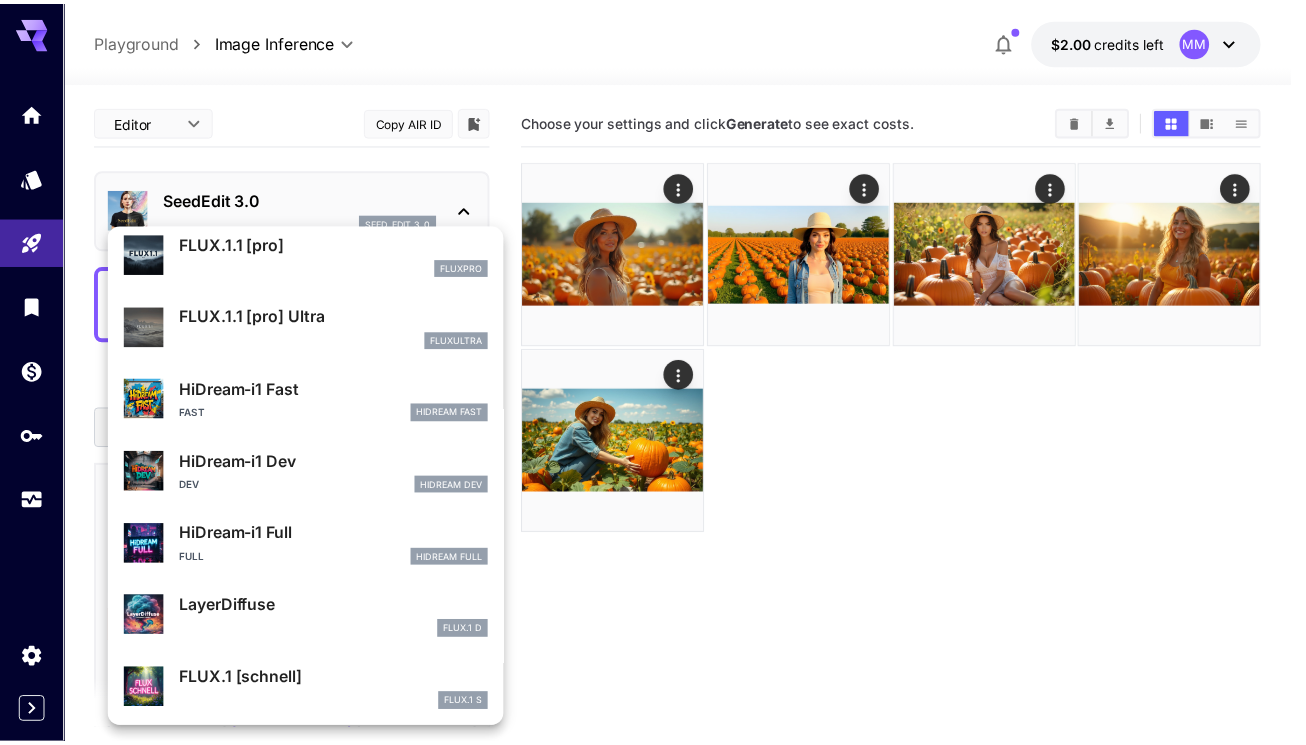 scroll, scrollTop: 1102, scrollLeft: 0, axis: vertical 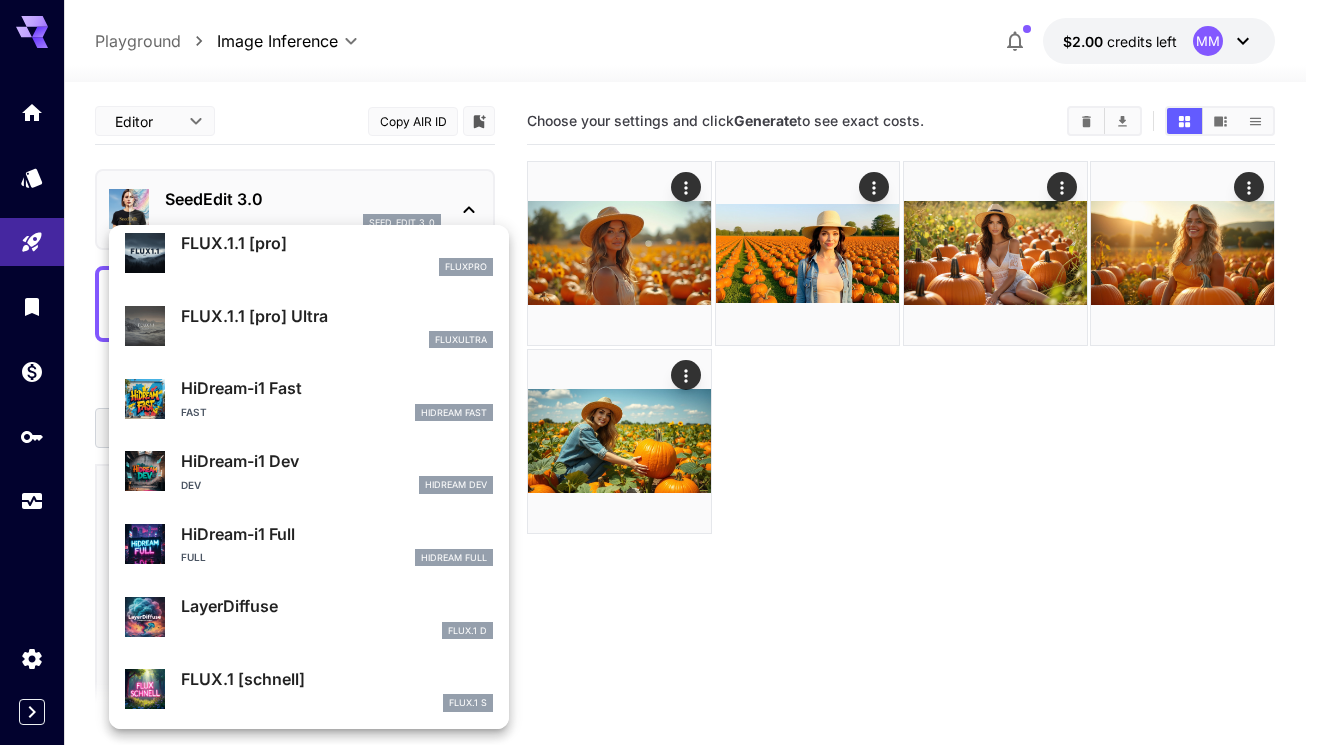 click on "HiDream-i1 Fast" at bounding box center [337, 388] 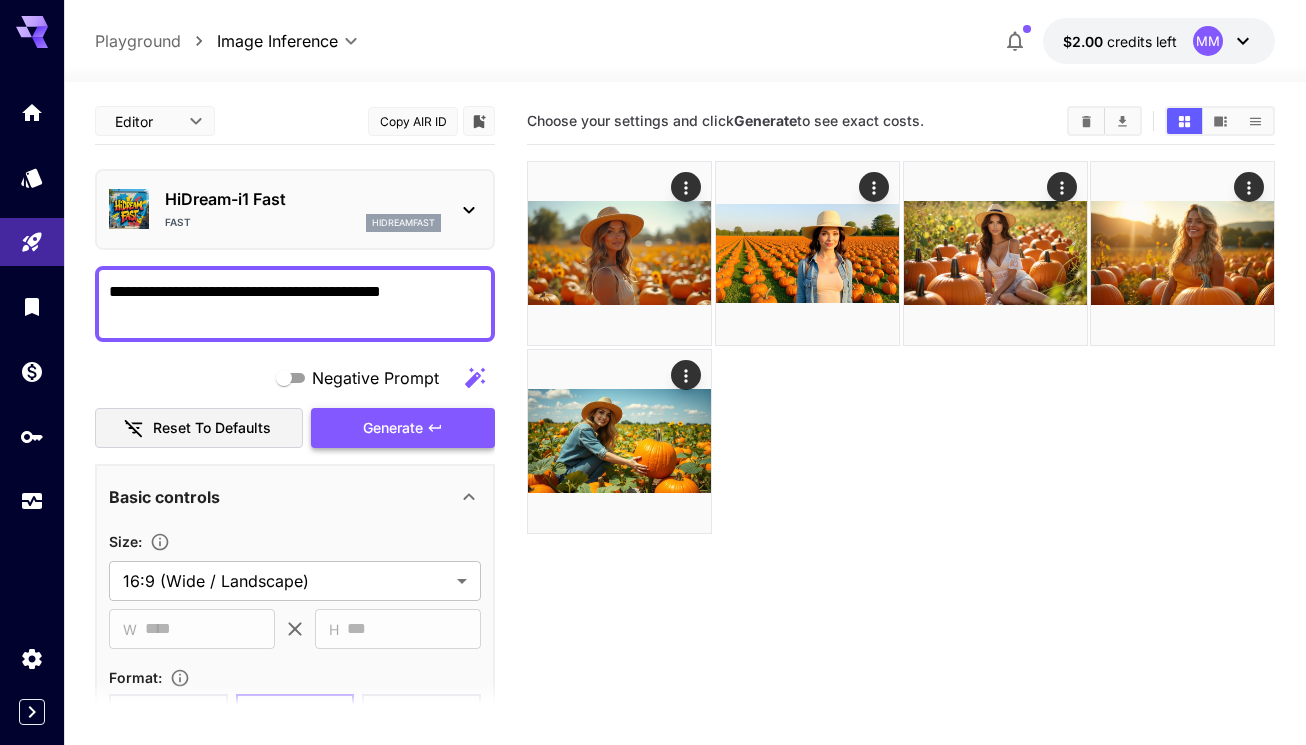 click on "Generate" at bounding box center [393, 428] 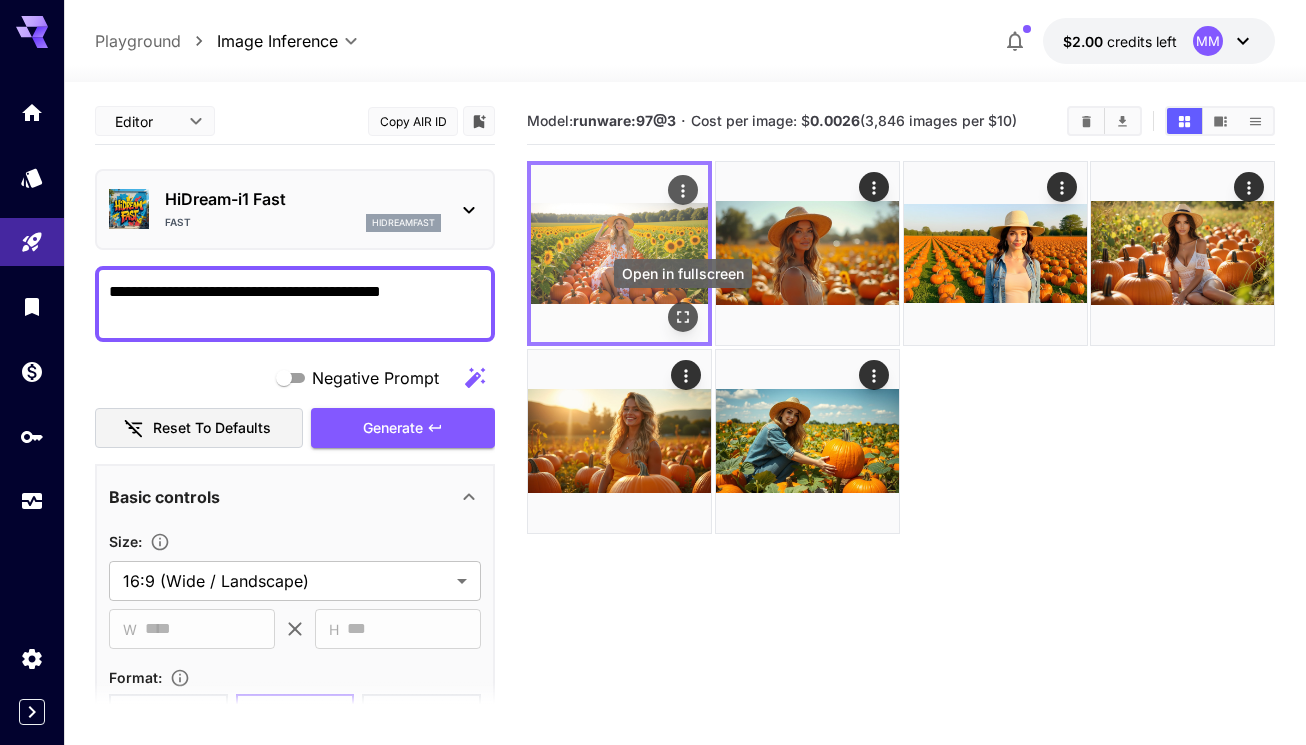 click 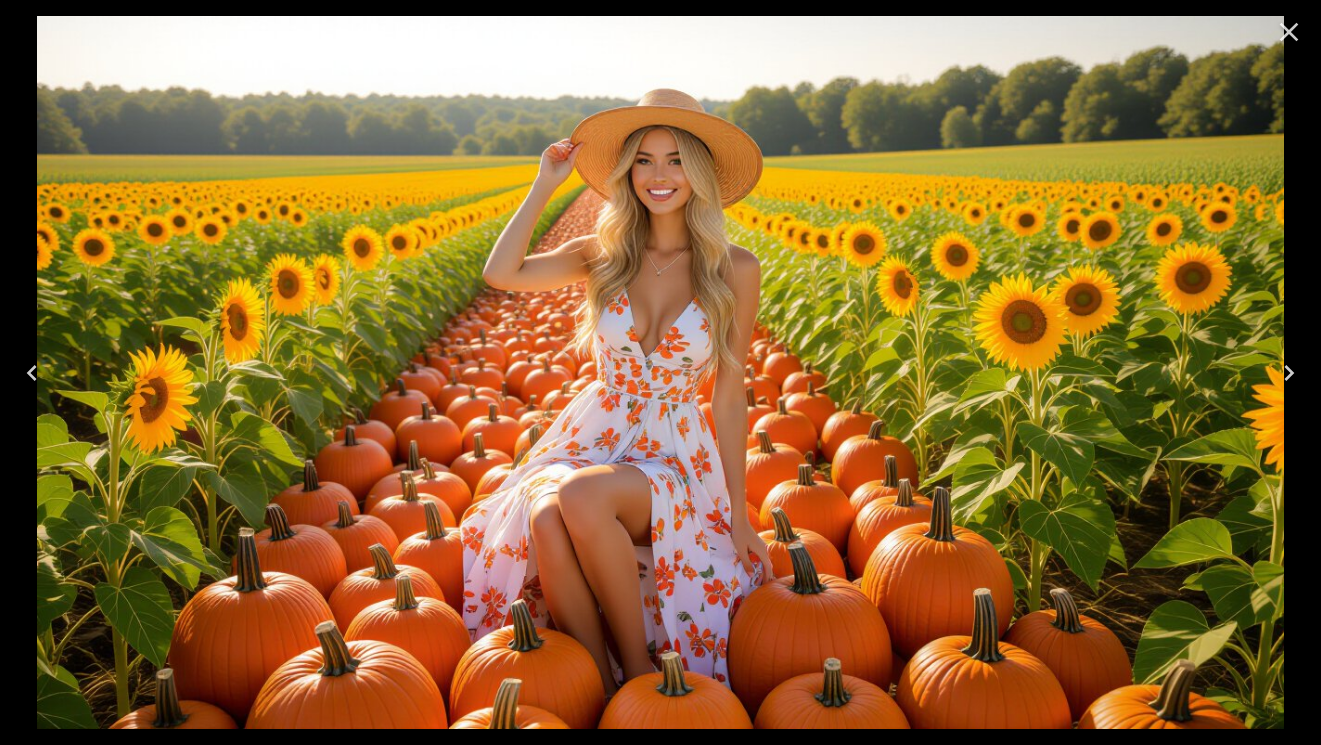 click 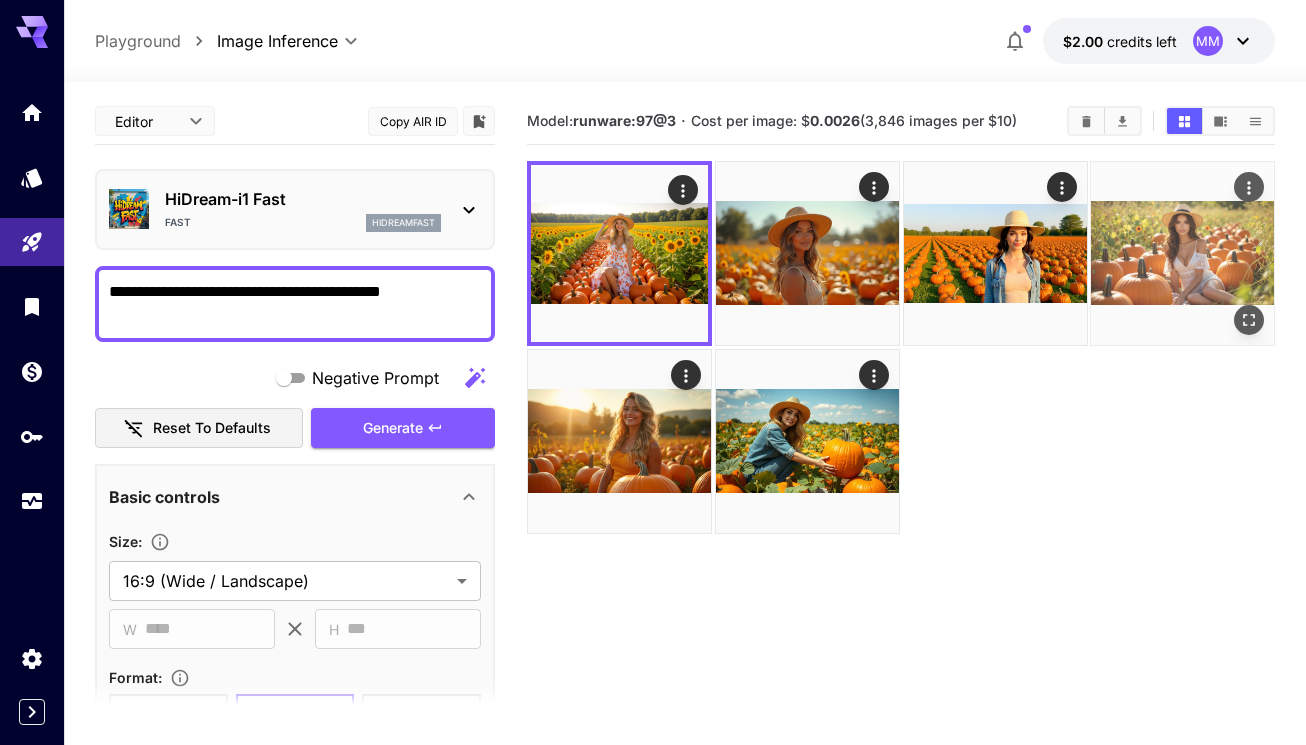 click at bounding box center (1182, 253) 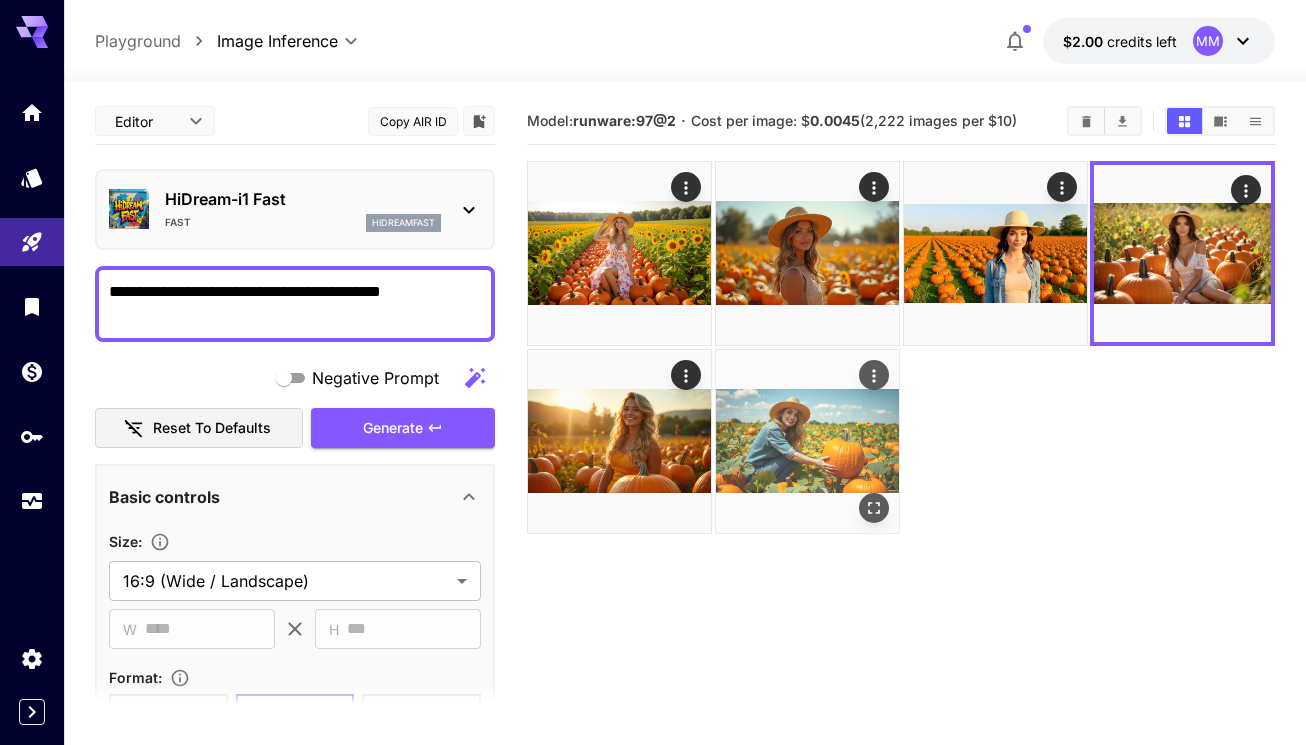 click at bounding box center [807, 441] 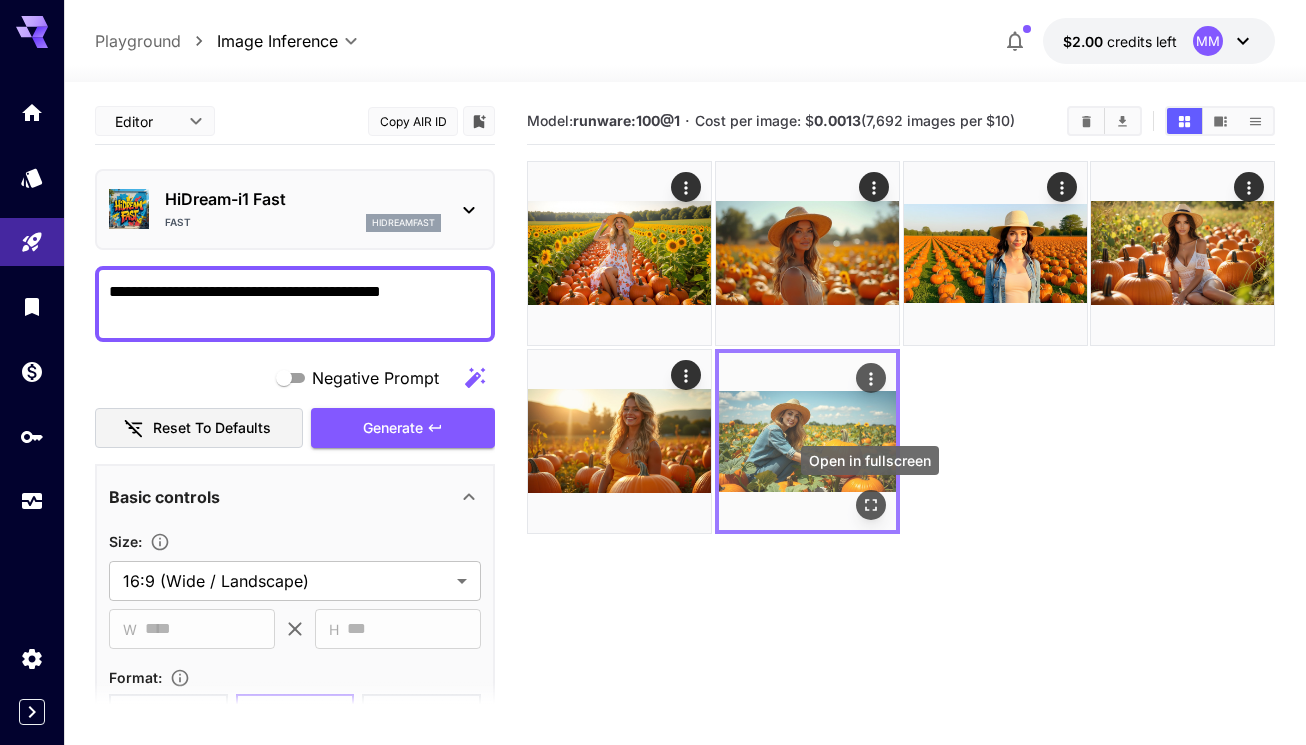click 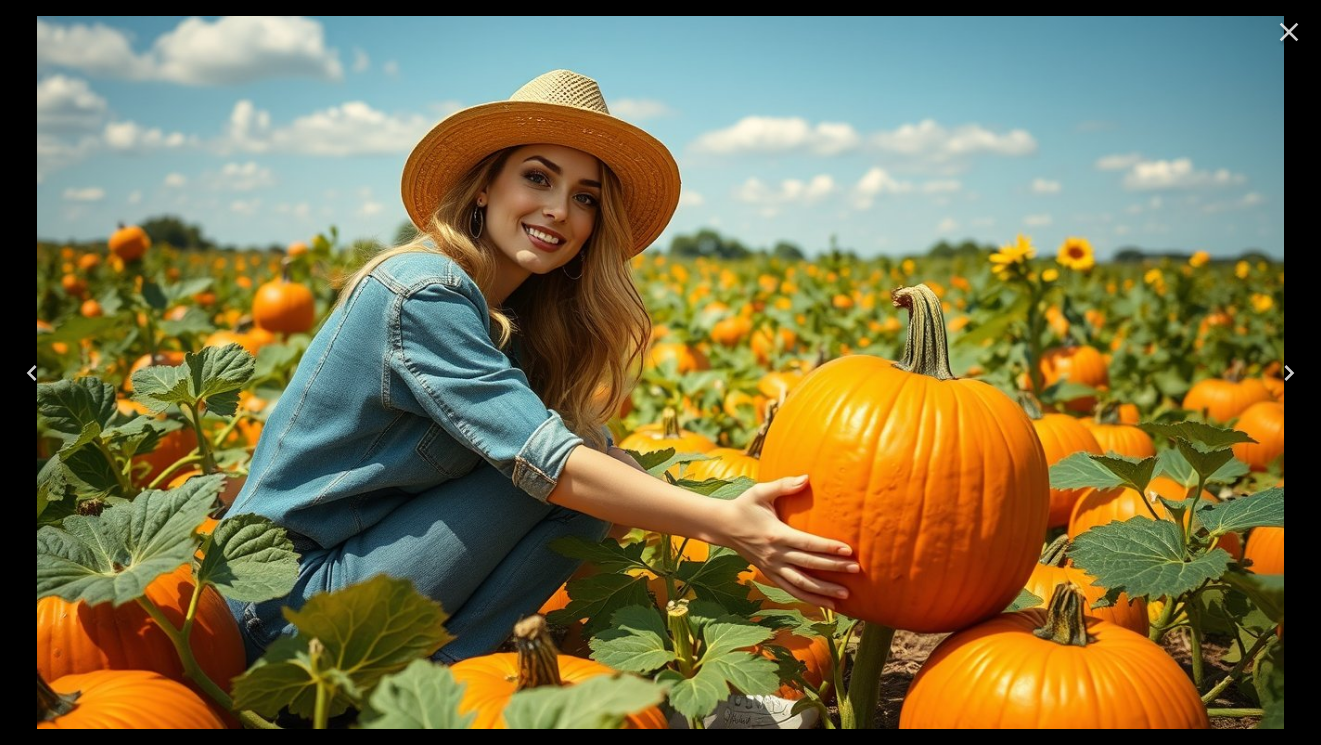 click 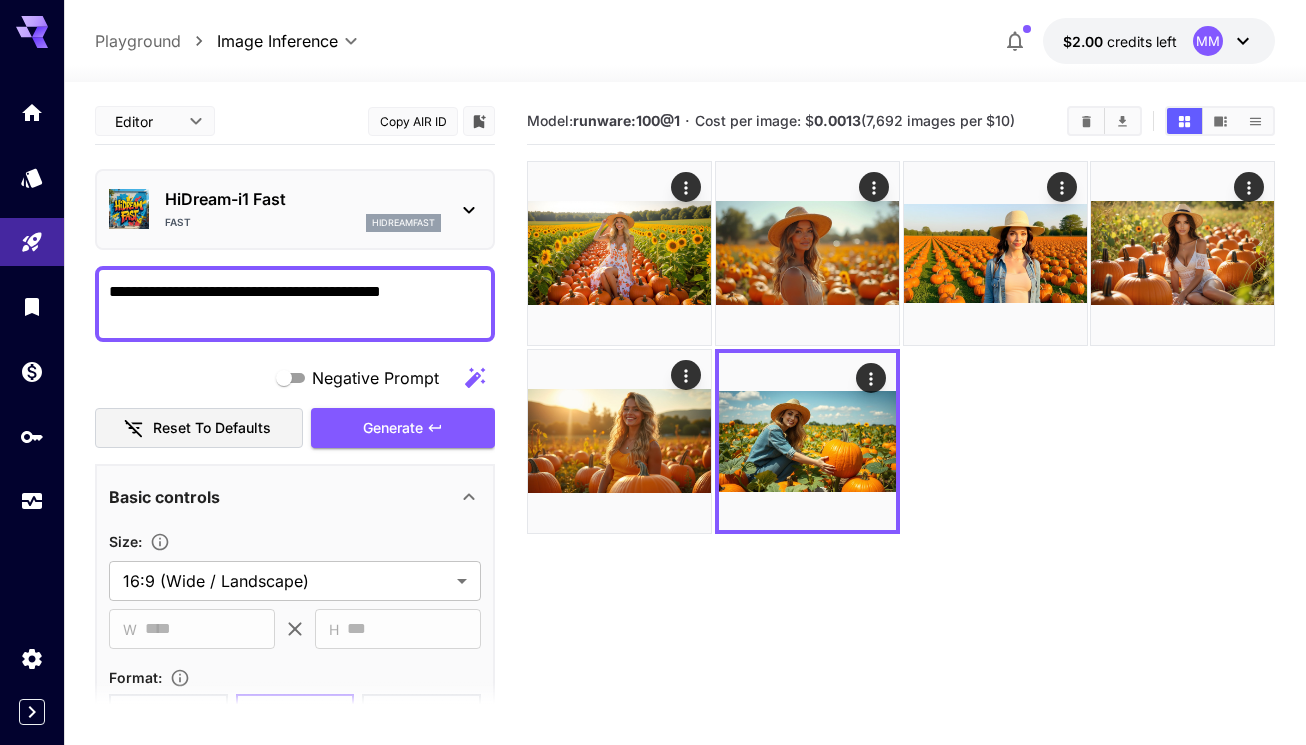 scroll, scrollTop: 481, scrollLeft: 0, axis: vertical 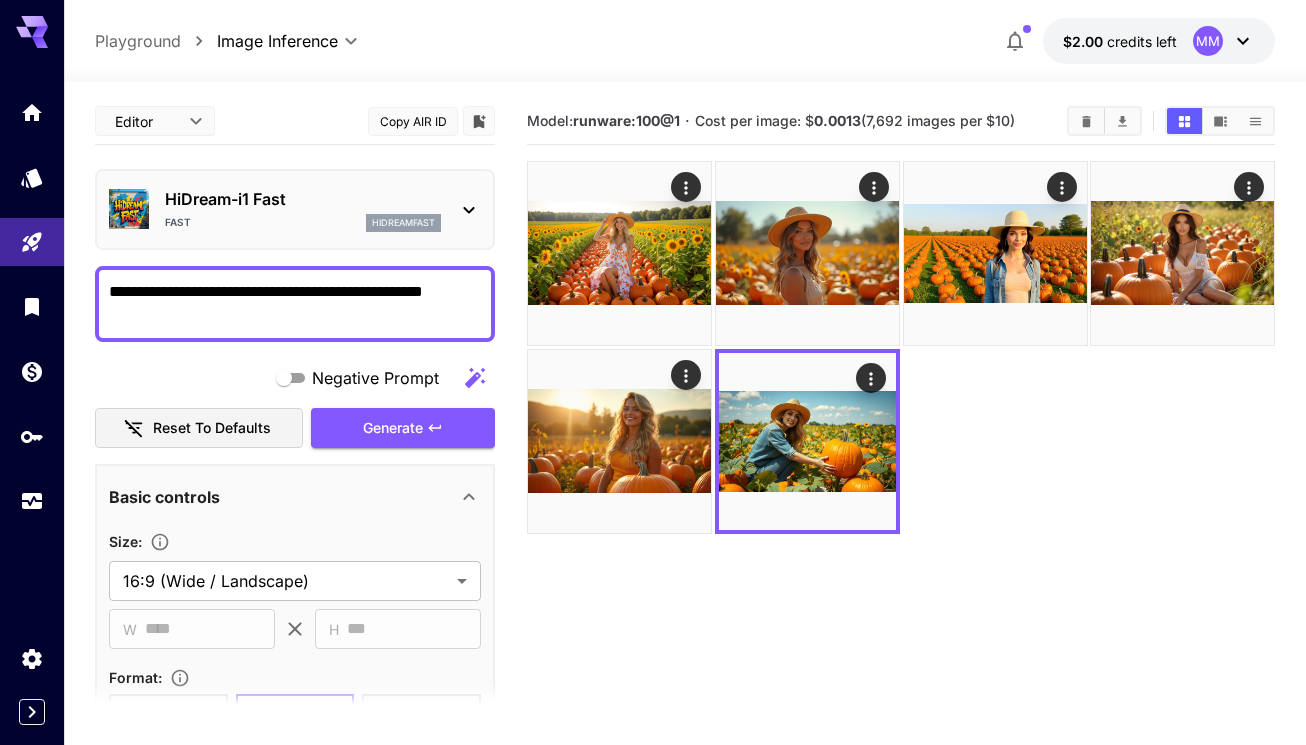 click on "**********" at bounding box center (295, 304) 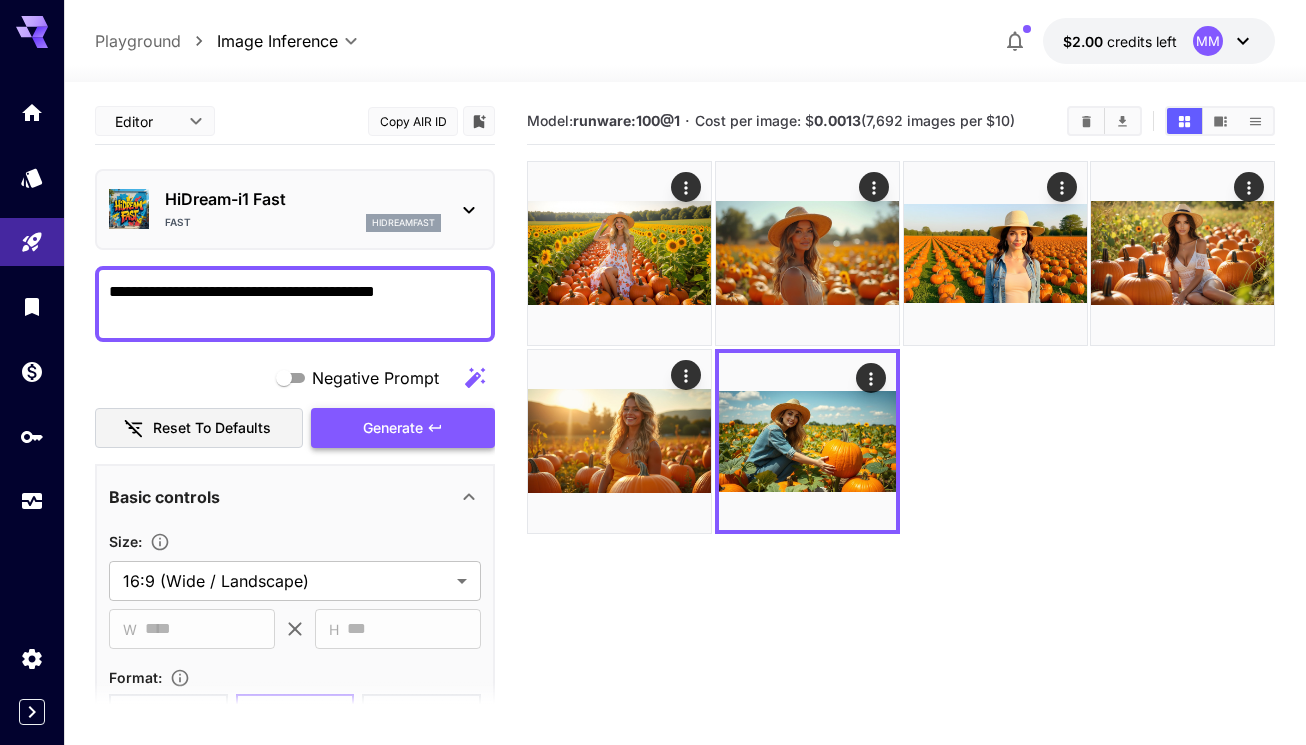 type on "**********" 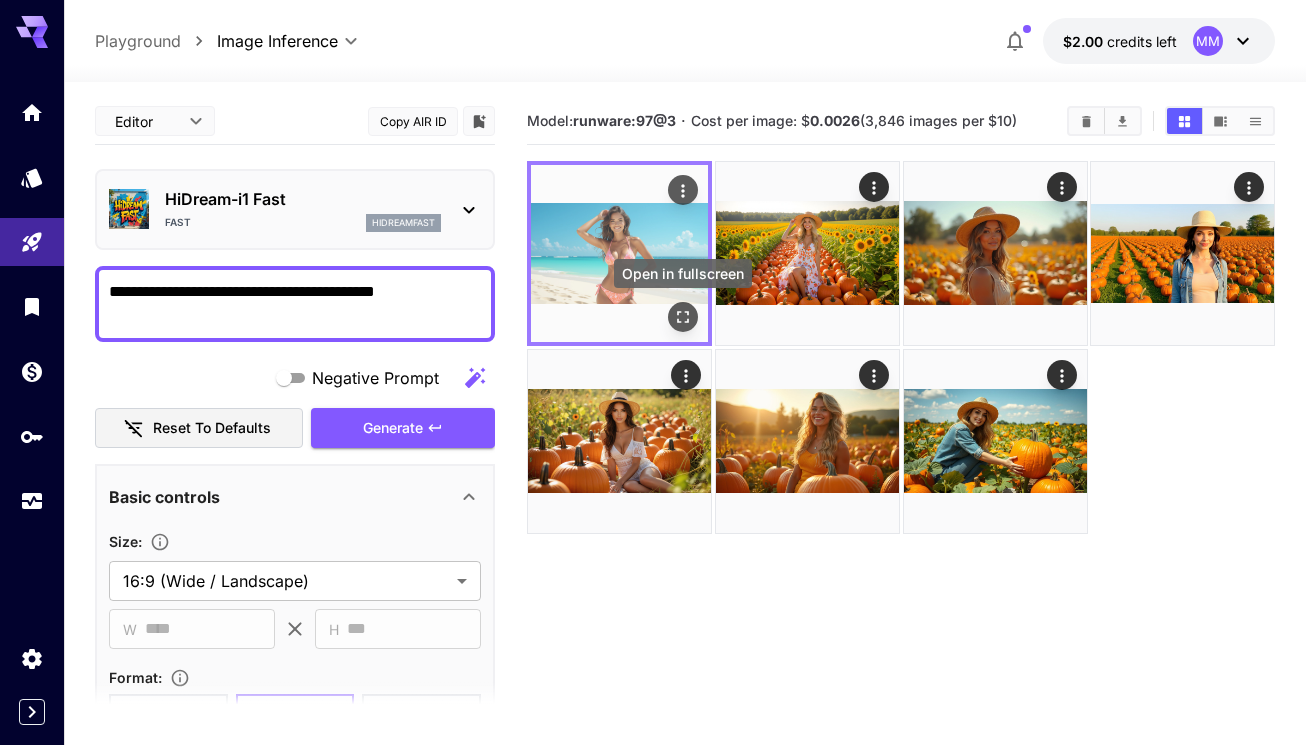click 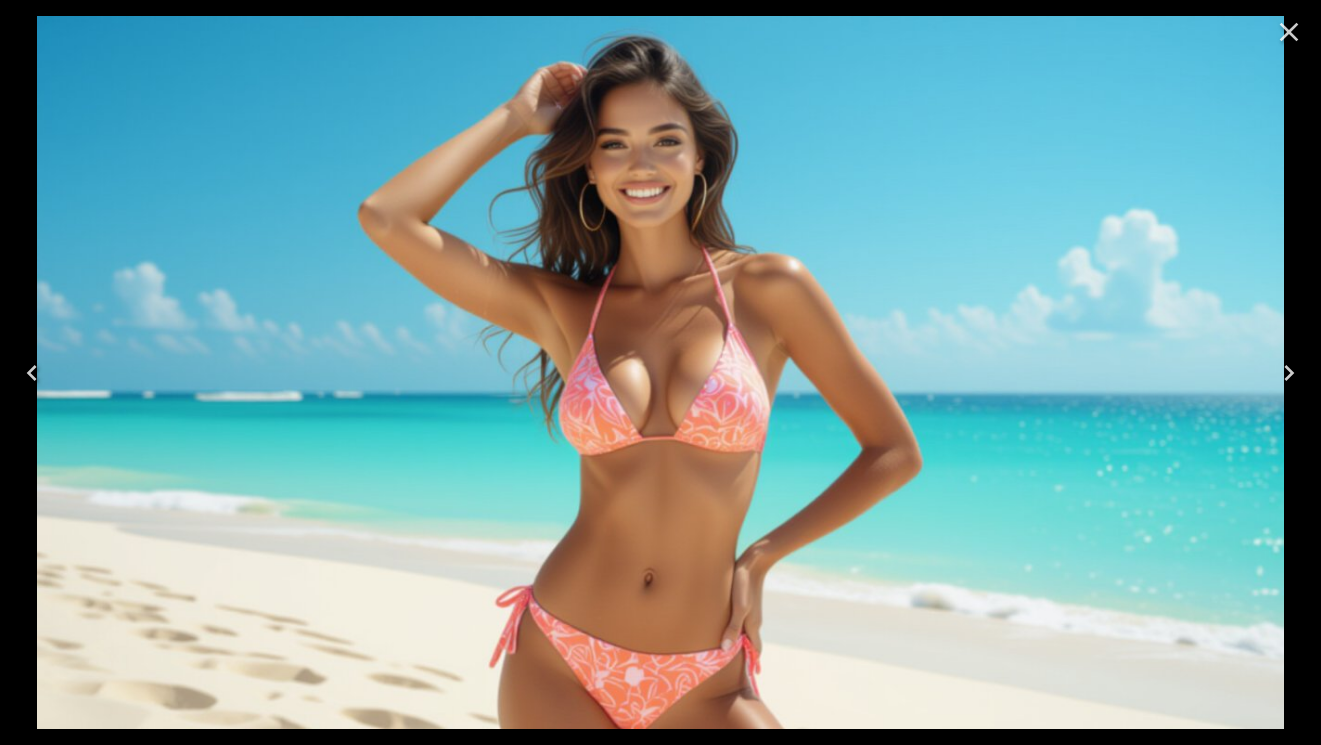click 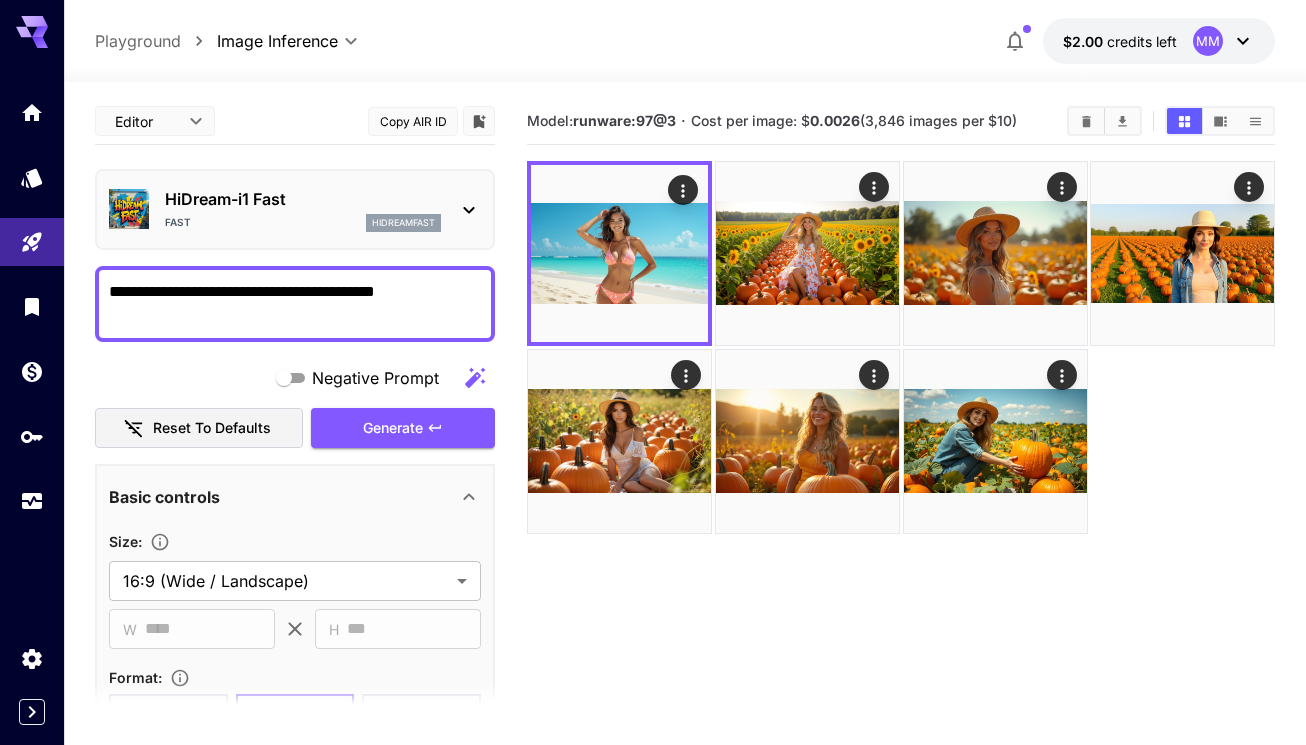 click 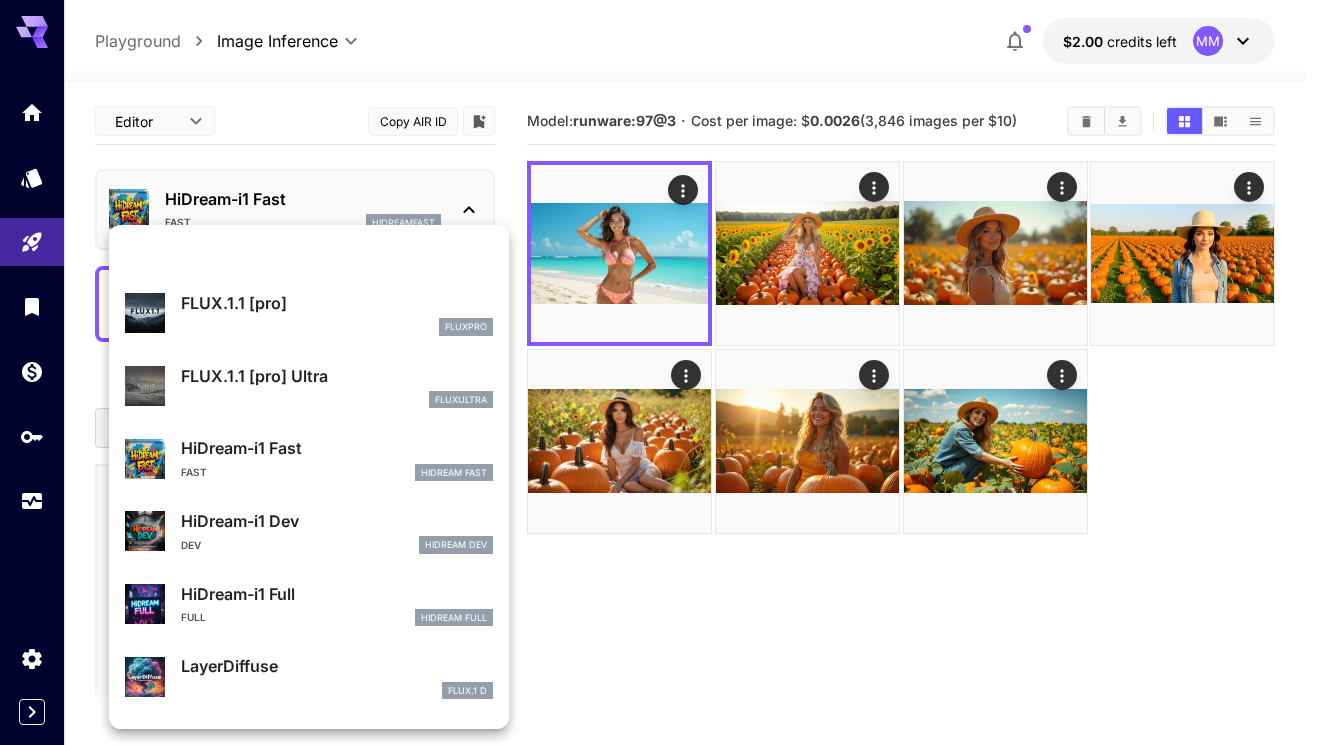 scroll, scrollTop: 1107, scrollLeft: 0, axis: vertical 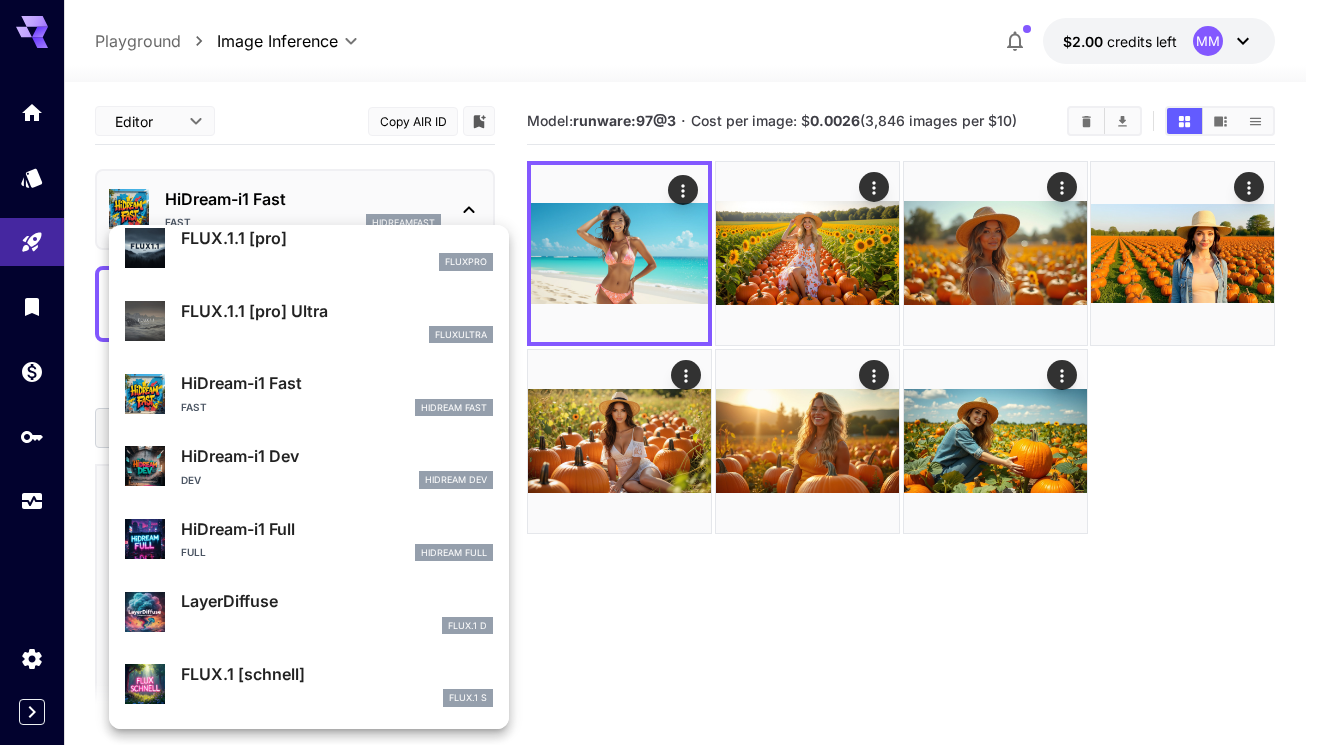 click on "FLUX.1 [schnell]" at bounding box center (337, 674) 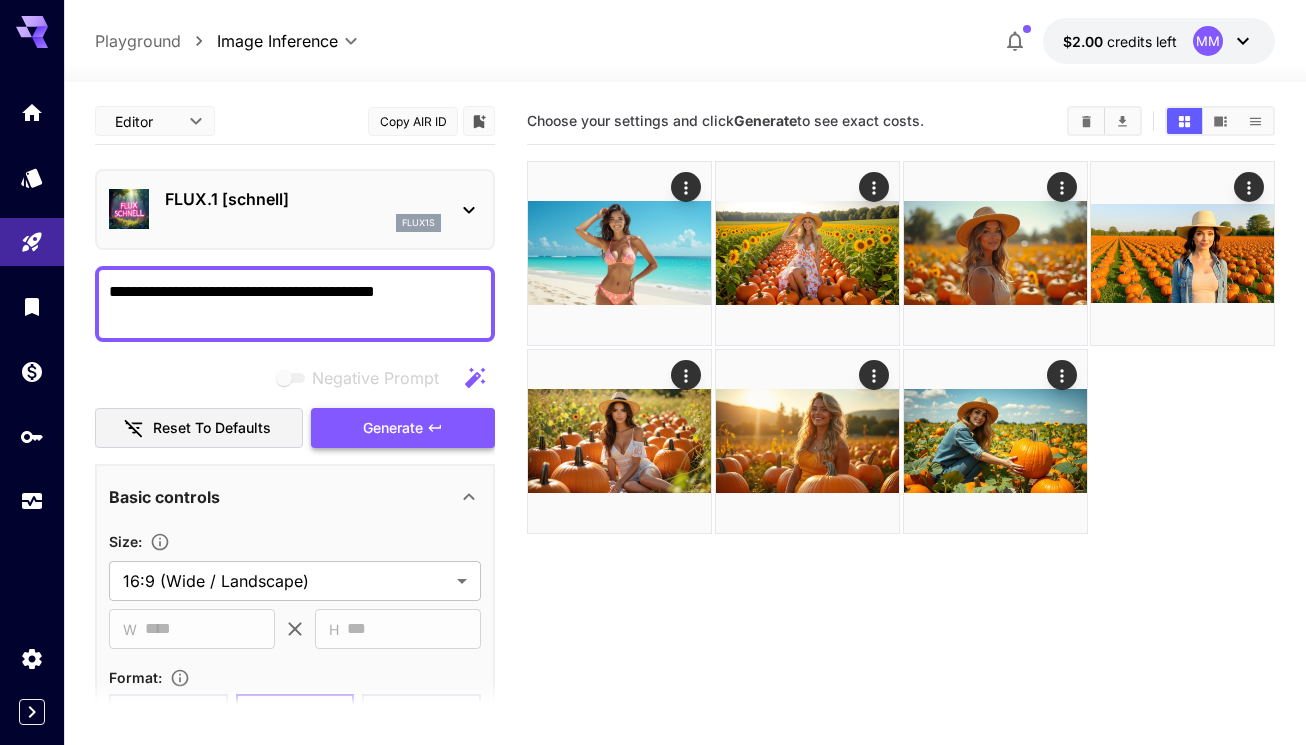 click 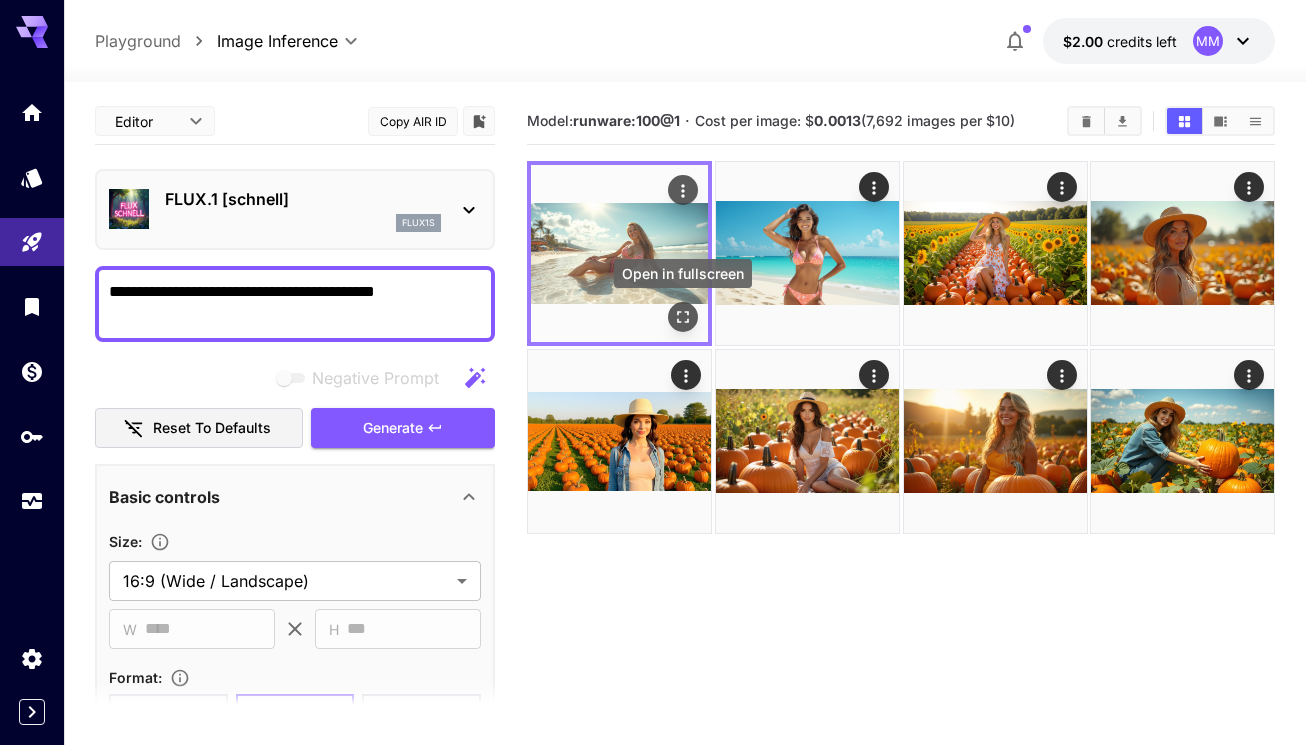 click 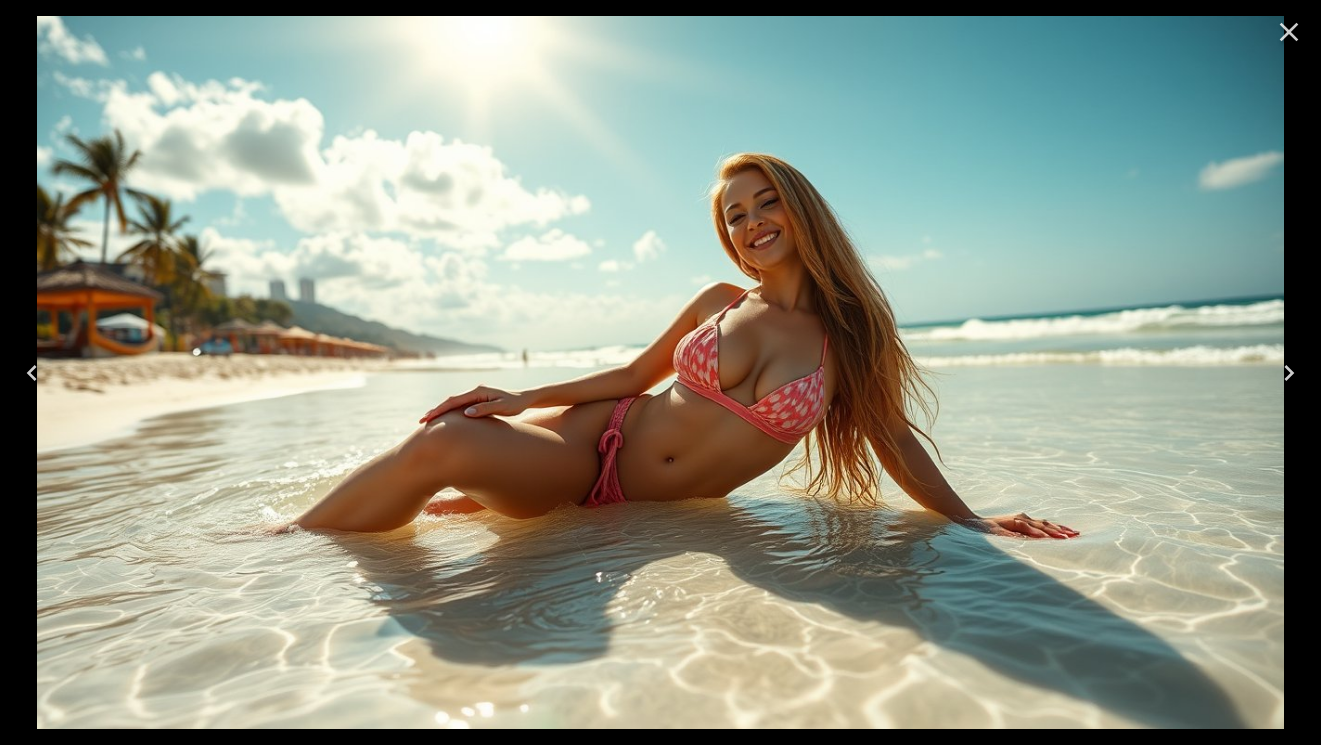 click 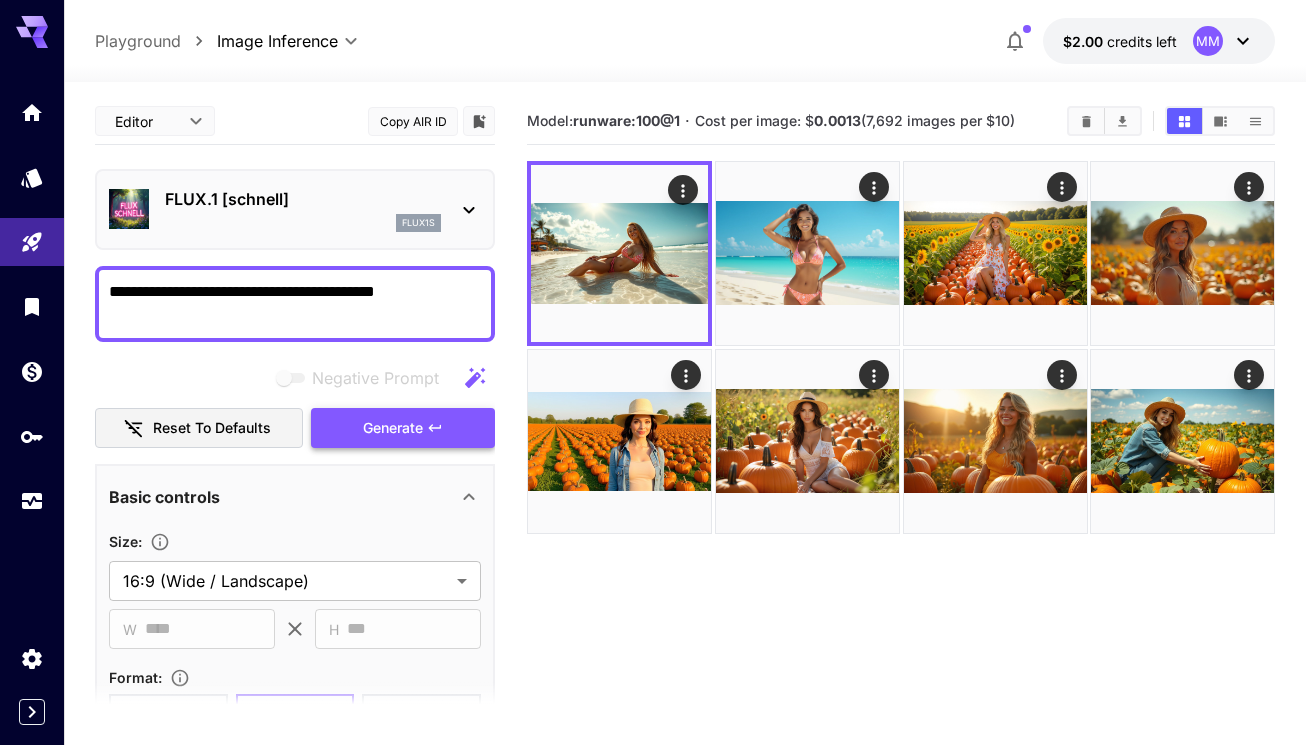 click on "Generate" at bounding box center [393, 428] 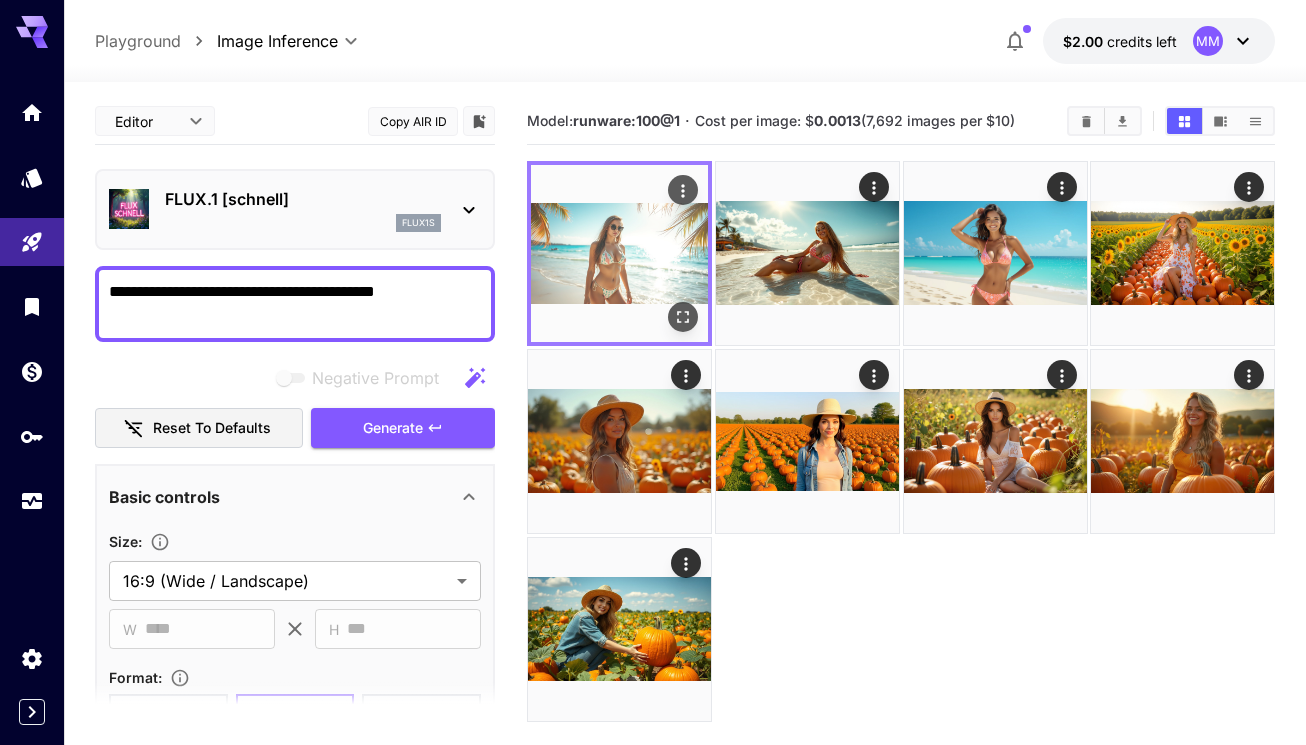 click 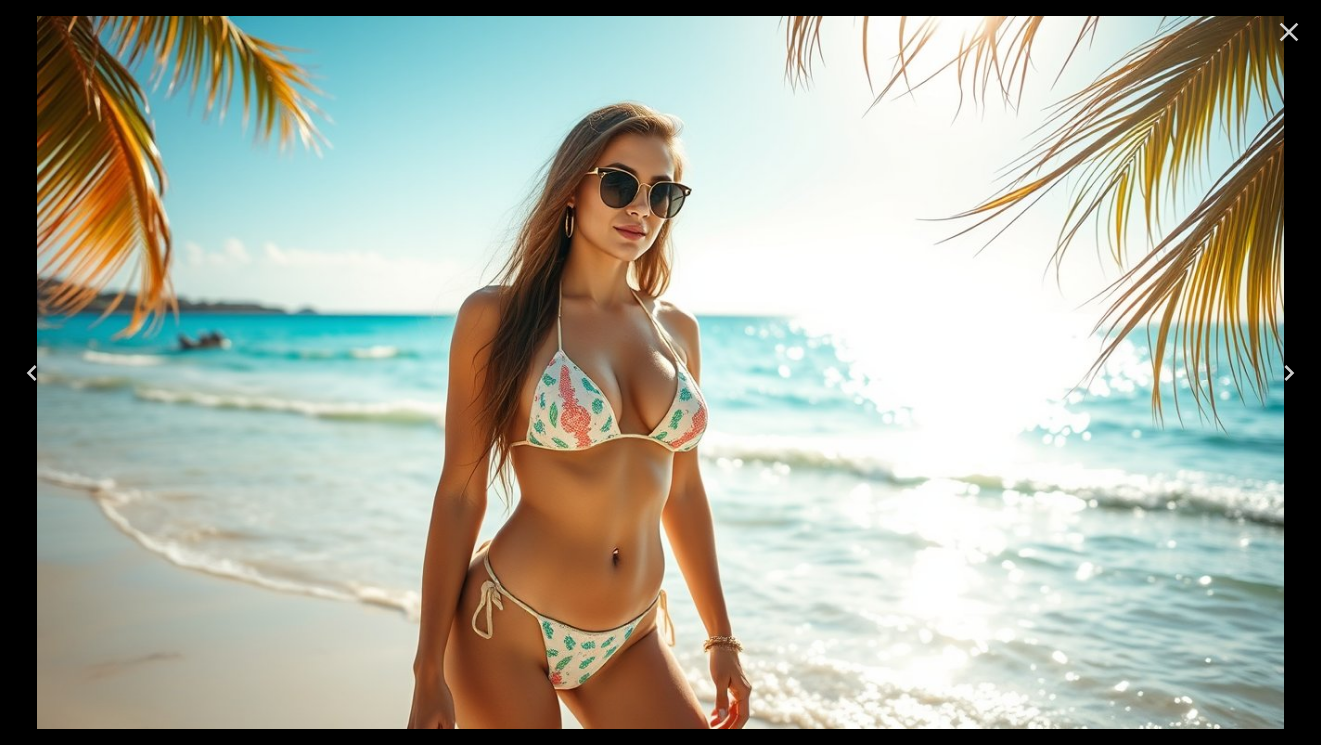 click 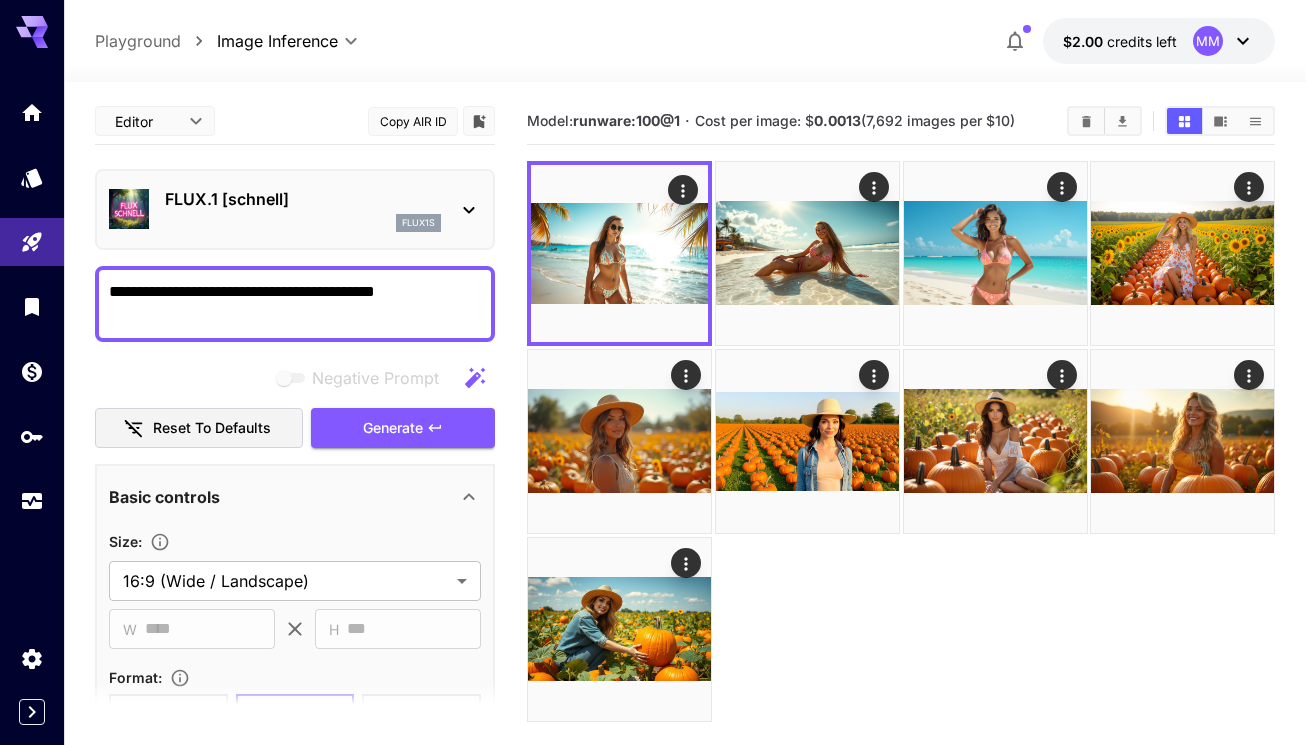 click on "**********" at bounding box center [295, 304] 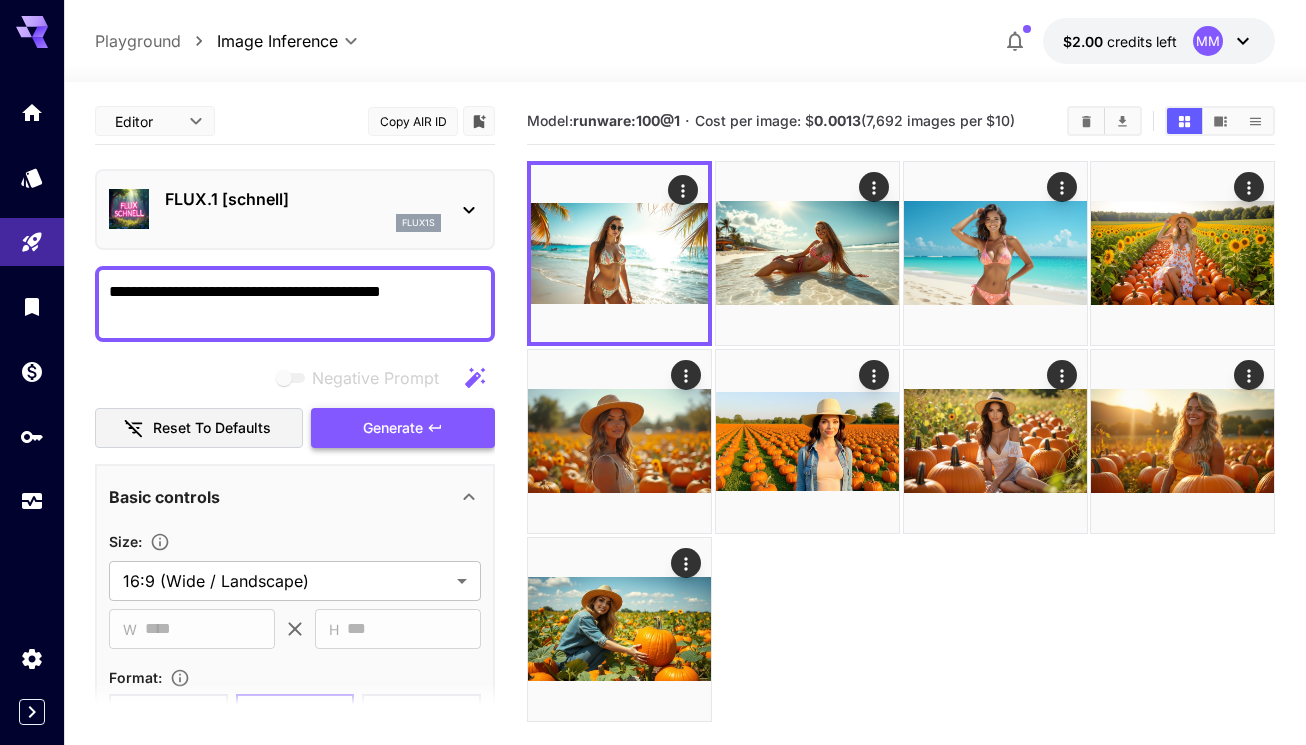 type on "**********" 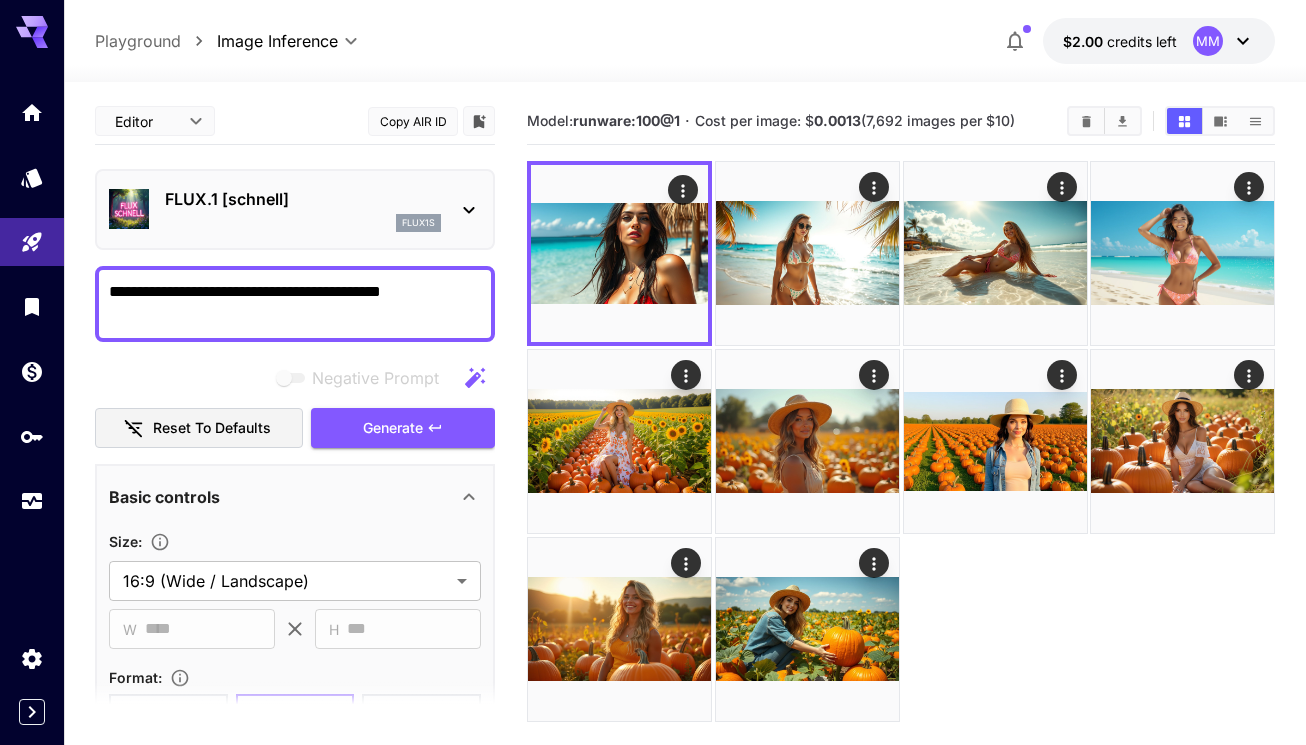 click on "FLUX.1 [schnell] flux1s" at bounding box center [295, 209] 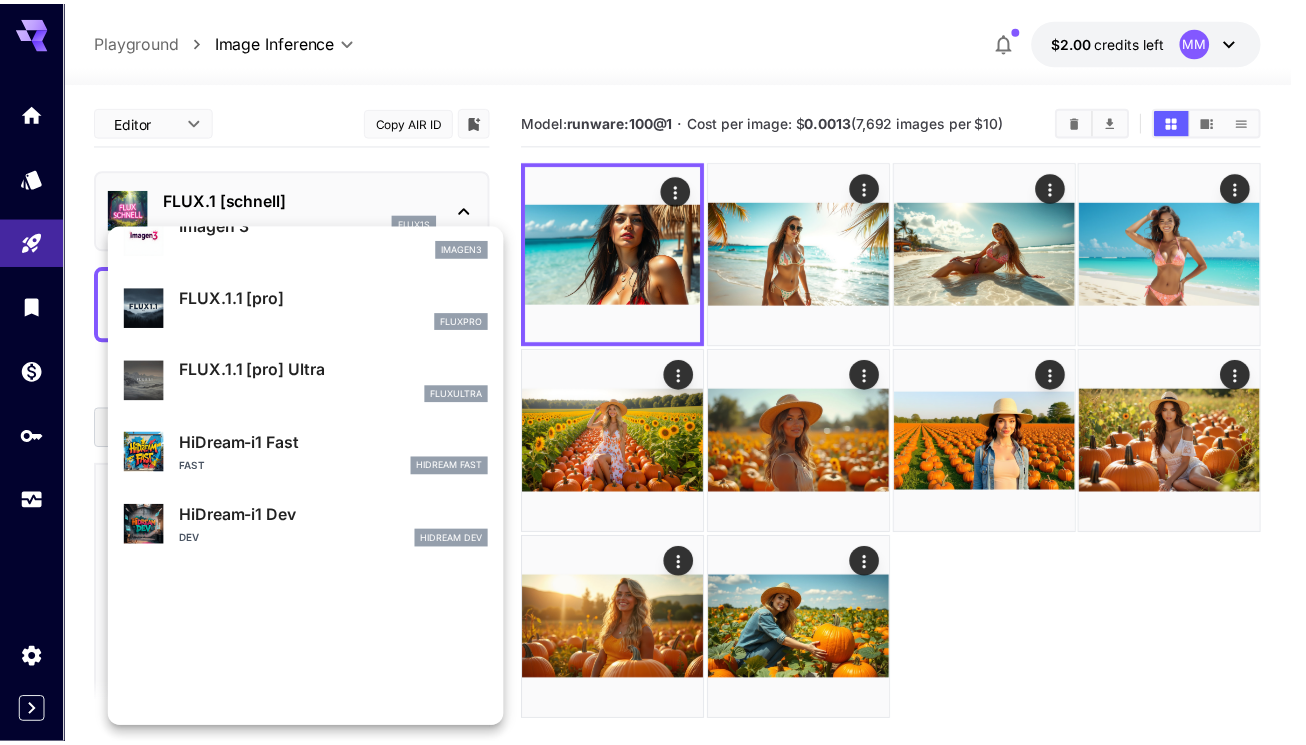 scroll, scrollTop: 1103, scrollLeft: 0, axis: vertical 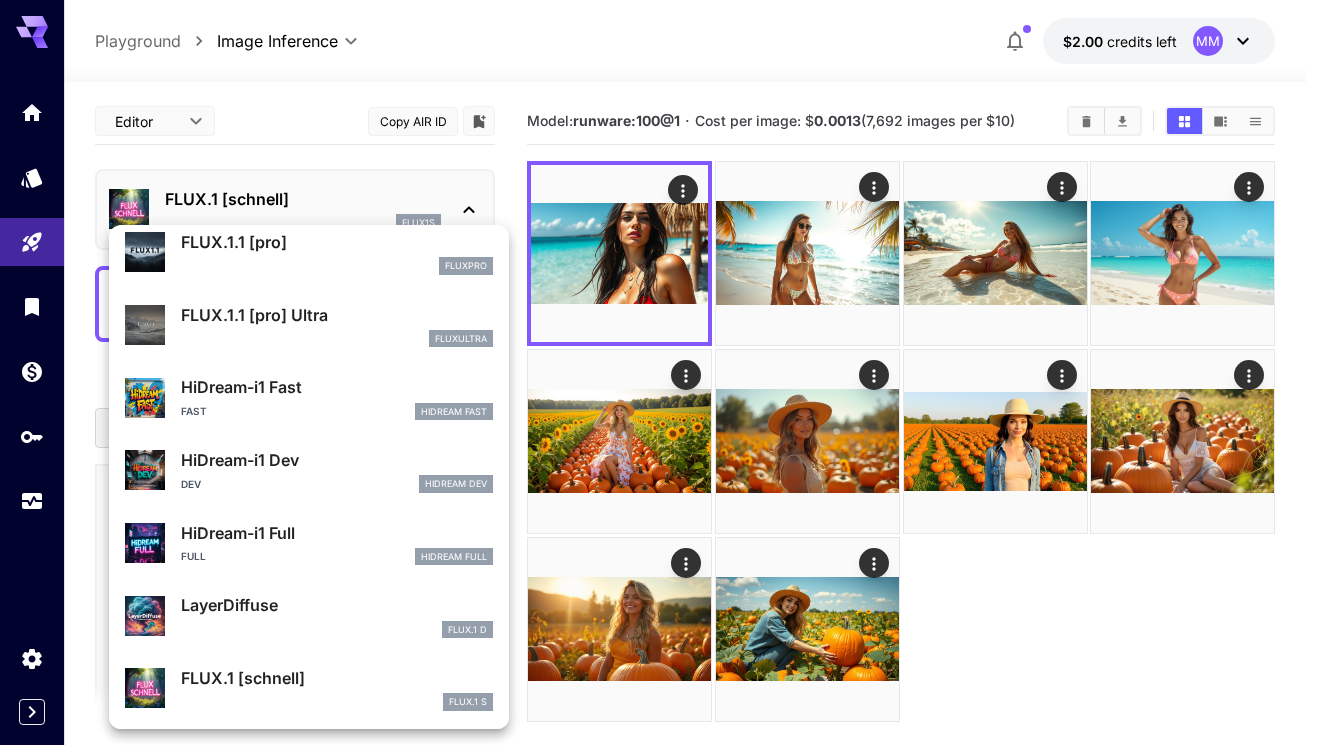 click on "HiDream-i1 Dev Dev HiDream Dev" at bounding box center (309, 470) 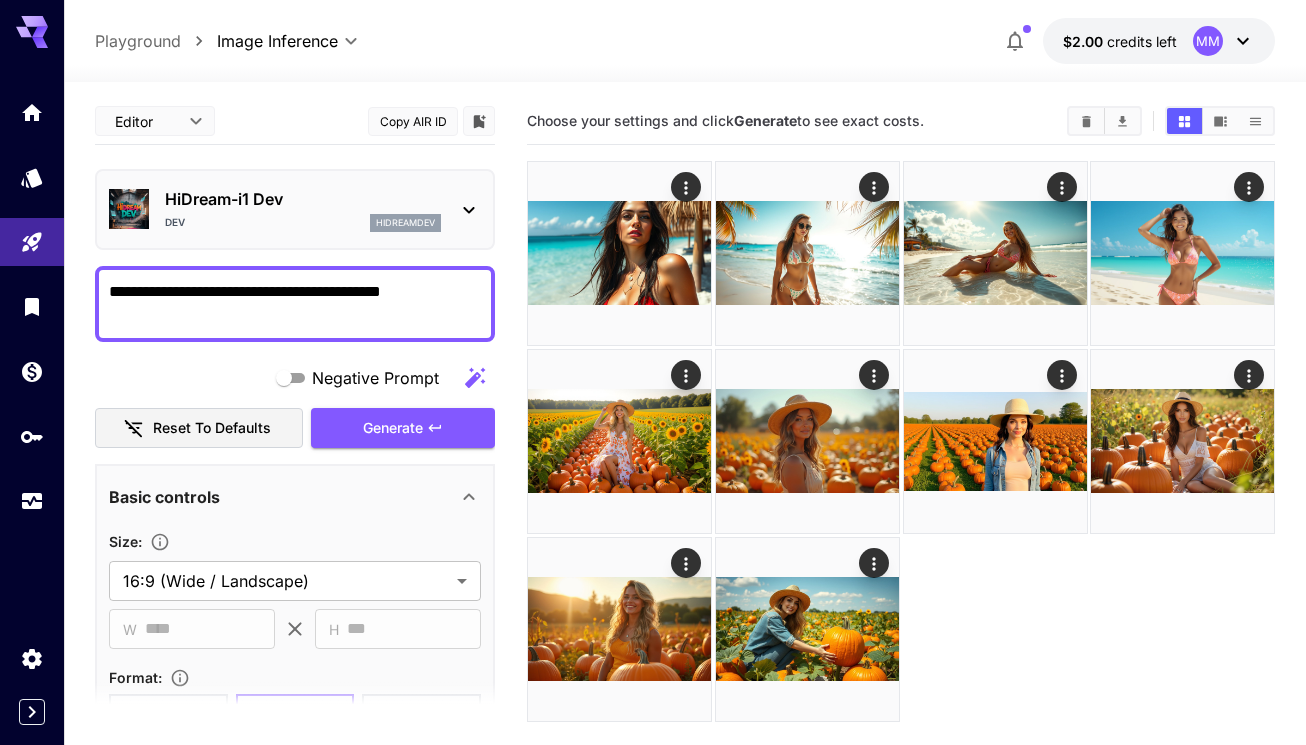 scroll, scrollTop: 0, scrollLeft: 0, axis: both 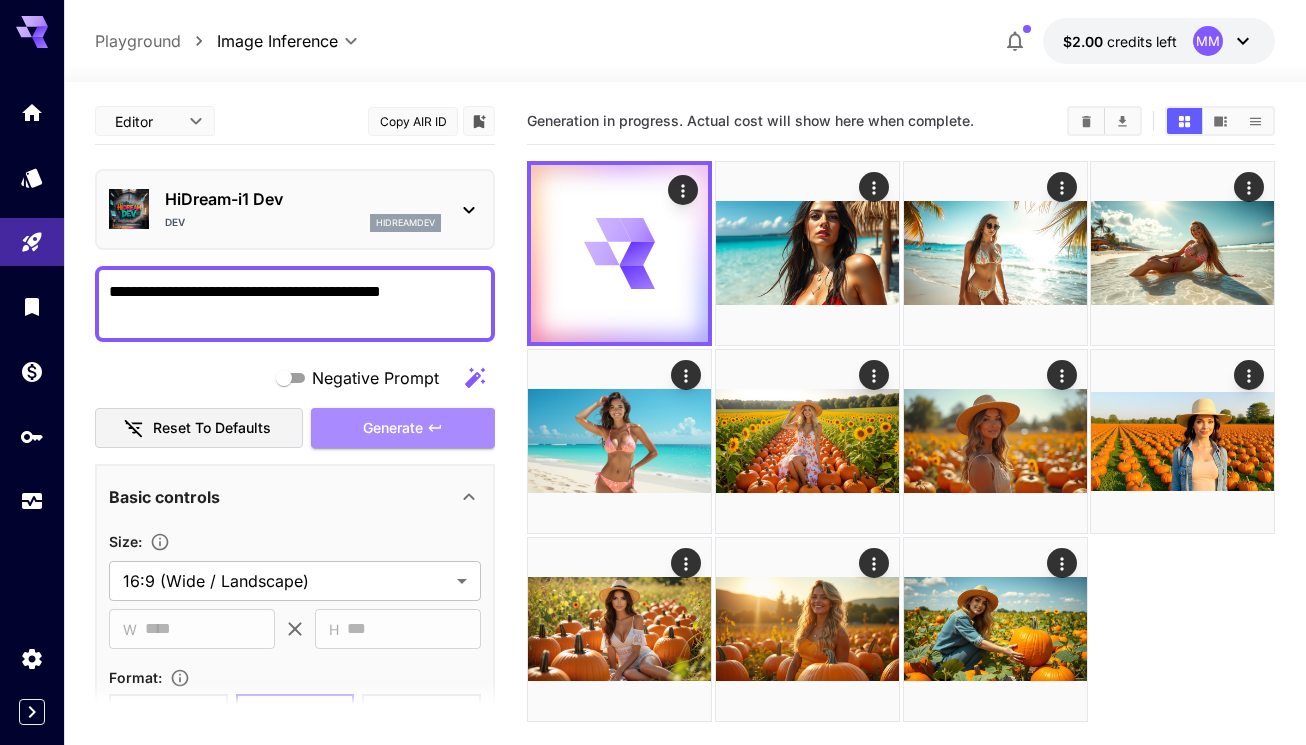click on "Generate" at bounding box center (393, 428) 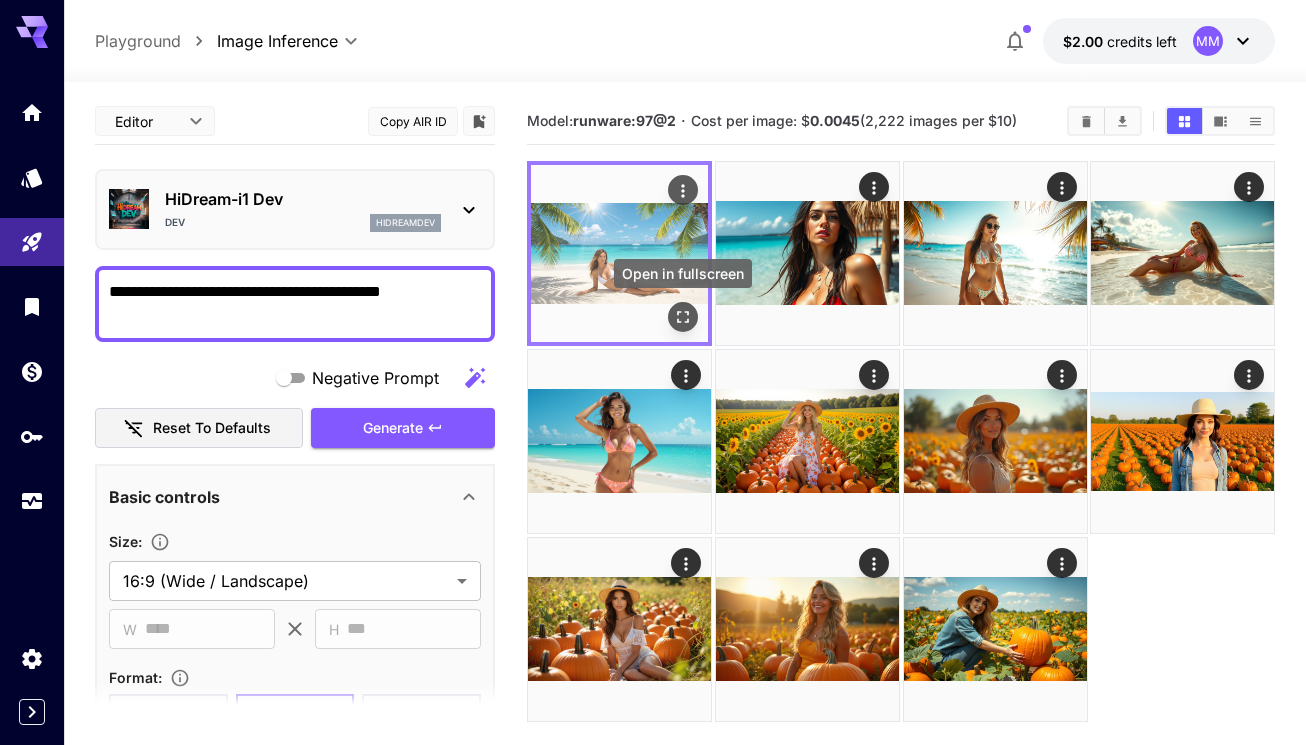 click 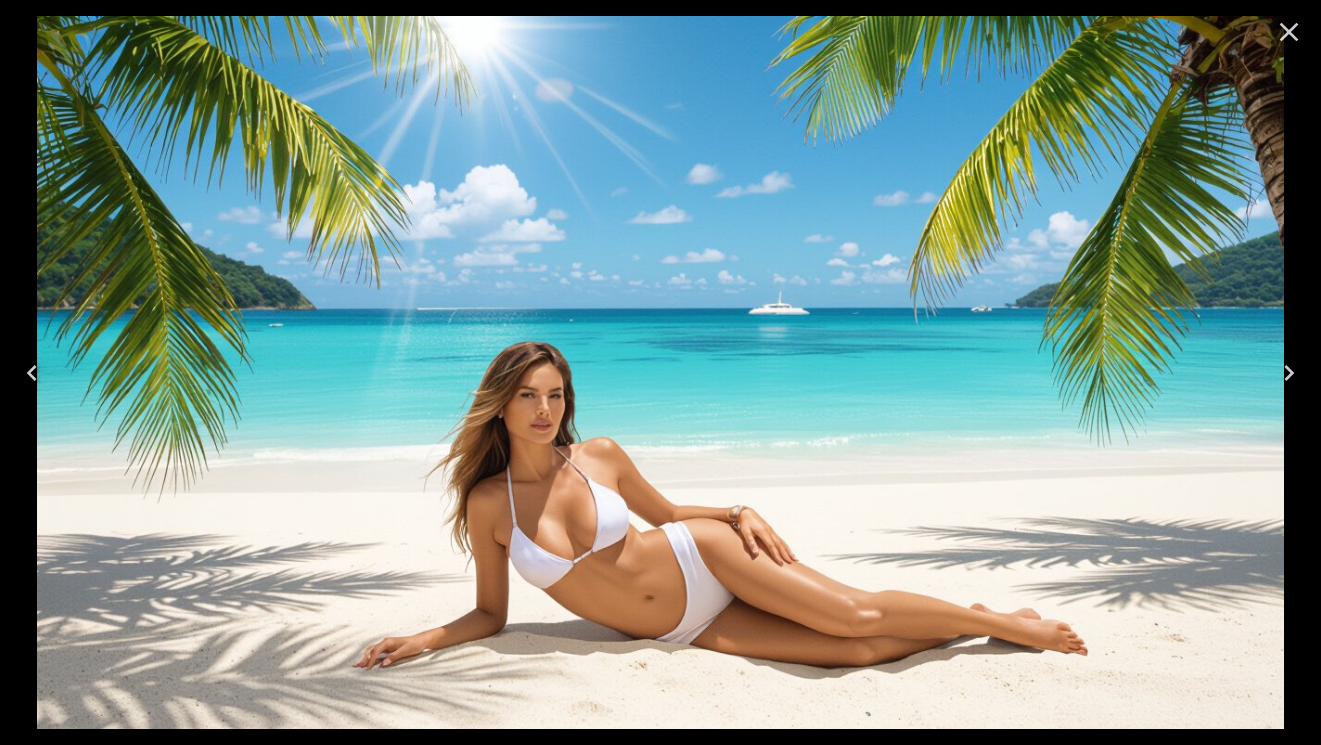 click 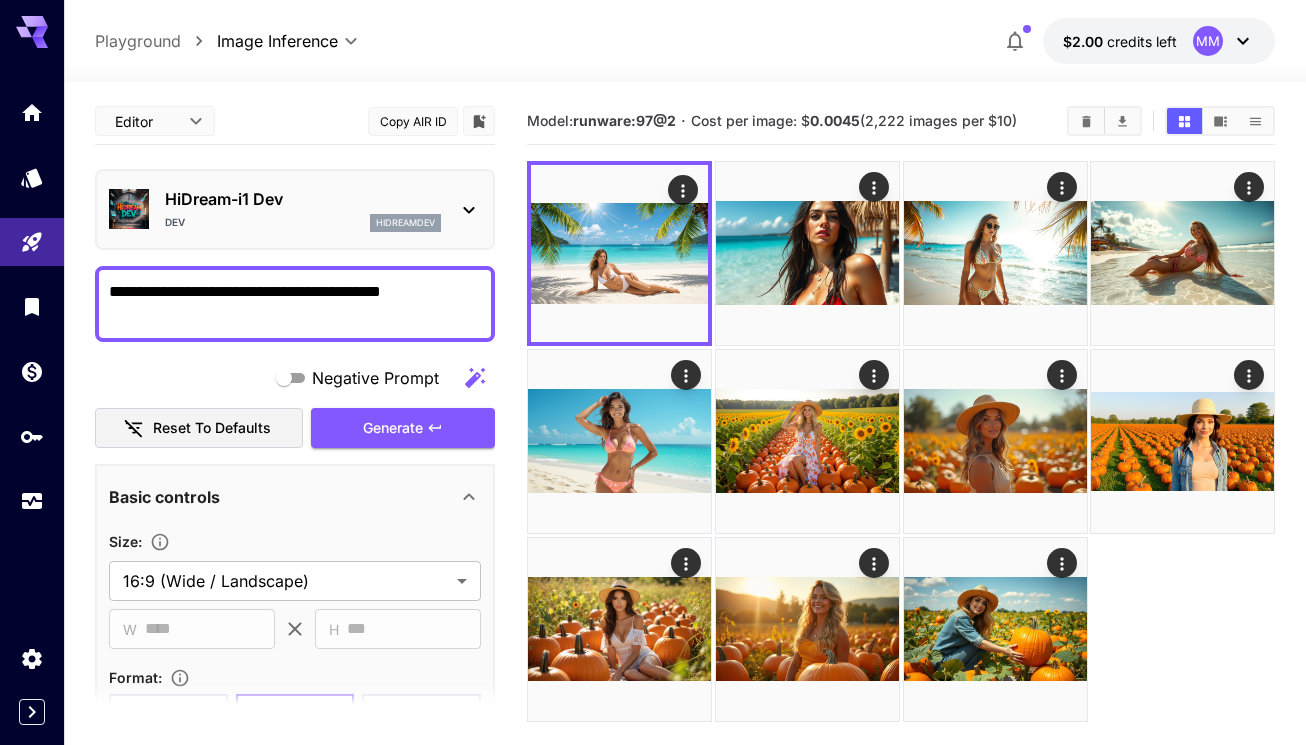 click on "HiDream-i1 Dev Dev hidreamdev" at bounding box center (295, 209) 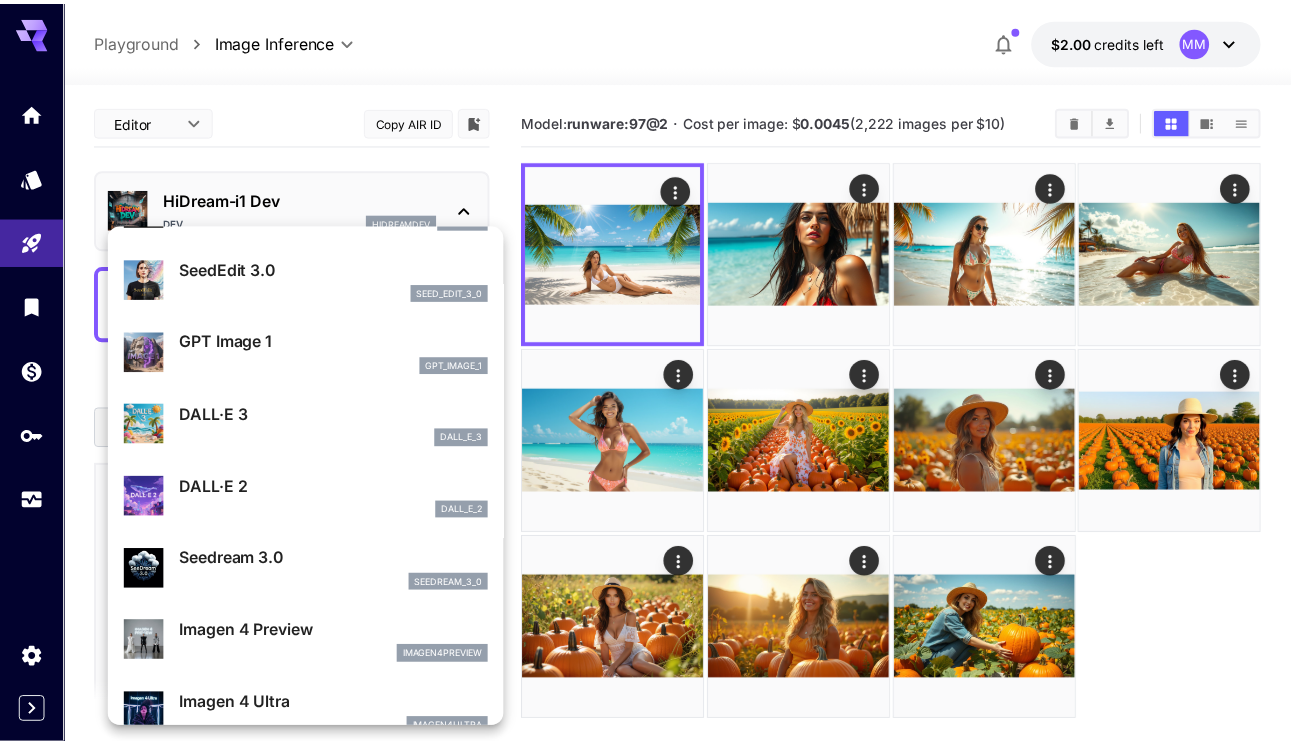 scroll, scrollTop: 601, scrollLeft: 0, axis: vertical 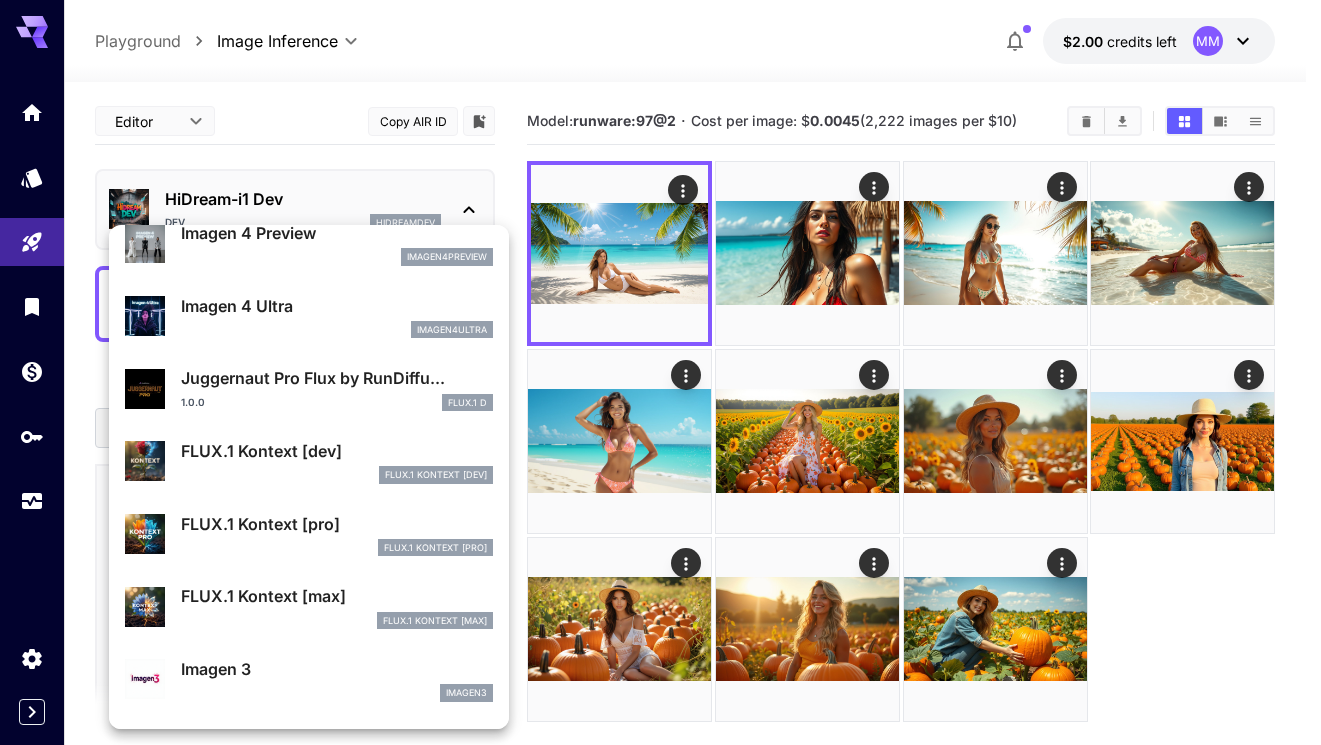 click on "1.0.0 FLUX.1 D" at bounding box center (337, 403) 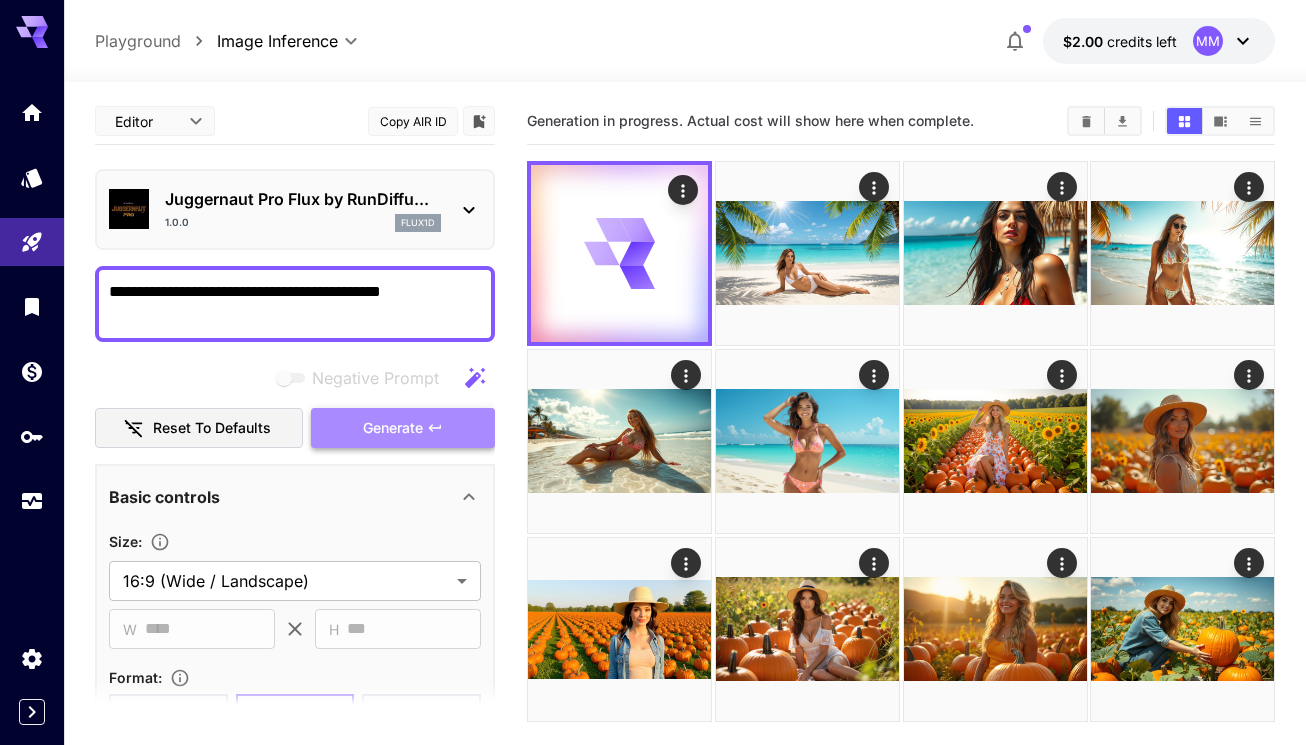 click on "Generate" at bounding box center (393, 428) 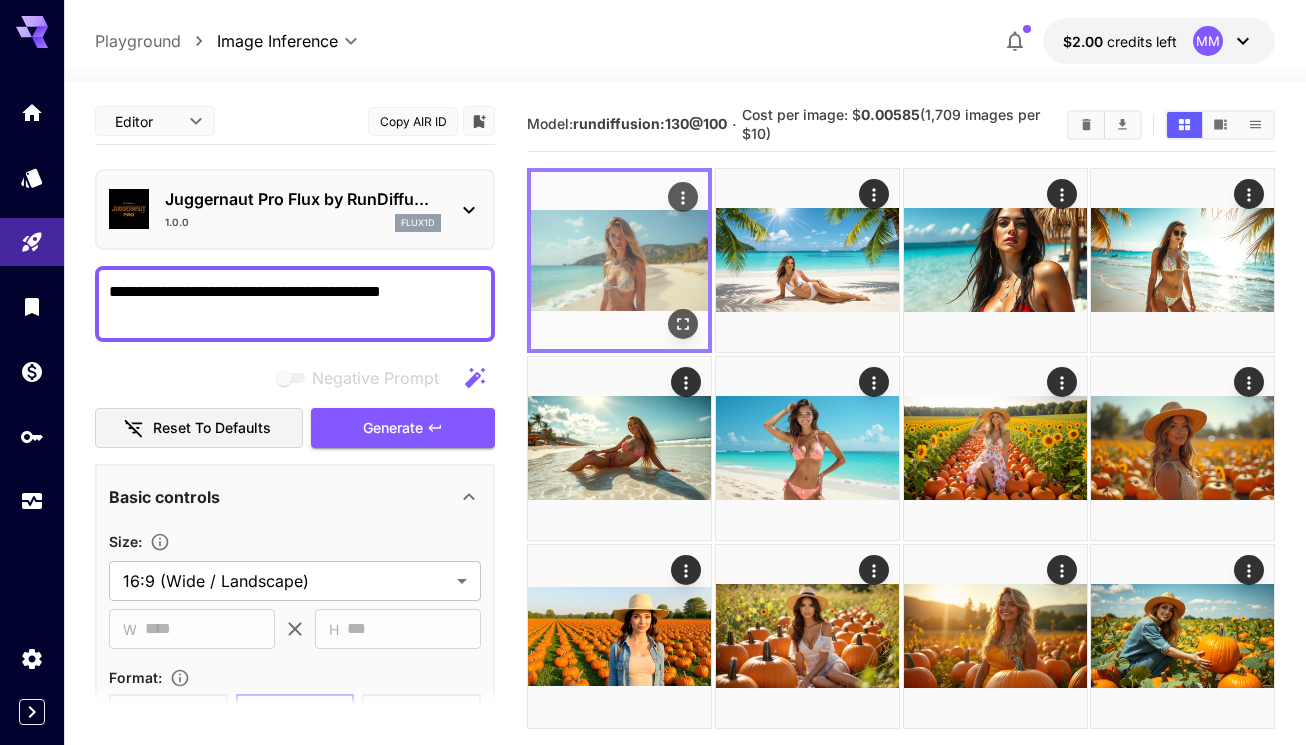 click at bounding box center [619, 260] 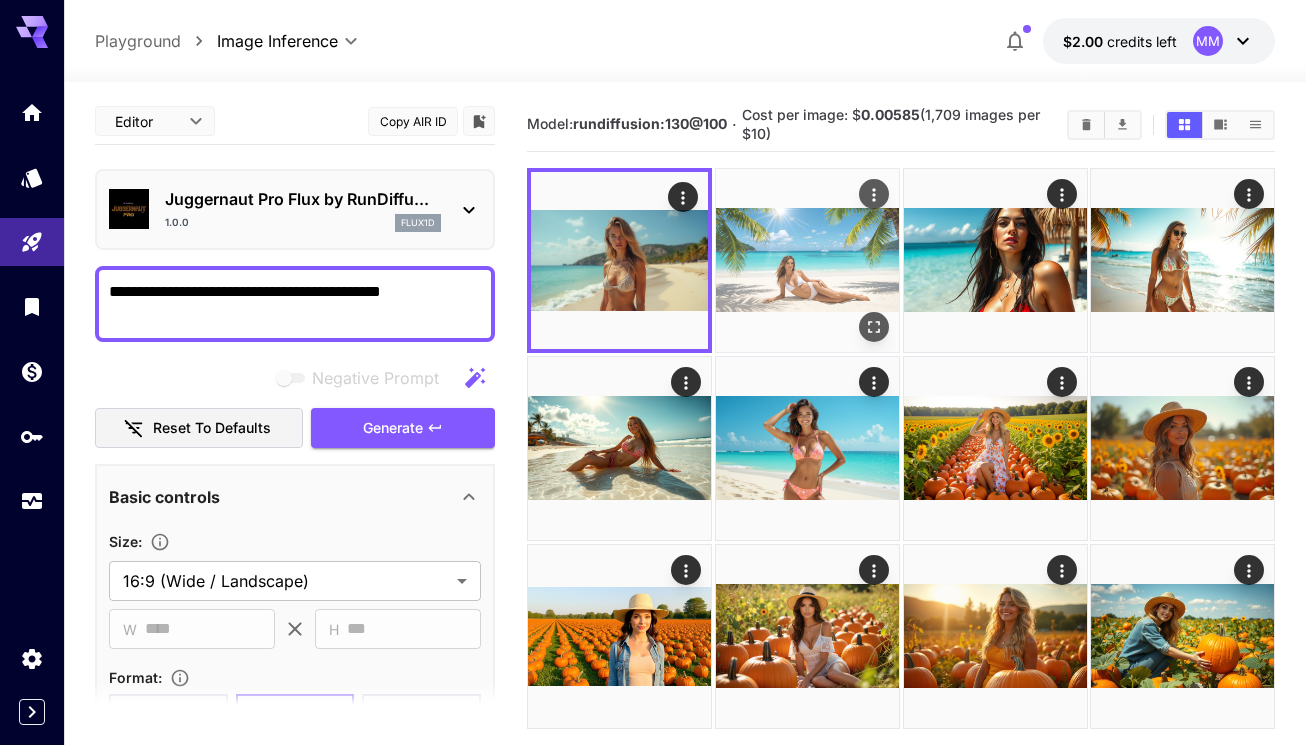 click at bounding box center [807, 260] 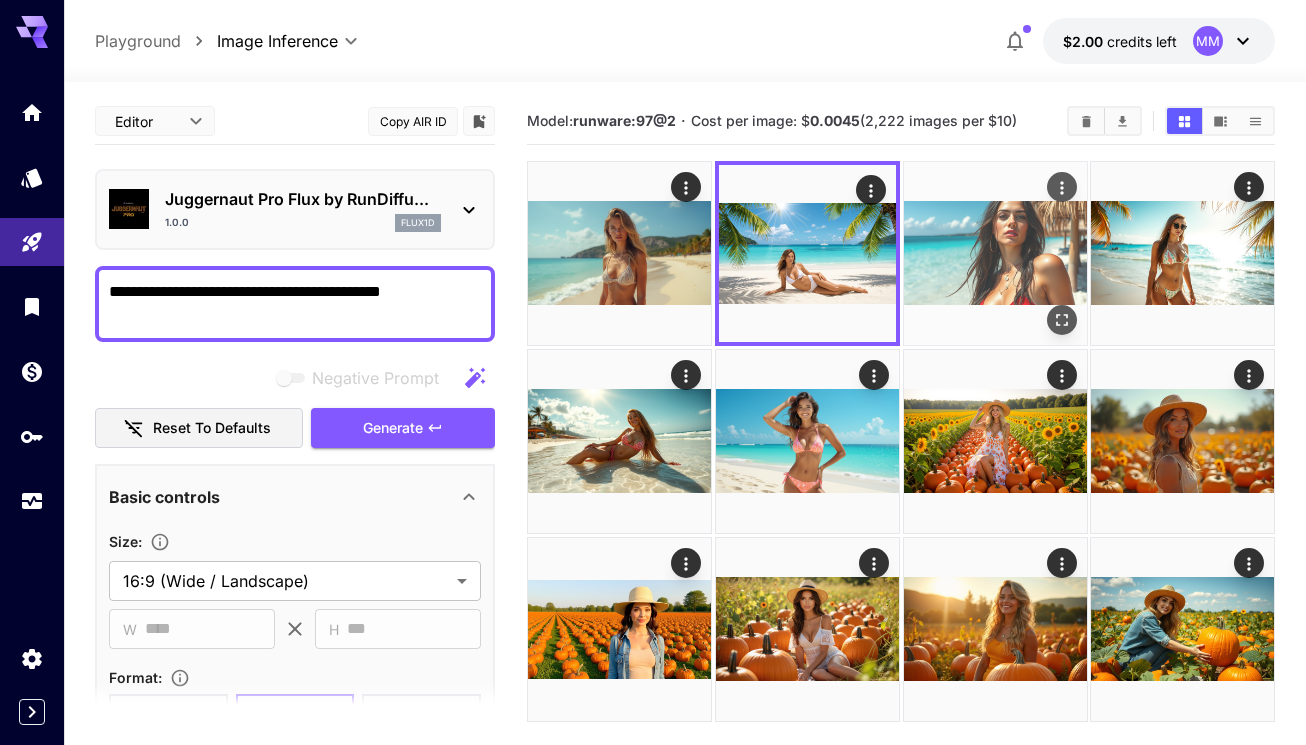 click at bounding box center [995, 253] 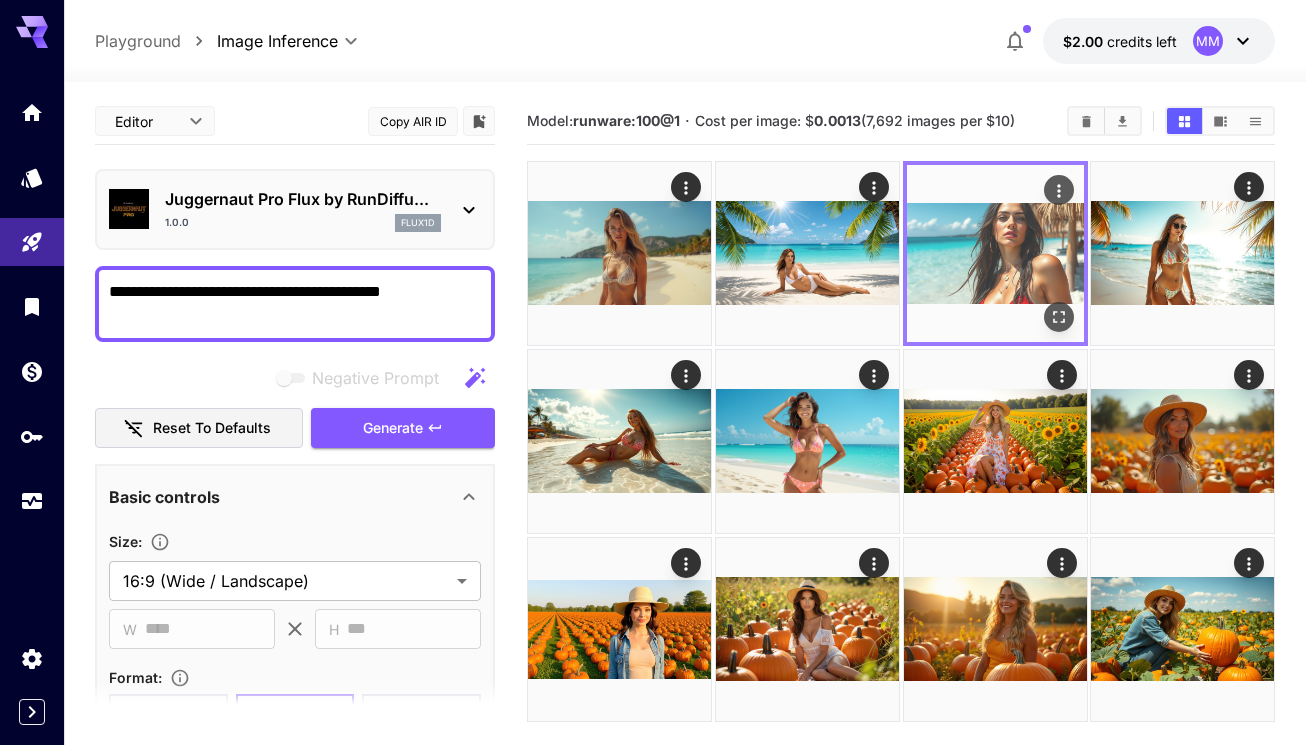 click 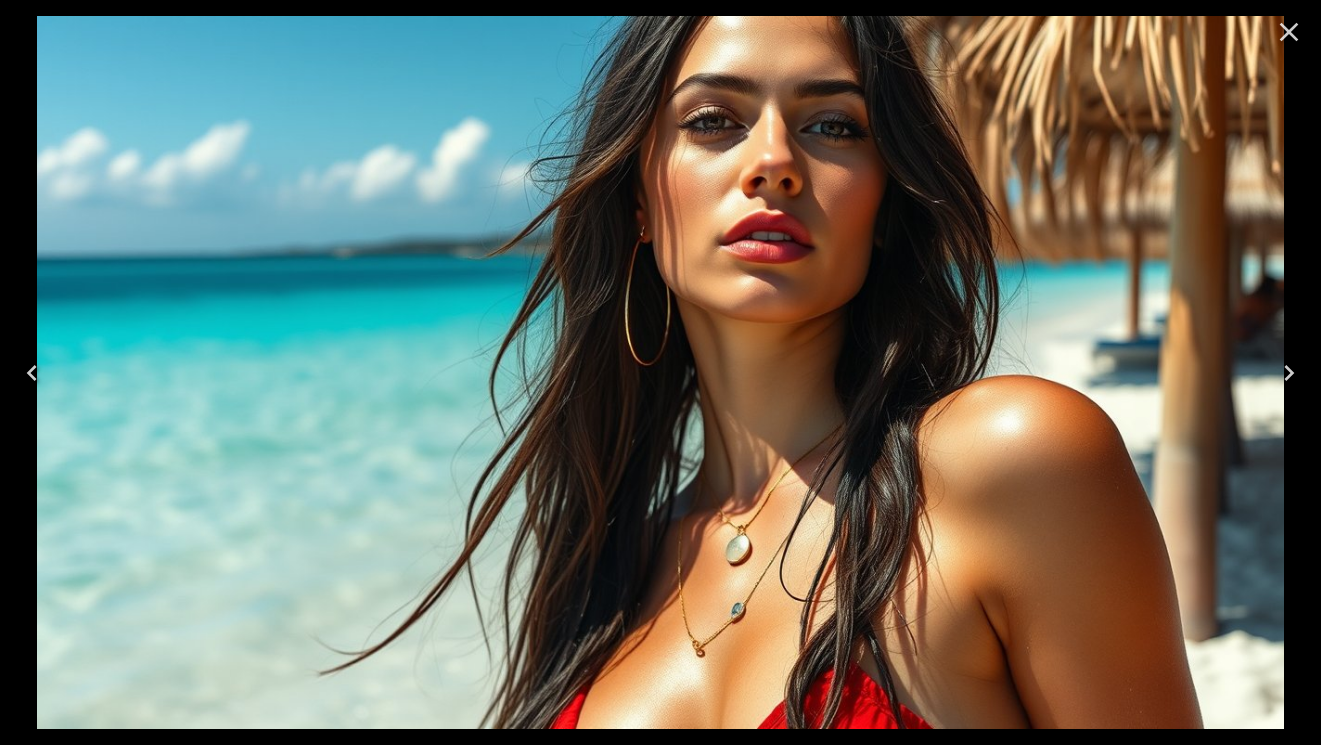 click 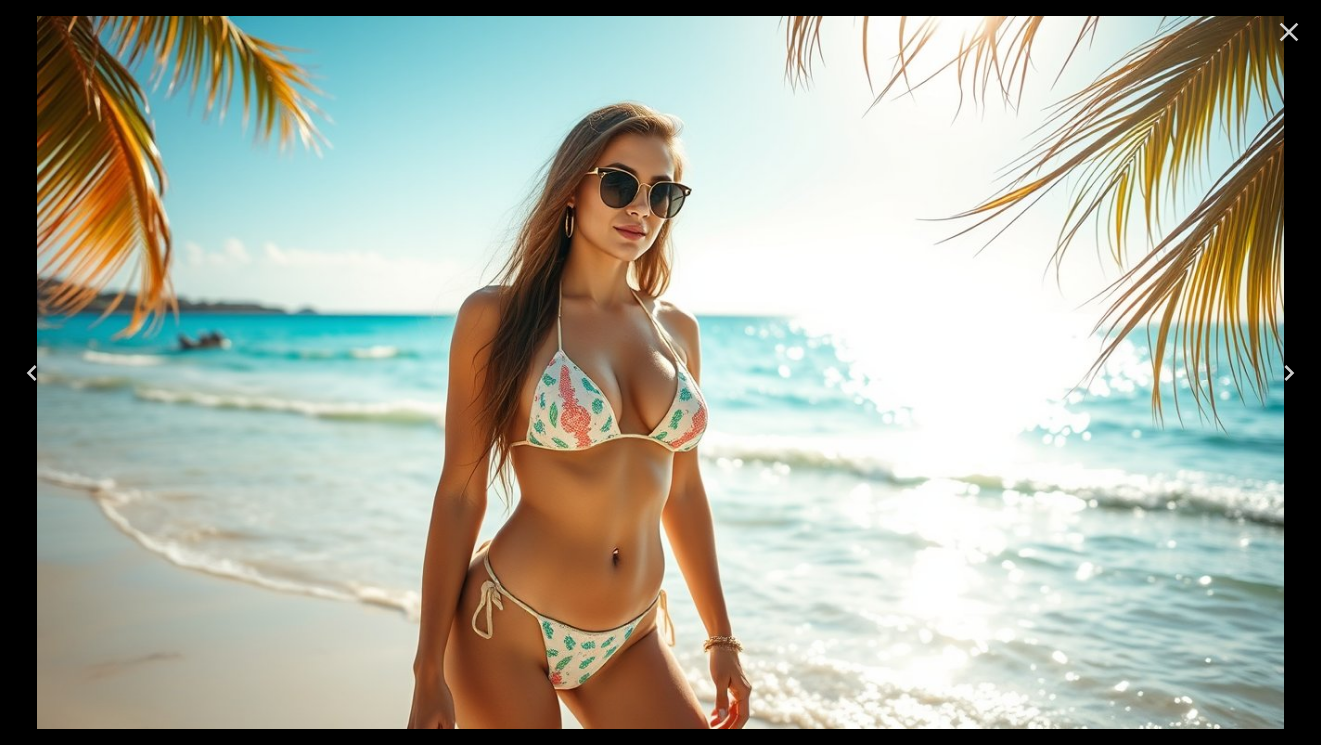 click 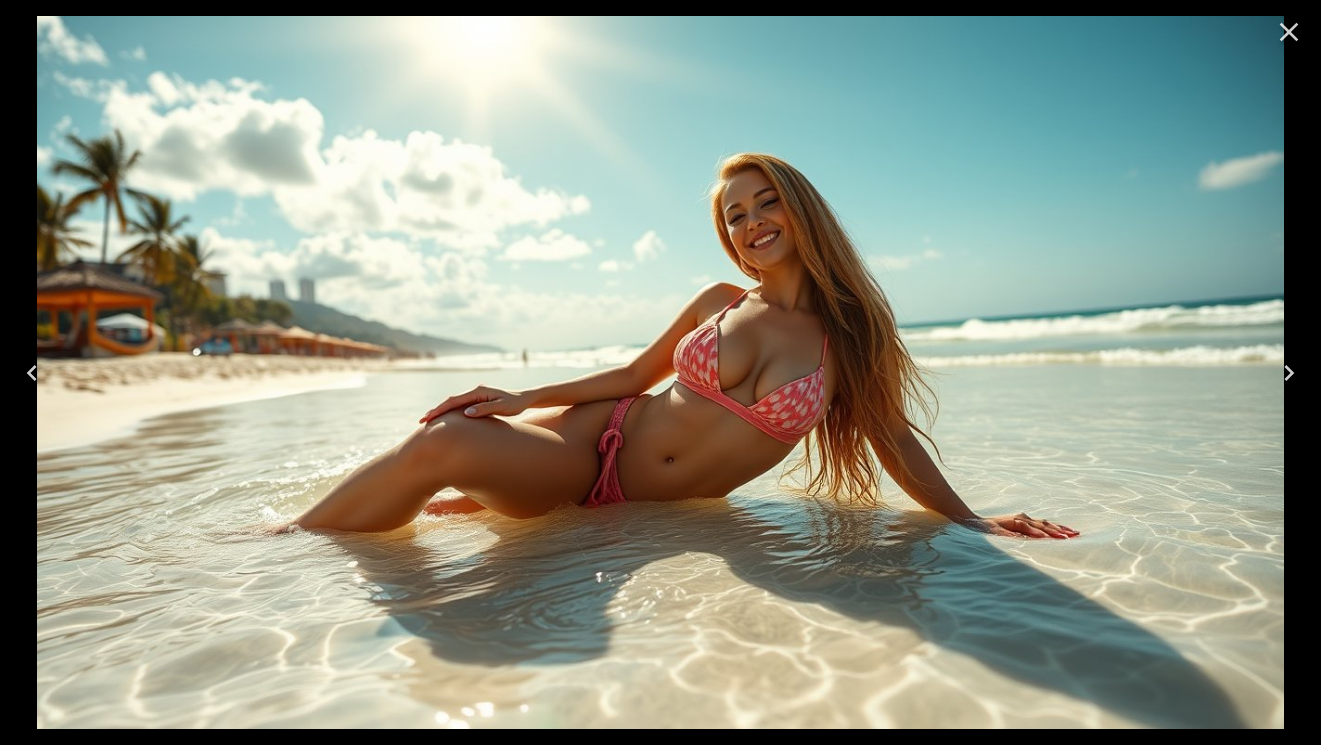 click 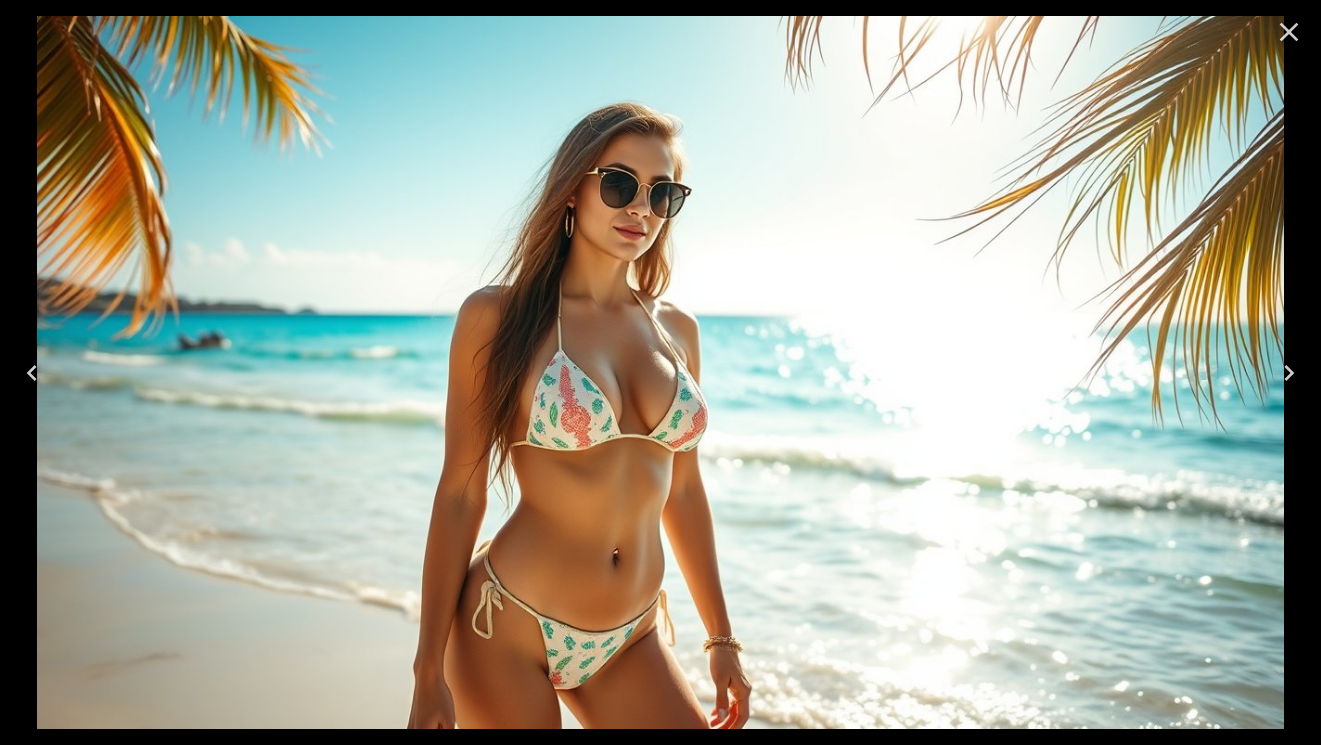click 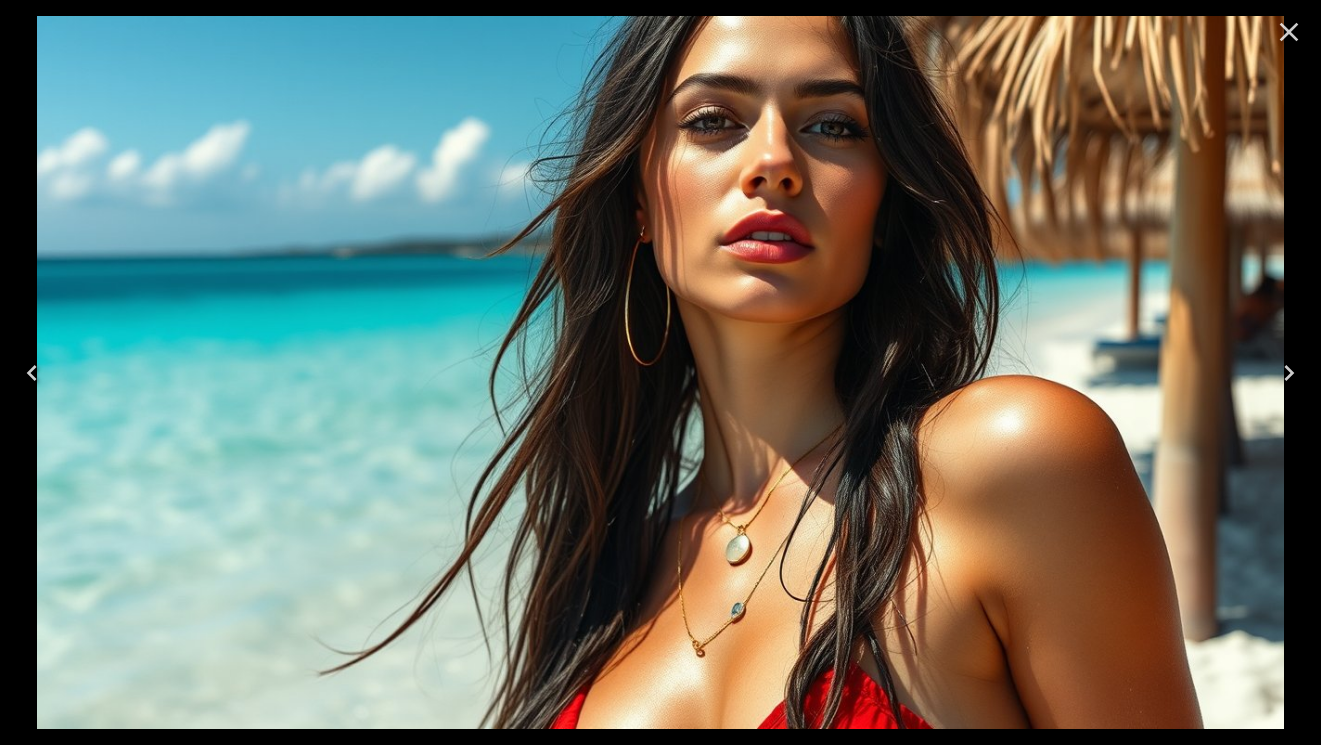 click 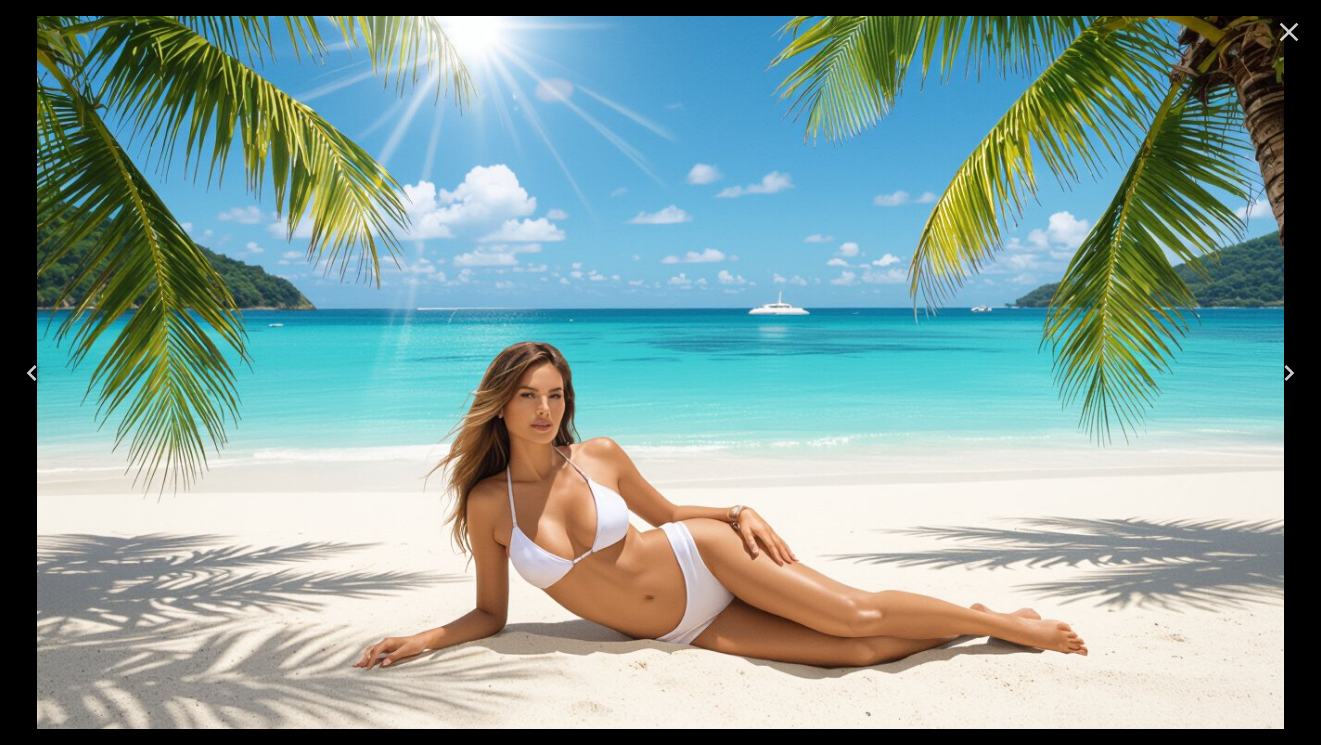 click 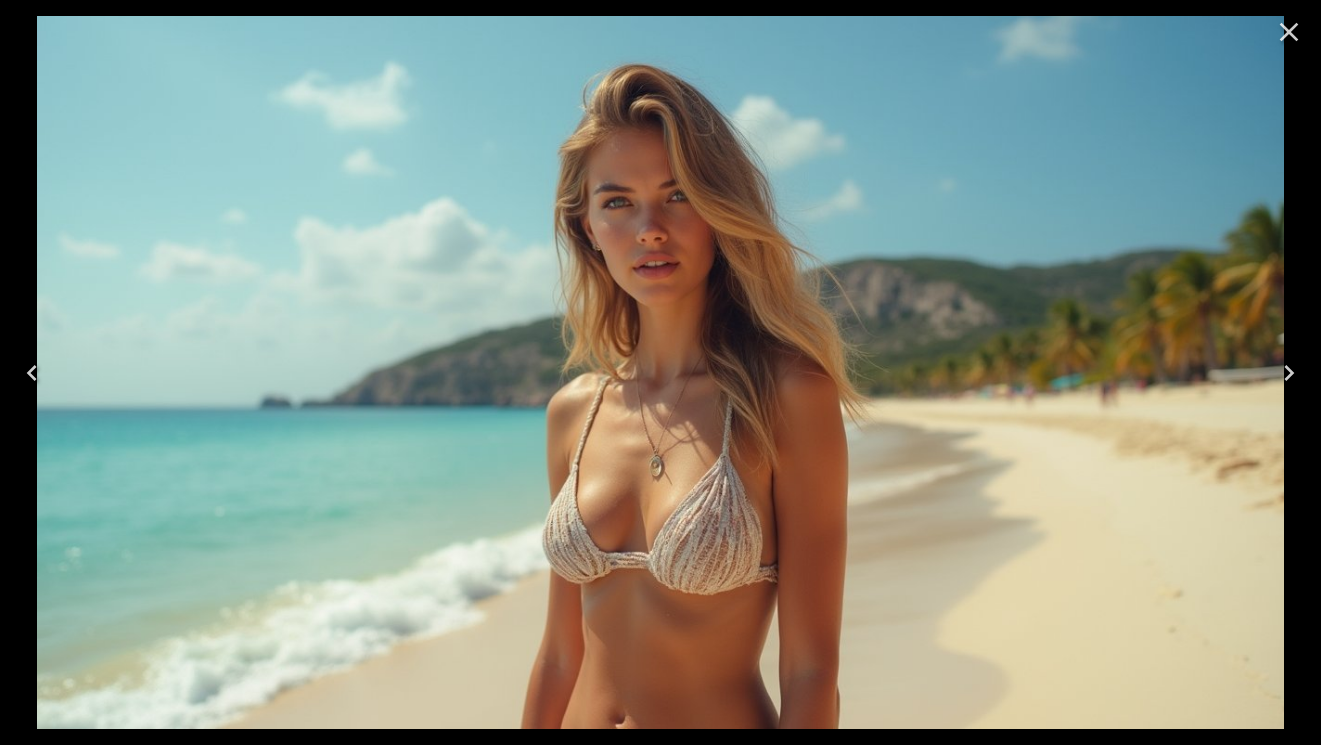 click 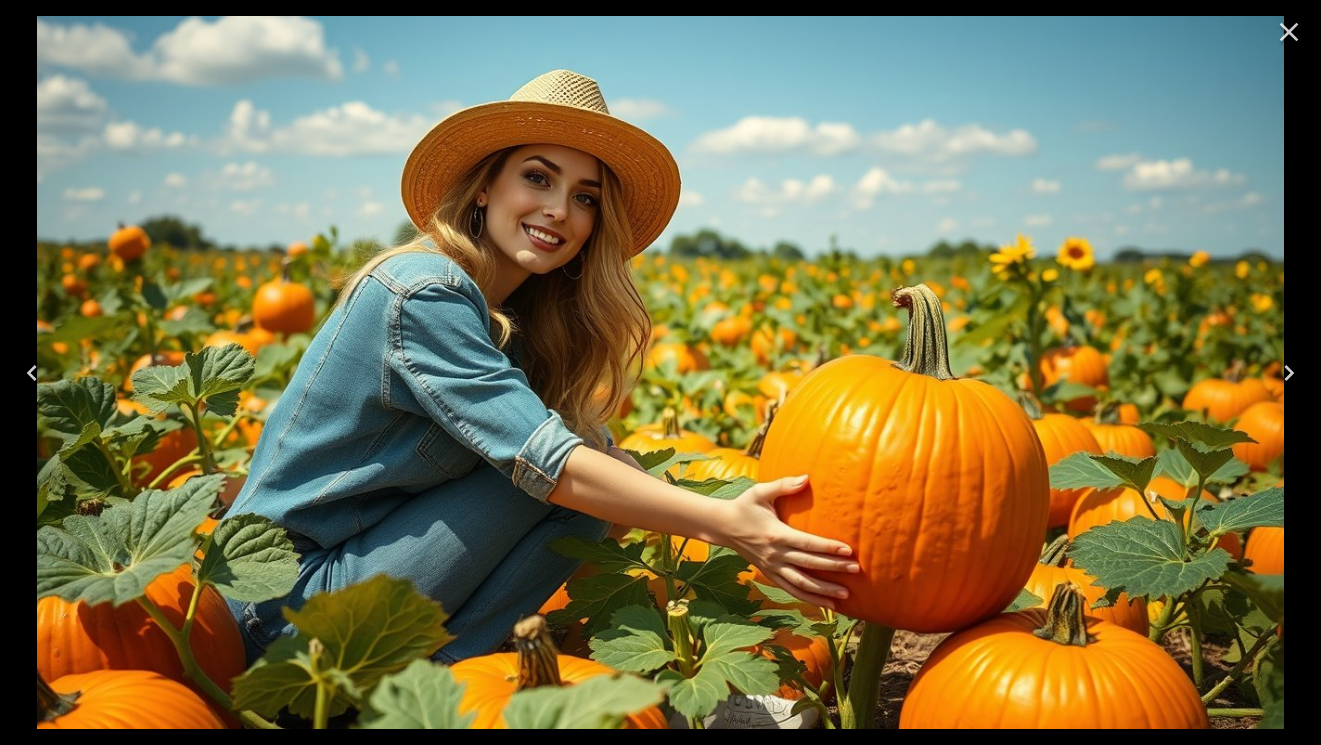click 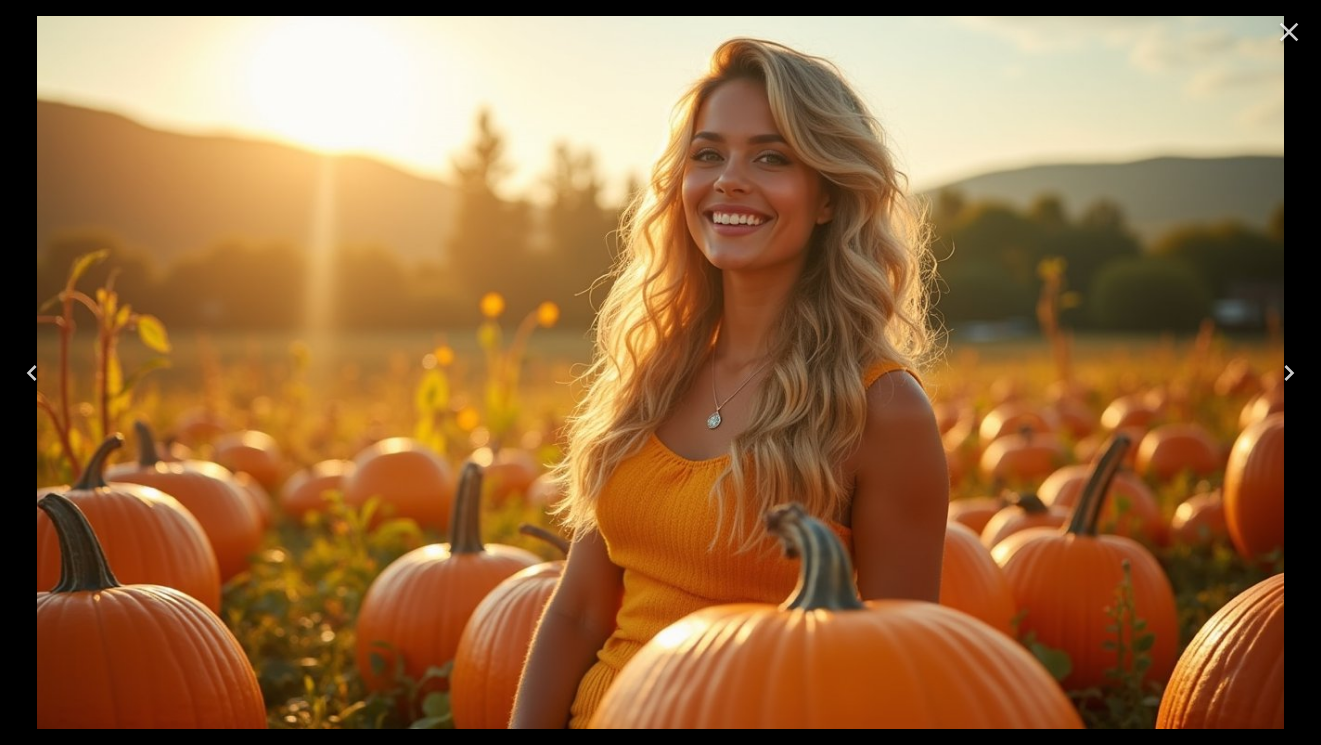 click 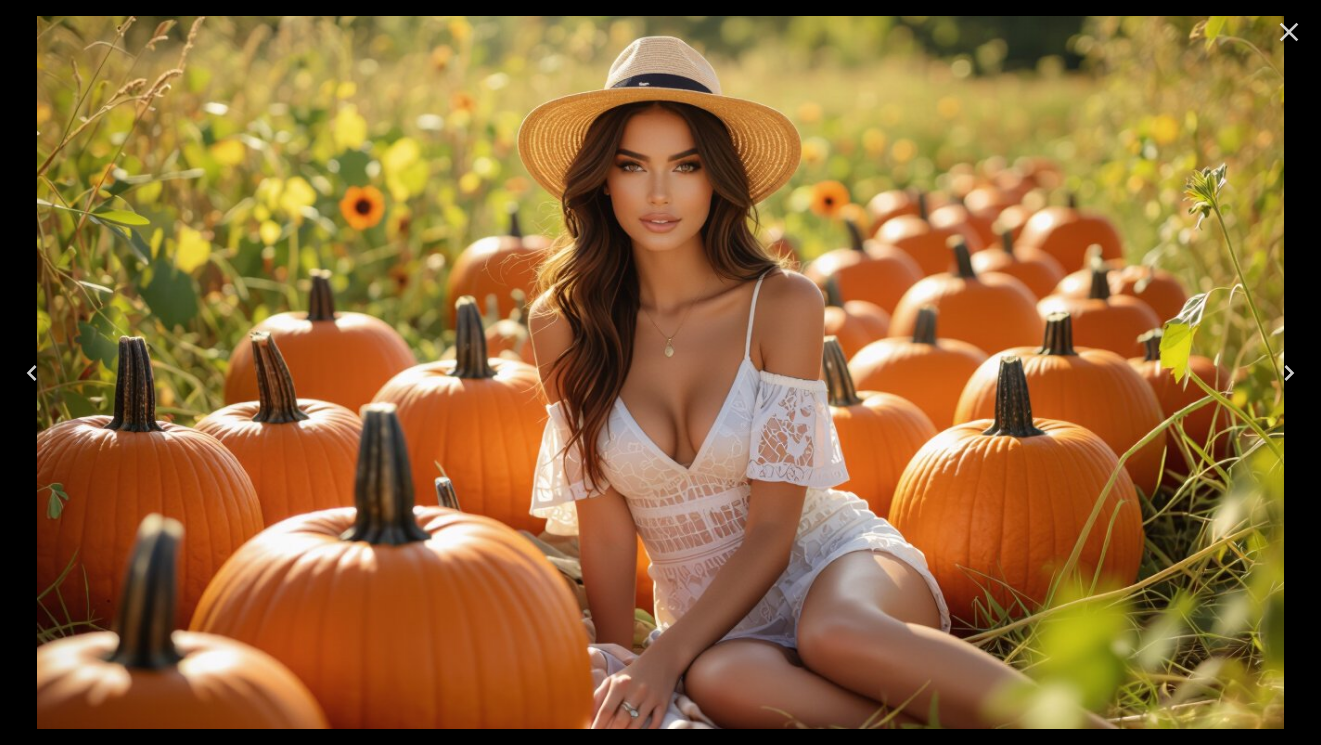 click 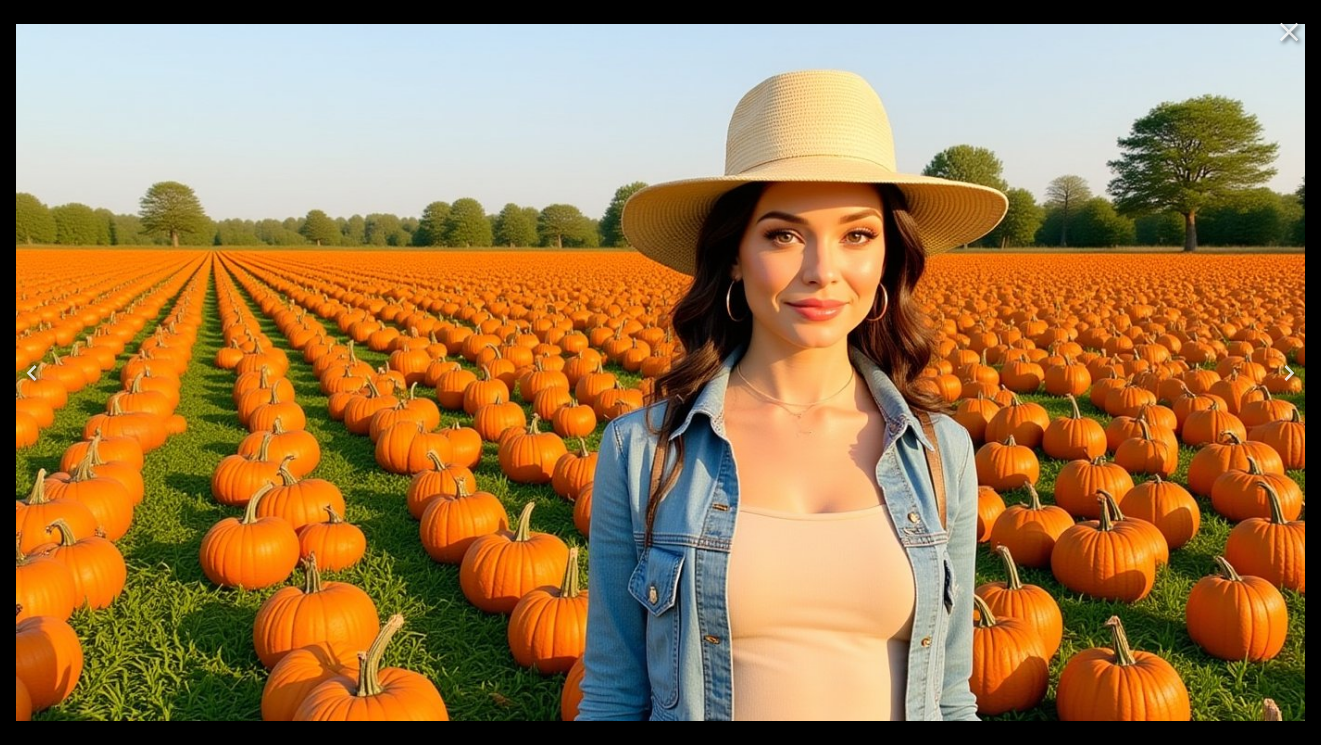 click 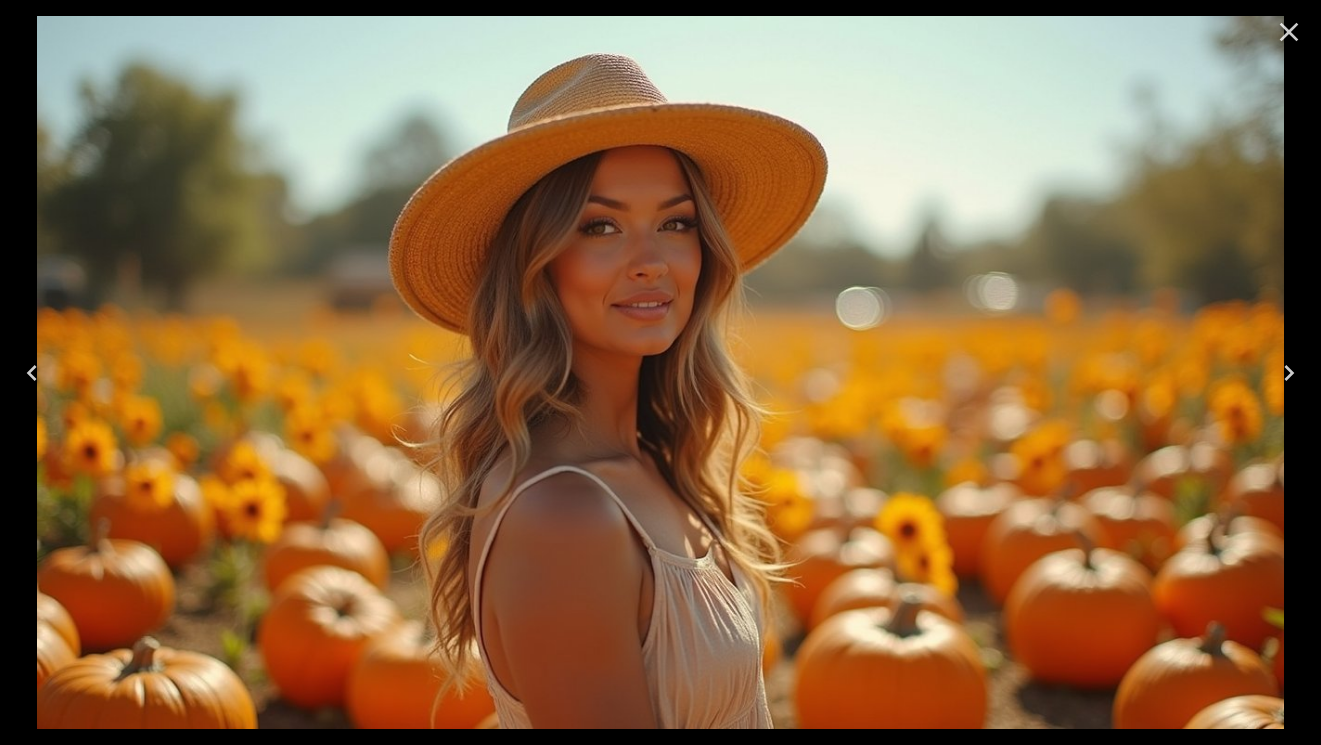 click 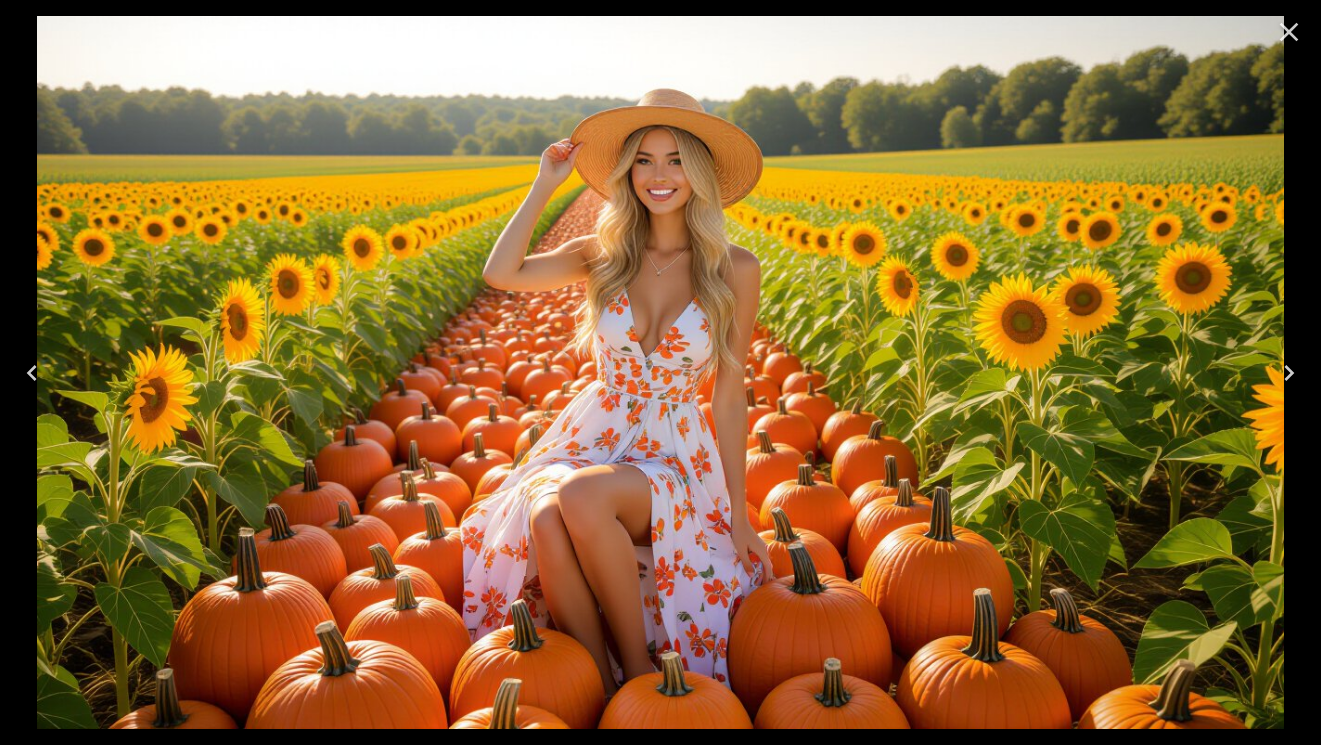 click 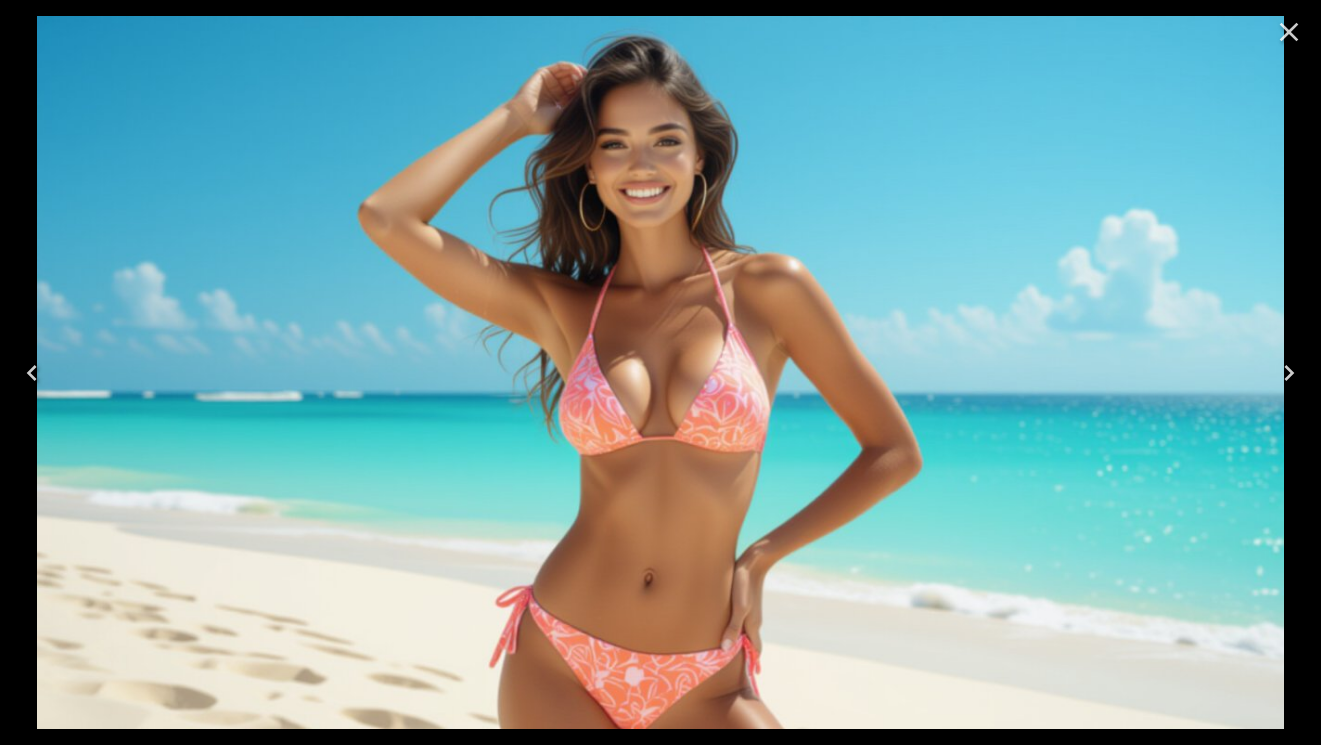 click 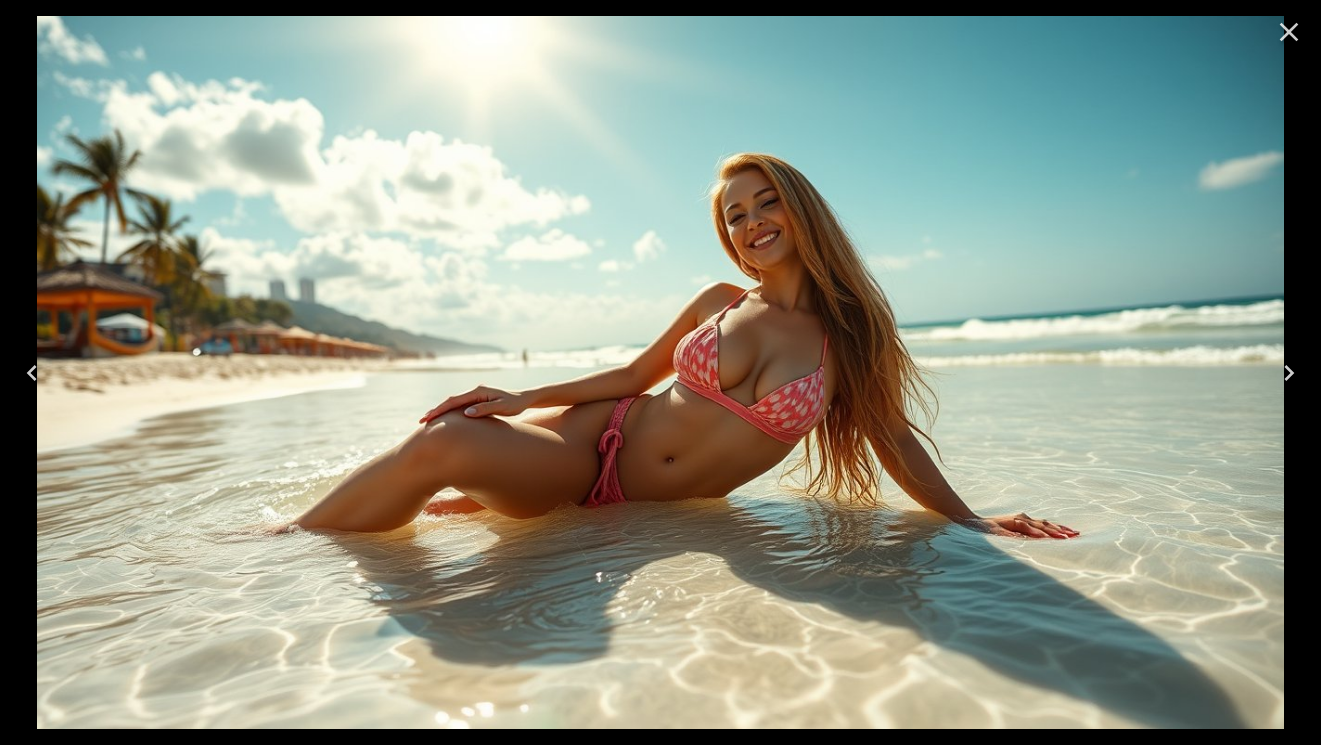 click 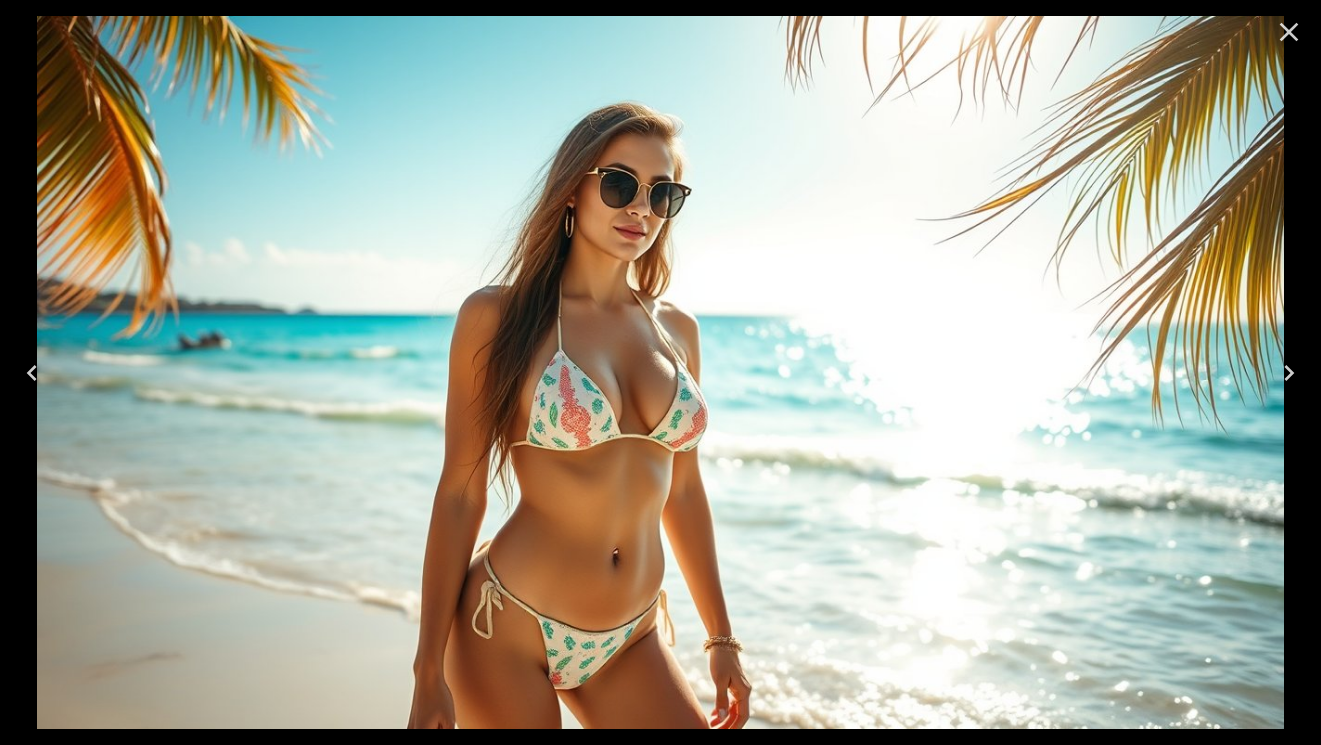 click 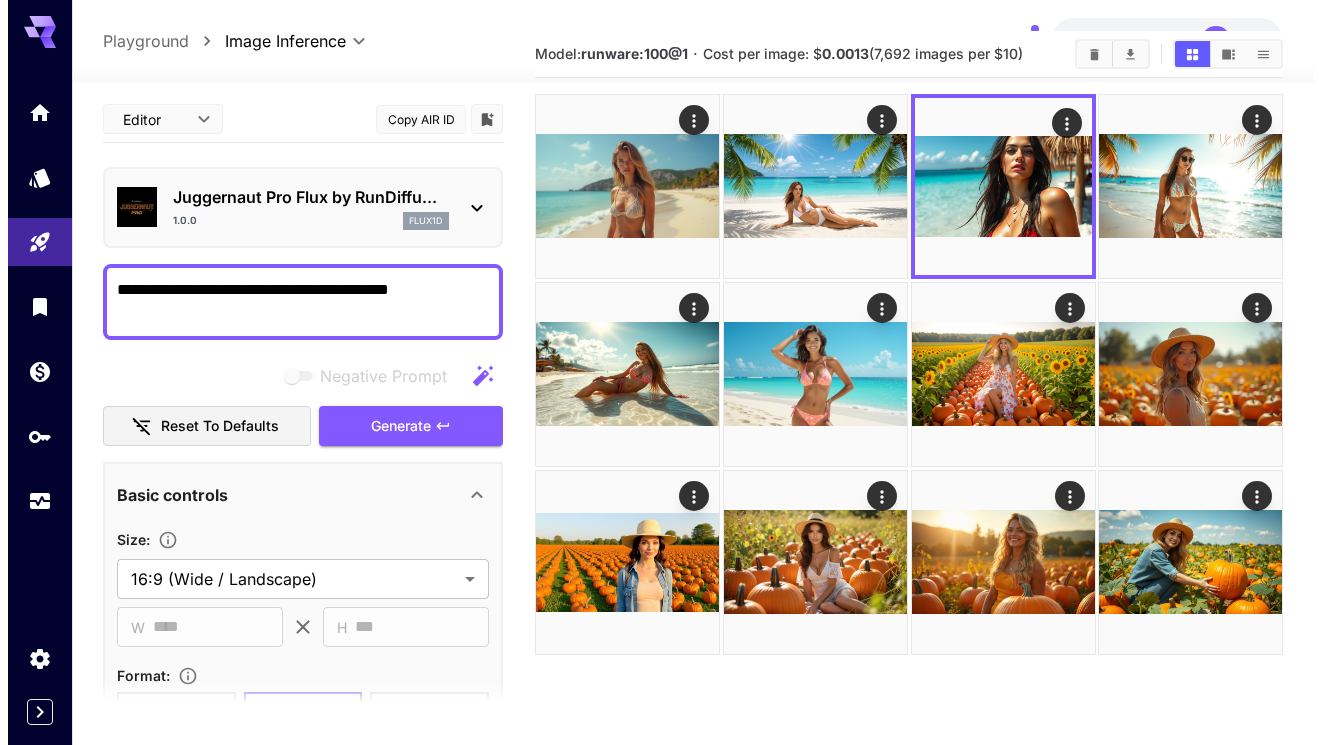 scroll, scrollTop: 0, scrollLeft: 0, axis: both 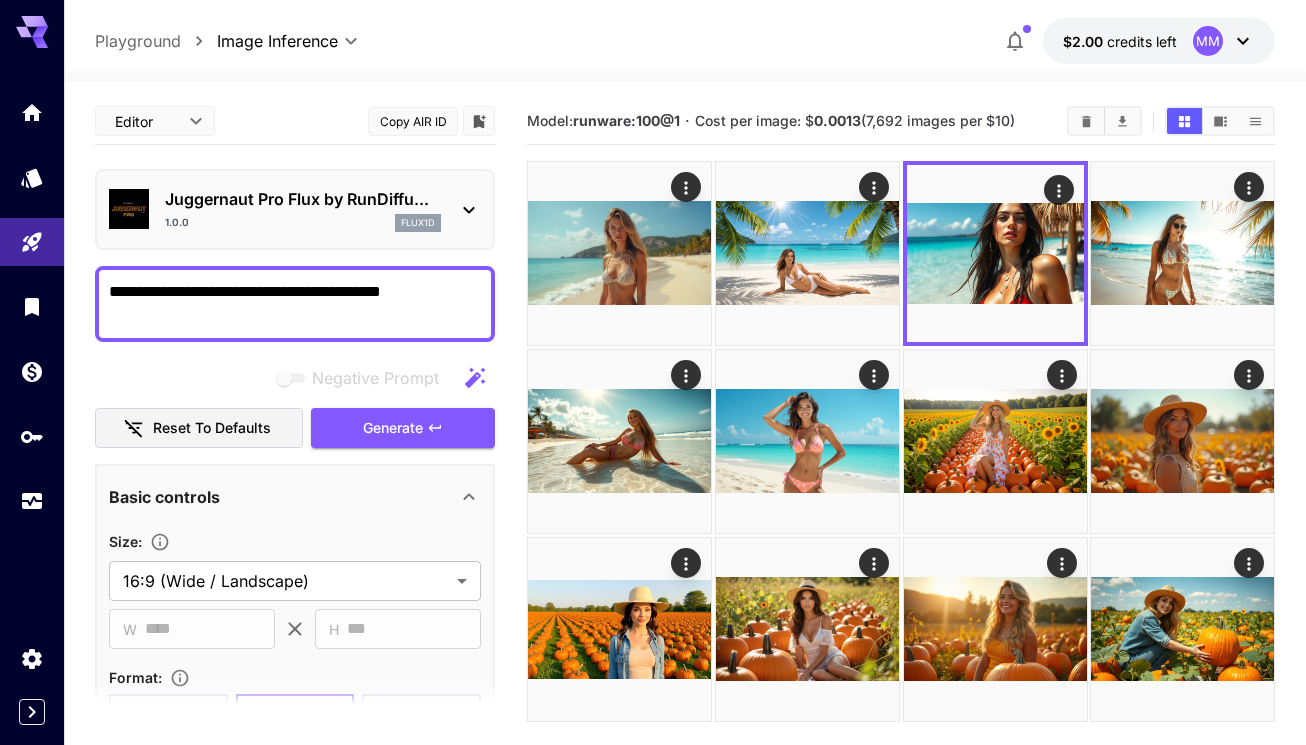 click on "**********" at bounding box center (295, 304) 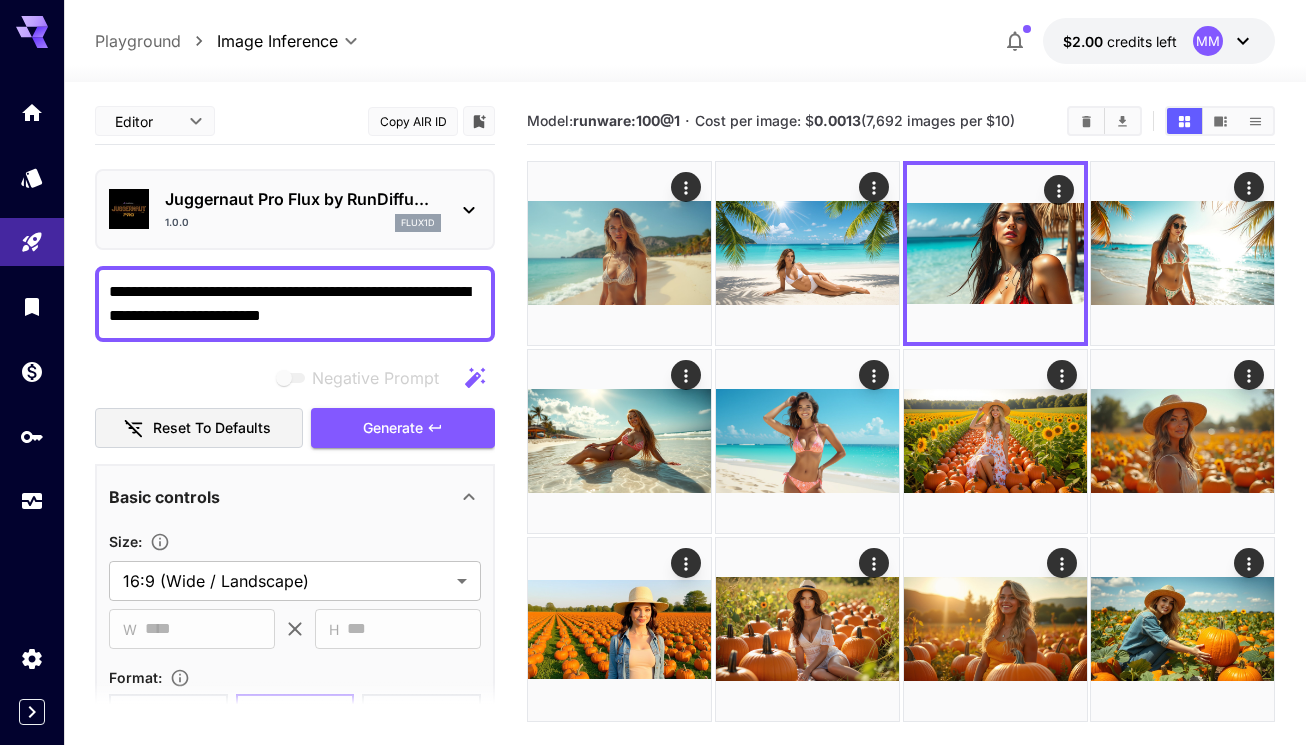 click on "**********" at bounding box center [295, 304] 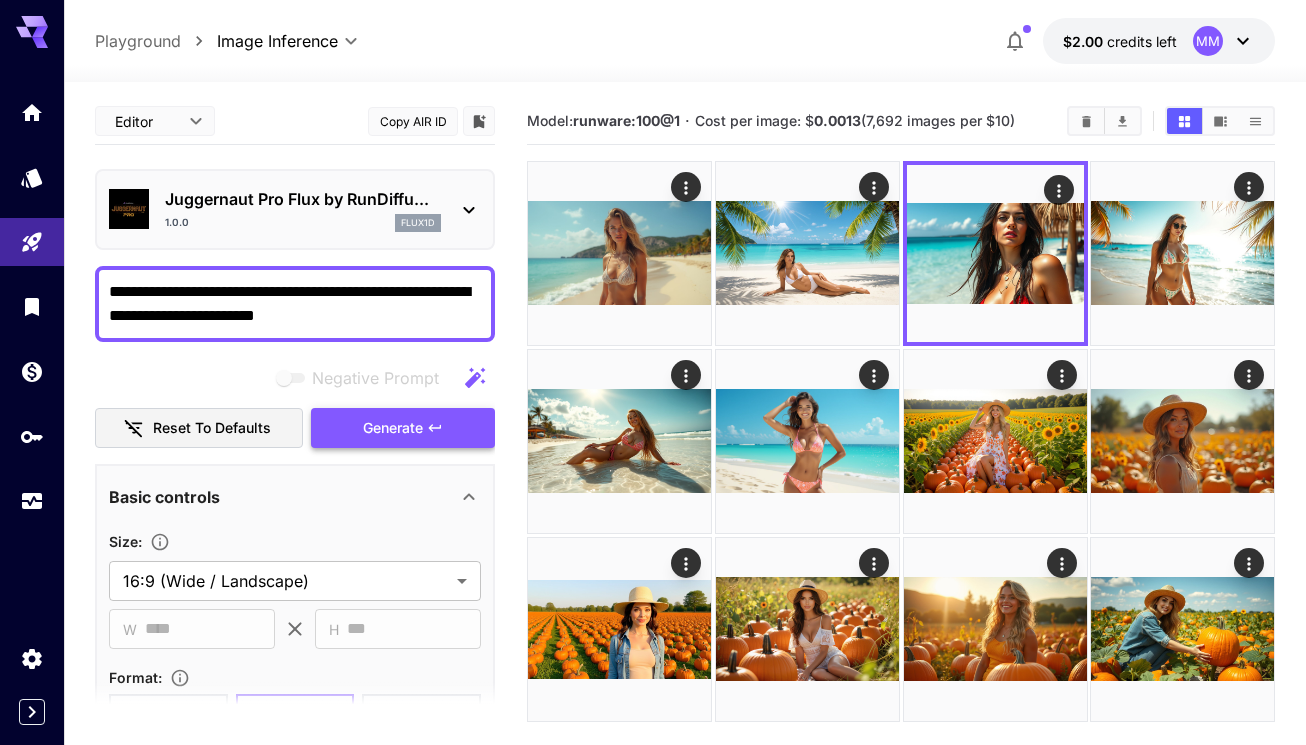 type on "**********" 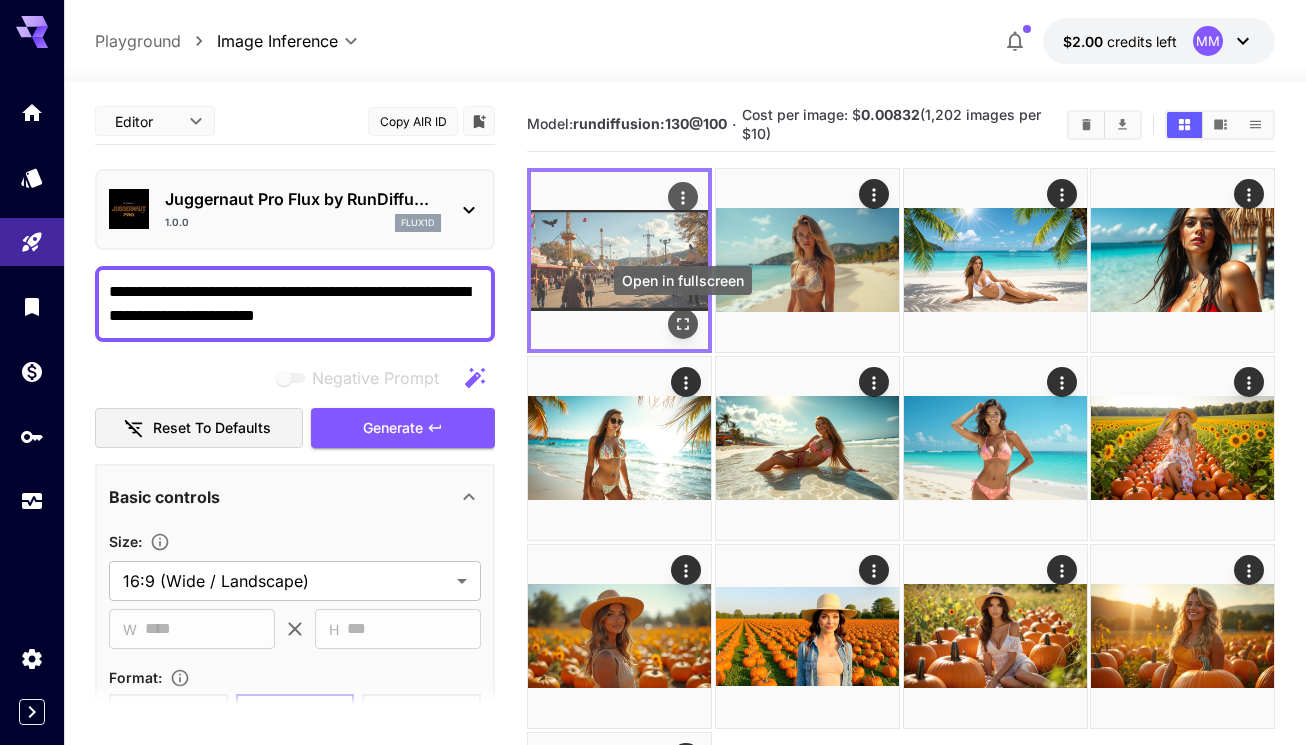 click 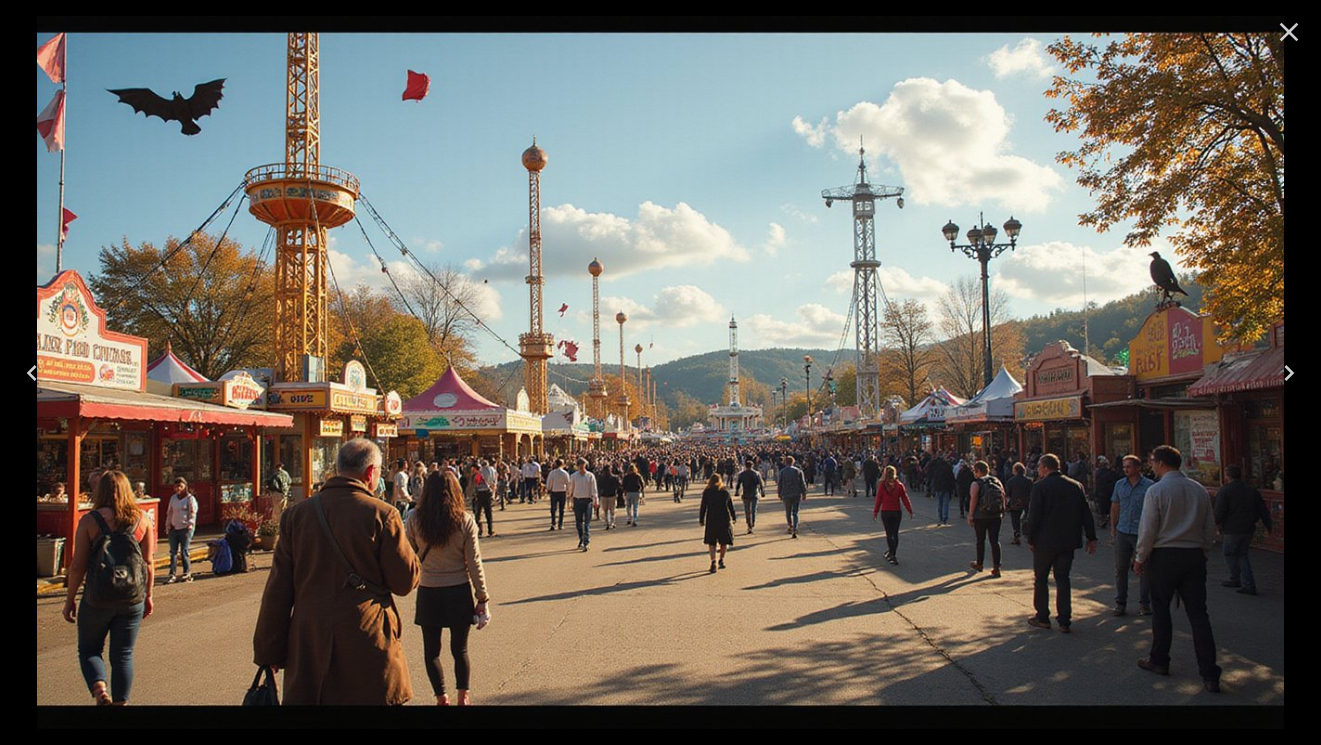 click 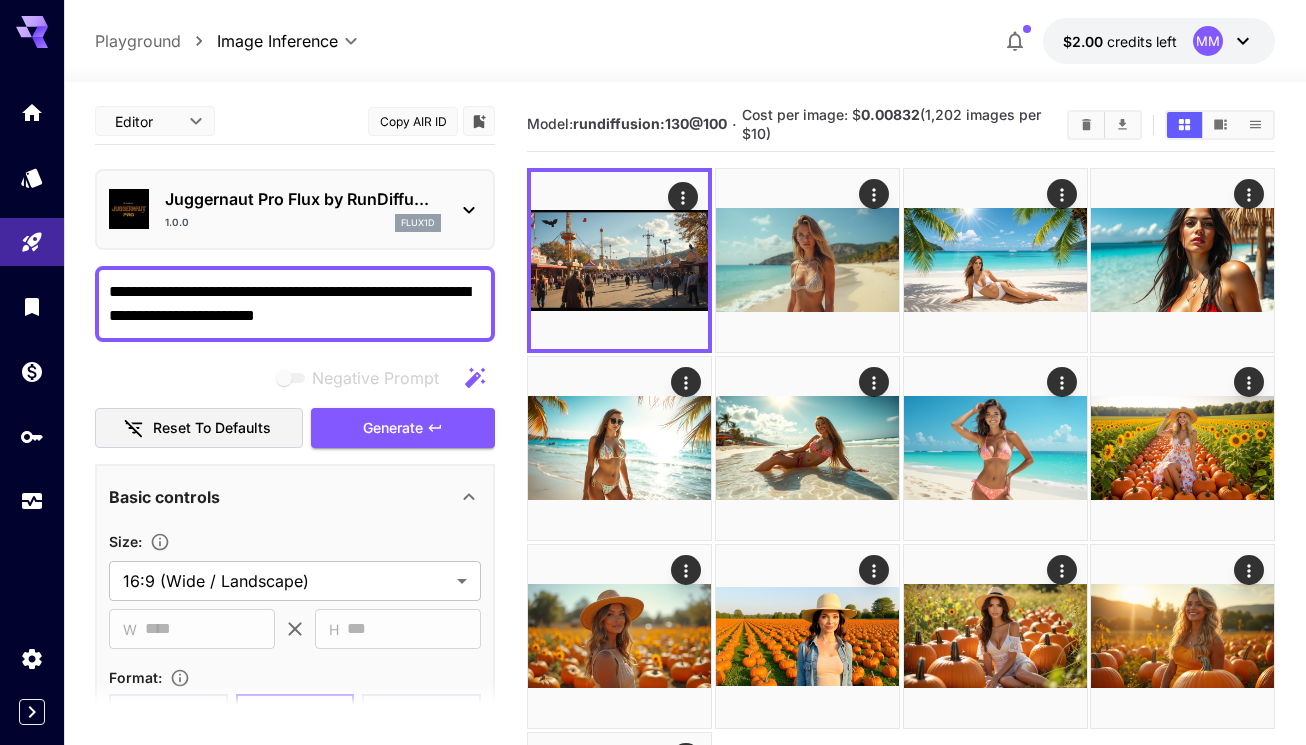 click 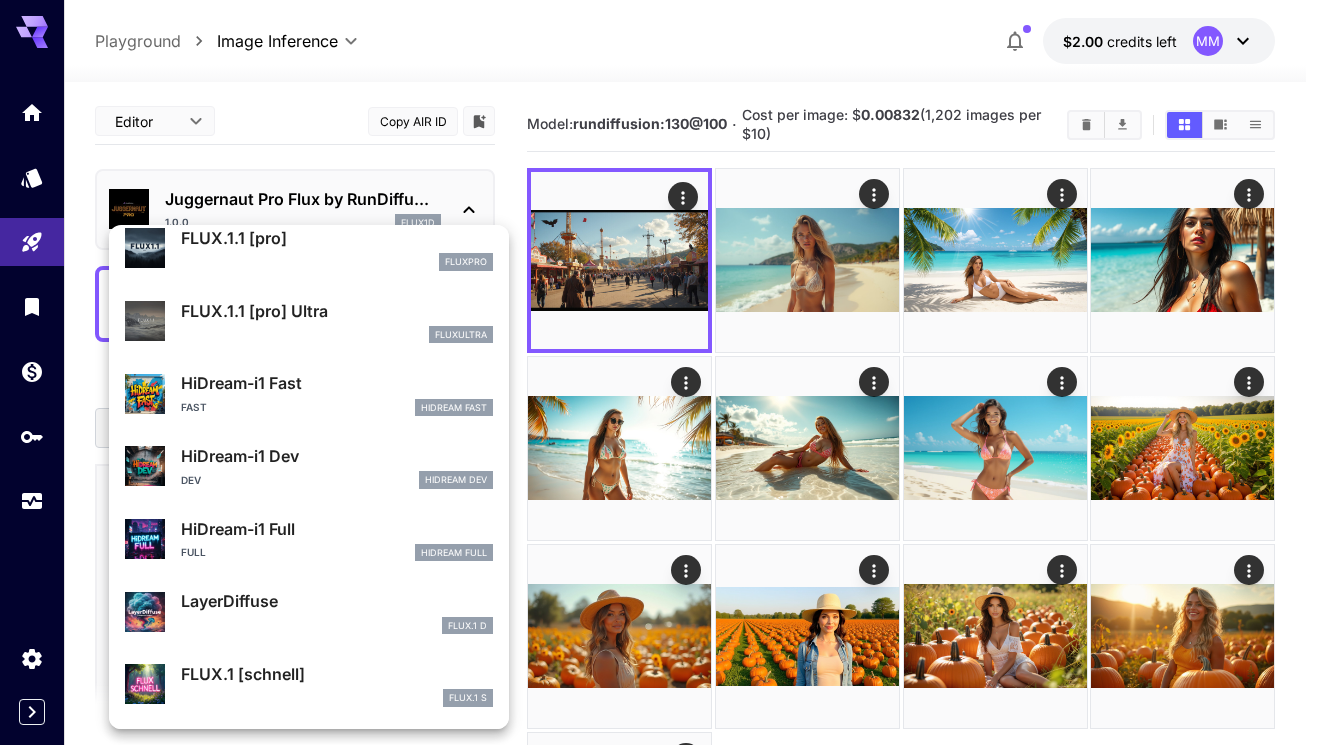 scroll, scrollTop: 1107, scrollLeft: 0, axis: vertical 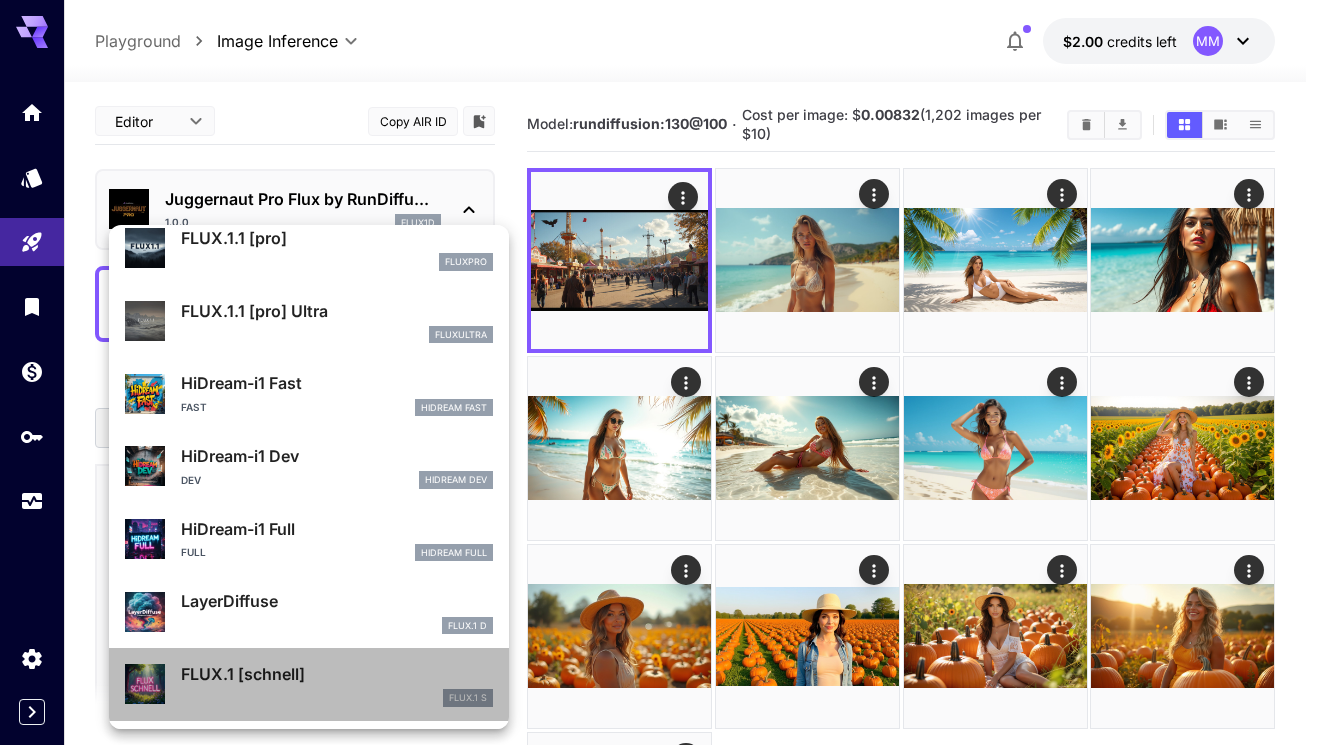 click on "FLUX.1 [schnell] FLUX.1 S" at bounding box center (337, 684) 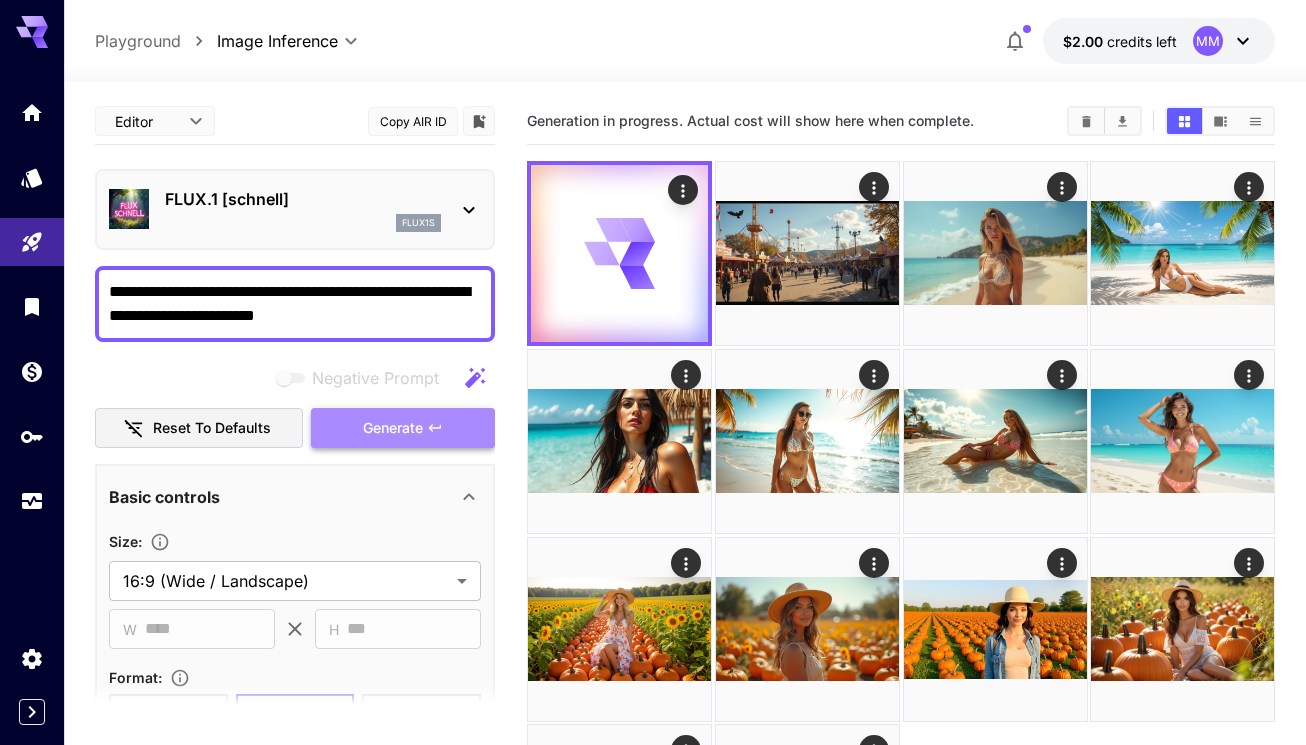 click on "Generate" at bounding box center (393, 428) 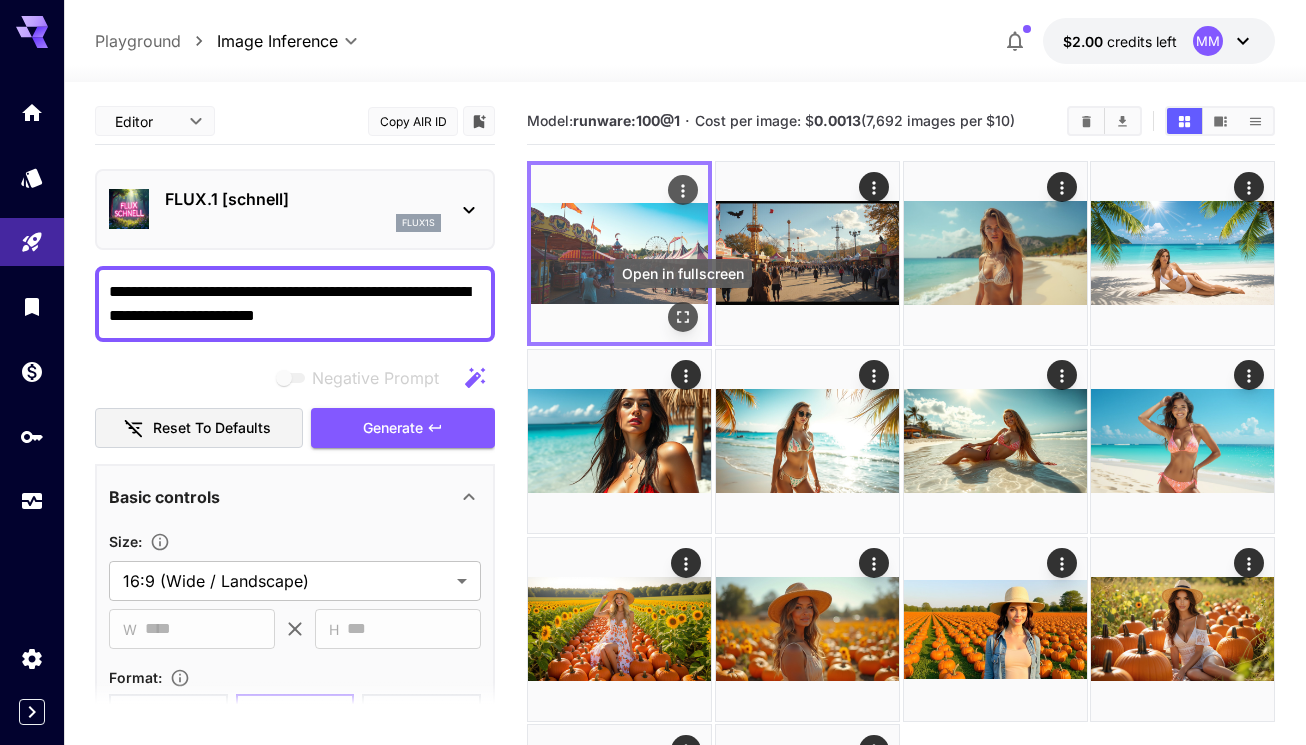 click 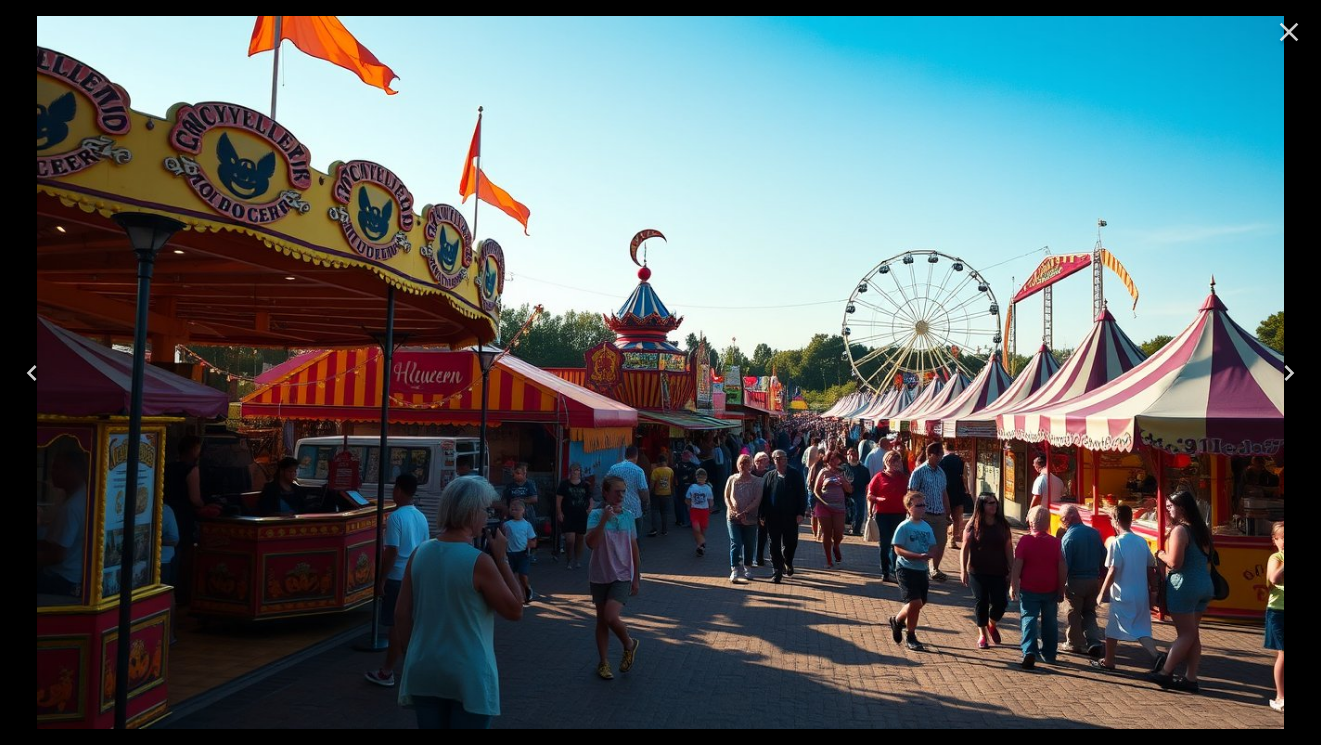 click 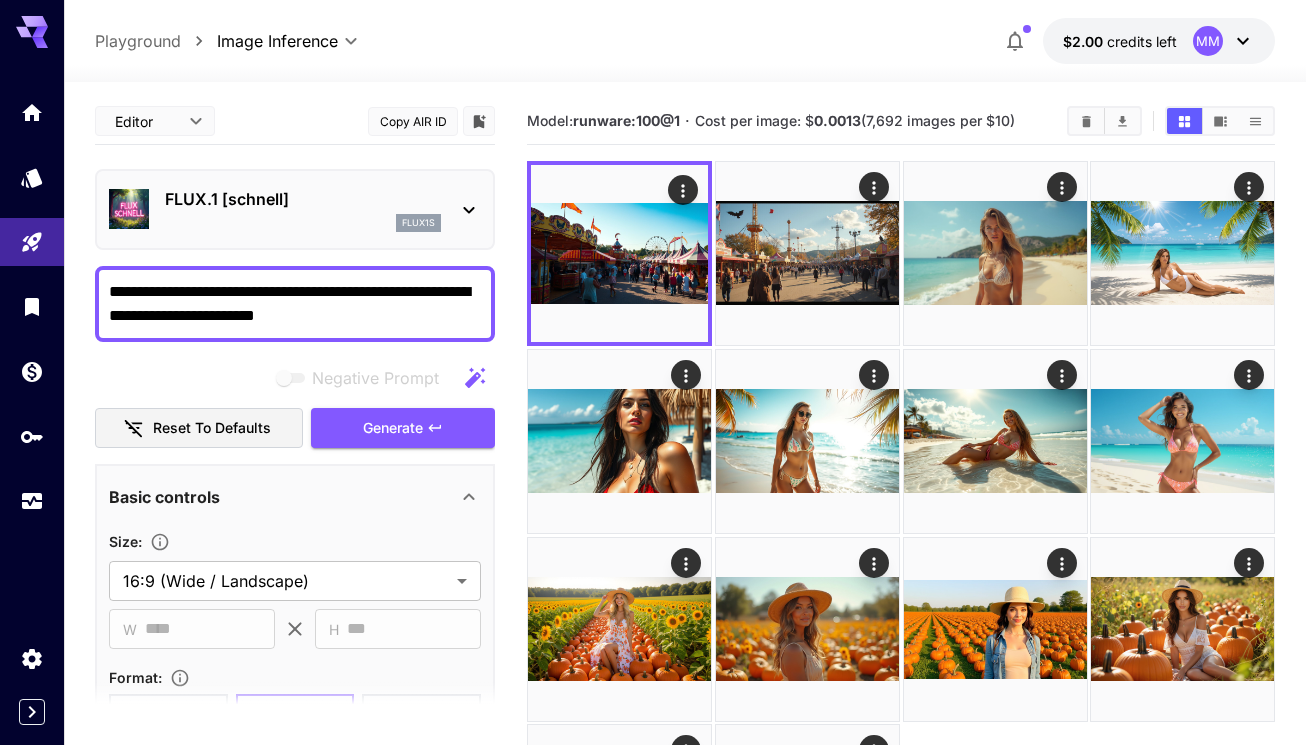 click 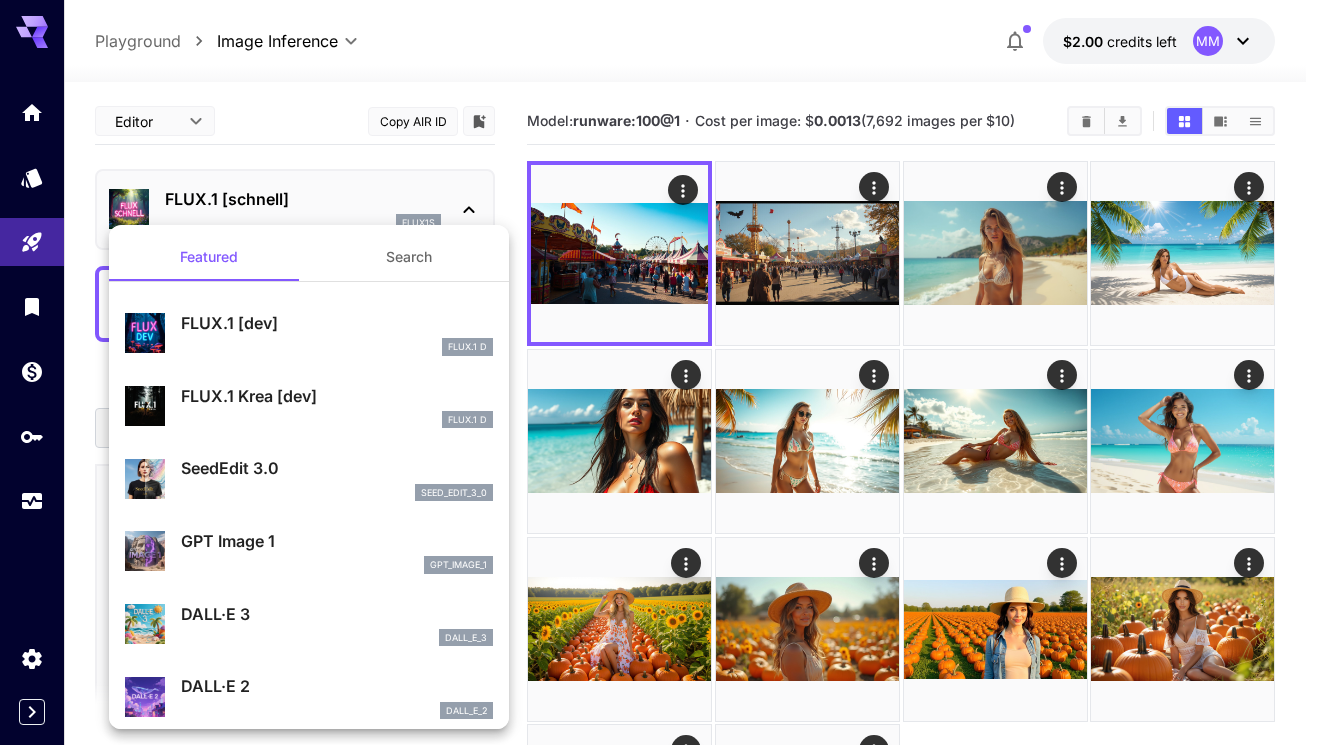 click on "FLUX.1 [dev]" at bounding box center [337, 323] 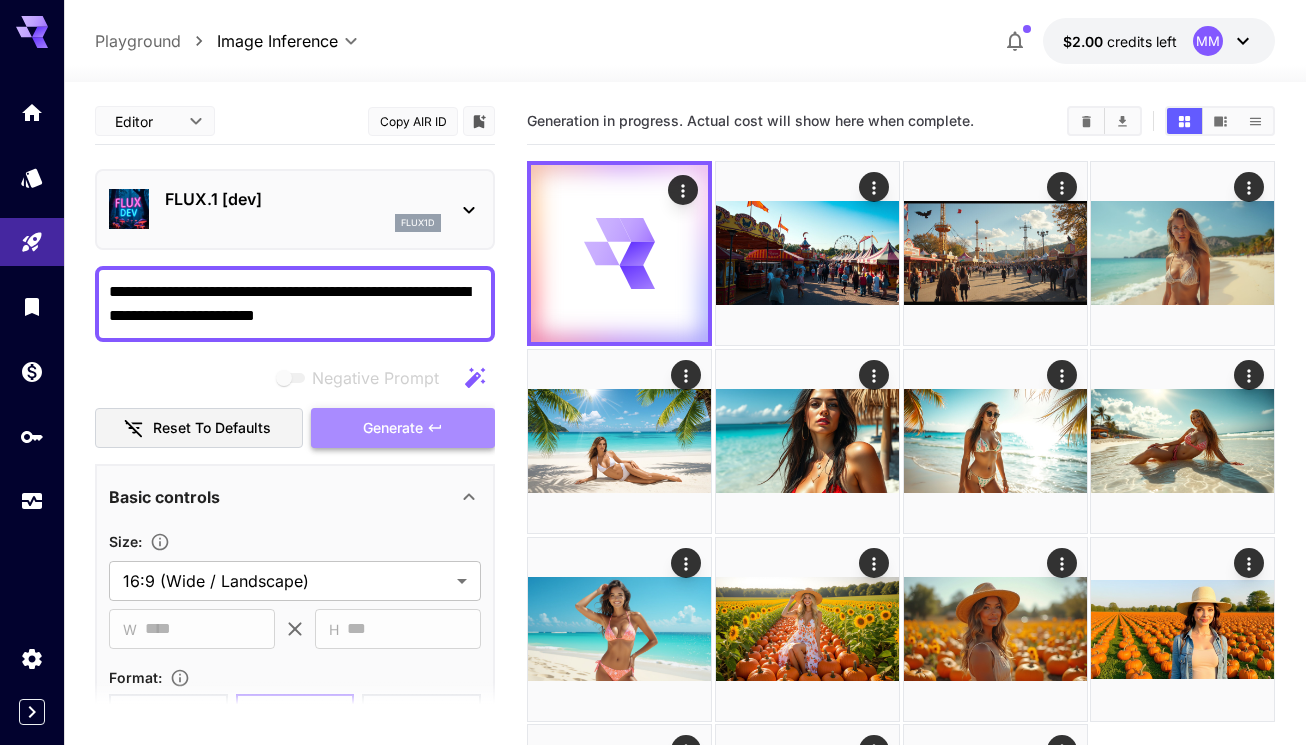 click on "Generate" at bounding box center [393, 428] 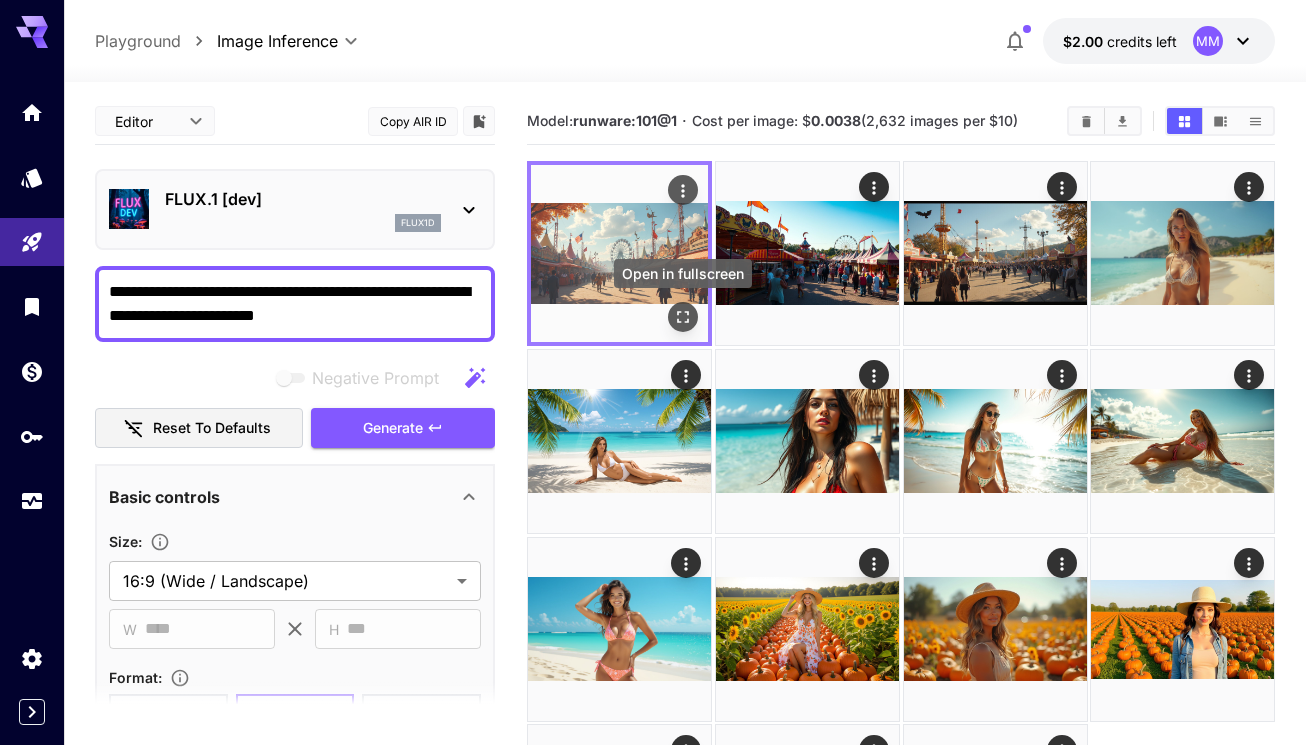 click 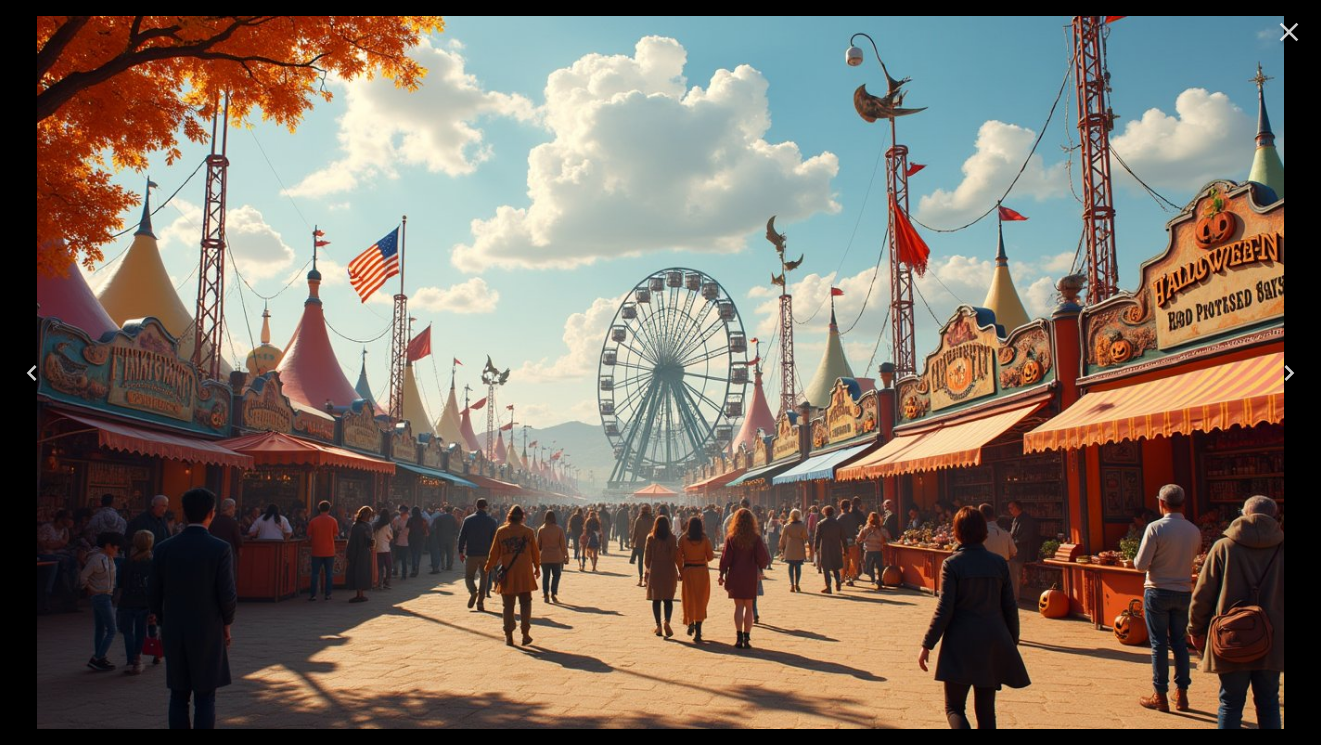 click 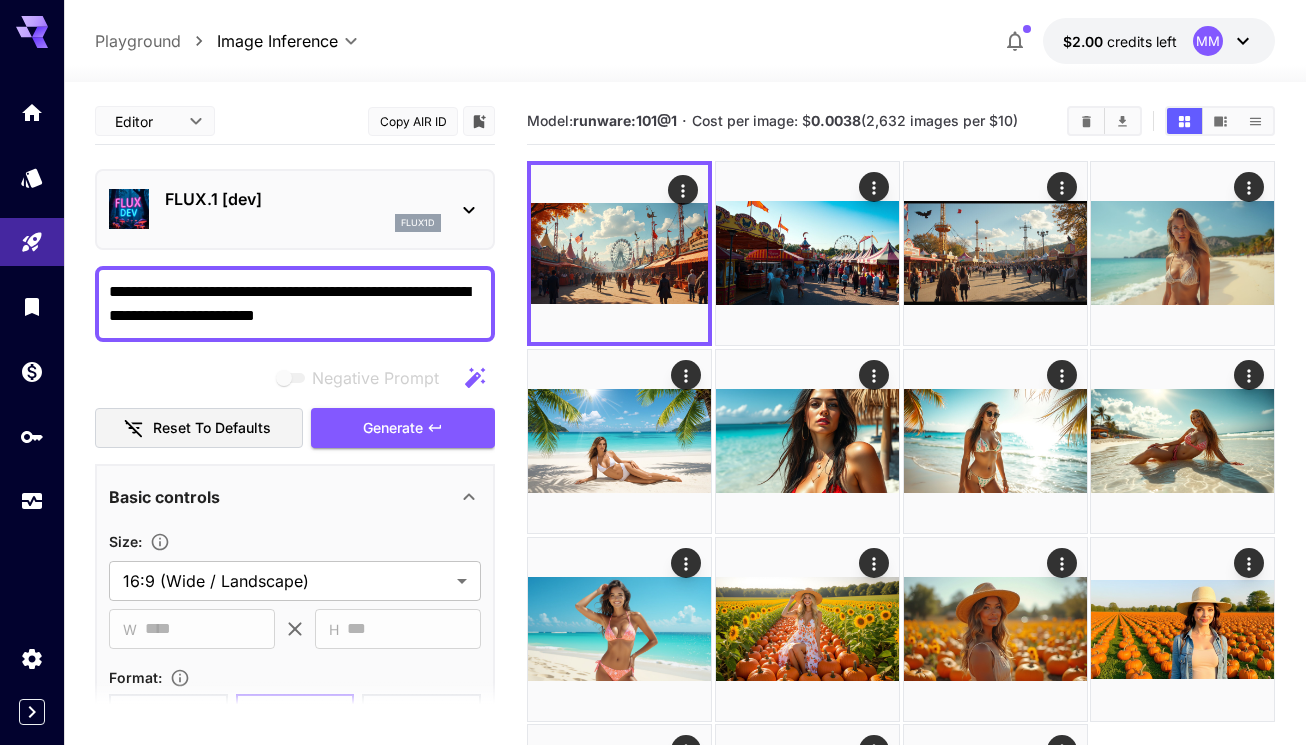 click on "**********" at bounding box center [295, 304] 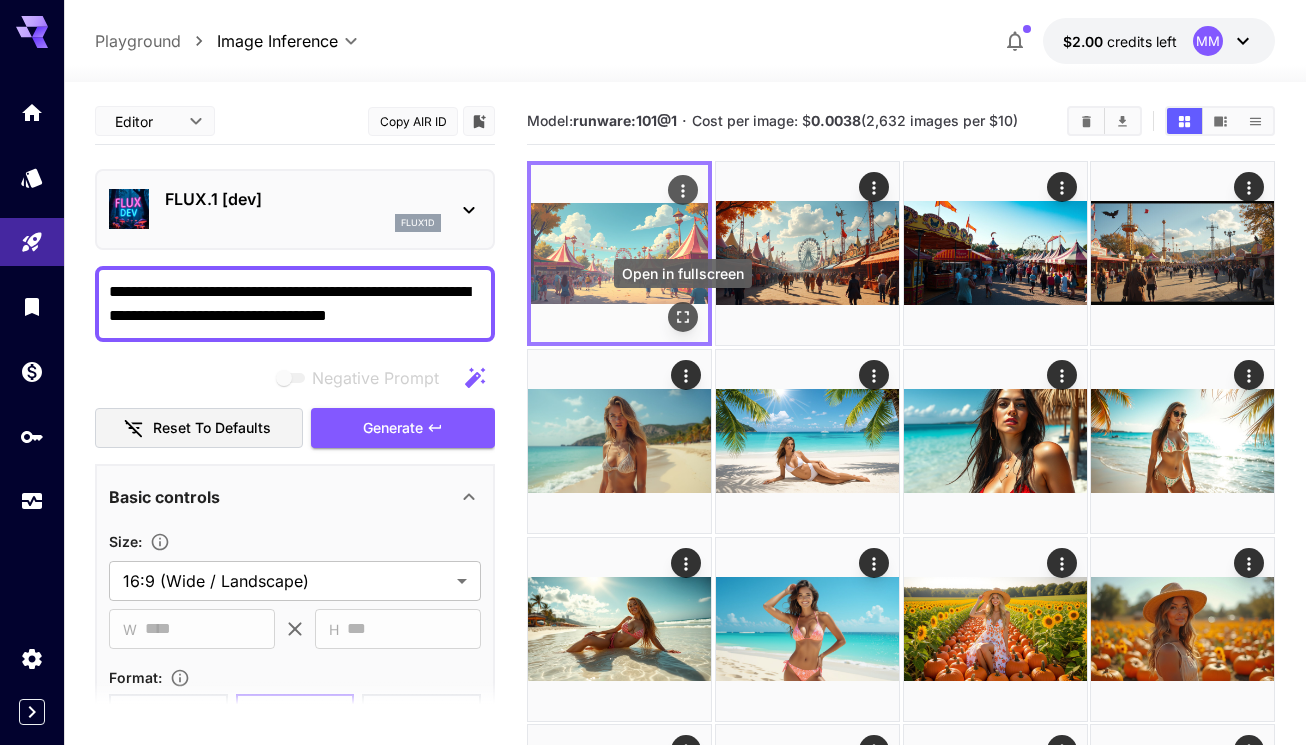 click 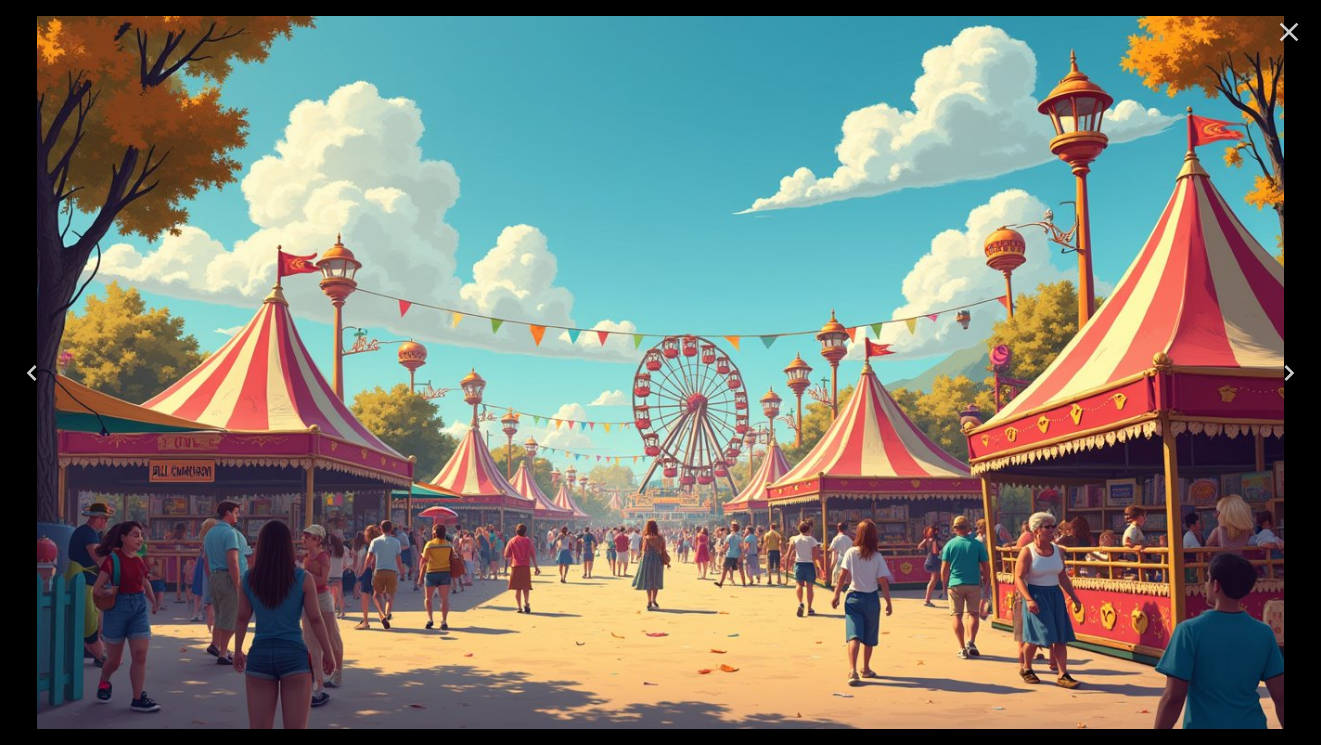 click 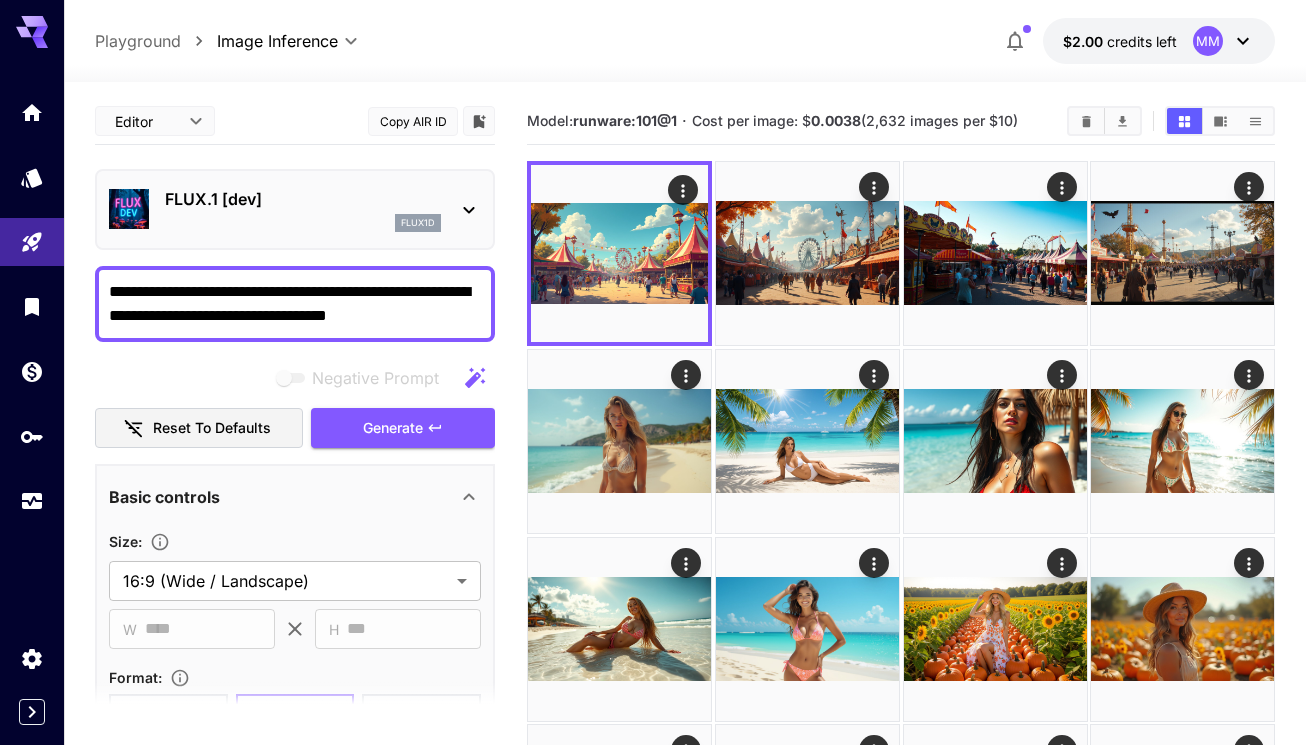 click on "**********" at bounding box center [295, 304] 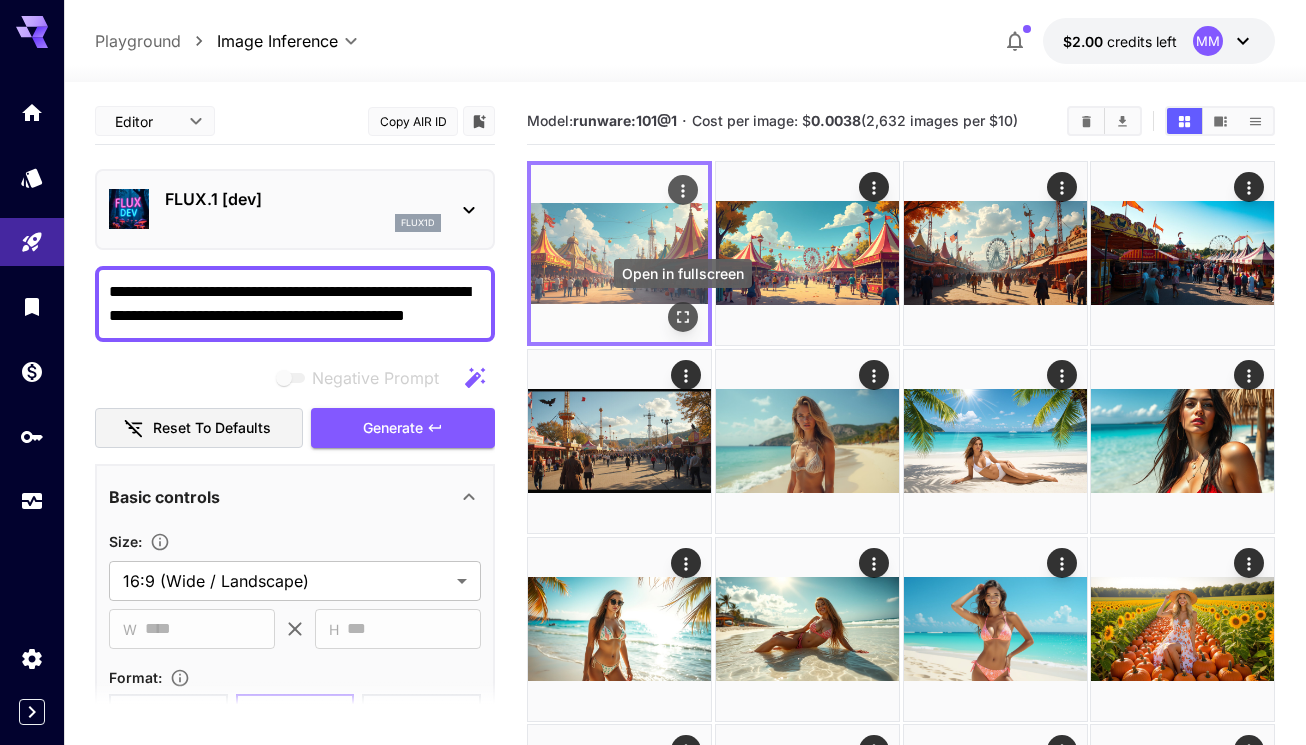 type on "**********" 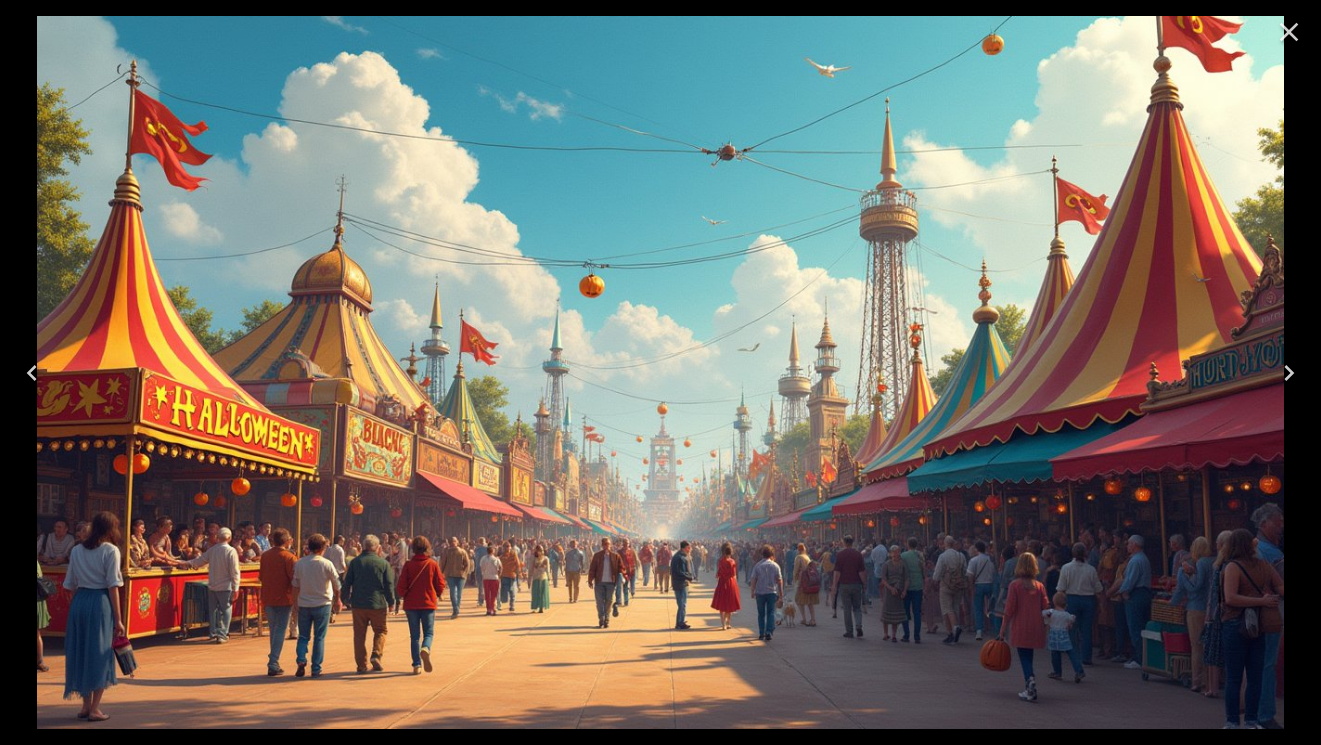 click 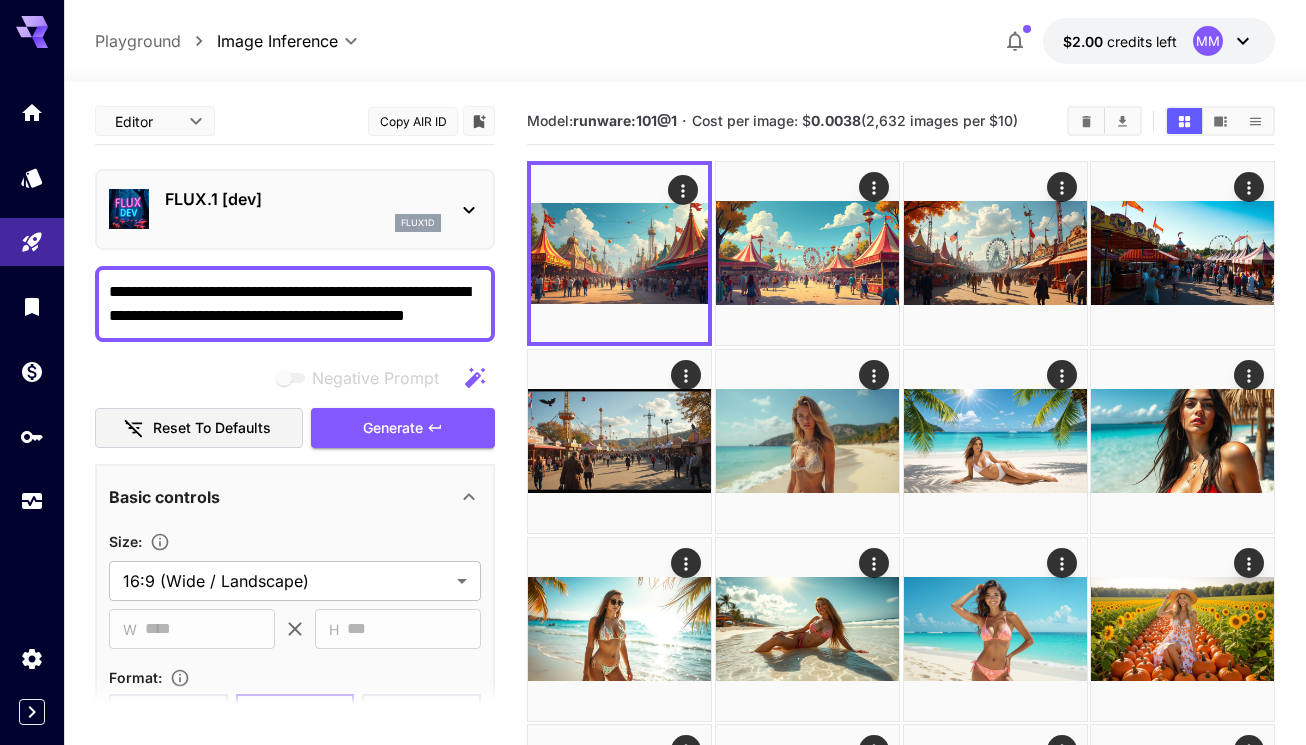 click on "**********" at bounding box center [295, 304] 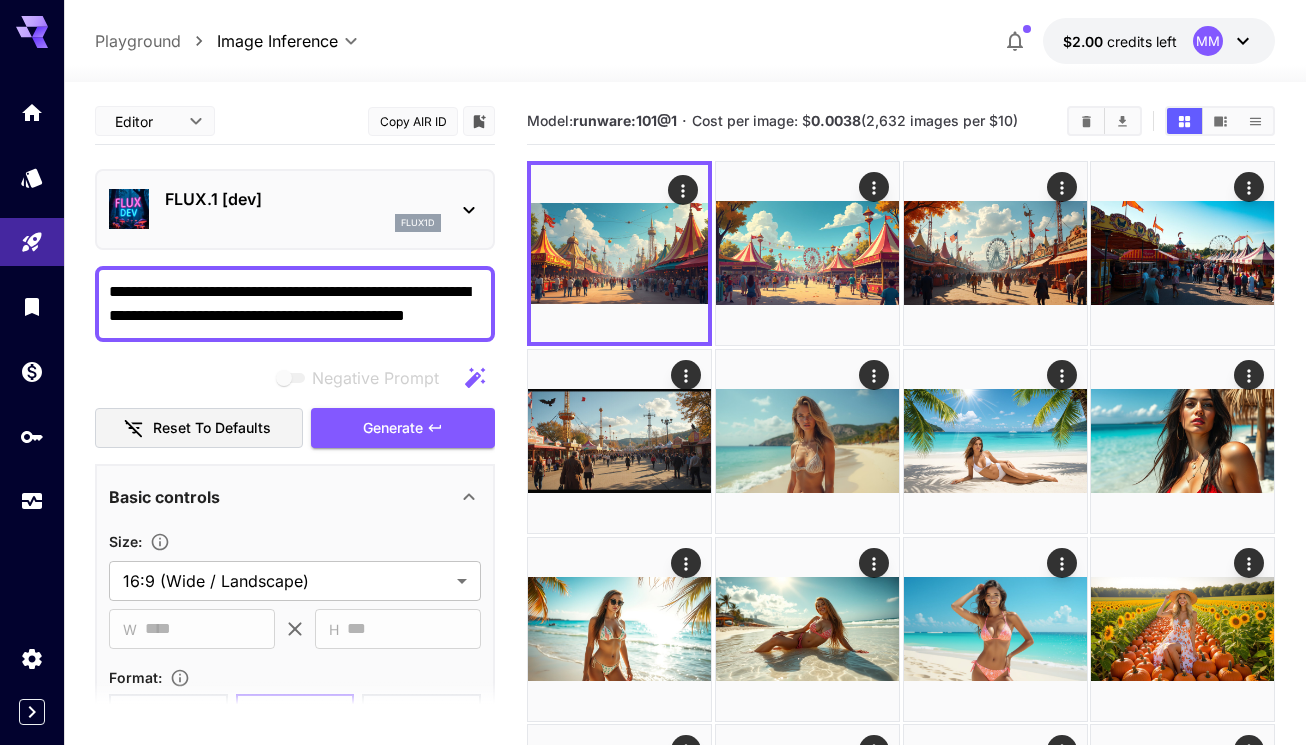 click 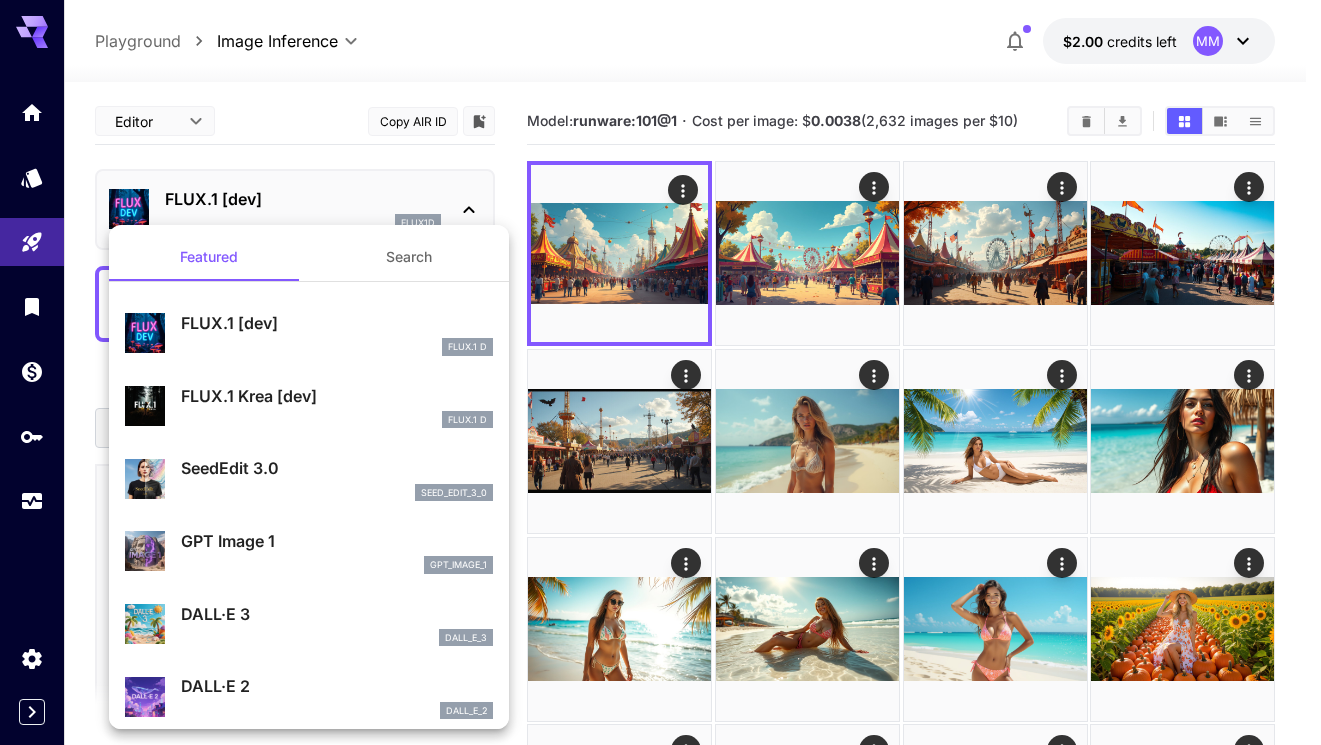 scroll, scrollTop: 903, scrollLeft: 0, axis: vertical 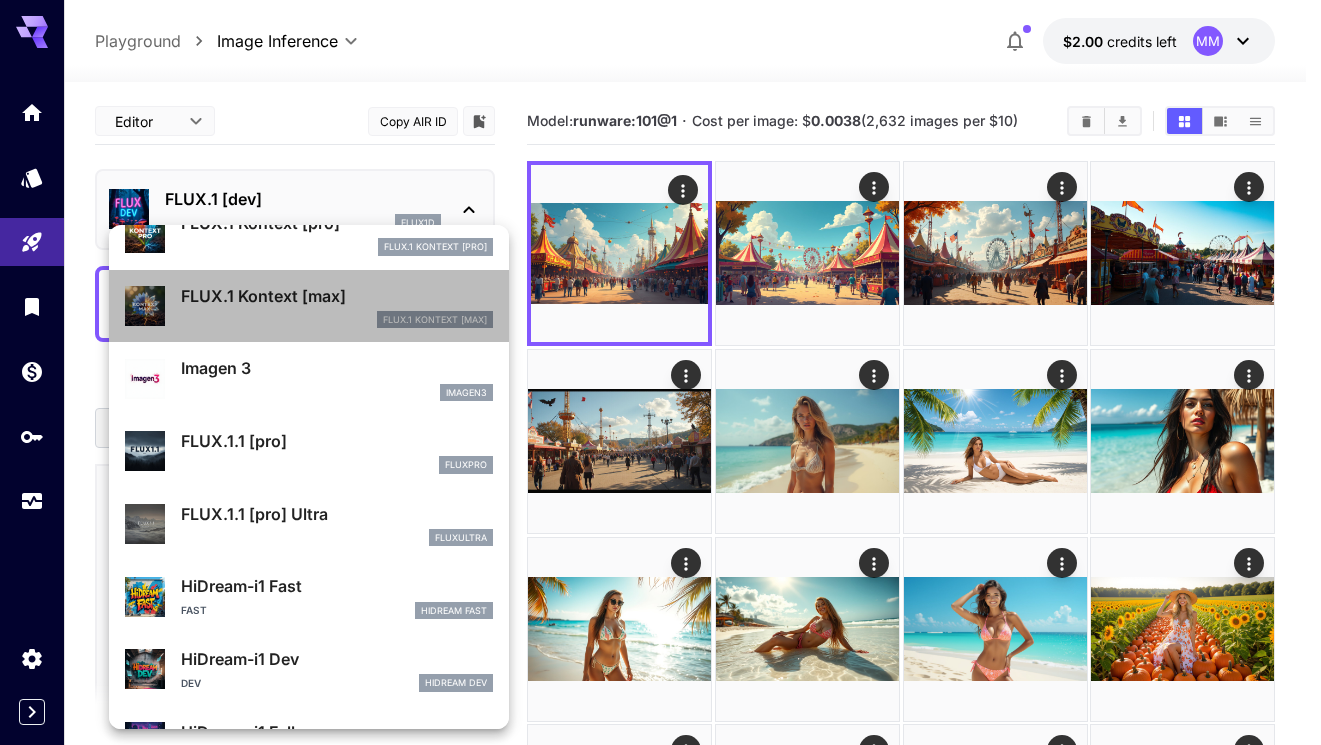click on "FLUX.1 Kontext [max]" at bounding box center [337, 296] 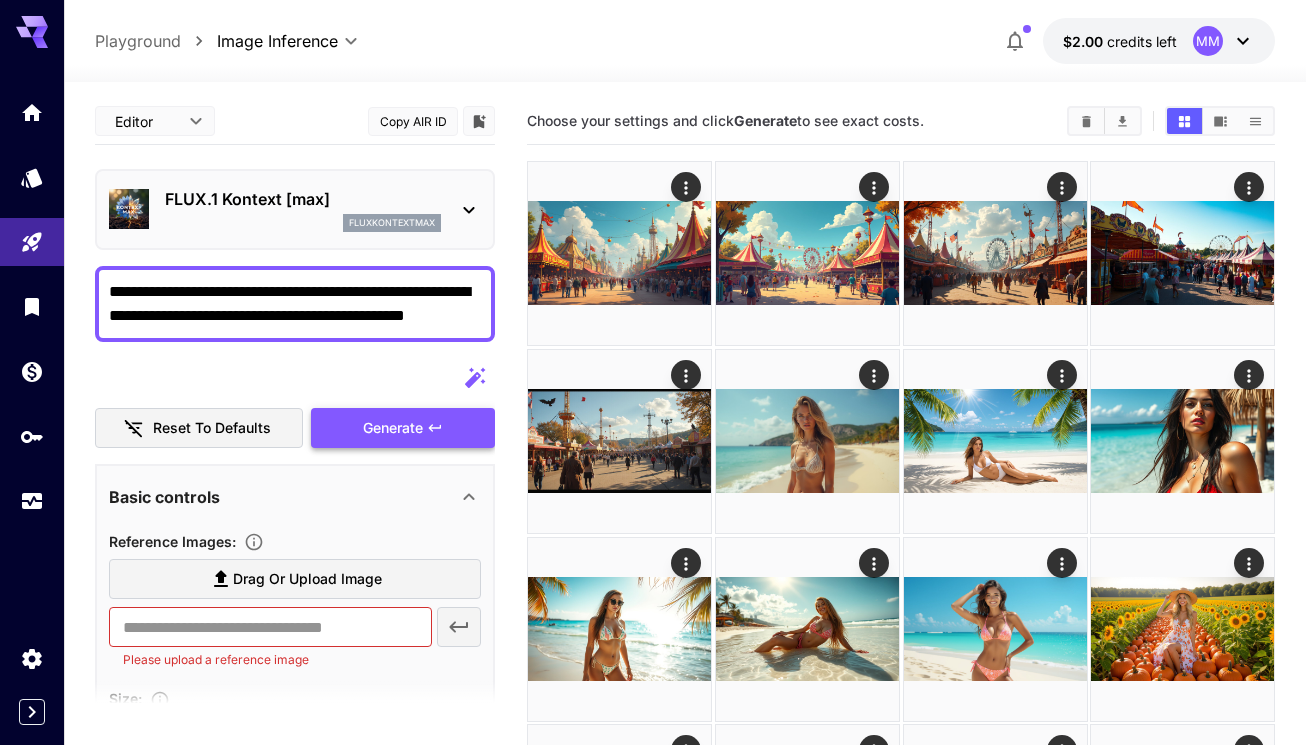 click on "Generate" at bounding box center (403, 428) 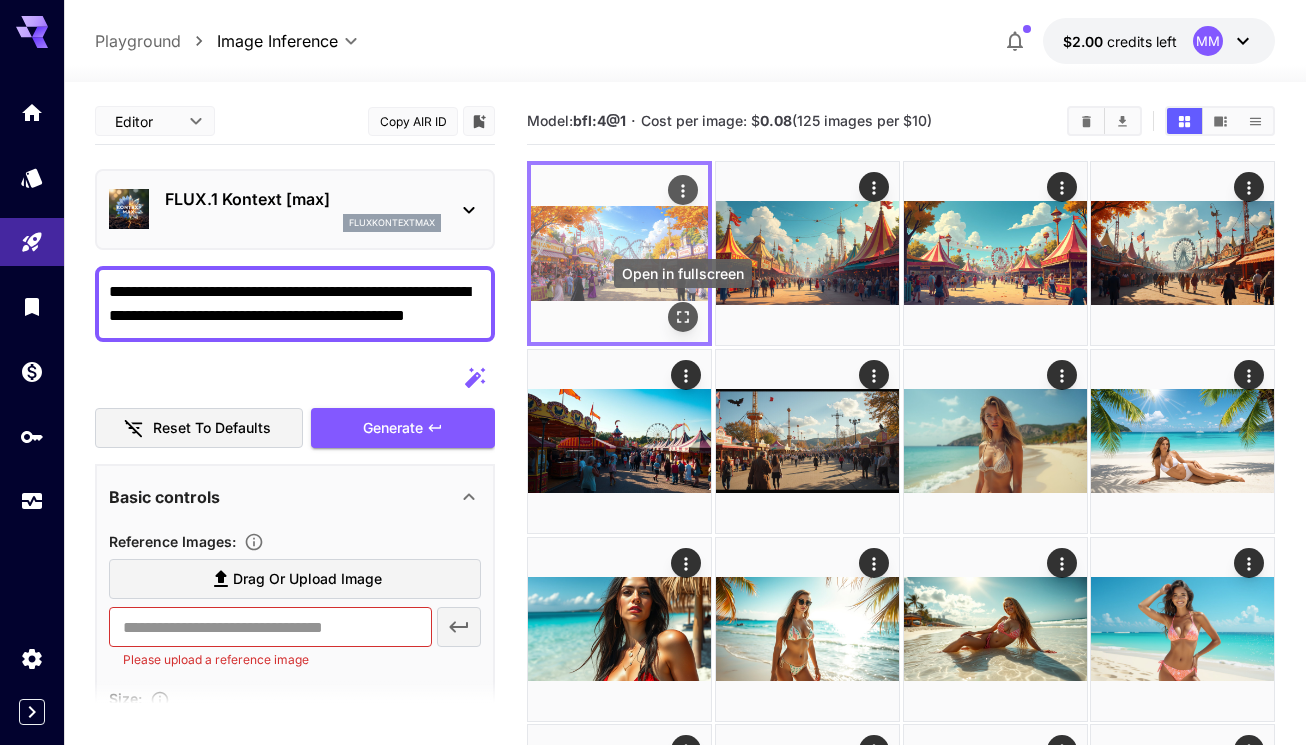 click 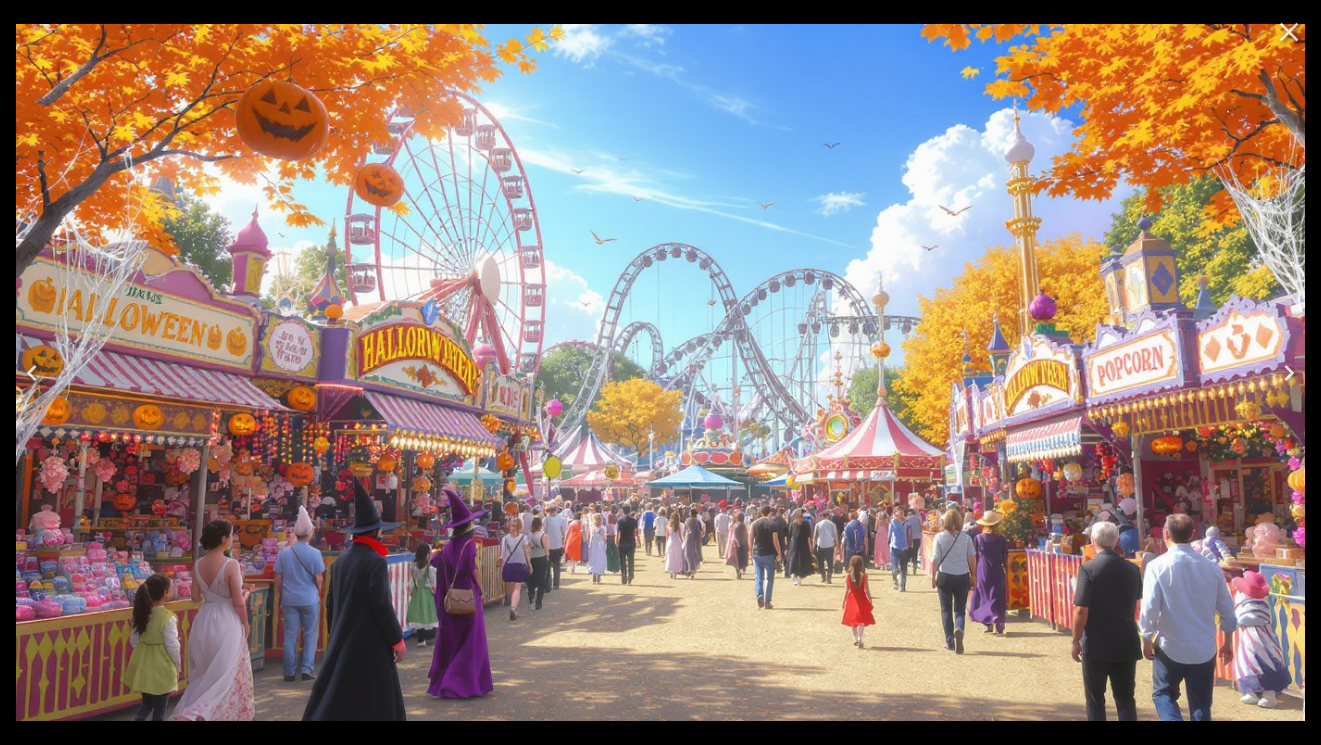 click 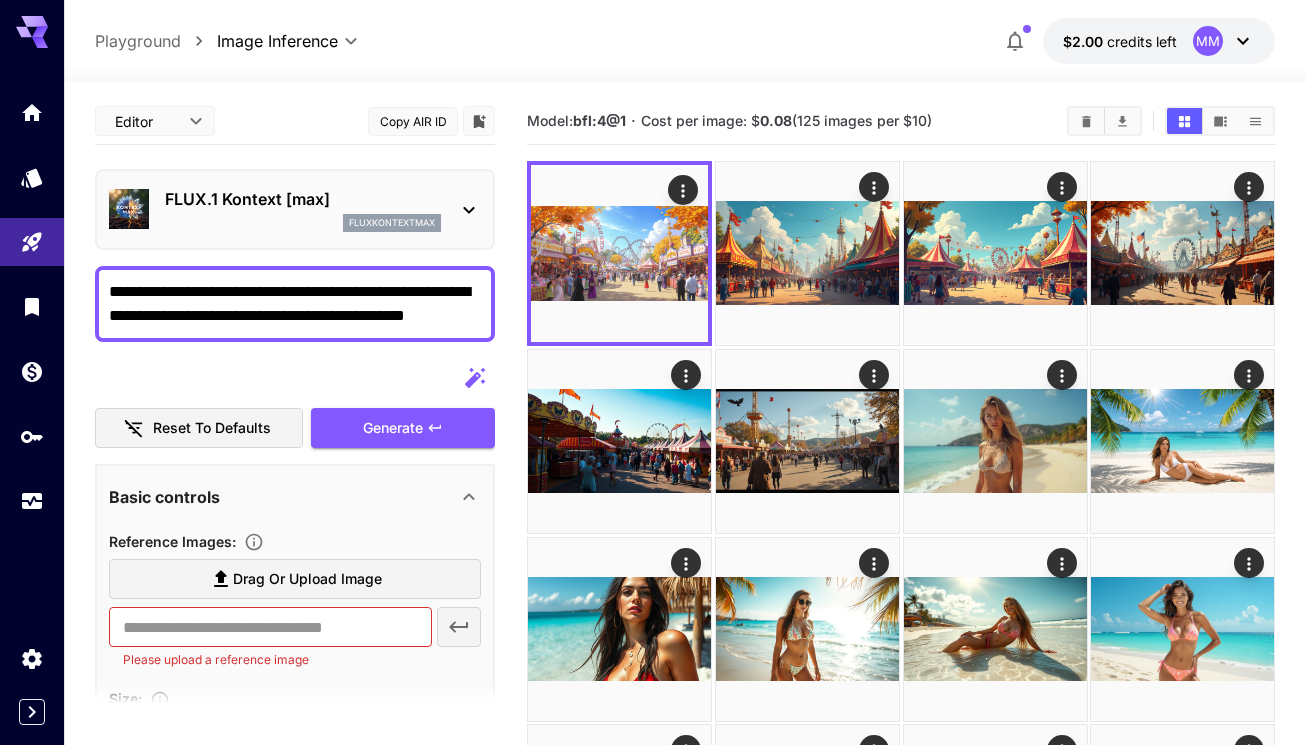 click on "**********" at bounding box center (295, 304) 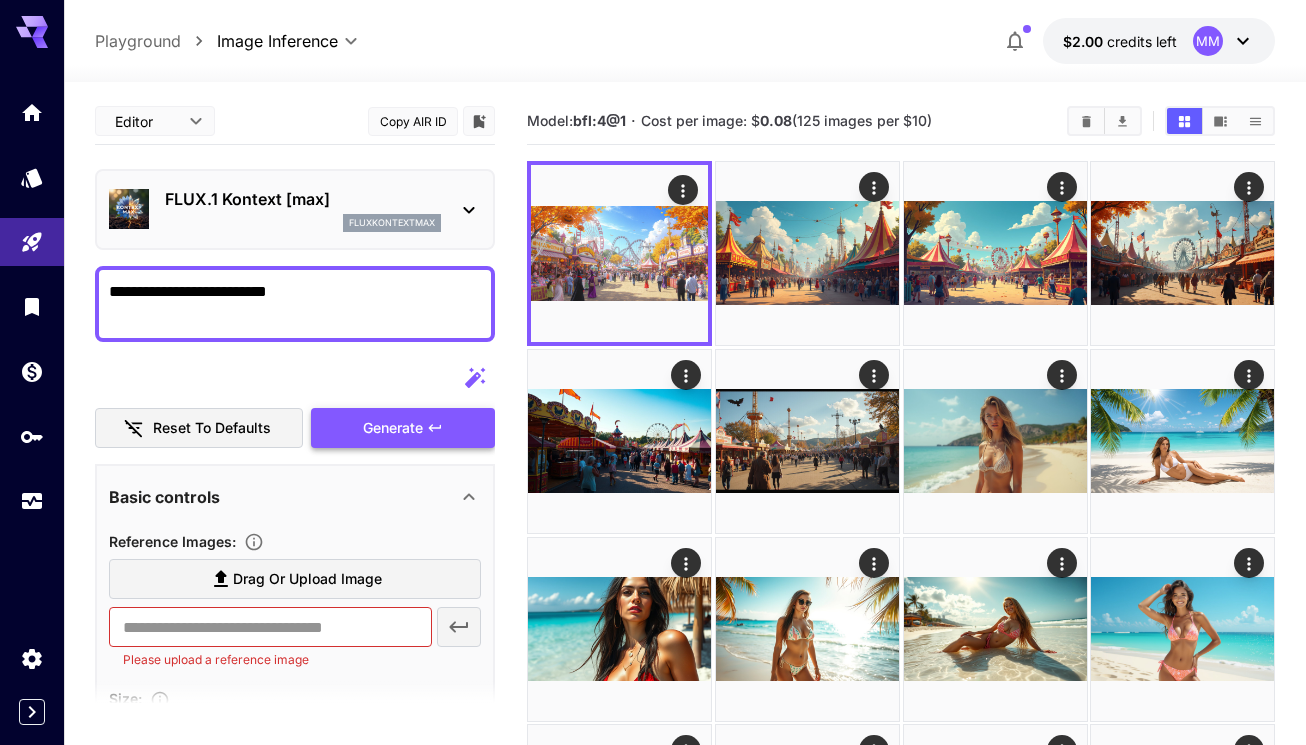 click on "Generate" at bounding box center (393, 428) 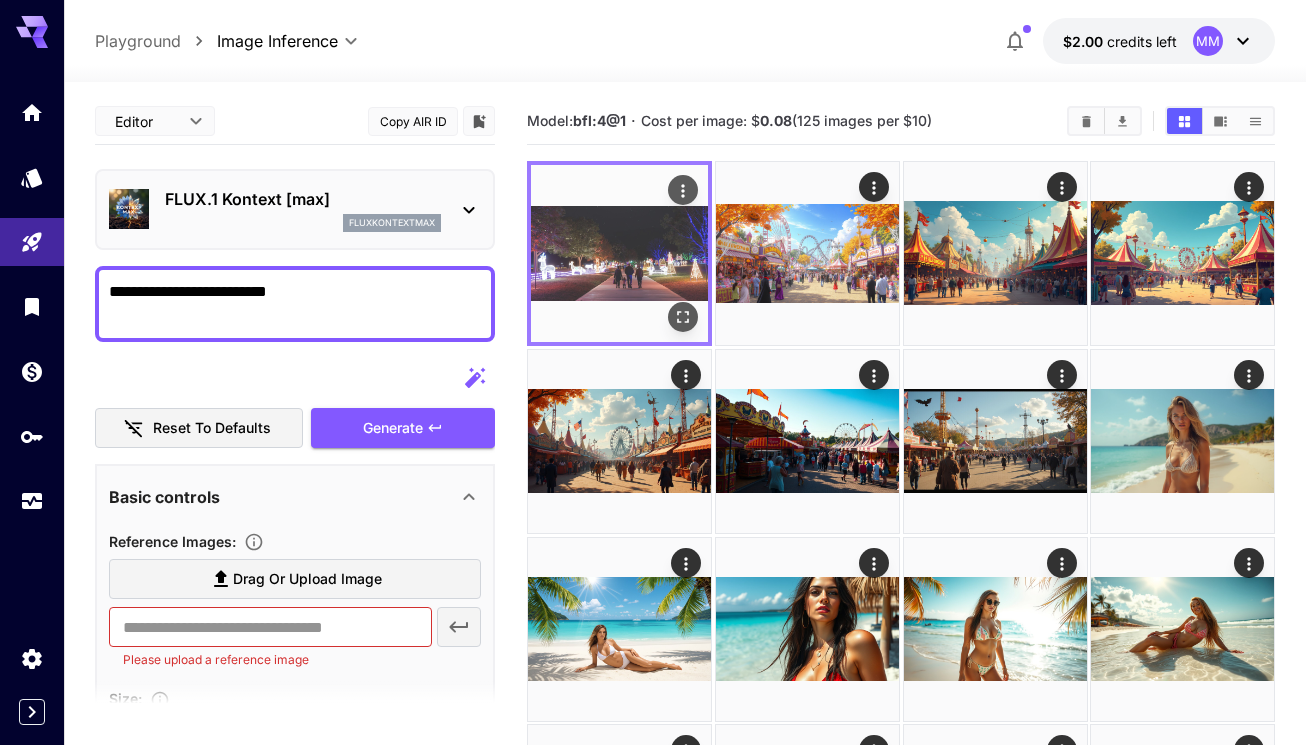 click at bounding box center [683, 317] 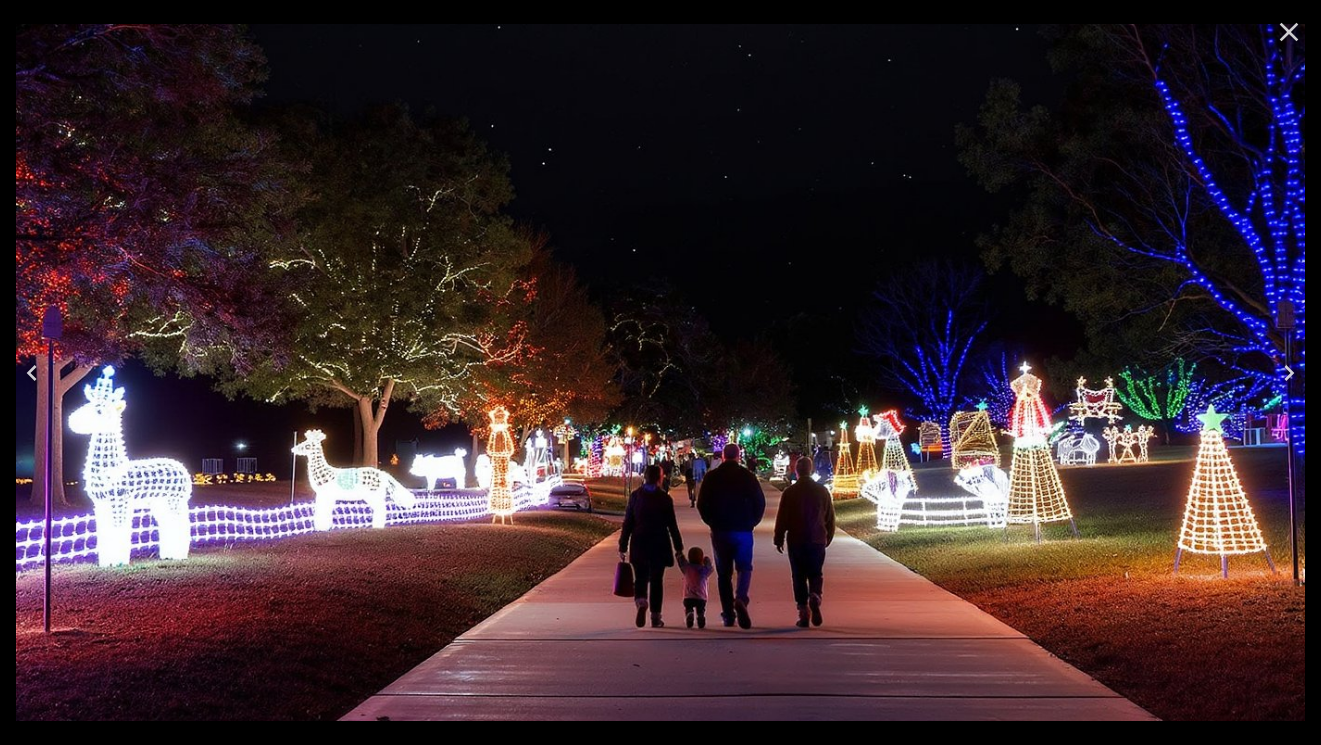 click 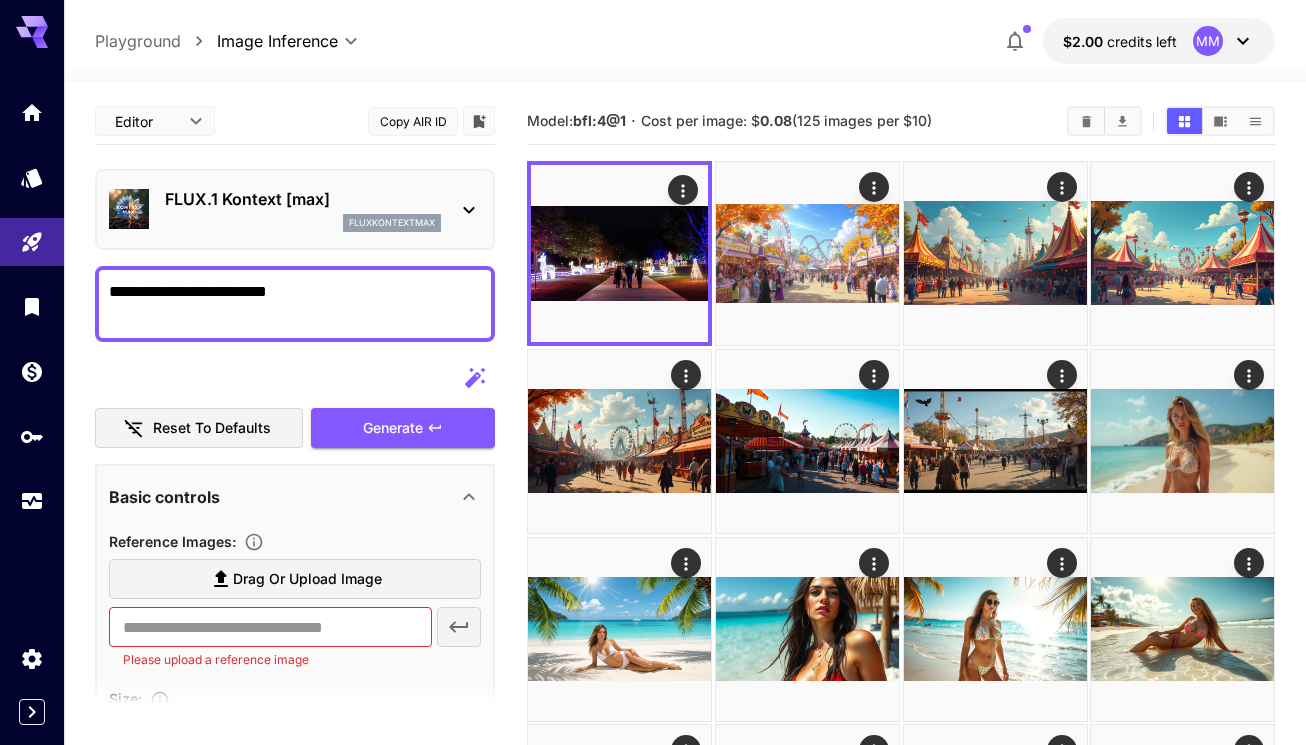 click on "**********" at bounding box center (295, 304) 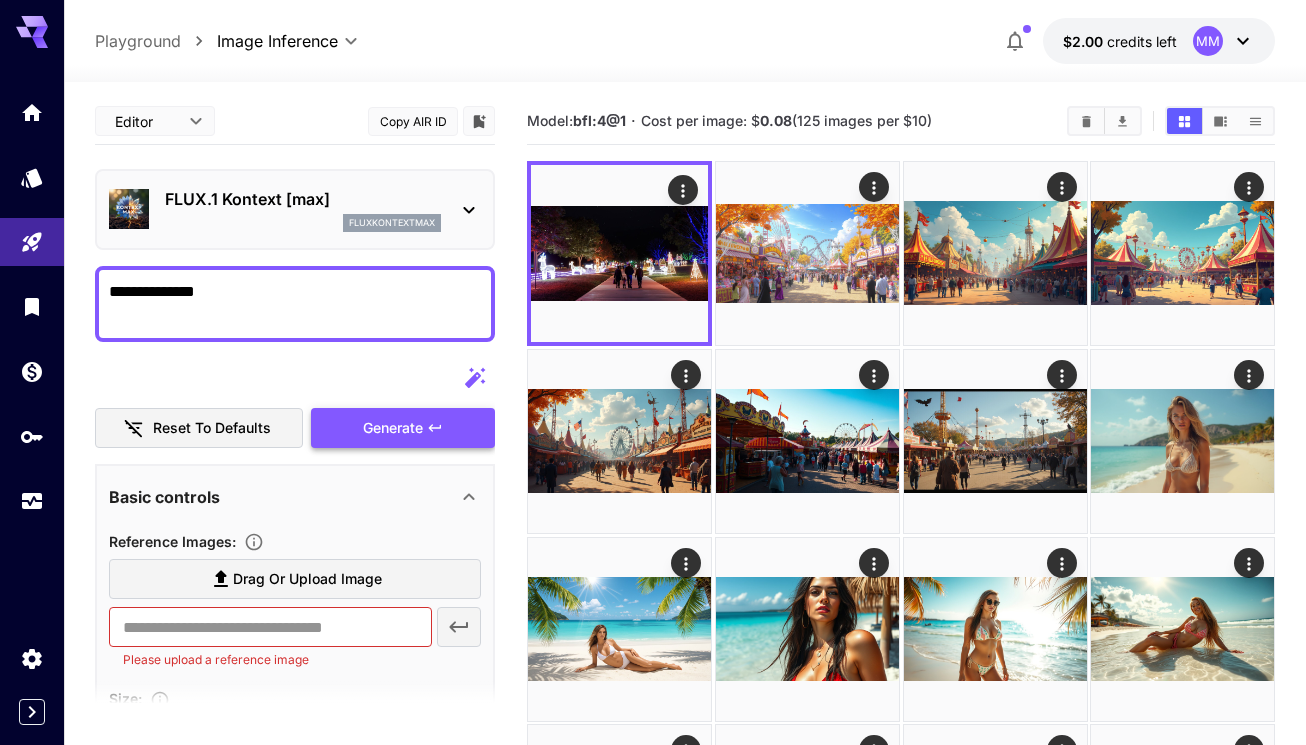 click on "Generate" at bounding box center [403, 428] 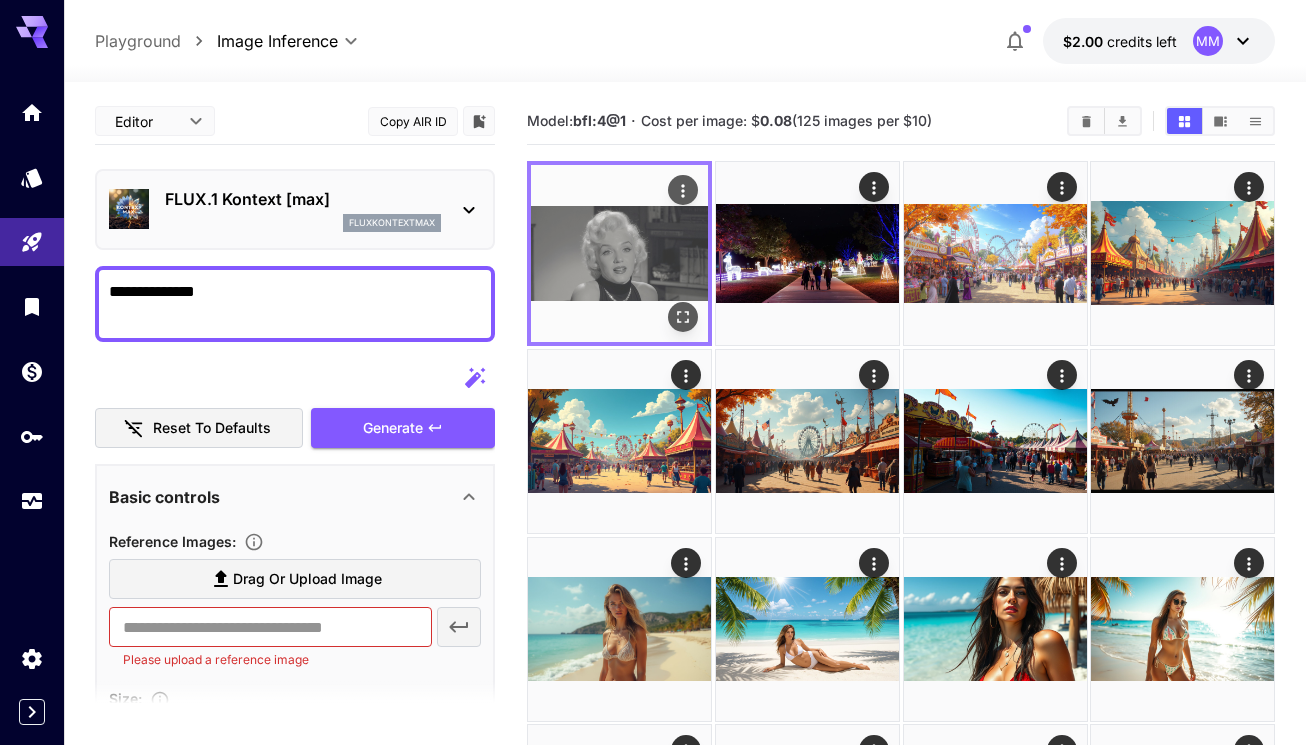 click at bounding box center [619, 253] 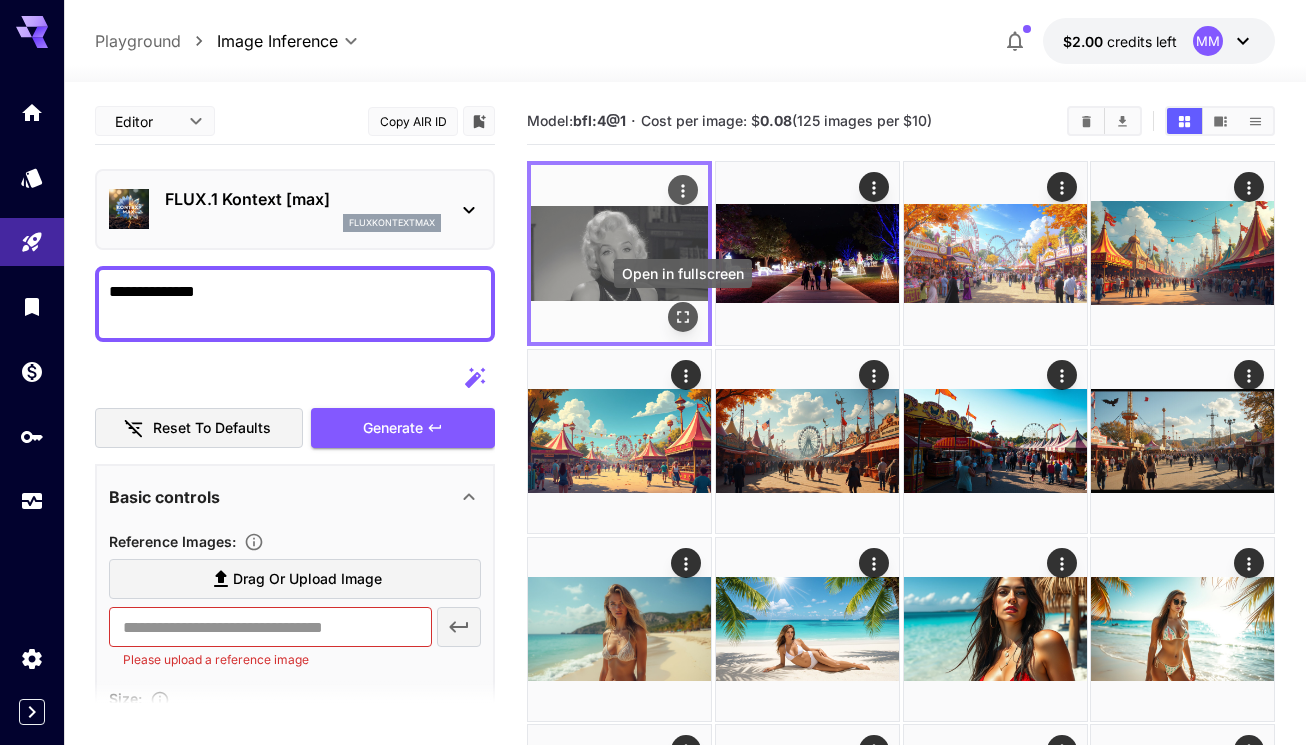 click 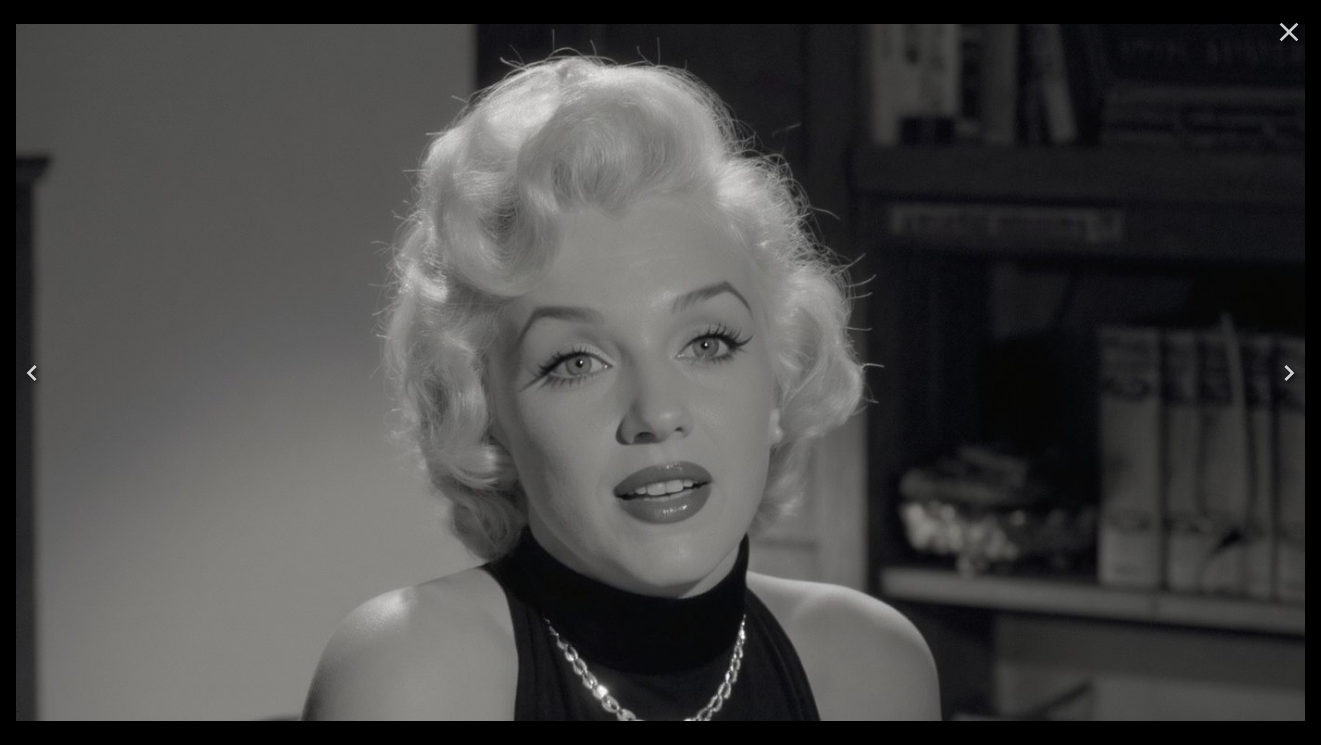 click 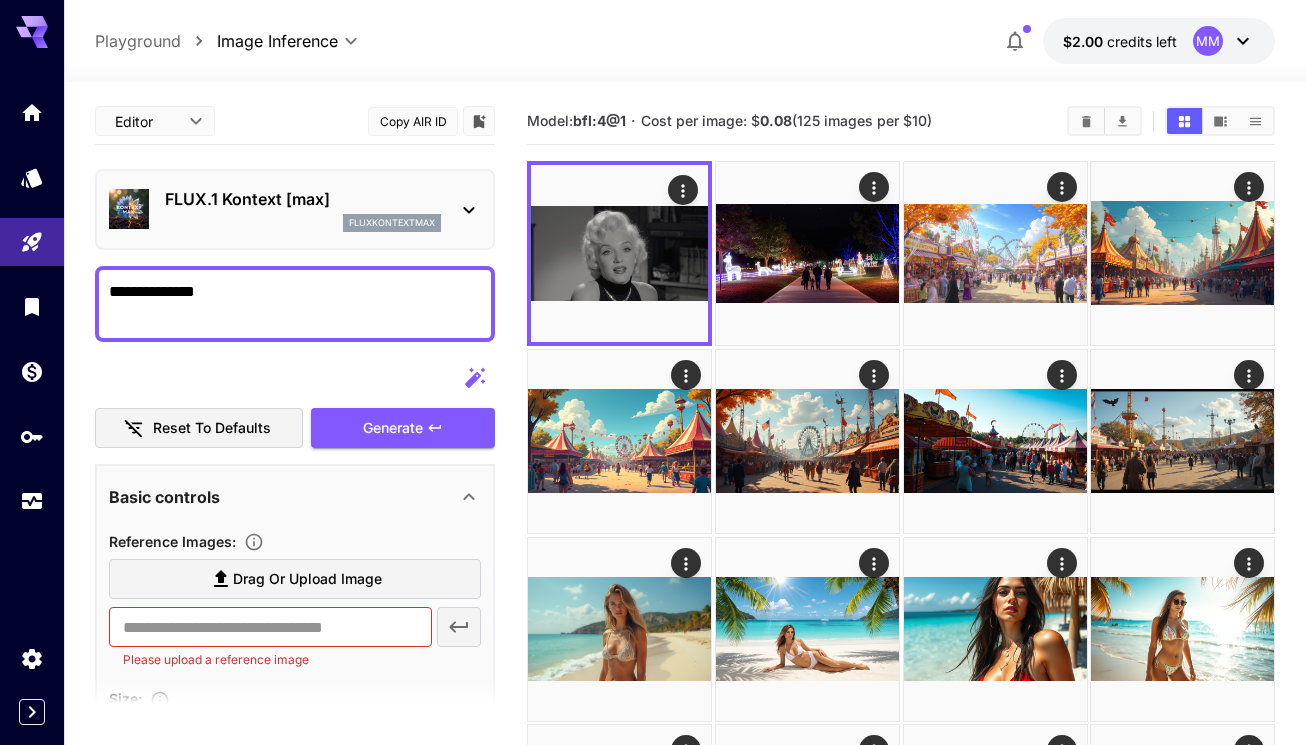 click on "**********" at bounding box center [295, 304] 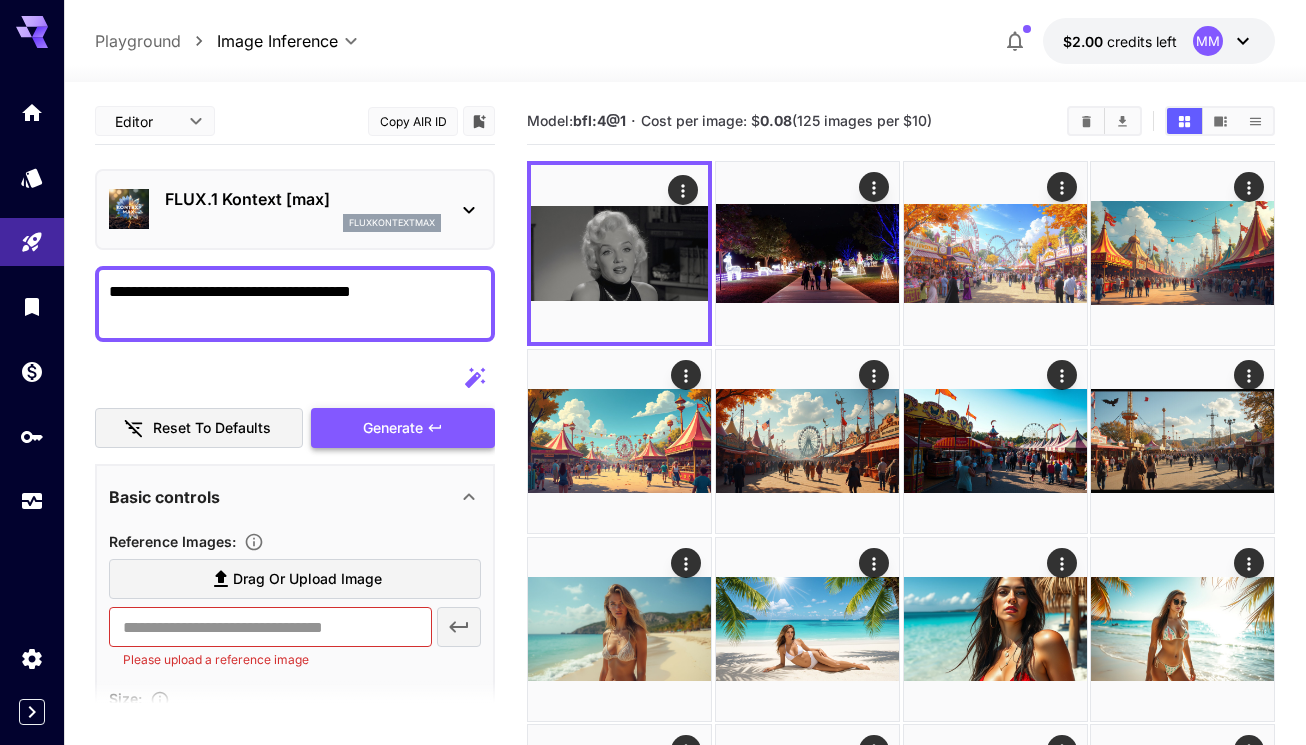 click on "Generate" at bounding box center [403, 428] 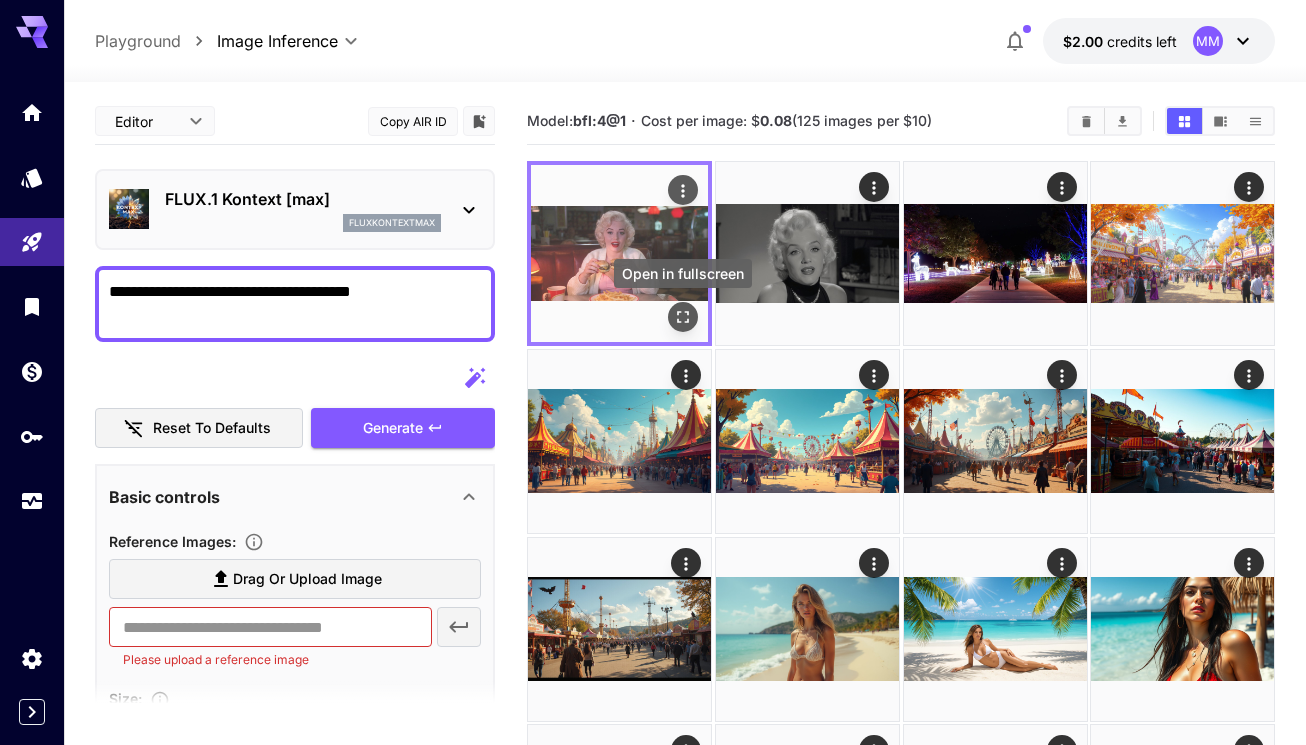 click 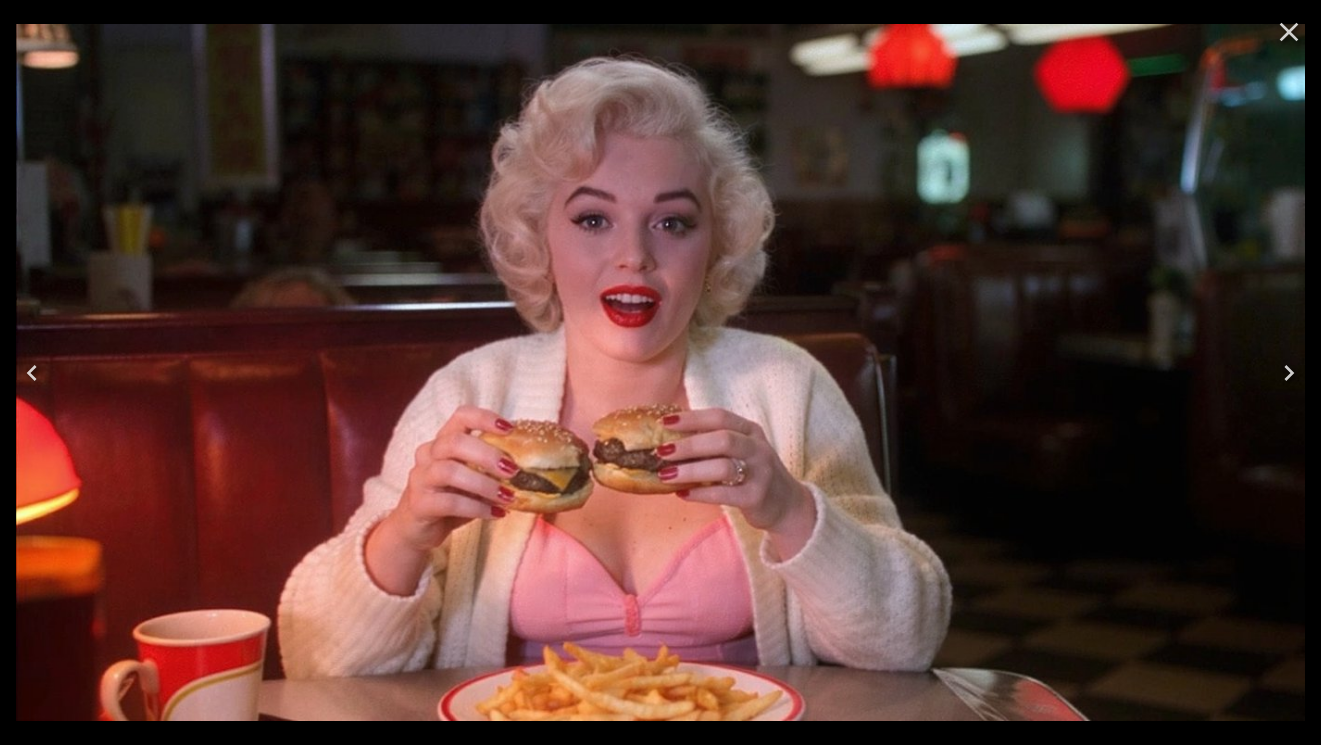 click 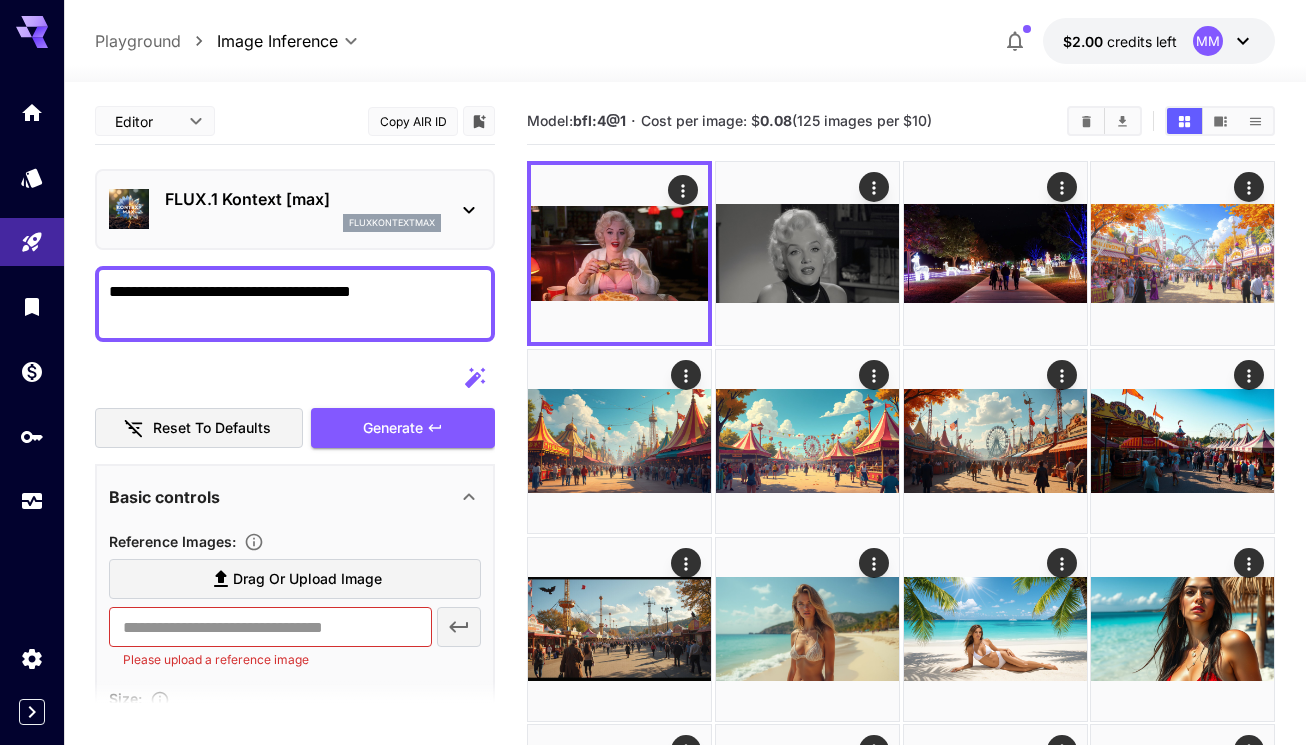 click on "**********" at bounding box center (295, 304) 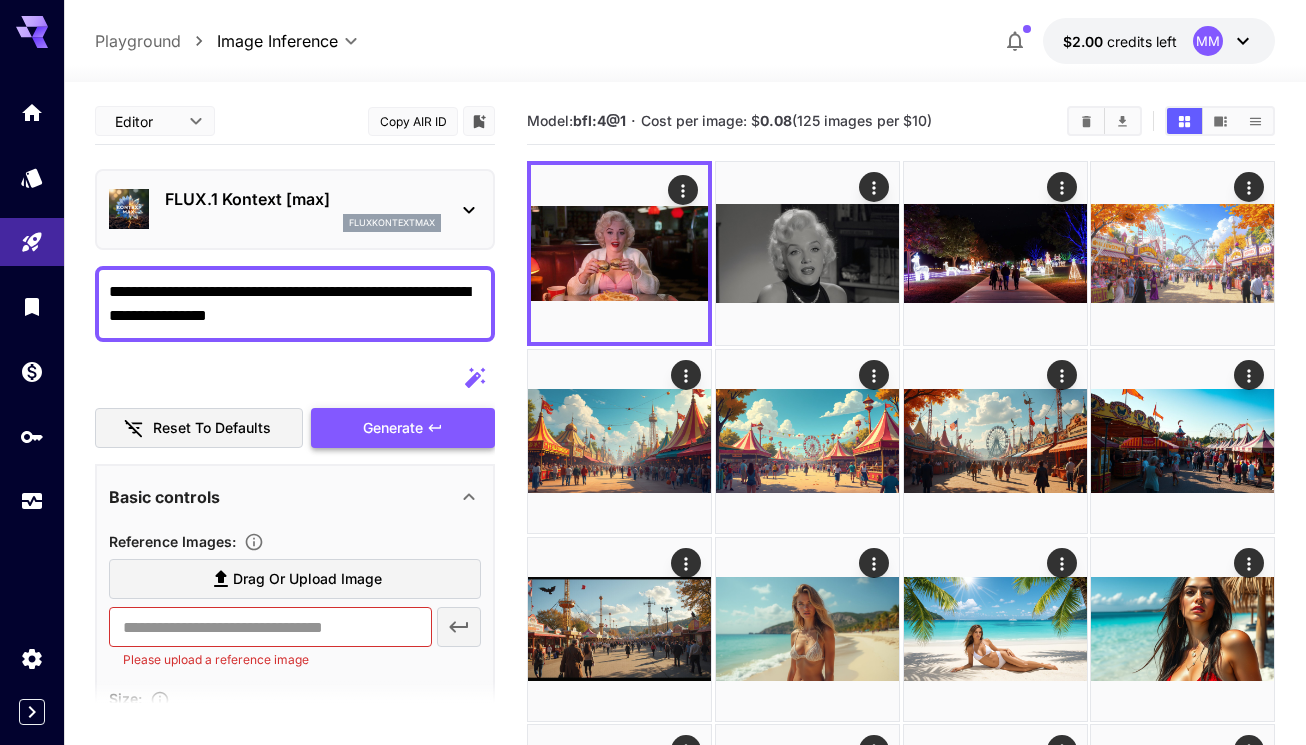 type on "**********" 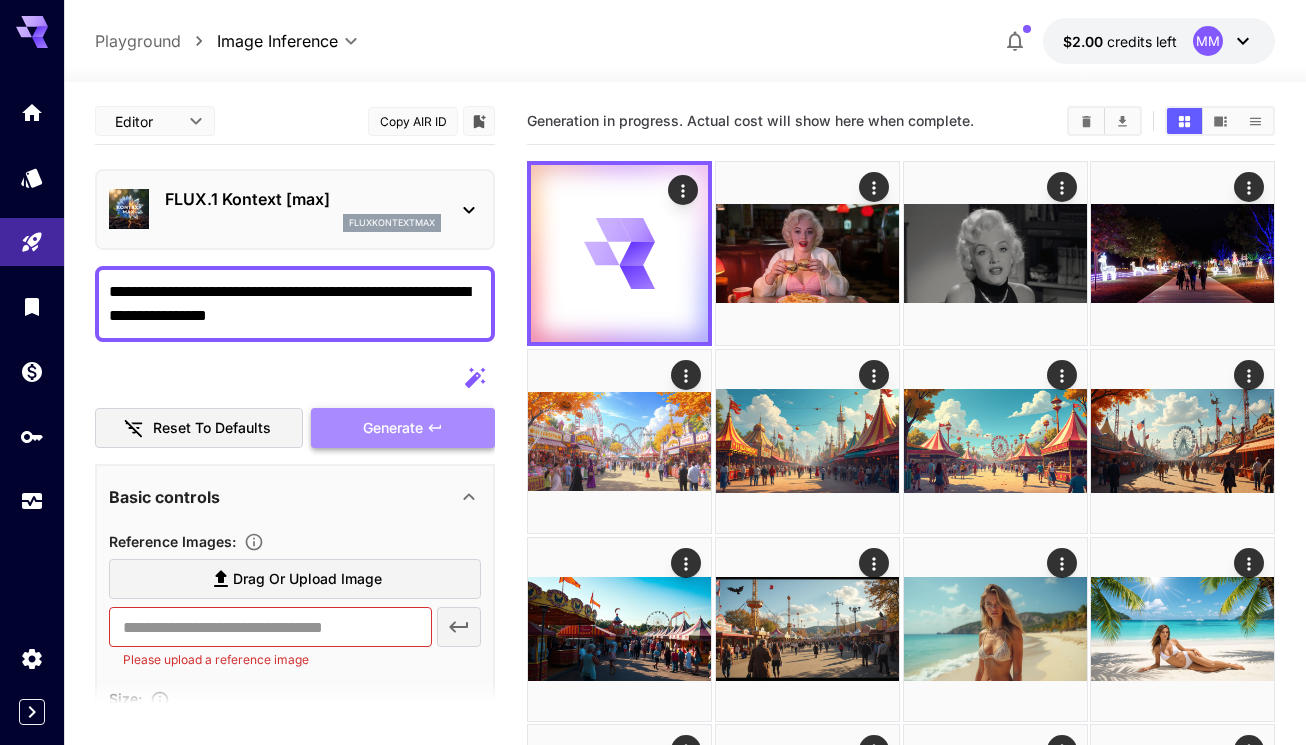 click on "Generate" at bounding box center [393, 428] 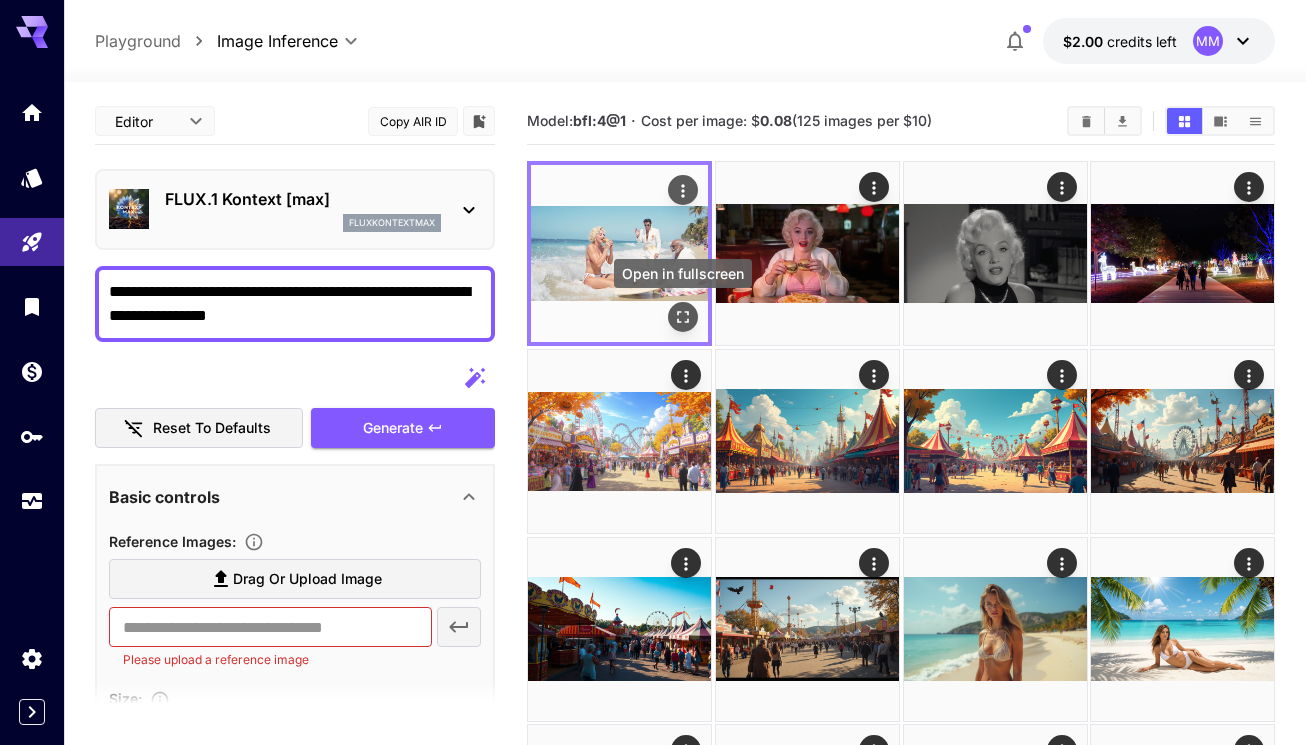 click 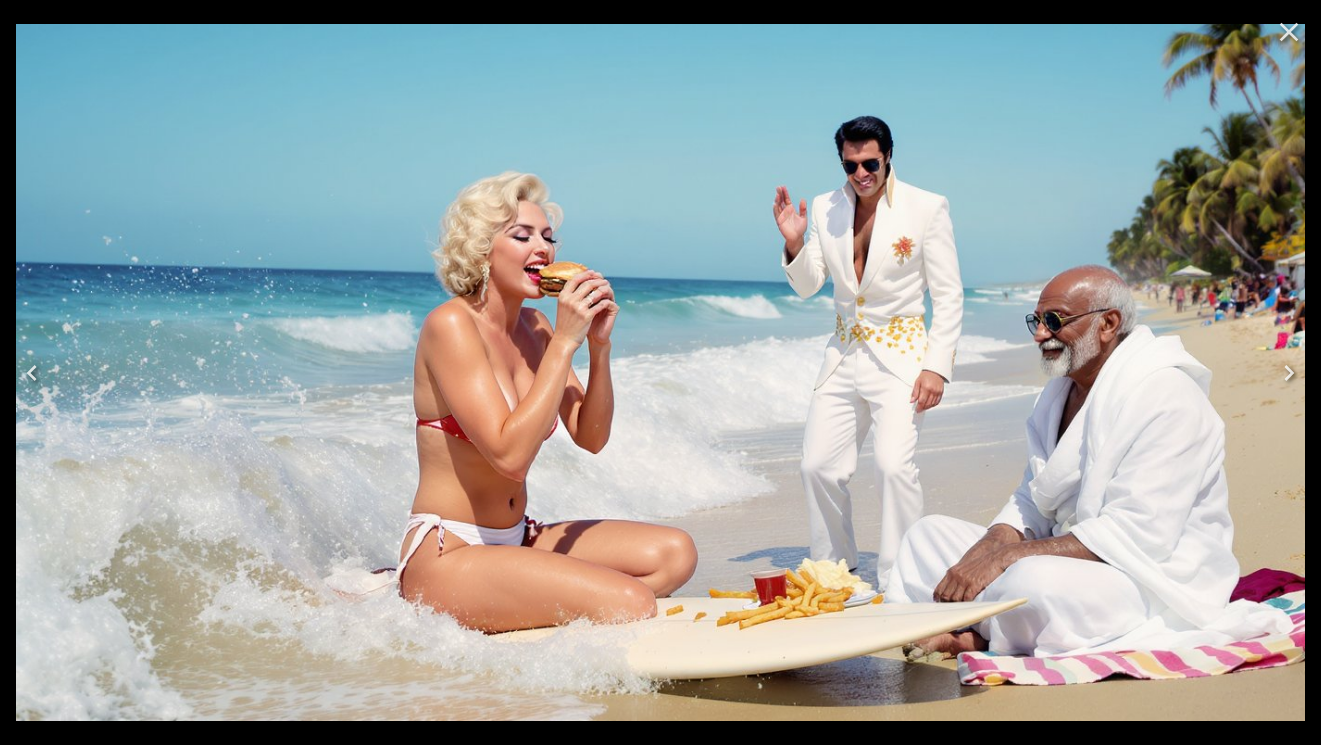 click 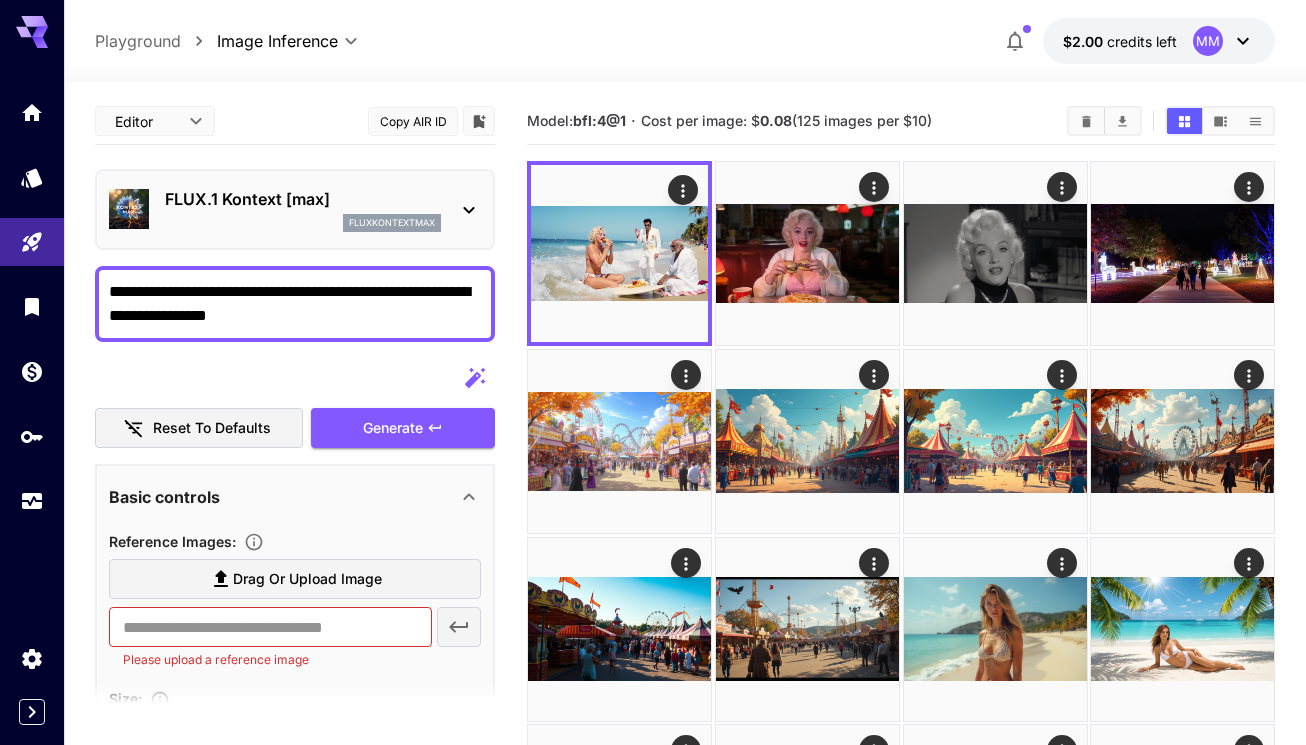 click 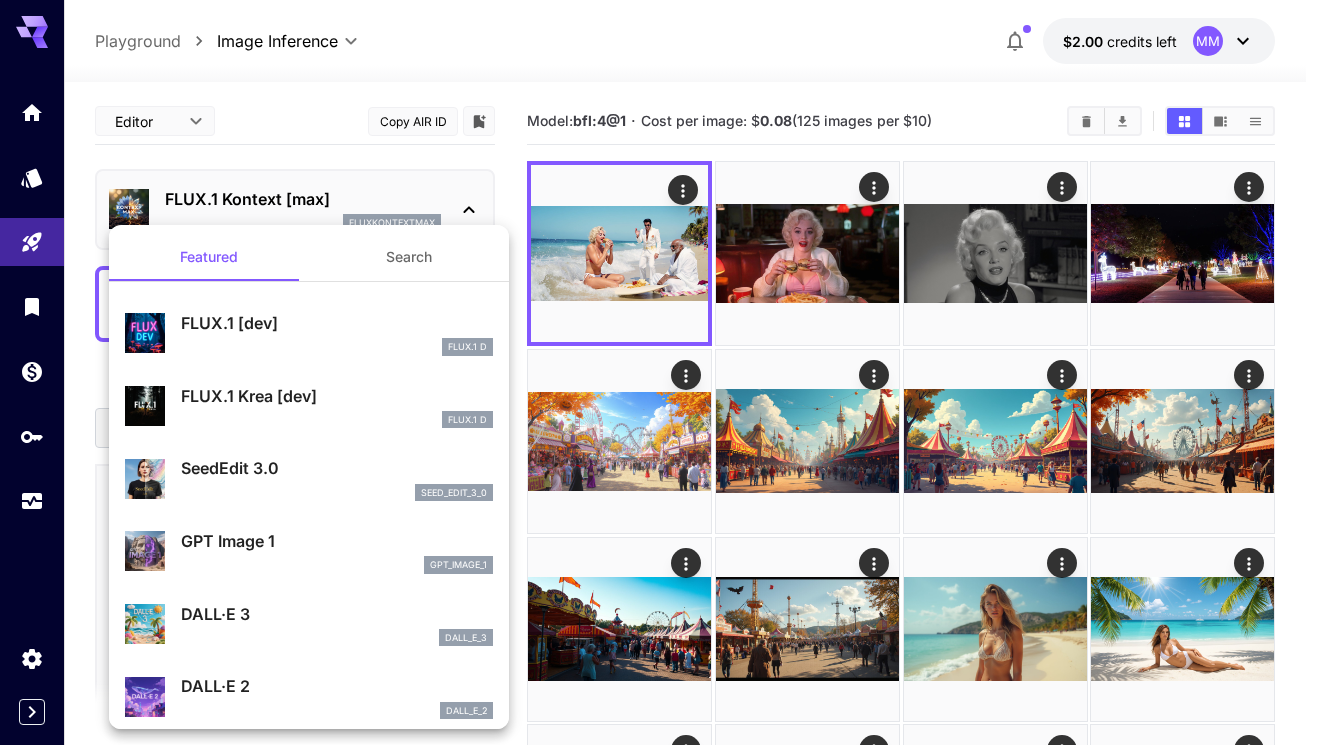 click on "FLUX.1 D" at bounding box center (337, 347) 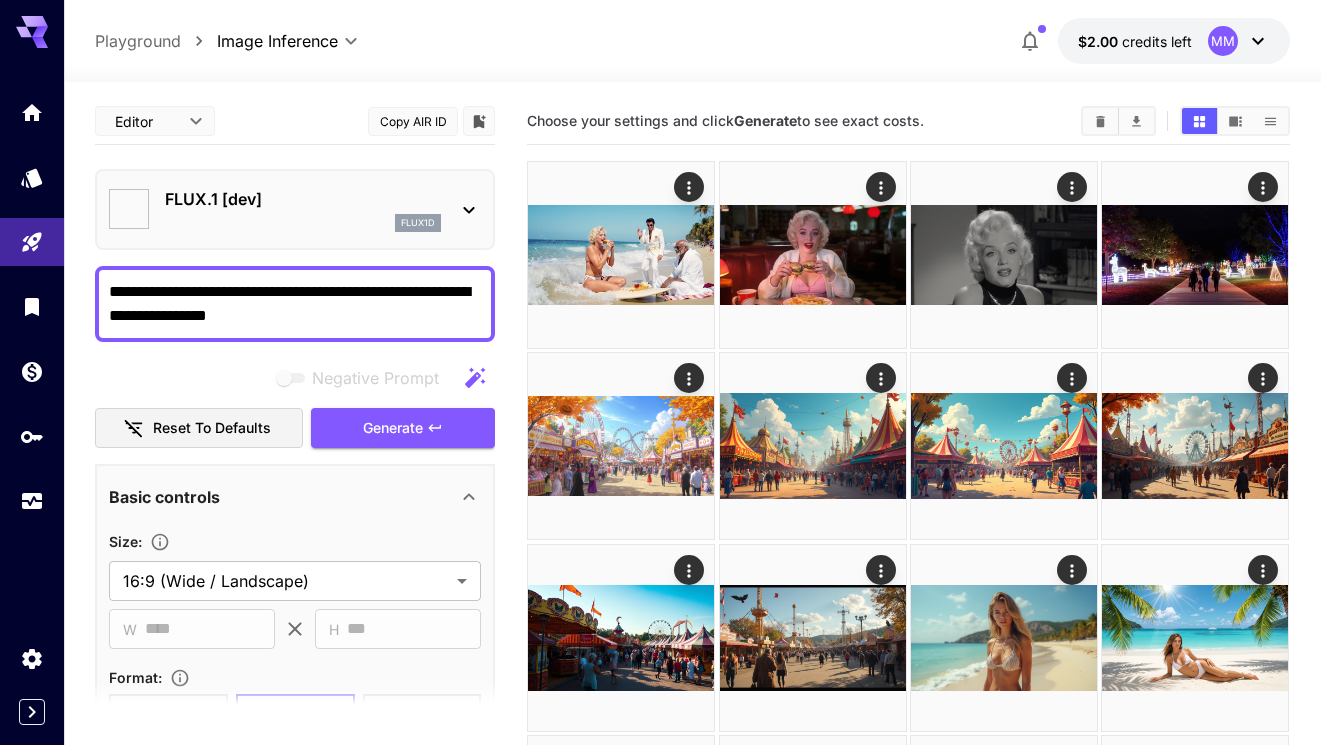 type on "**********" 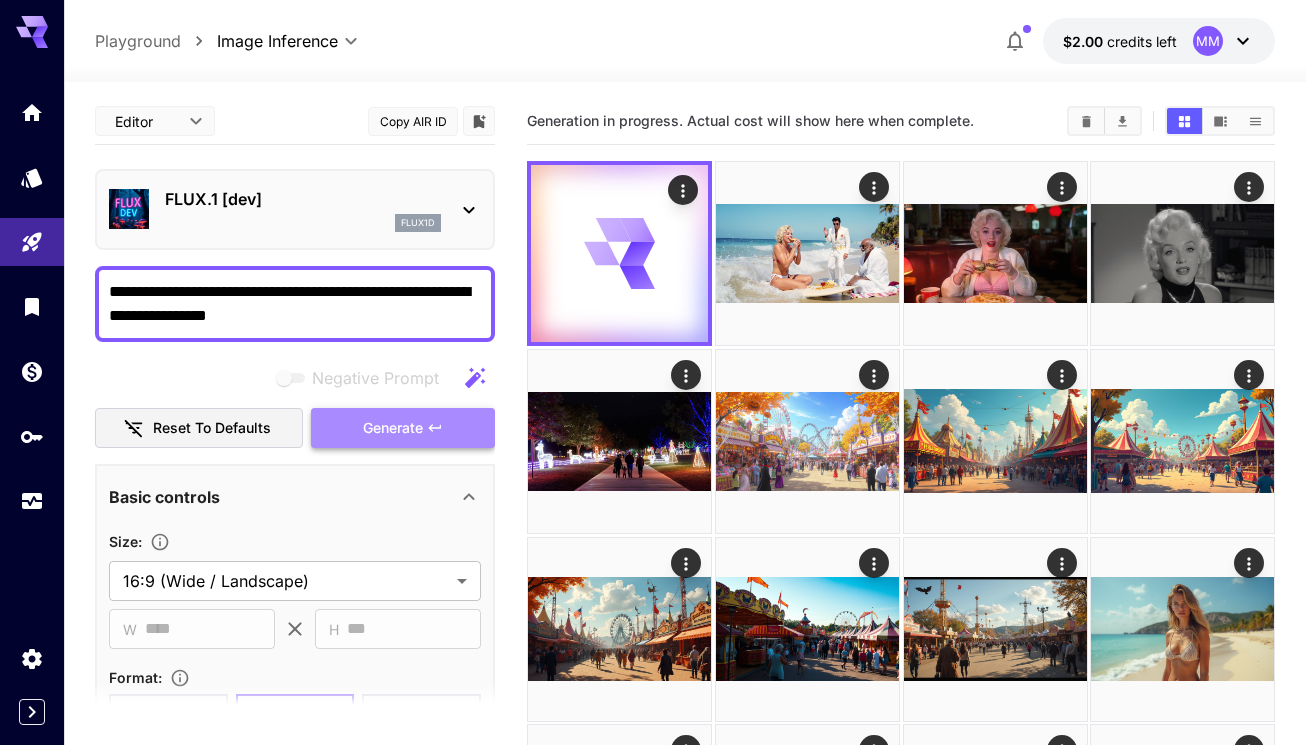 click on "Generate" at bounding box center [393, 428] 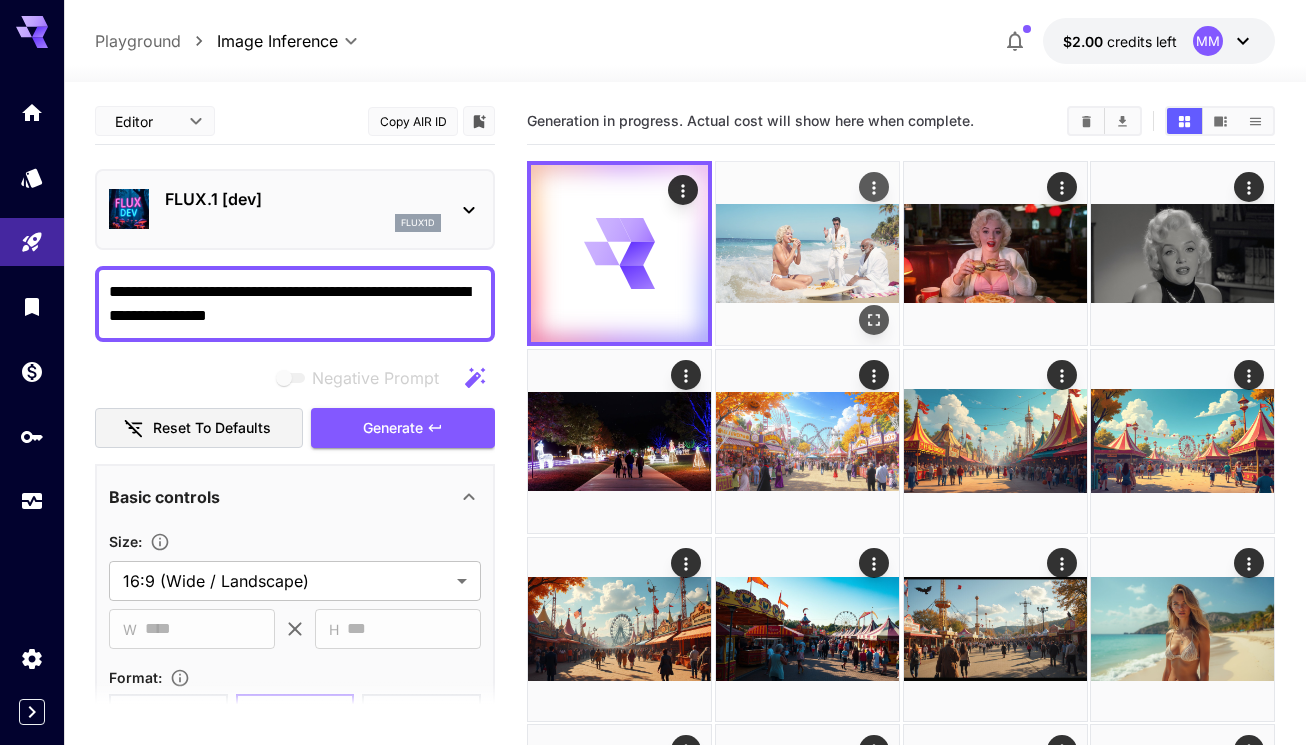 click at bounding box center (807, 253) 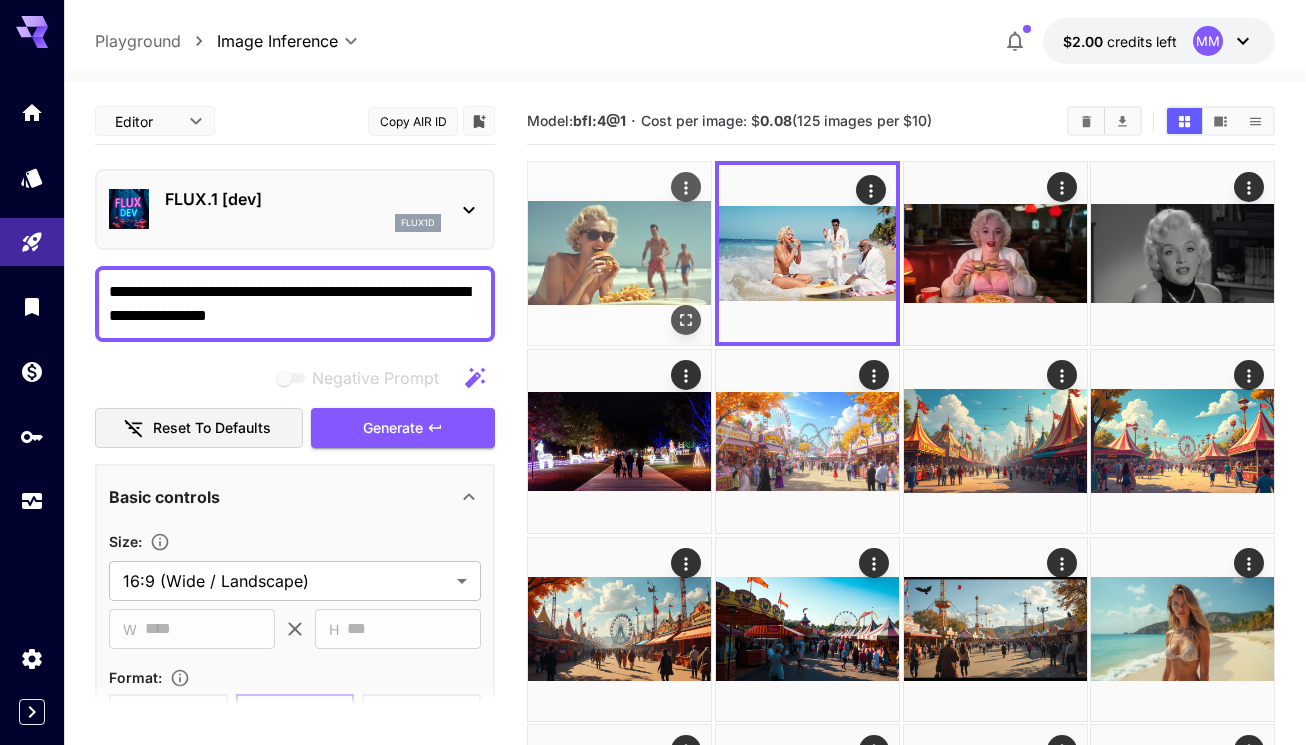 click at bounding box center (619, 253) 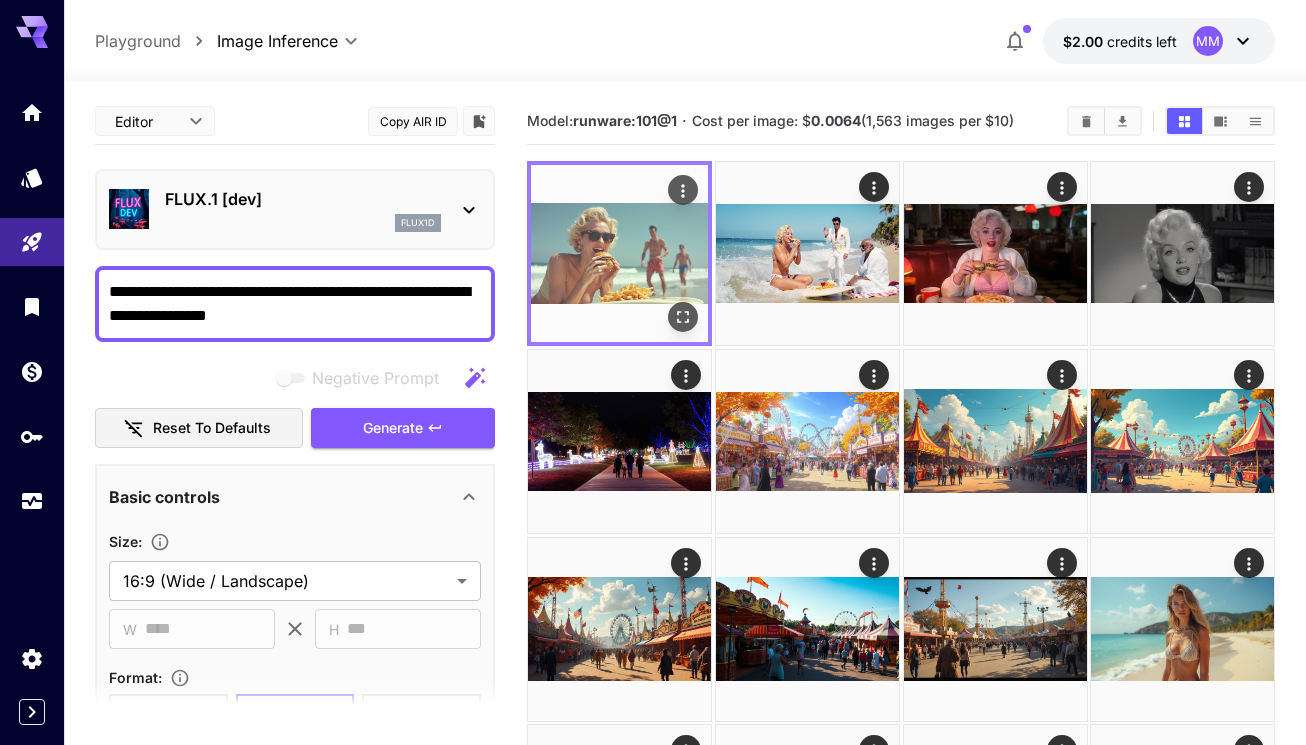 click 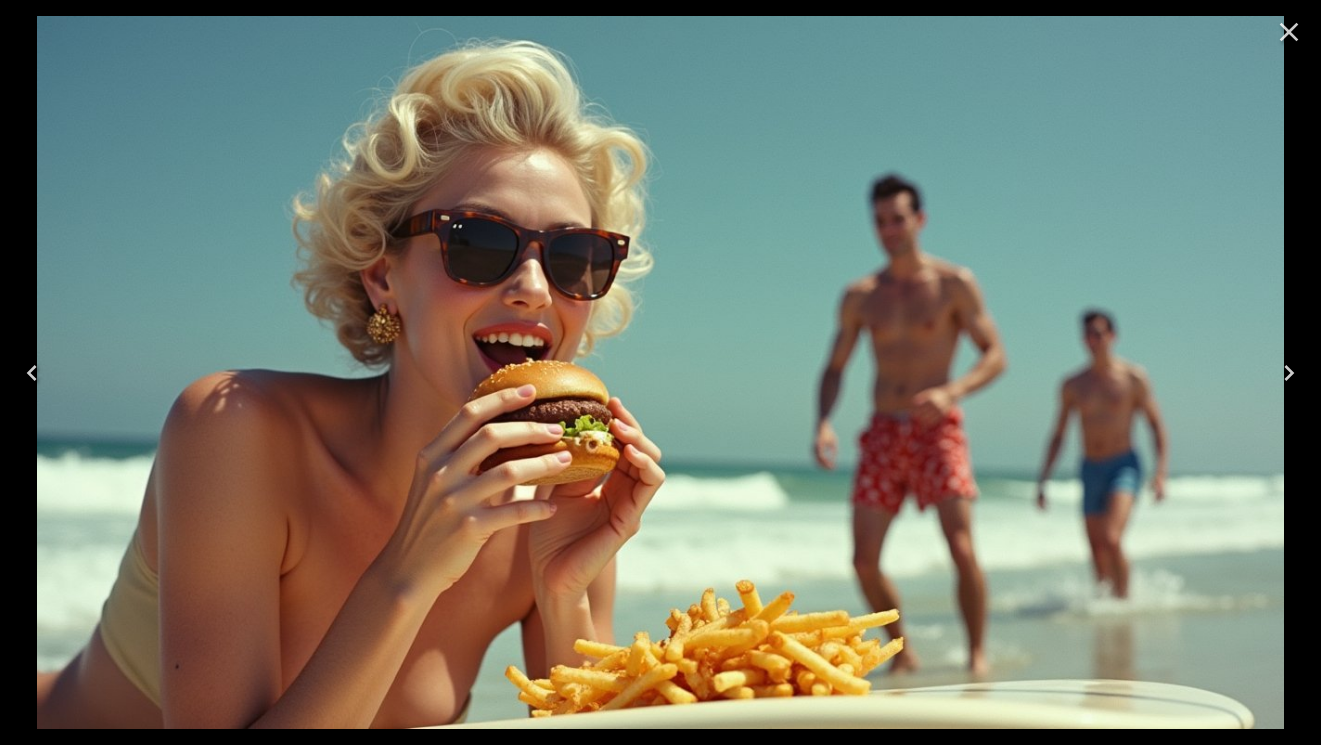 click 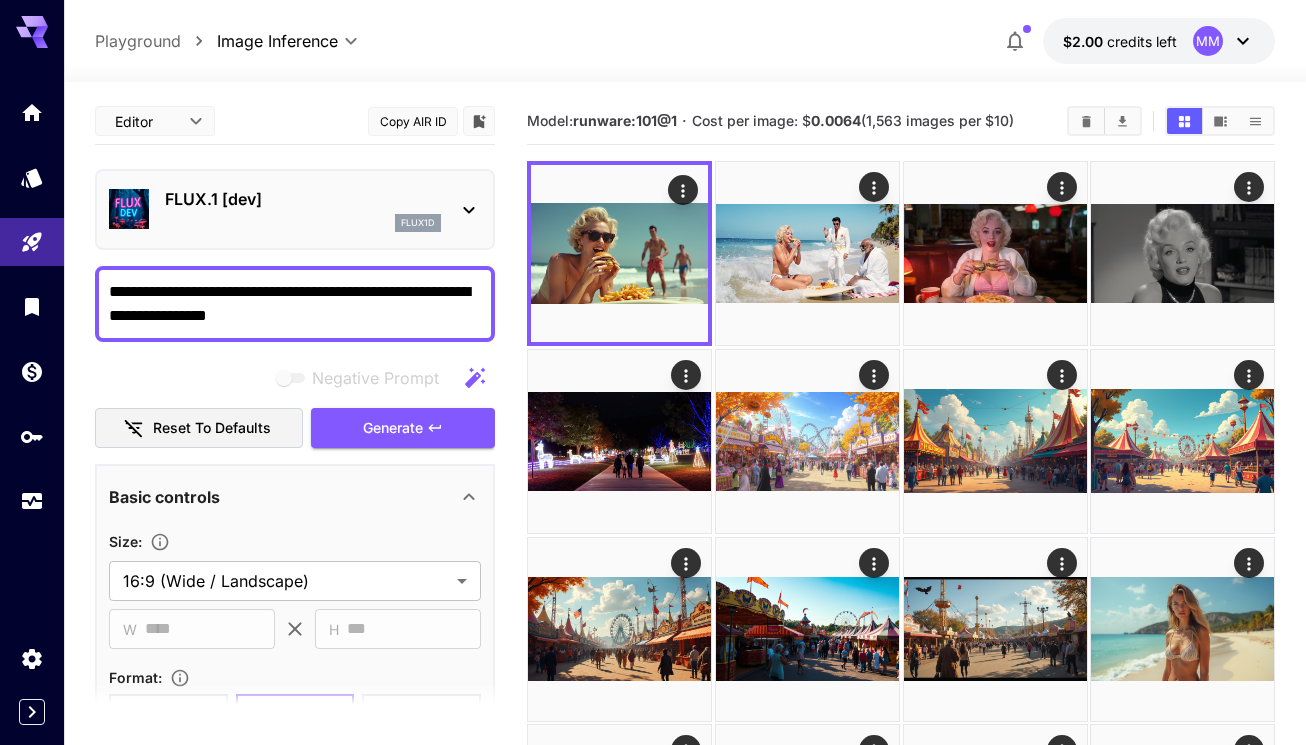 click 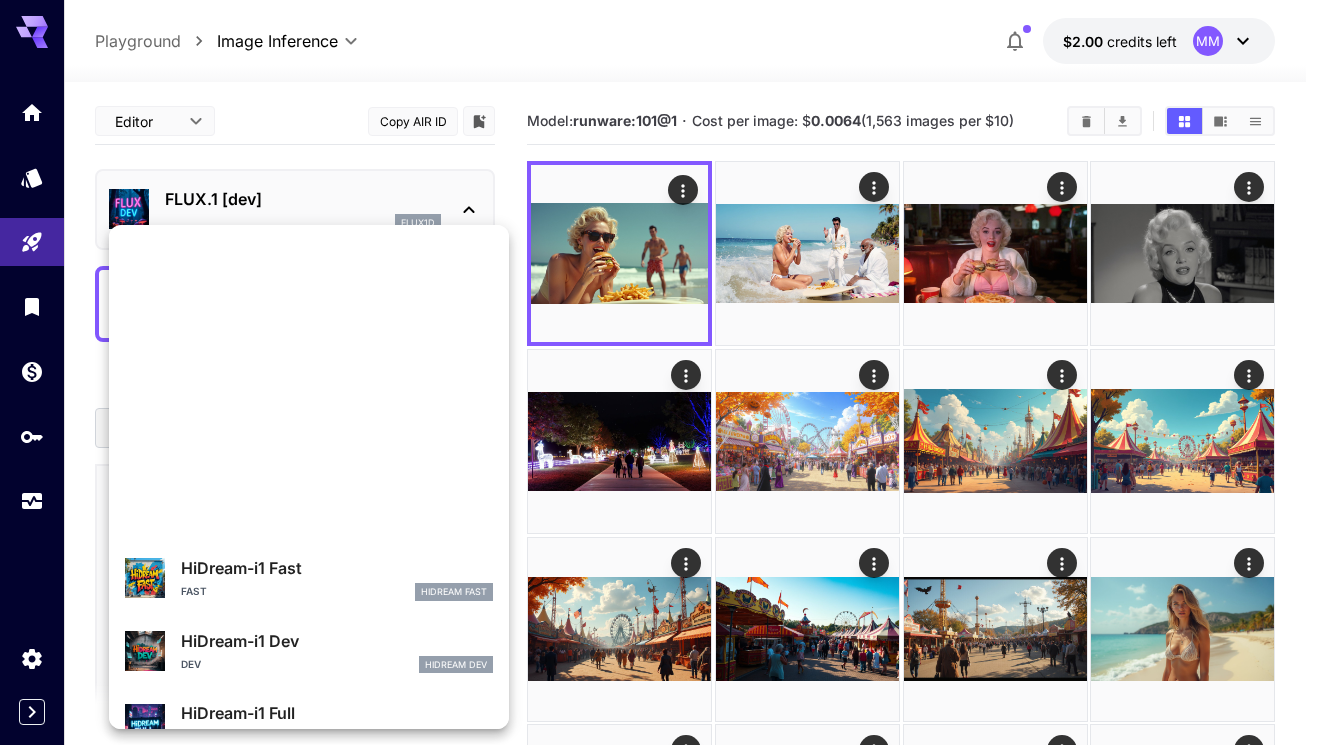 scroll, scrollTop: 1107, scrollLeft: 0, axis: vertical 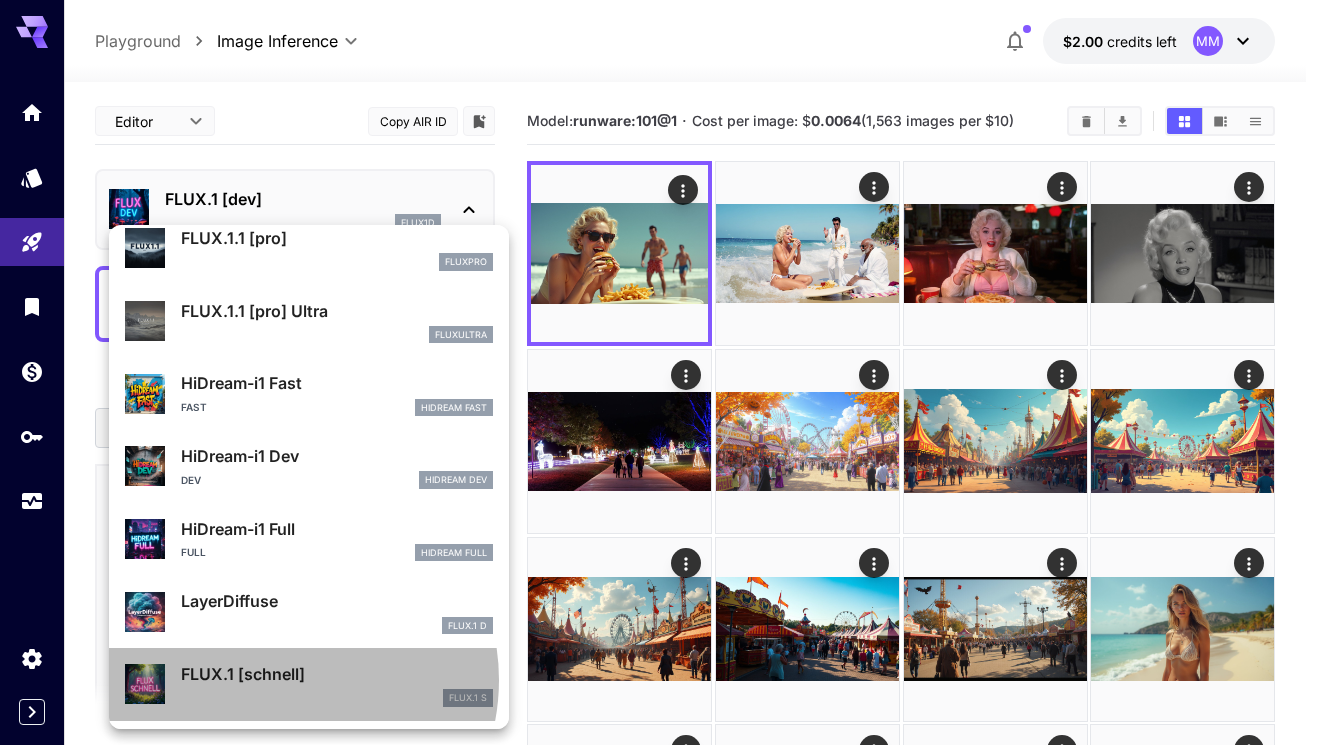 click on "FLUX.1 [schnell]" at bounding box center (337, 674) 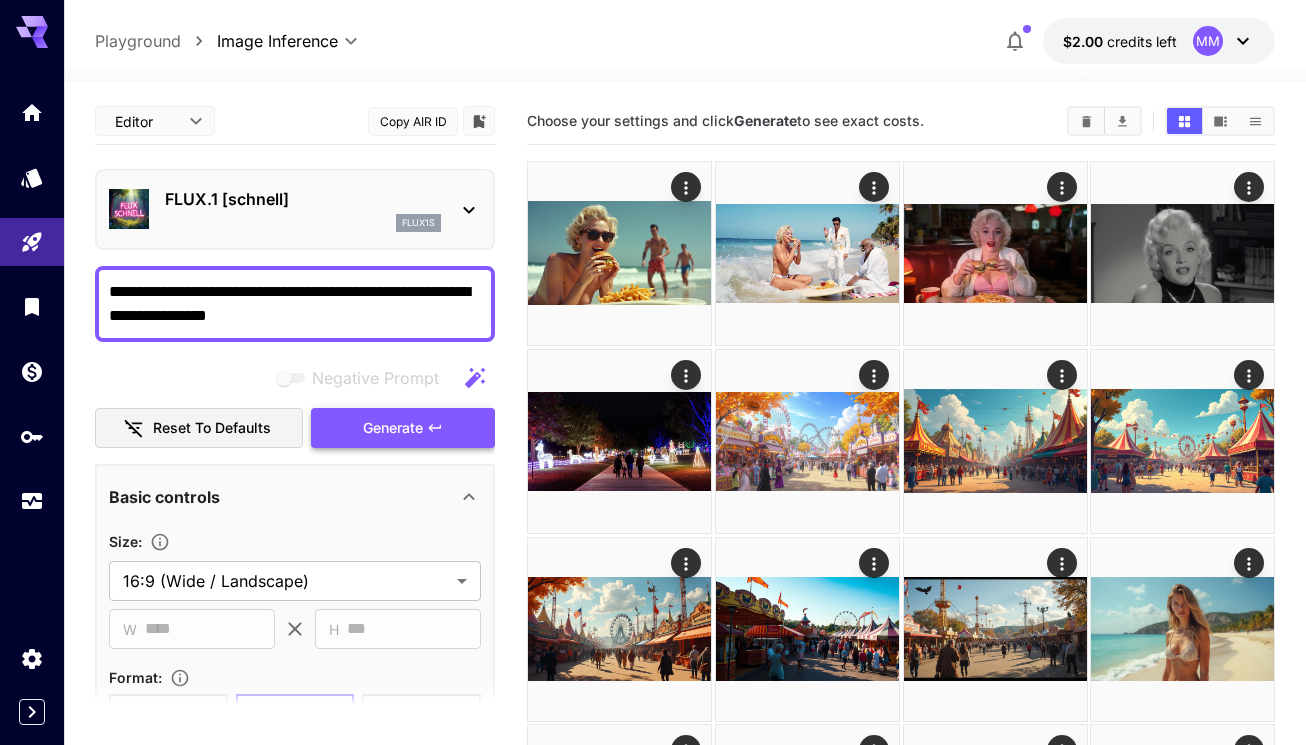 click on "Generate" at bounding box center (393, 428) 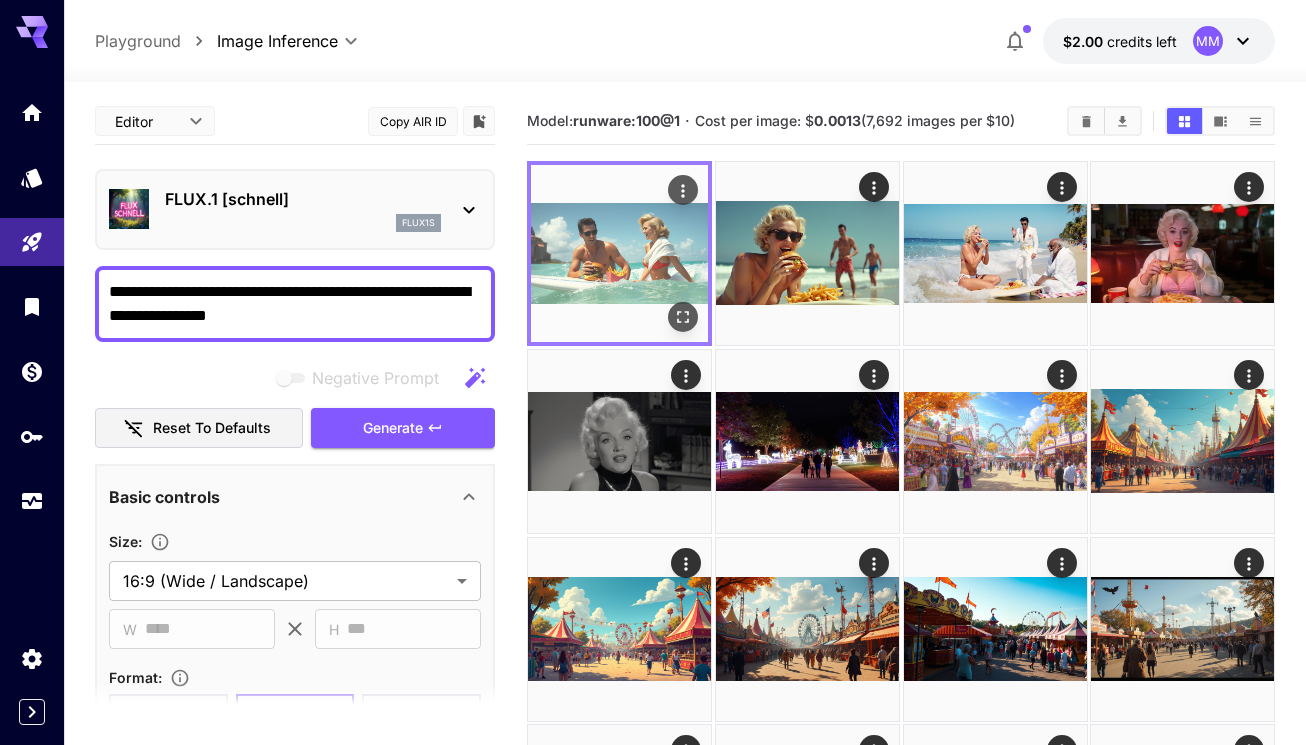 click 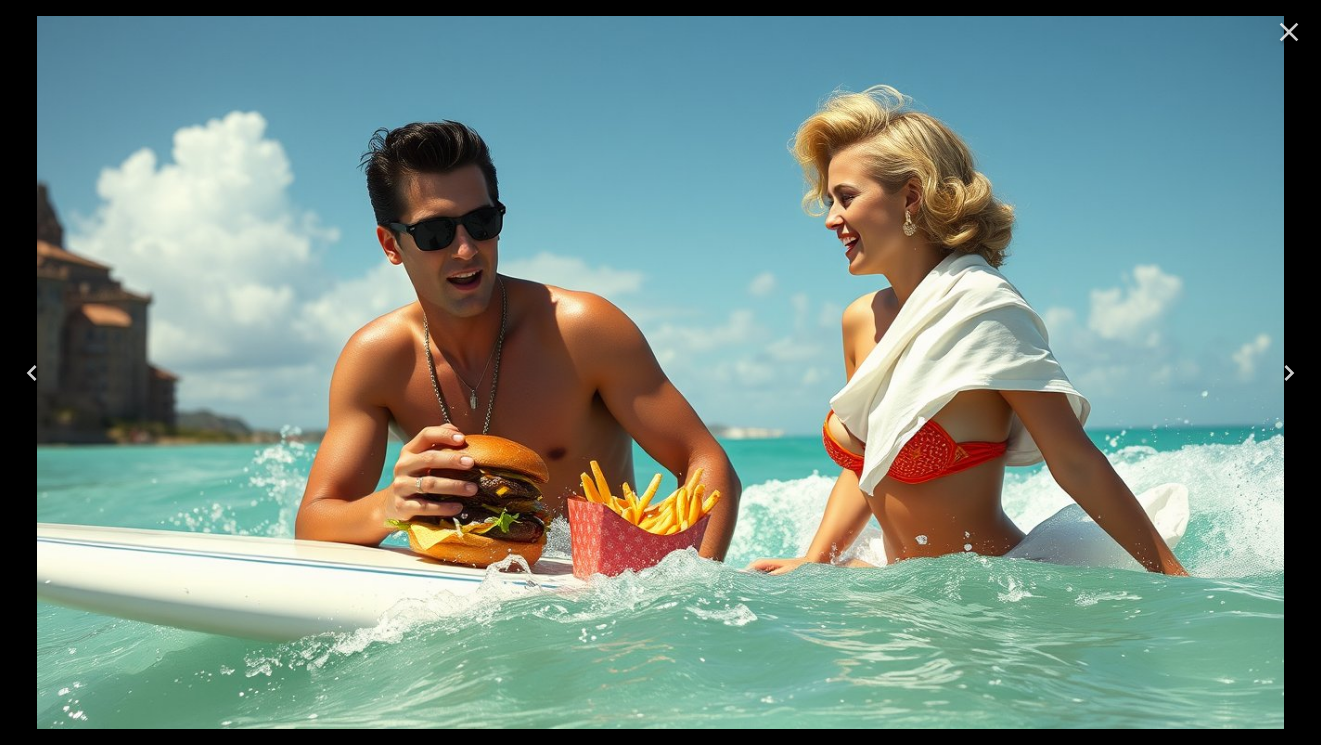 scroll, scrollTop: 0, scrollLeft: 0, axis: both 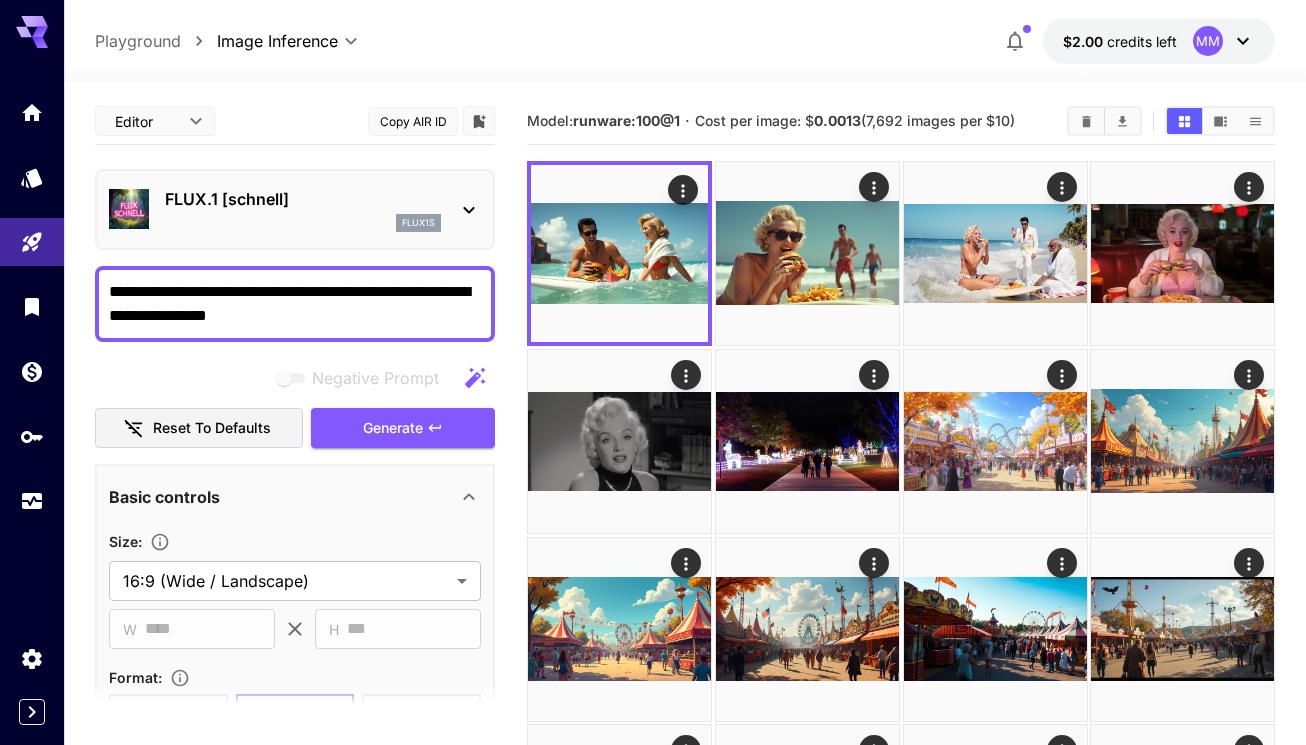 drag, startPoint x: 330, startPoint y: 291, endPoint x: 348, endPoint y: 319, distance: 33.286633 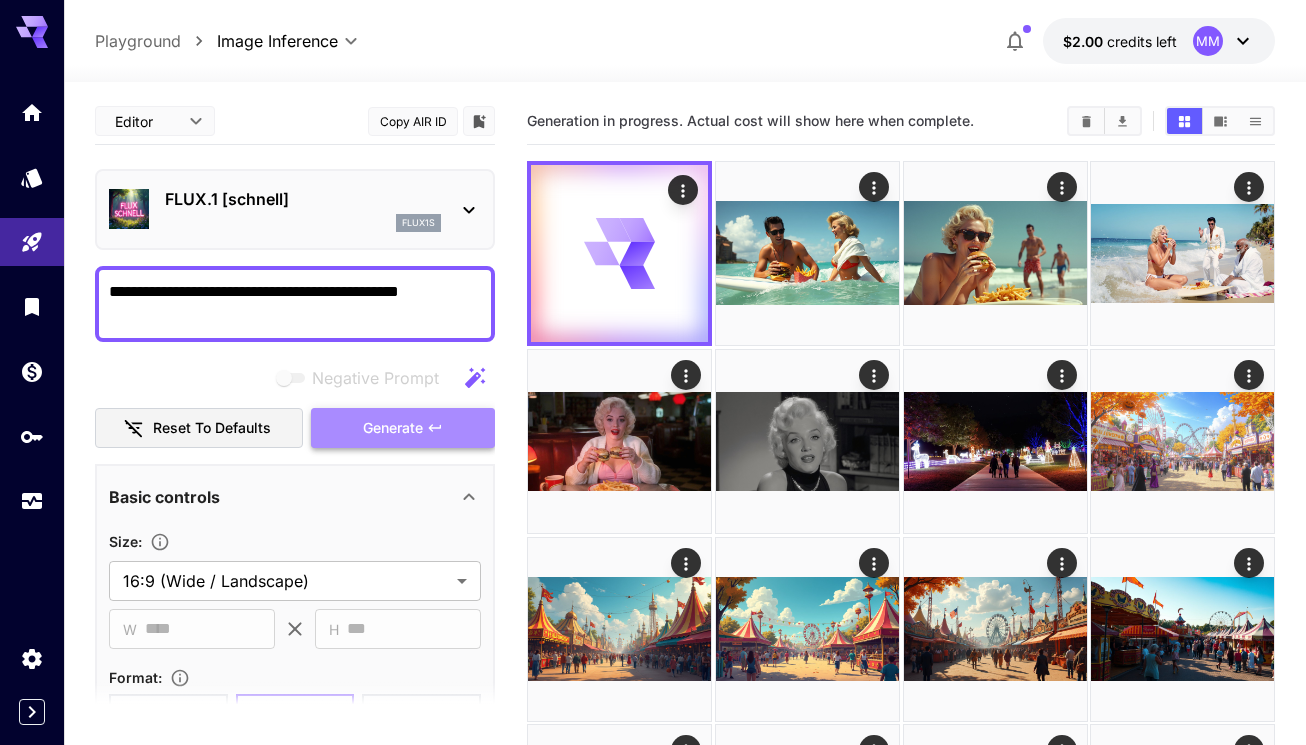 click on "Generate" at bounding box center [403, 428] 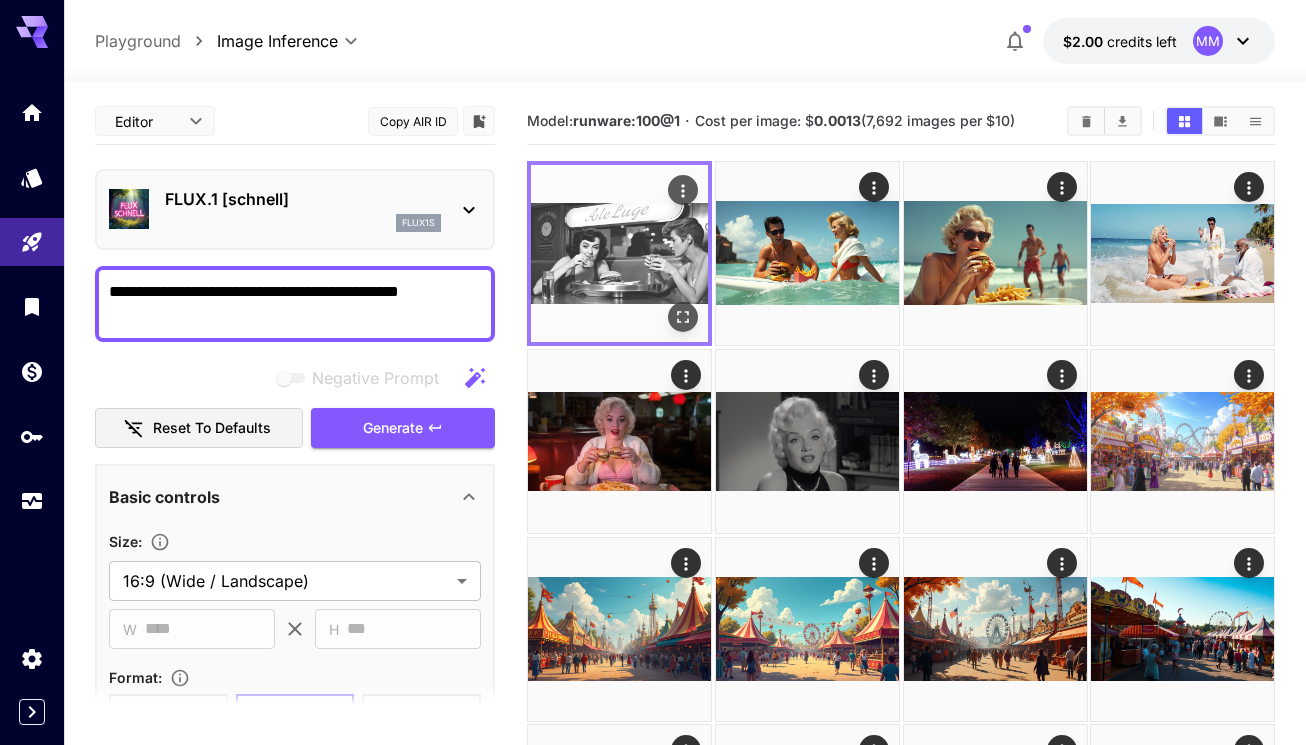 click at bounding box center [619, 253] 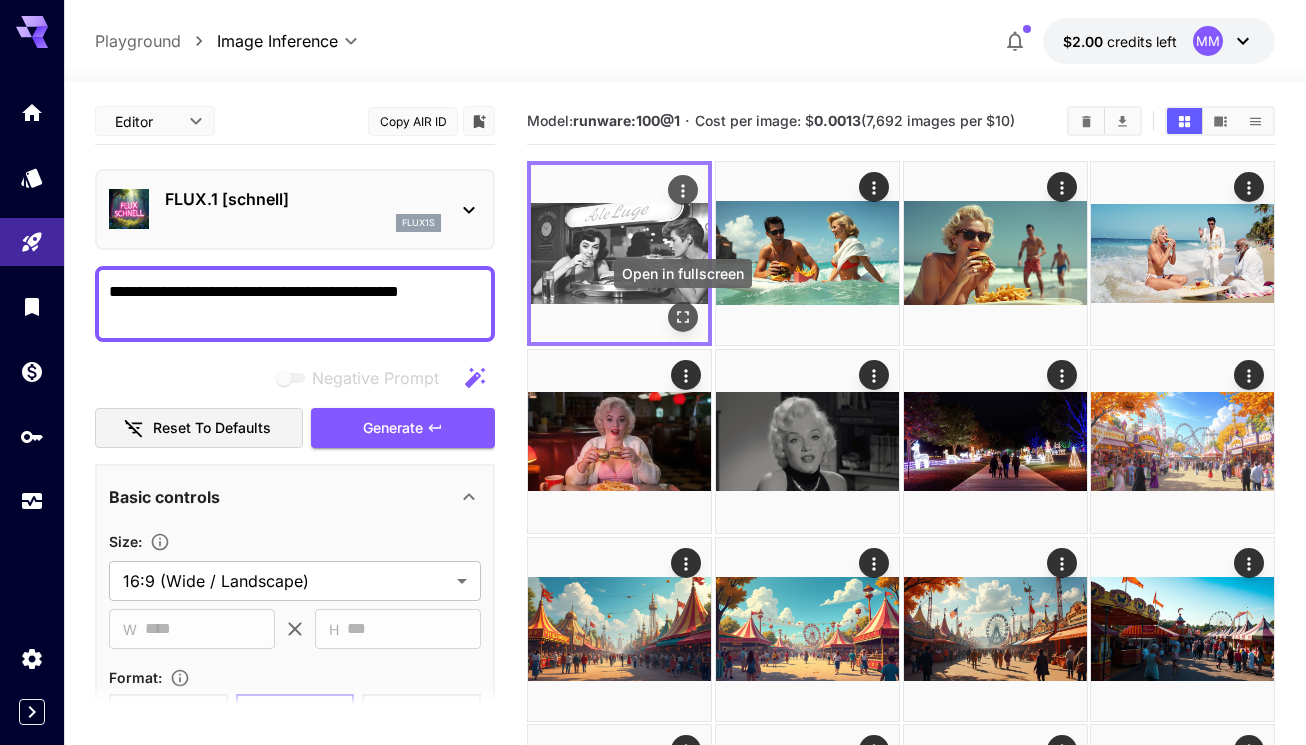 click 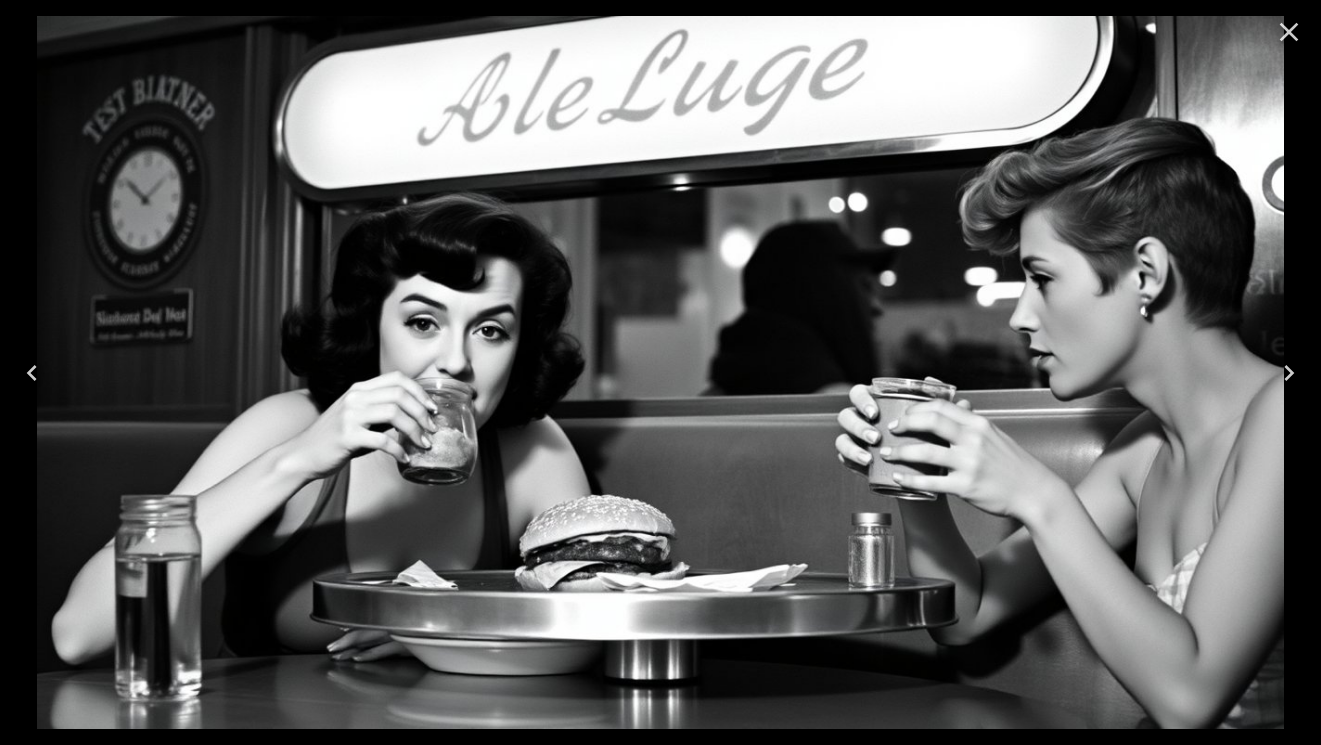click 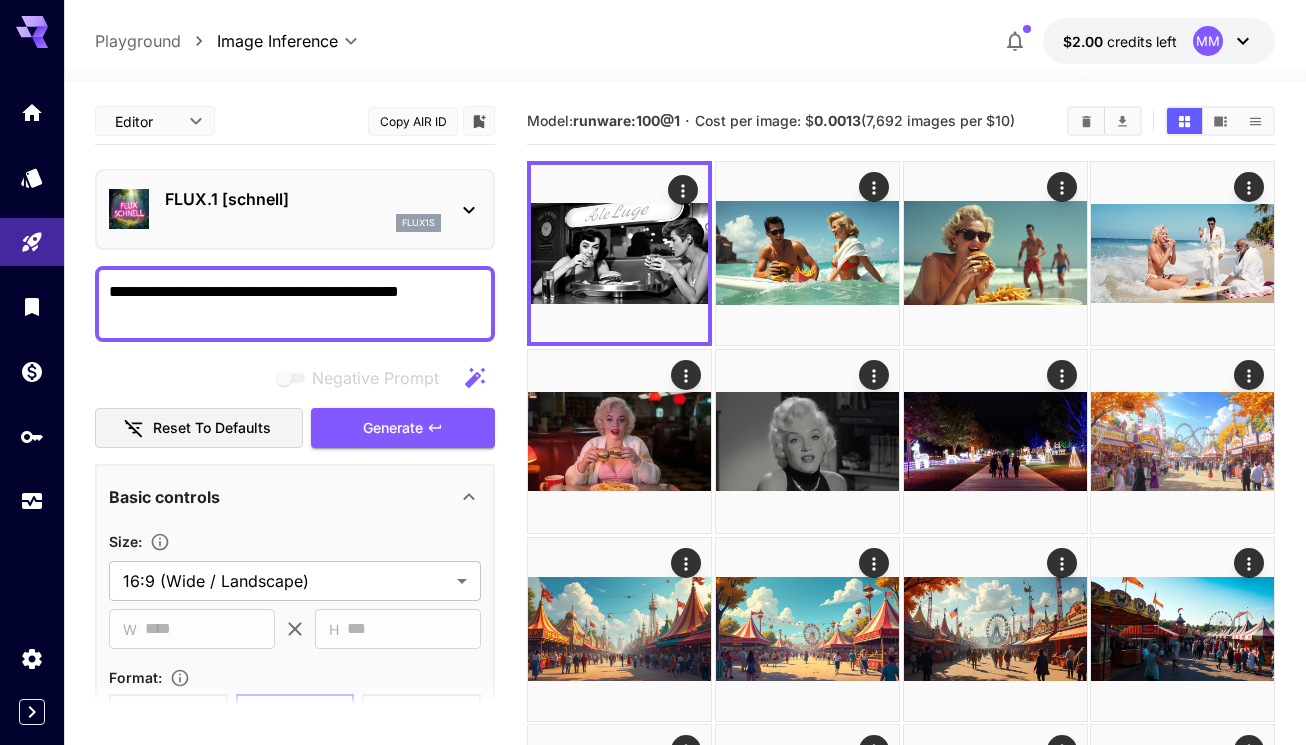 click on "**********" at bounding box center [295, 304] 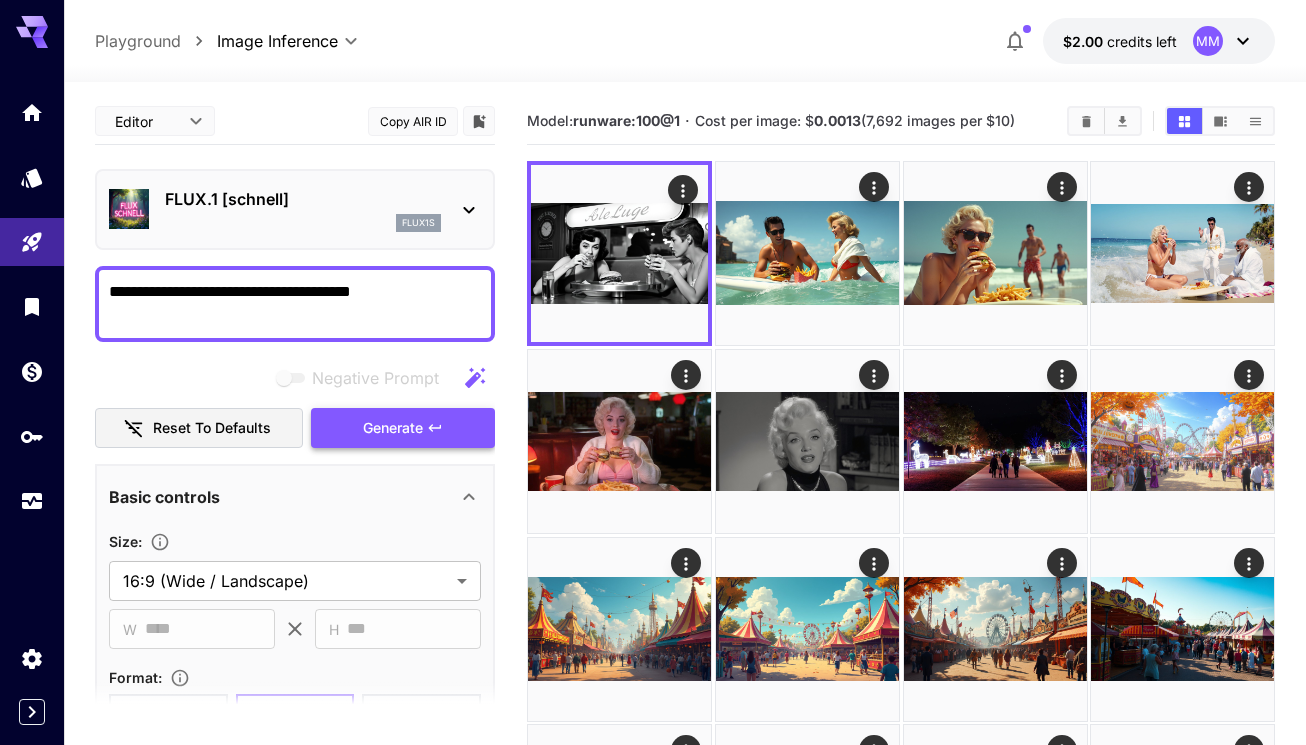 click on "Generate" at bounding box center [393, 428] 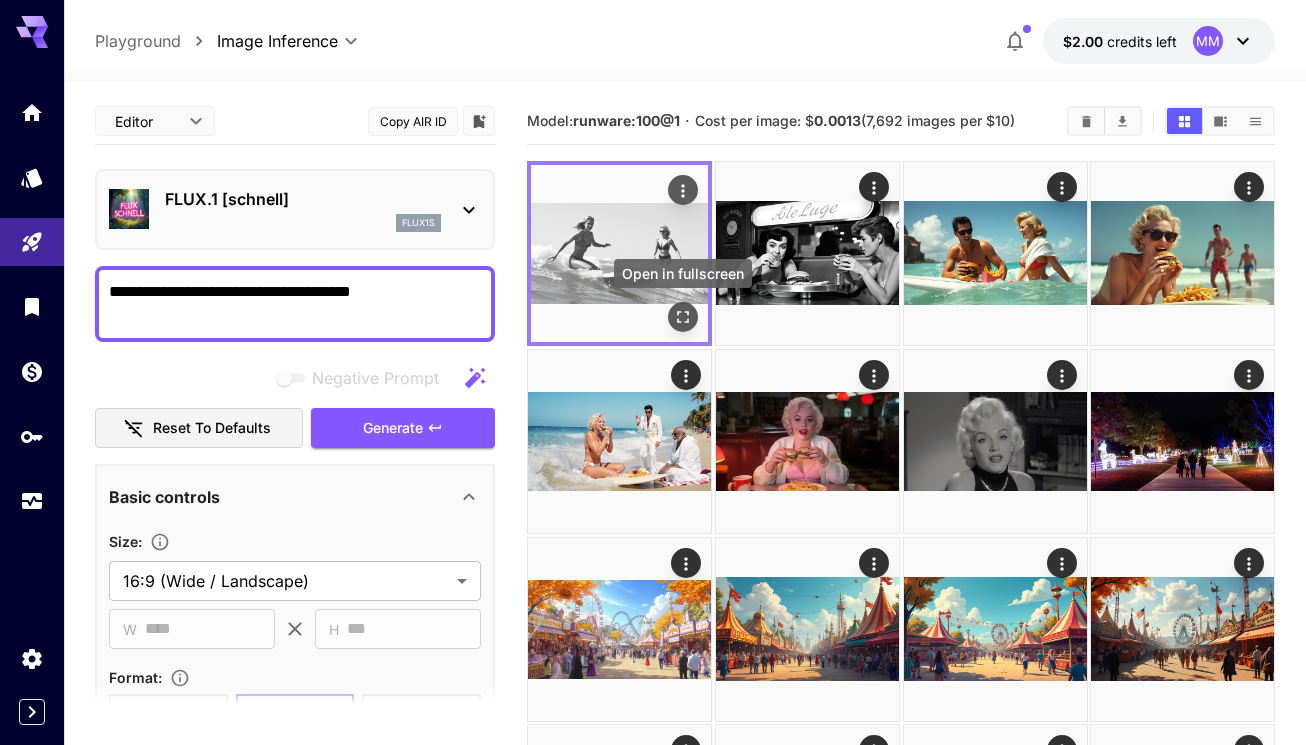 click 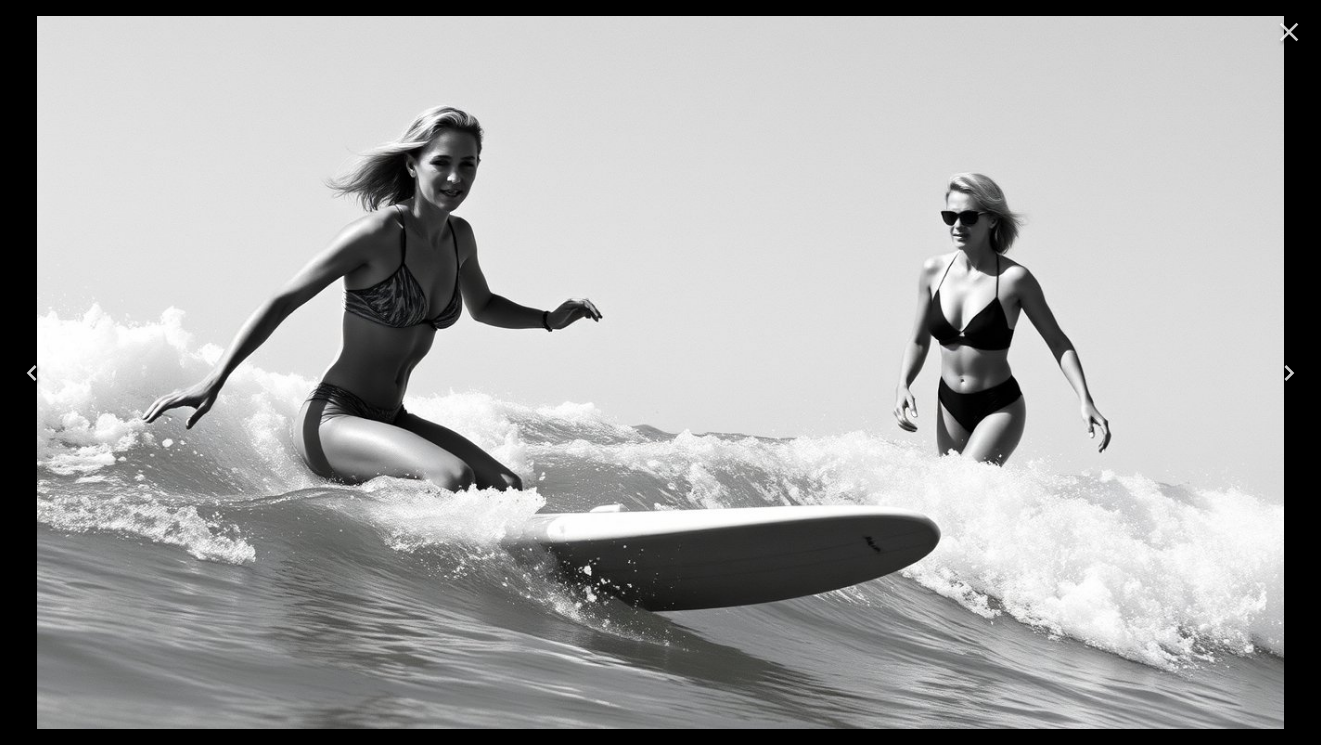 click 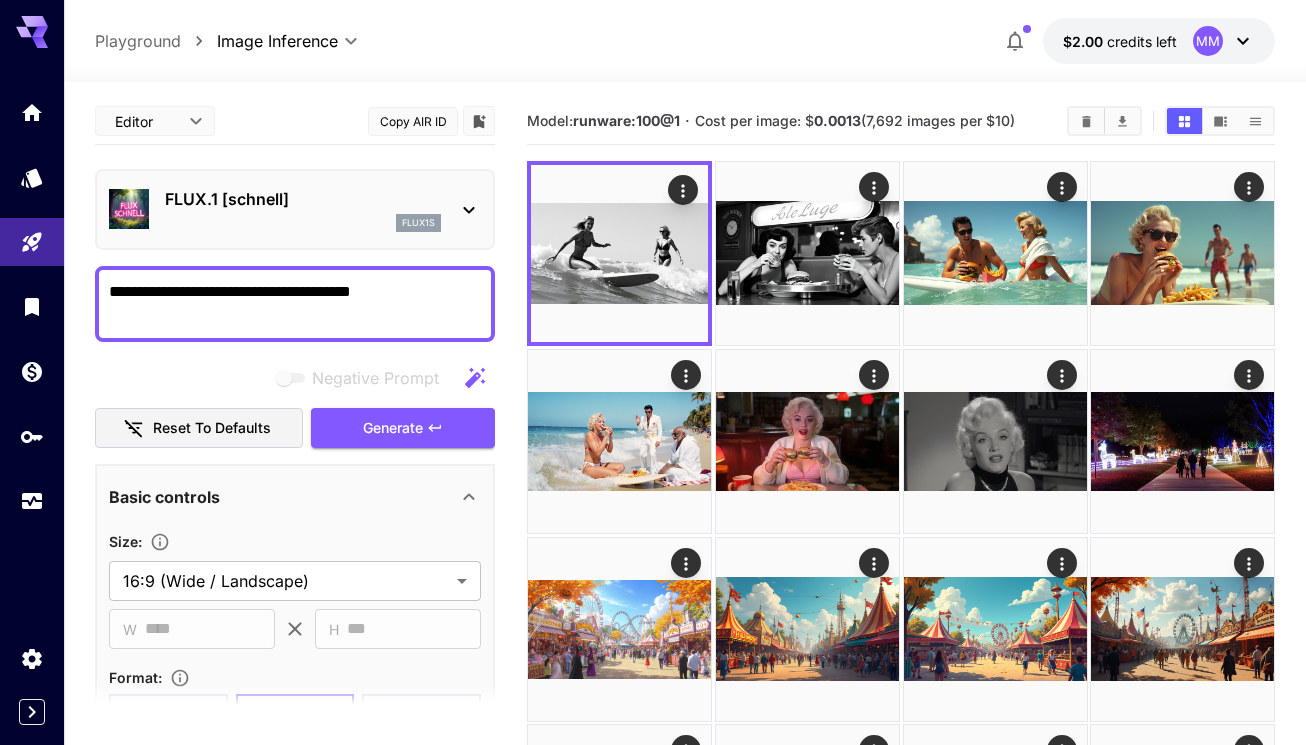 drag, startPoint x: 275, startPoint y: 297, endPoint x: 433, endPoint y: 286, distance: 158.38245 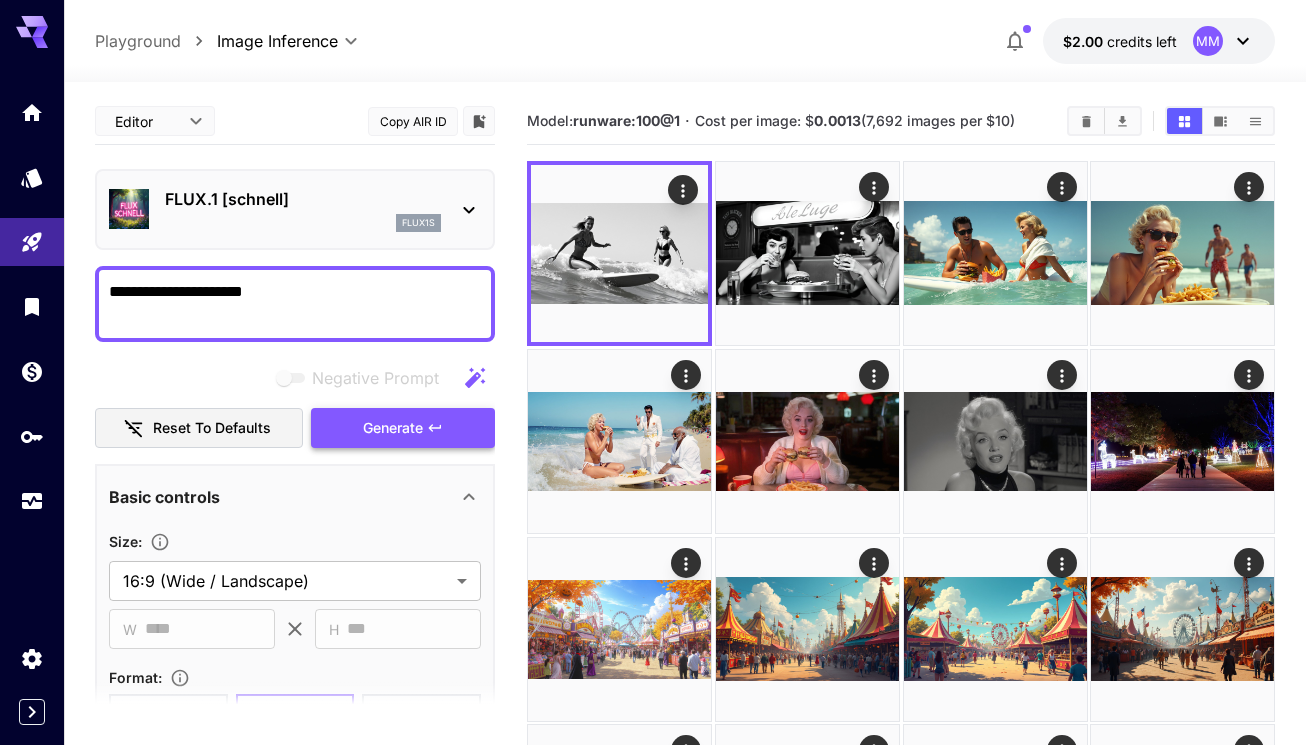 type on "**********" 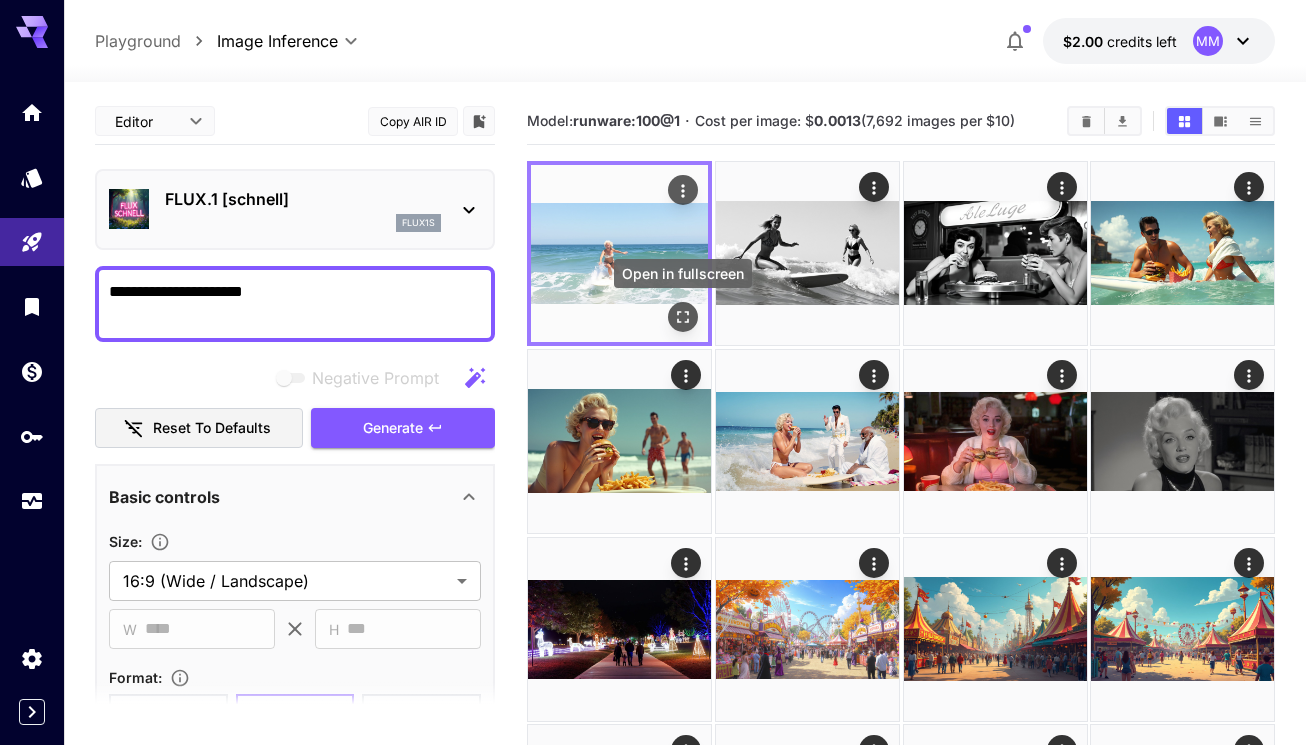 click 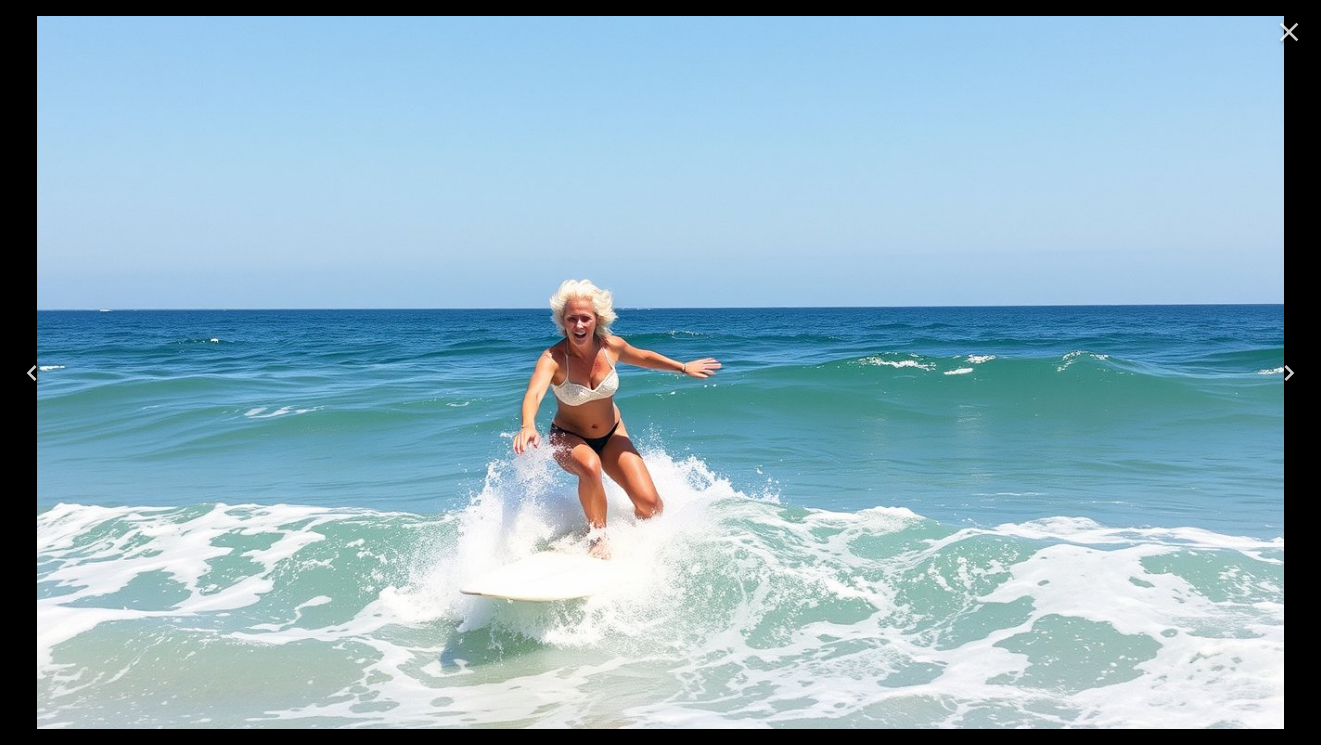 click 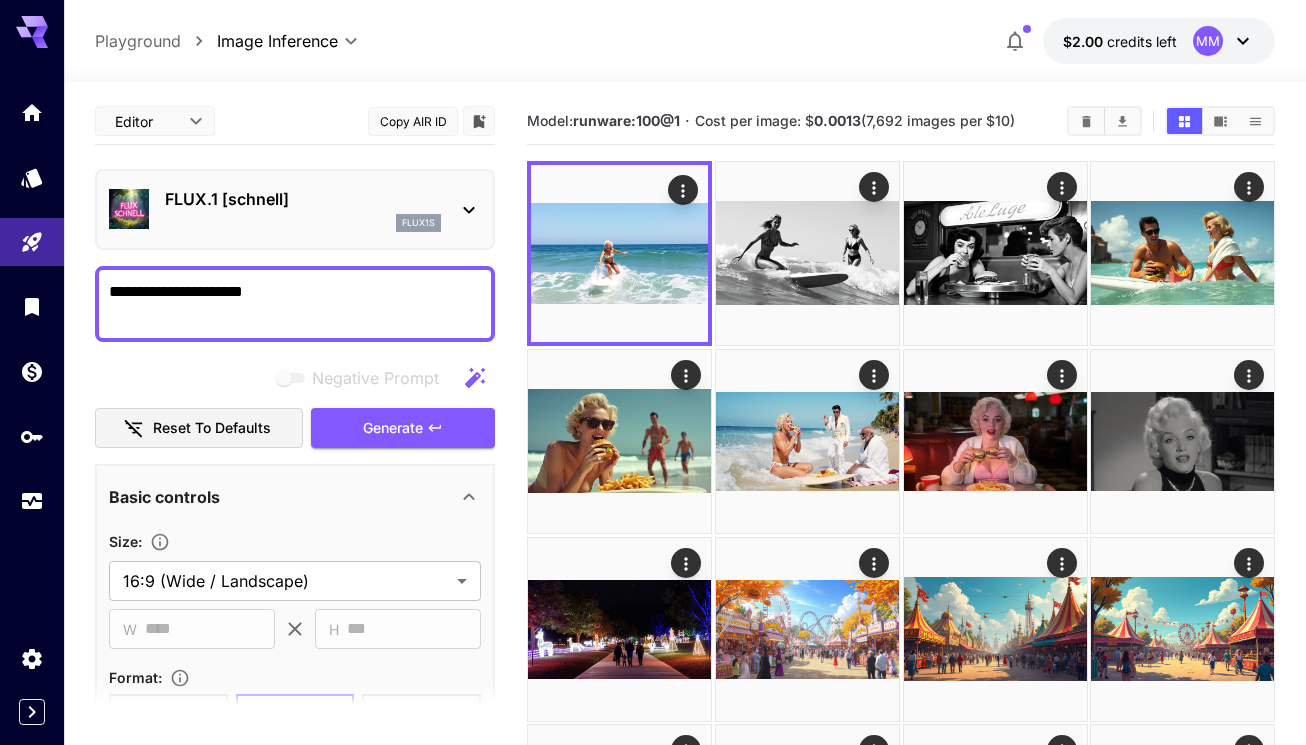 click on "flux1s" at bounding box center [418, 223] 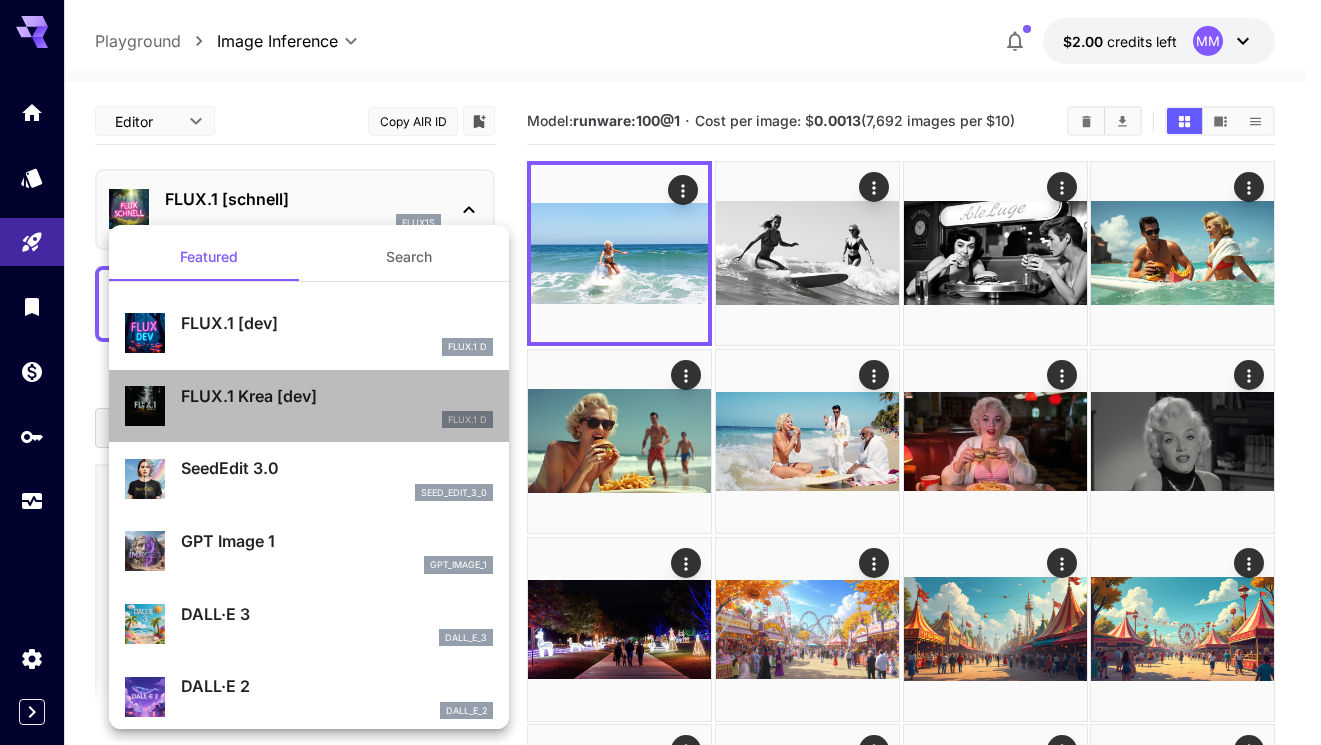 click on "FLUX.1 D" at bounding box center [337, 420] 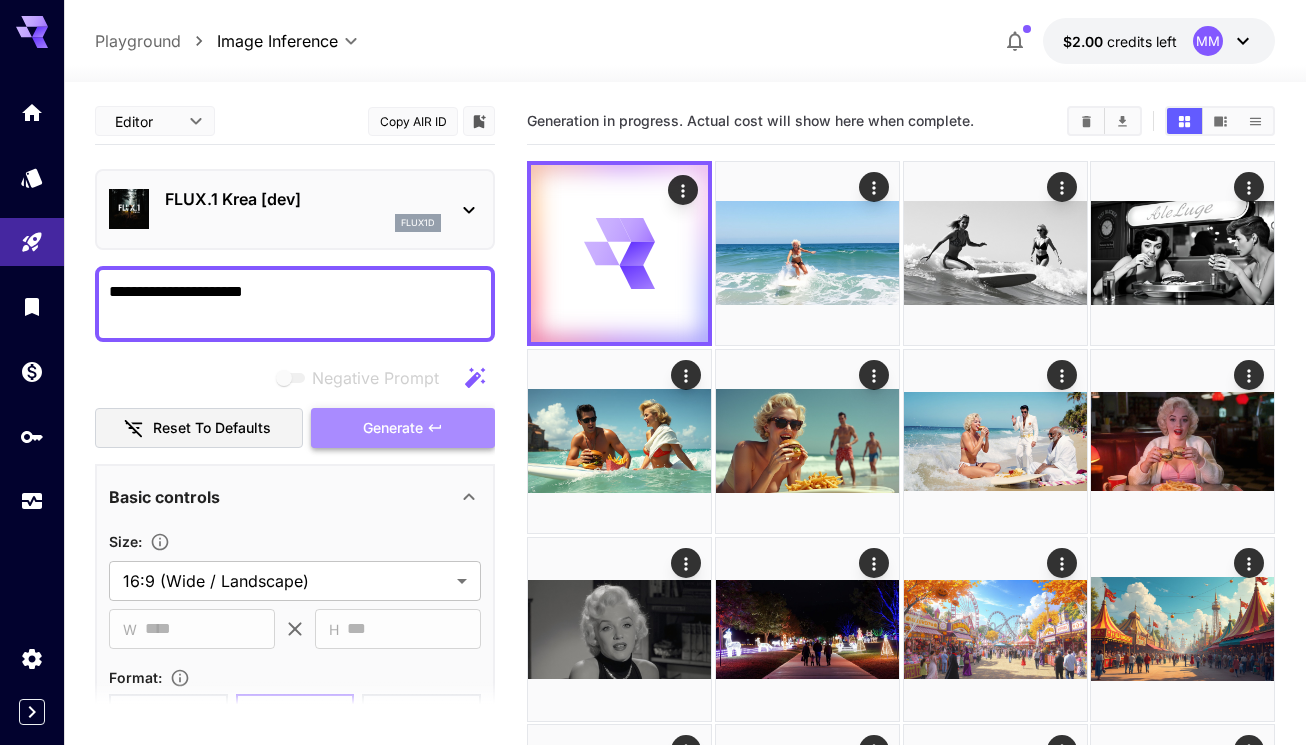 click on "Generate" at bounding box center [393, 428] 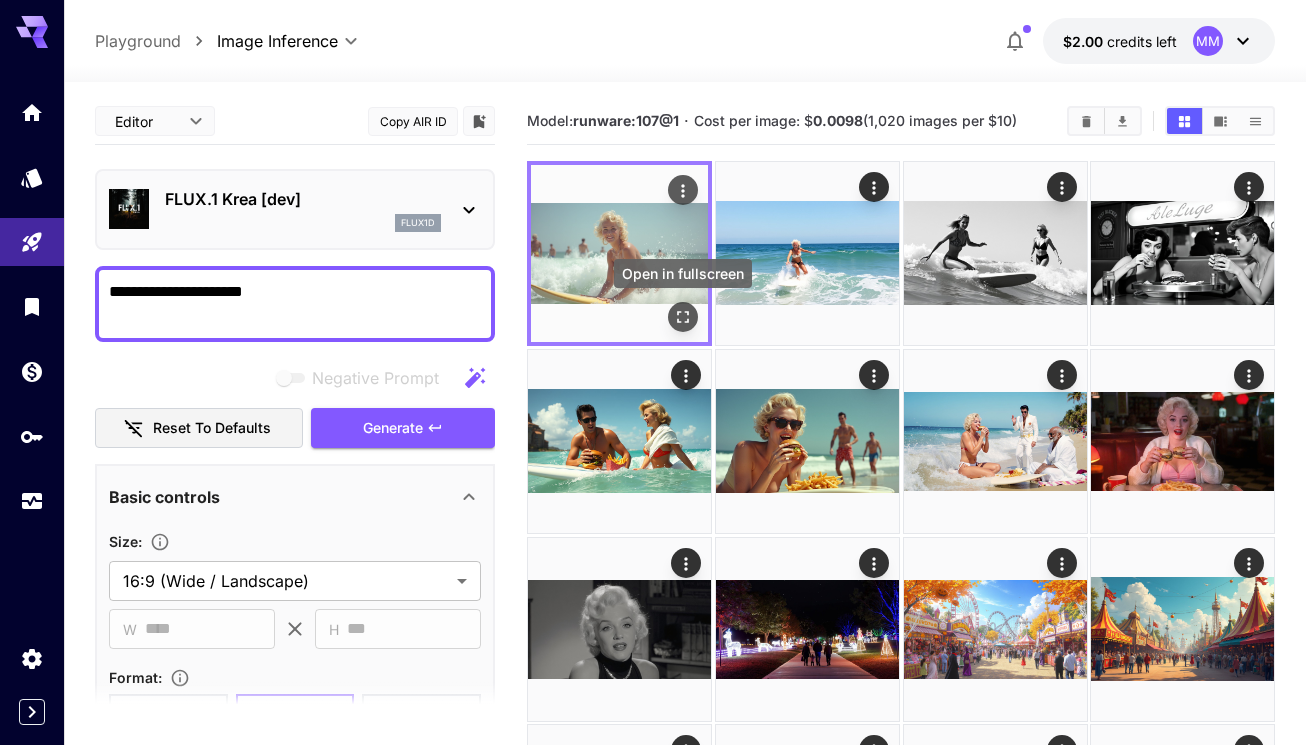click at bounding box center [683, 317] 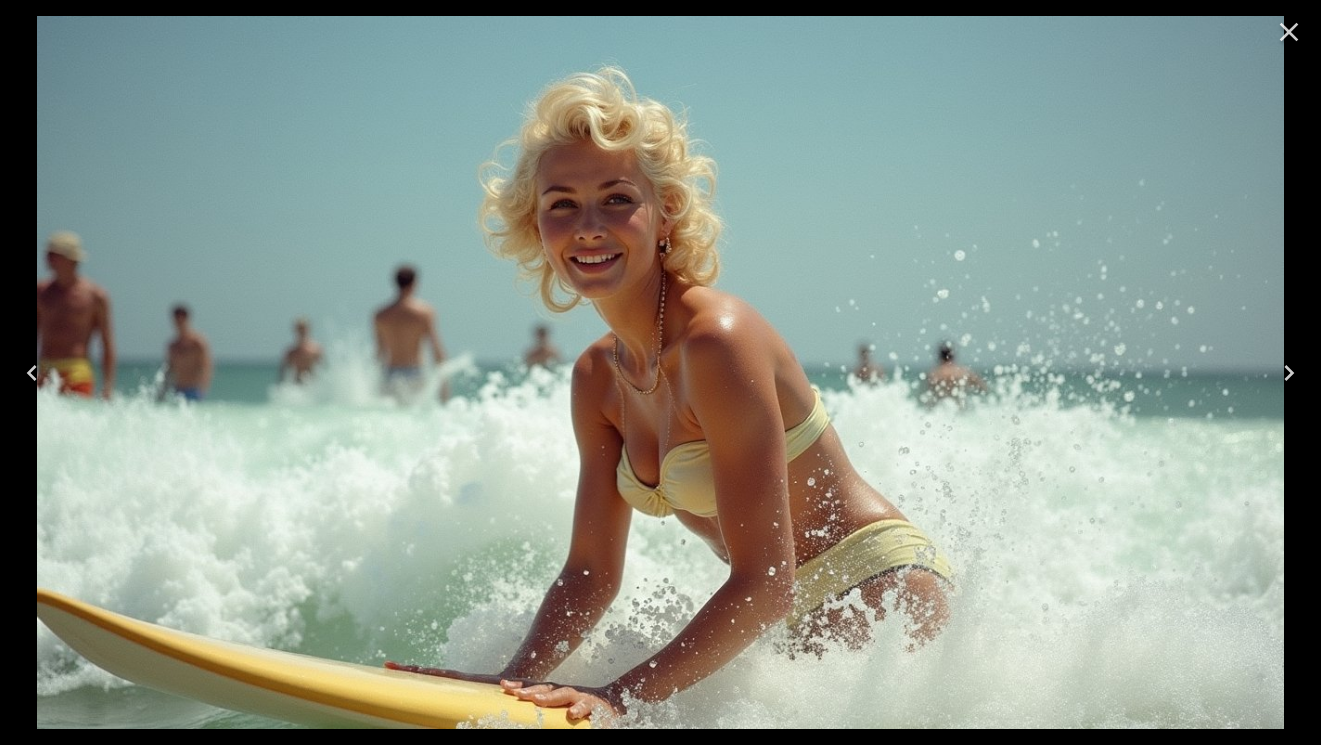 click 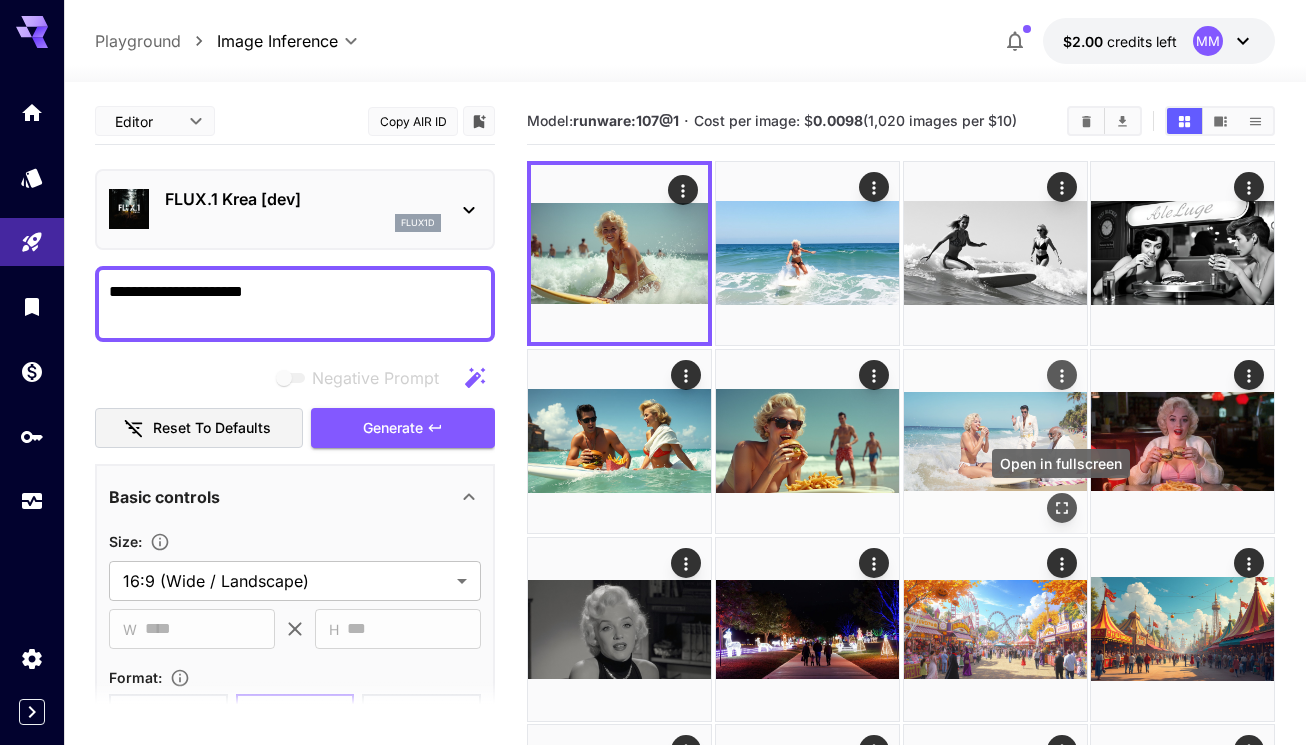 click 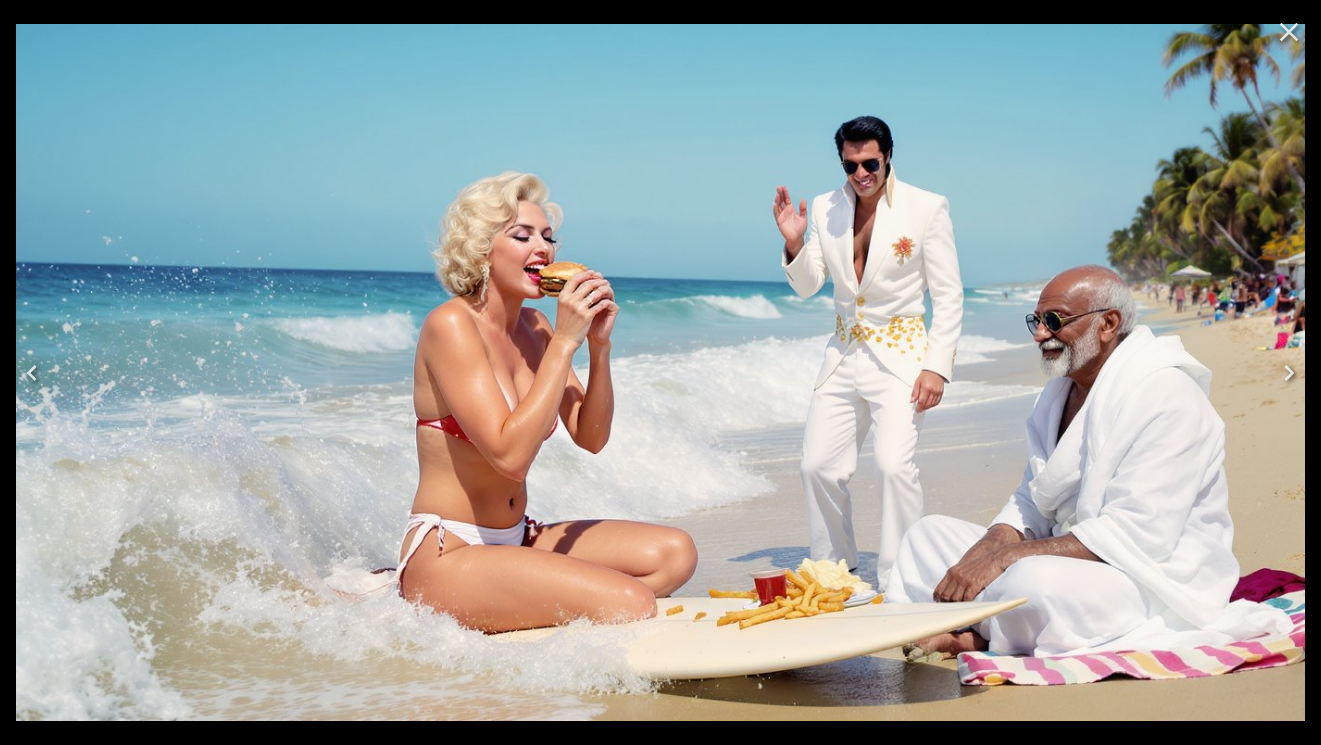 click 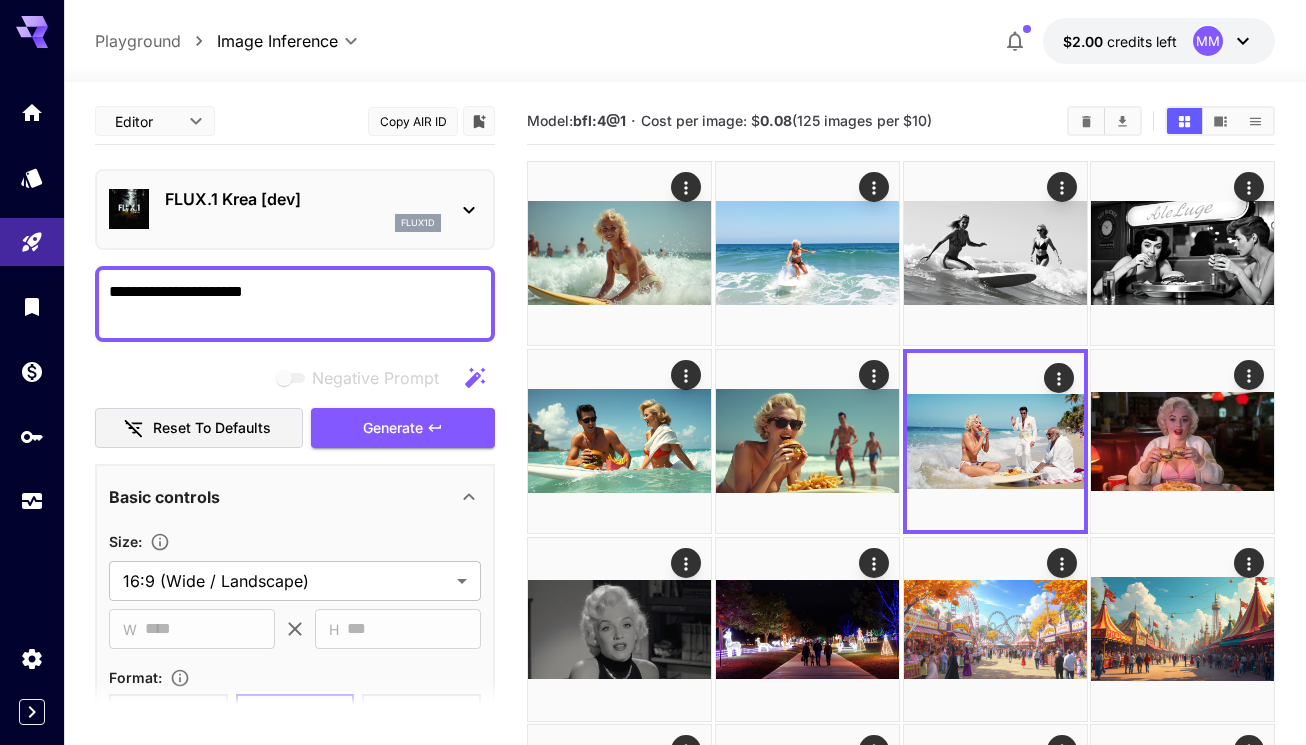 click on "**********" at bounding box center [295, 304] 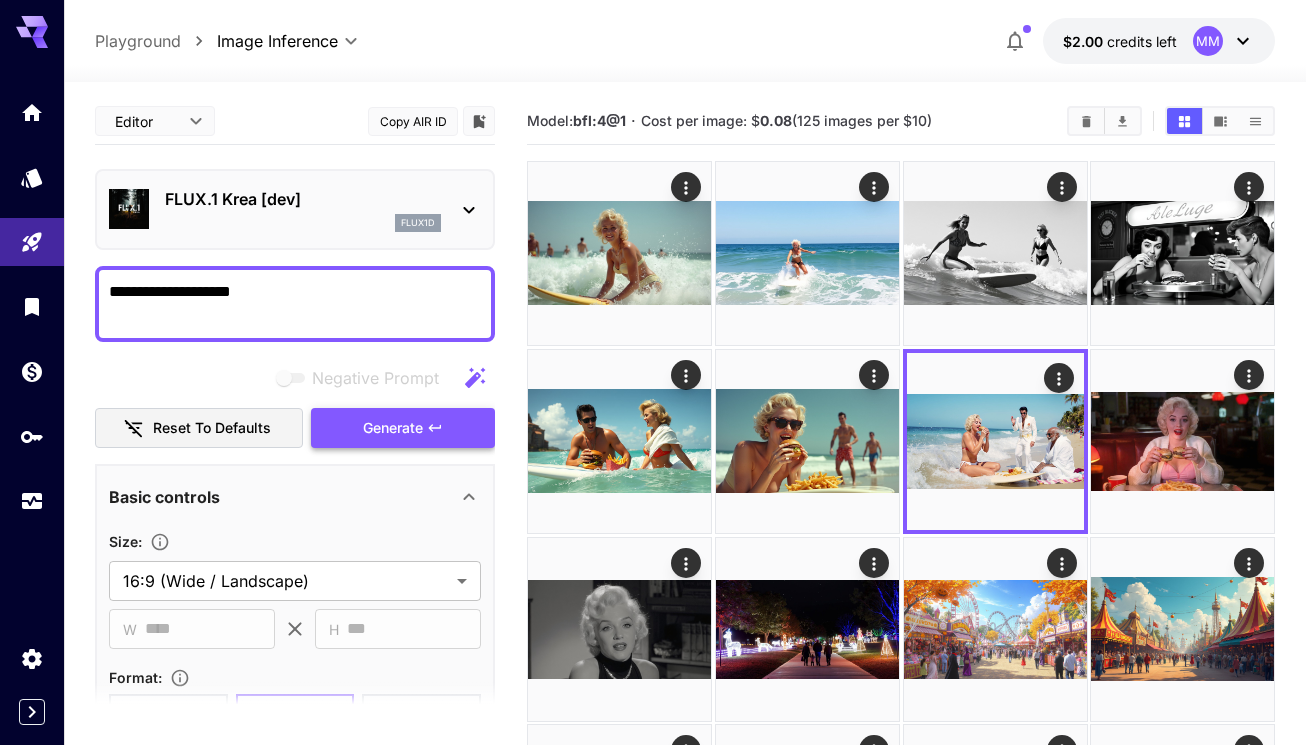 type on "**********" 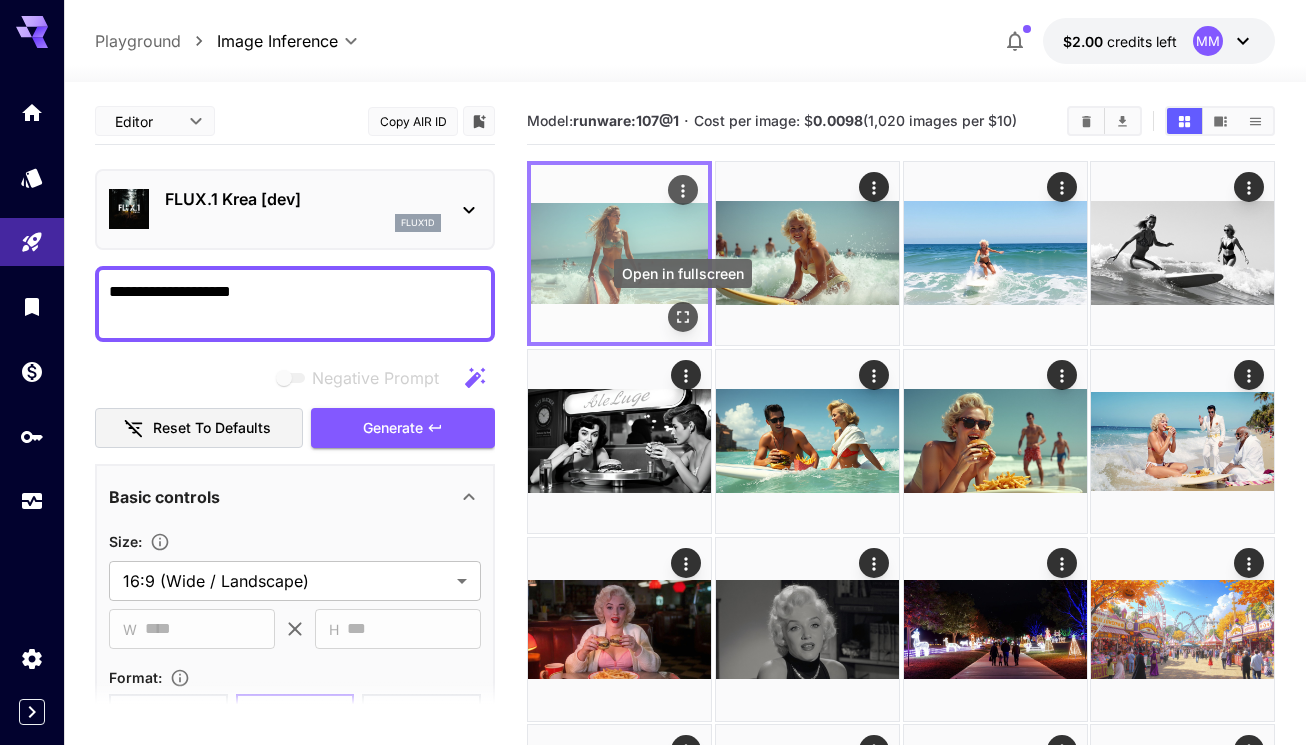click at bounding box center [683, 317] 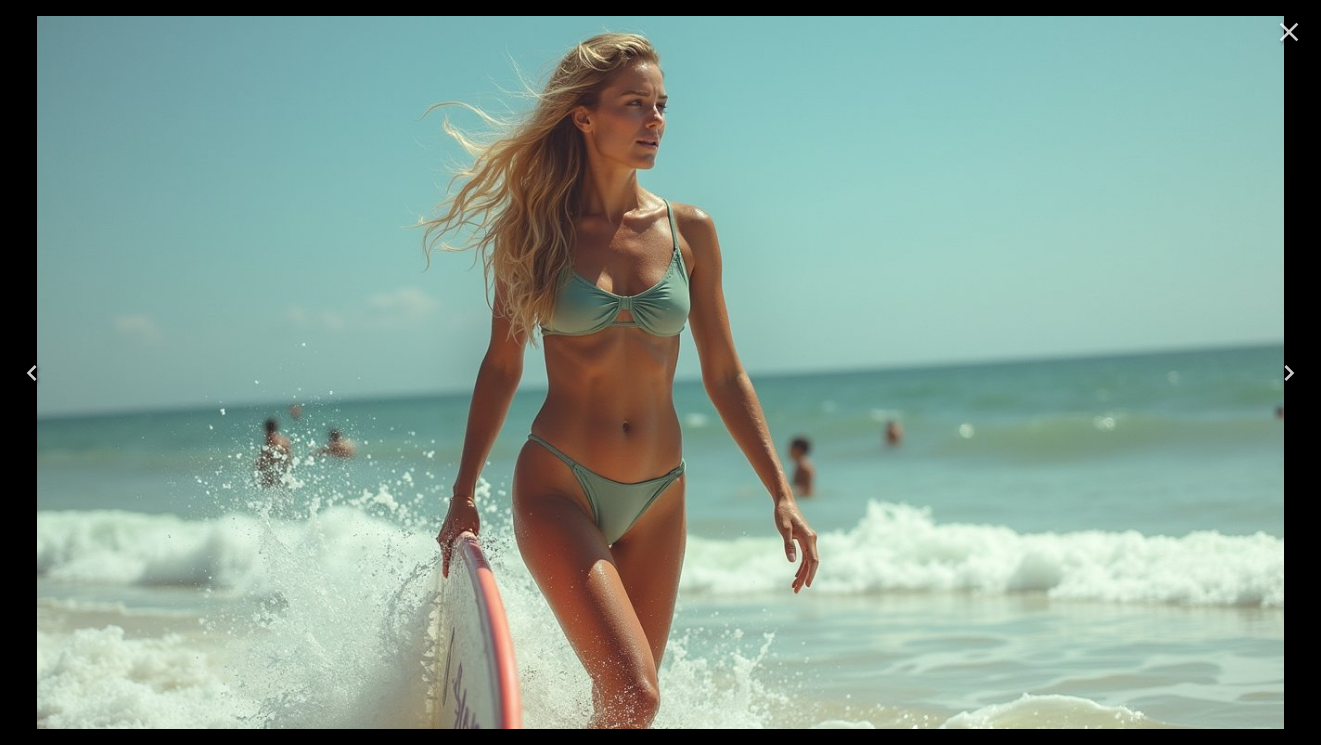 click 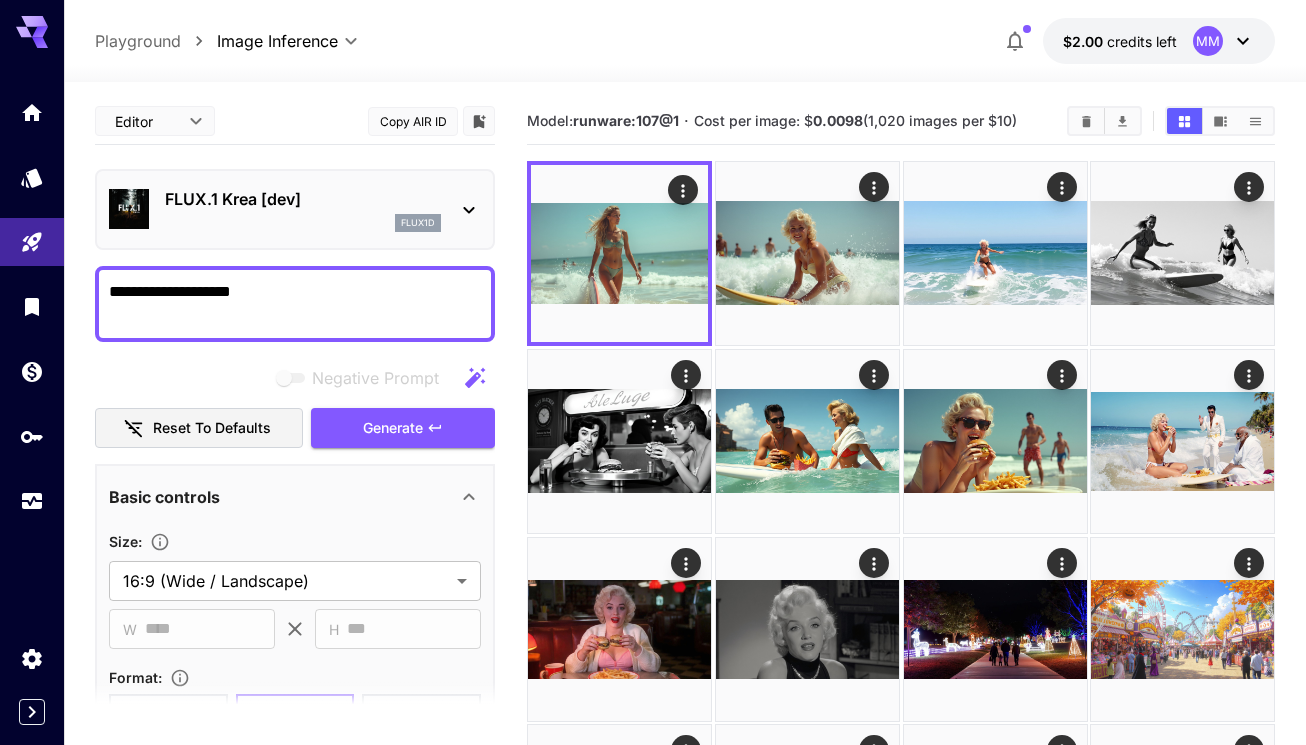 click on "FLUX.1 Krea [dev]" at bounding box center [303, 199] 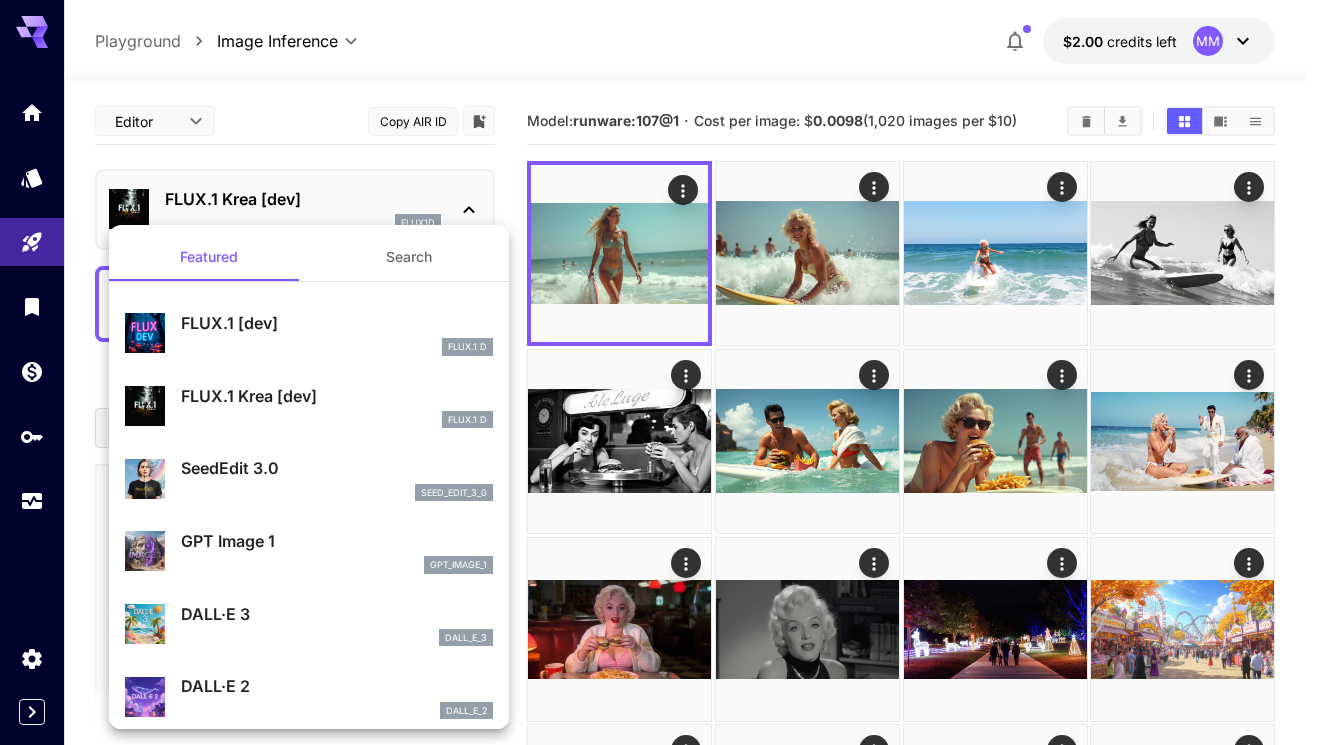 click on "FLUX.1 [dev]" at bounding box center [337, 323] 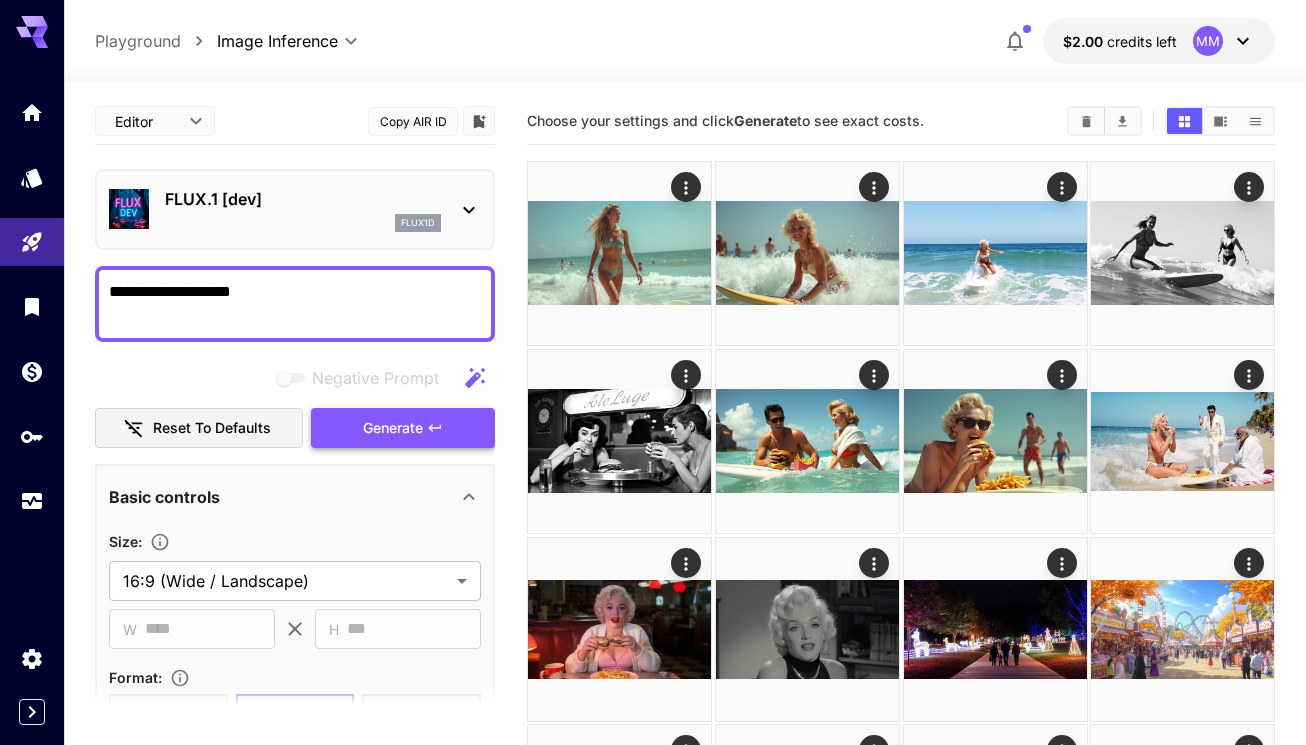 click 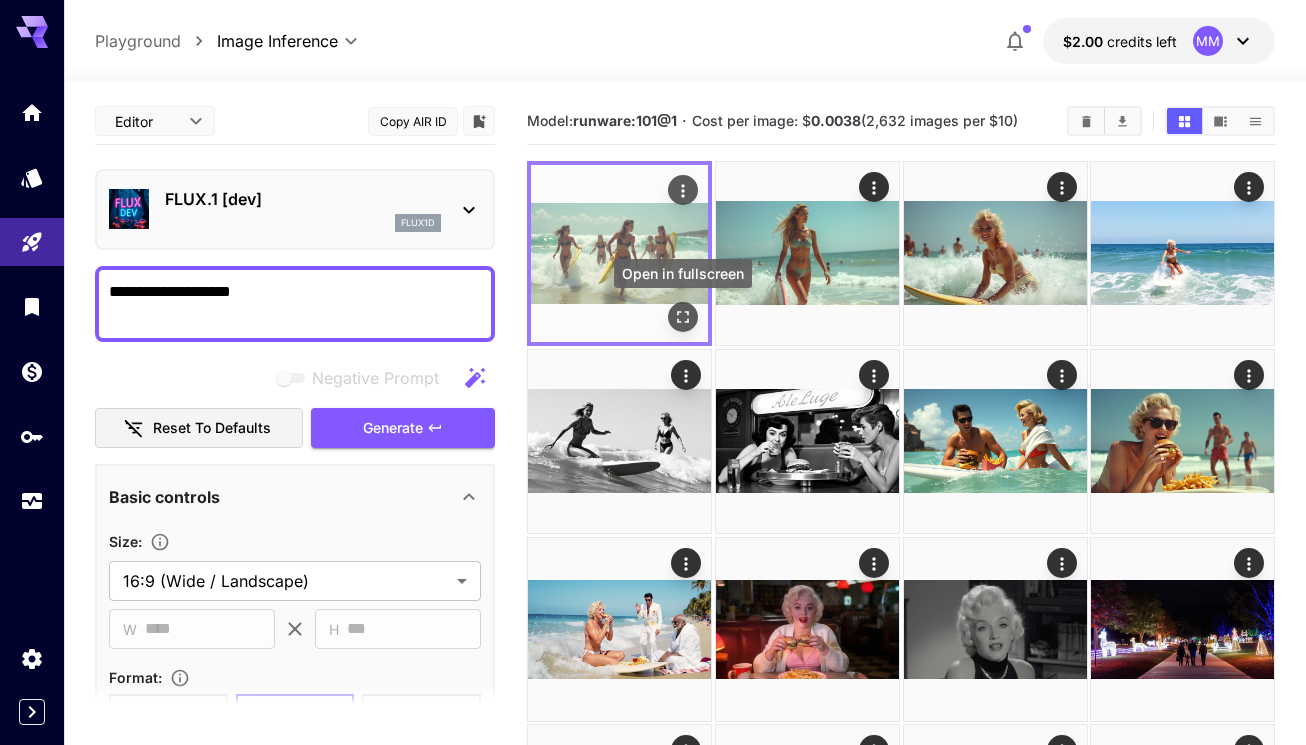 click 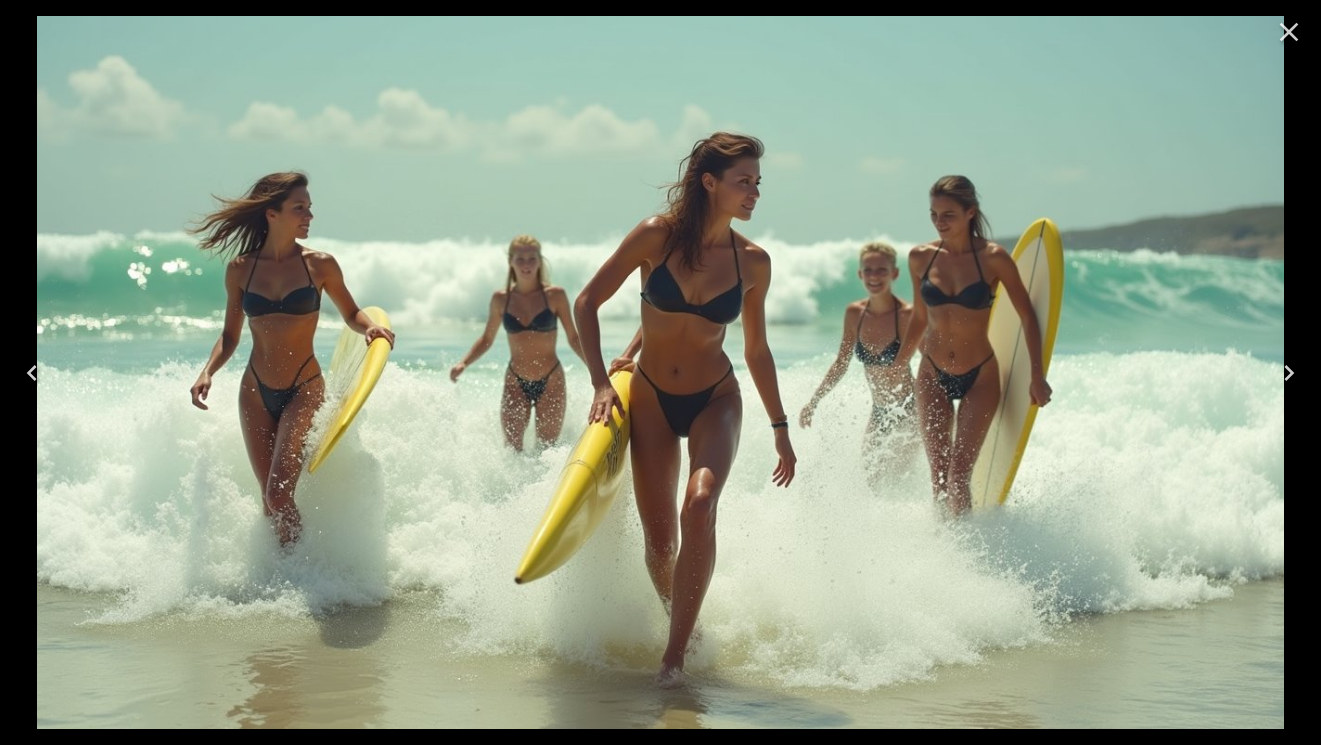 click 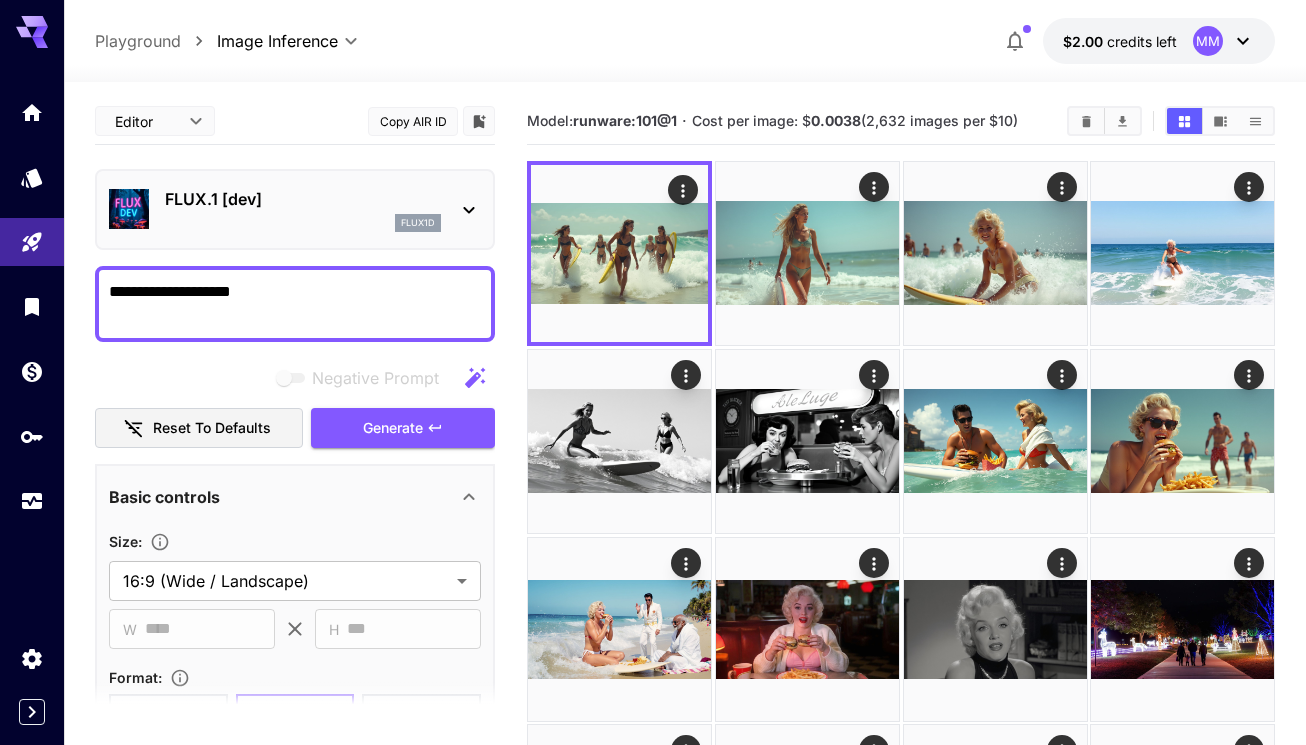click on "flux1d" at bounding box center [303, 223] 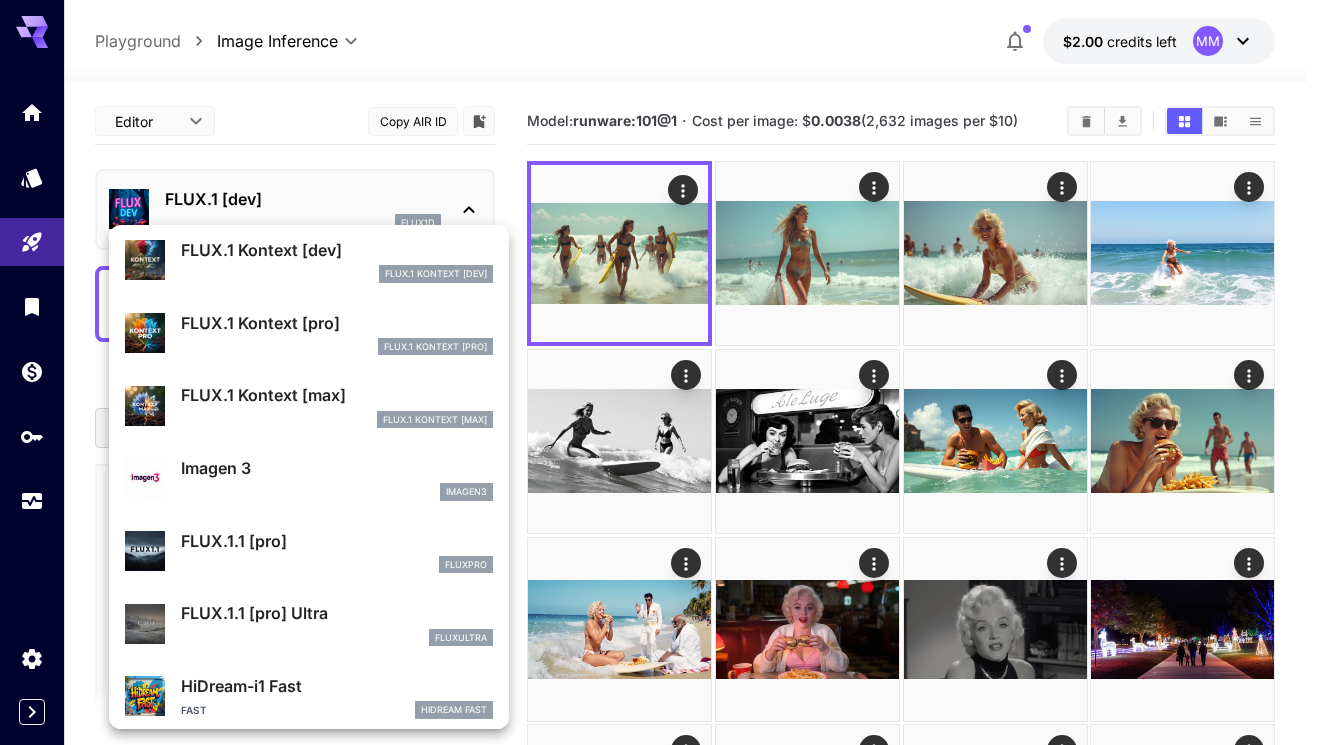 scroll, scrollTop: 1107, scrollLeft: 0, axis: vertical 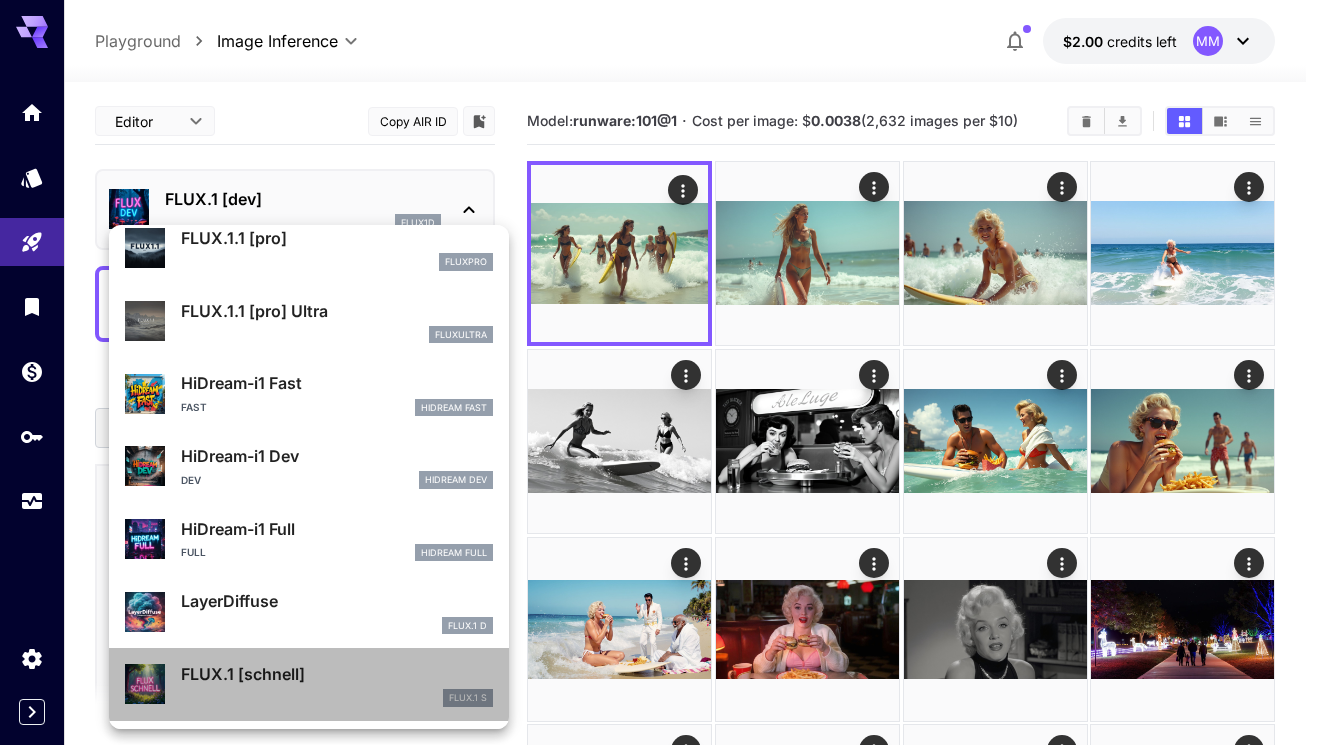 click on "FLUX.1 [schnell]" at bounding box center [337, 674] 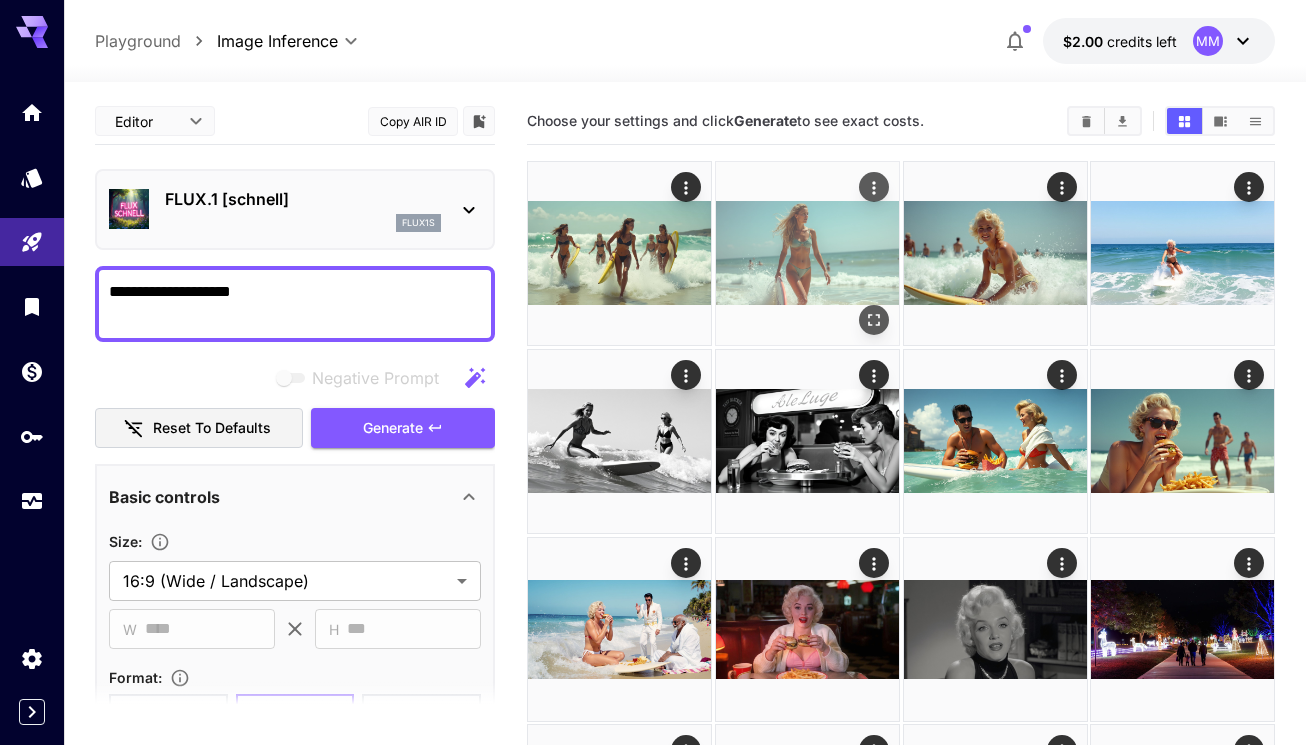 click at bounding box center [807, 253] 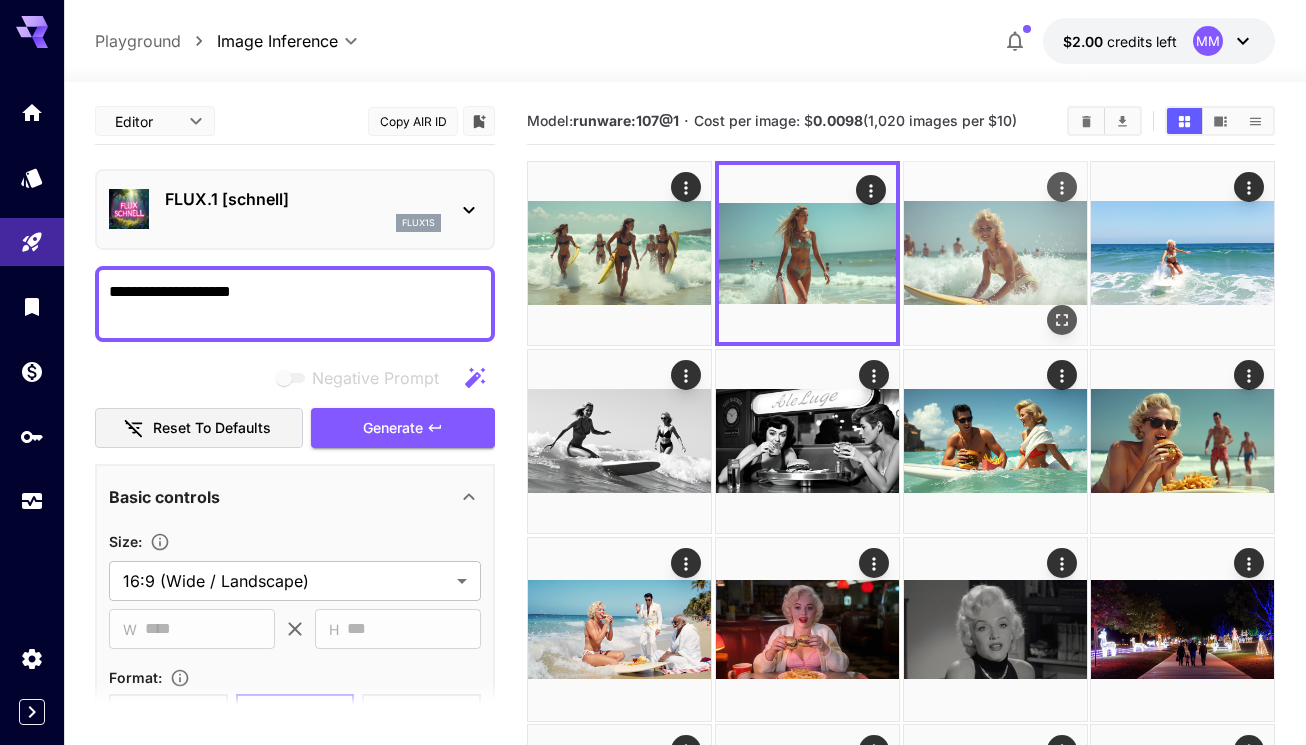 click at bounding box center [995, 253] 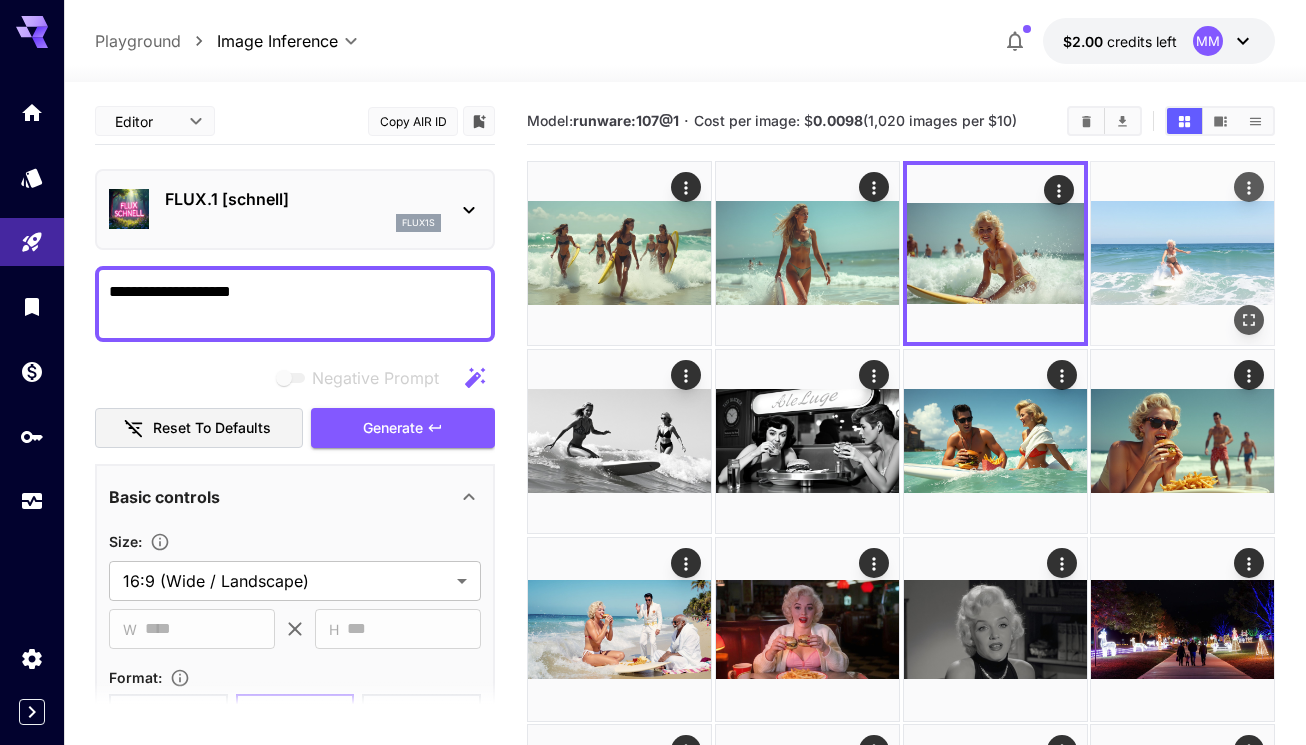 click at bounding box center [1182, 253] 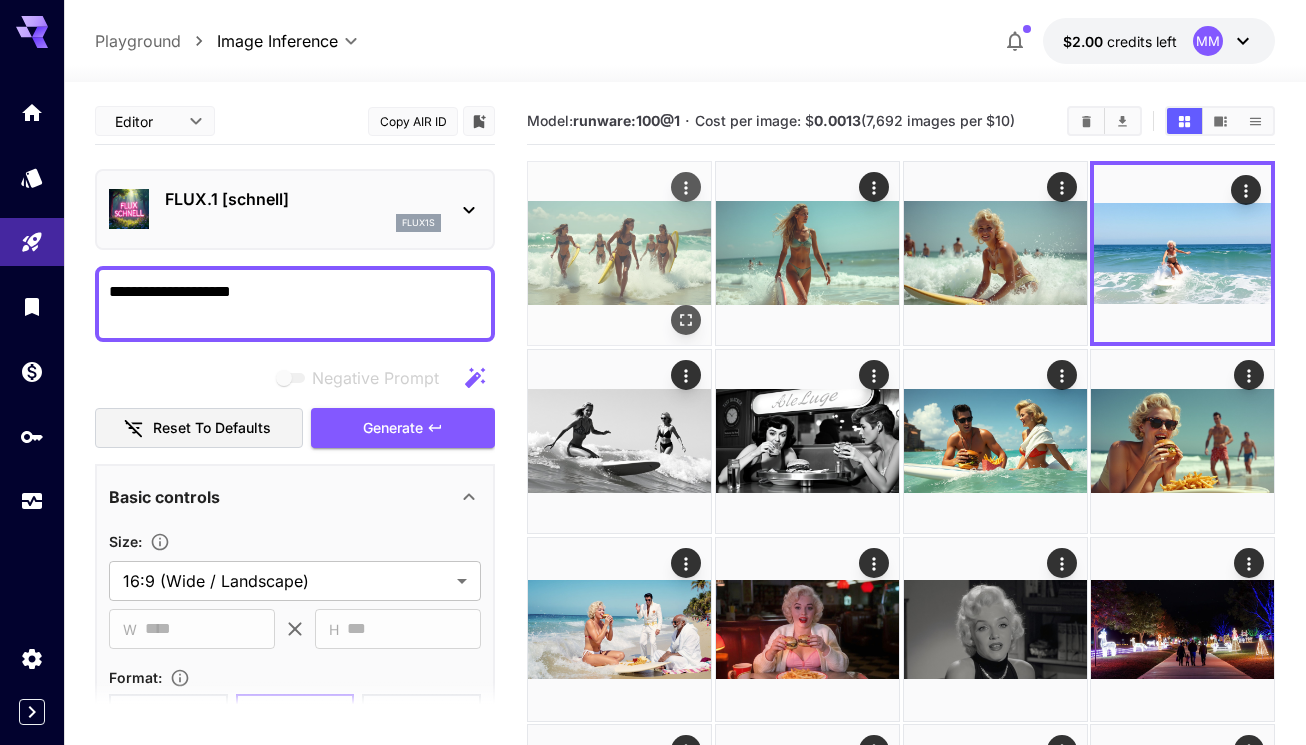 click at bounding box center (619, 253) 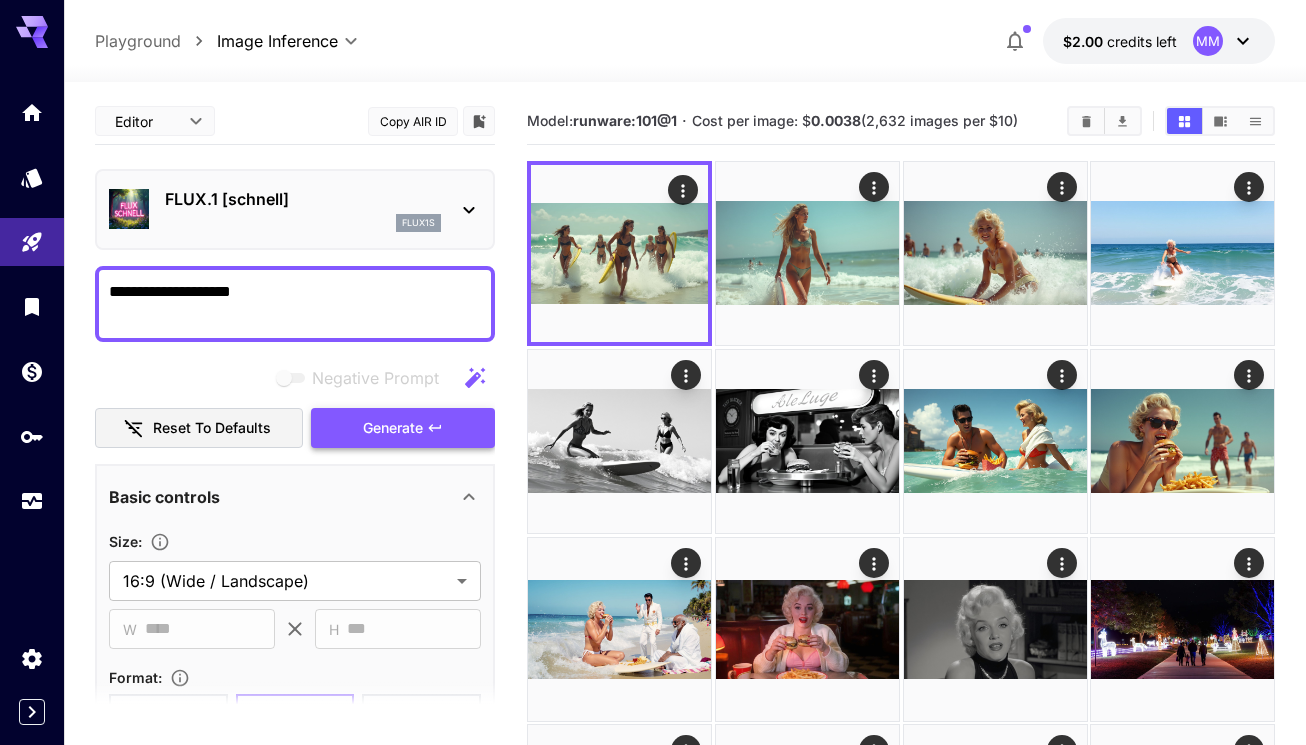 click on "Generate" at bounding box center (393, 428) 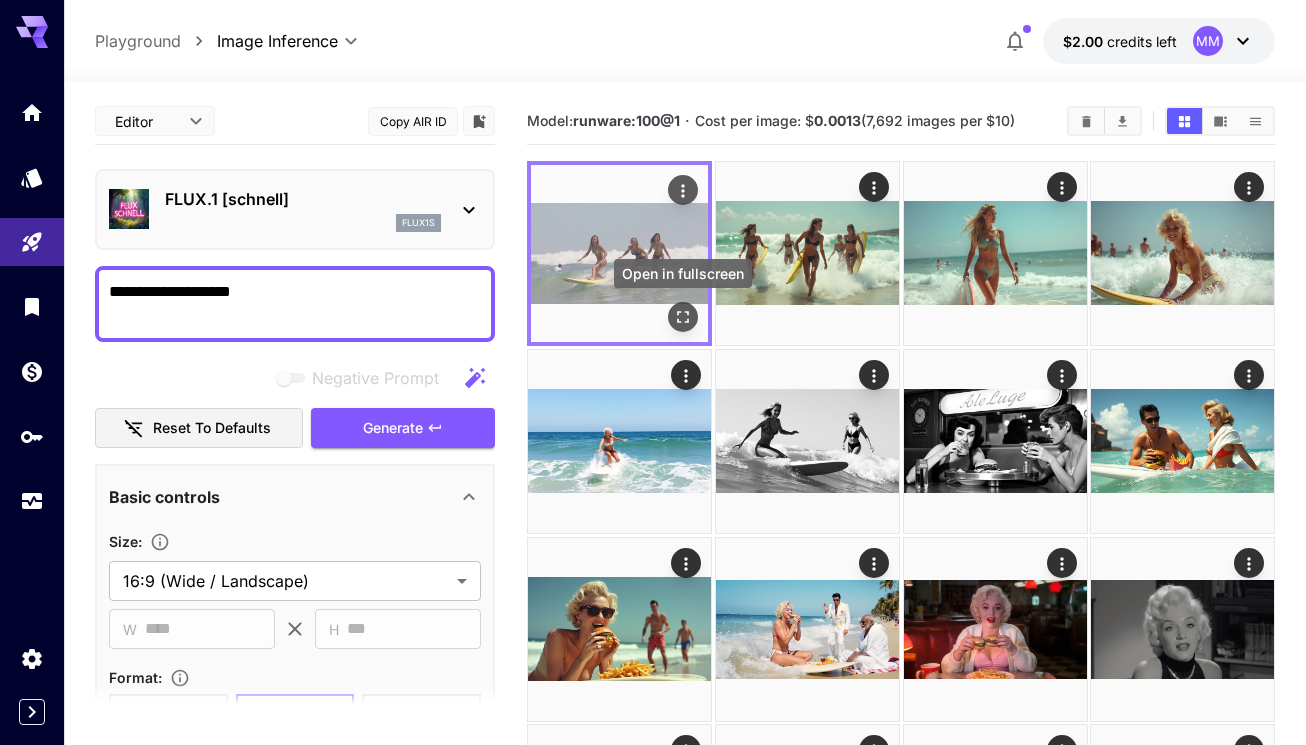 click 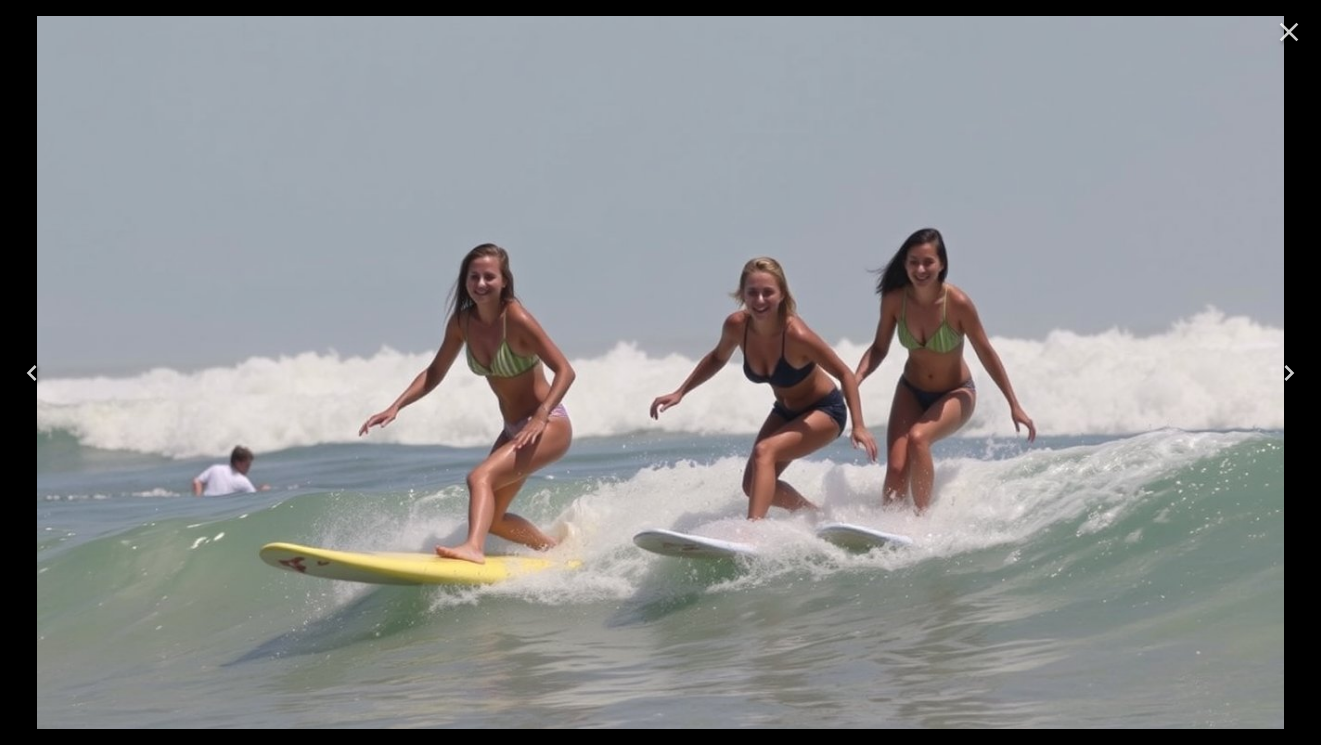 click 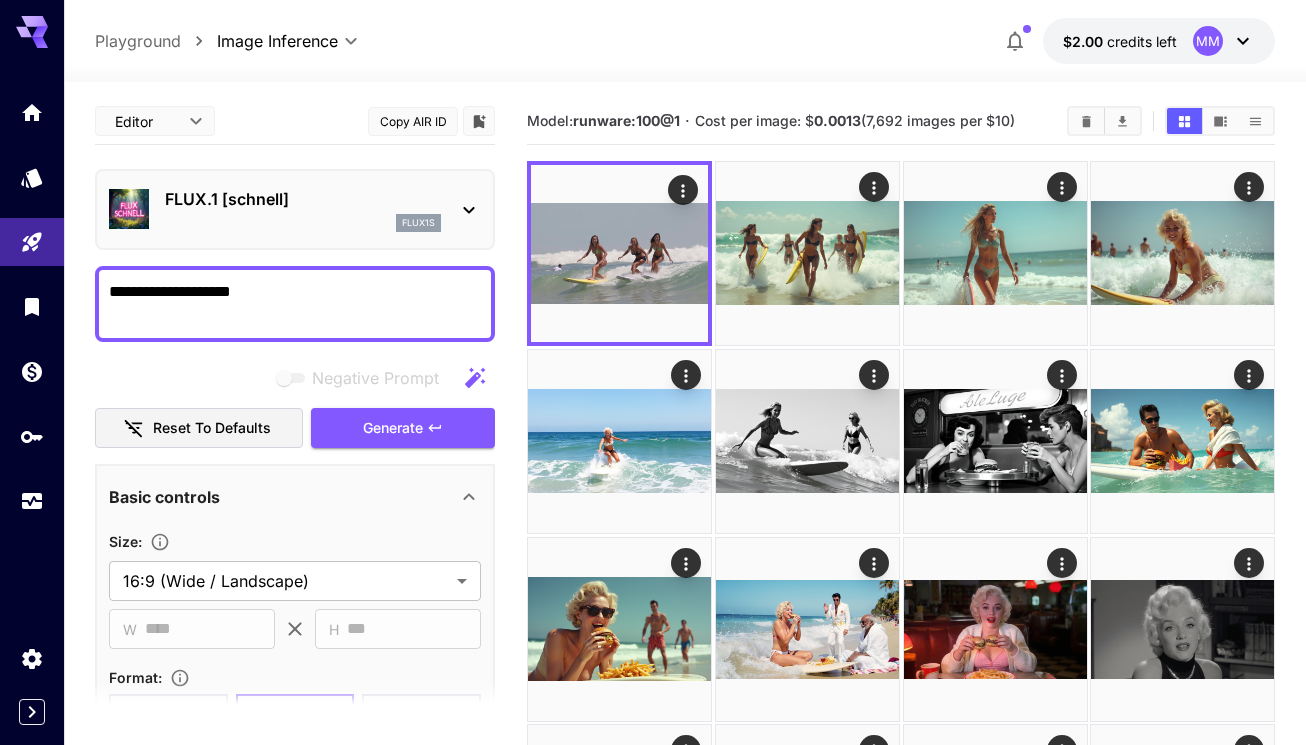 click on "**********" at bounding box center [295, 304] 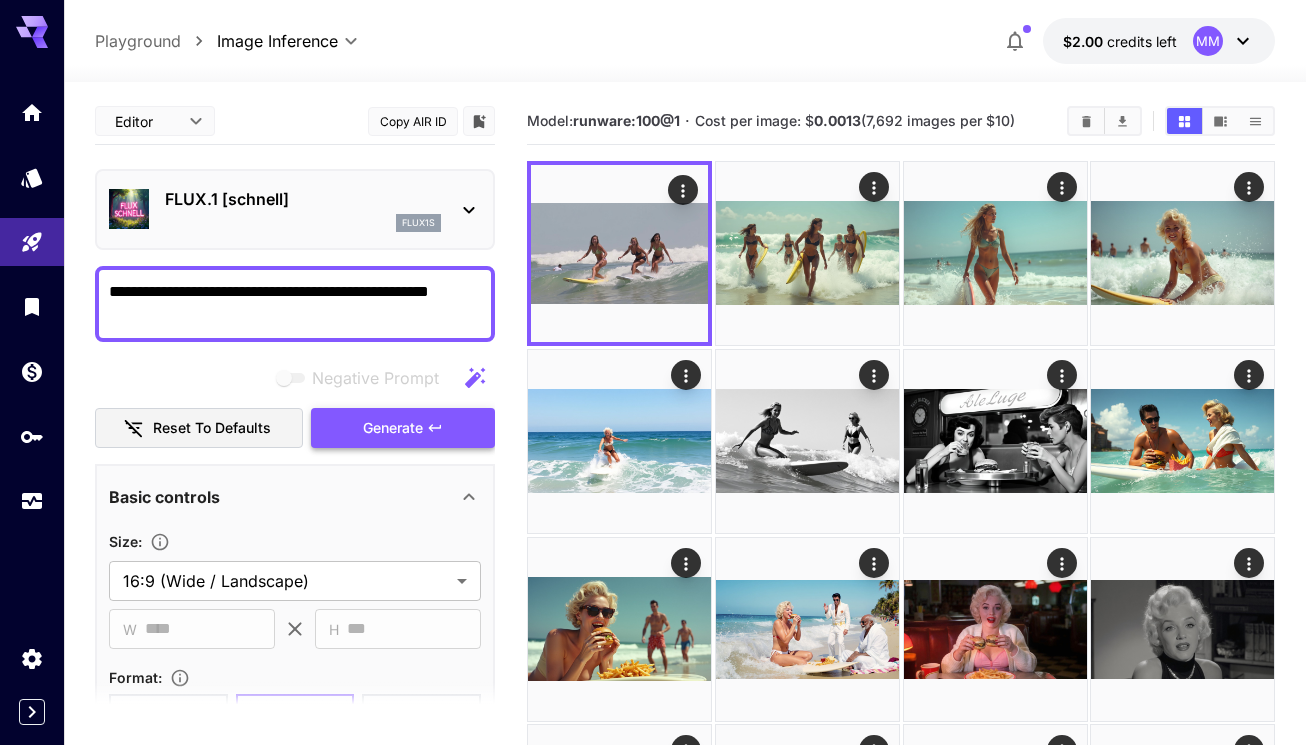 type on "**********" 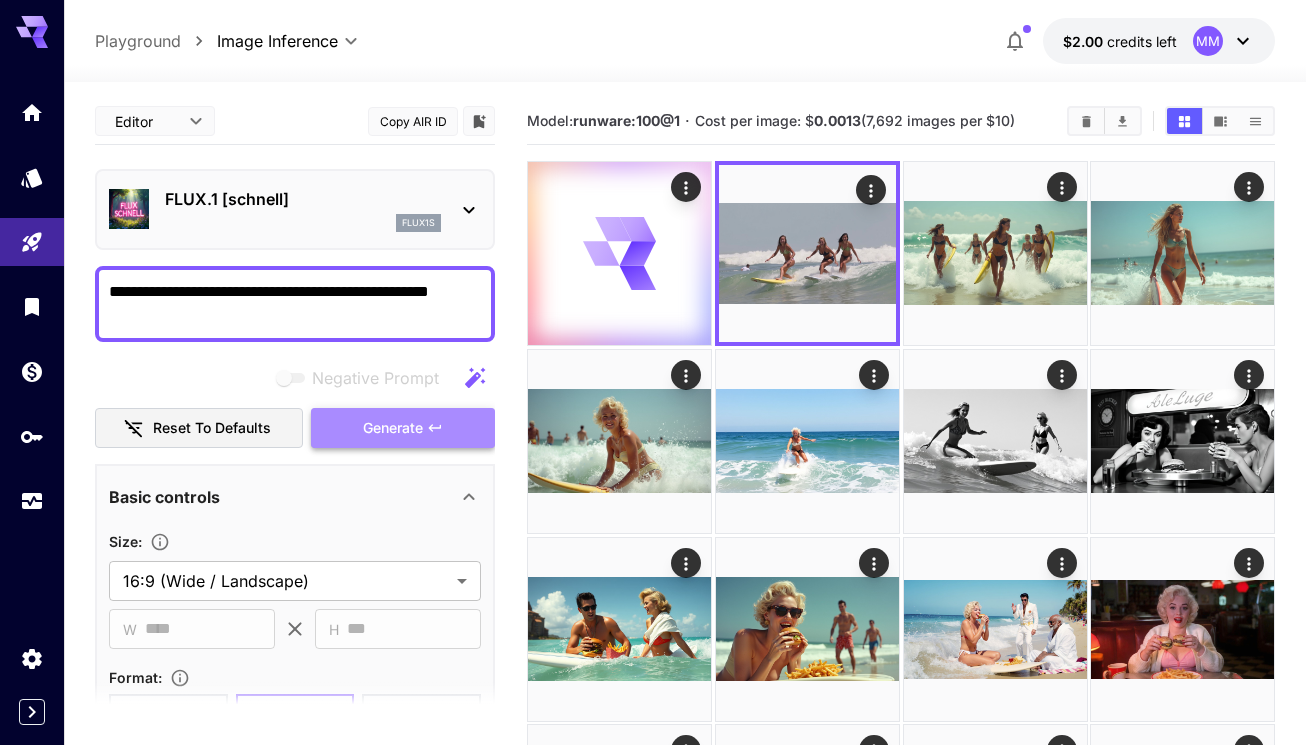 click on "Generate" at bounding box center [403, 428] 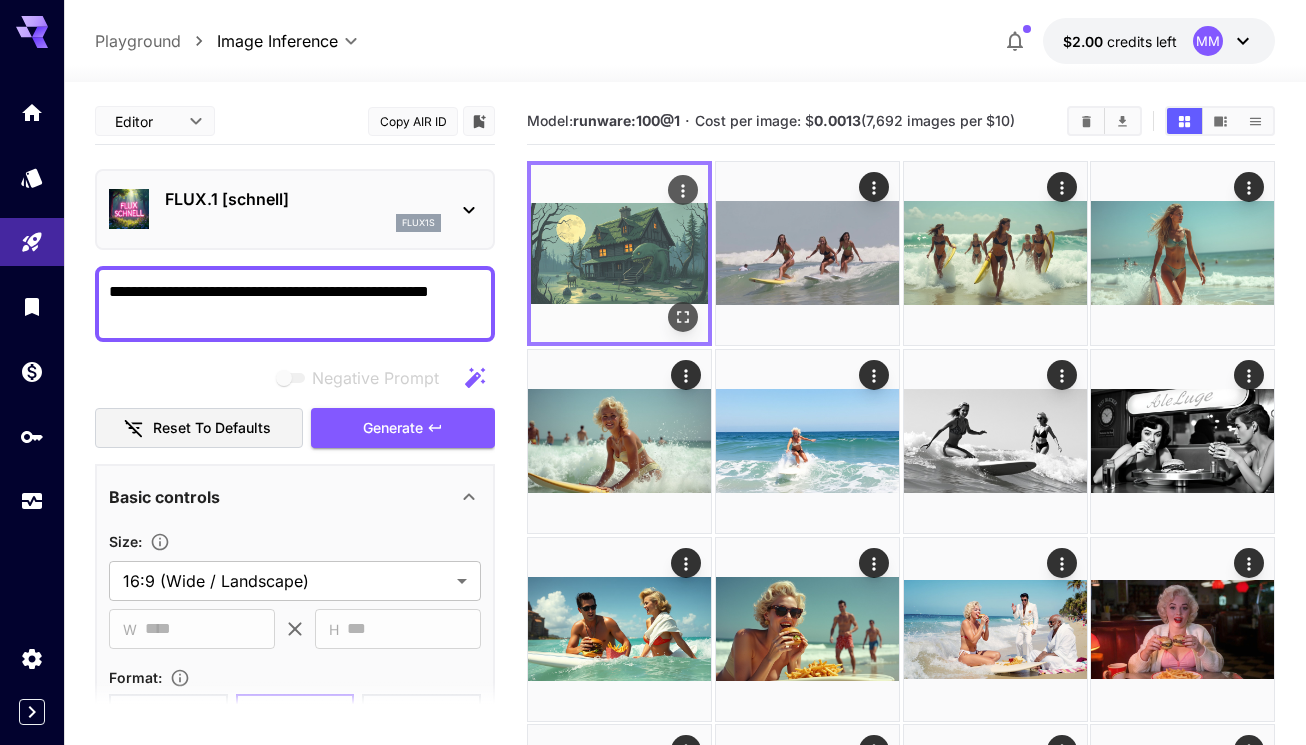 click at bounding box center (619, 253) 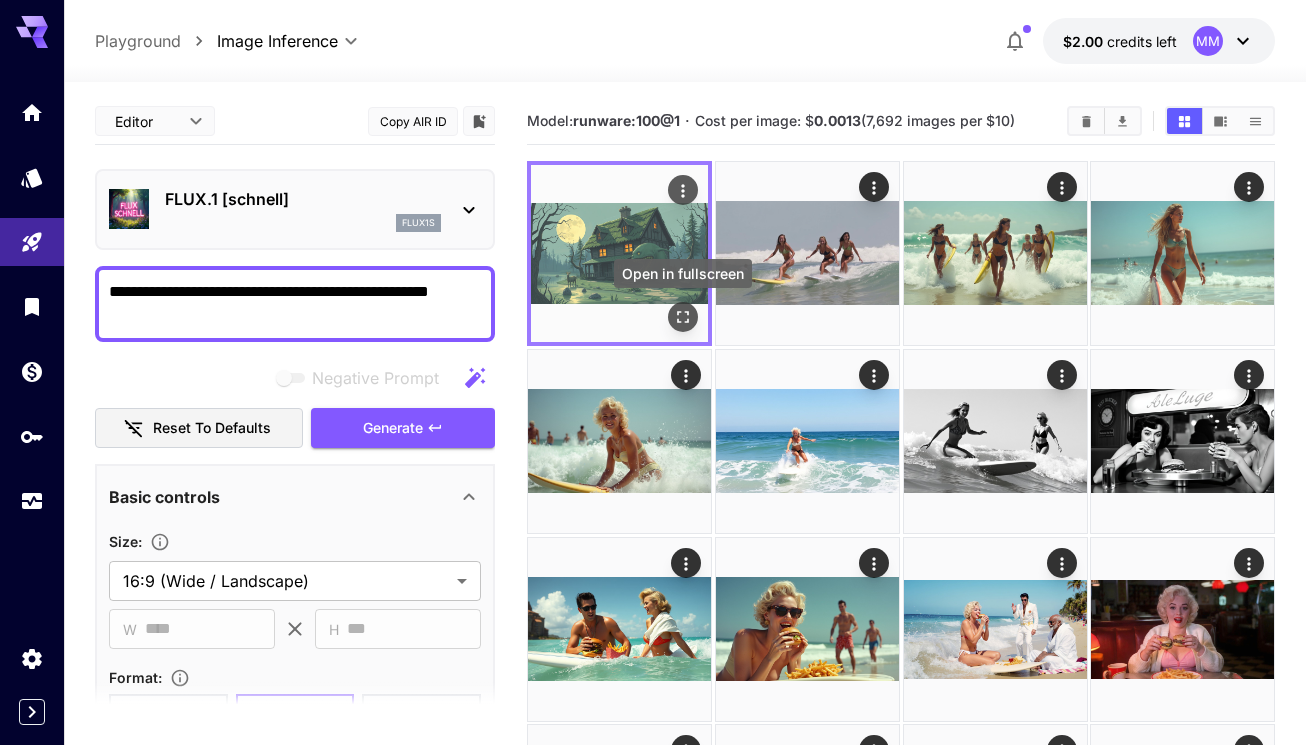 click 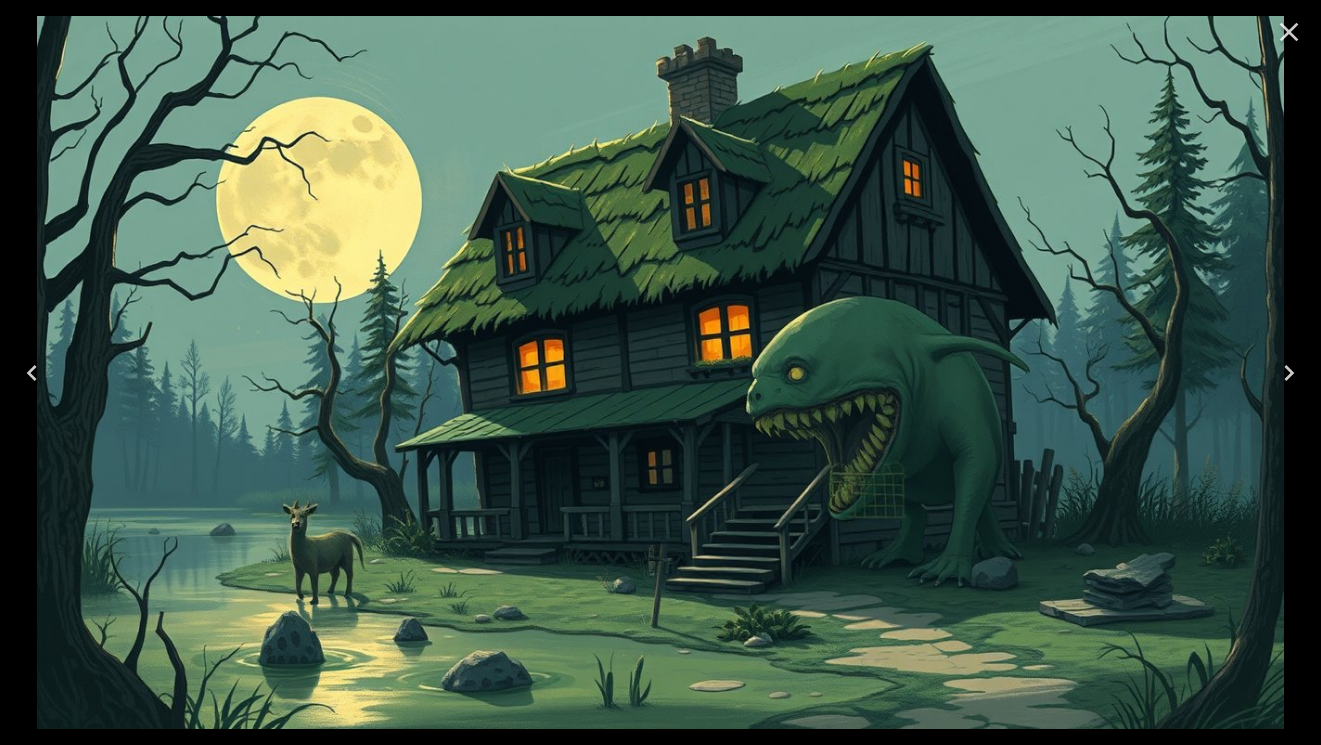 click 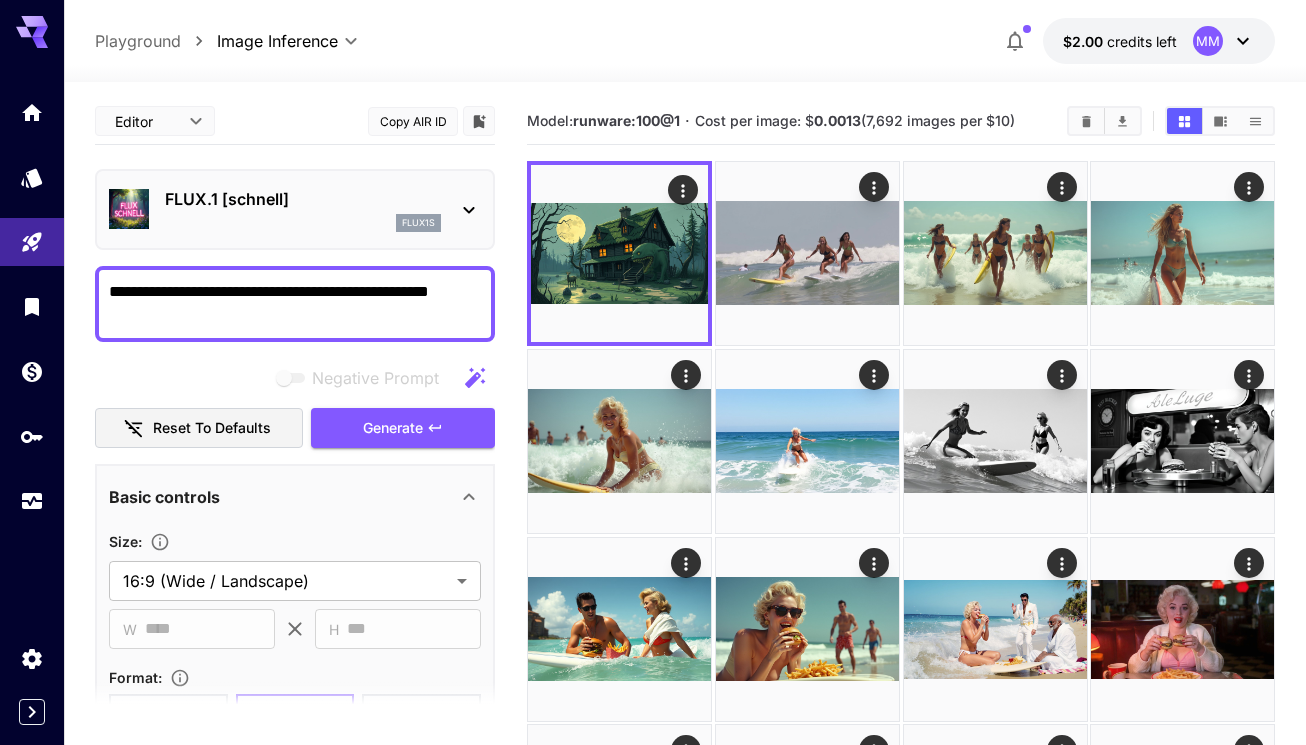 click on "flux1s" at bounding box center (418, 223) 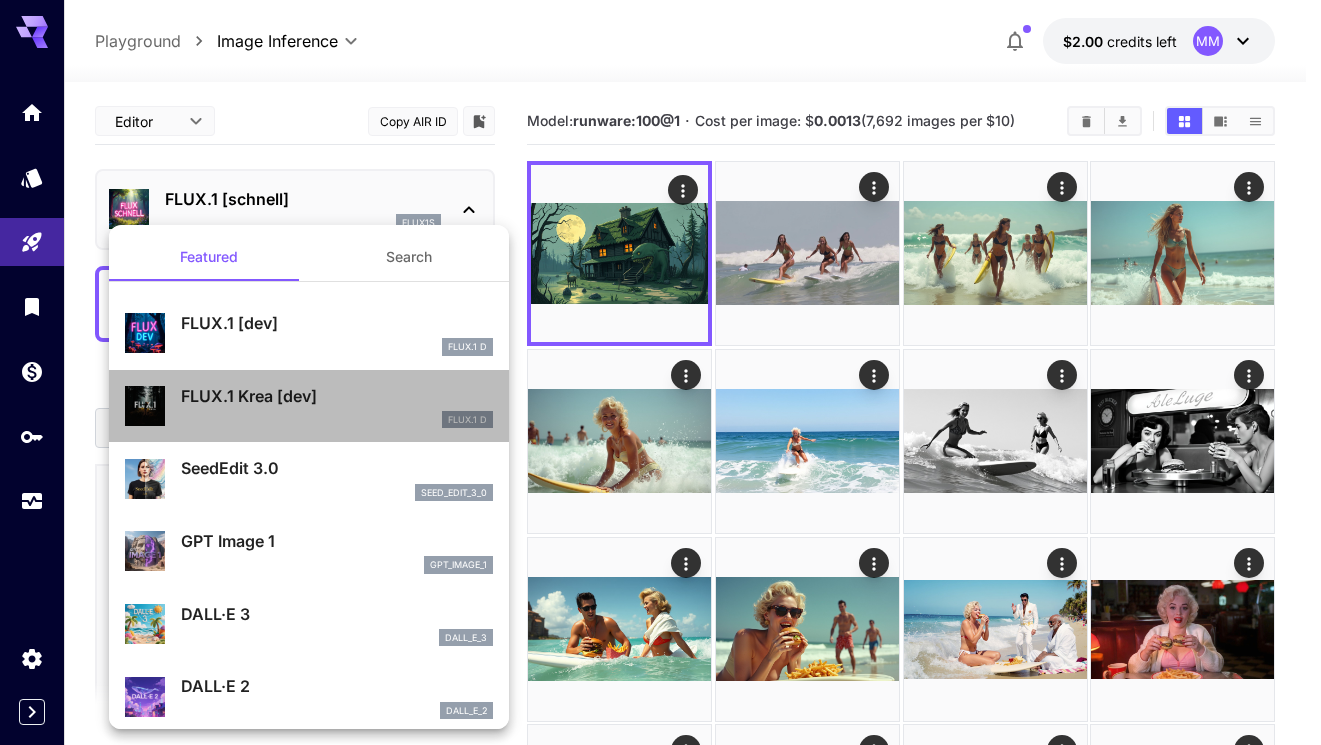 click on "FLUX.1 Krea [dev]" at bounding box center [337, 396] 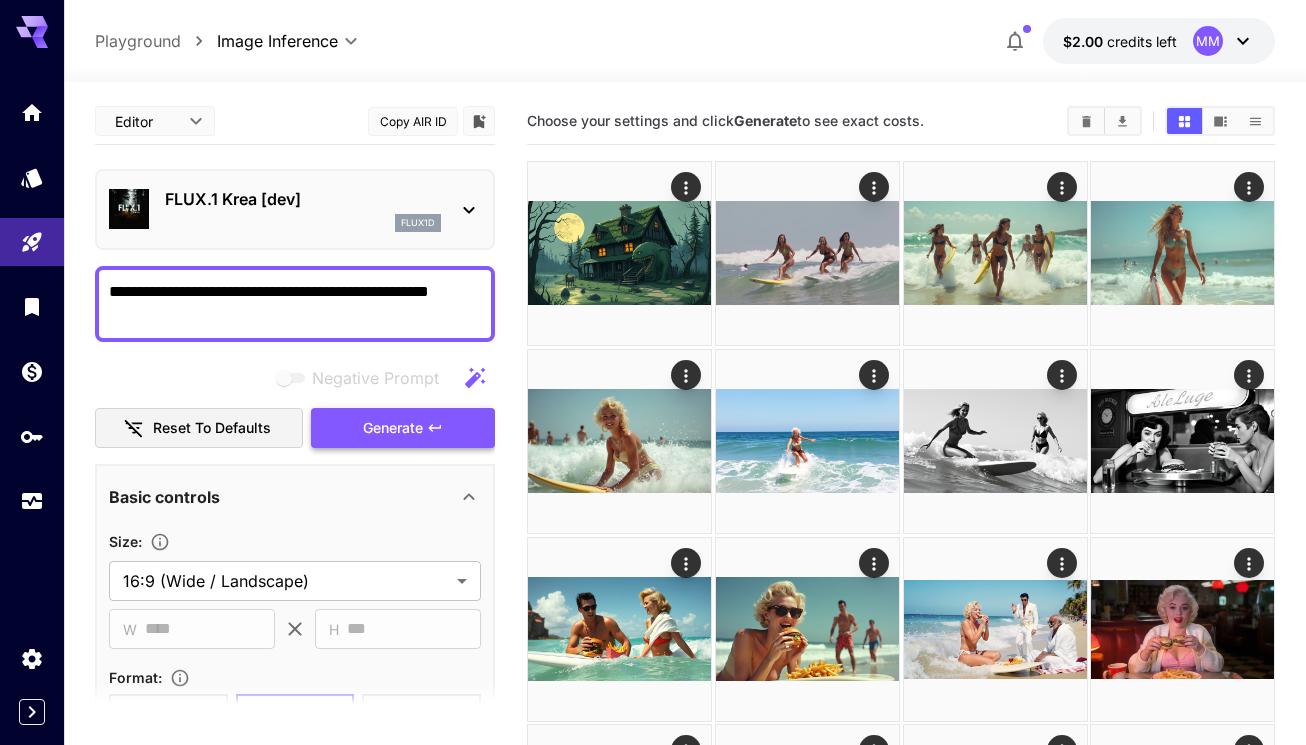 click on "Generate" at bounding box center (393, 428) 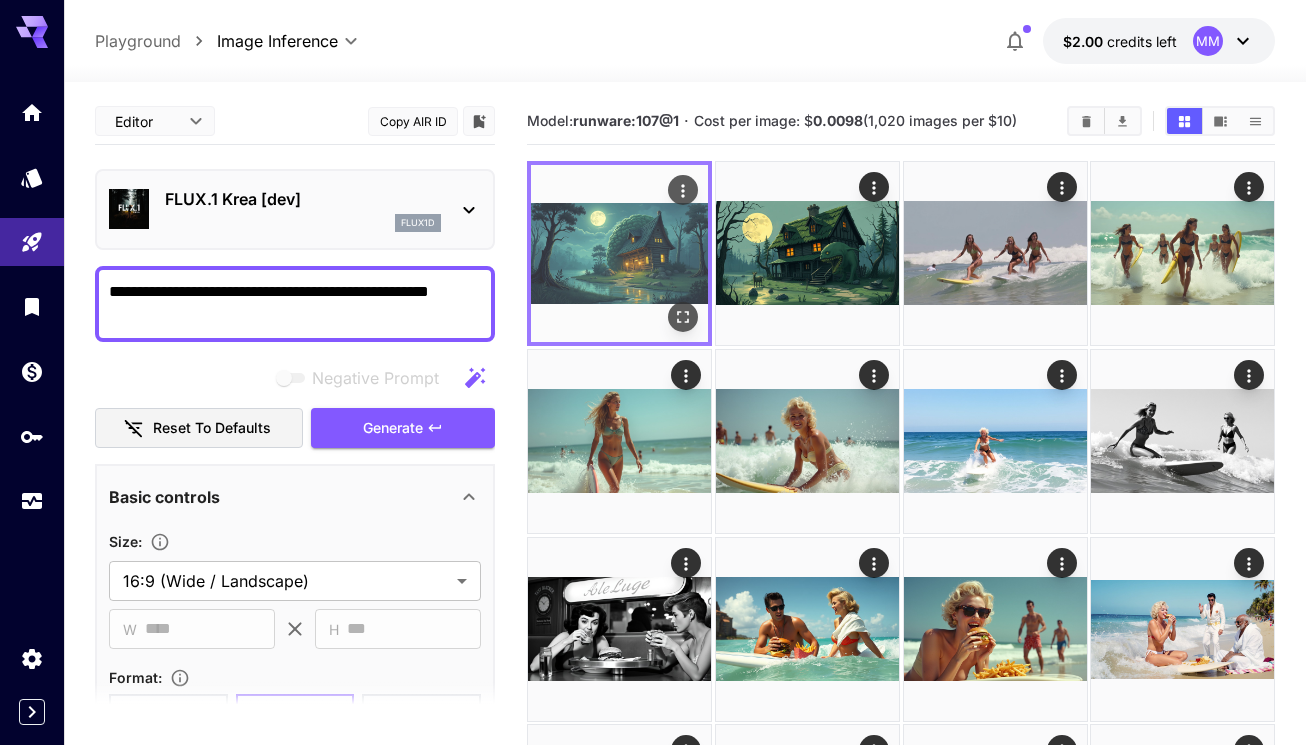 click at bounding box center [619, 253] 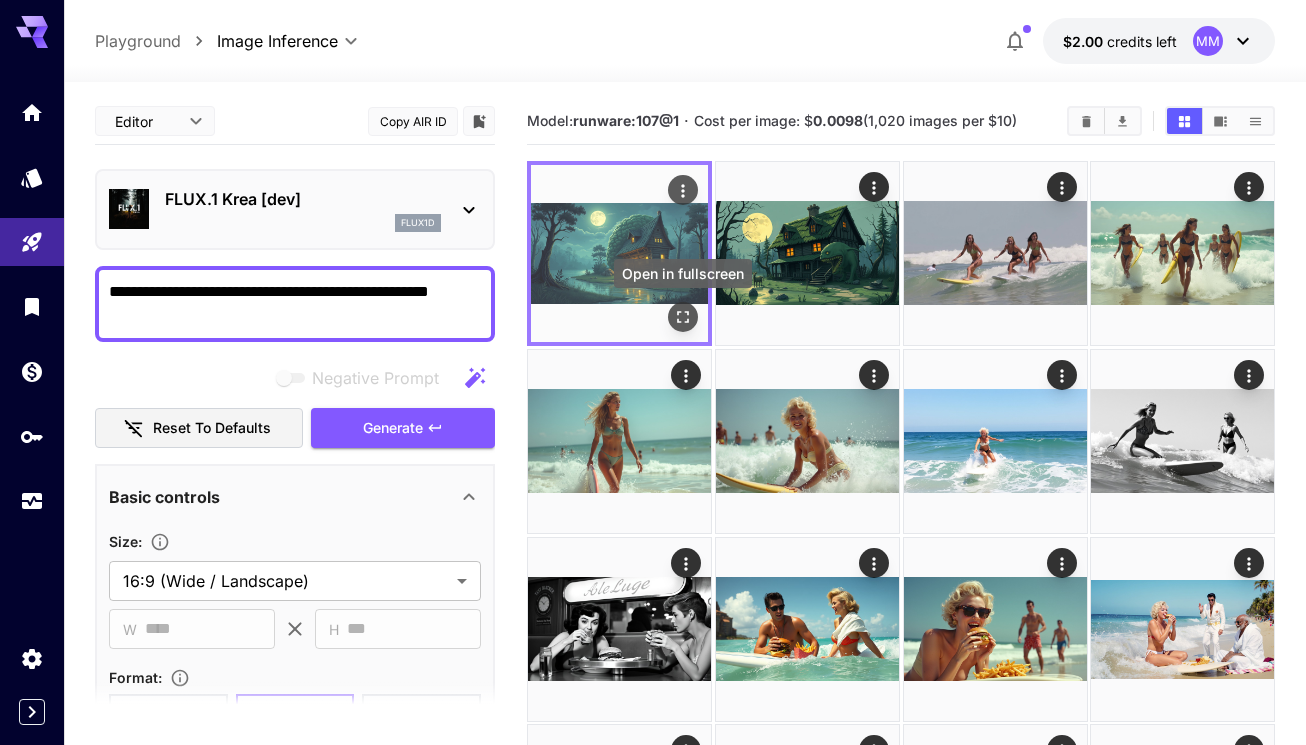 click 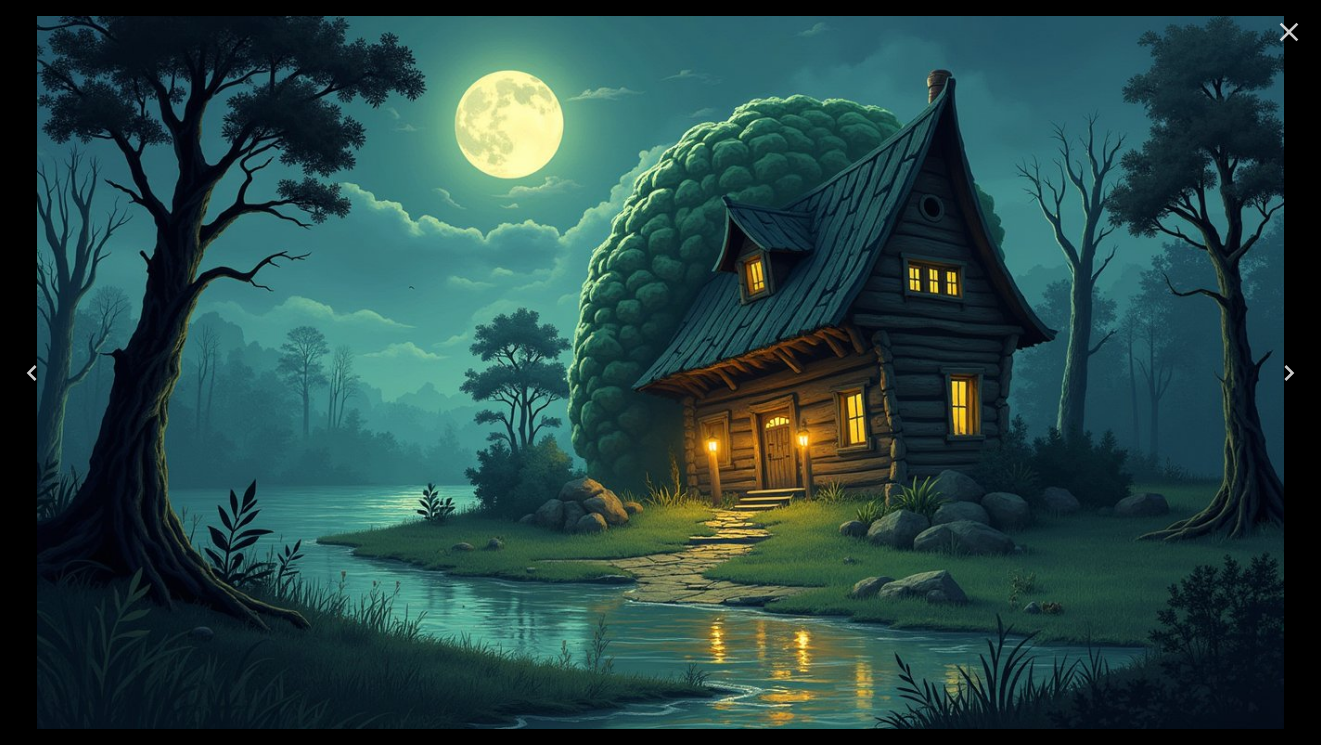 click 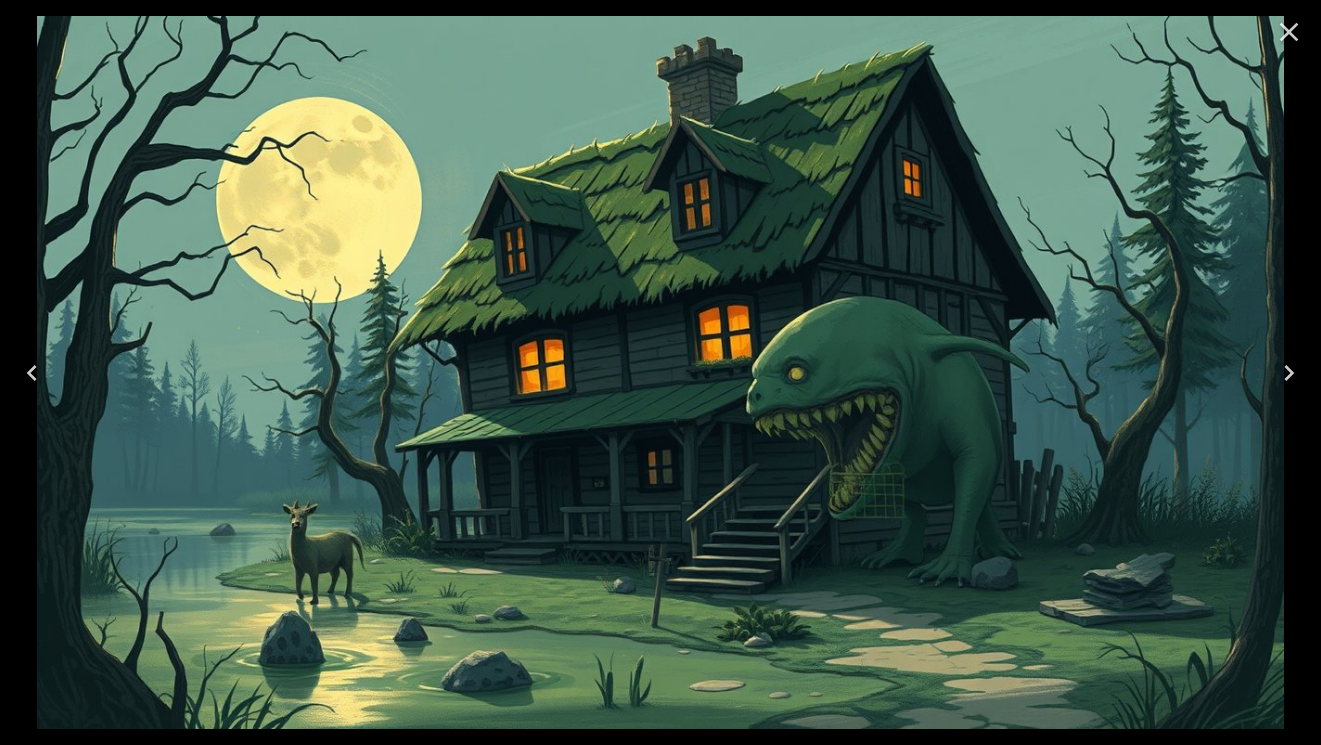 click 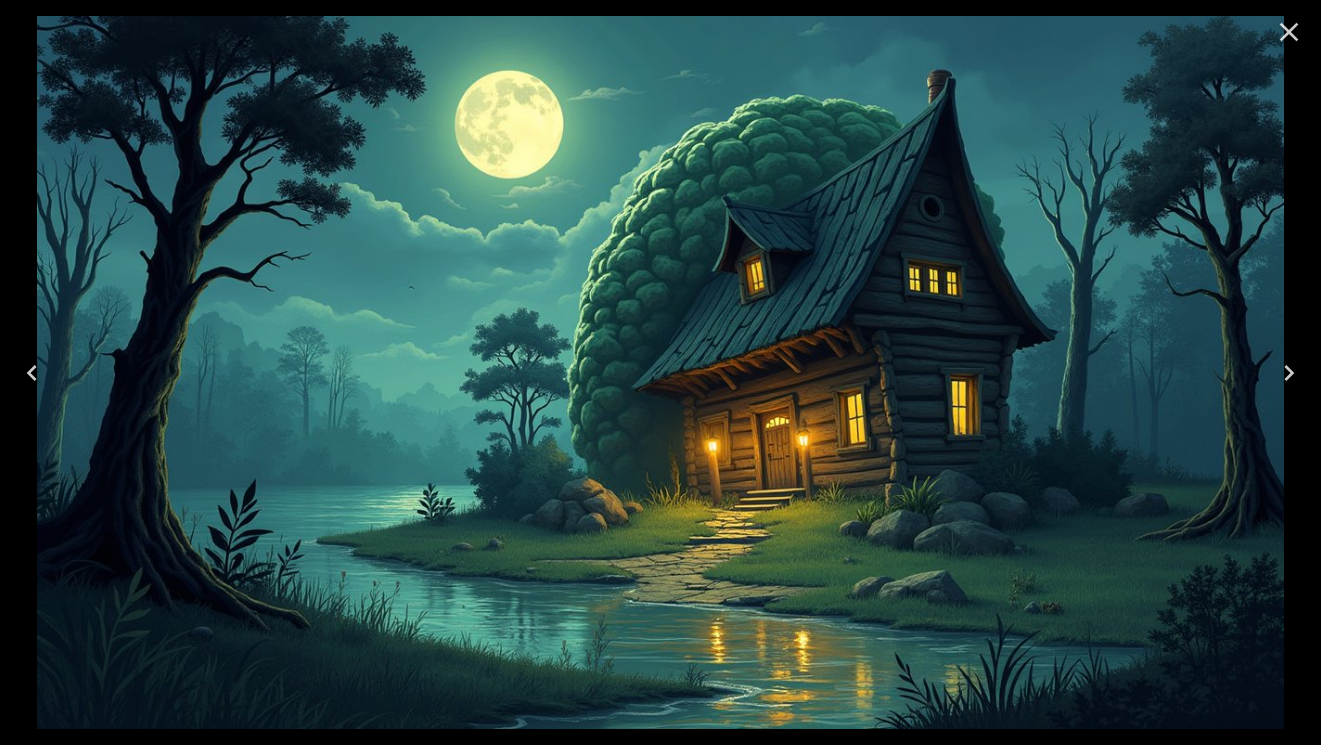 scroll, scrollTop: 0, scrollLeft: 0, axis: both 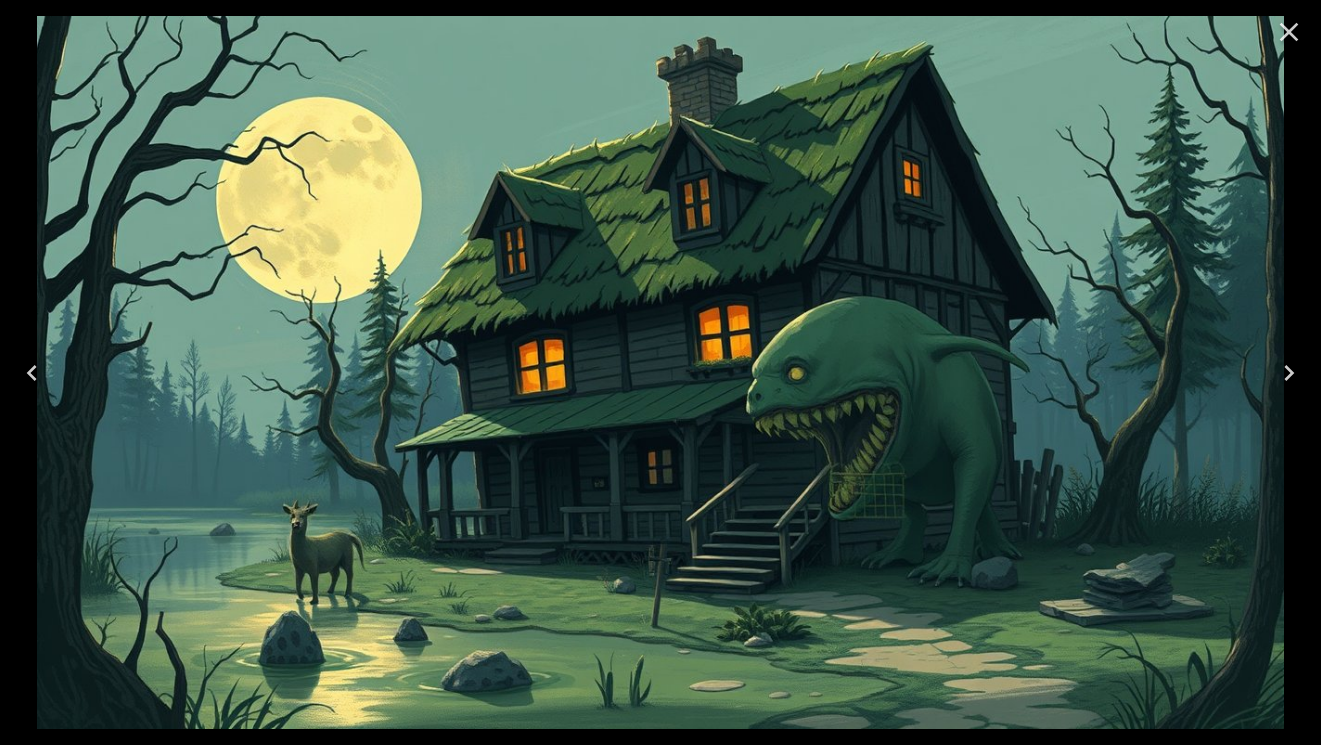 click 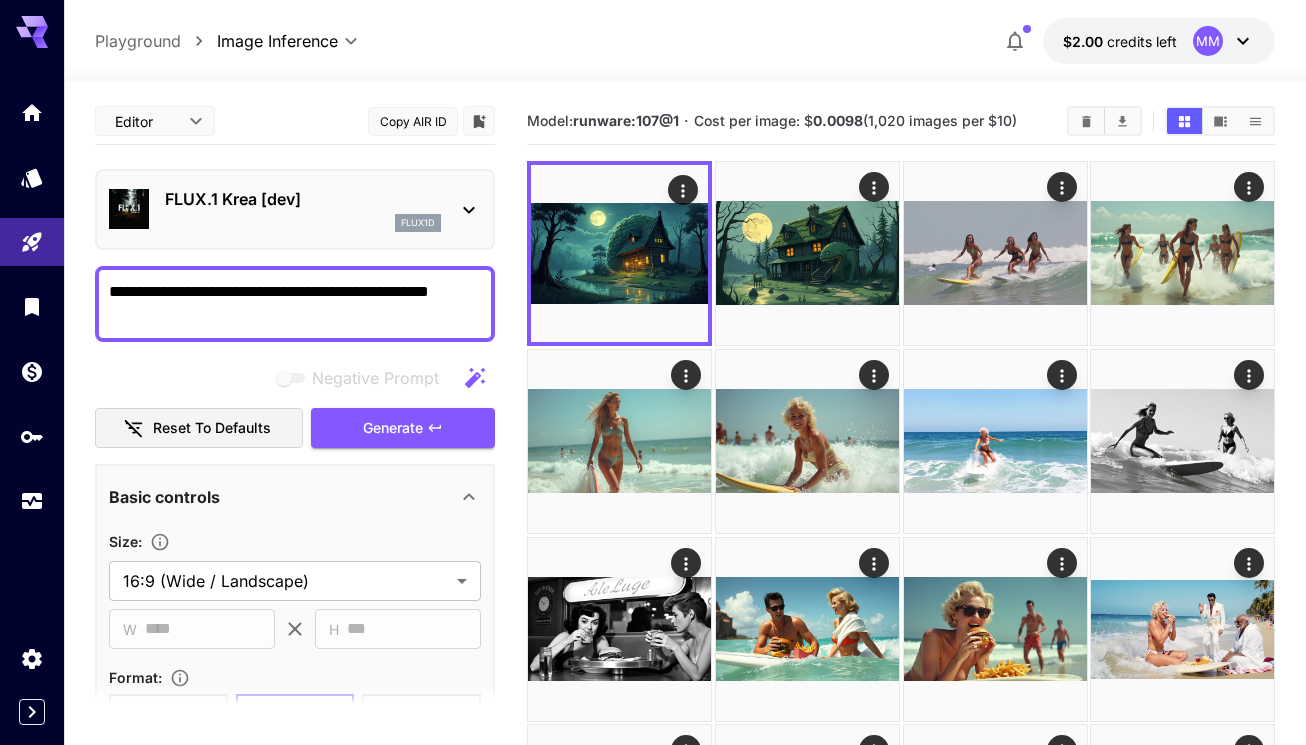 click on "**********" at bounding box center (295, 304) 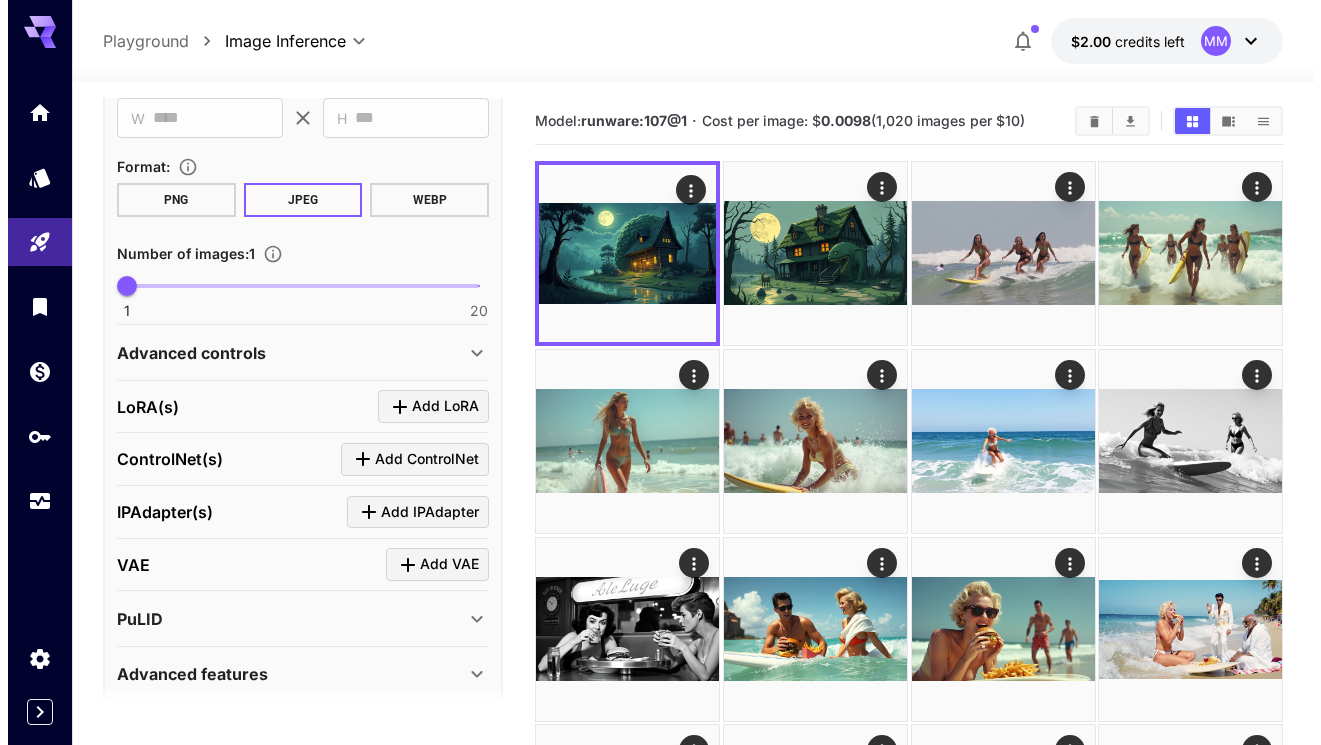 scroll, scrollTop: 589, scrollLeft: 0, axis: vertical 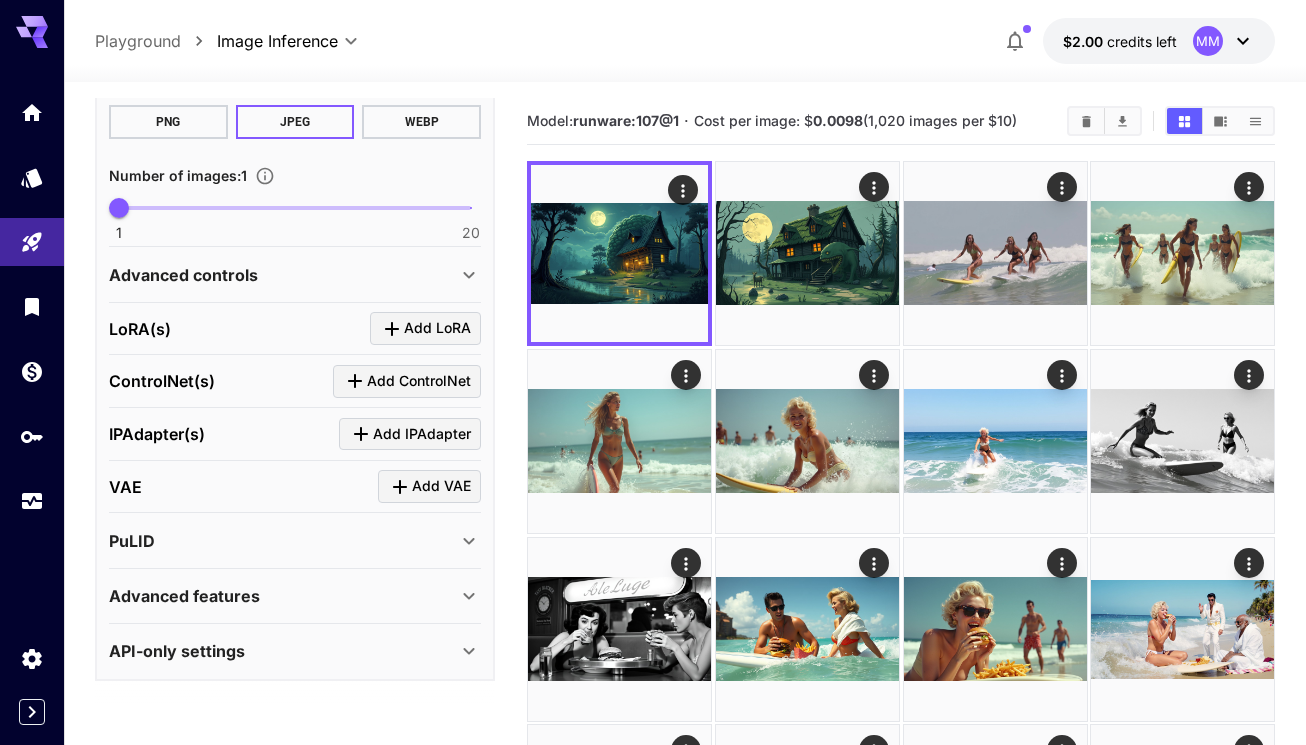 click on "1 20 1" at bounding box center [295, 208] 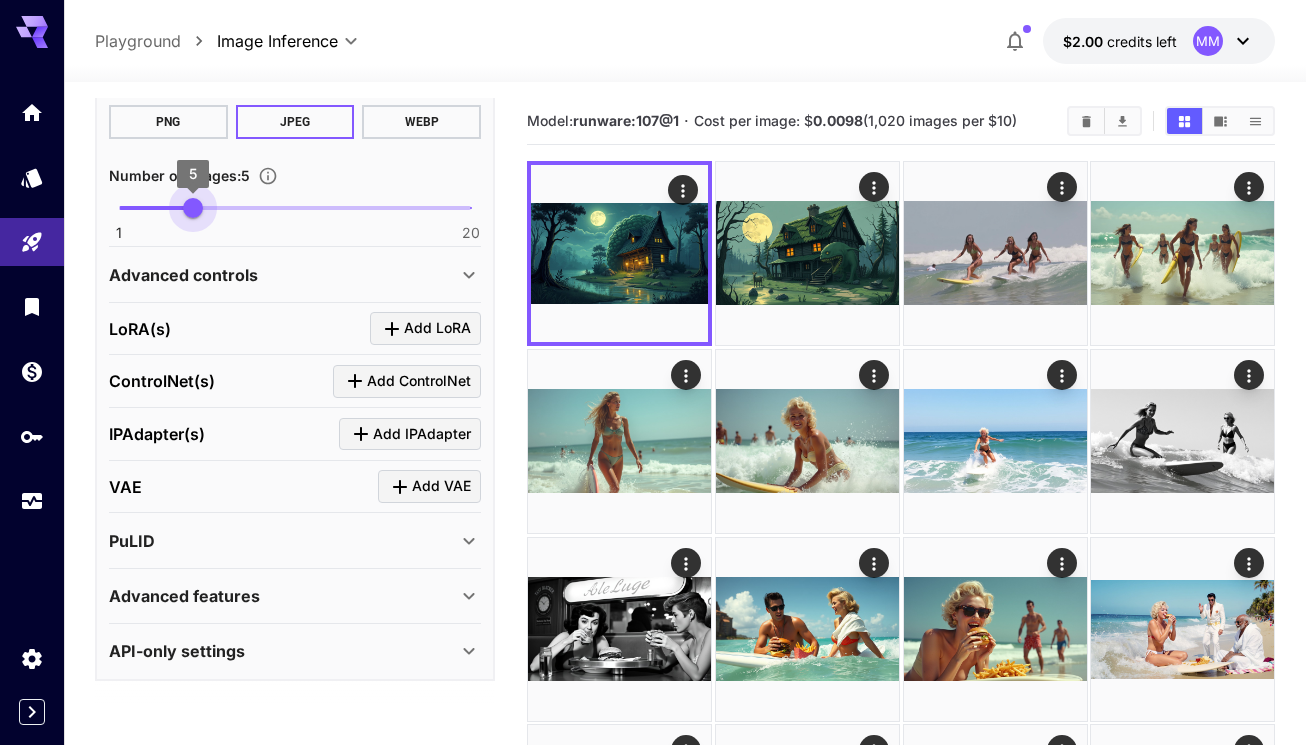 type on "*" 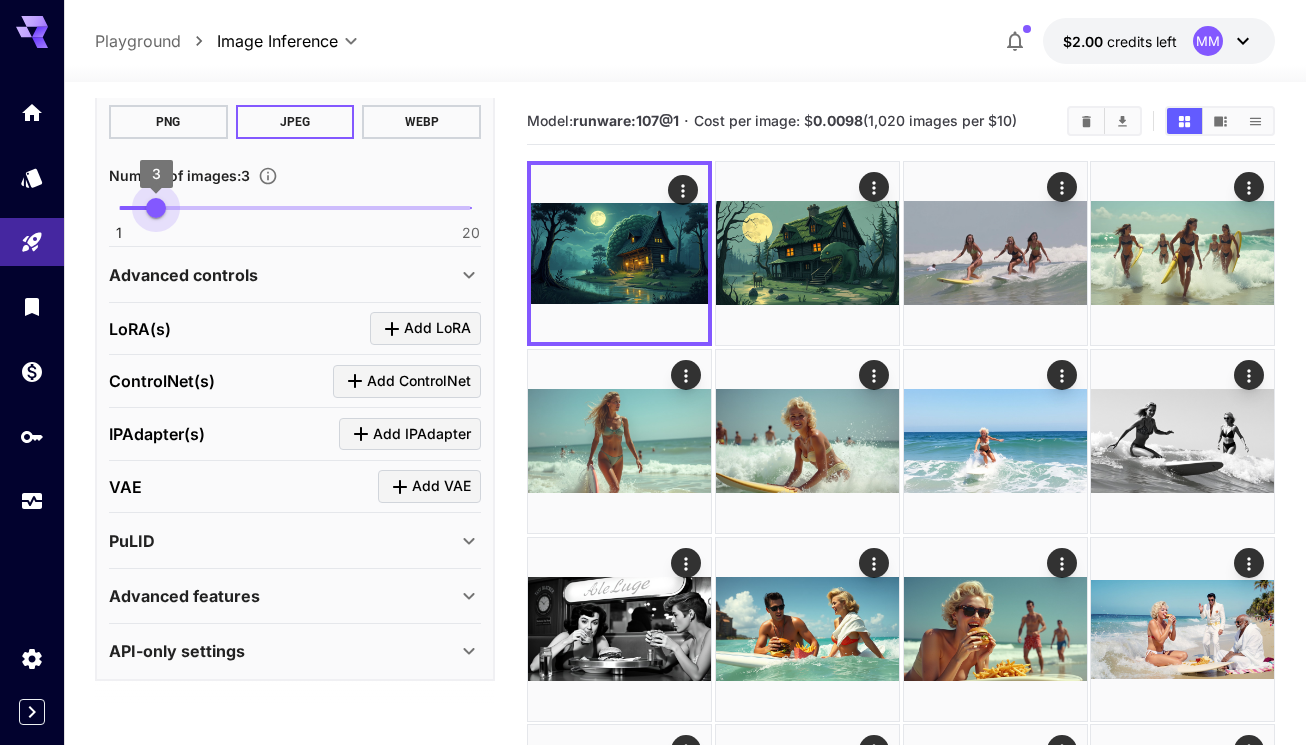 drag, startPoint x: 189, startPoint y: 201, endPoint x: 162, endPoint y: 206, distance: 27.45906 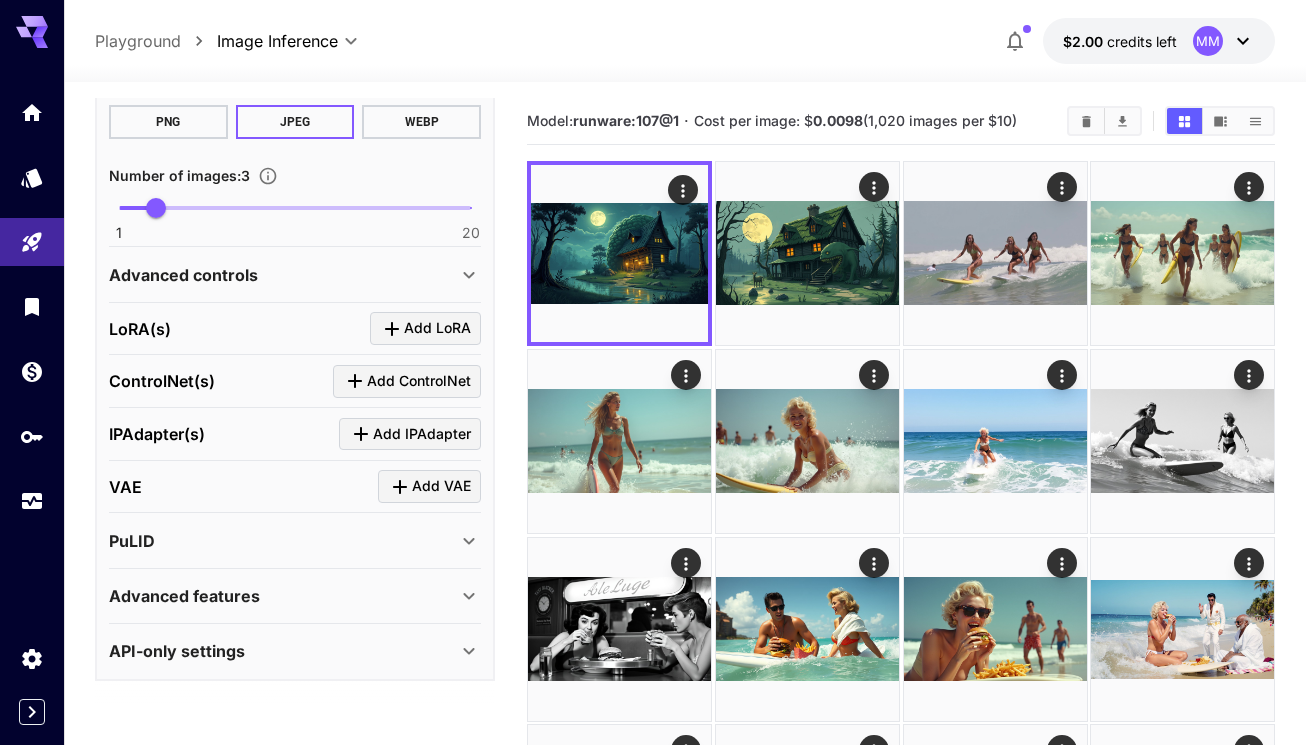 click on "WEBP" at bounding box center [421, 122] 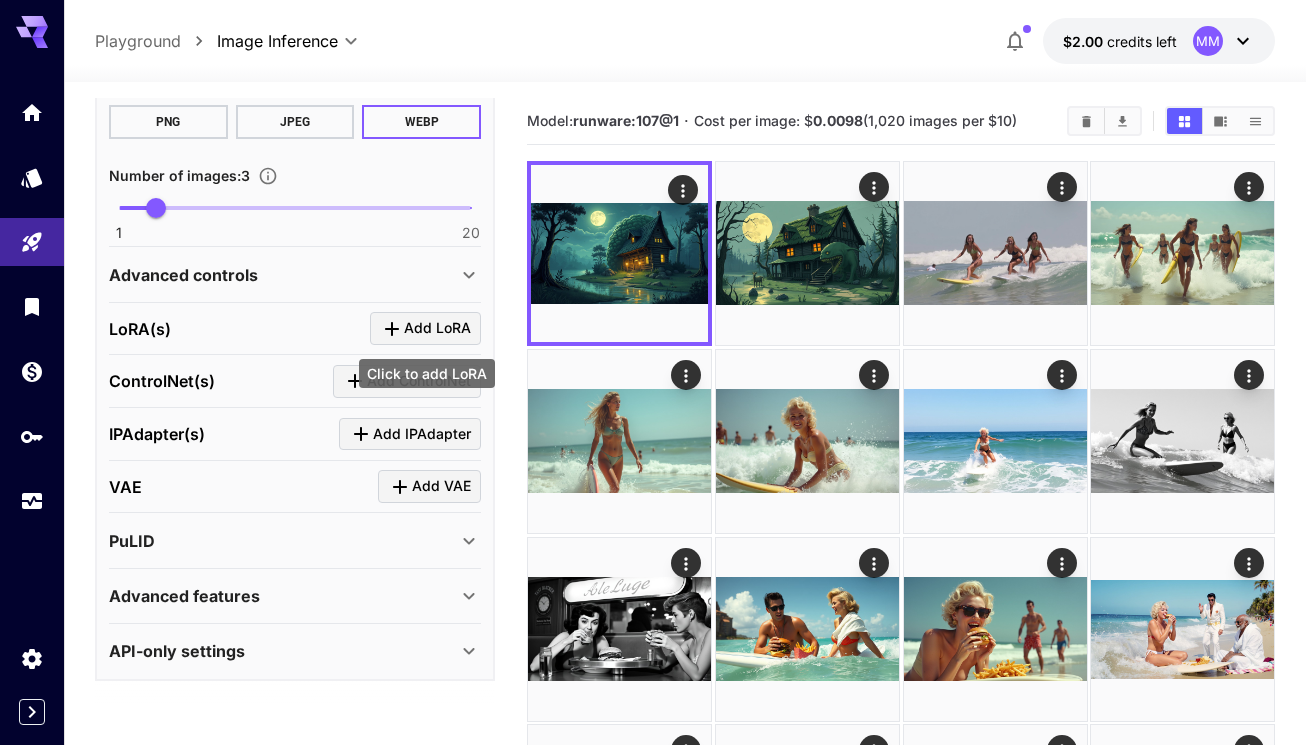 click on "Add LoRA" at bounding box center (437, 328) 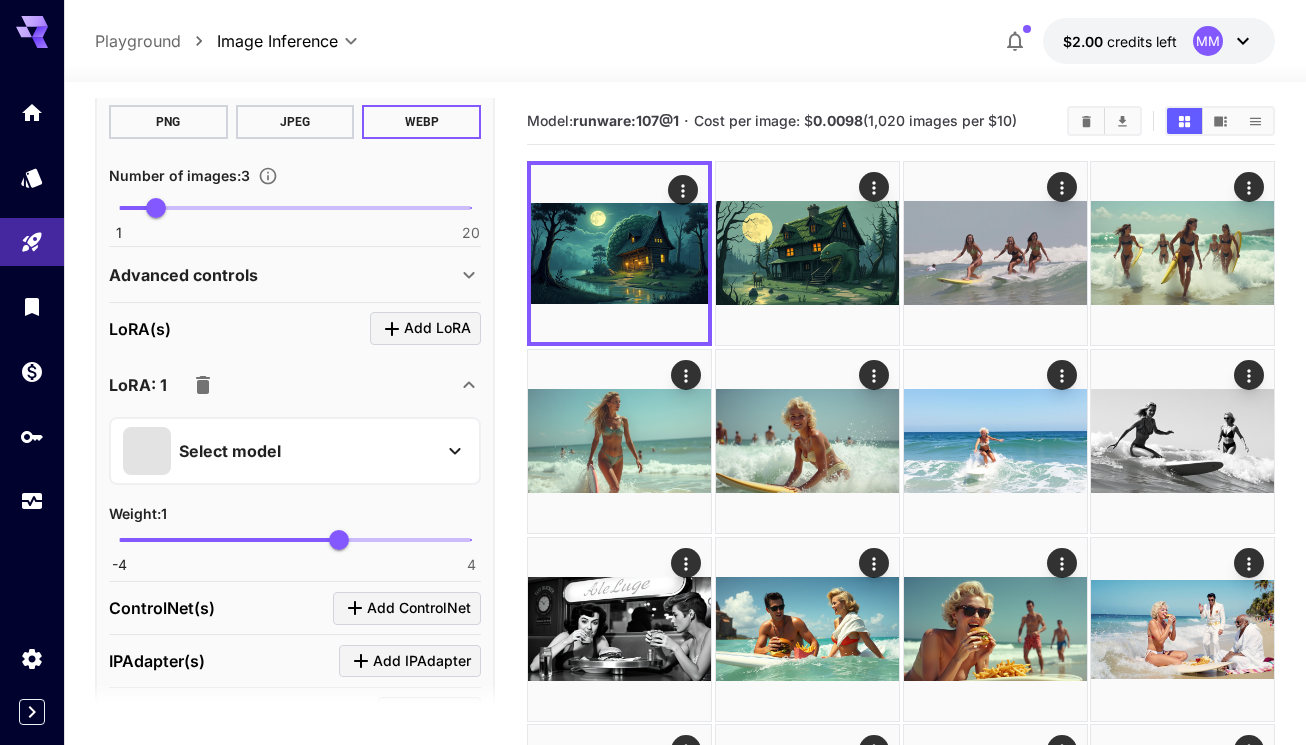 click 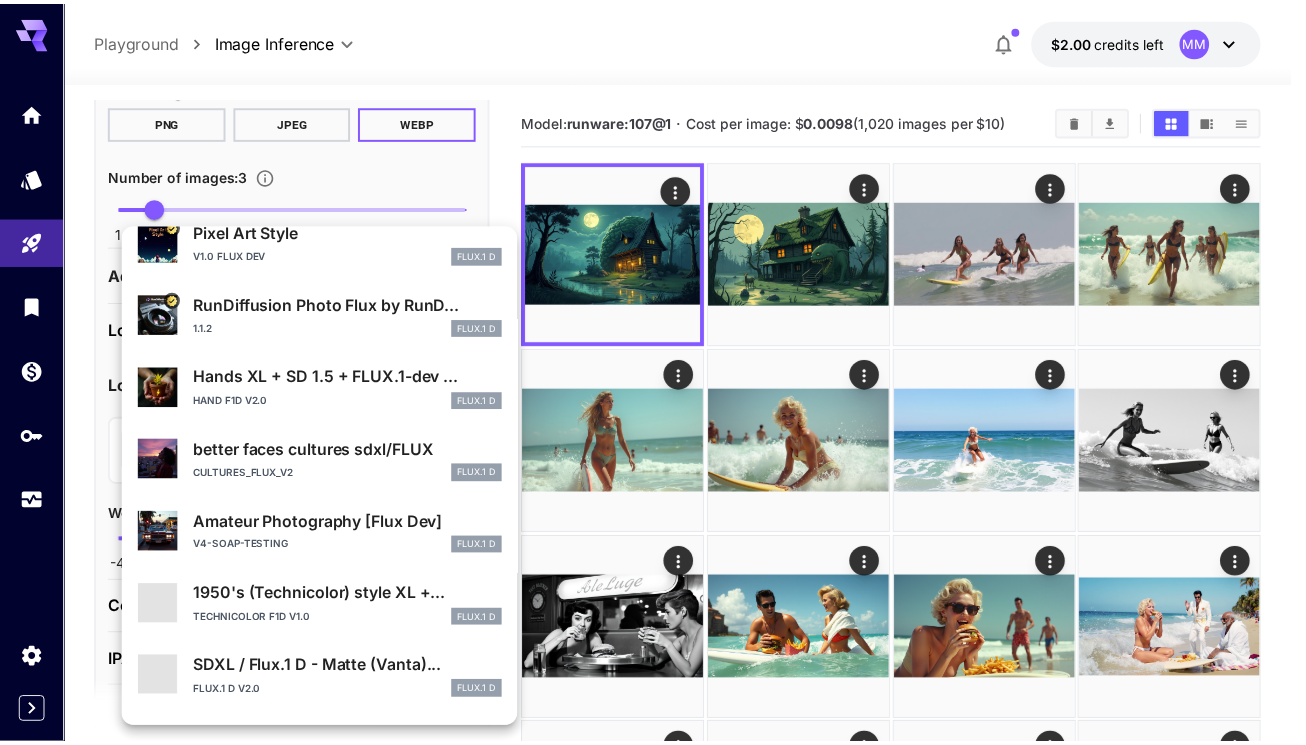scroll, scrollTop: 200, scrollLeft: 0, axis: vertical 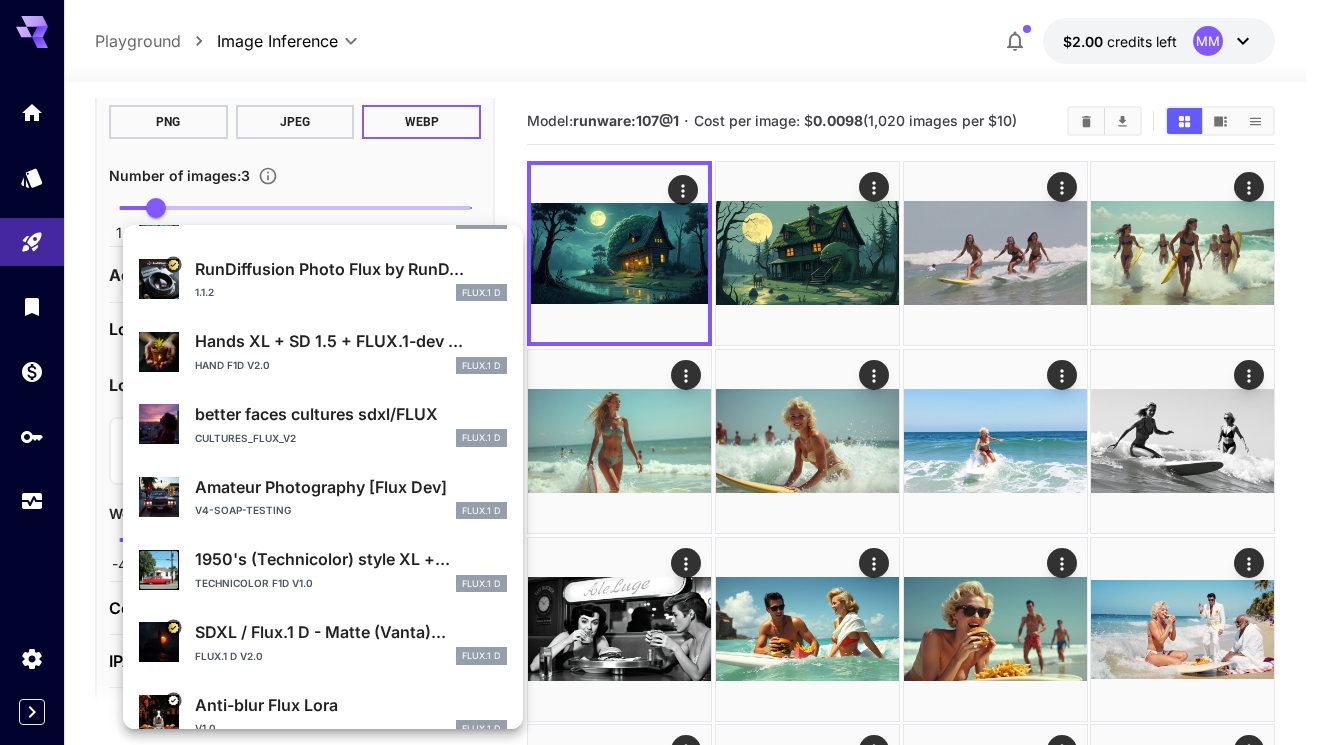click on "1950's (Technicolor) style XL +..." at bounding box center (351, 559) 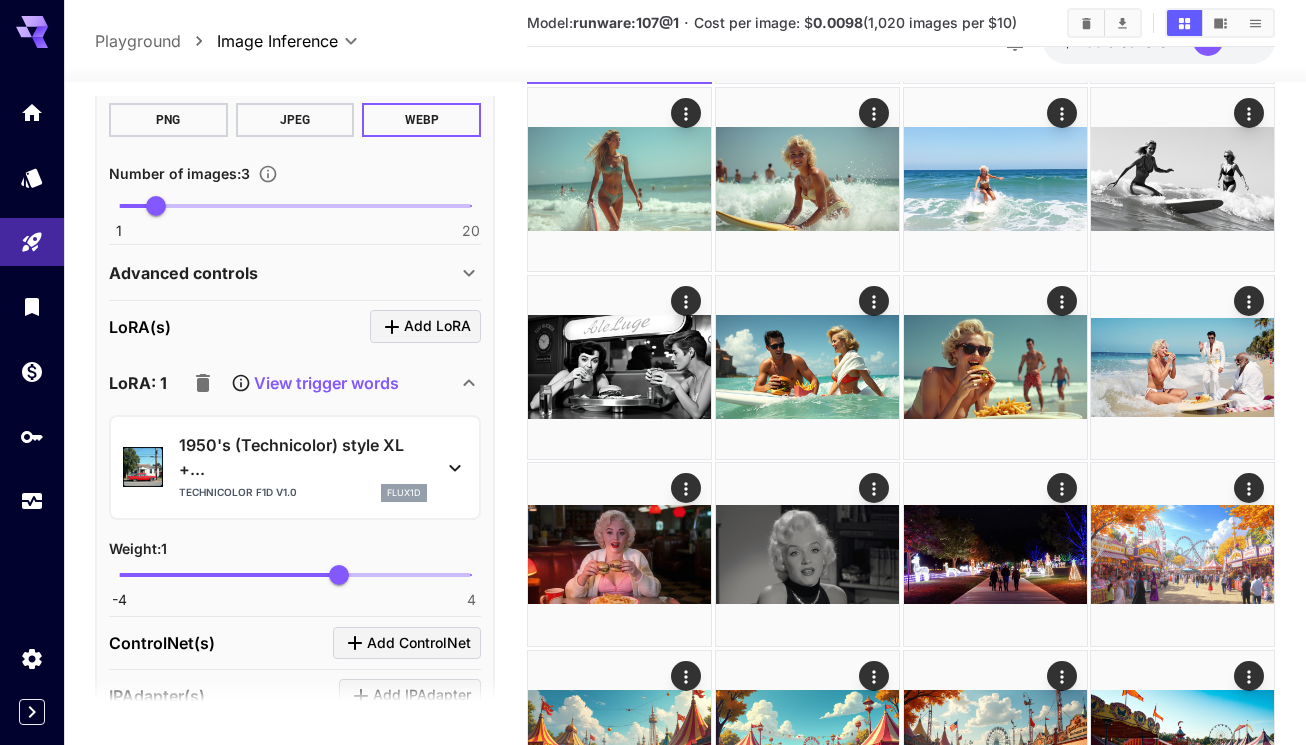 scroll, scrollTop: 300, scrollLeft: 0, axis: vertical 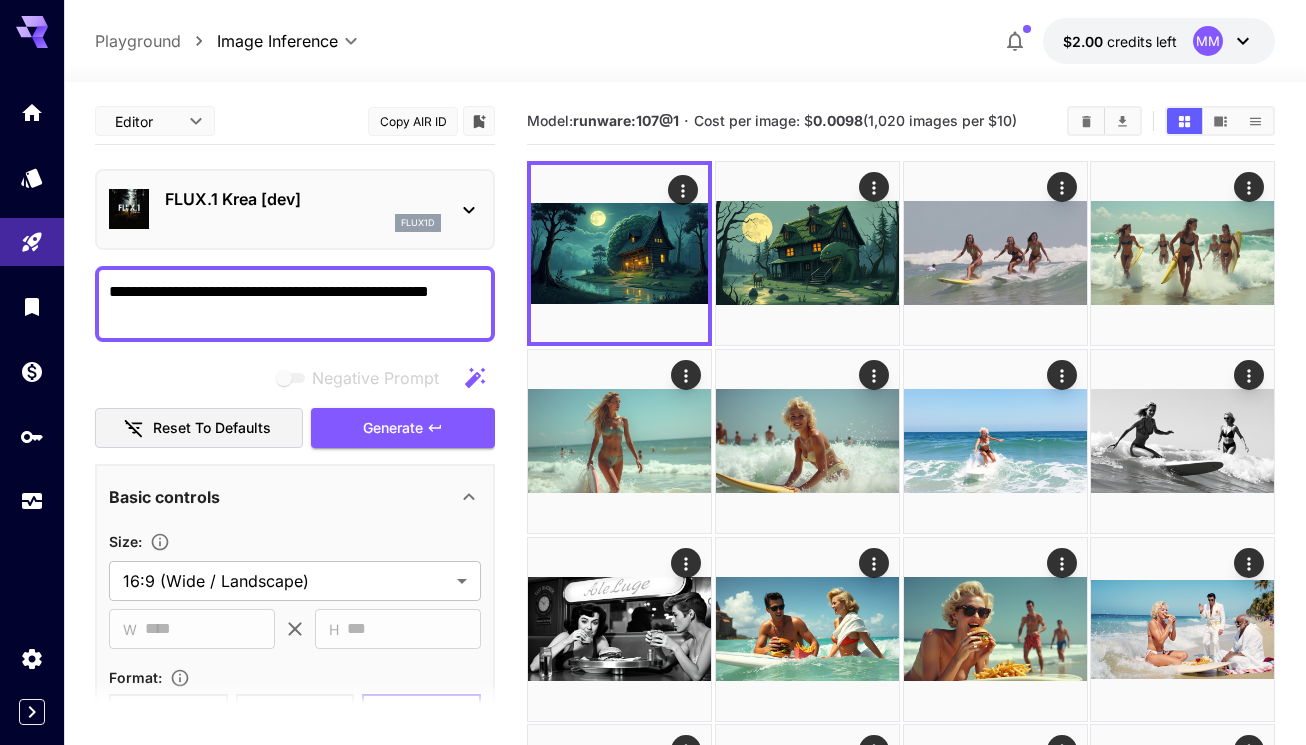 drag, startPoint x: 172, startPoint y: 319, endPoint x: 105, endPoint y: 283, distance: 76.05919 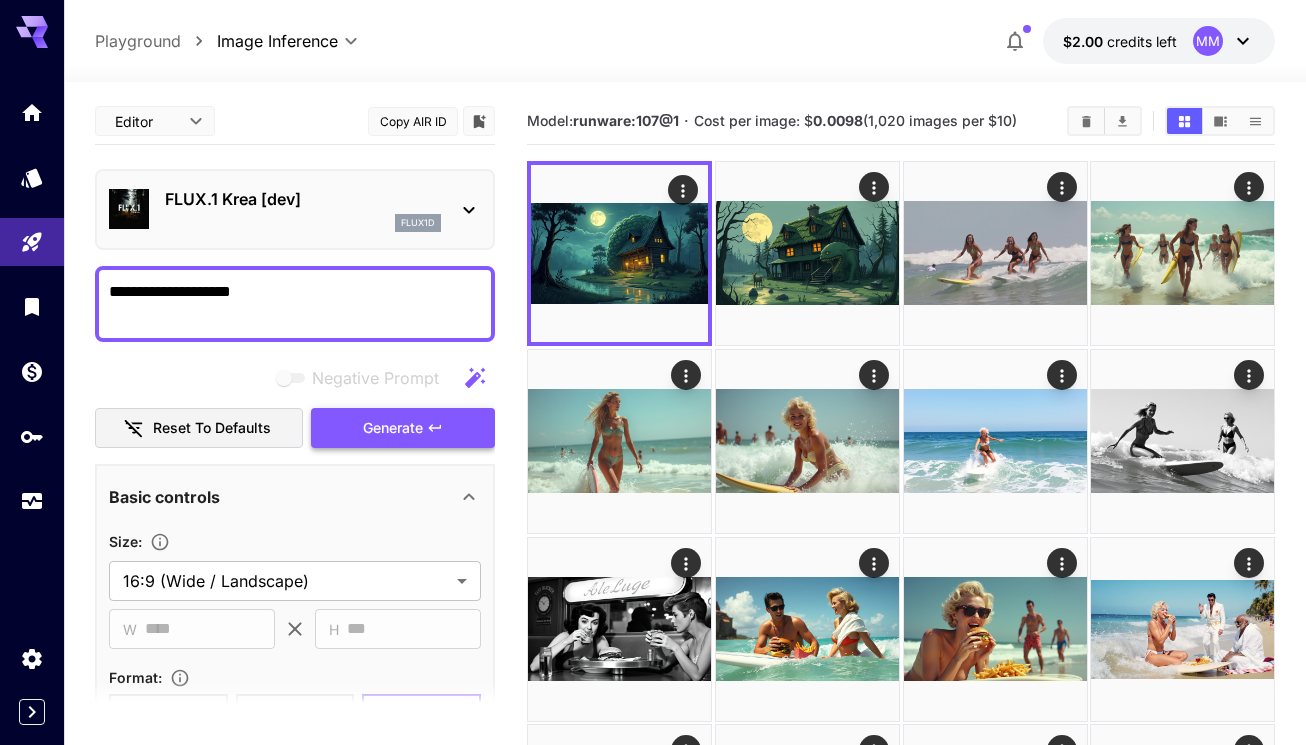 type on "**********" 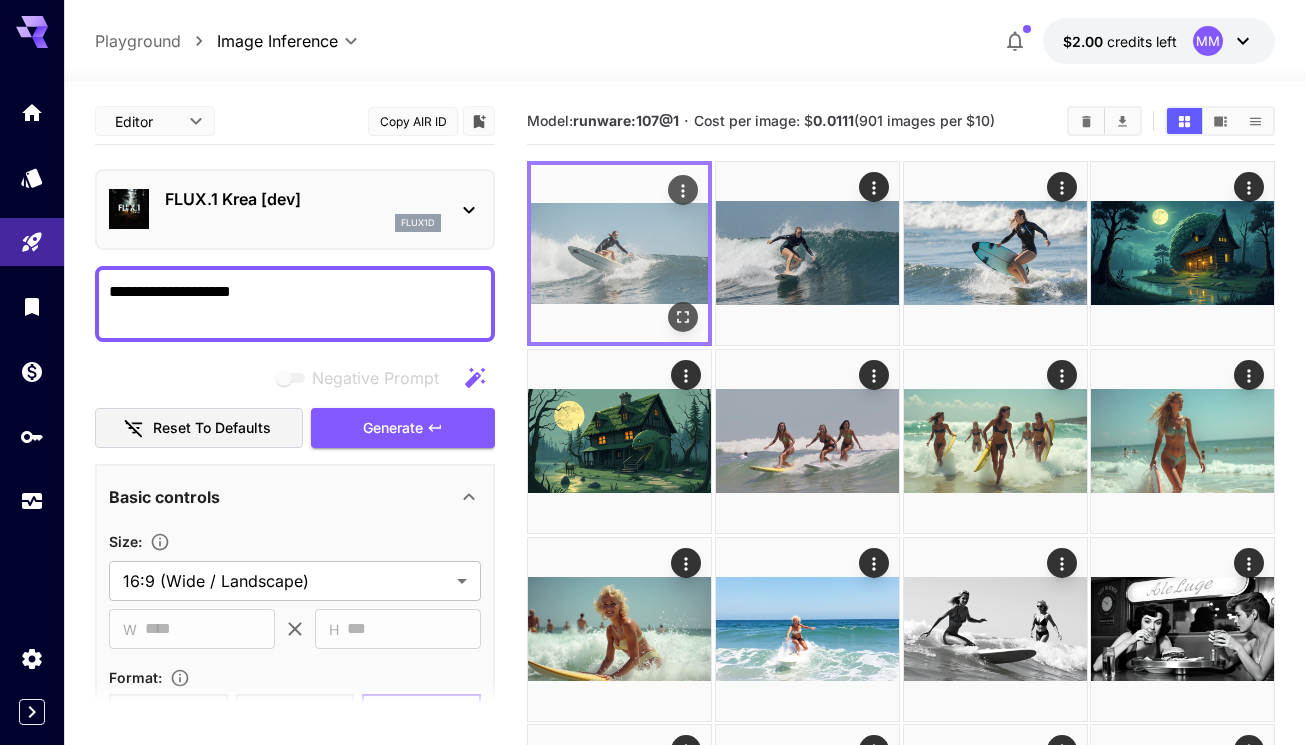 click at bounding box center [619, 253] 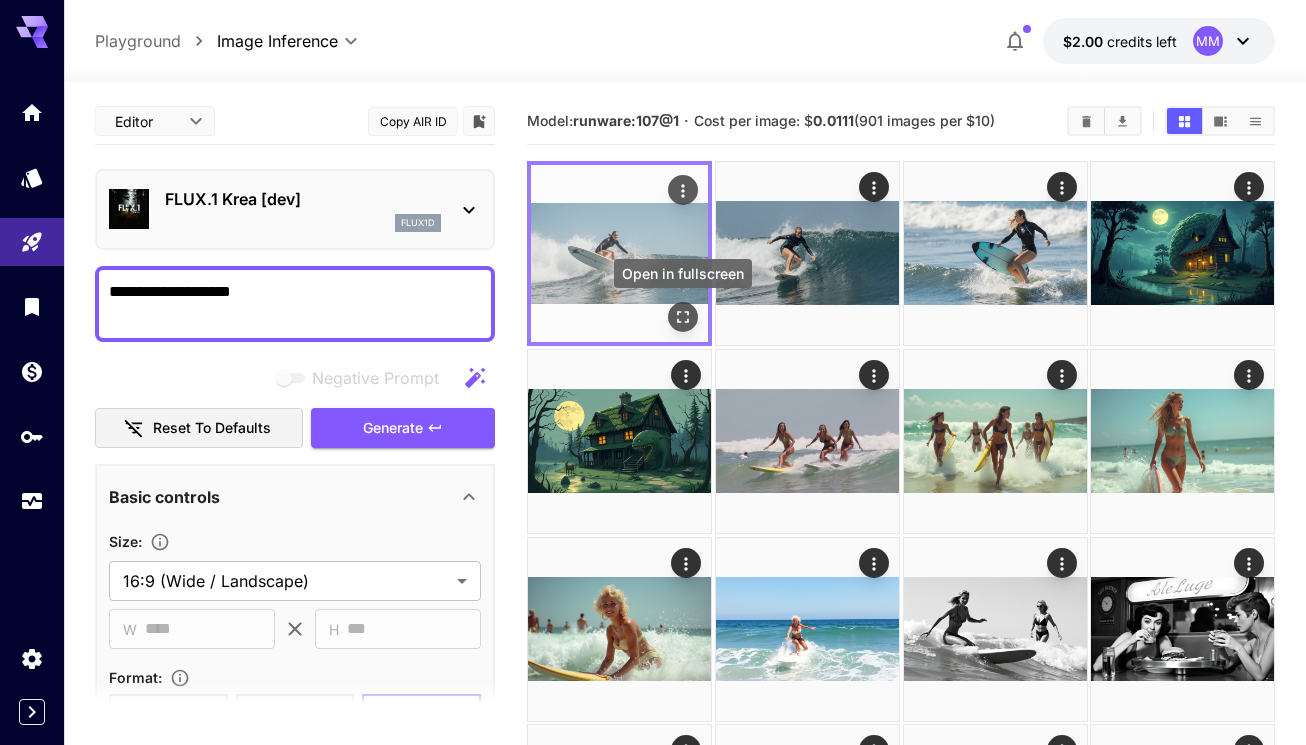 click 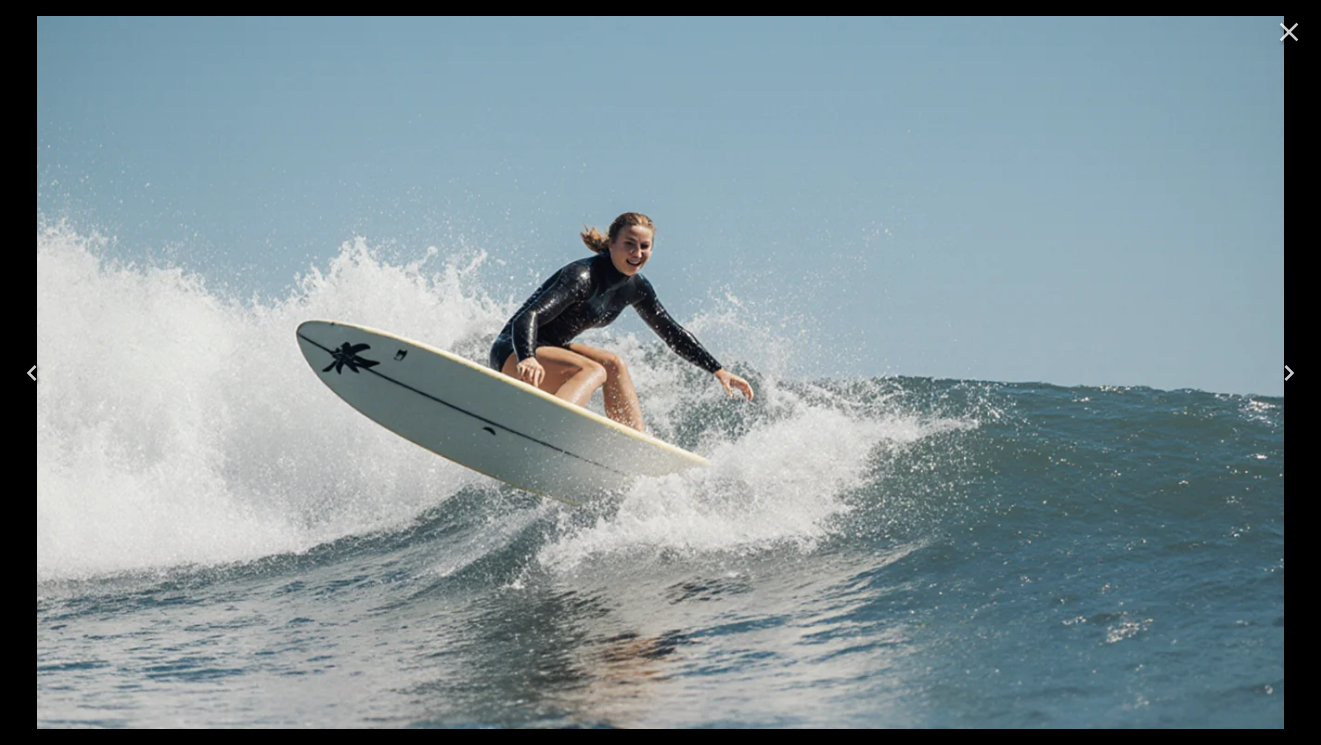click 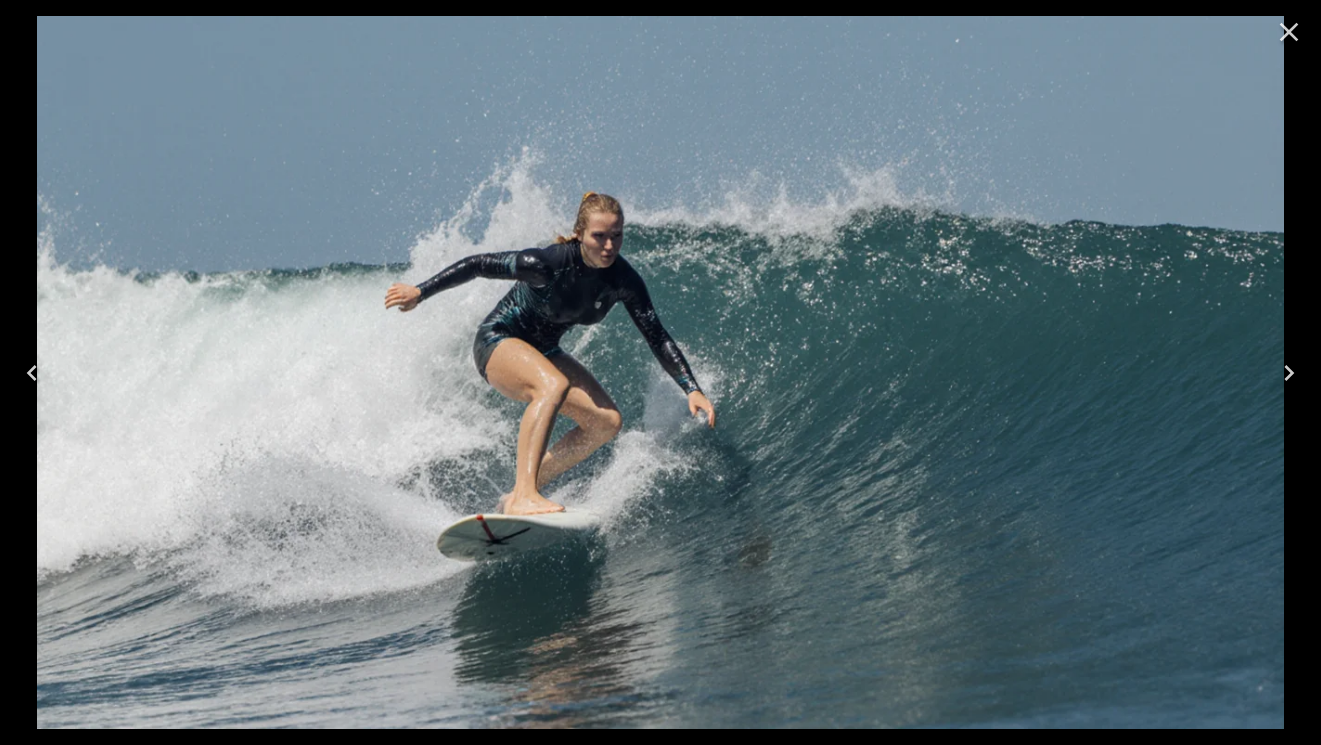 click 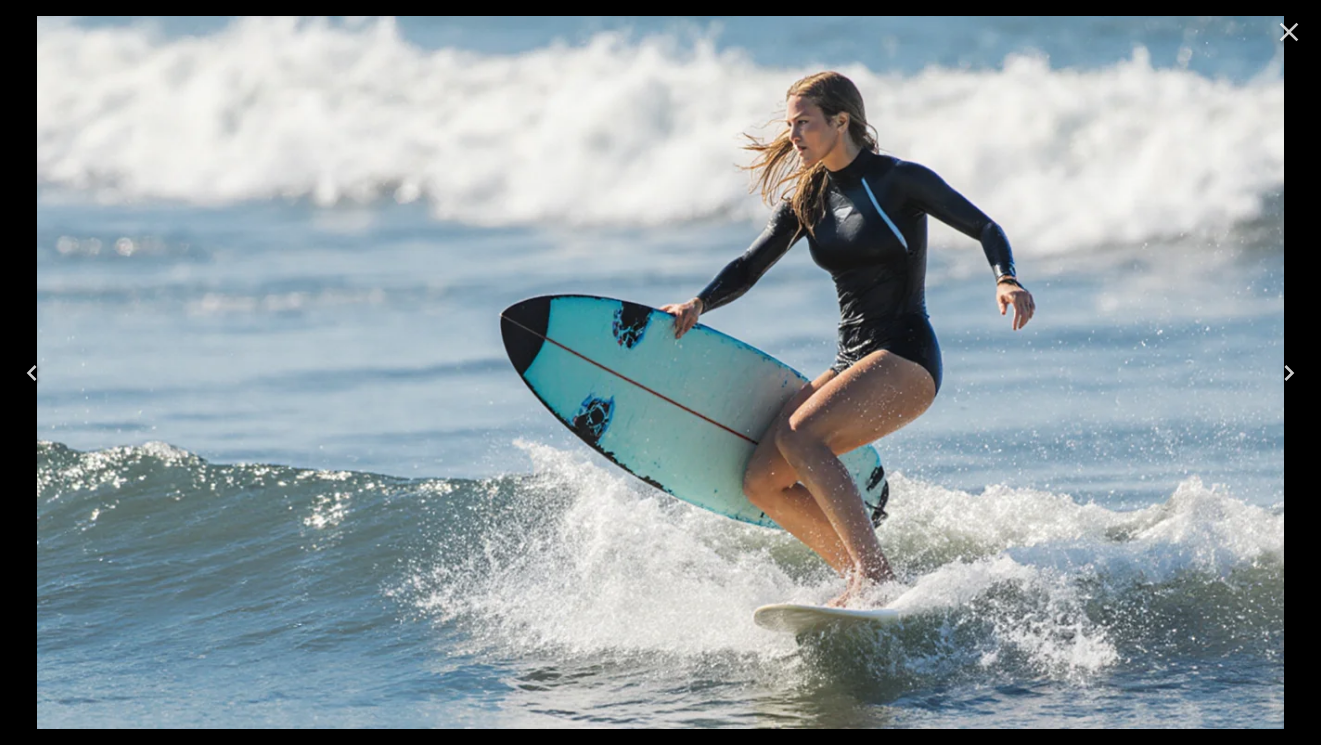 click 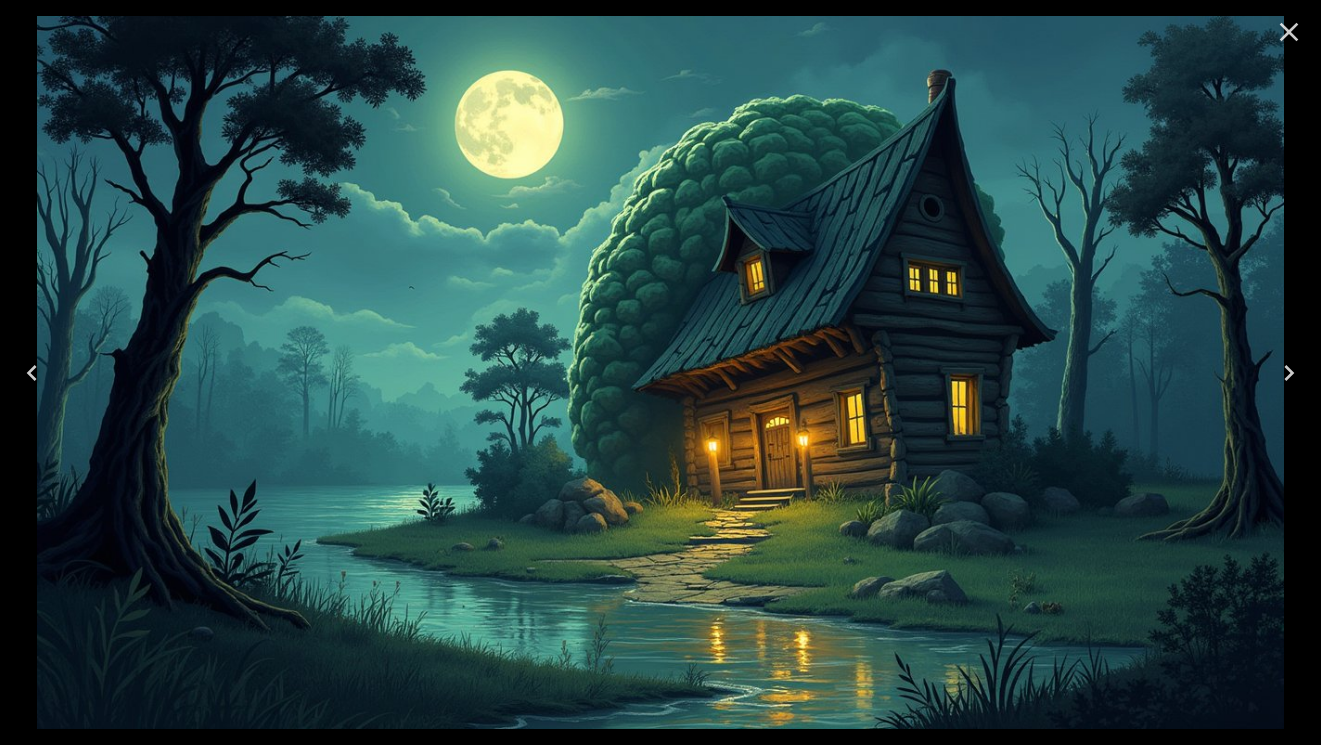 click 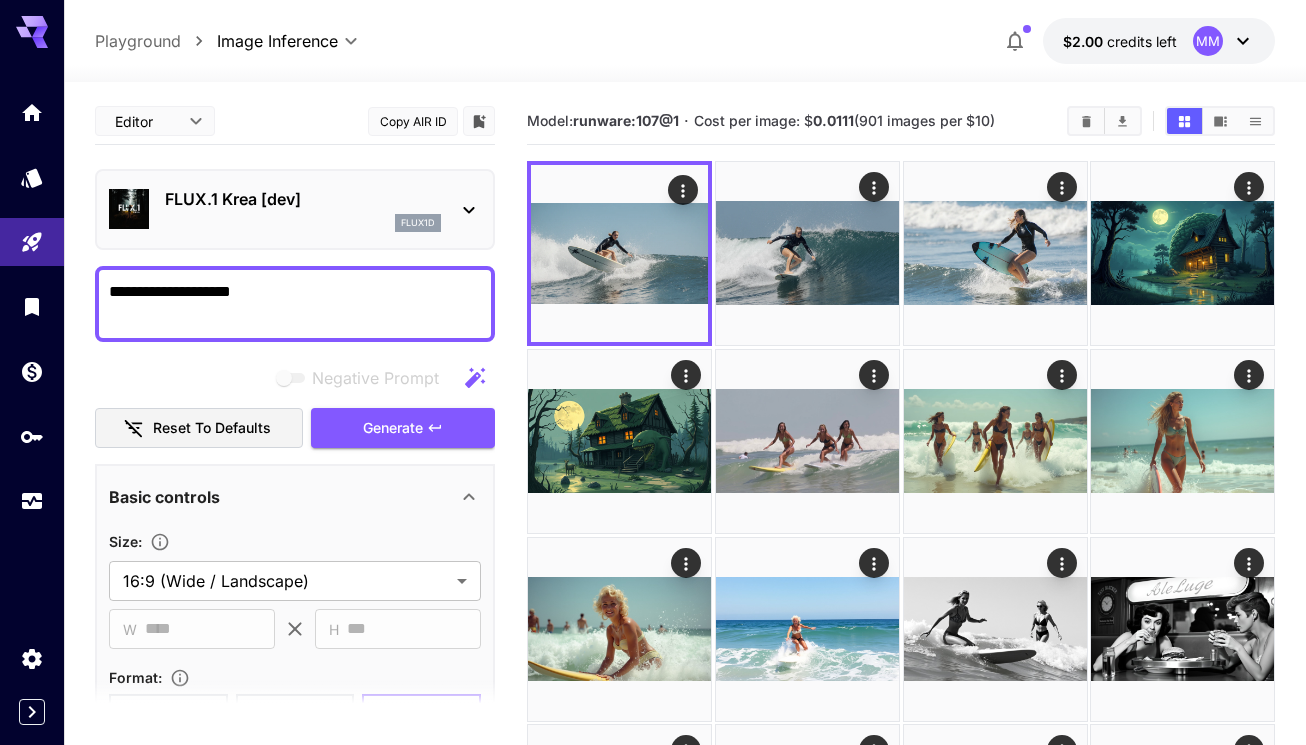 click 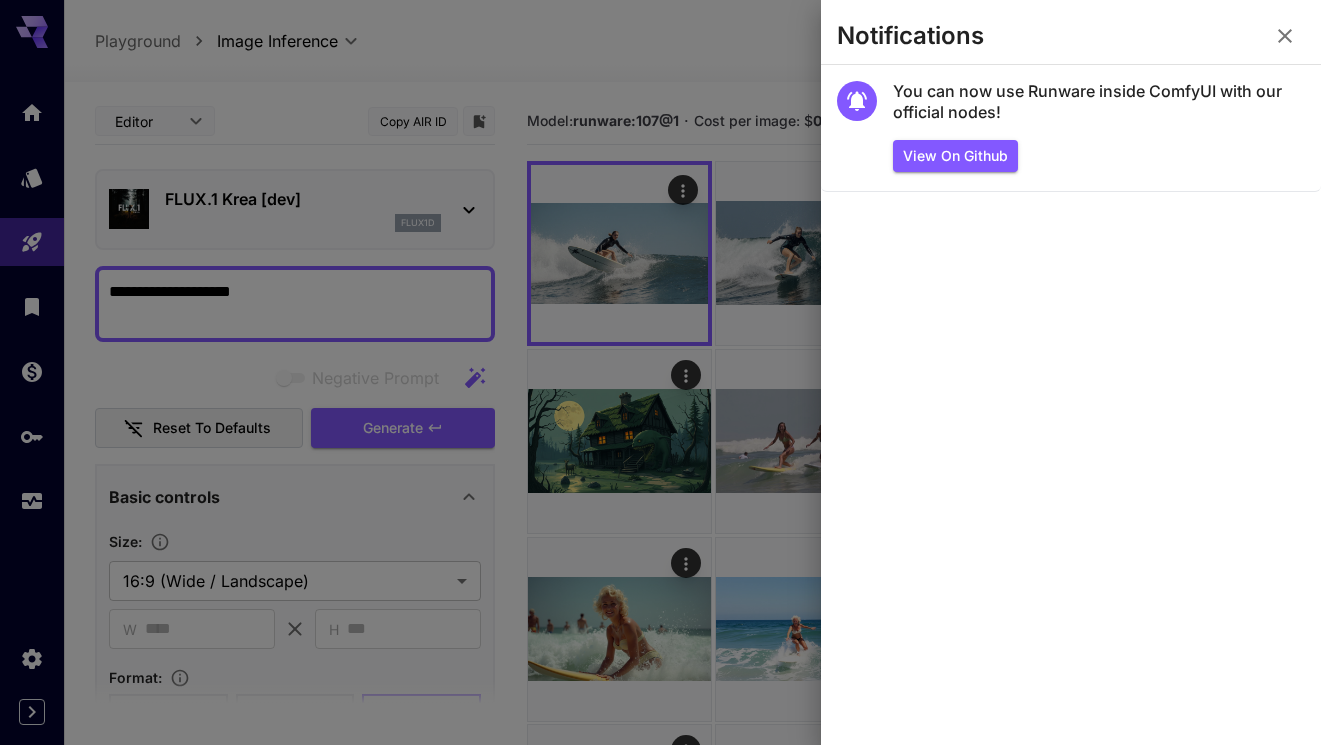 click 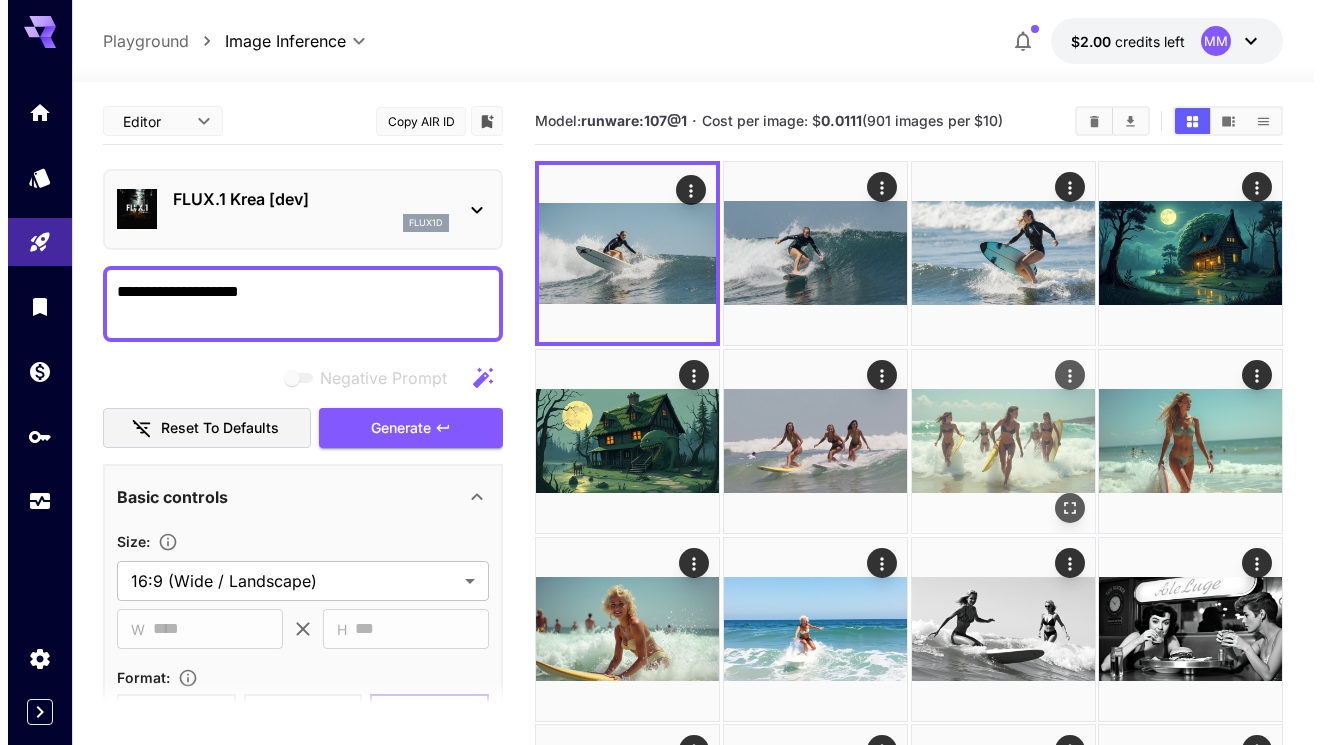 scroll, scrollTop: 200, scrollLeft: 0, axis: vertical 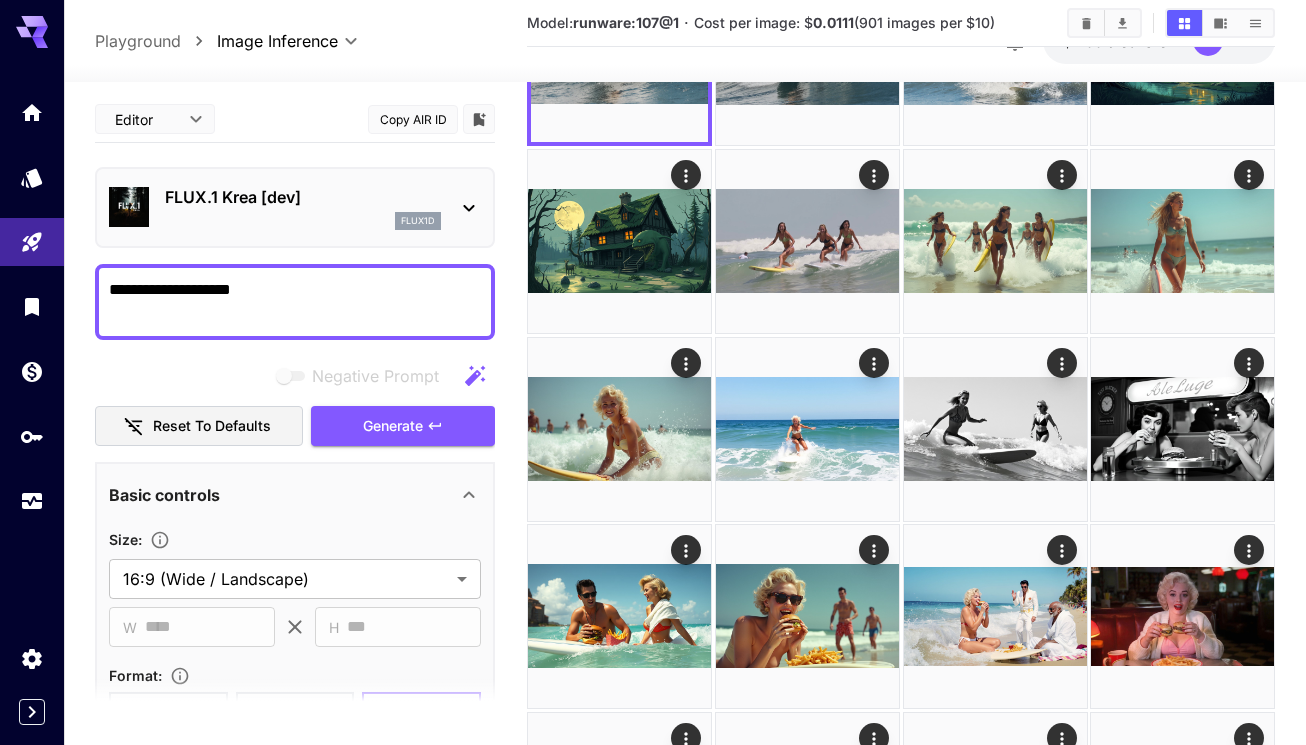click on "FLUX.1 Krea [dev]" at bounding box center [303, 197] 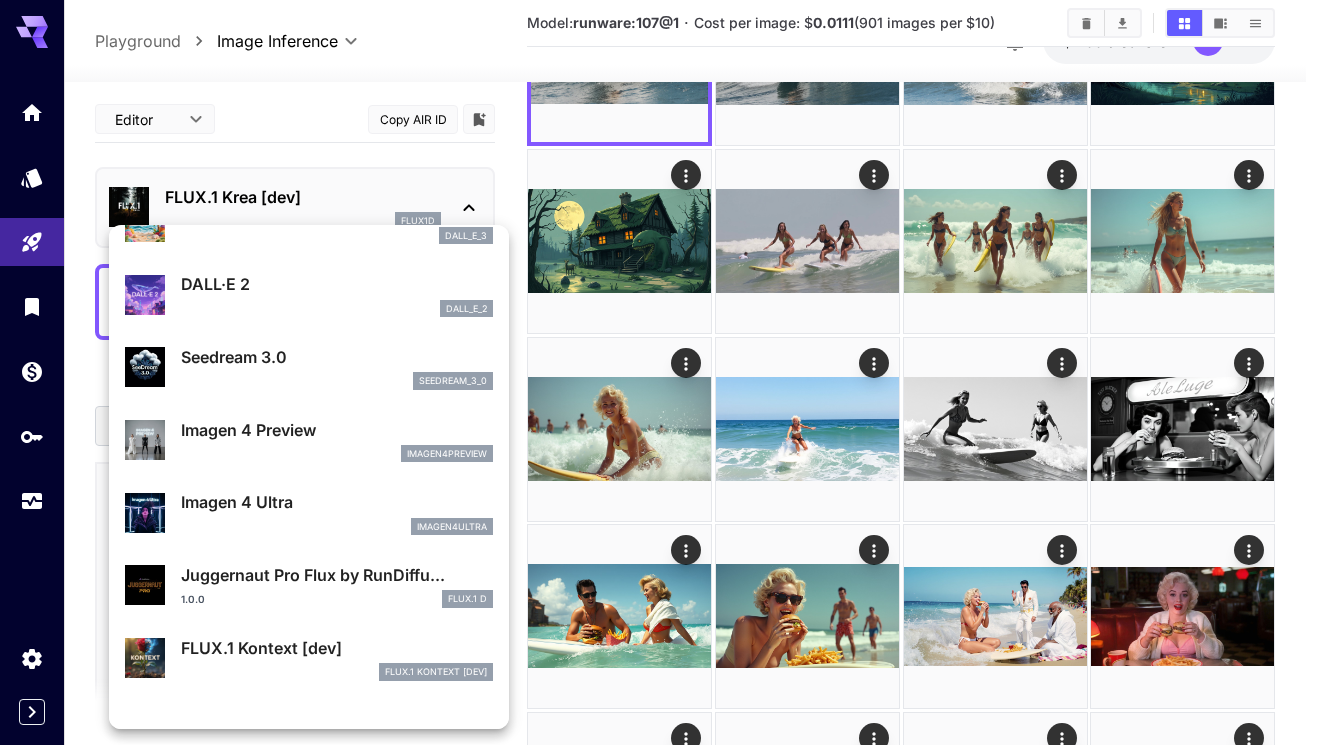 scroll, scrollTop: 303, scrollLeft: 0, axis: vertical 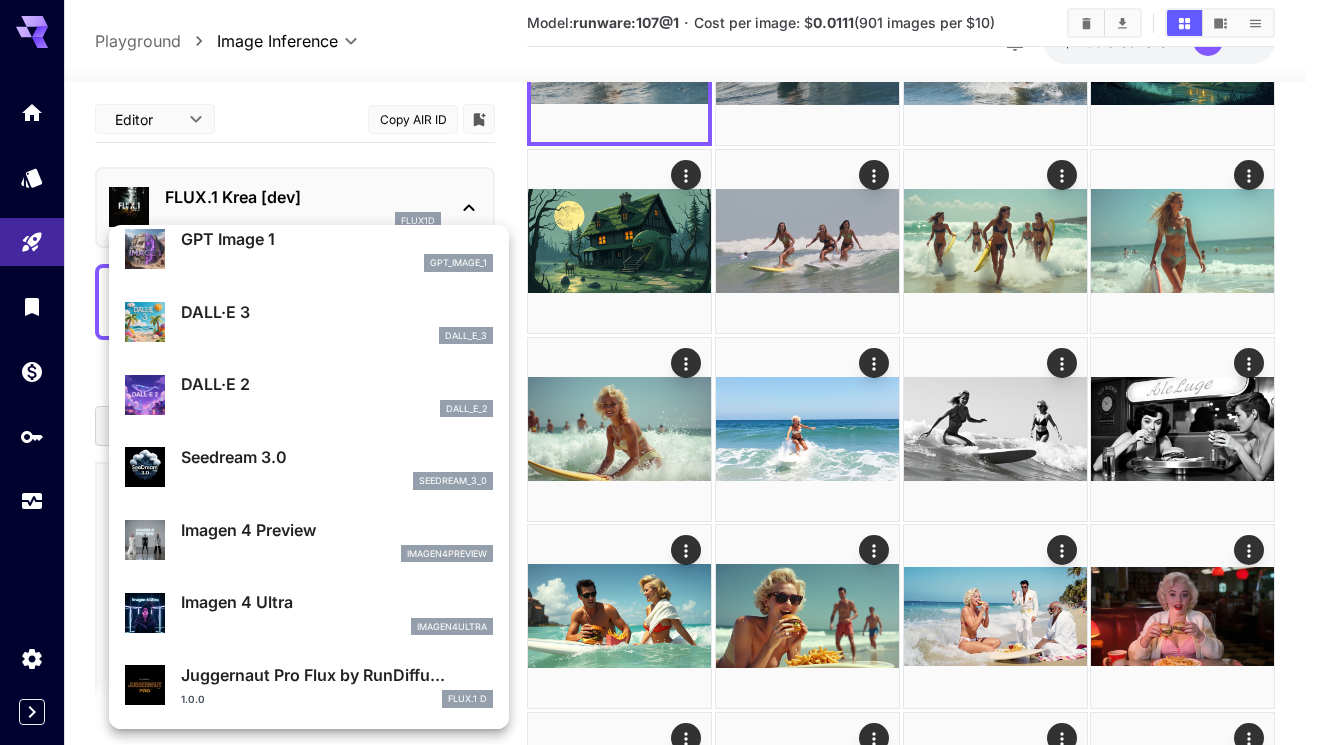 click on "Seedream 3.0" at bounding box center [337, 457] 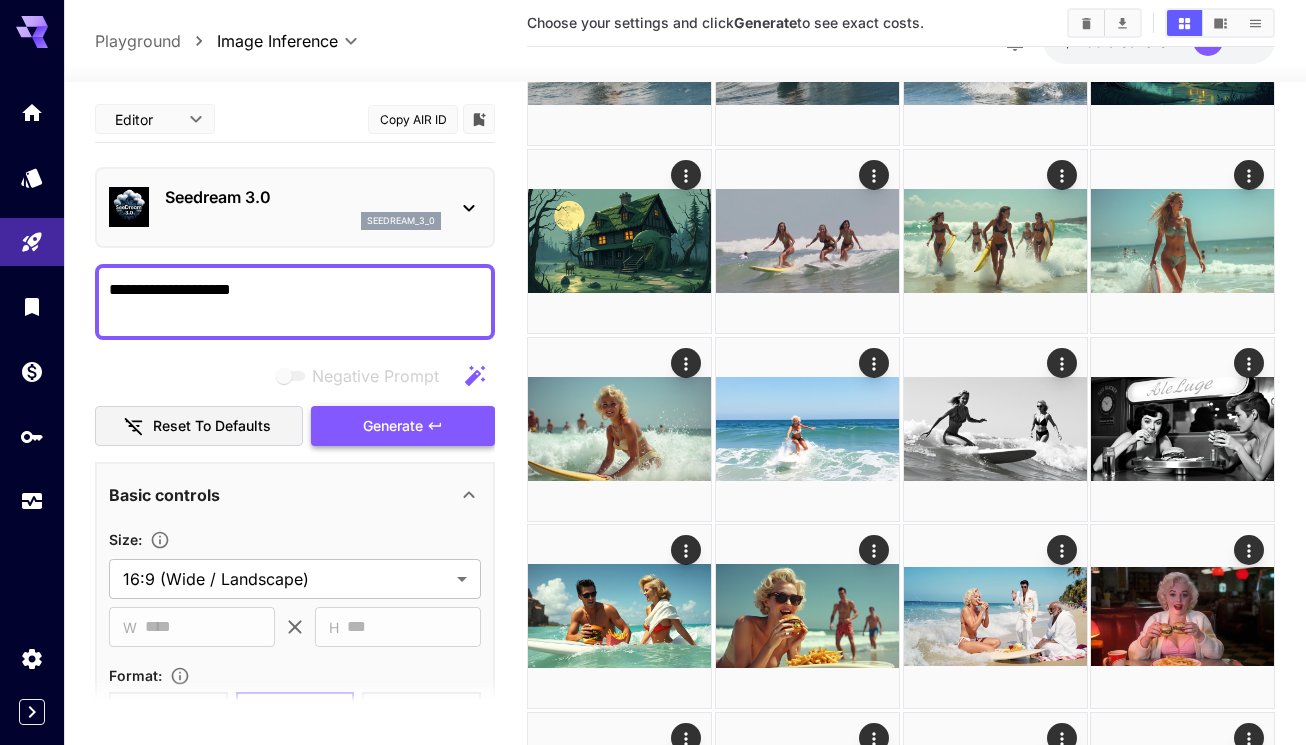click on "Generate" at bounding box center (393, 426) 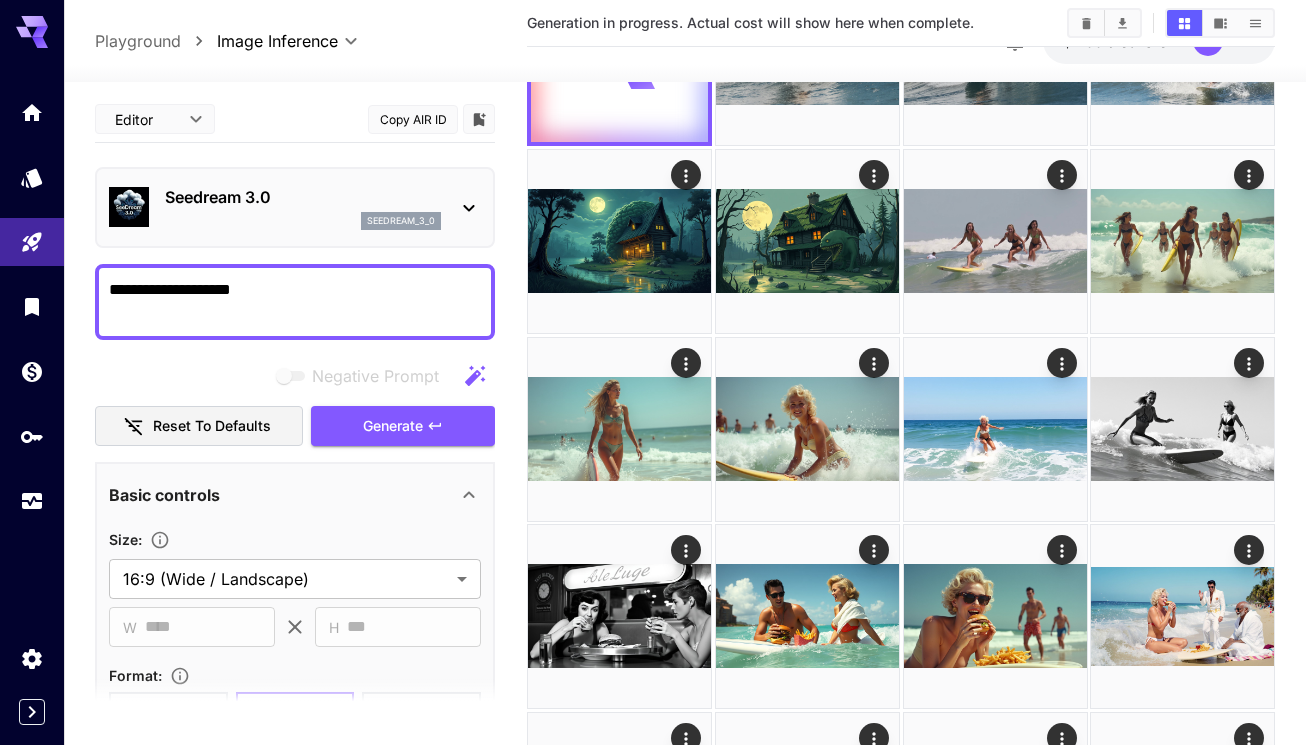 click 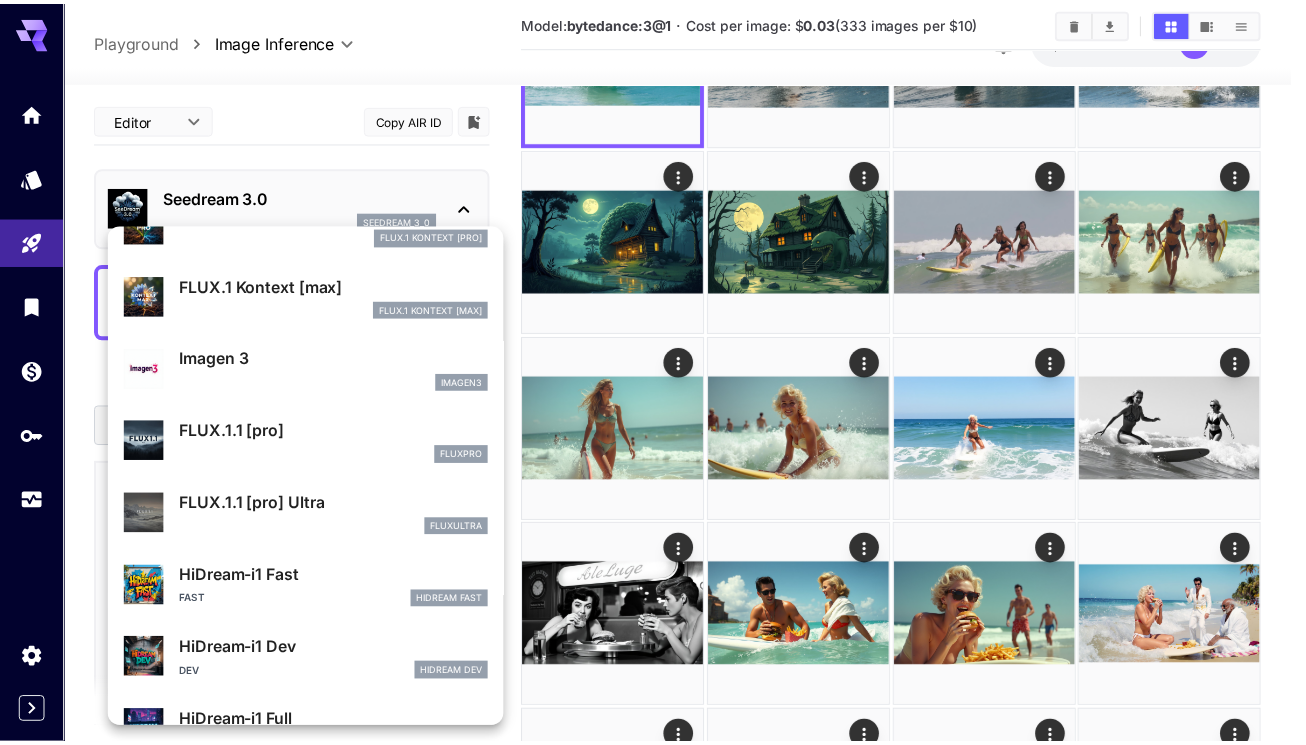 scroll, scrollTop: 907, scrollLeft: 0, axis: vertical 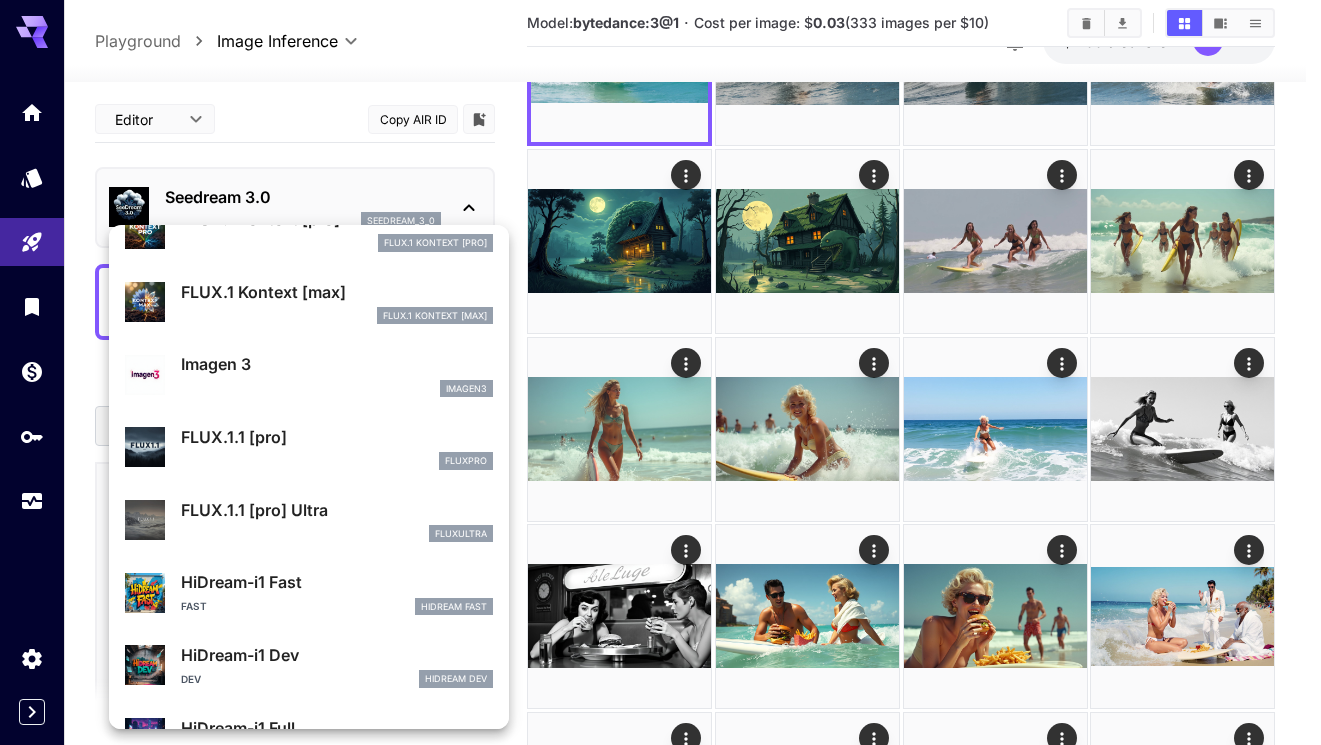 click on "Imagen 3" at bounding box center (337, 364) 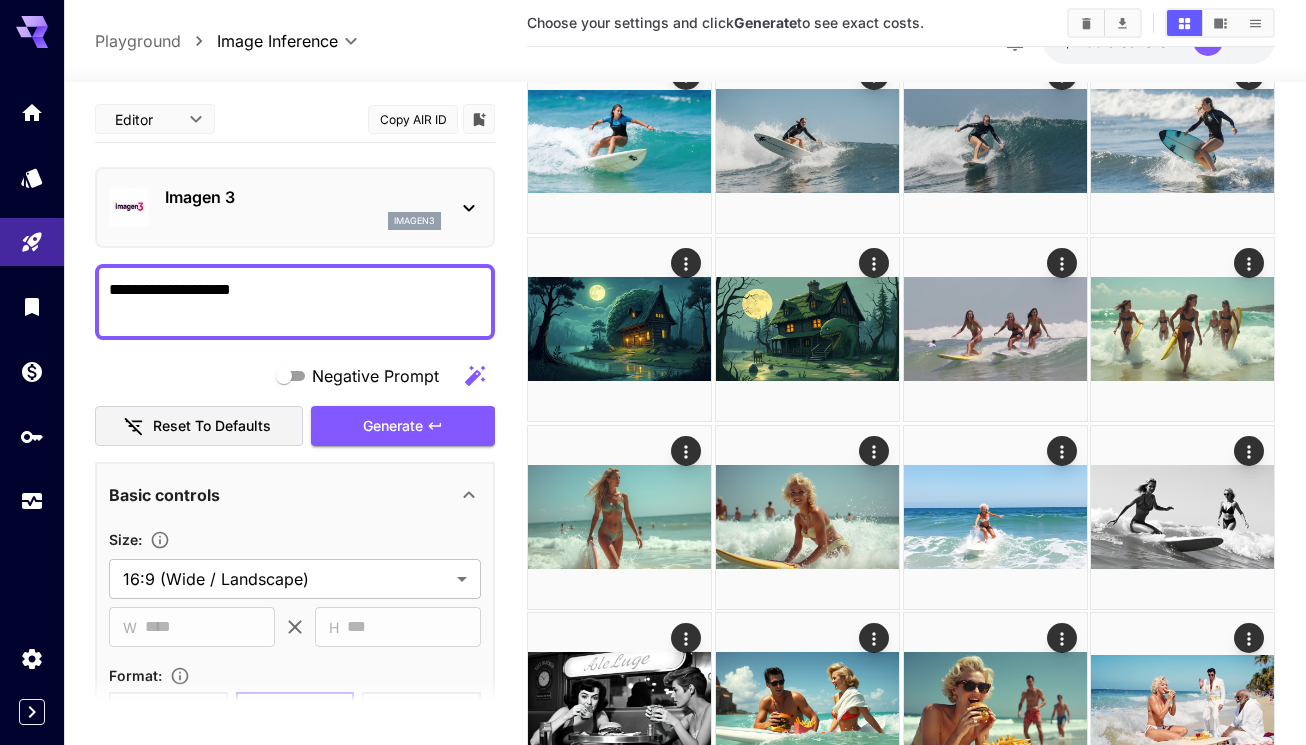 scroll, scrollTop: 0, scrollLeft: 0, axis: both 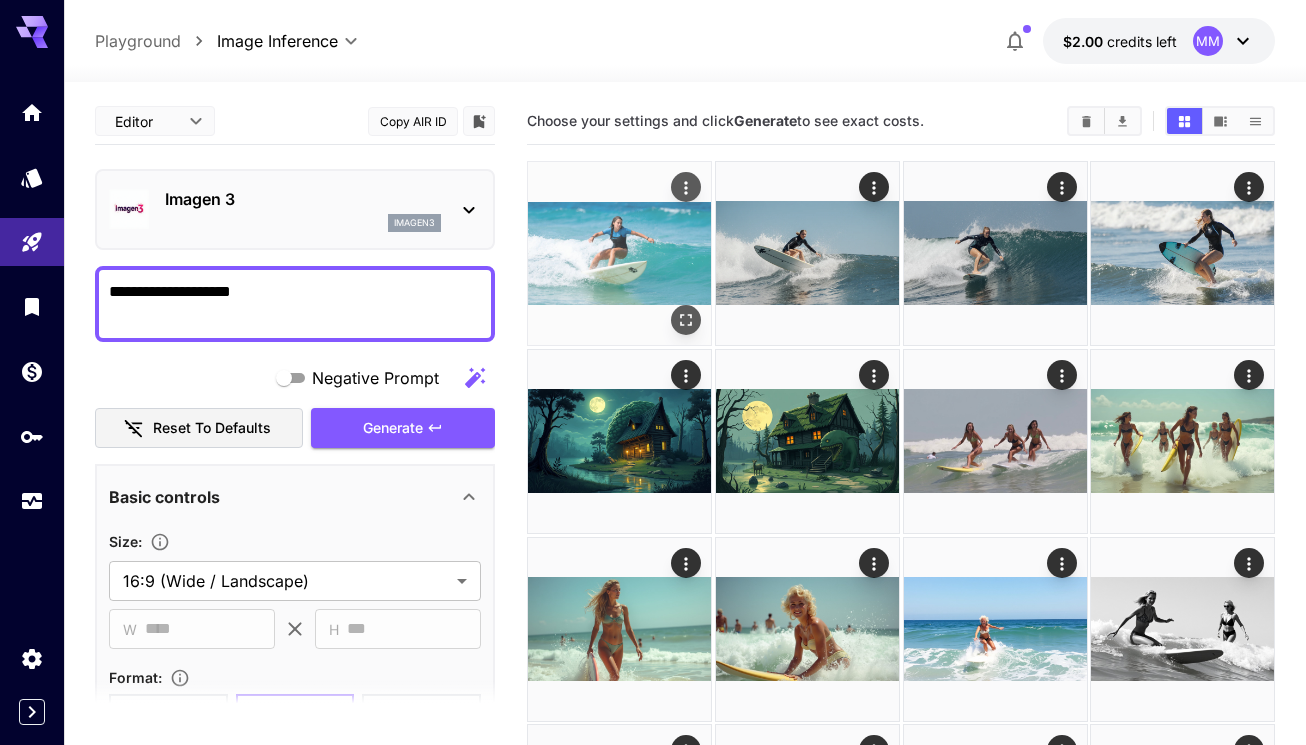 click at bounding box center [619, 253] 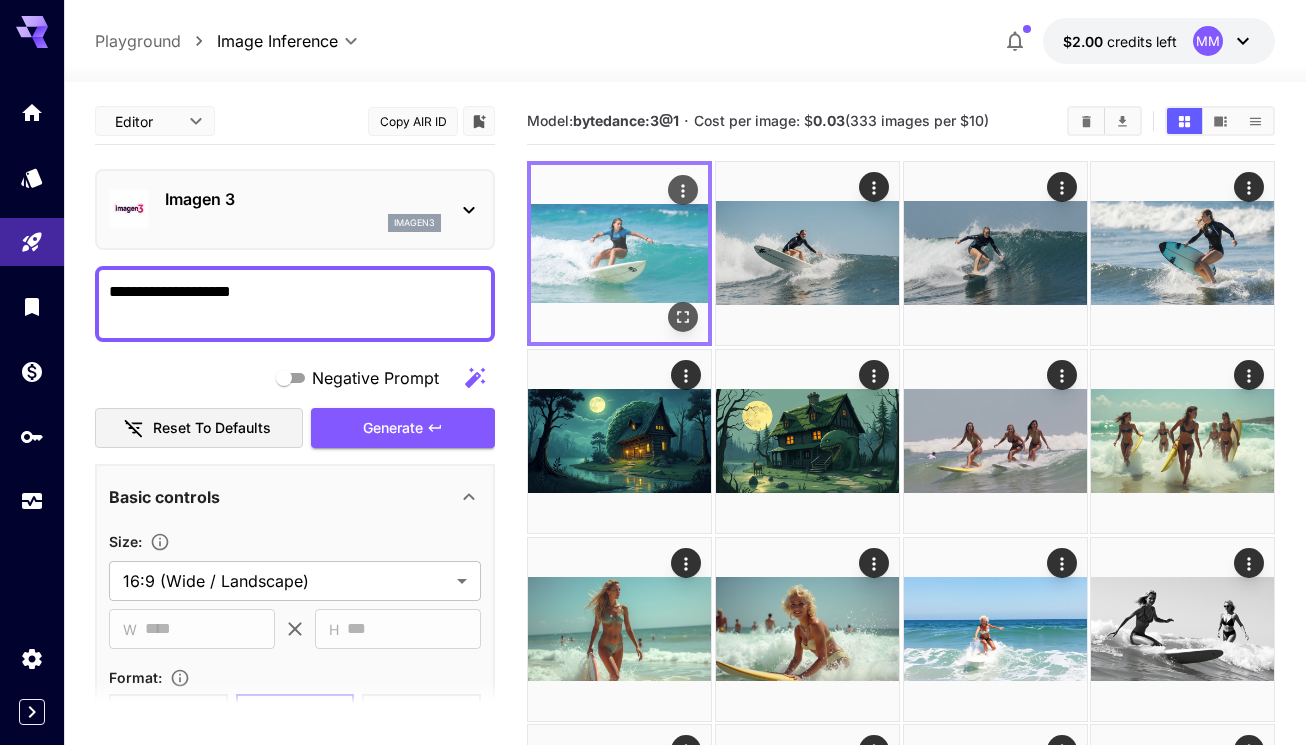 click at bounding box center (619, 253) 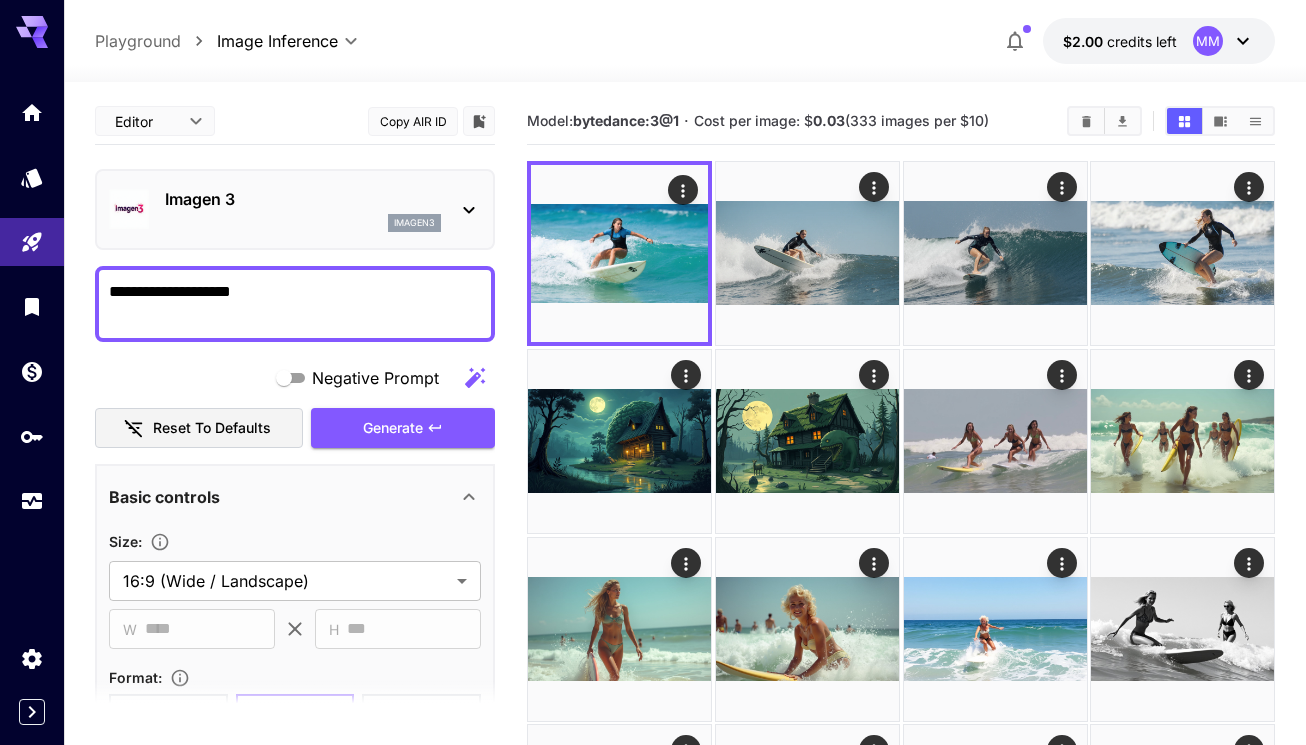click on "**********" at bounding box center (295, 304) 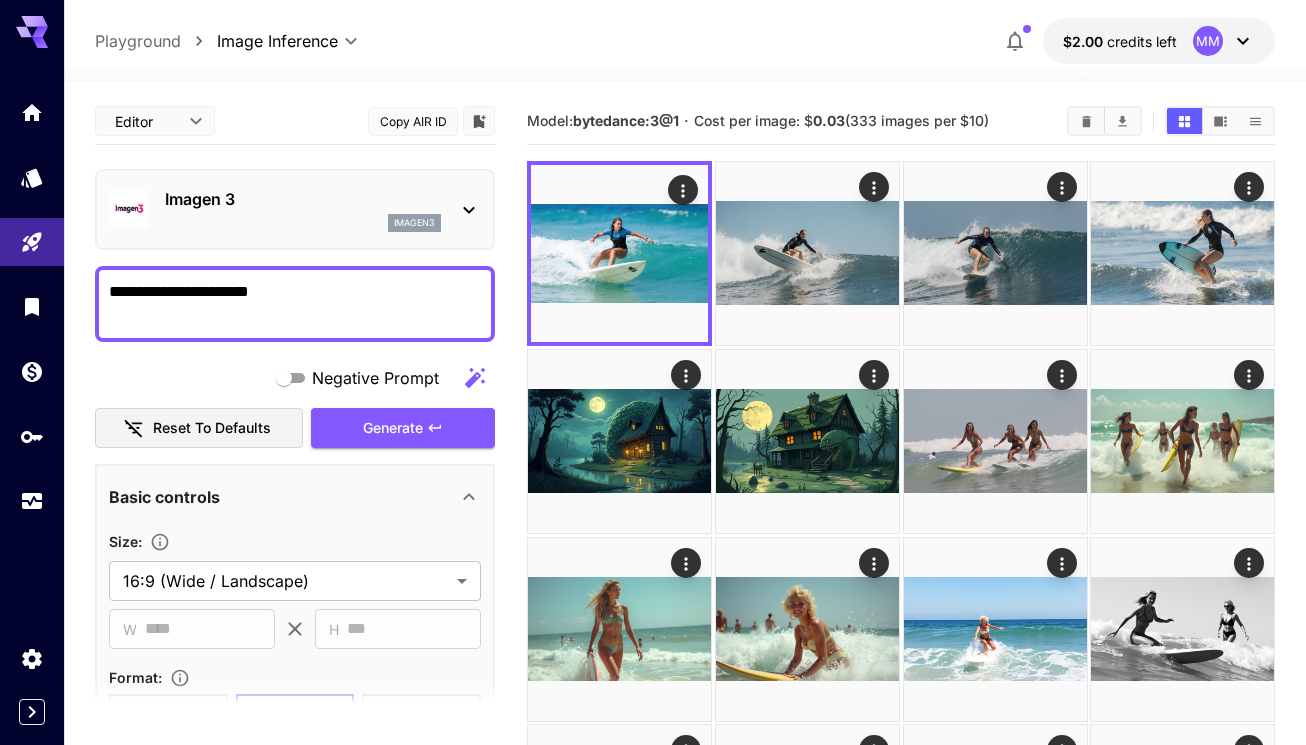 click on "**********" at bounding box center (295, 304) 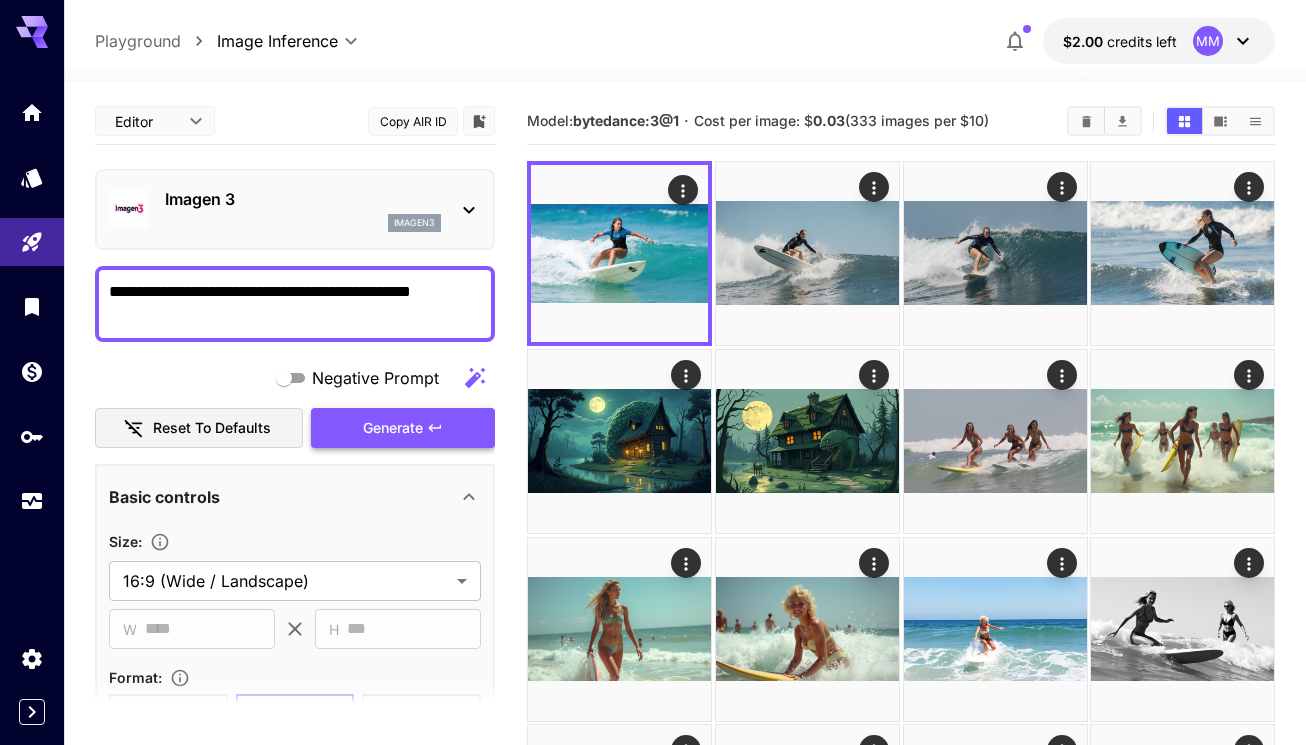 type on "**********" 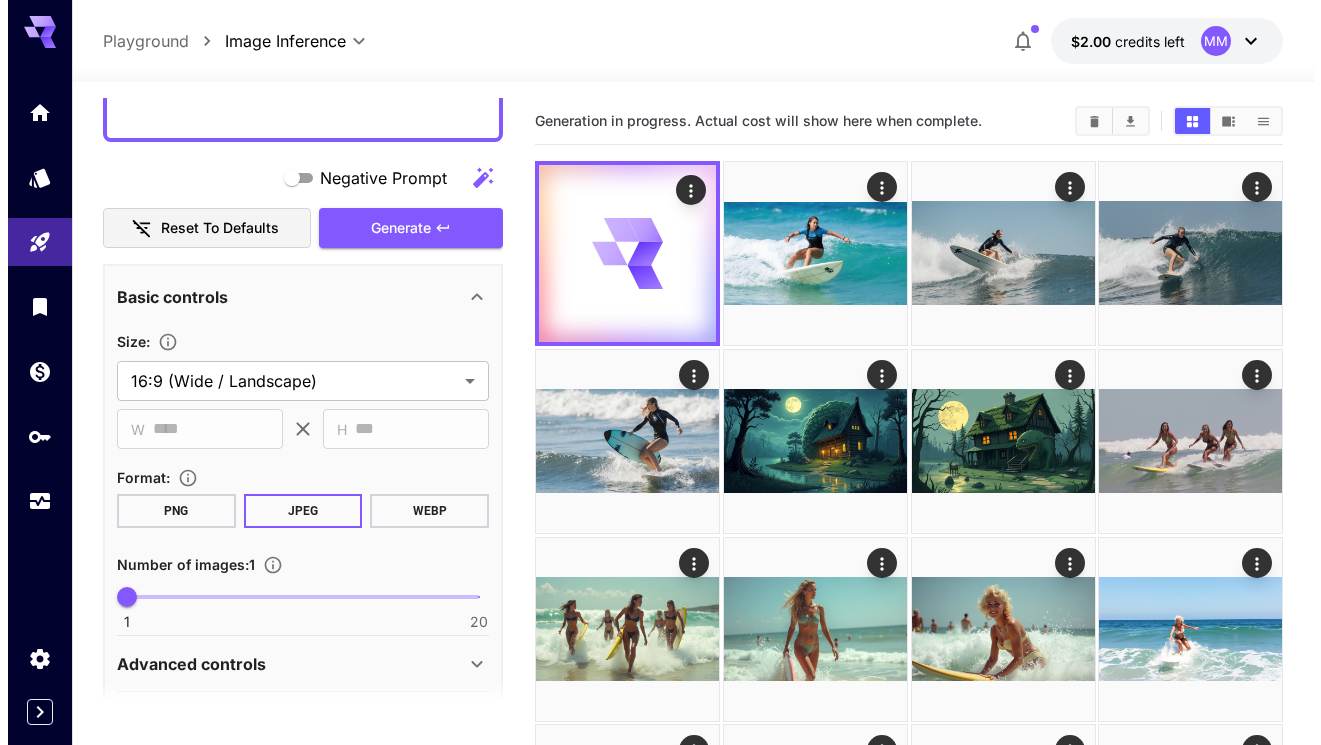 scroll, scrollTop: 0, scrollLeft: 0, axis: both 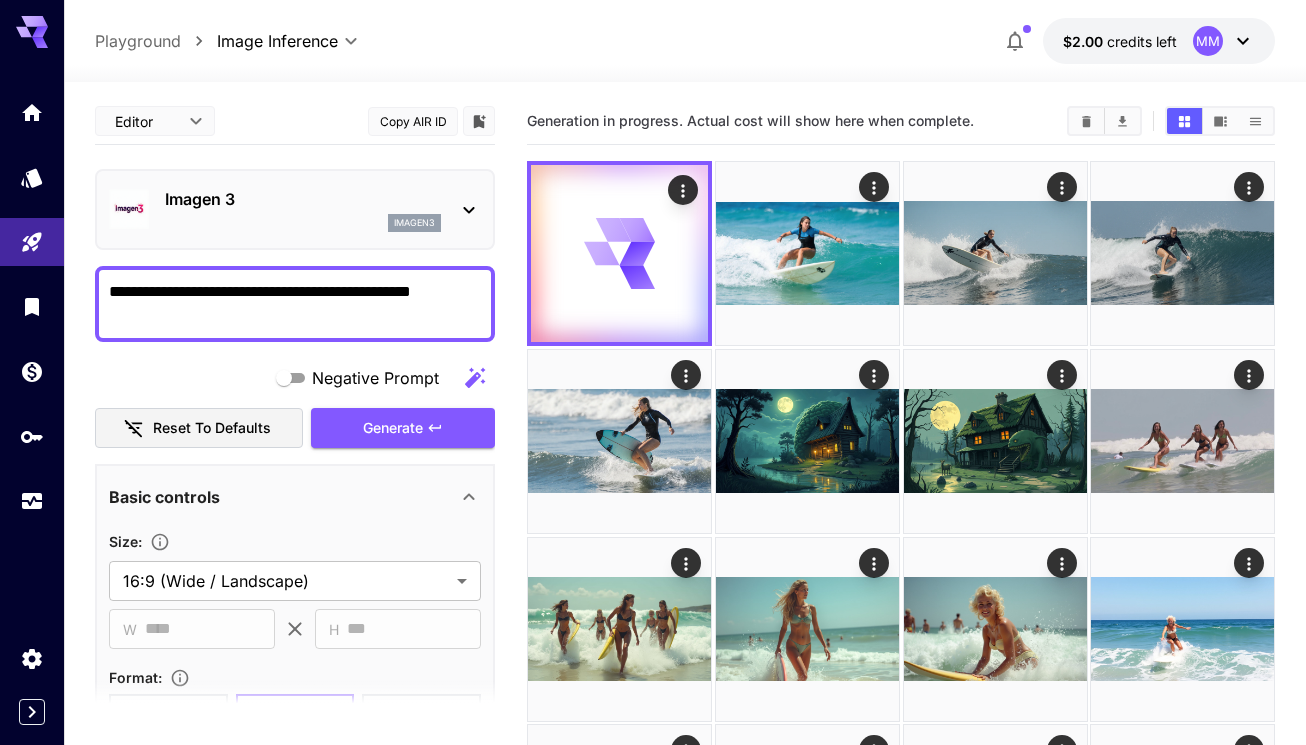 click on "Imagen 3 imagen3" at bounding box center (295, 209) 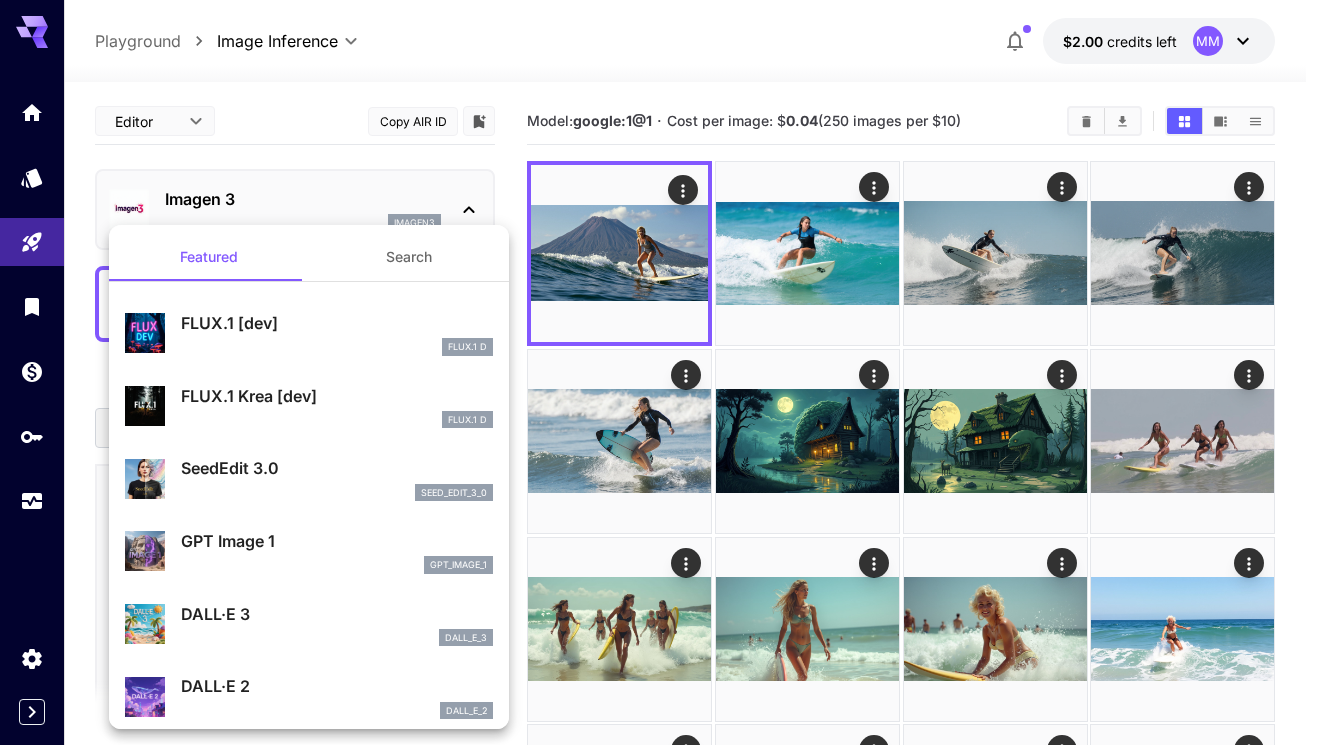 click at bounding box center [660, 372] 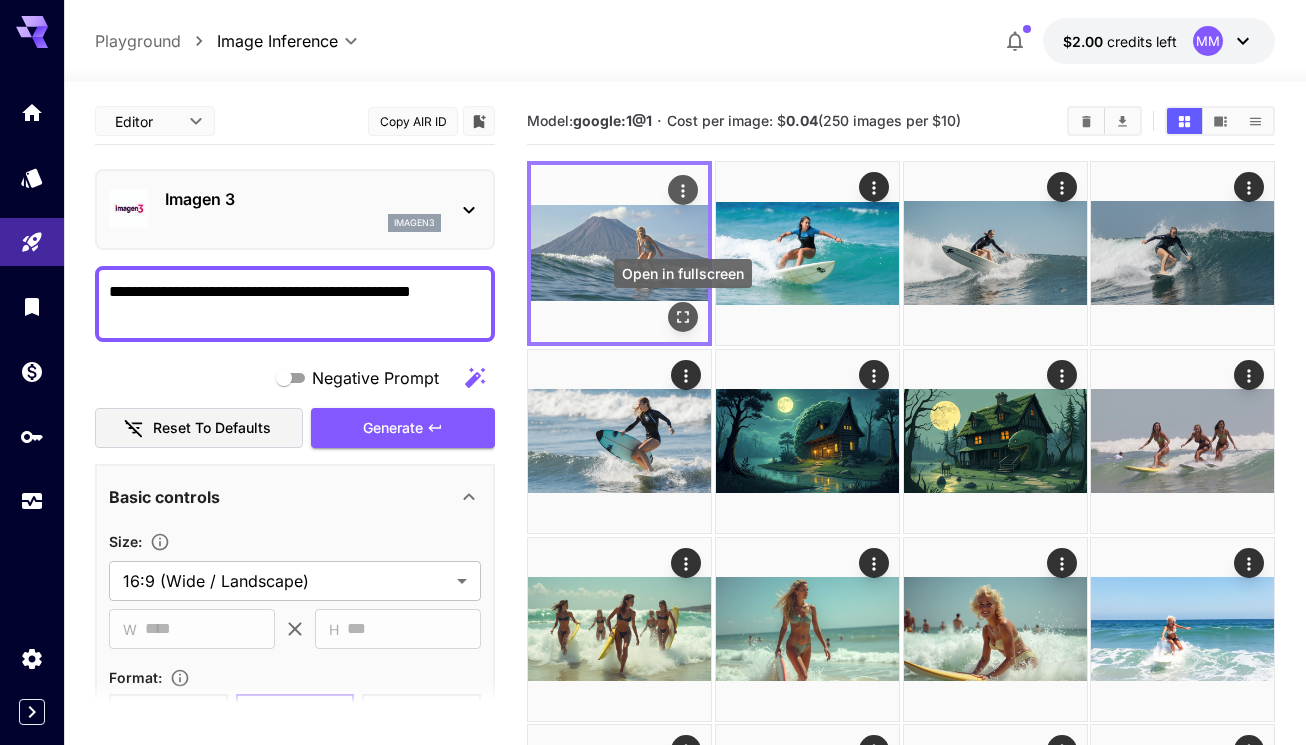 click 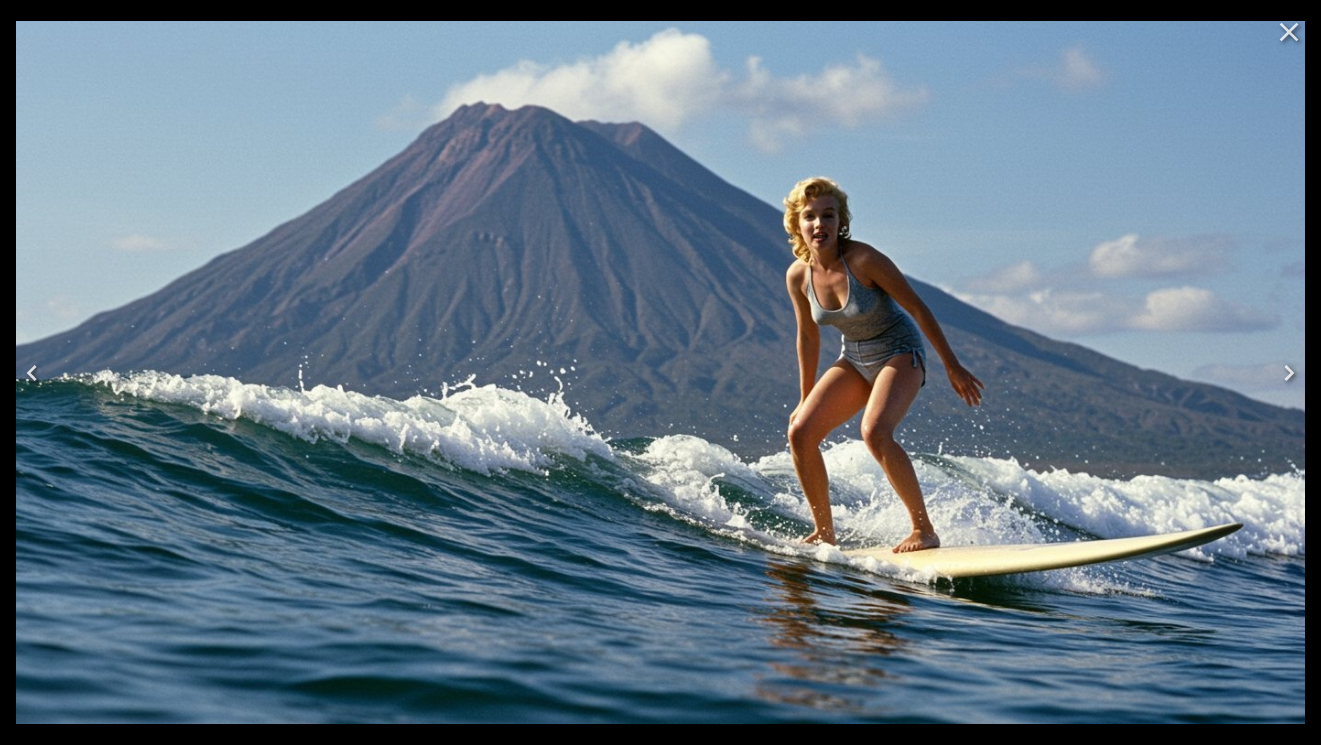 click 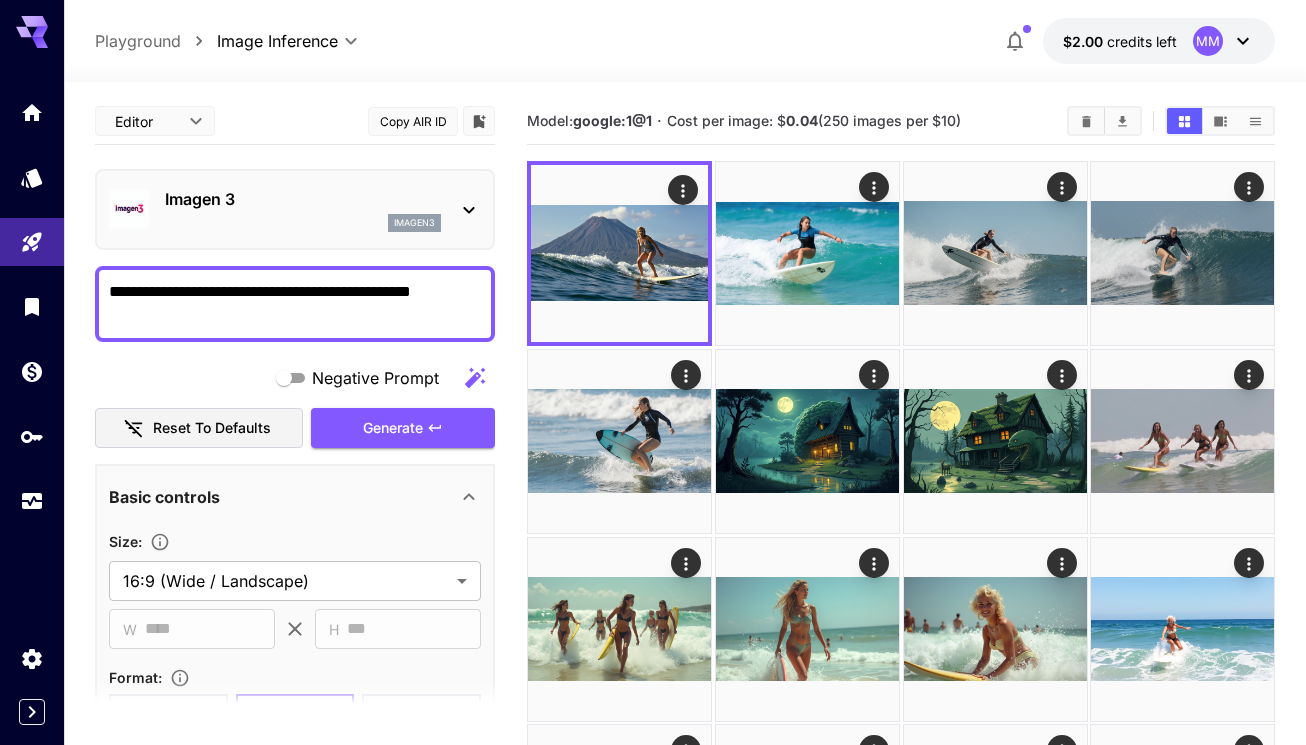 click 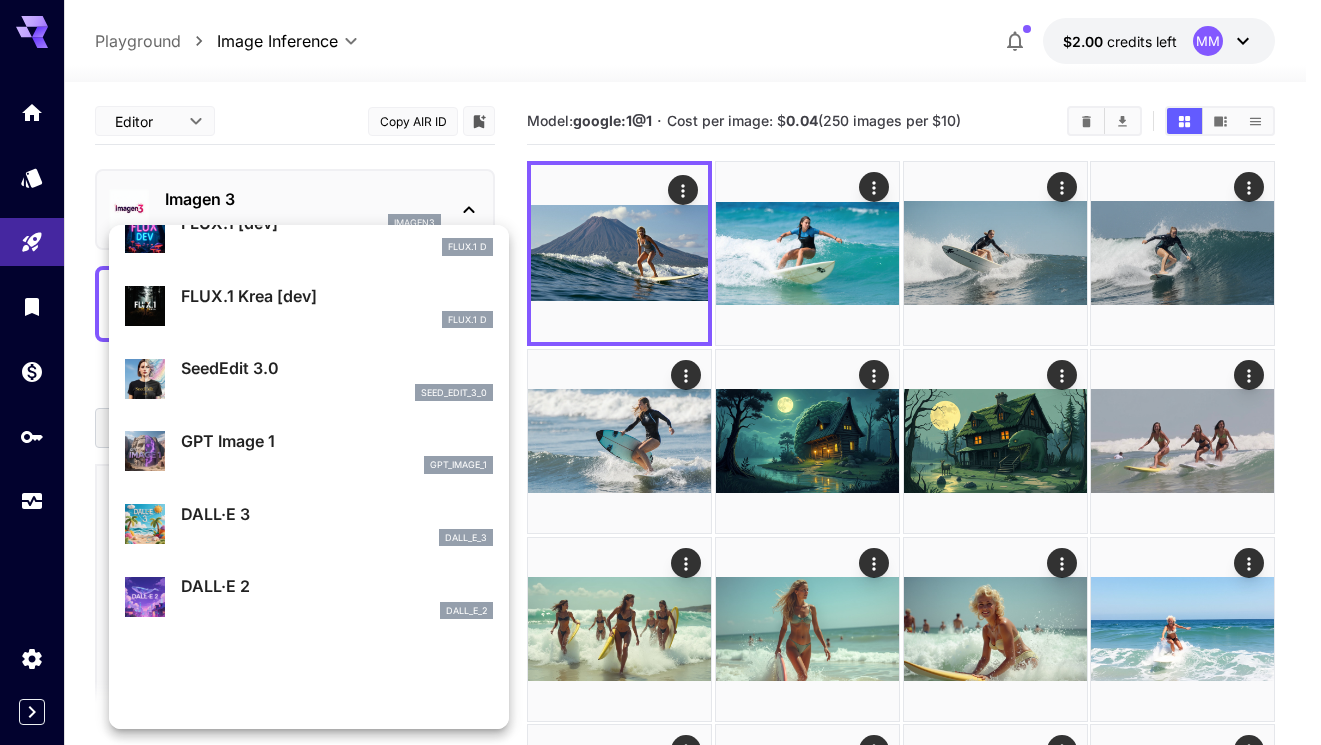 scroll, scrollTop: 0, scrollLeft: 0, axis: both 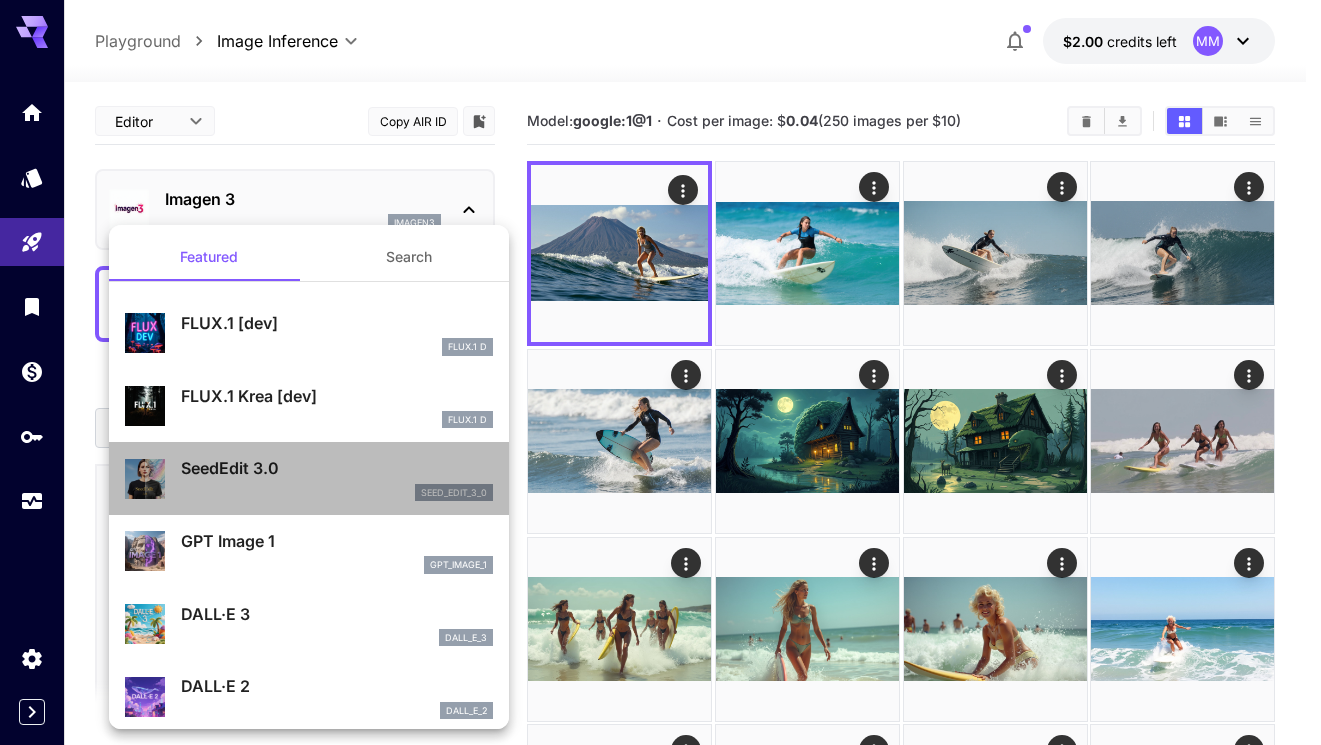 click on "SeedEdit 3.0" at bounding box center [337, 468] 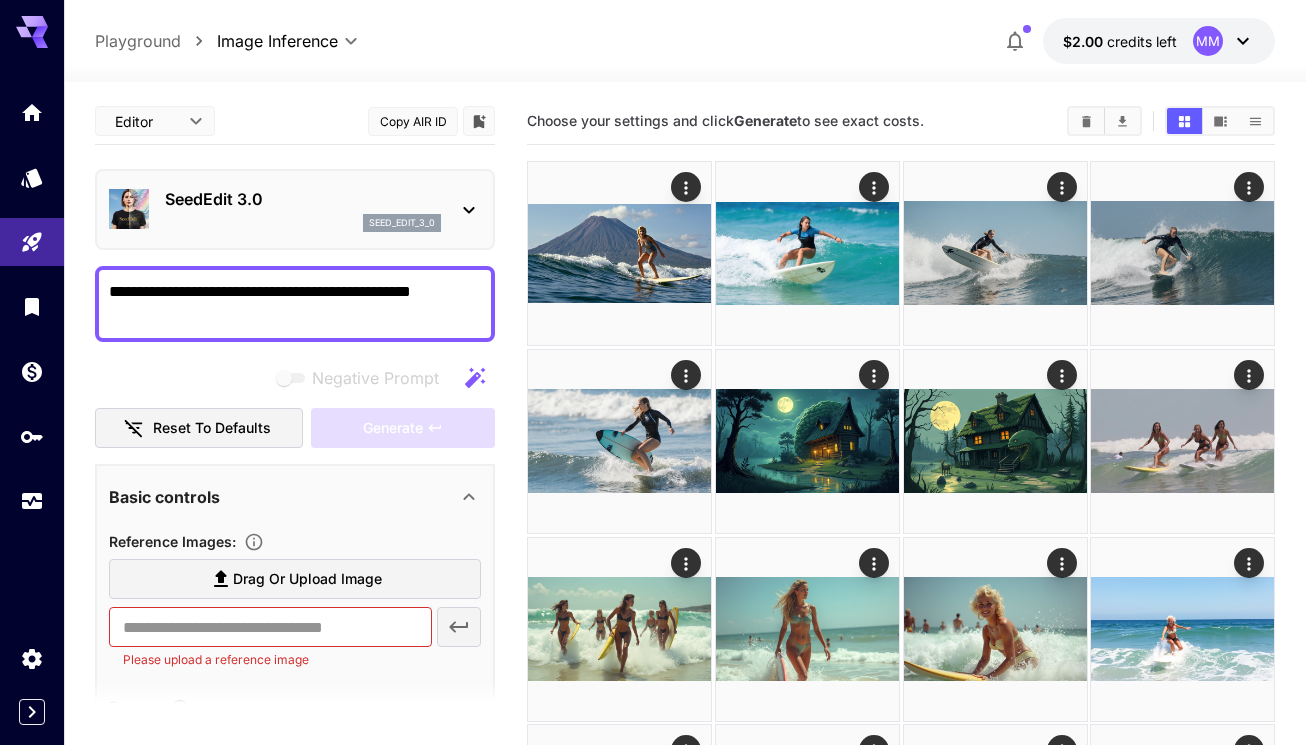 click on "SeedEdit 3.0 seed_edit_3_0" at bounding box center [295, 209] 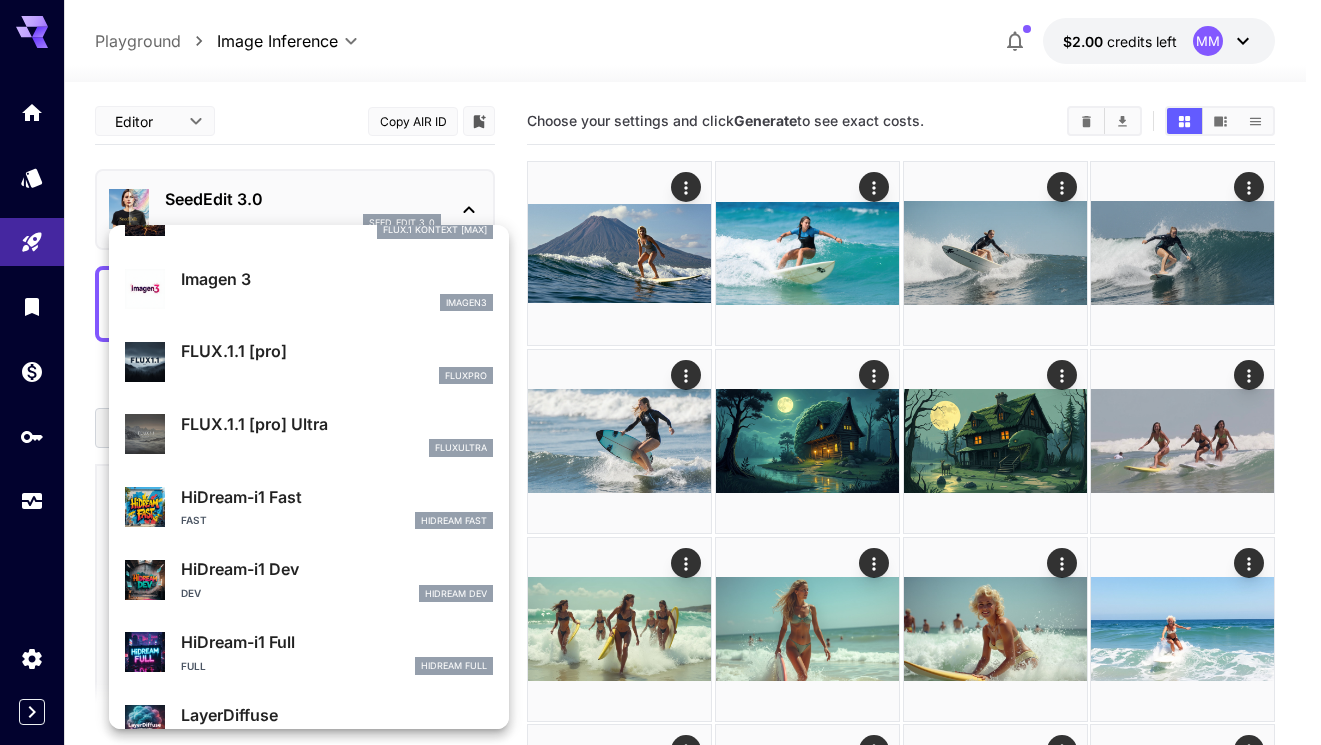 scroll, scrollTop: 1001, scrollLeft: 0, axis: vertical 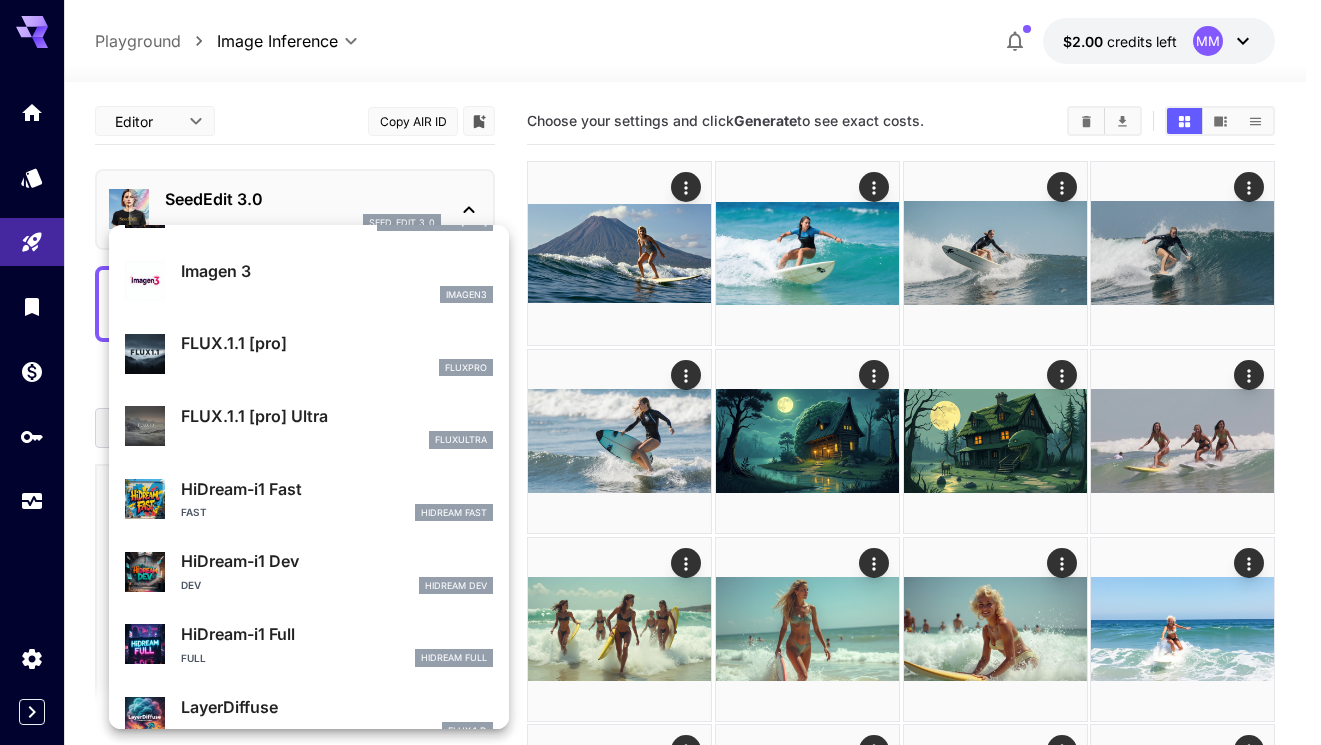 click on "FLUX.1.1 [pro] Ultra" at bounding box center [337, 416] 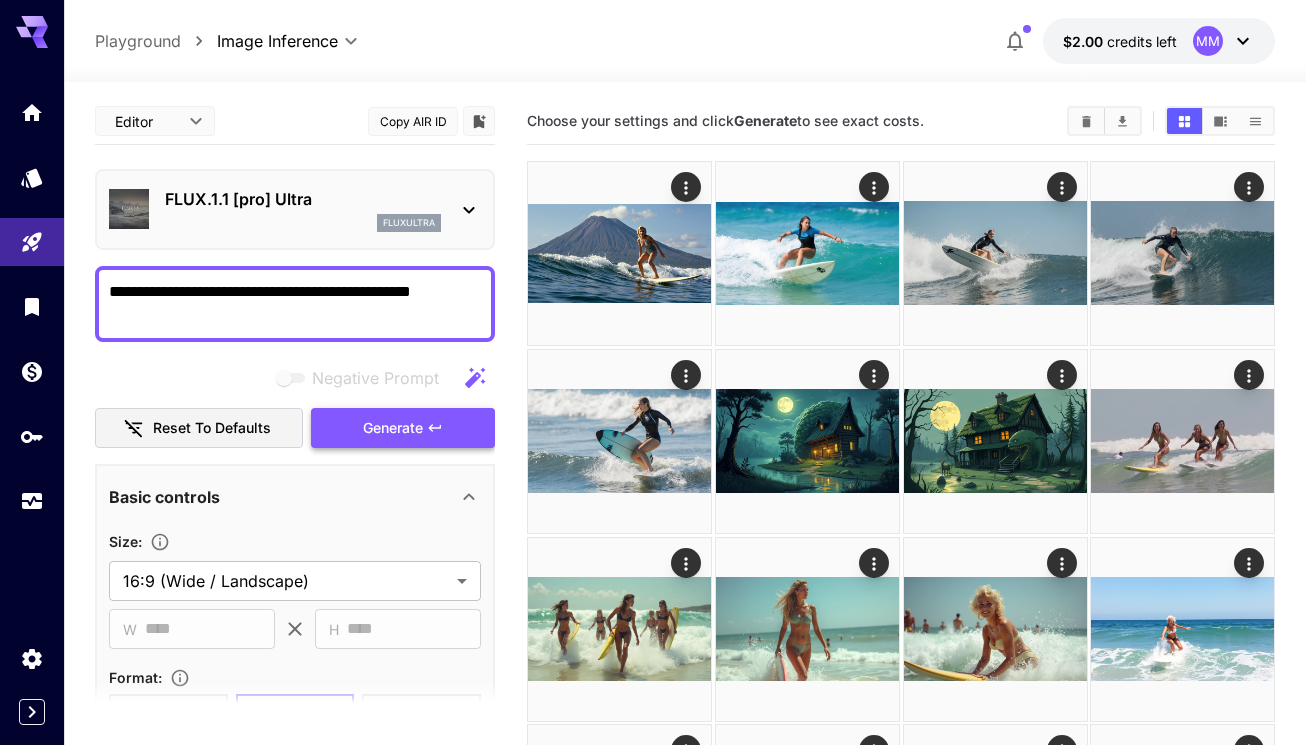 click on "Generate" at bounding box center (393, 428) 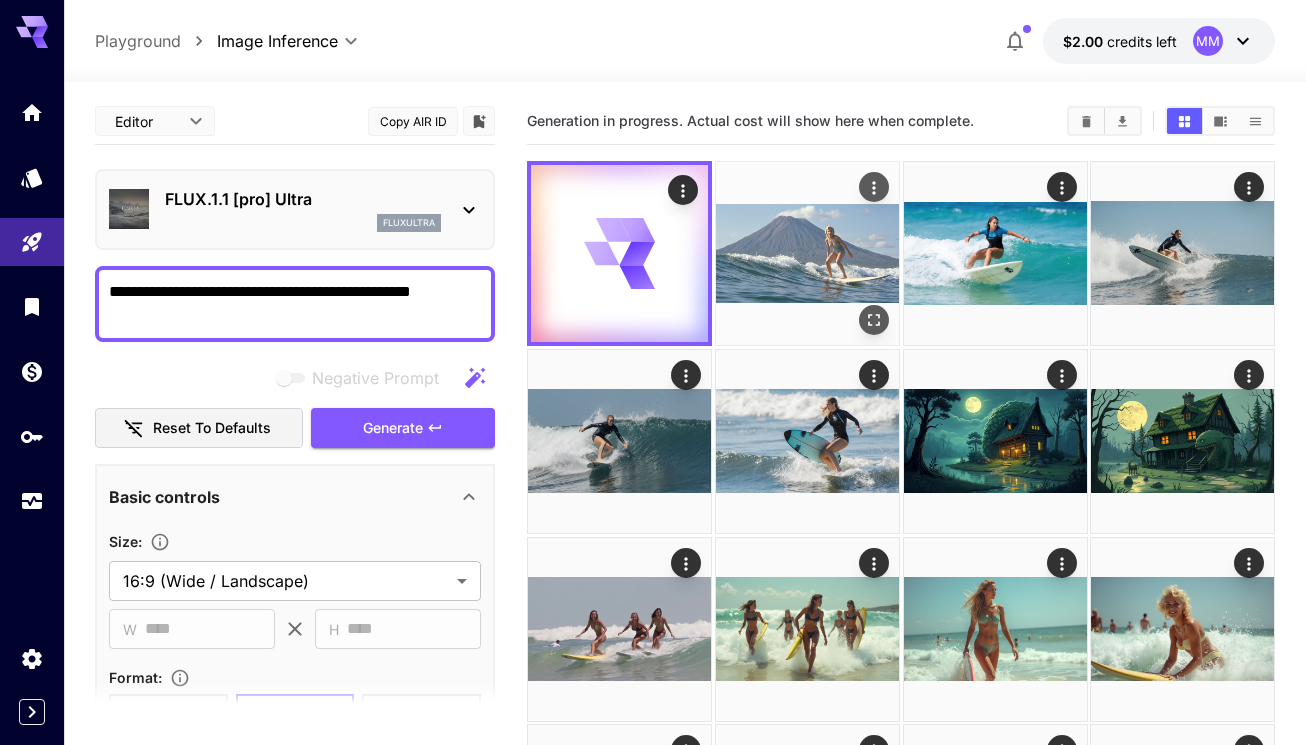 click at bounding box center [807, 253] 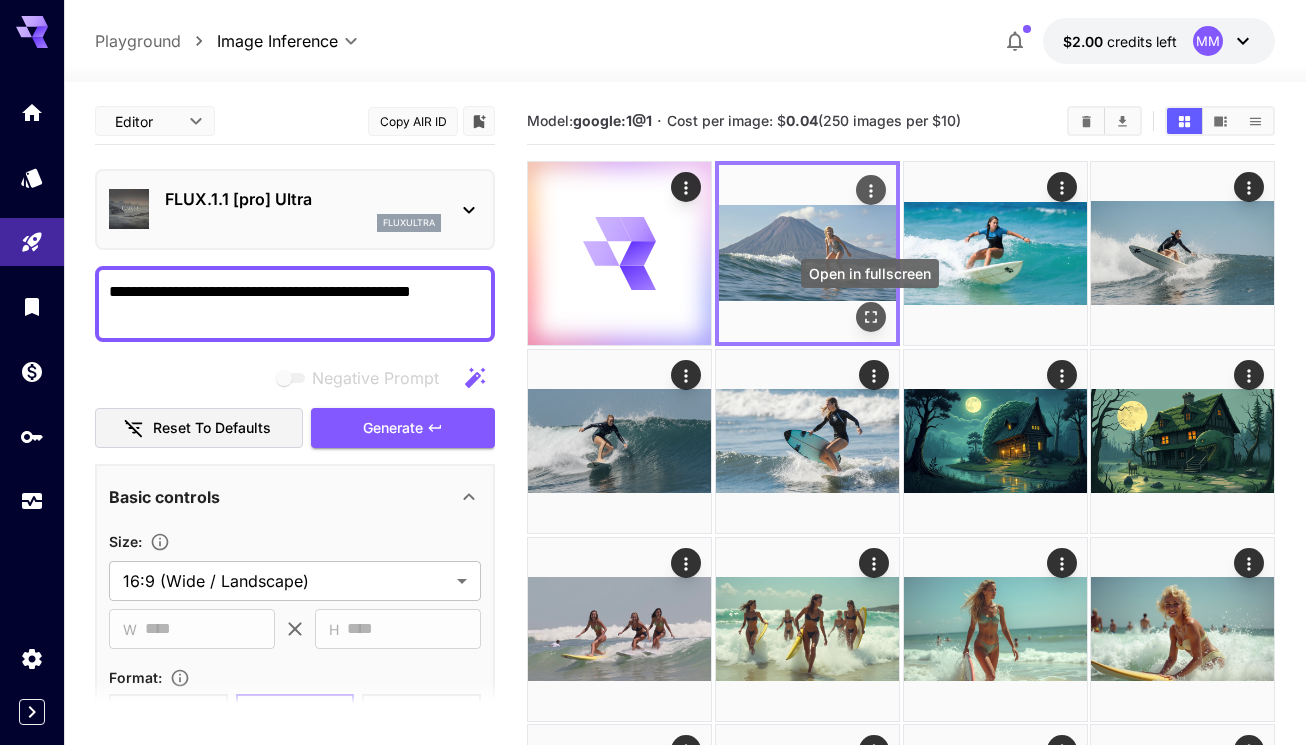 click 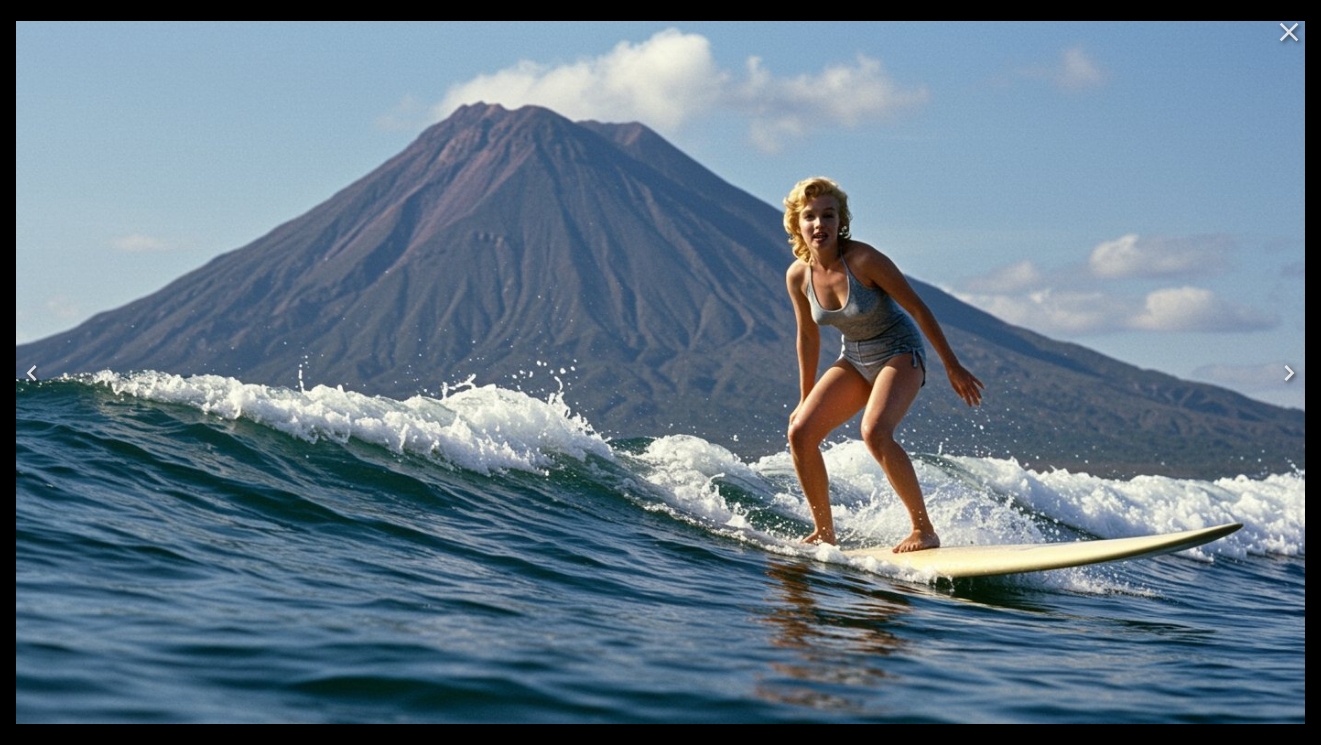 scroll, scrollTop: 0, scrollLeft: 0, axis: both 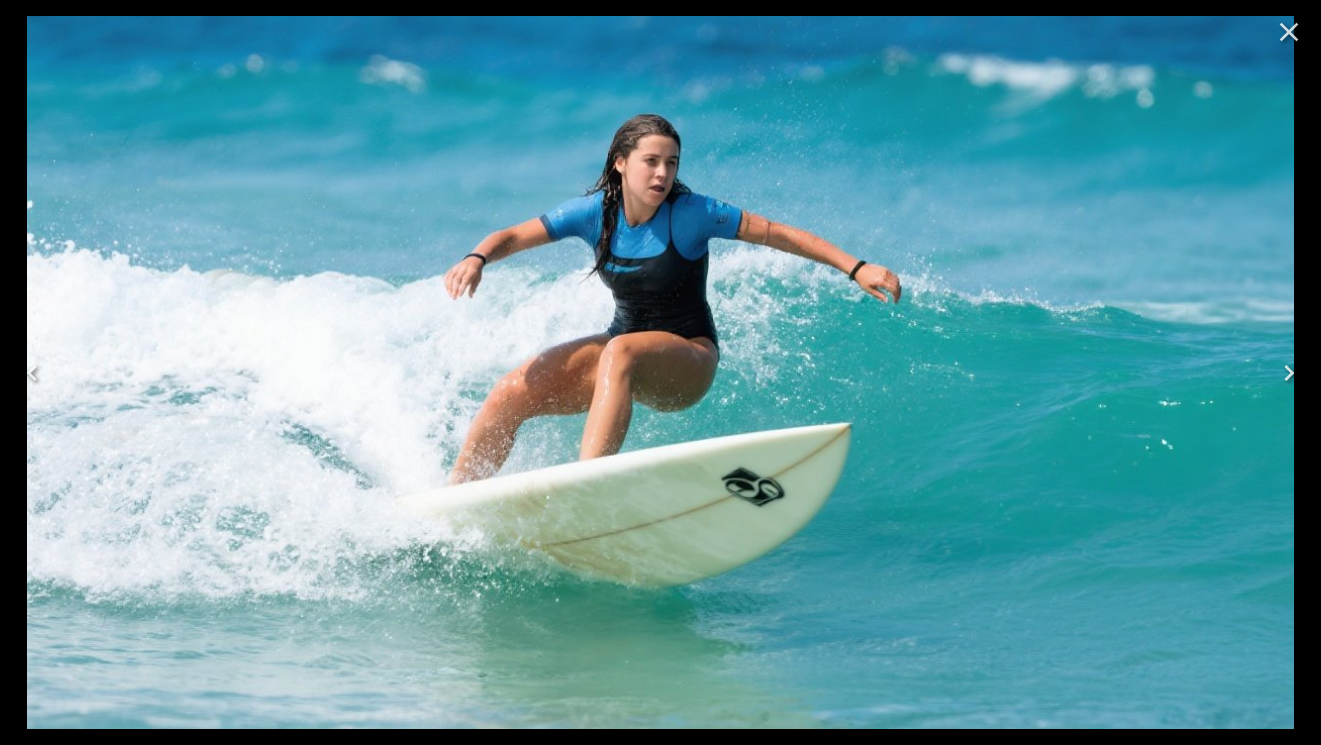click 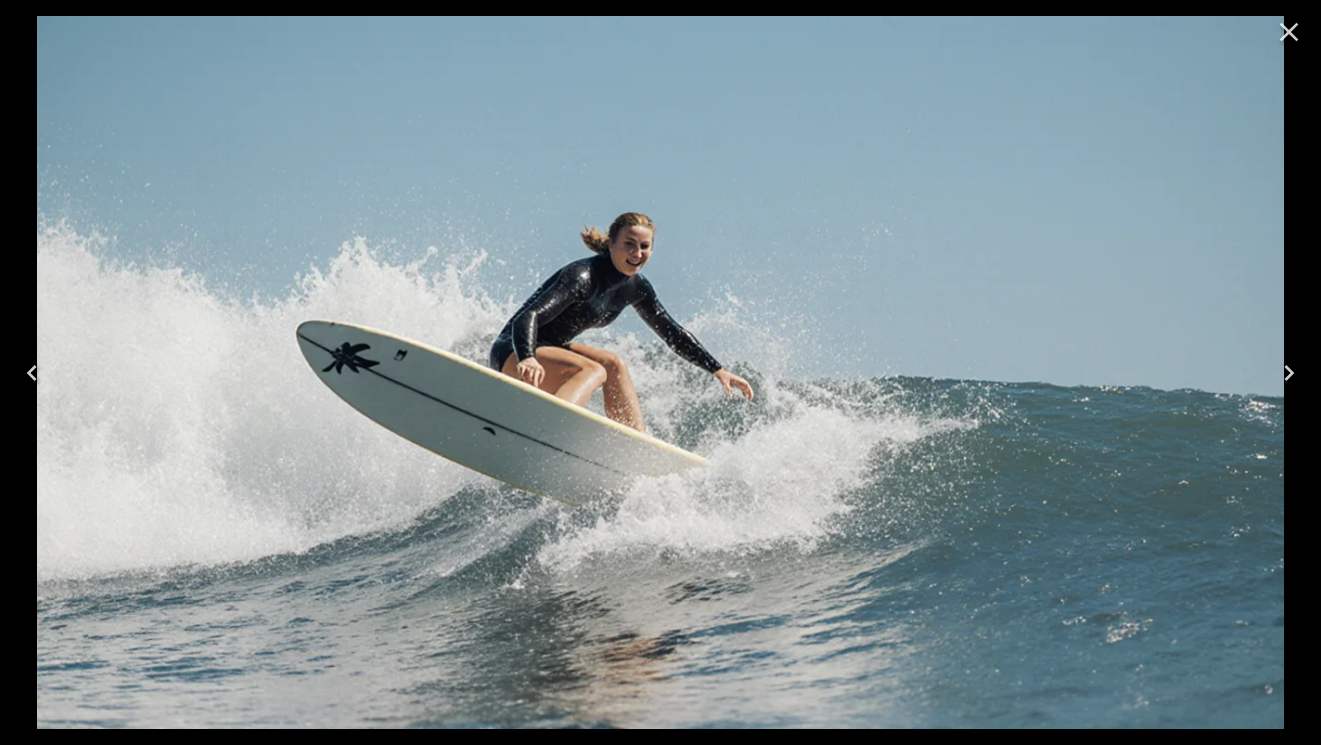 click 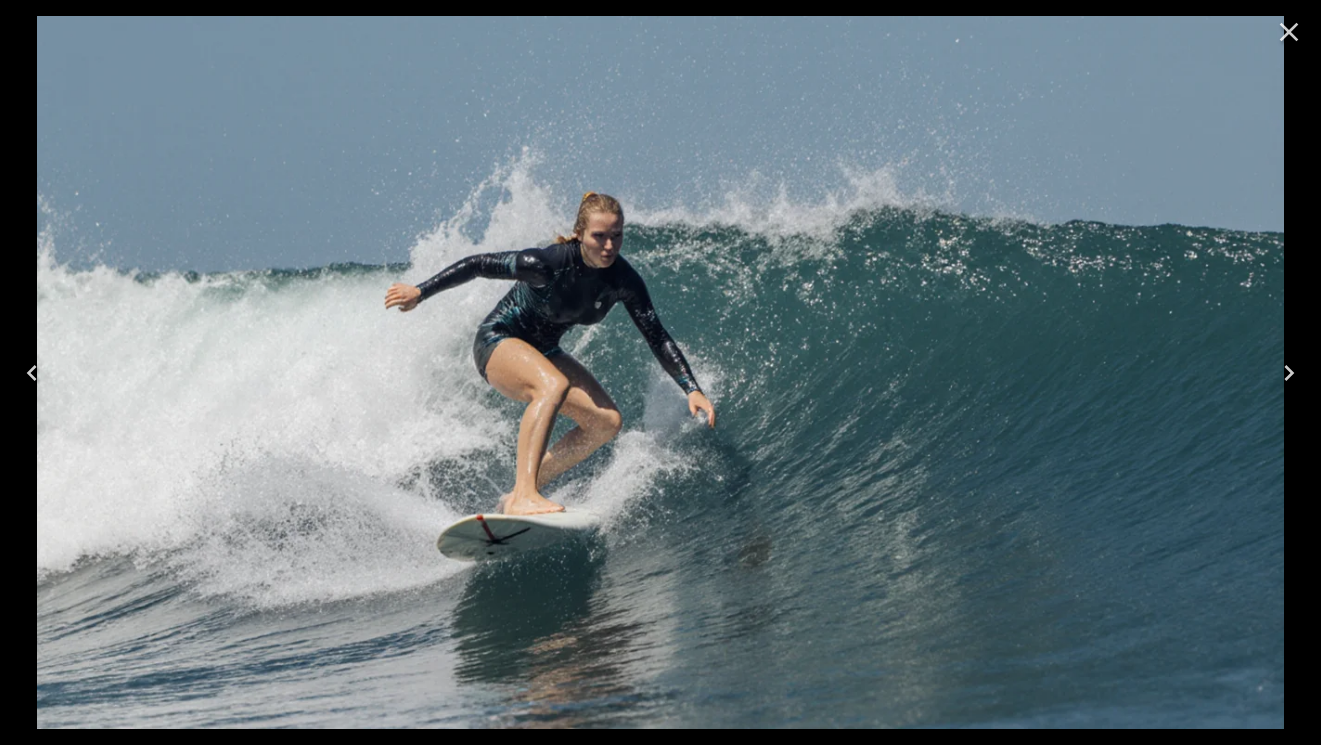 click 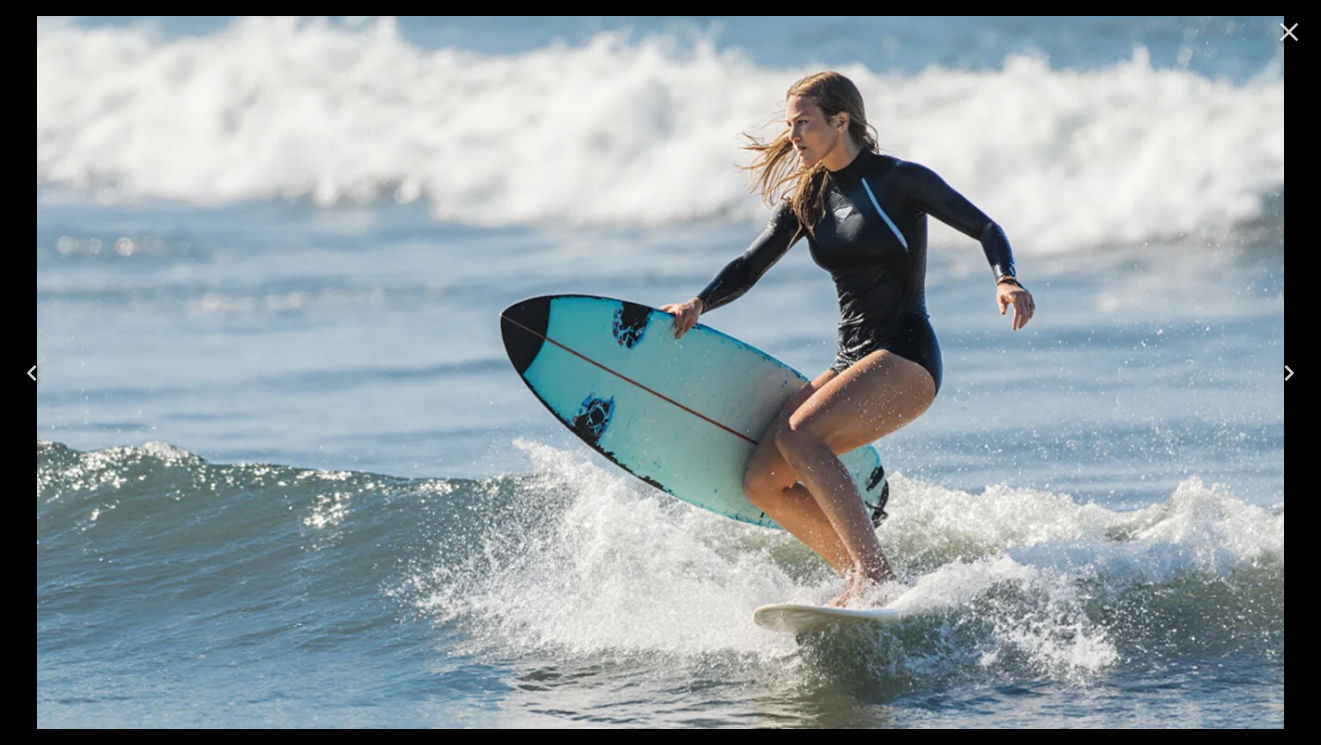 click 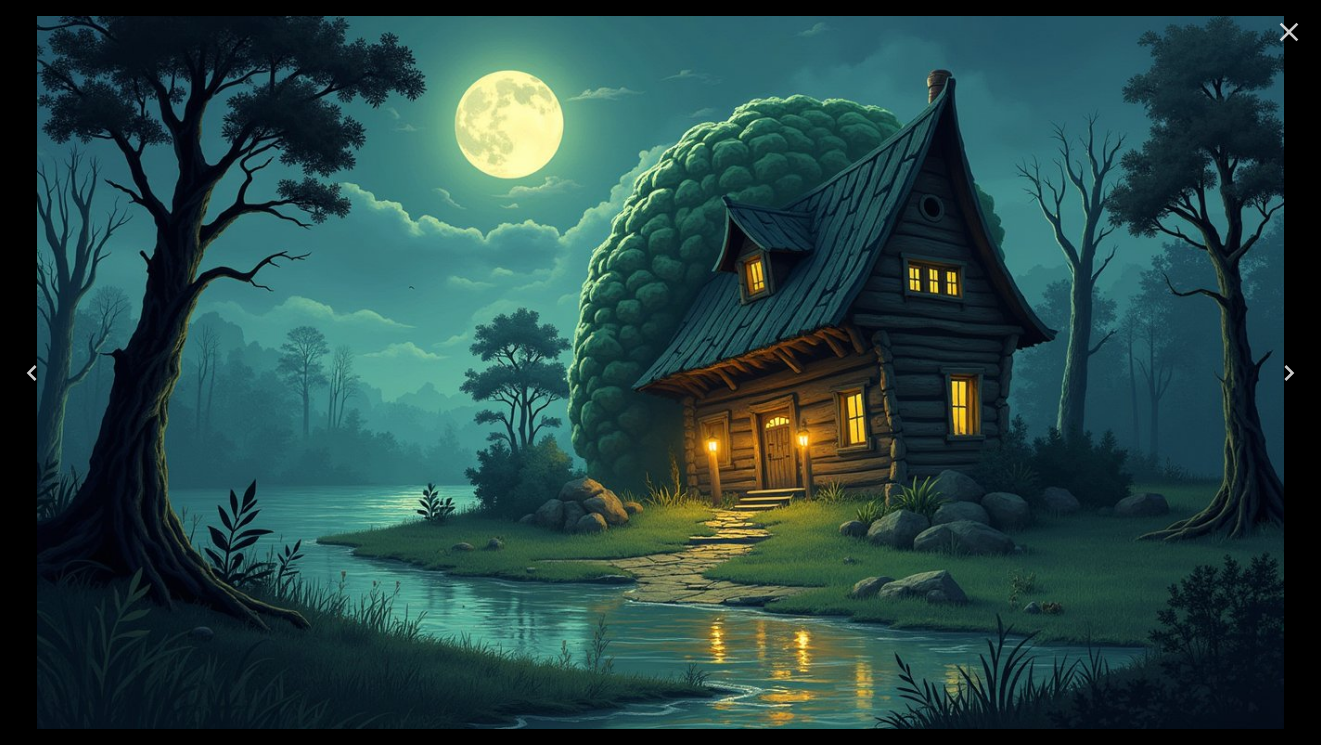 click 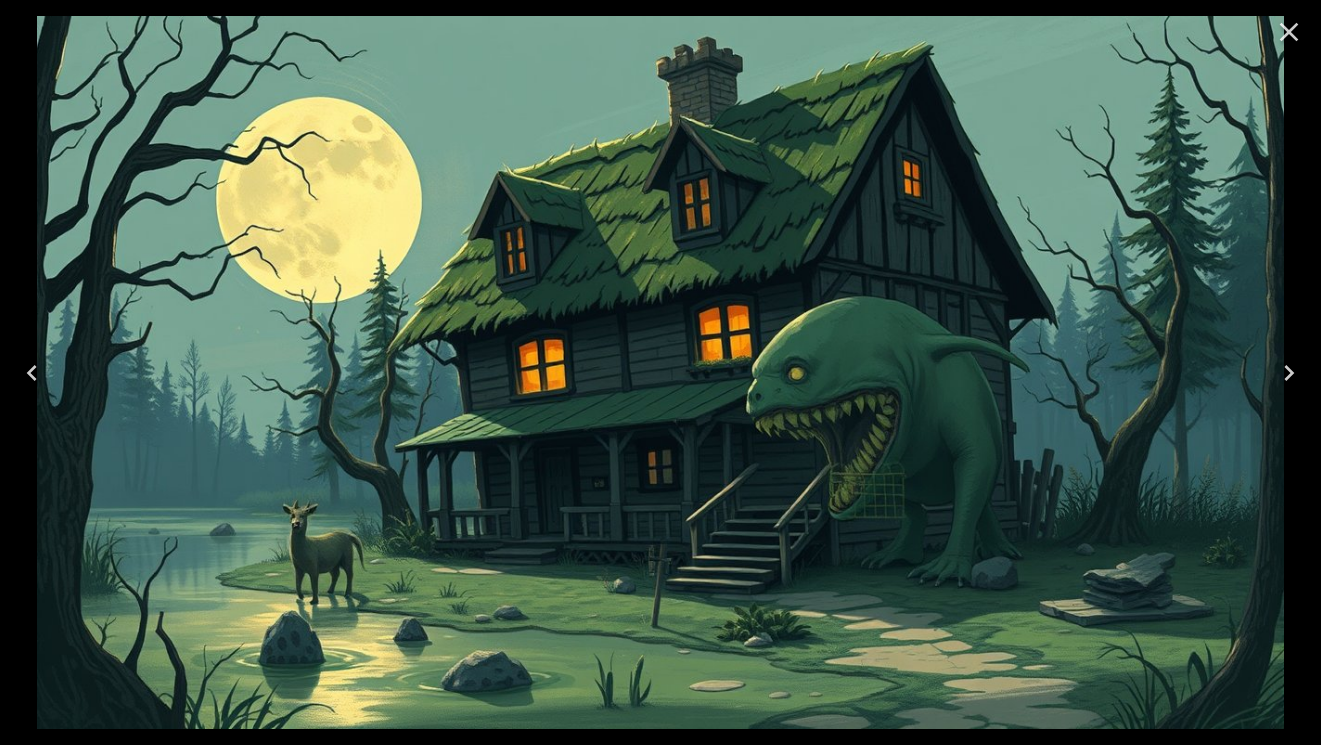 click 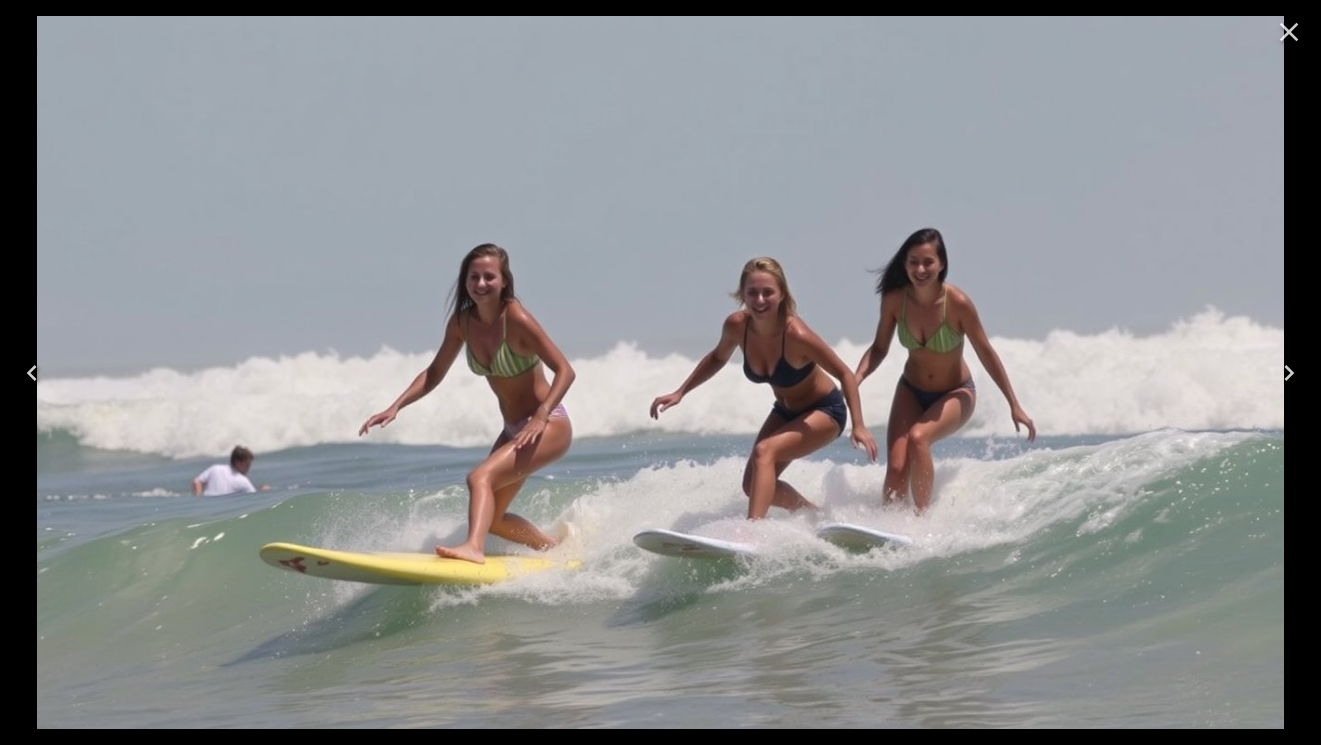 click 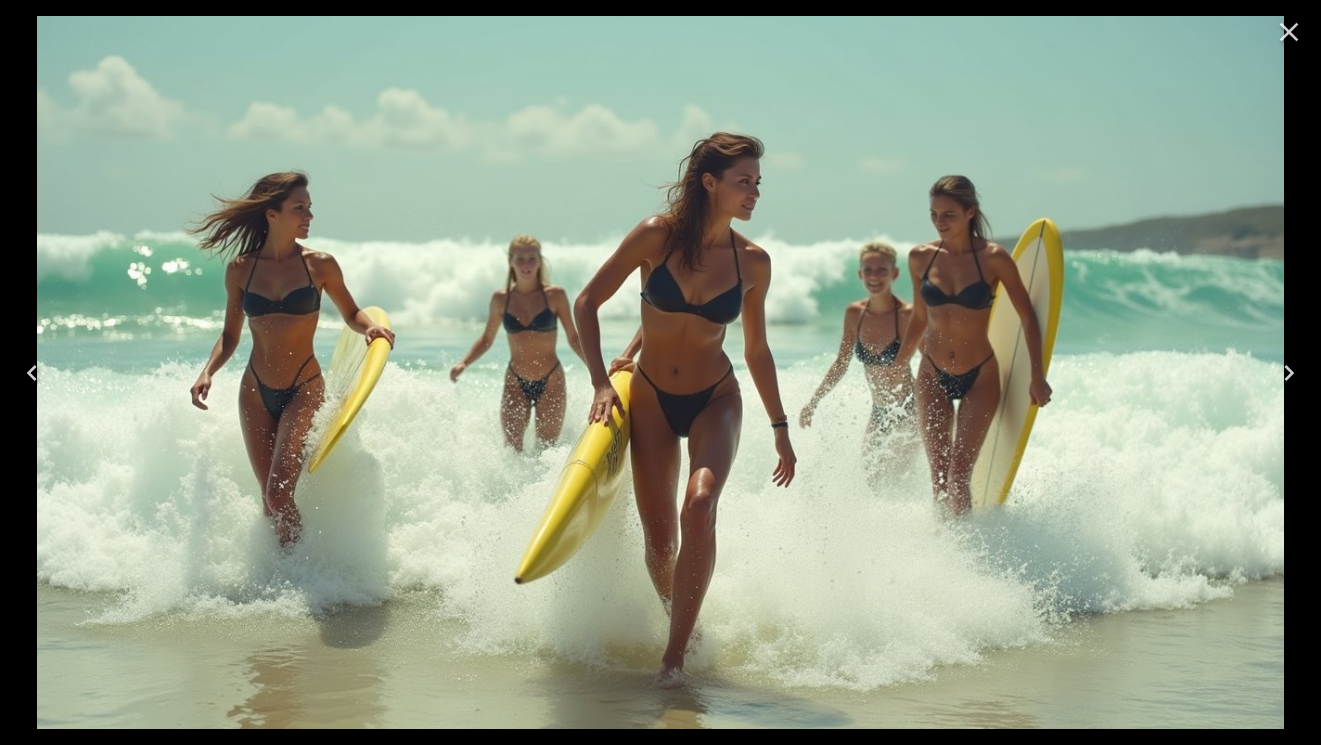 click 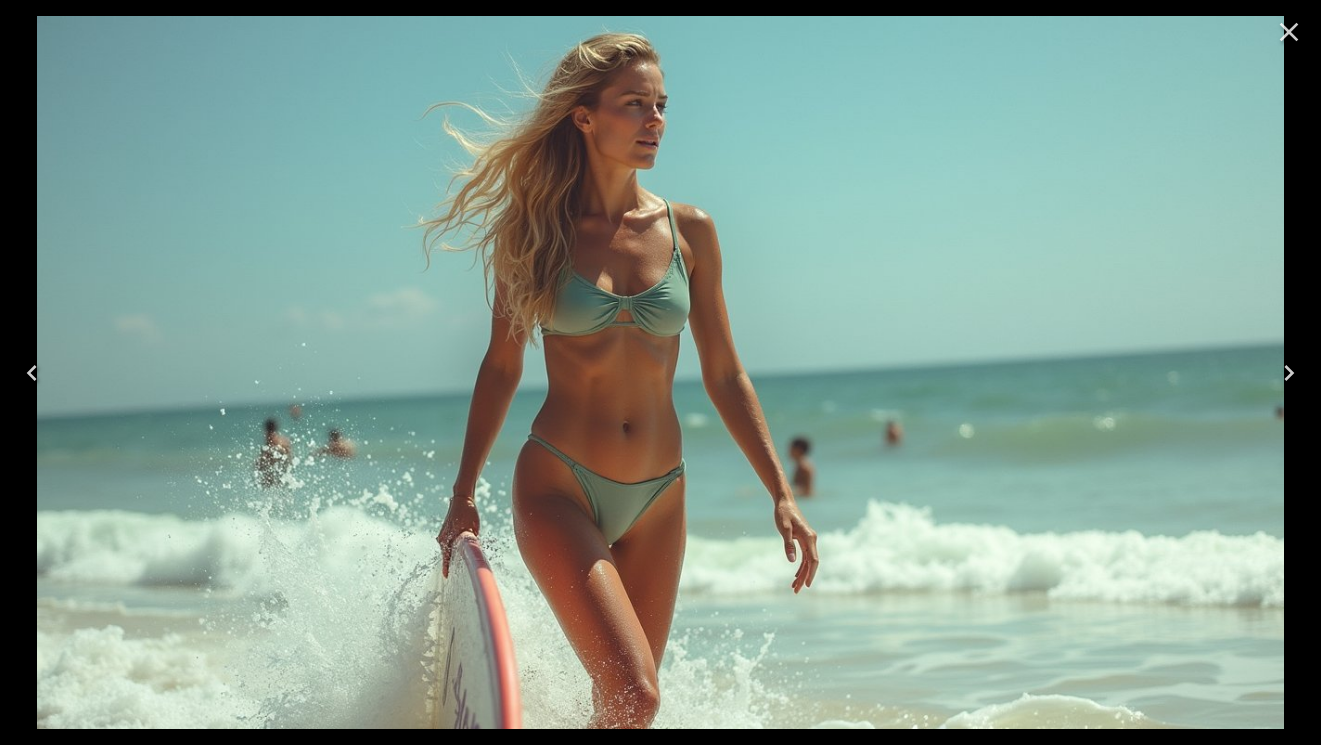 click 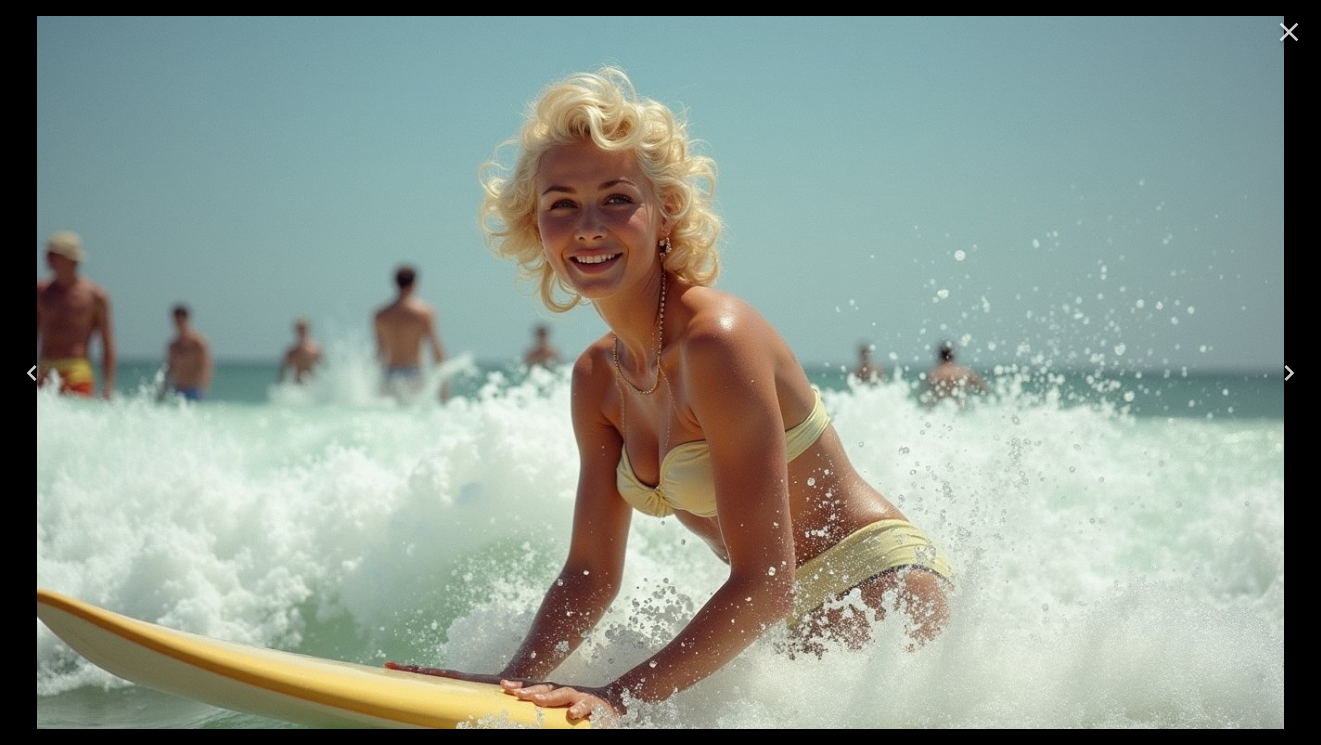 click 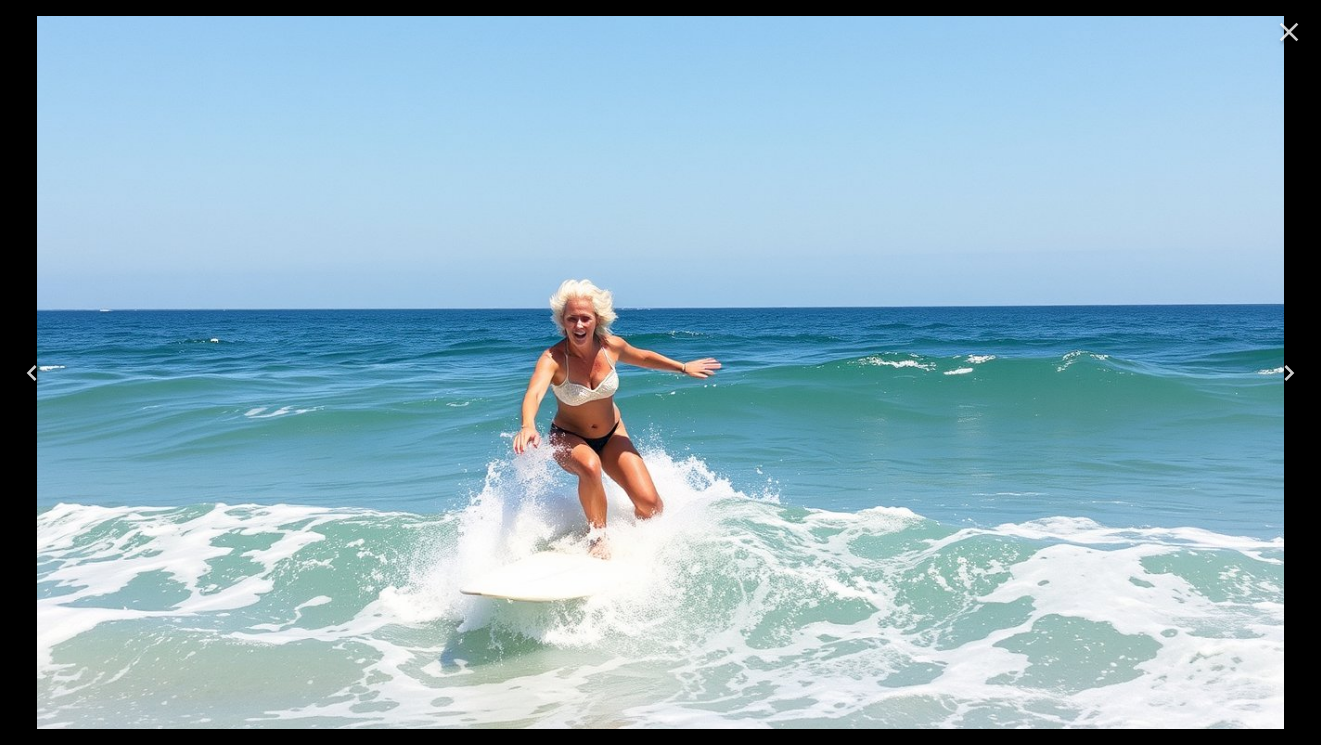 click 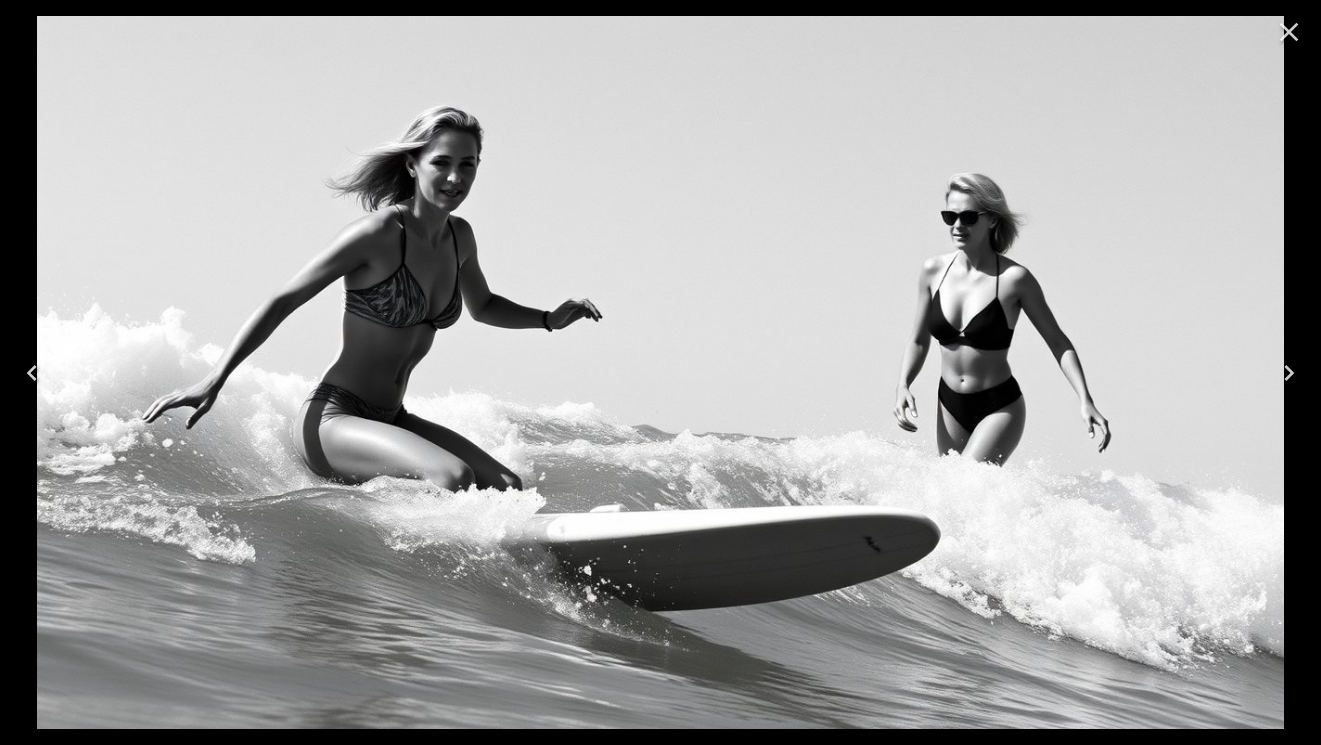 click 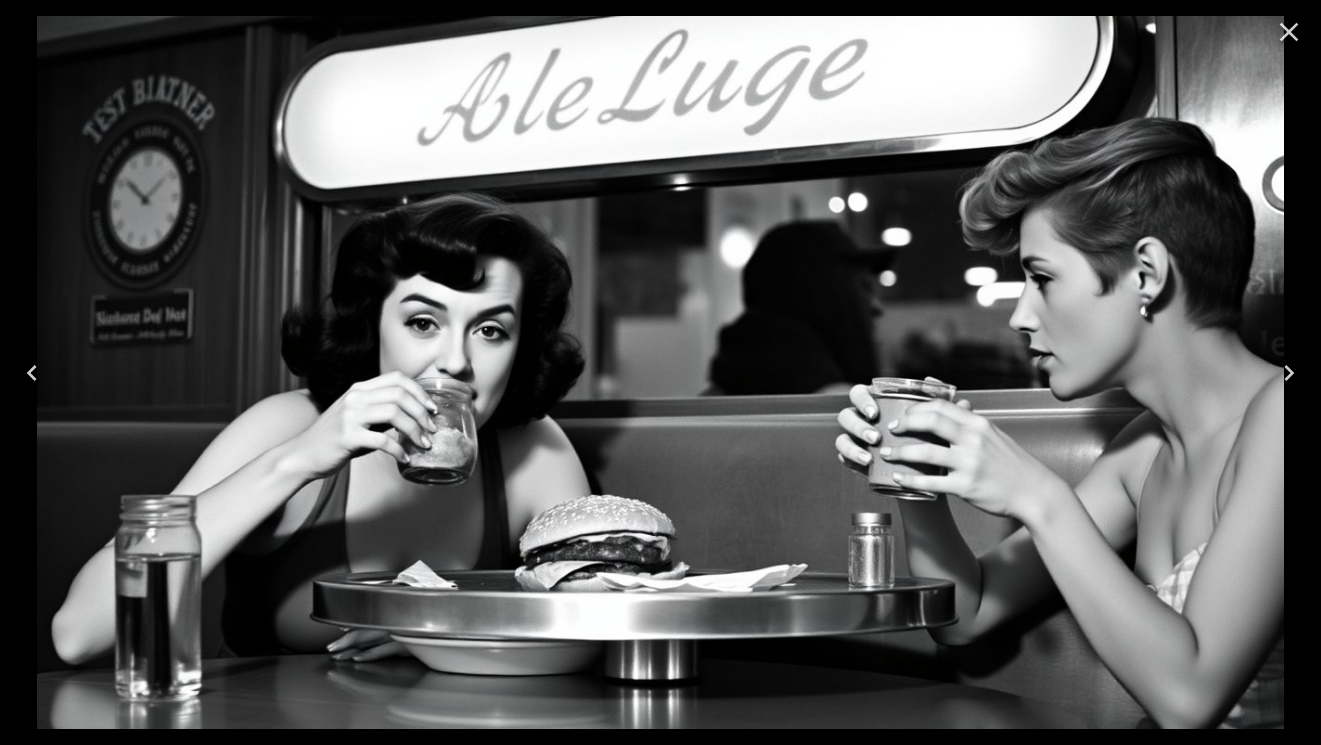 click 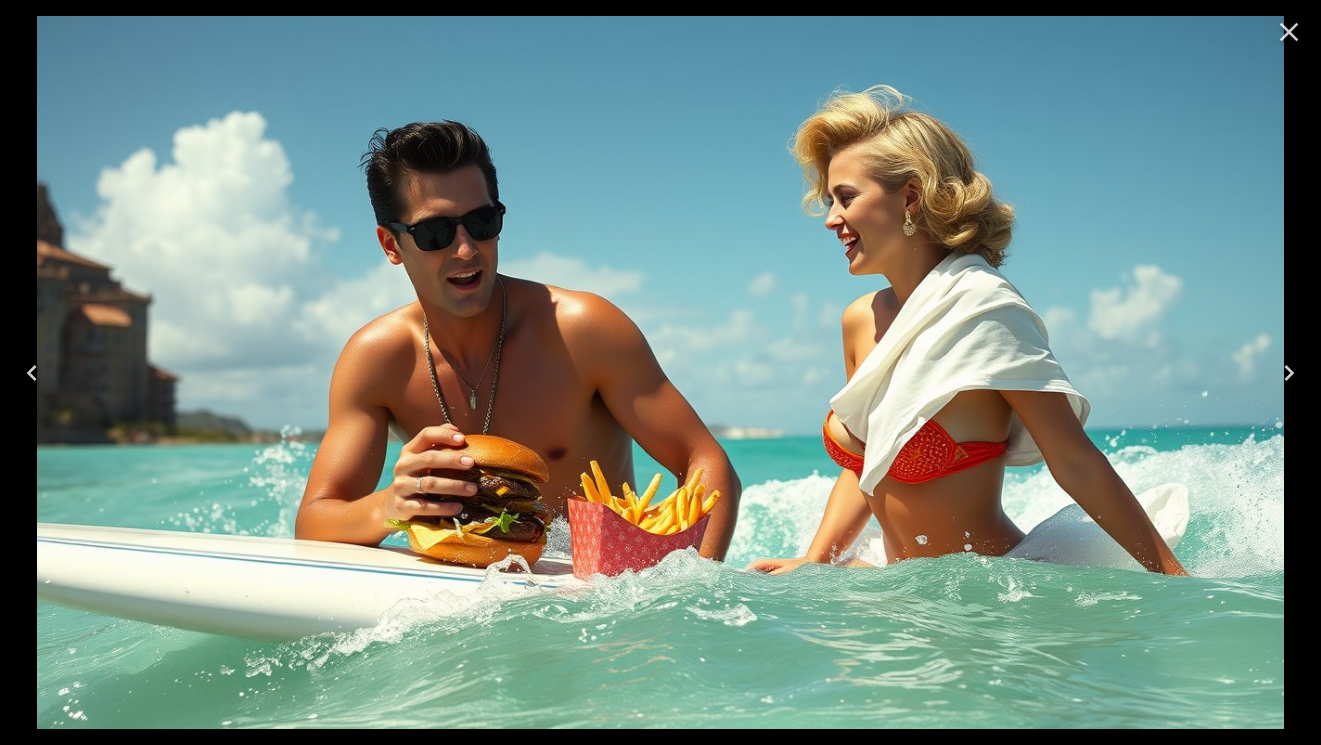 click 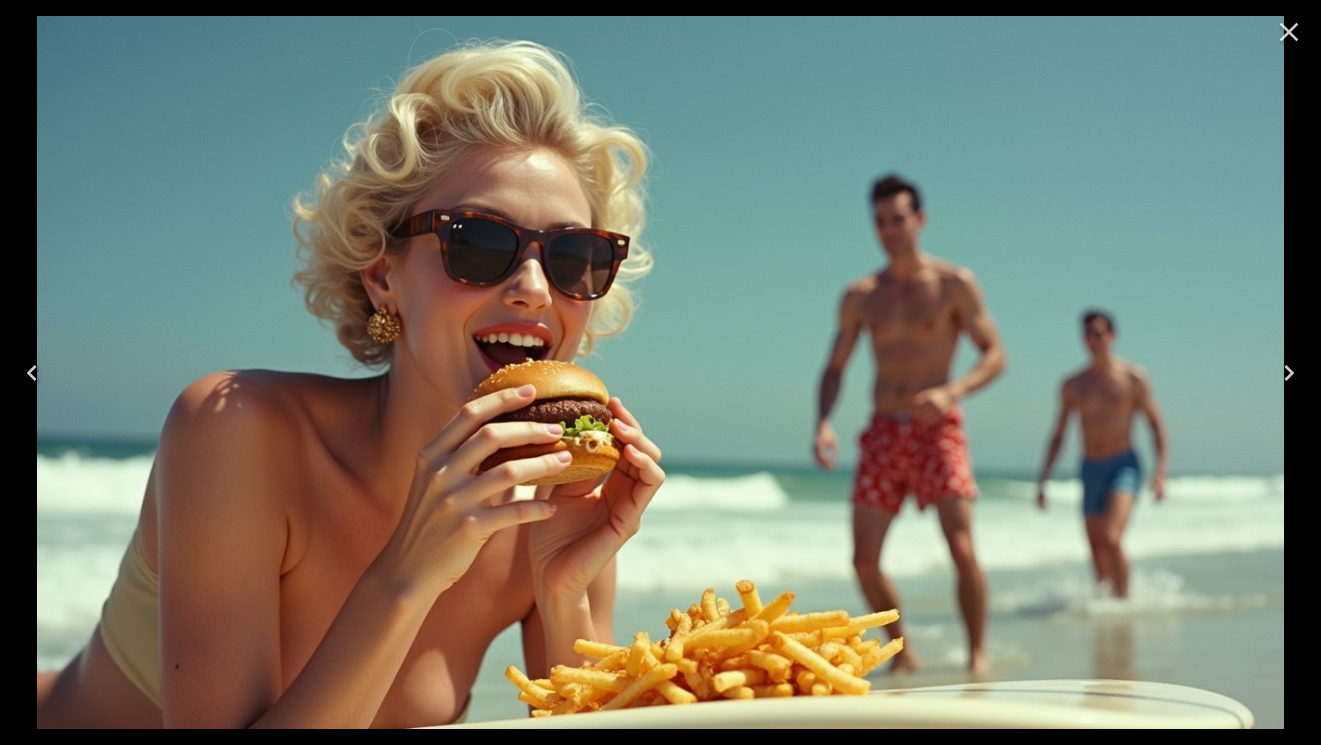 click 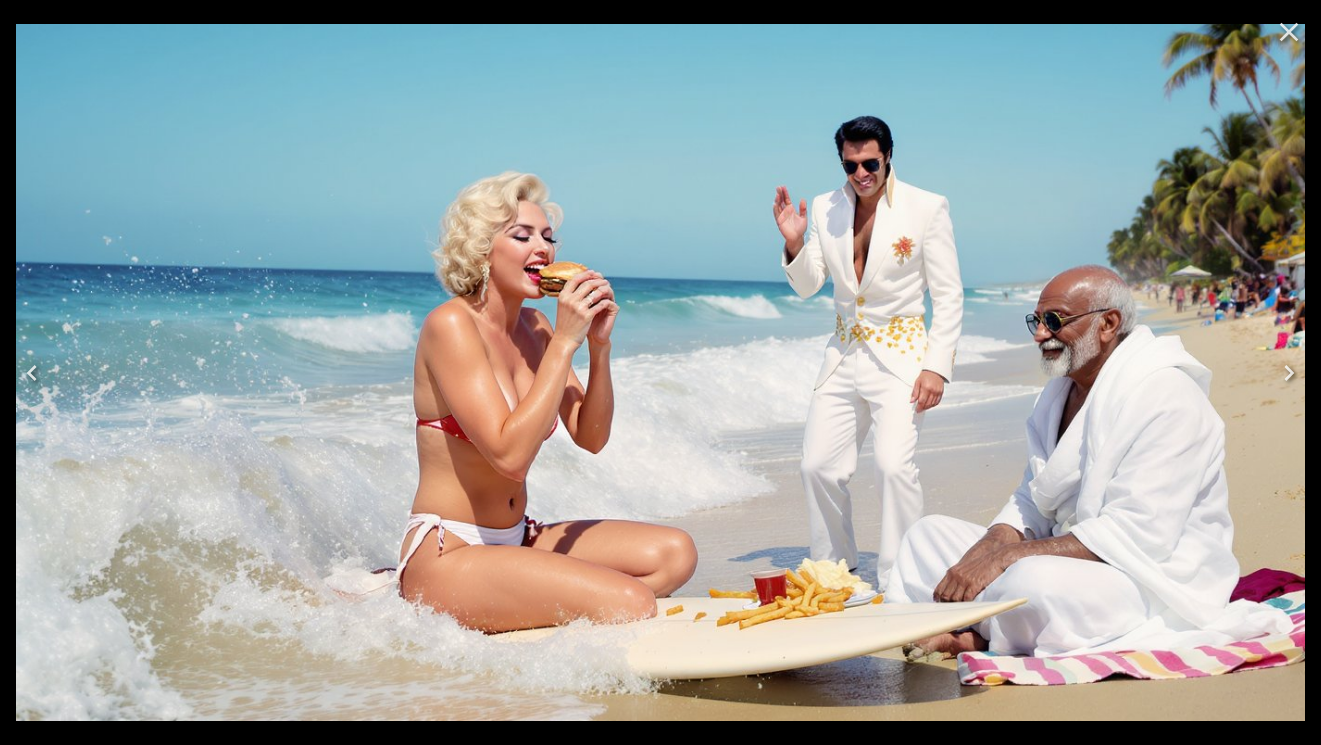 click 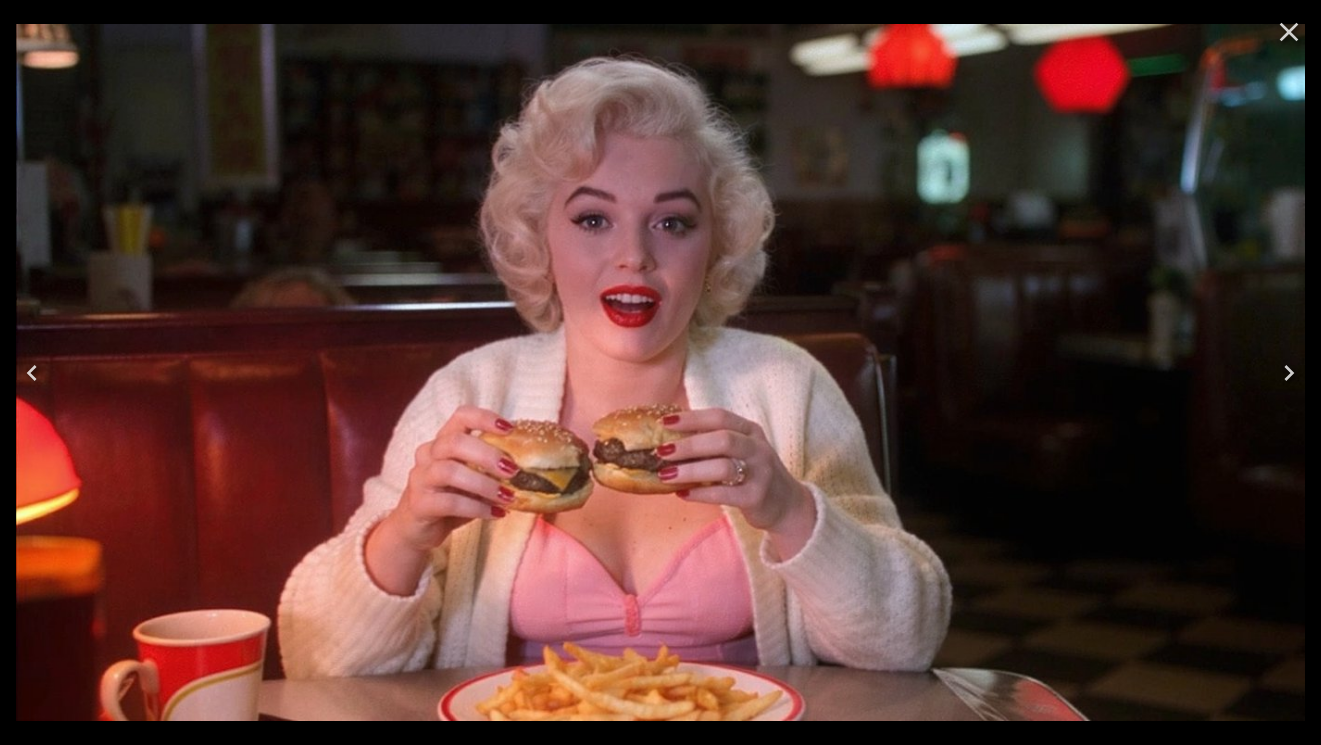 click 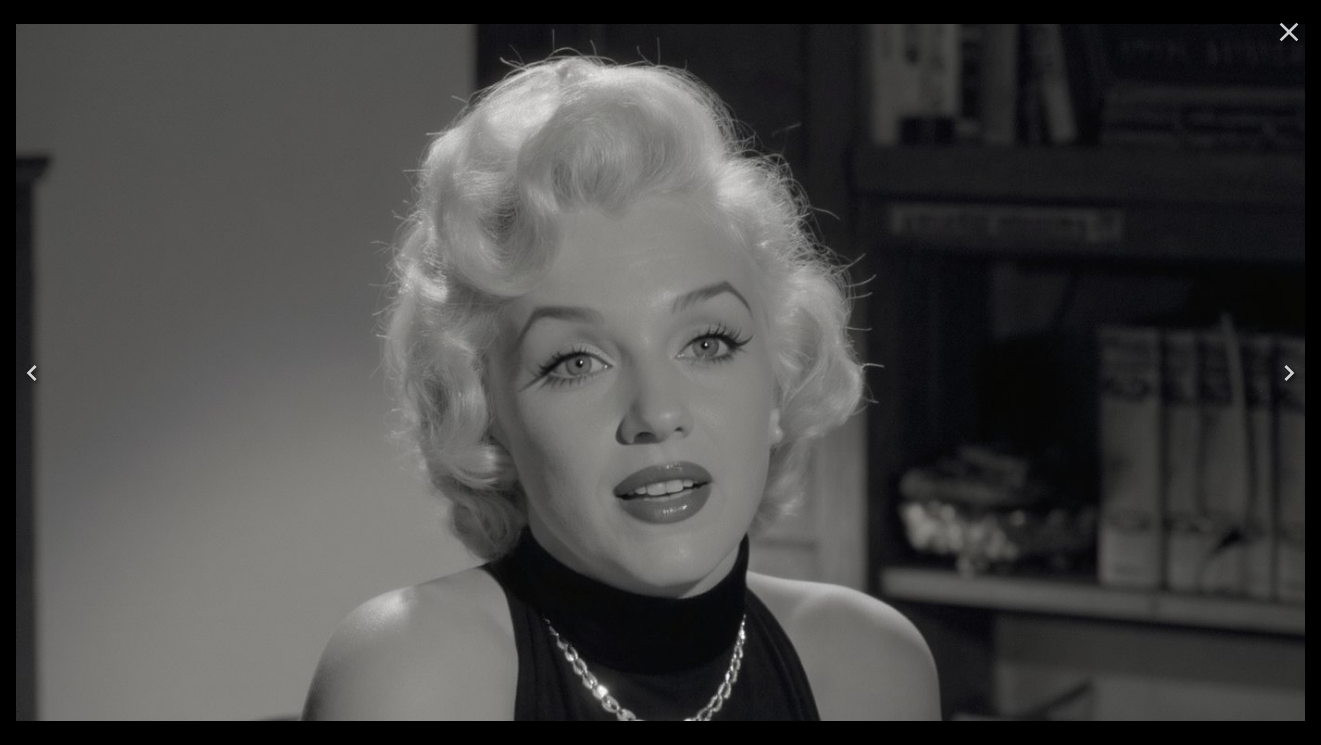 click 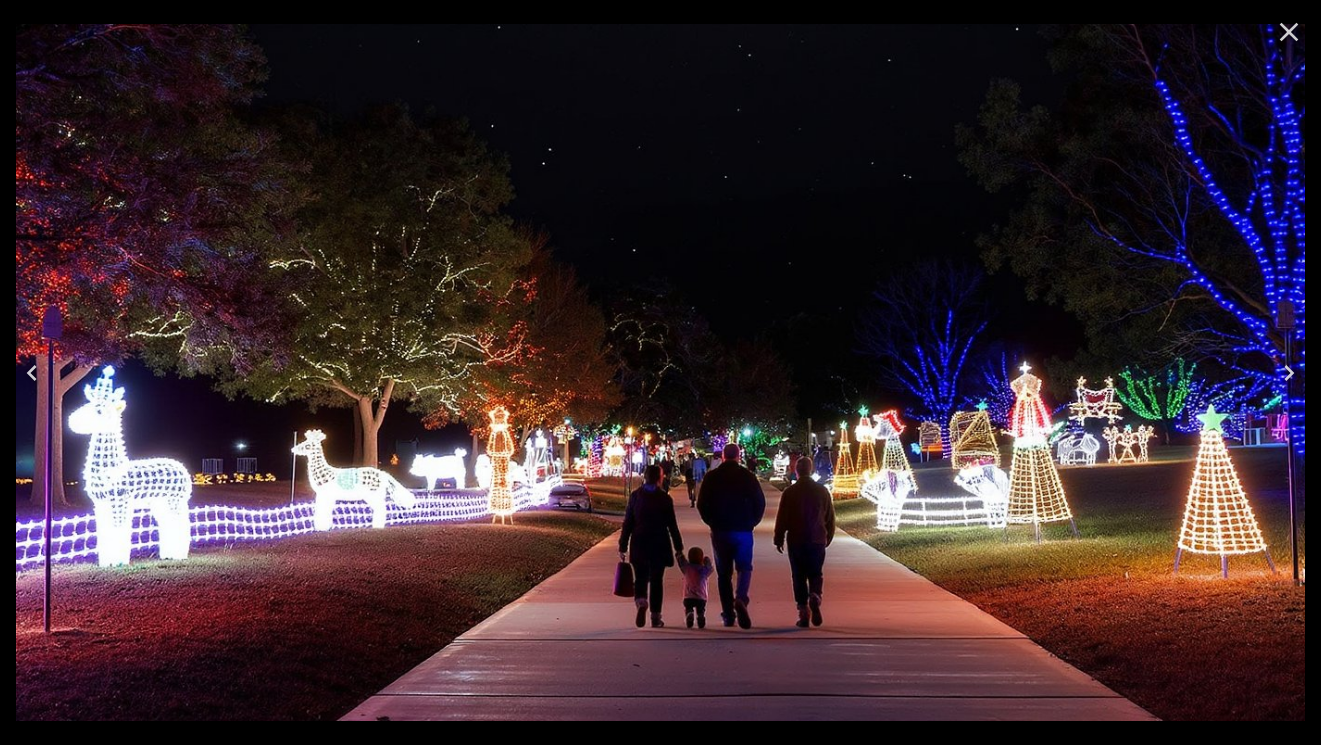 click 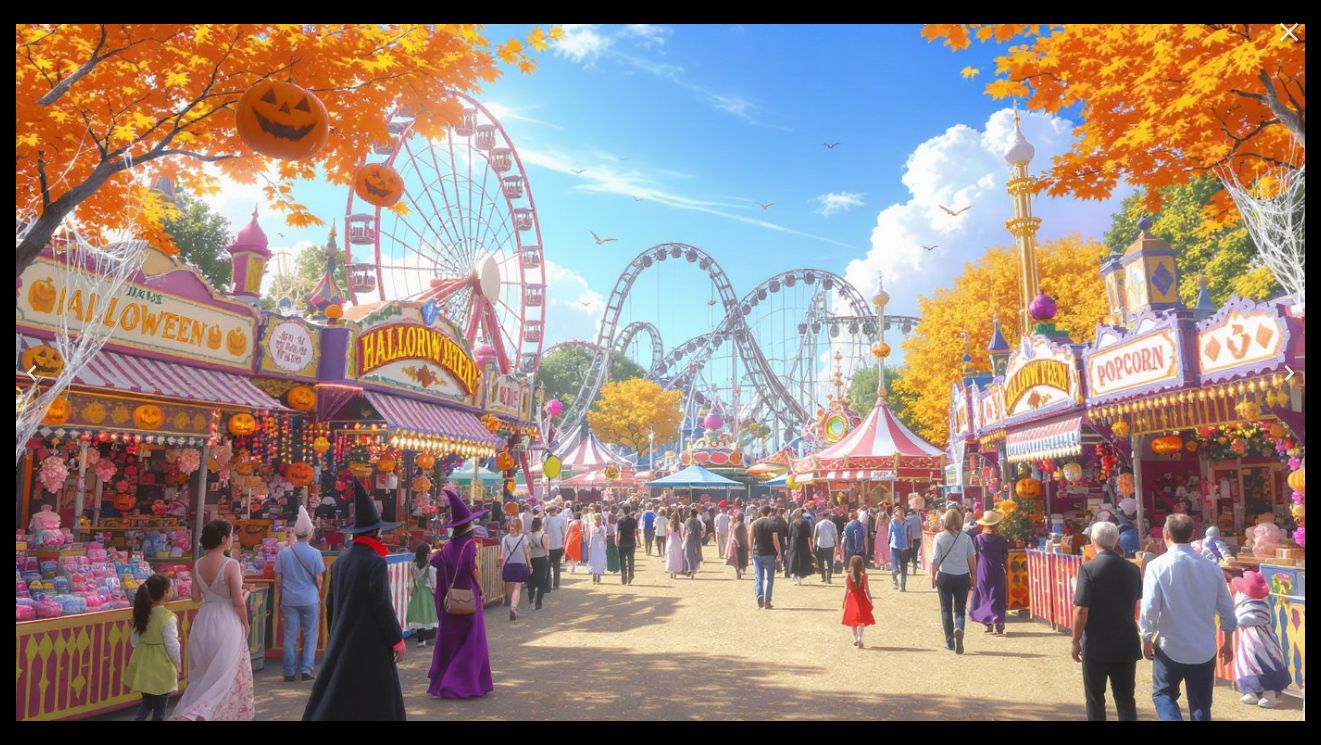 click 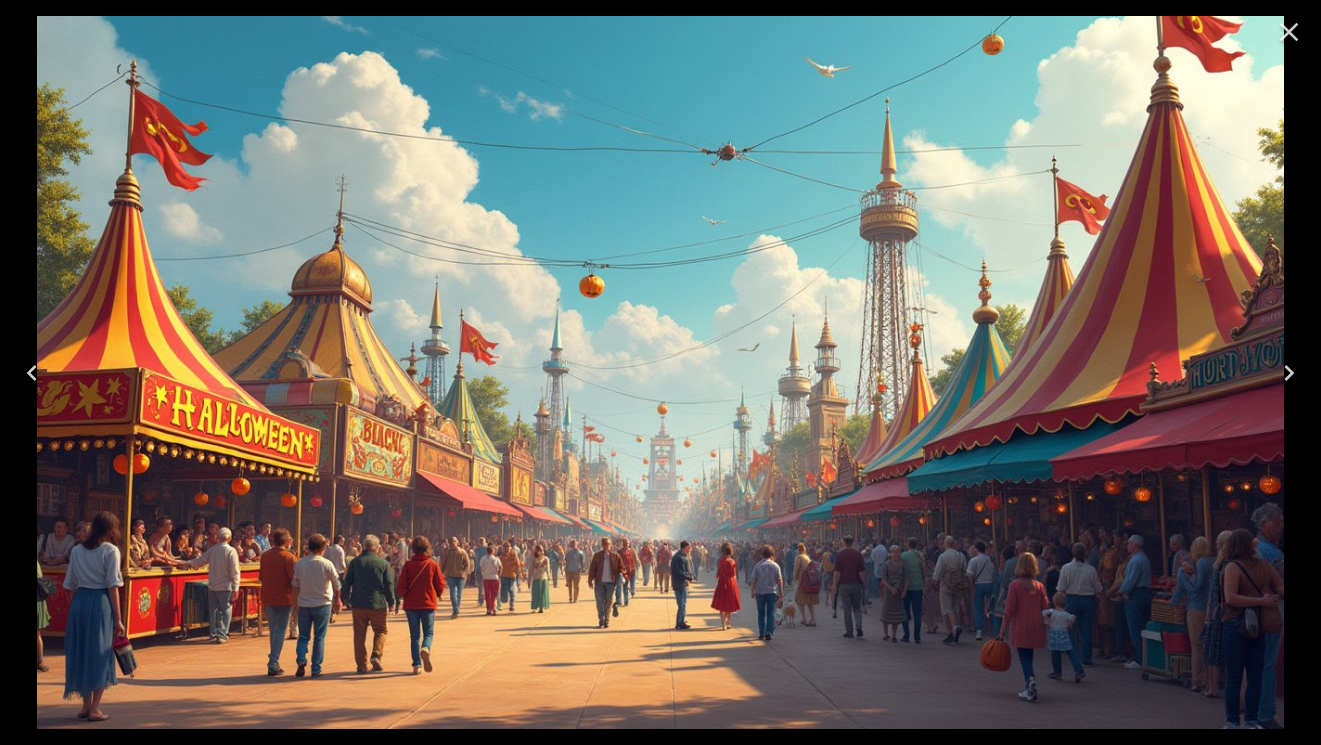 click 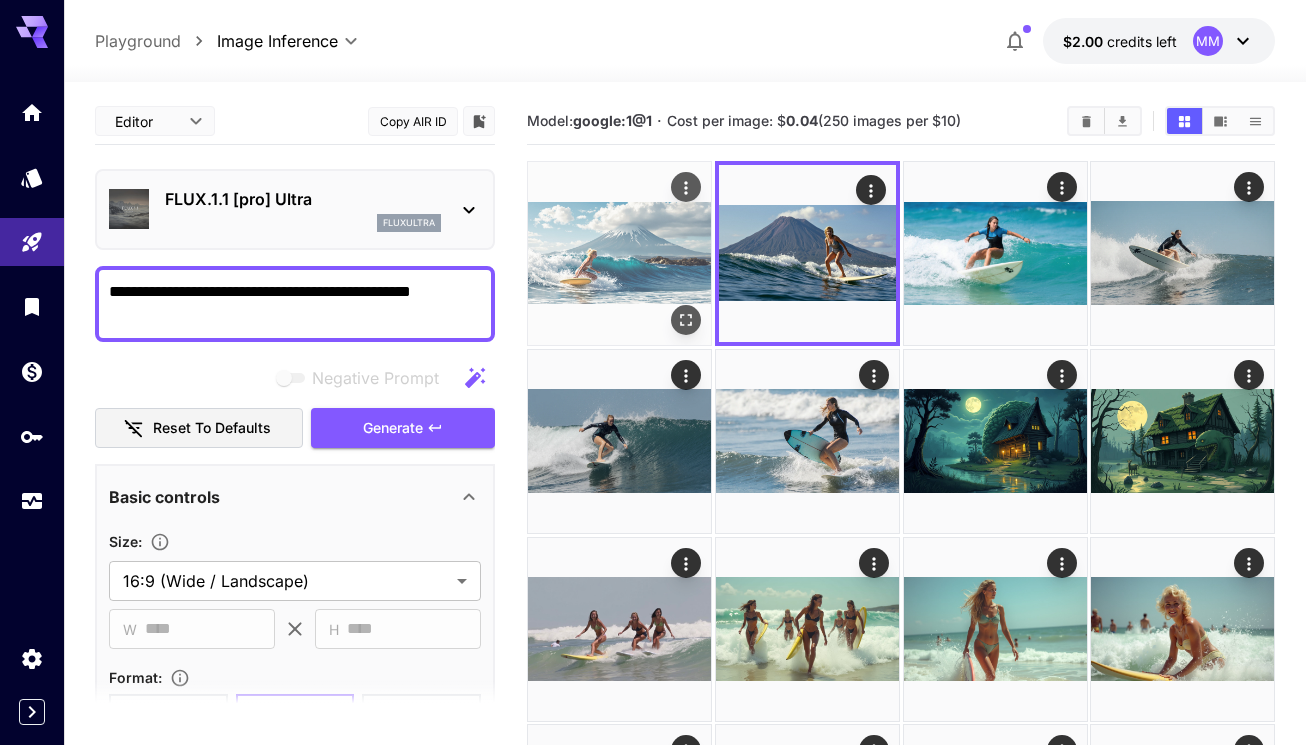 click at bounding box center (619, 253) 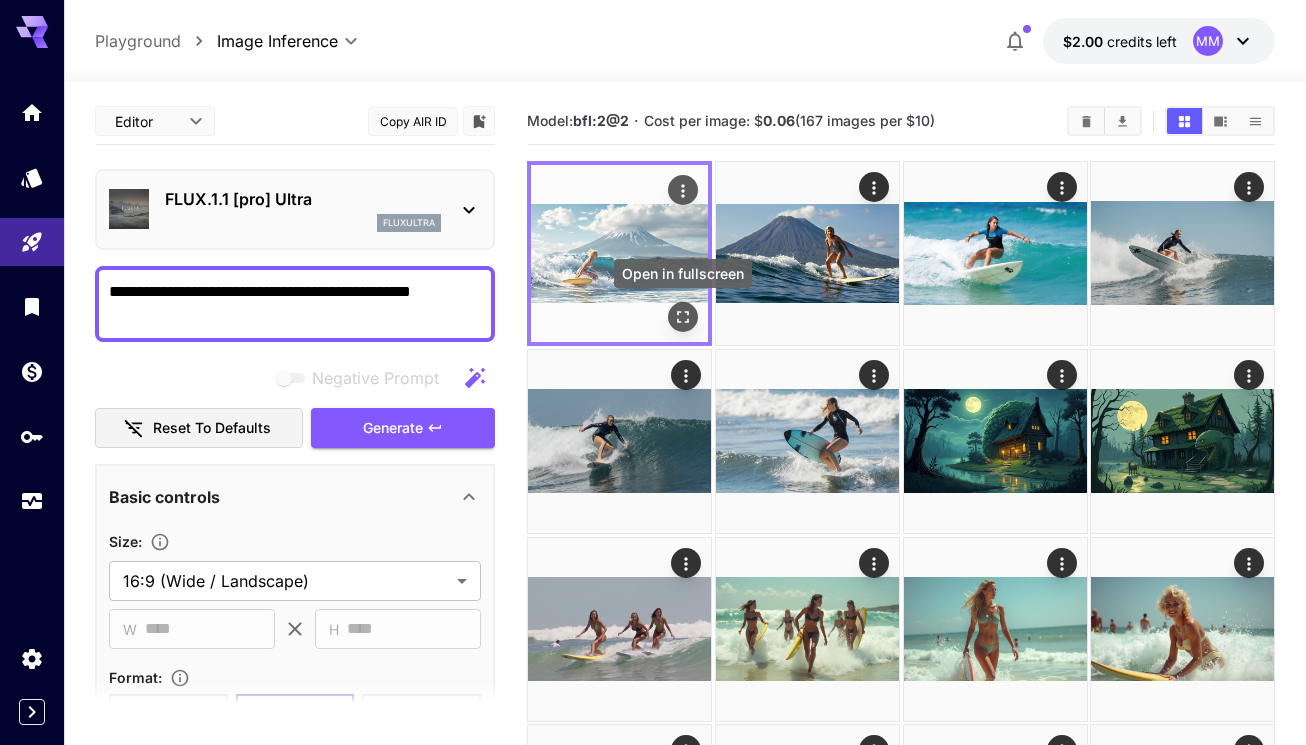 click 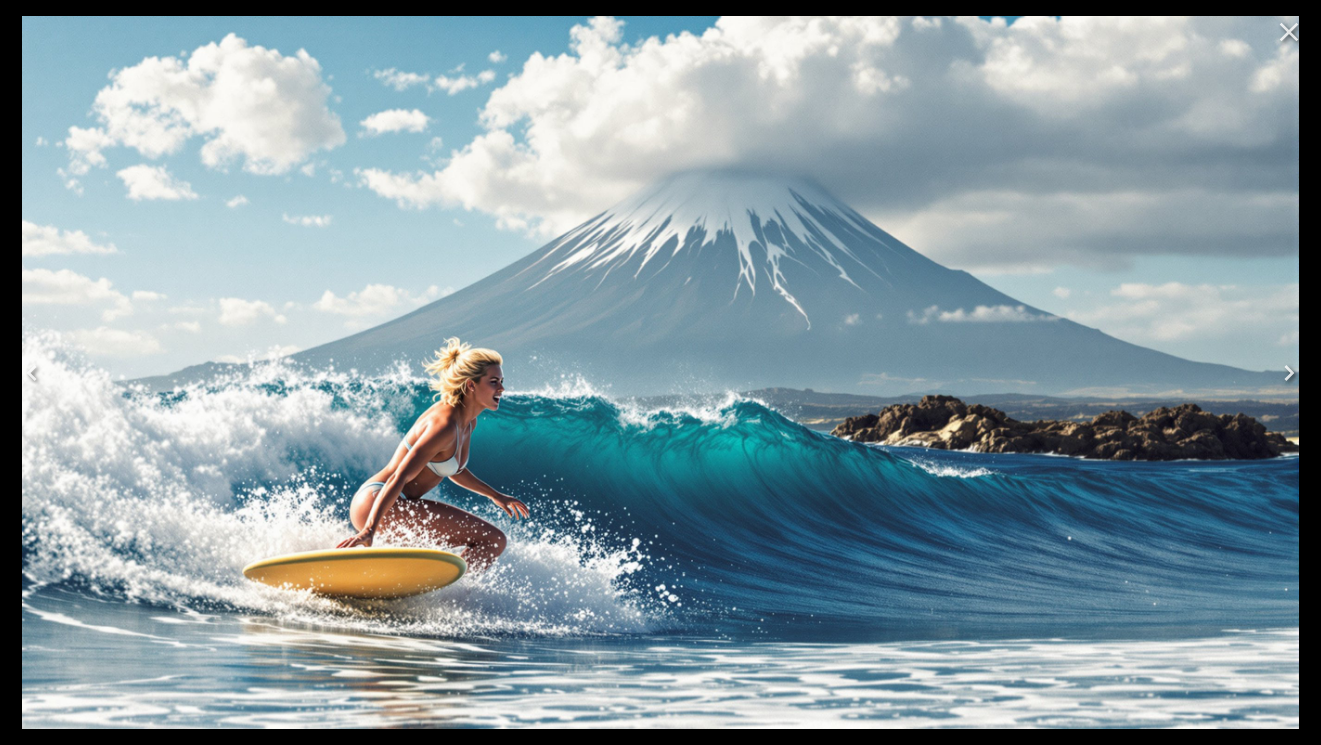 click 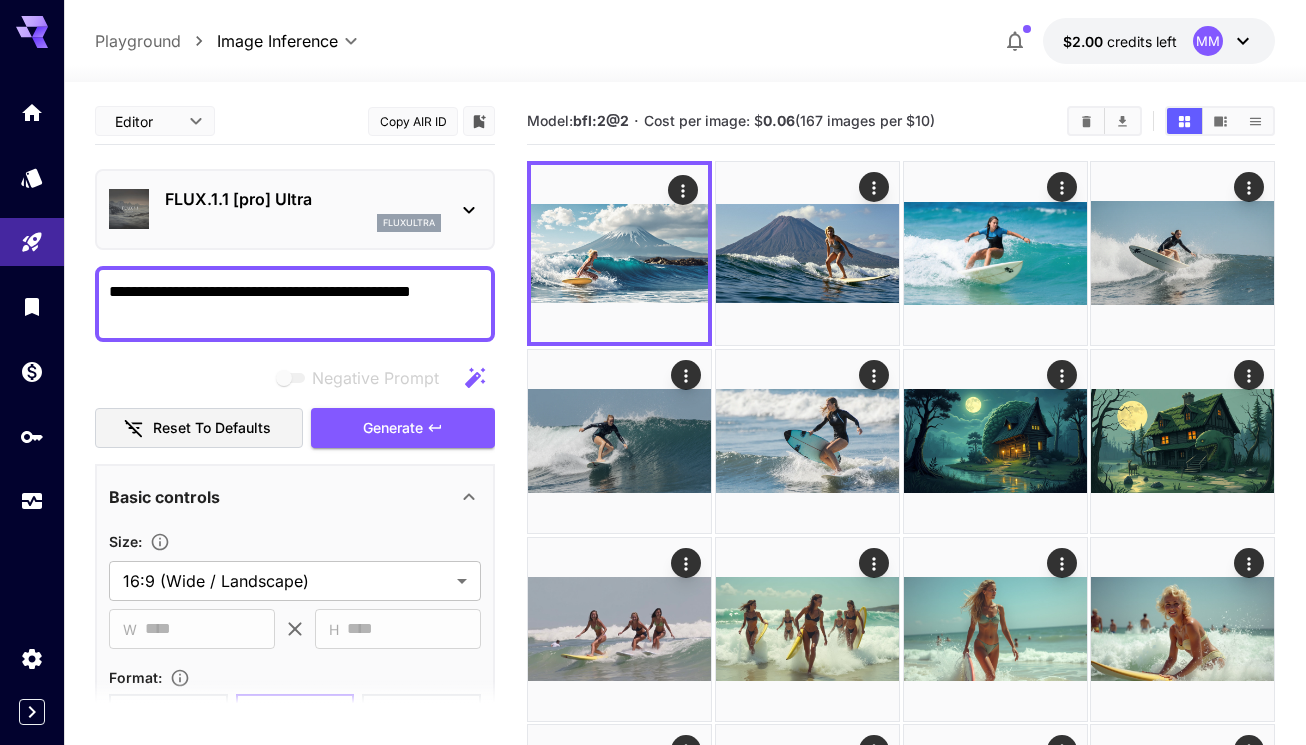 click on "FLUX.1.1 [pro] Ultra fluxultra" at bounding box center [295, 209] 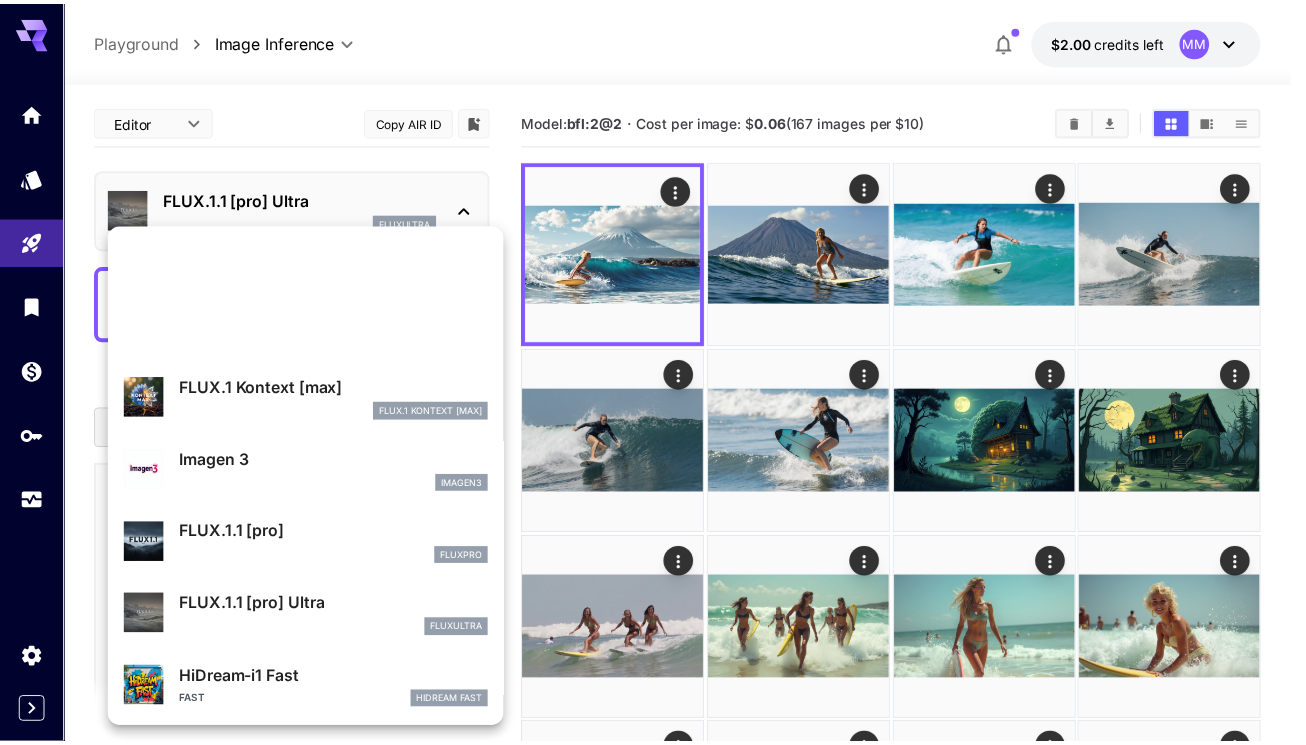 scroll, scrollTop: 1107, scrollLeft: 0, axis: vertical 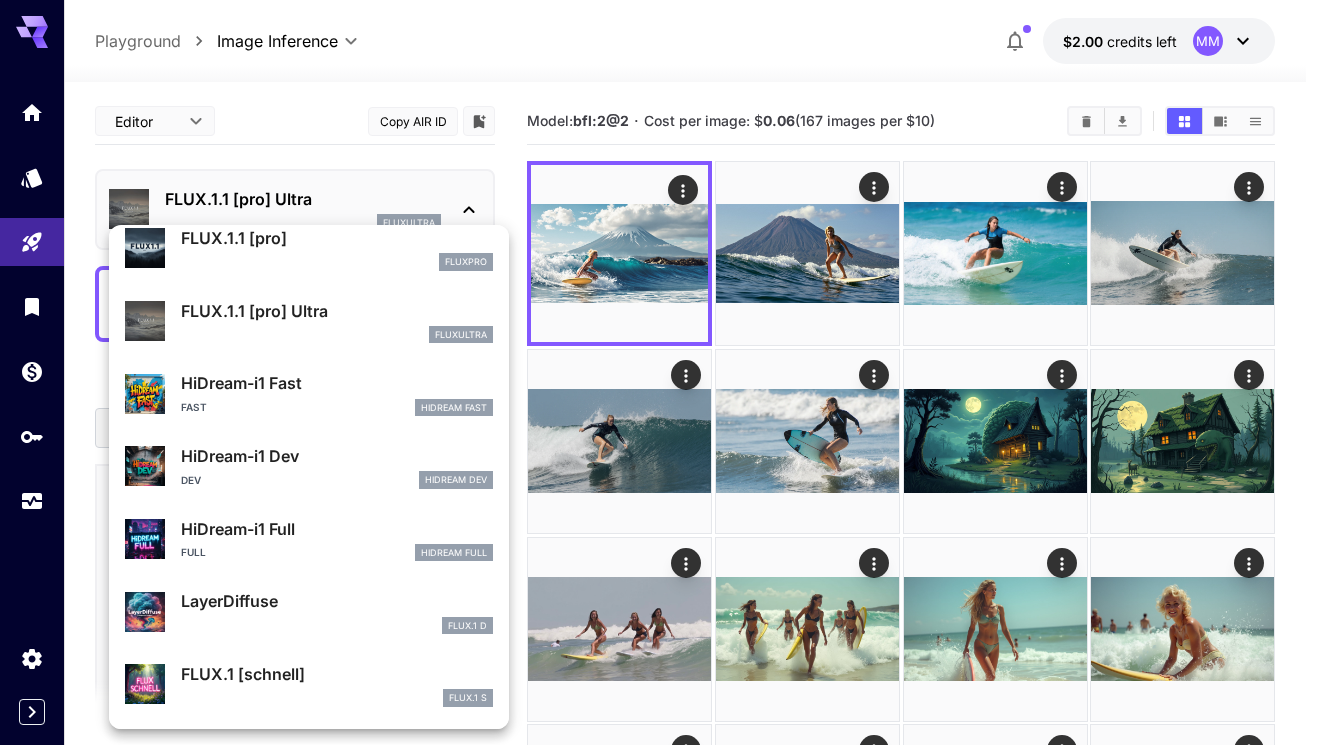 click on "HiDream-i1 Dev" at bounding box center (337, 456) 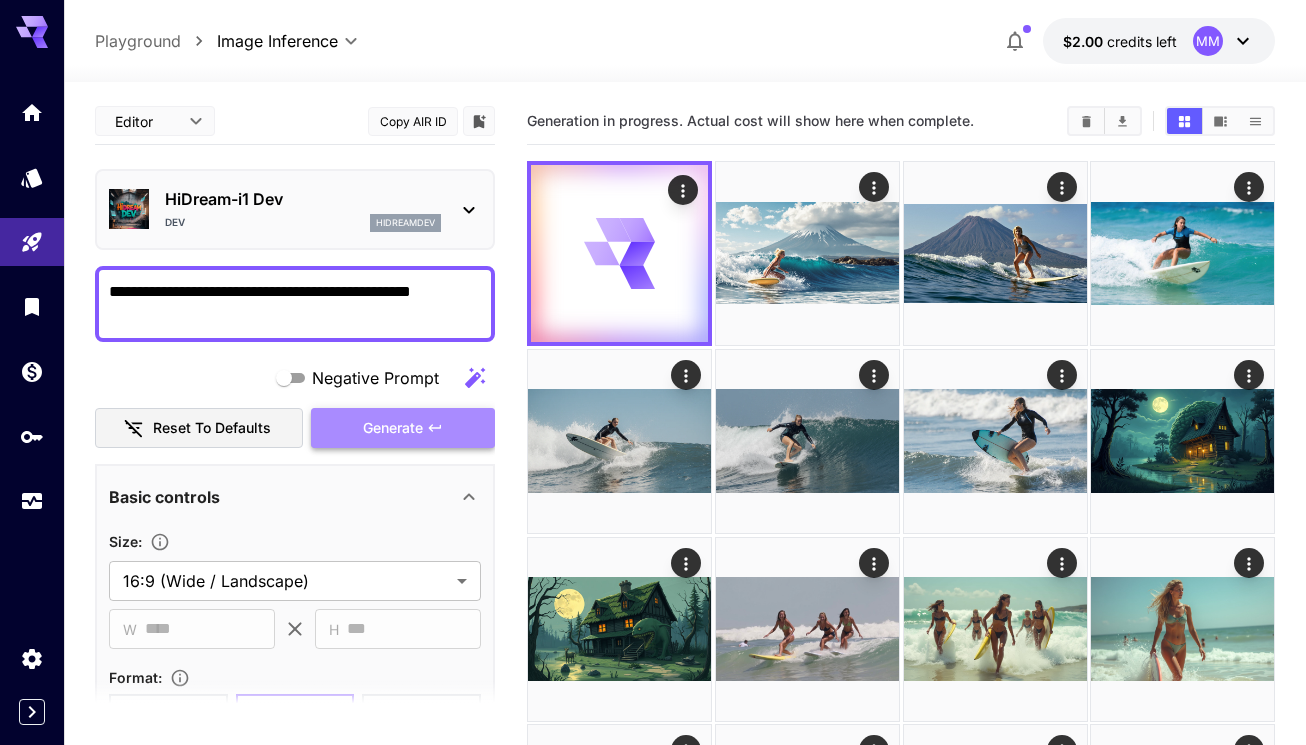 click on "Generate" at bounding box center (393, 428) 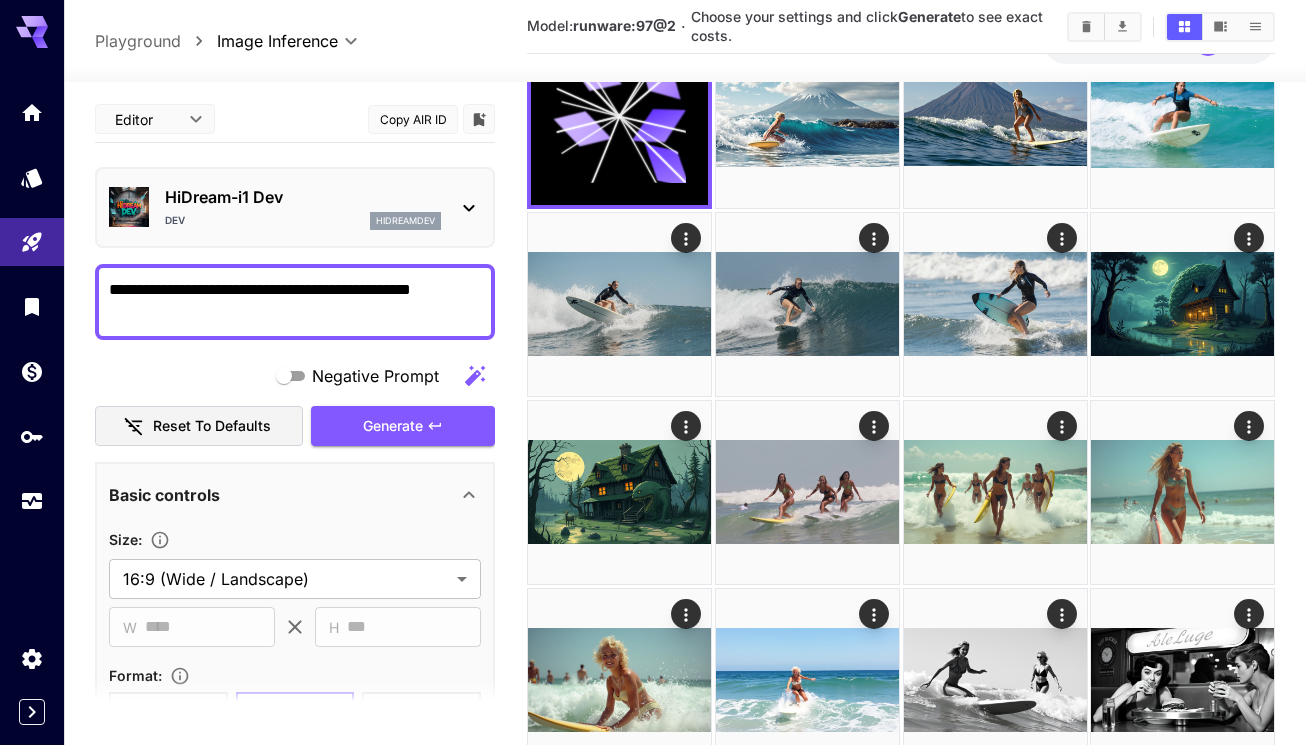scroll, scrollTop: 300, scrollLeft: 0, axis: vertical 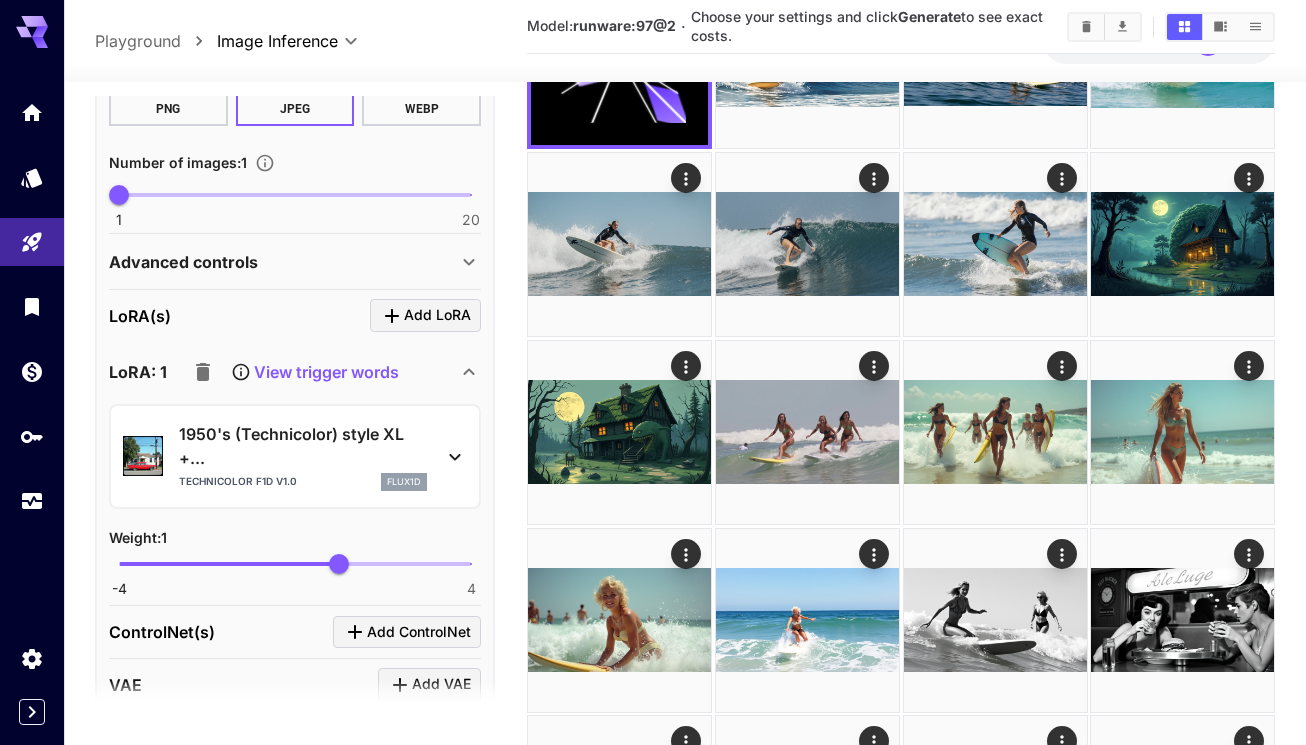 click 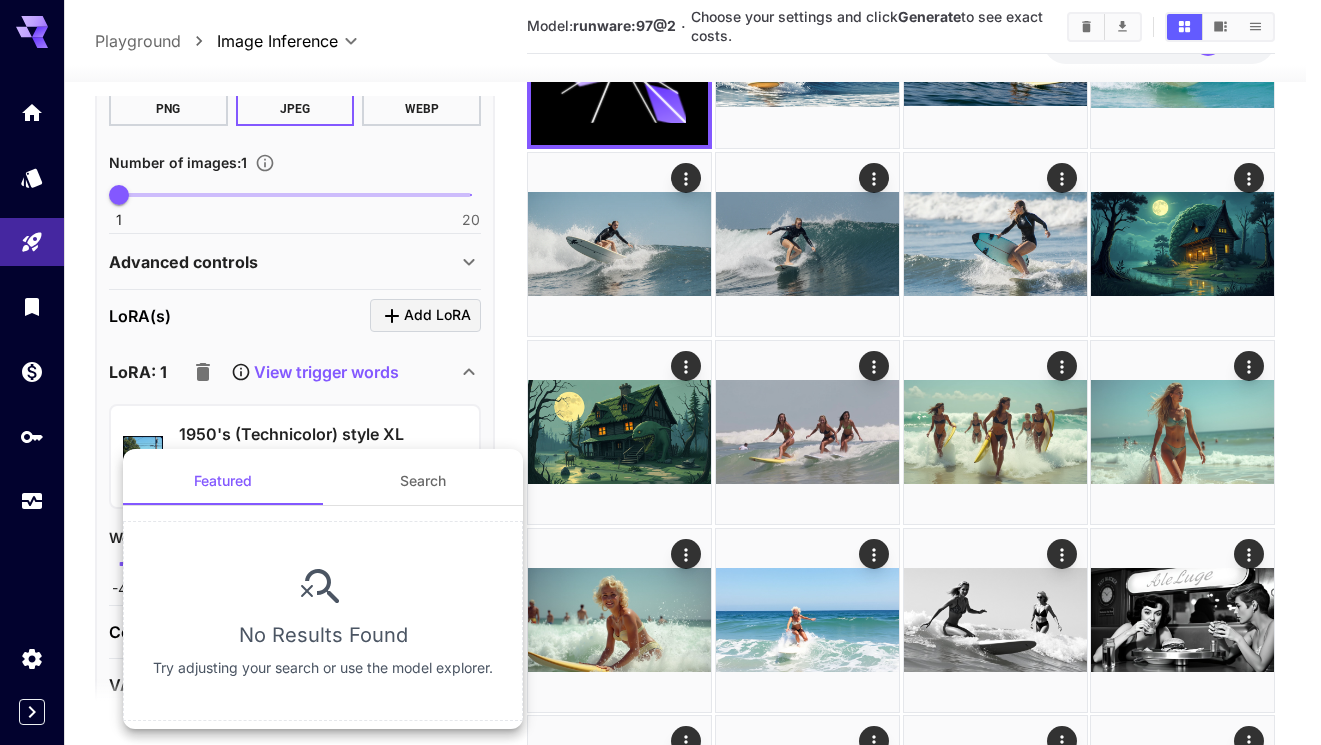 click at bounding box center [660, 372] 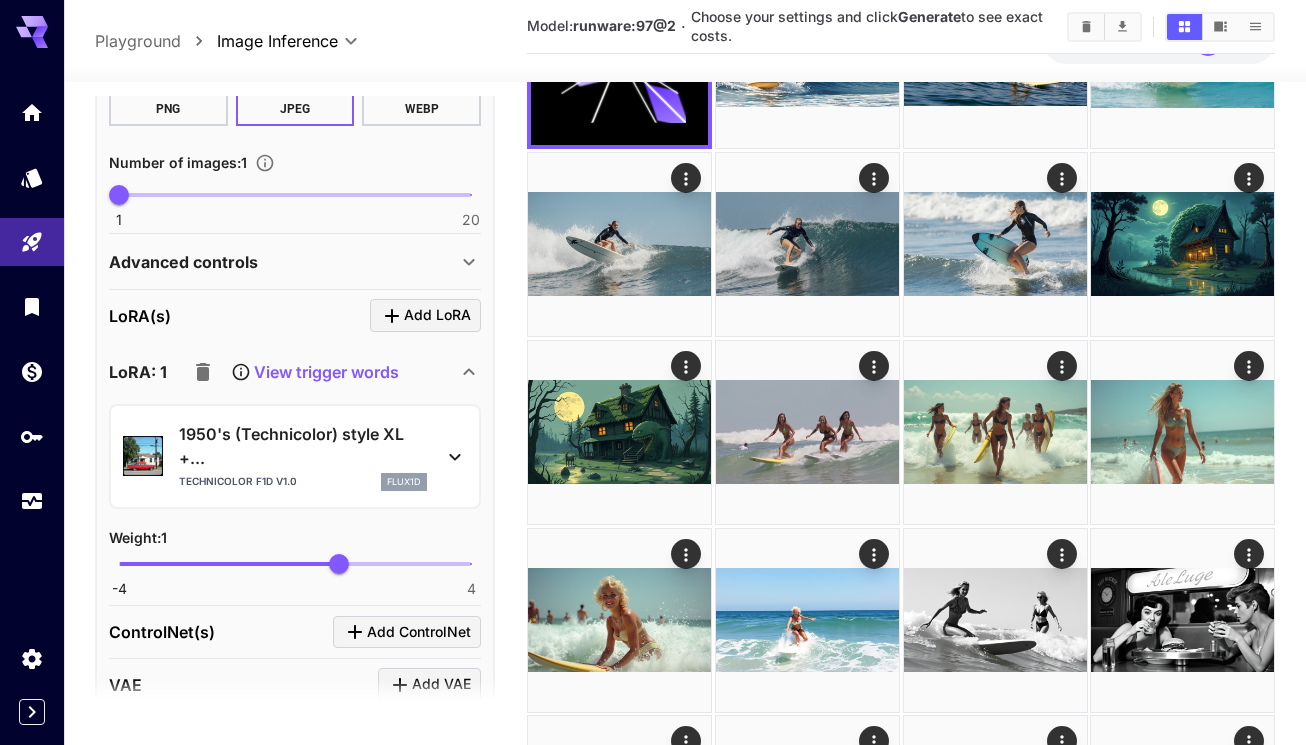 click on "1950's (Technicolor) style XL +... Technicolor F1D v1.0 flux1d" at bounding box center (303, 456) 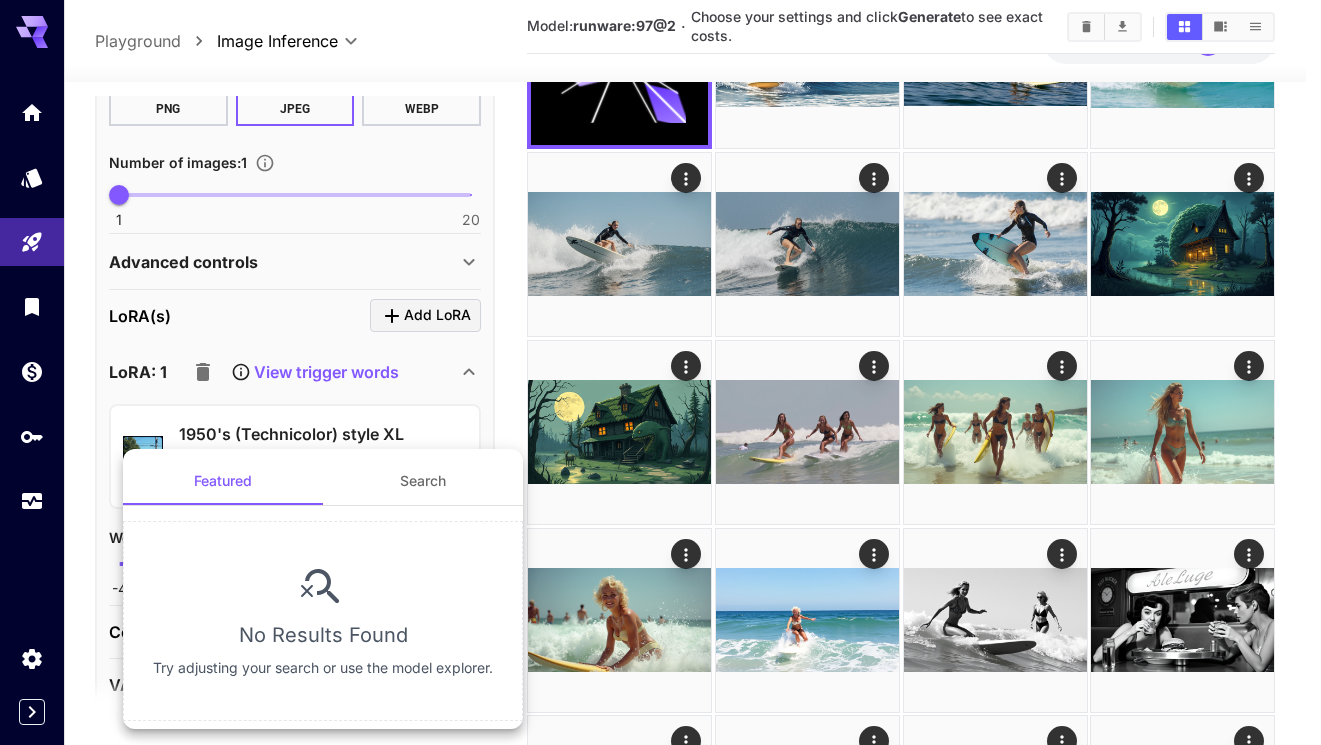 click at bounding box center [660, 372] 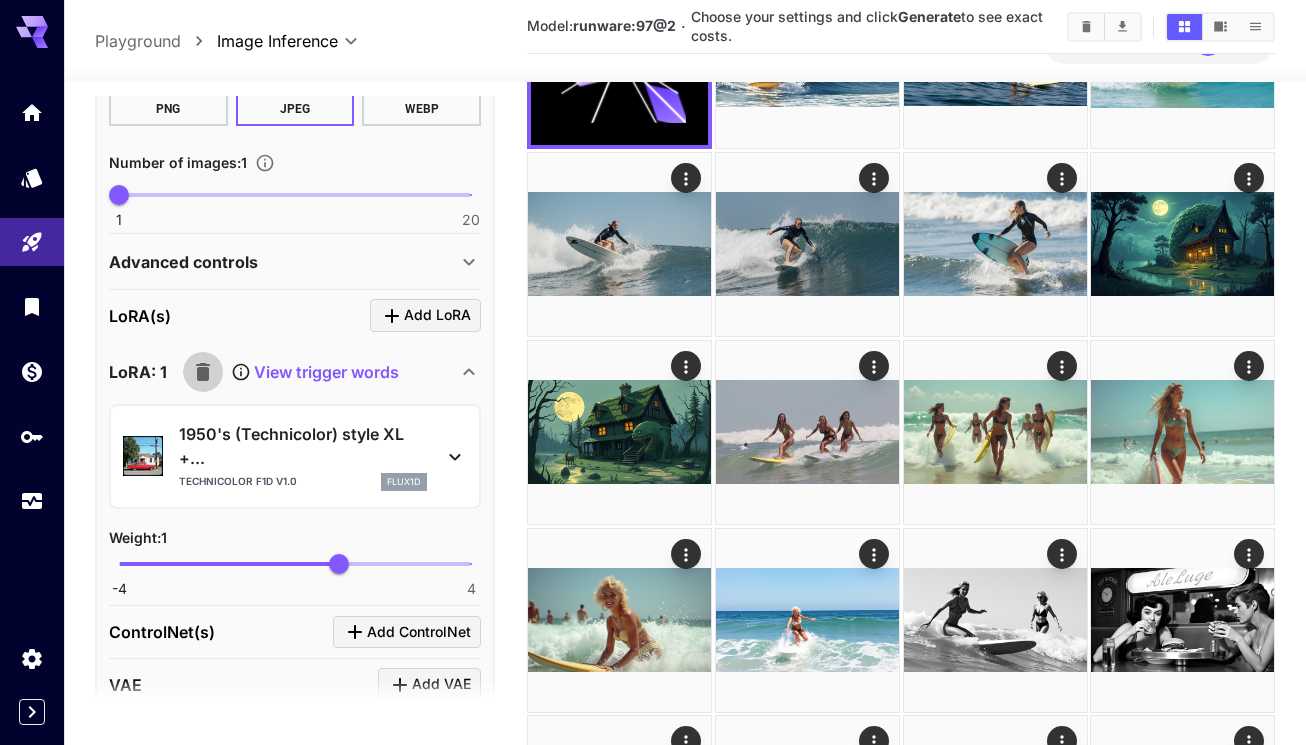 click 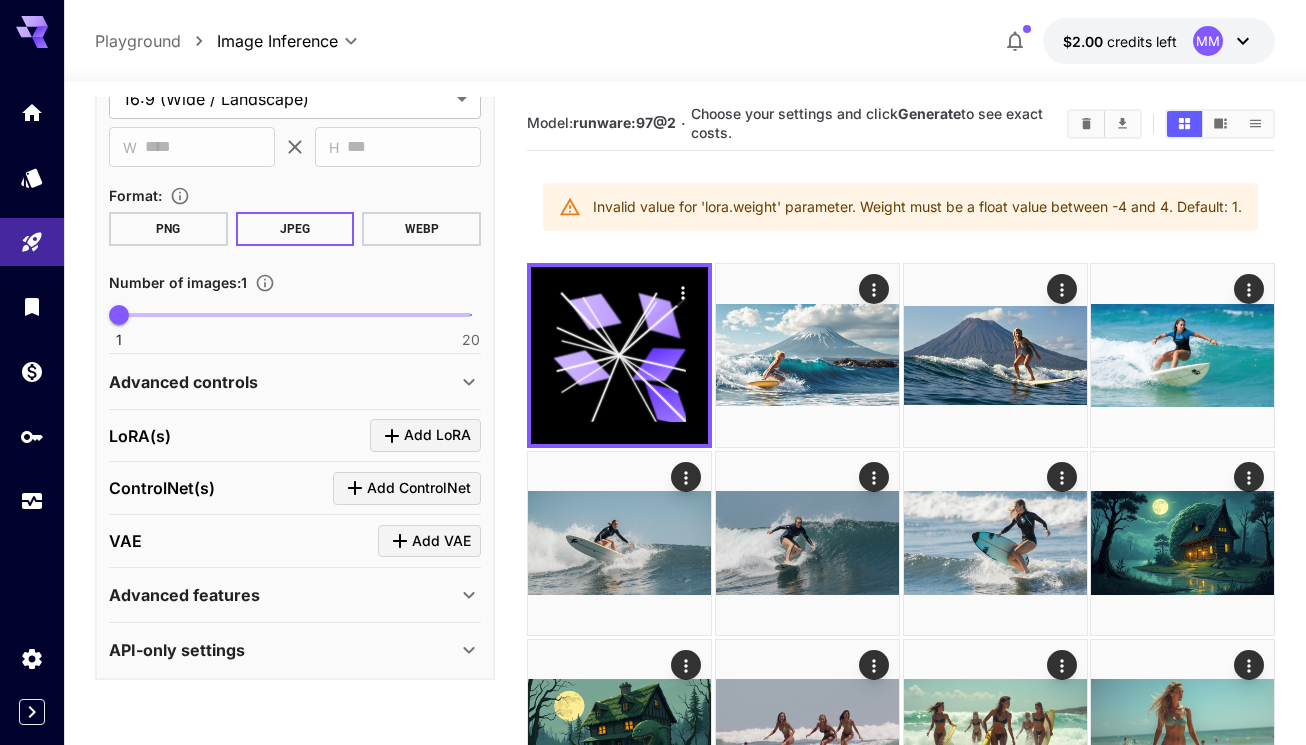 scroll, scrollTop: 0, scrollLeft: 0, axis: both 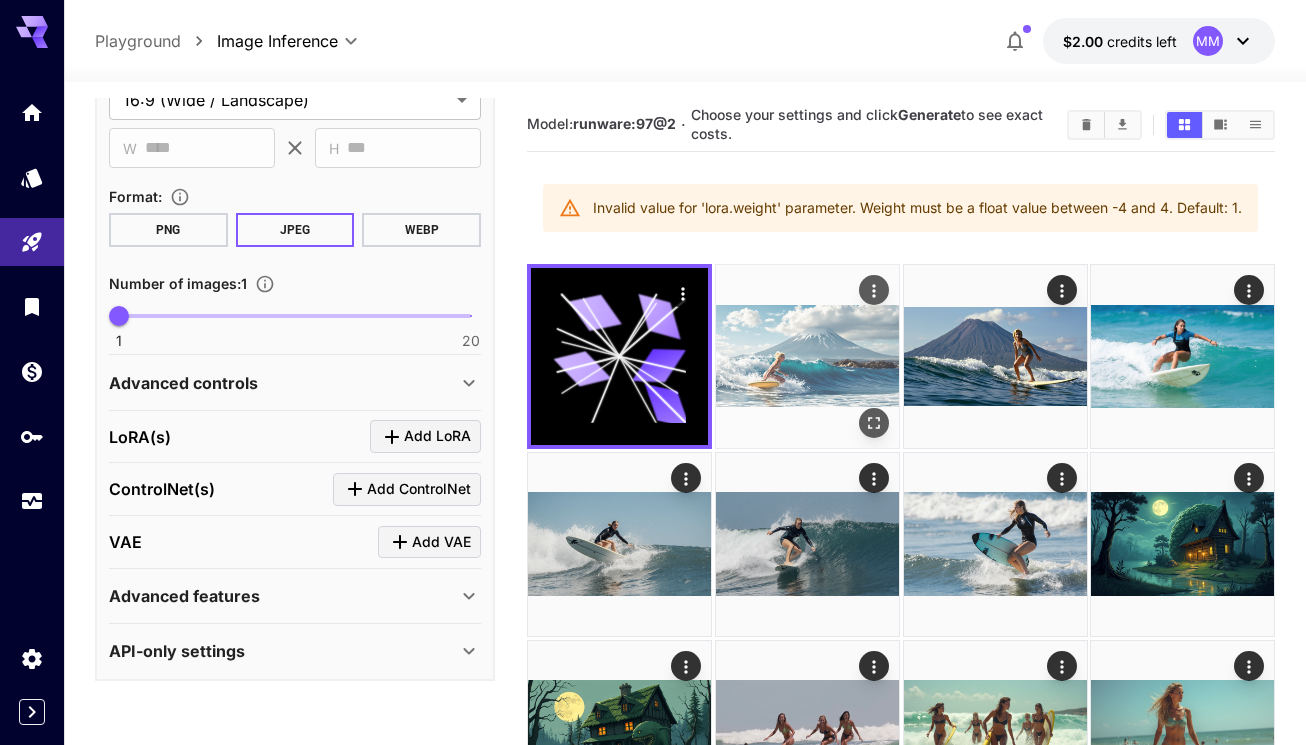 click at bounding box center (807, 356) 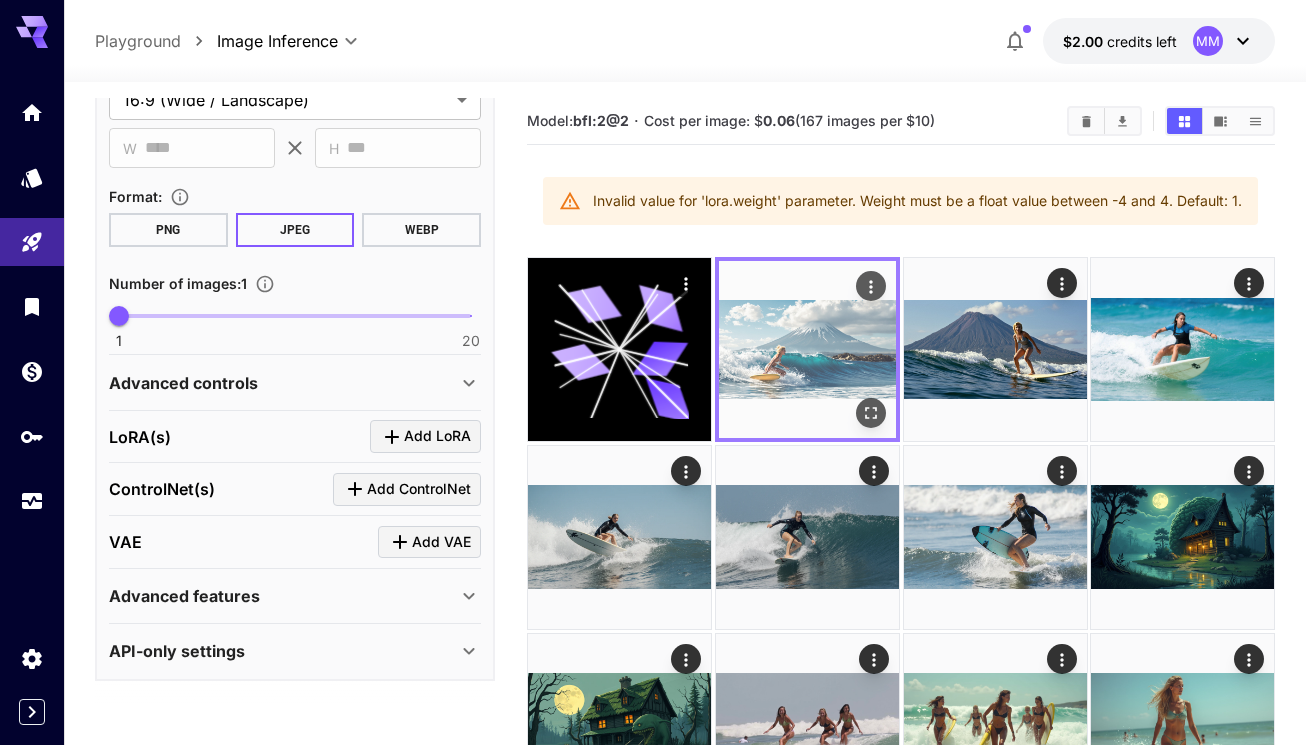 click at bounding box center (807, 349) 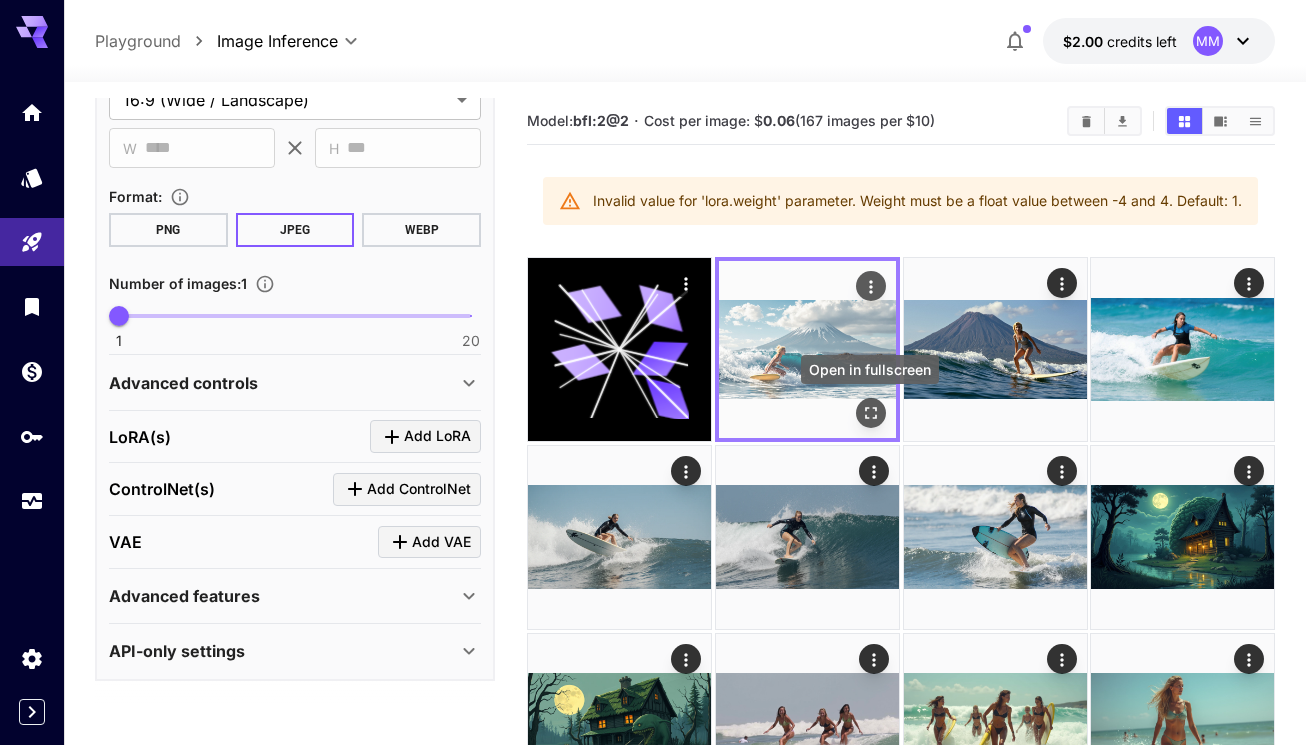 click 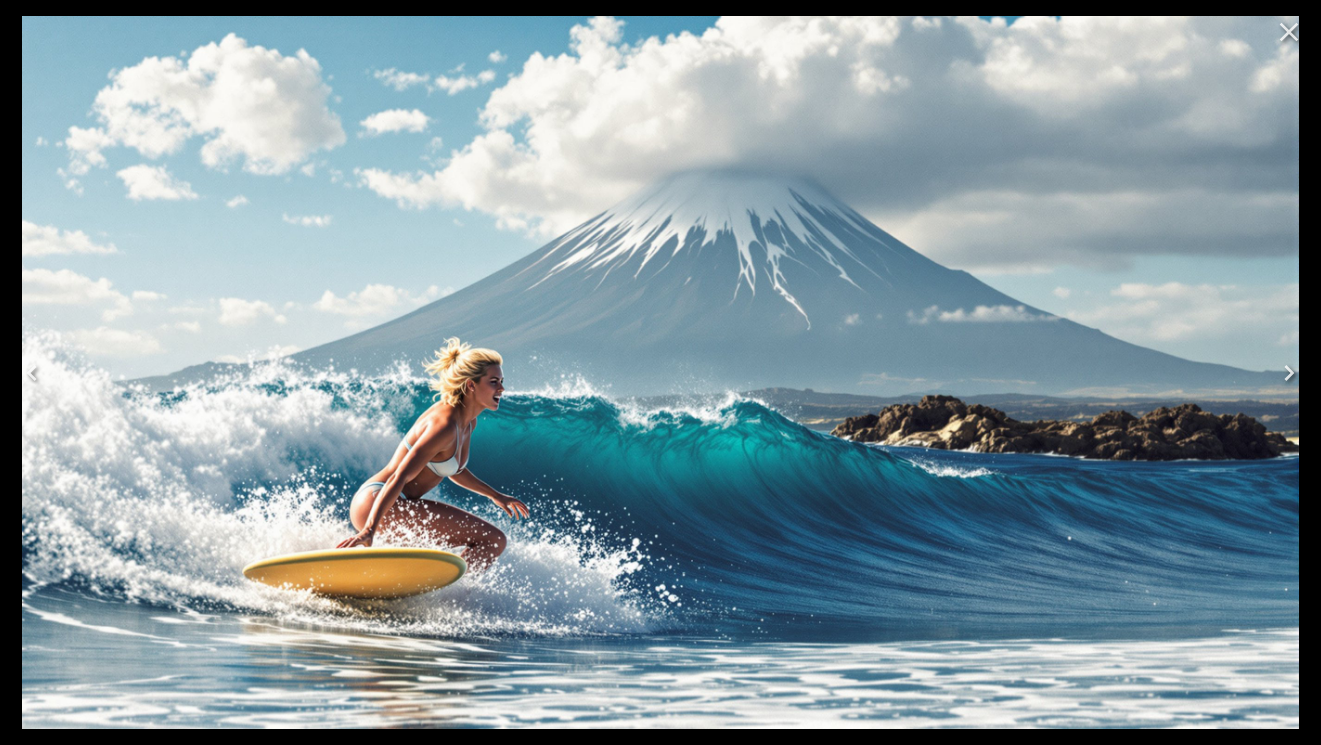 click 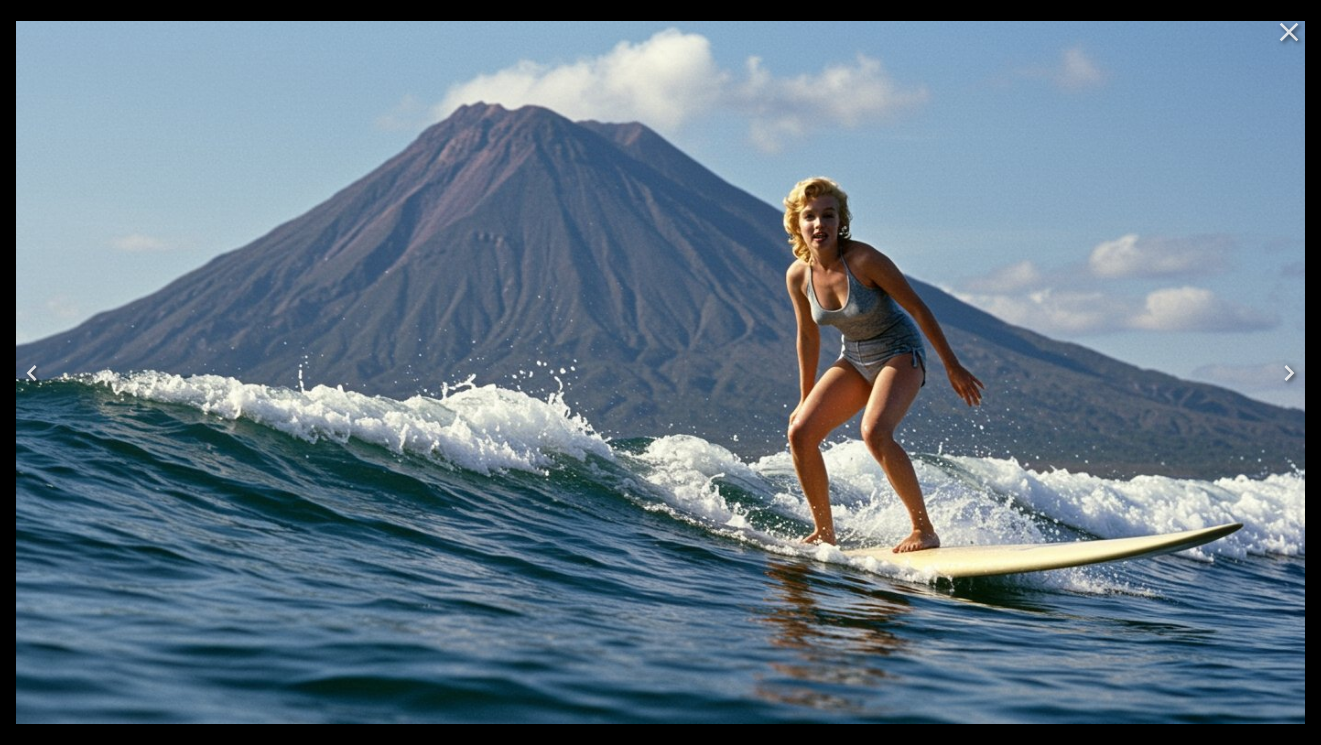 click 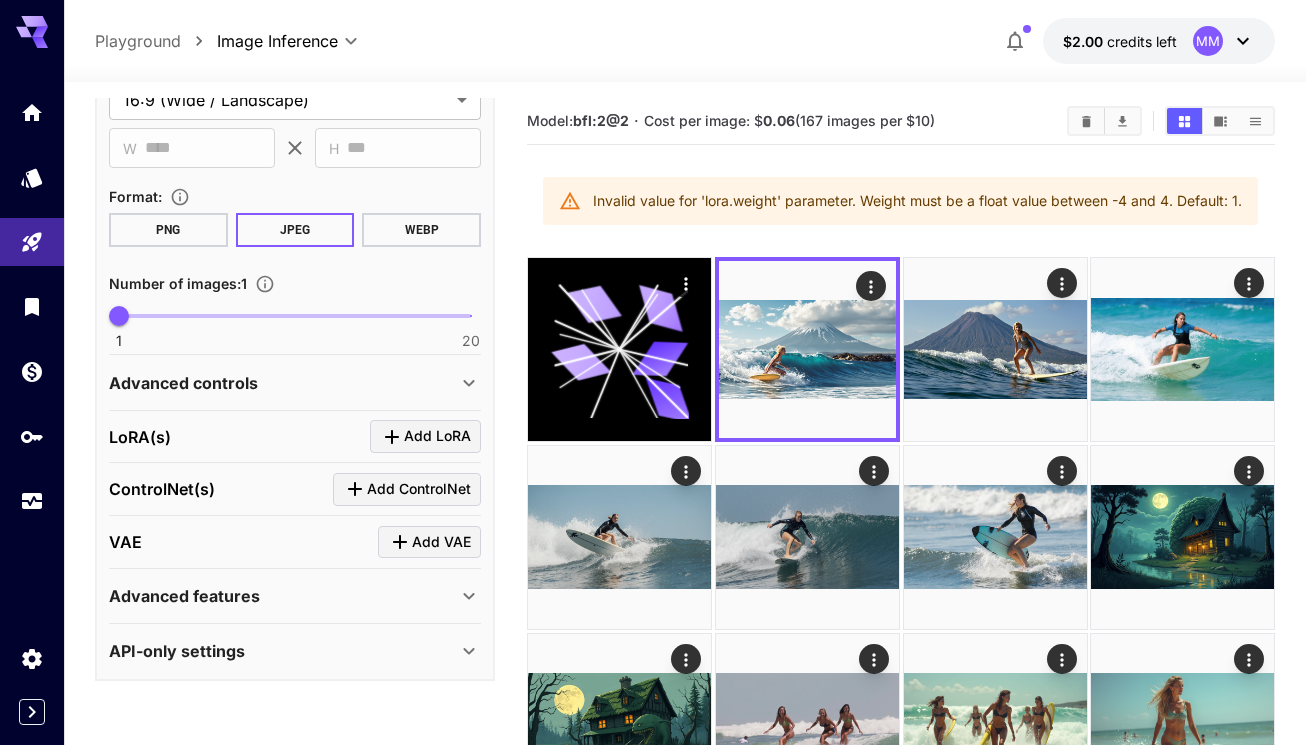 click on "Add LoRA" at bounding box center [437, 436] 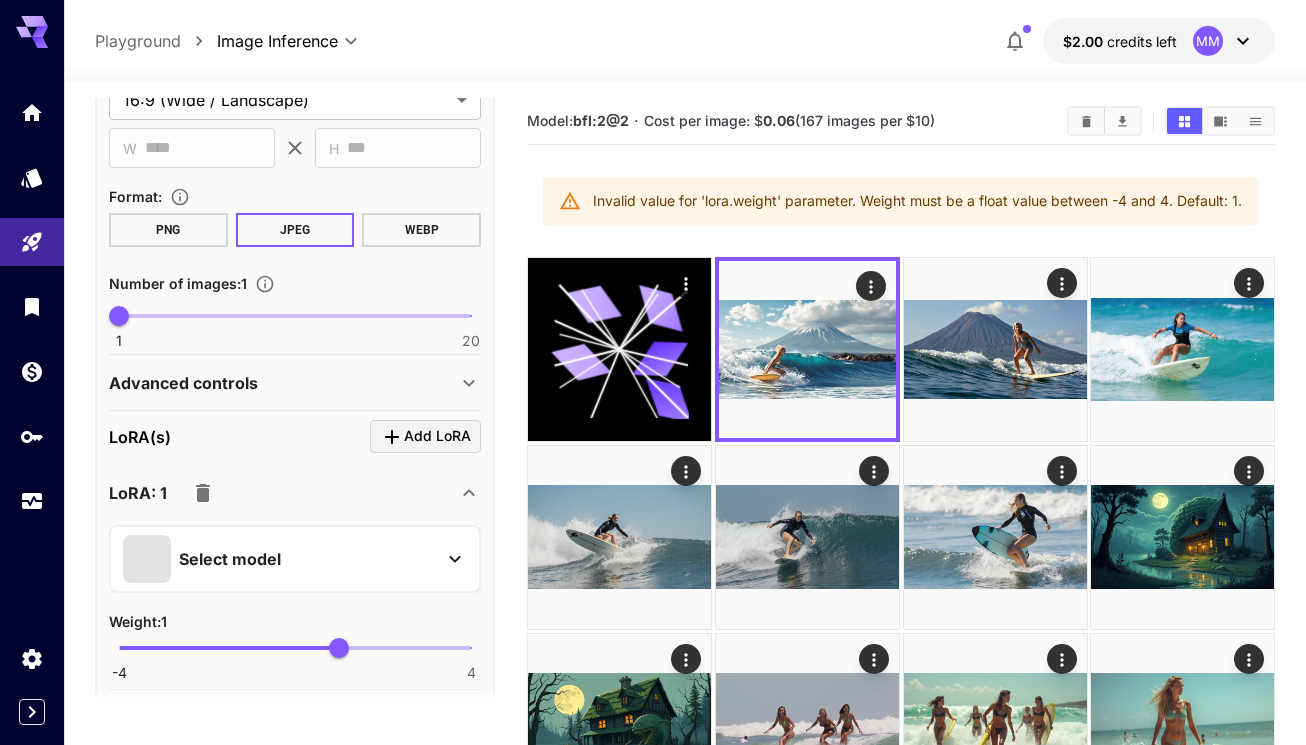 click on "Select model" at bounding box center (295, 559) 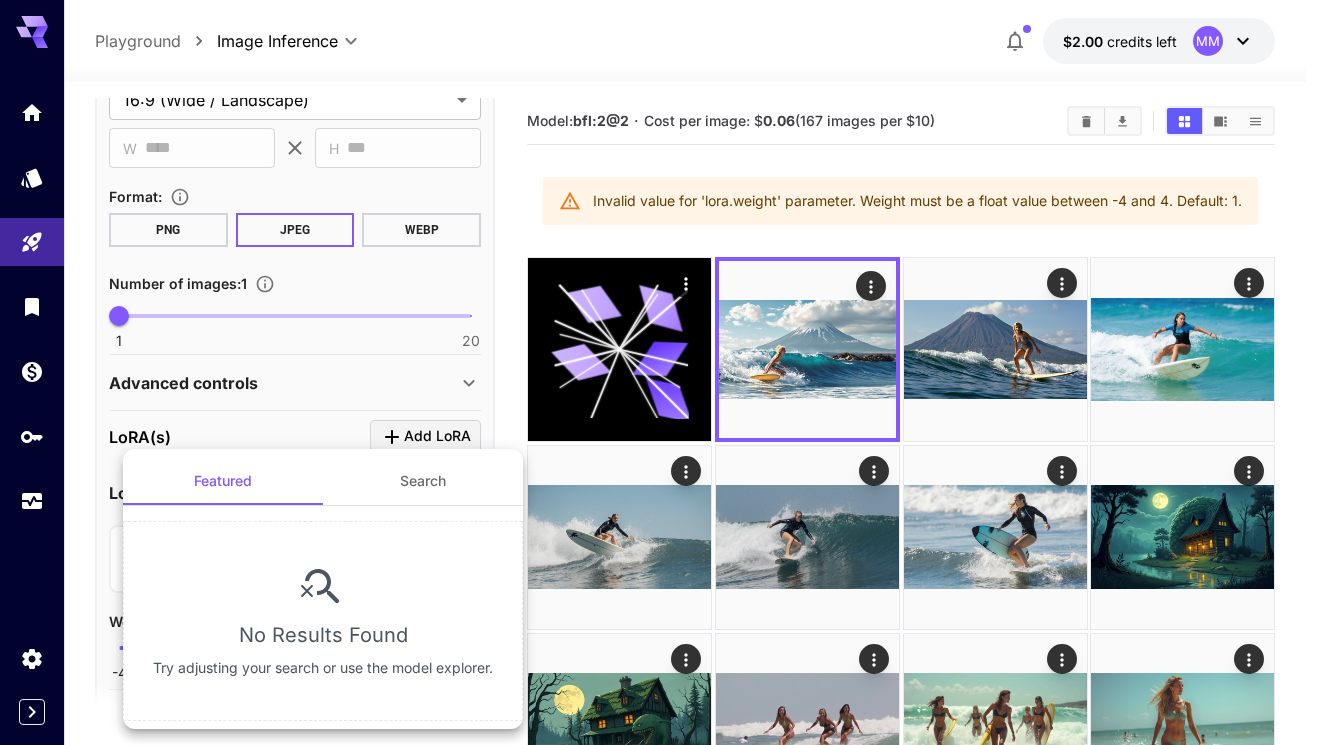 click on "Search" at bounding box center (423, 481) 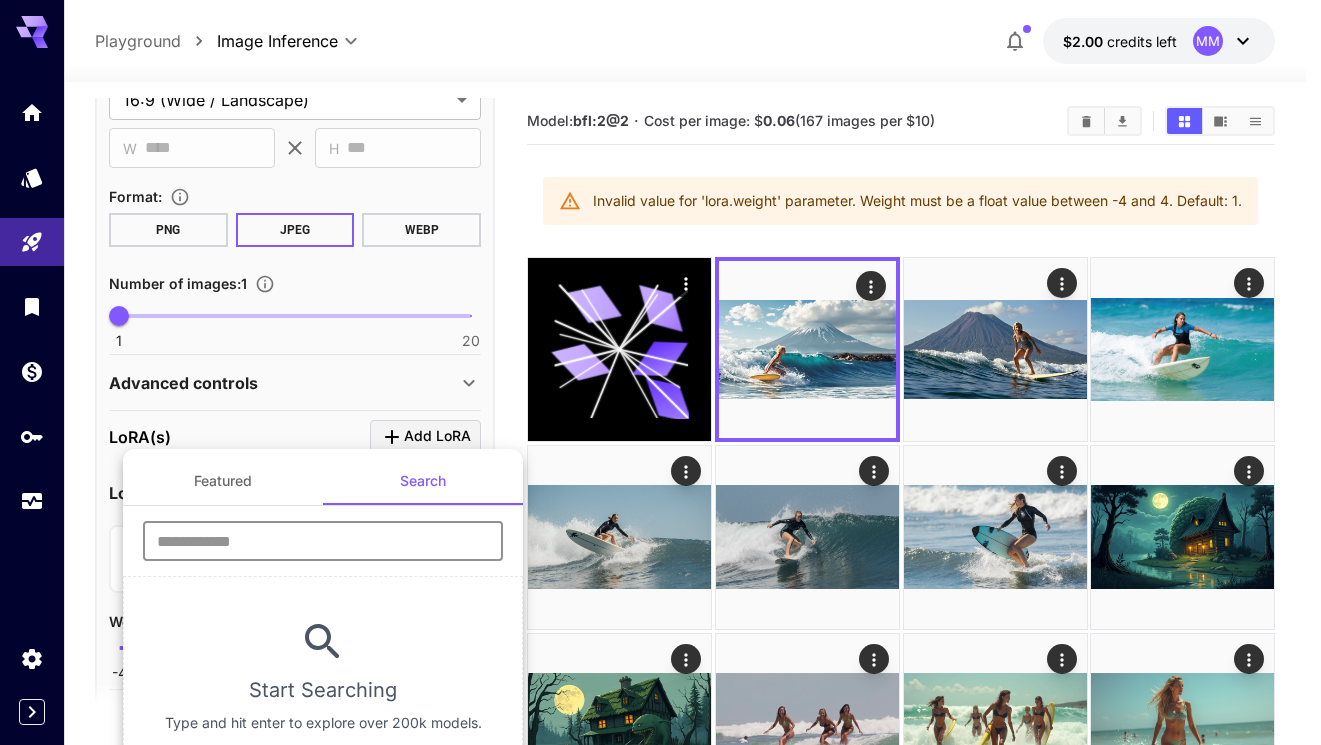 click at bounding box center (323, 541) 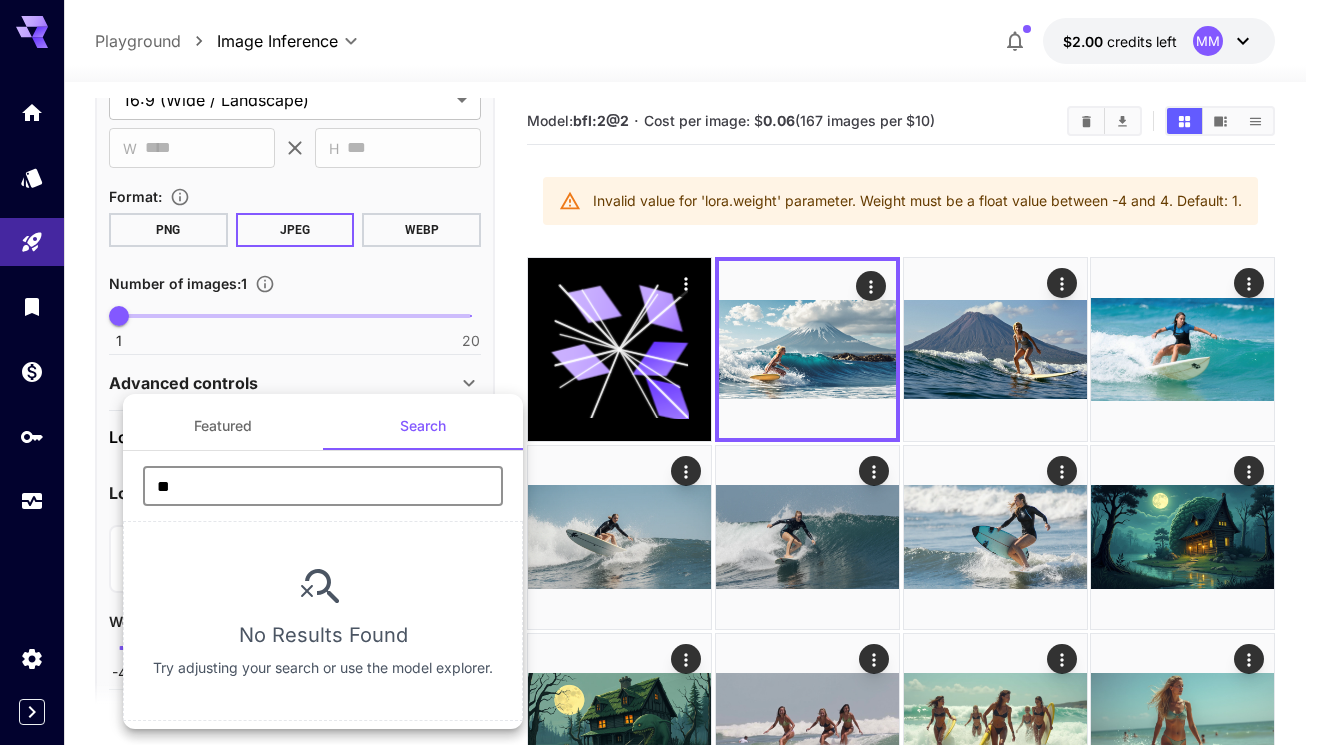 type on "*" 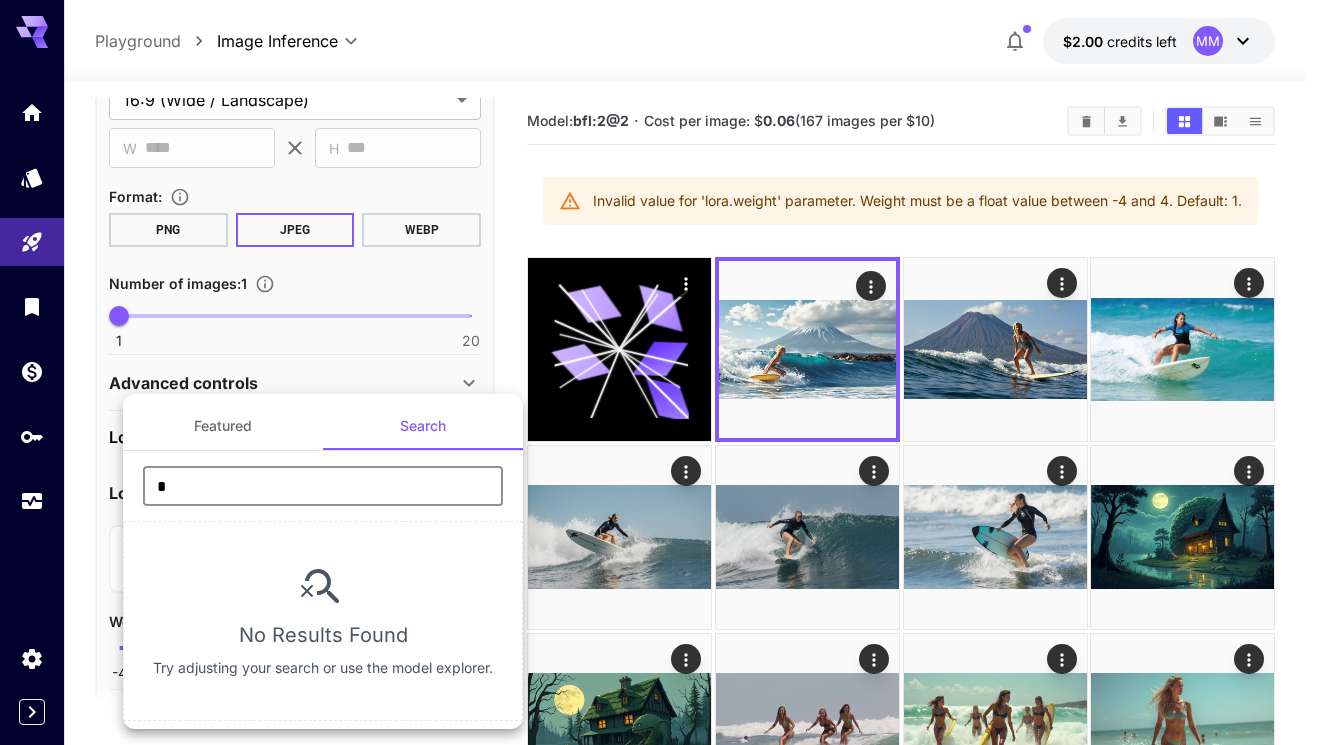 type 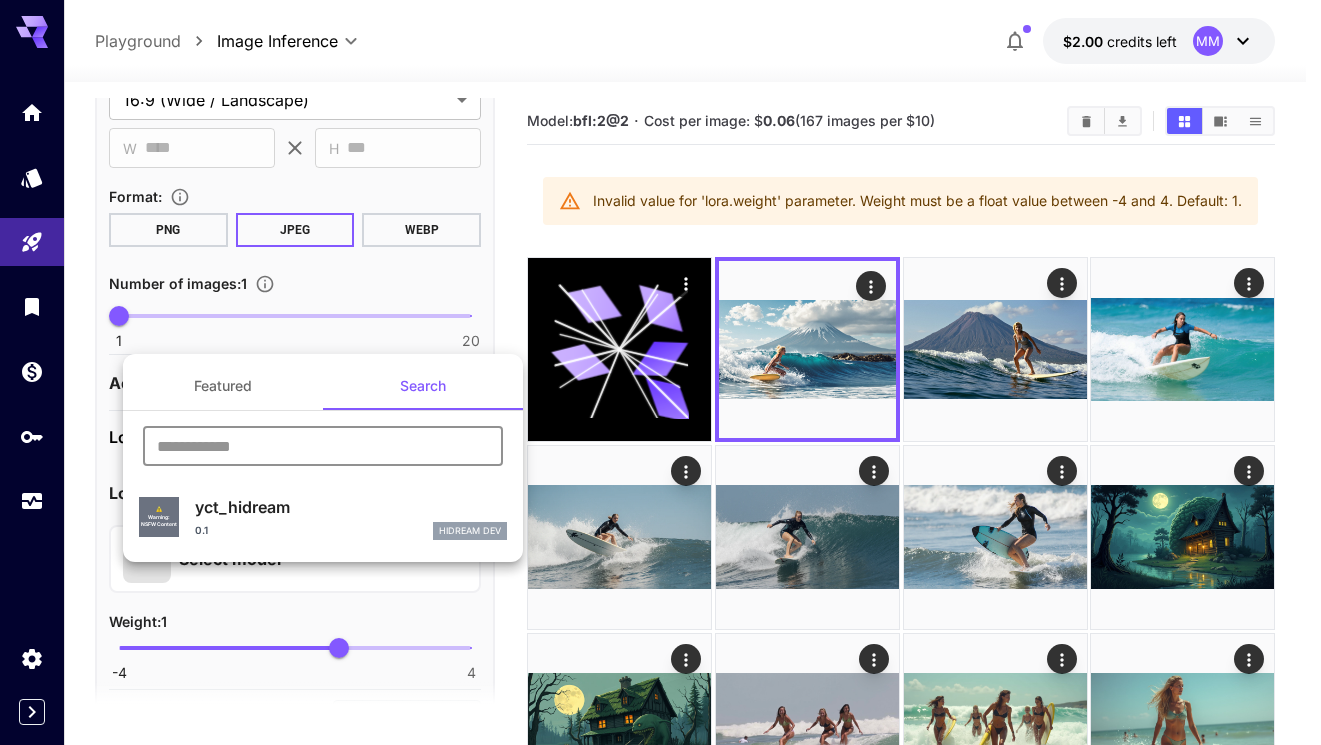 click on "Featured" at bounding box center (223, 386) 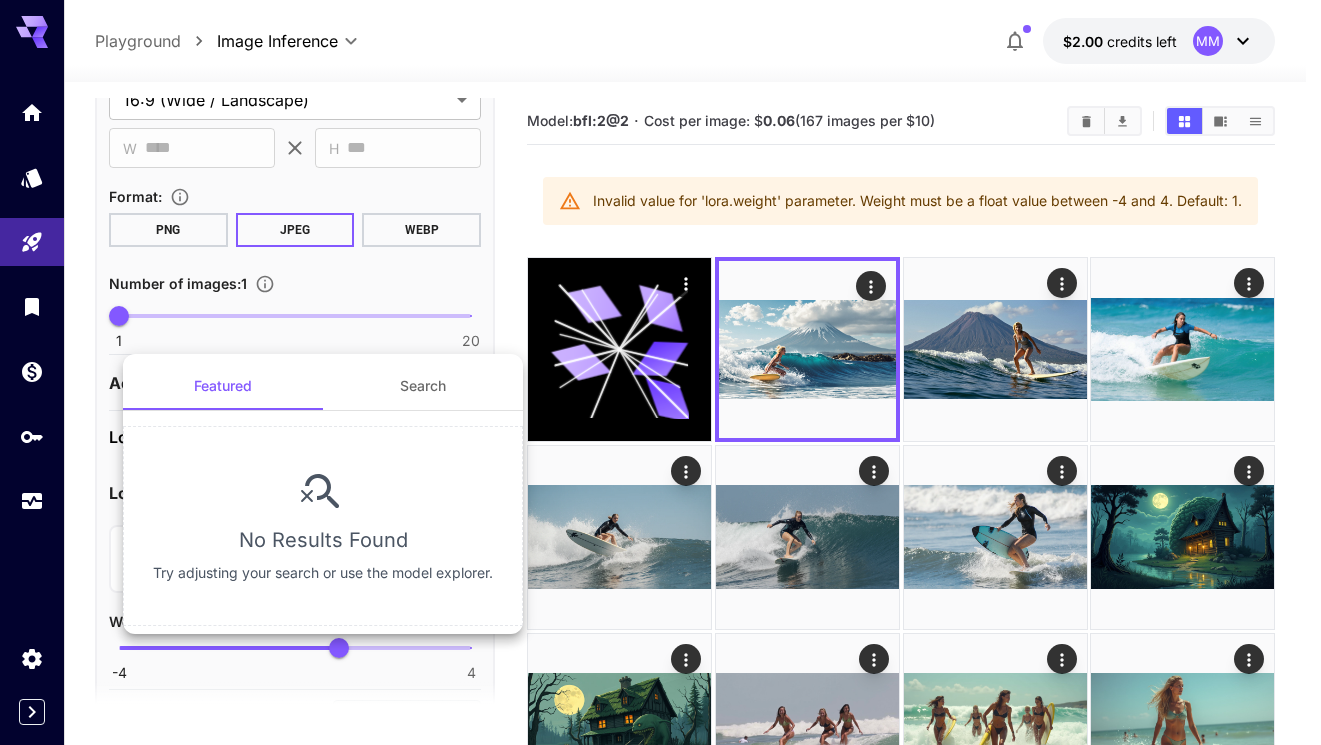 click at bounding box center [660, 372] 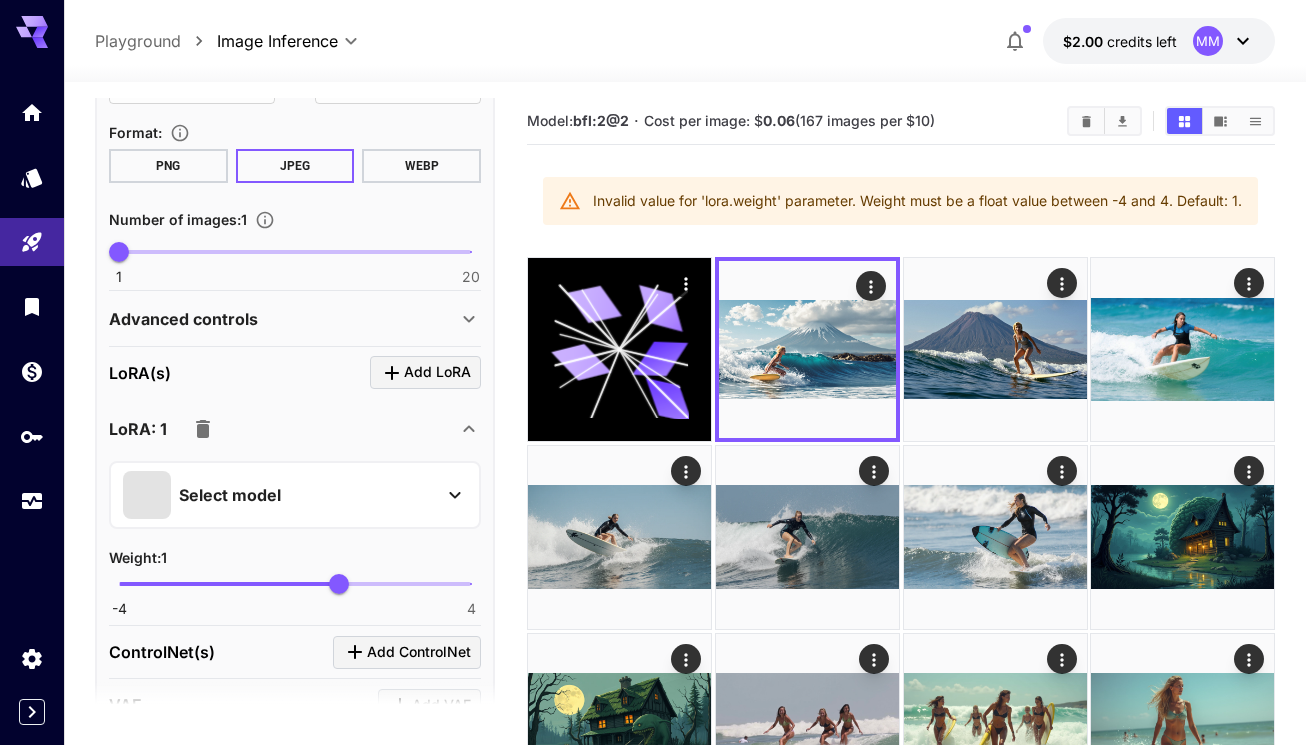 scroll, scrollTop: 581, scrollLeft: 0, axis: vertical 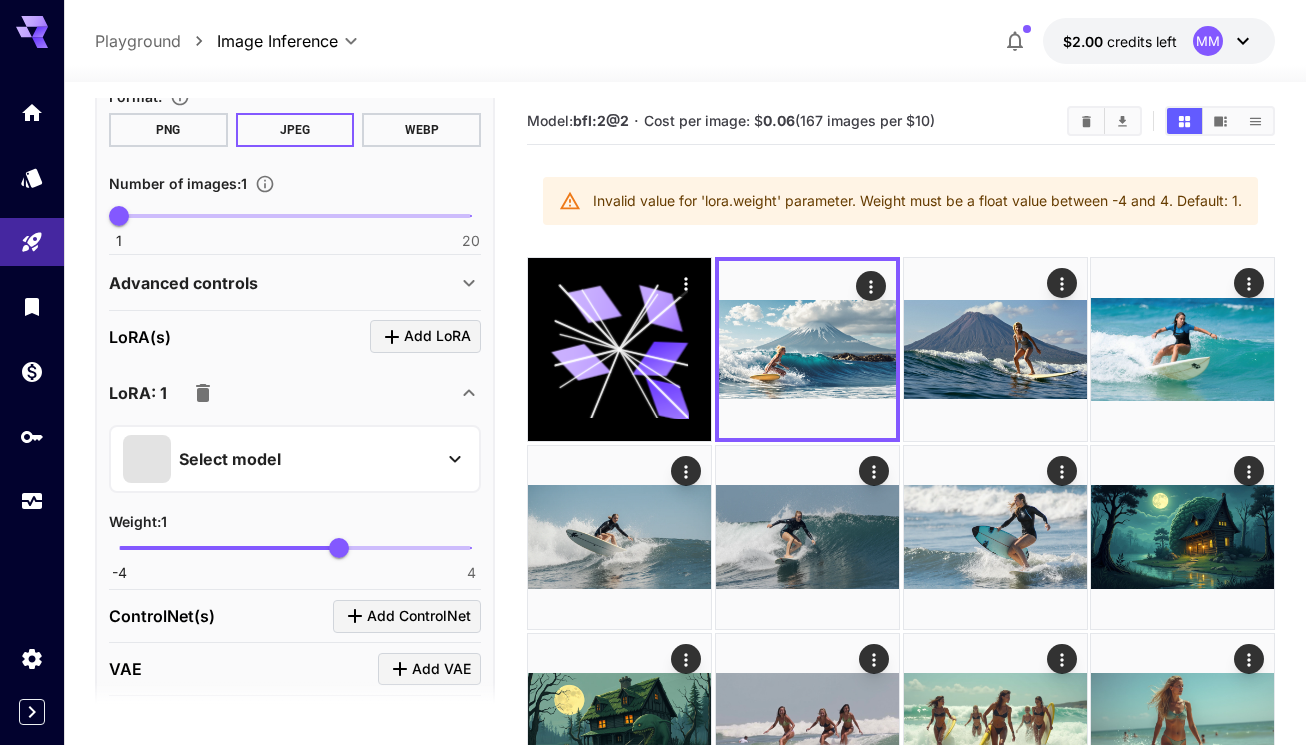 click 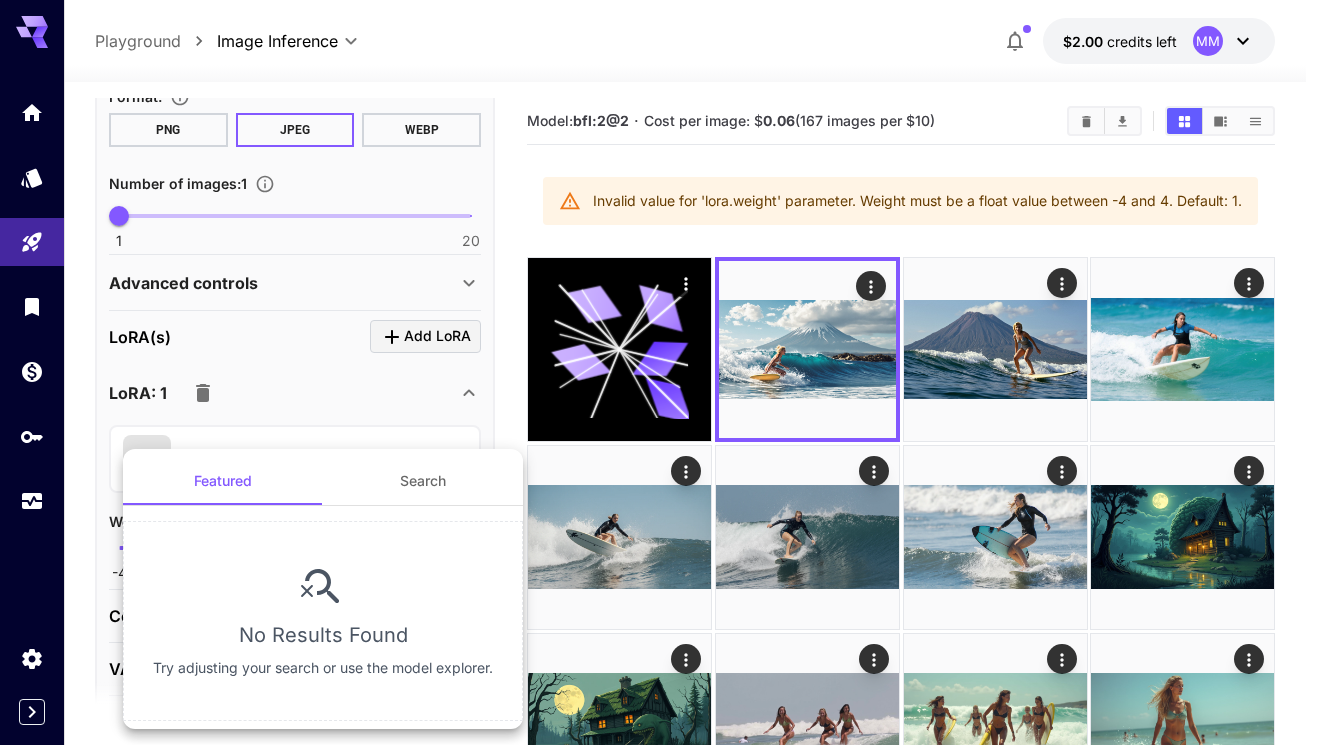 drag, startPoint x: 498, startPoint y: 388, endPoint x: 434, endPoint y: 391, distance: 64.070274 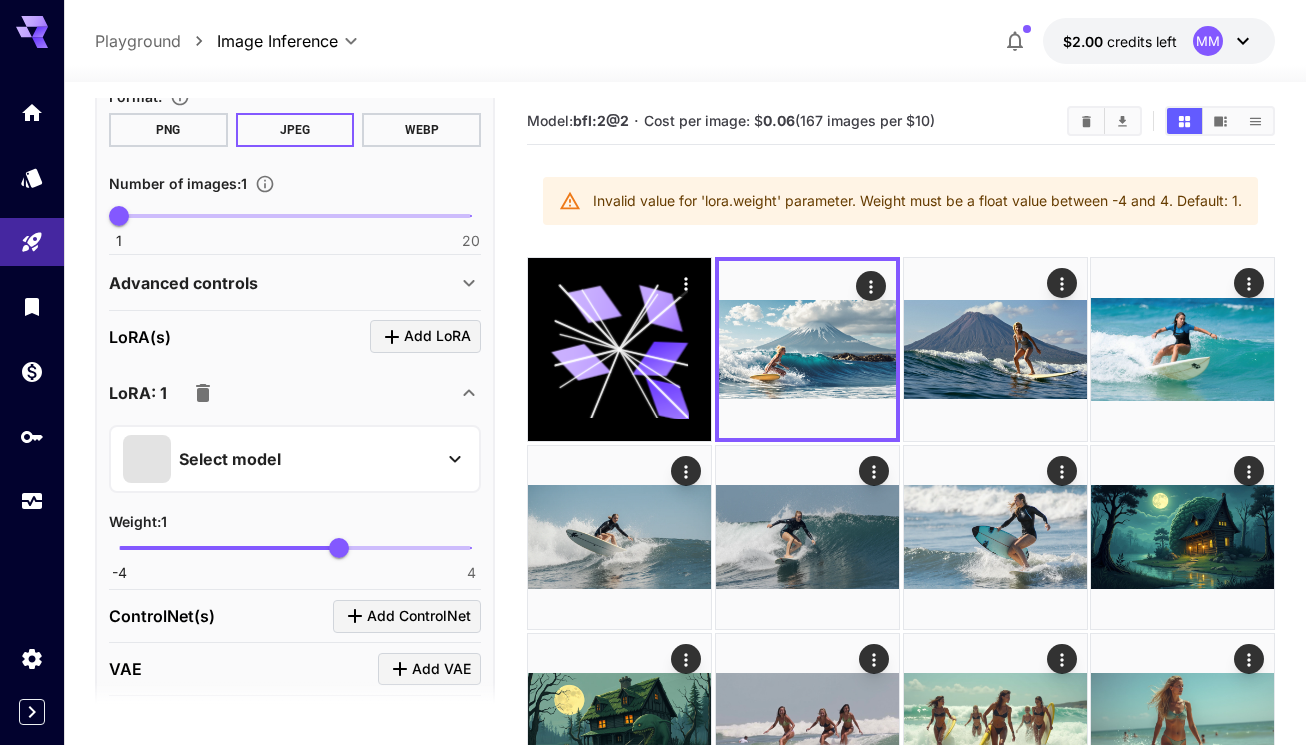 click 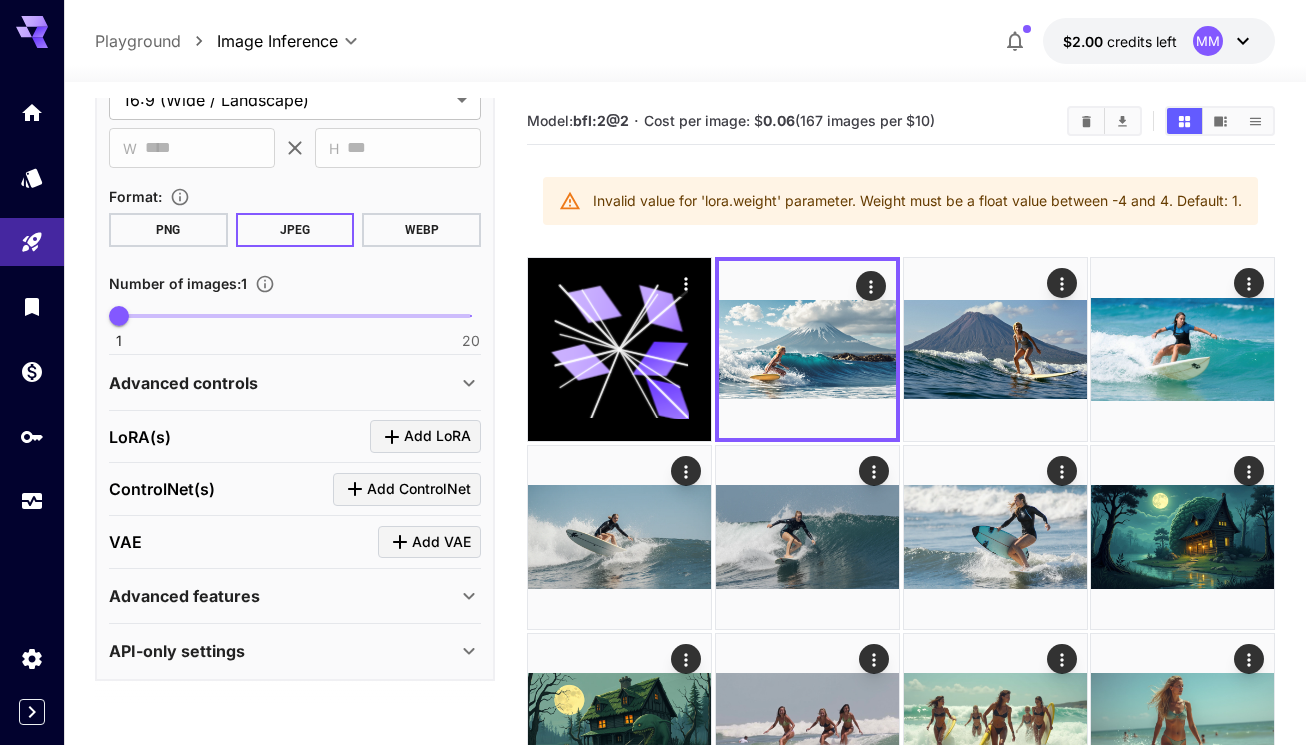 scroll, scrollTop: 481, scrollLeft: 0, axis: vertical 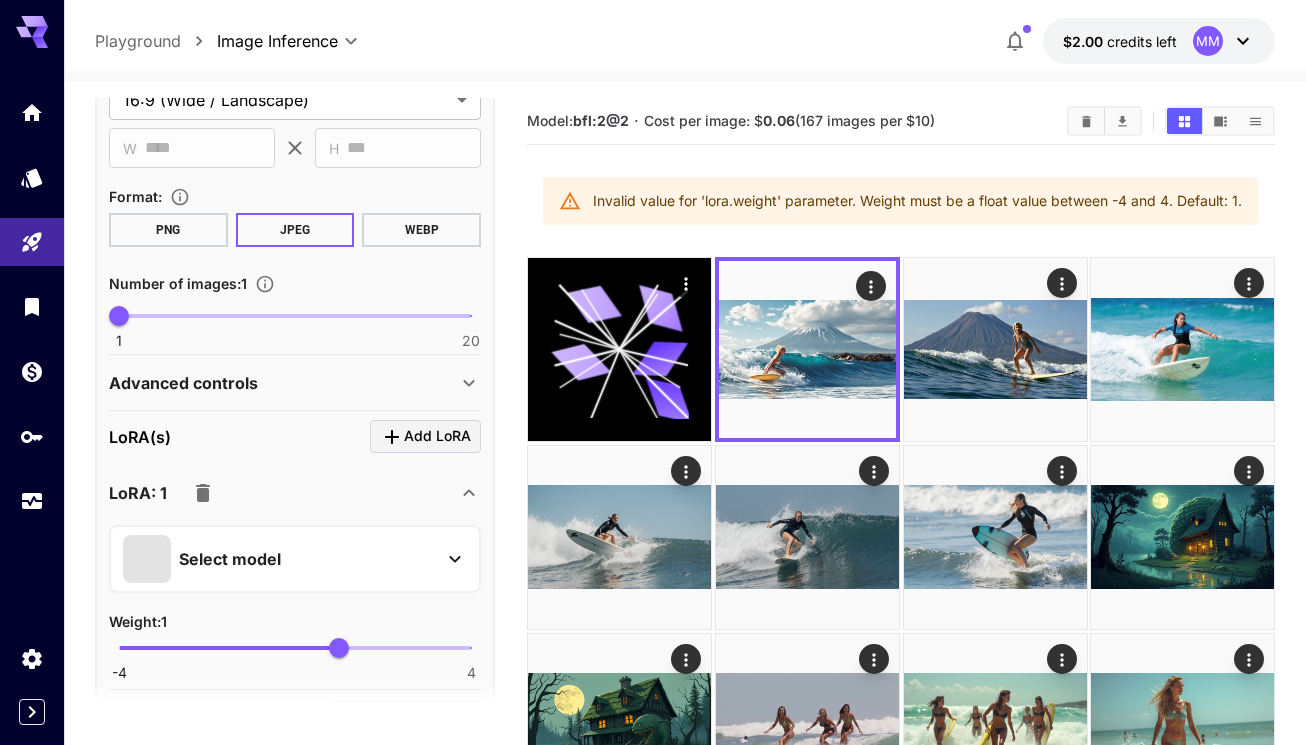 click on "Select model" at bounding box center [295, 559] 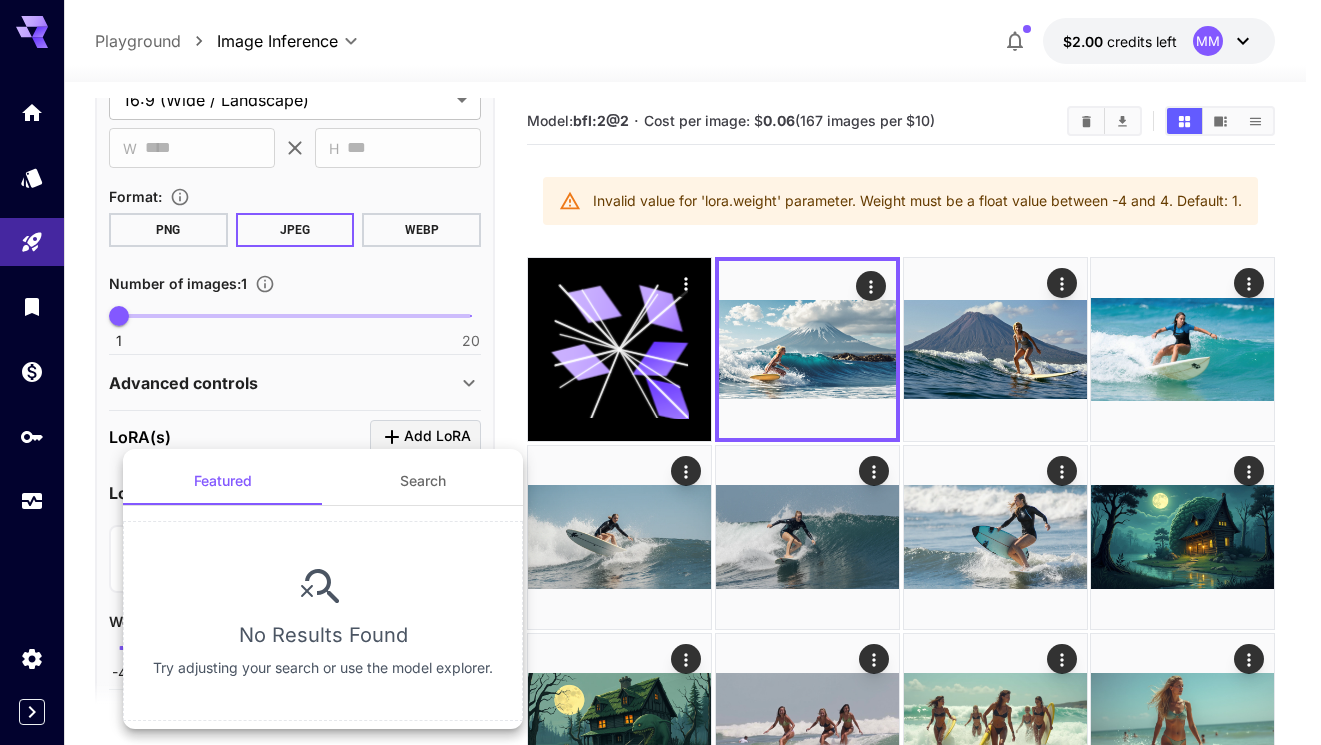 click on "No Results Found Try adjusting your search or use the model explorer." at bounding box center [323, 621] 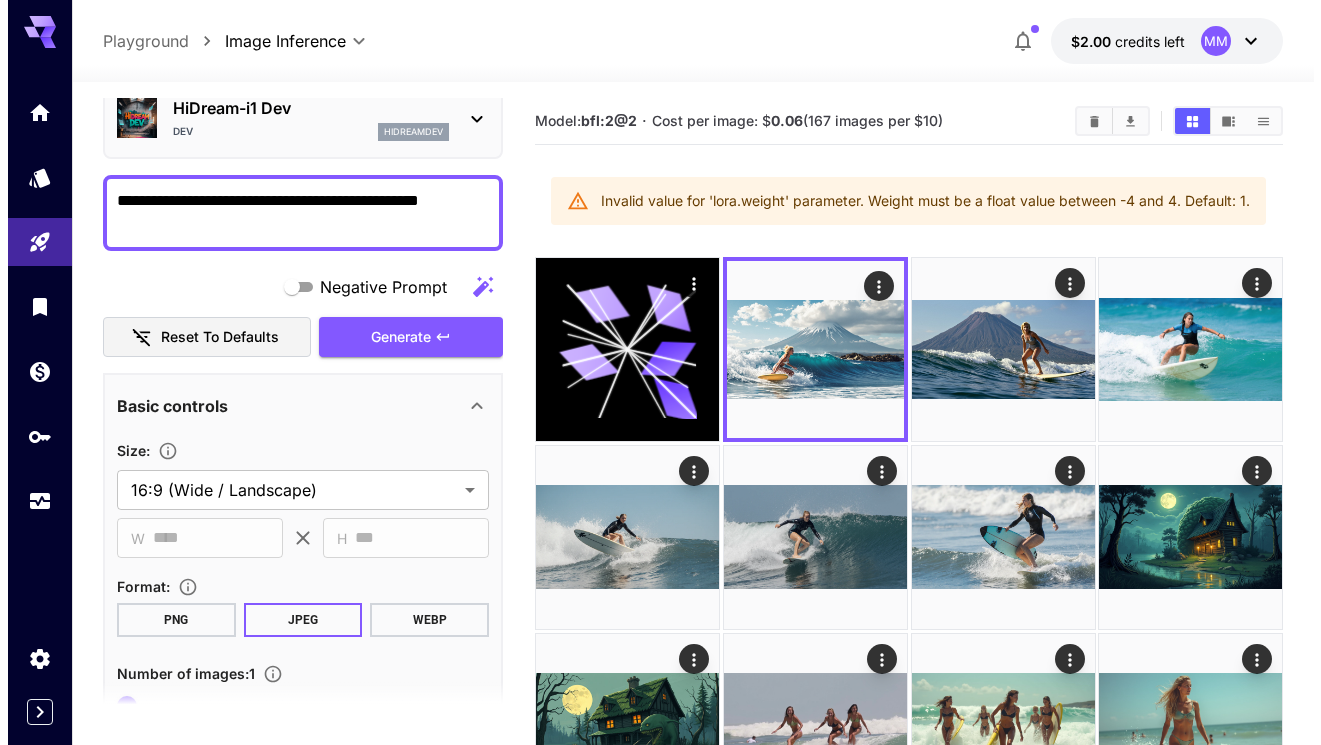 scroll, scrollTop: 81, scrollLeft: 0, axis: vertical 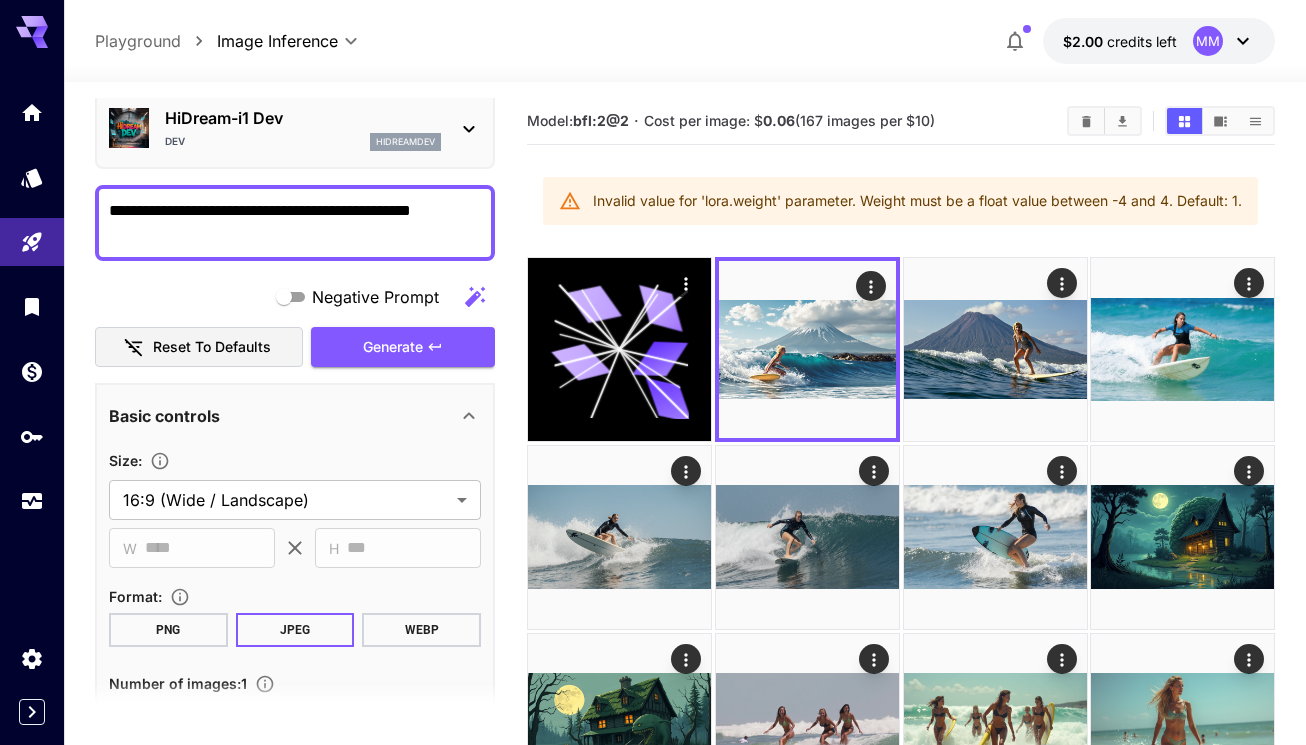 click on "hidreamdev" at bounding box center (405, 142) 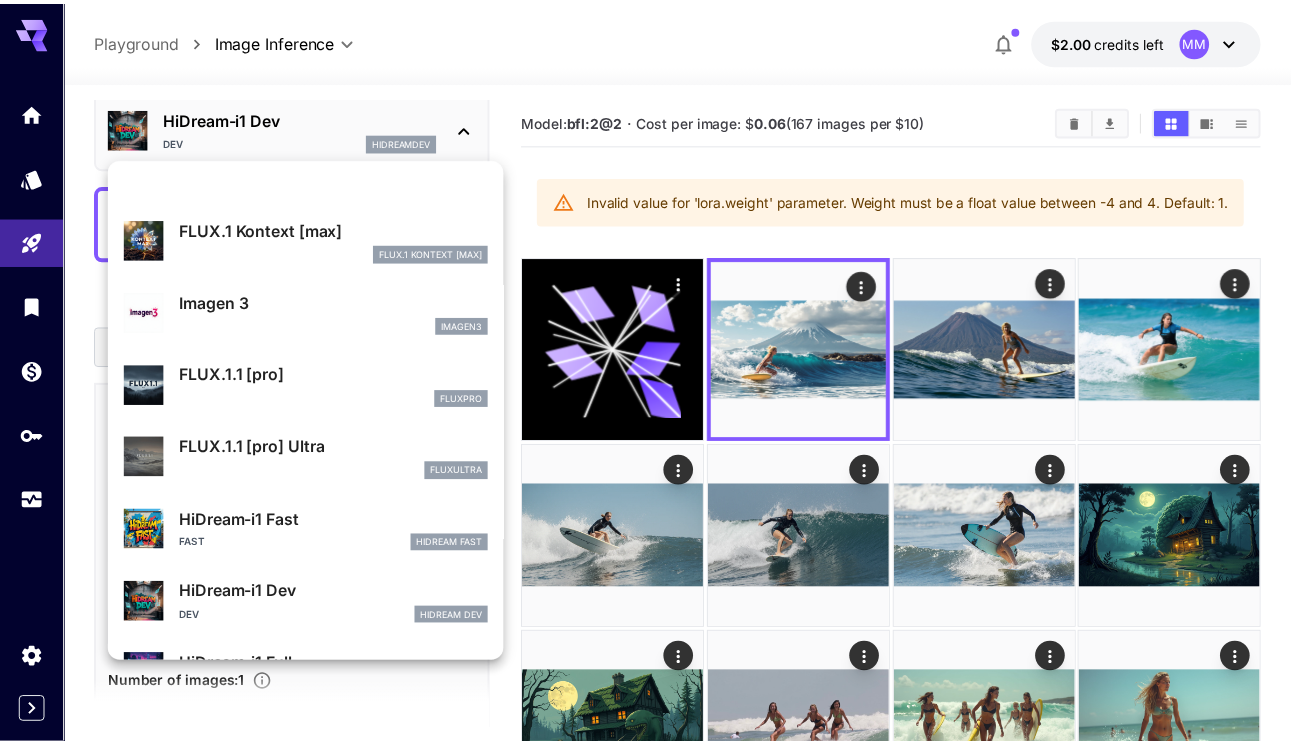 scroll, scrollTop: 1107, scrollLeft: 0, axis: vertical 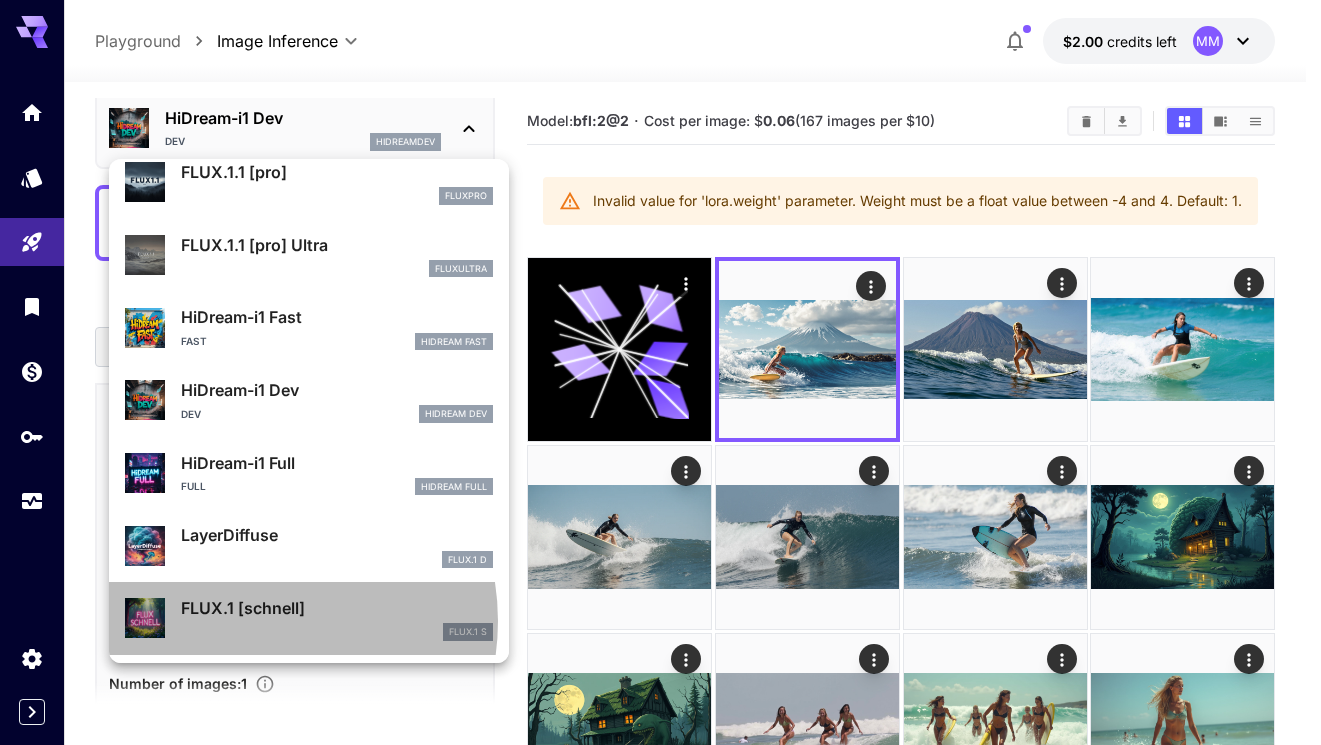 click on "FLUX.1 [schnell] FLUX.1 S" at bounding box center [337, 618] 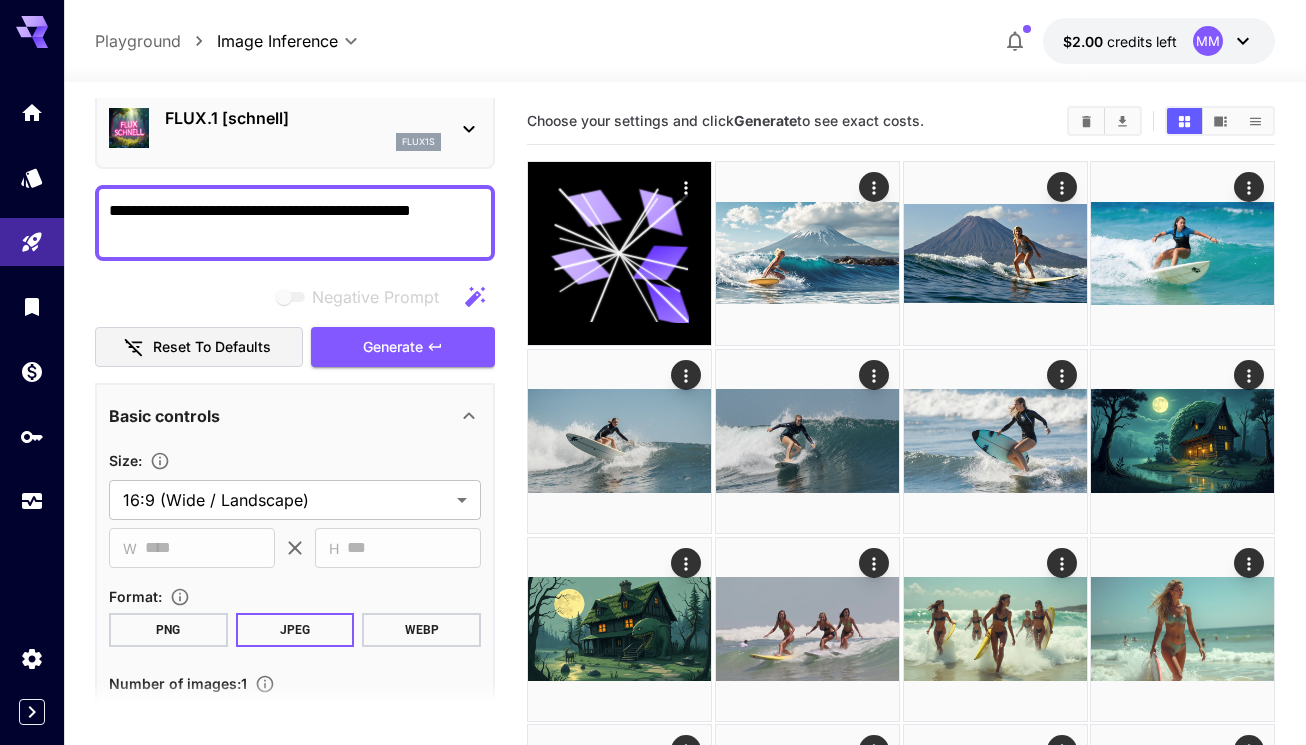 click on "**********" at bounding box center (685, 1075) 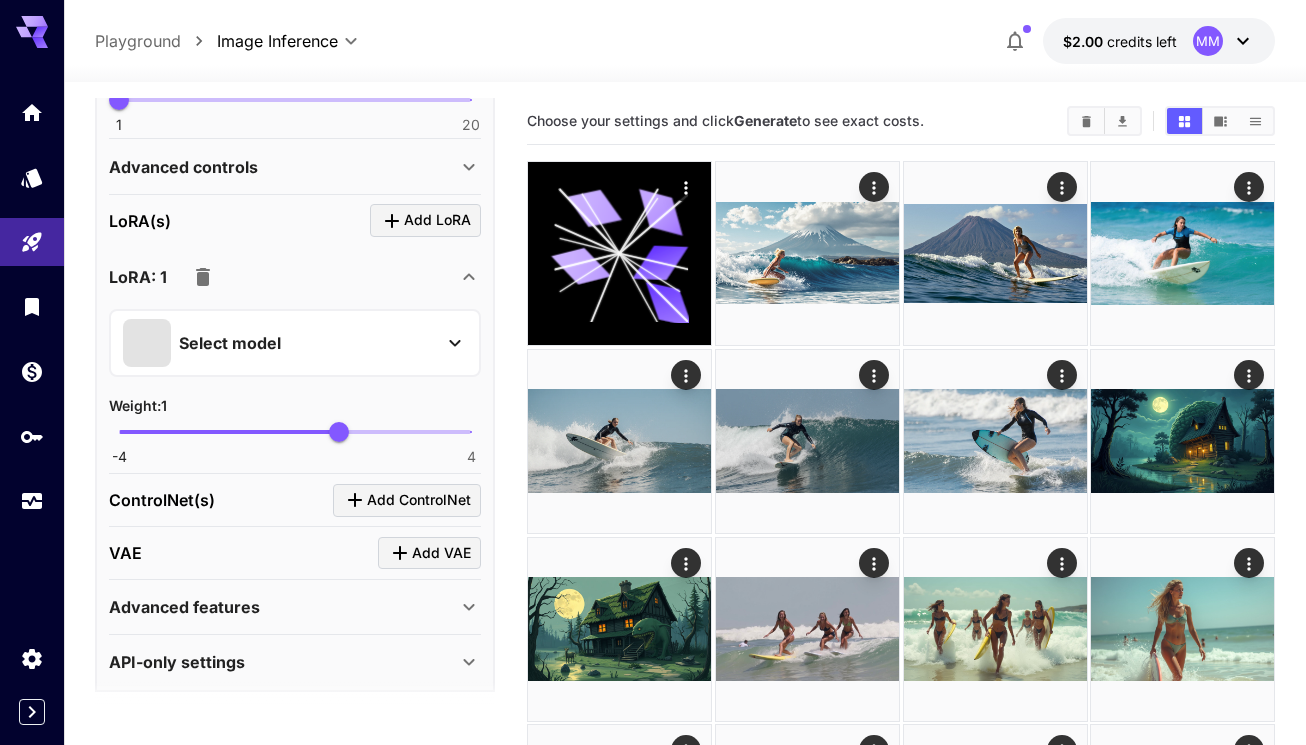 scroll, scrollTop: 708, scrollLeft: 0, axis: vertical 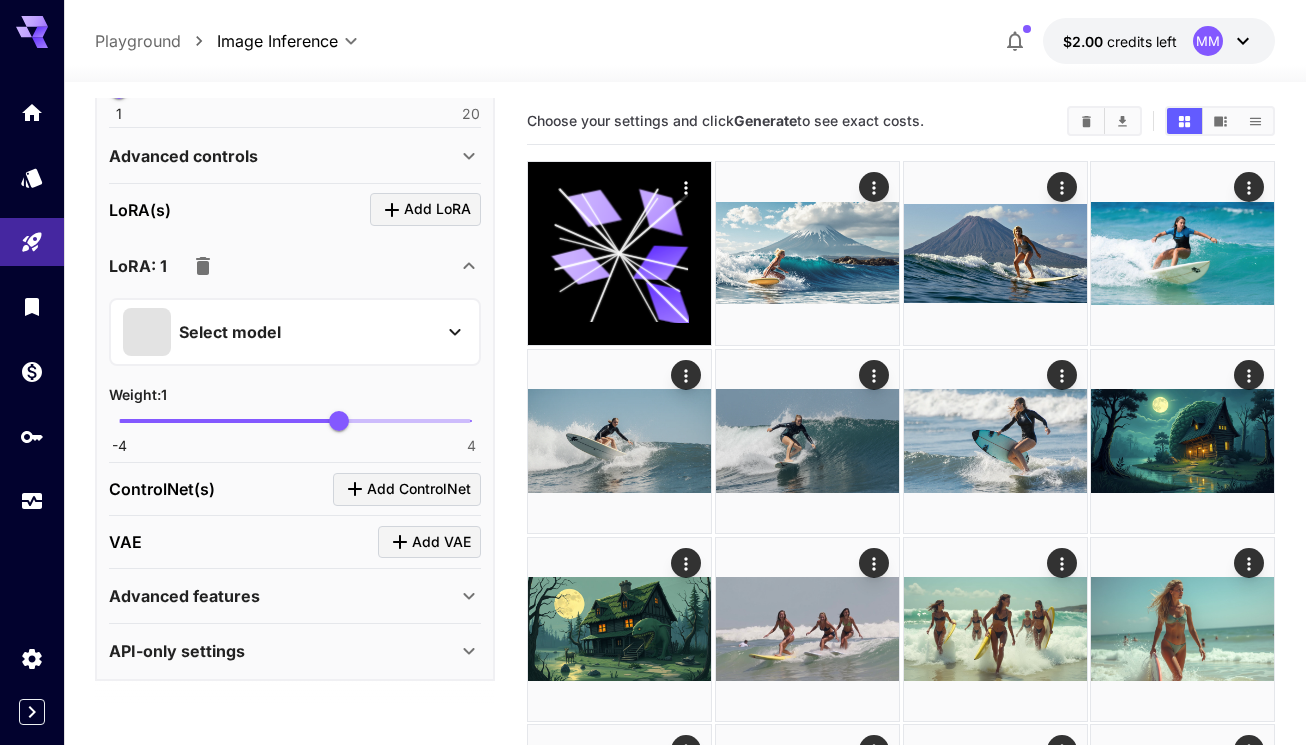 click on "Select model" at bounding box center [279, 332] 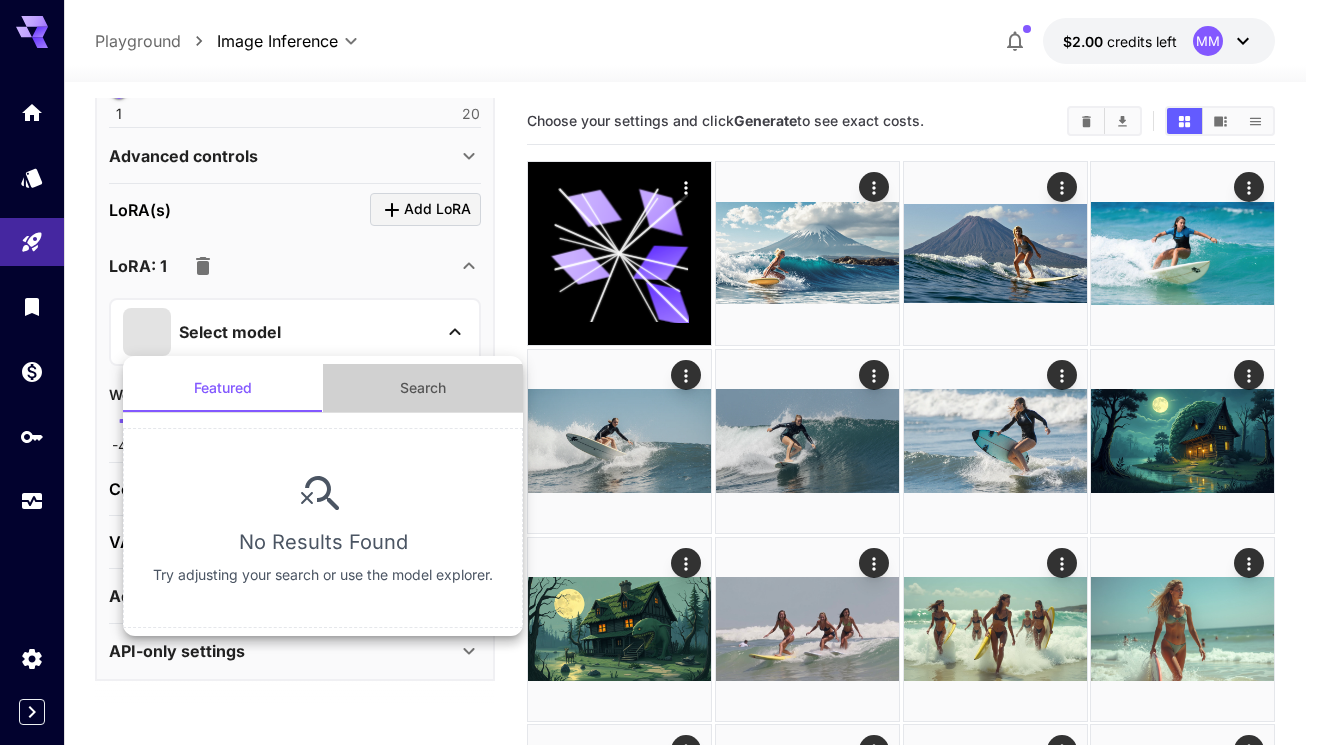 click on "Search" at bounding box center [423, 388] 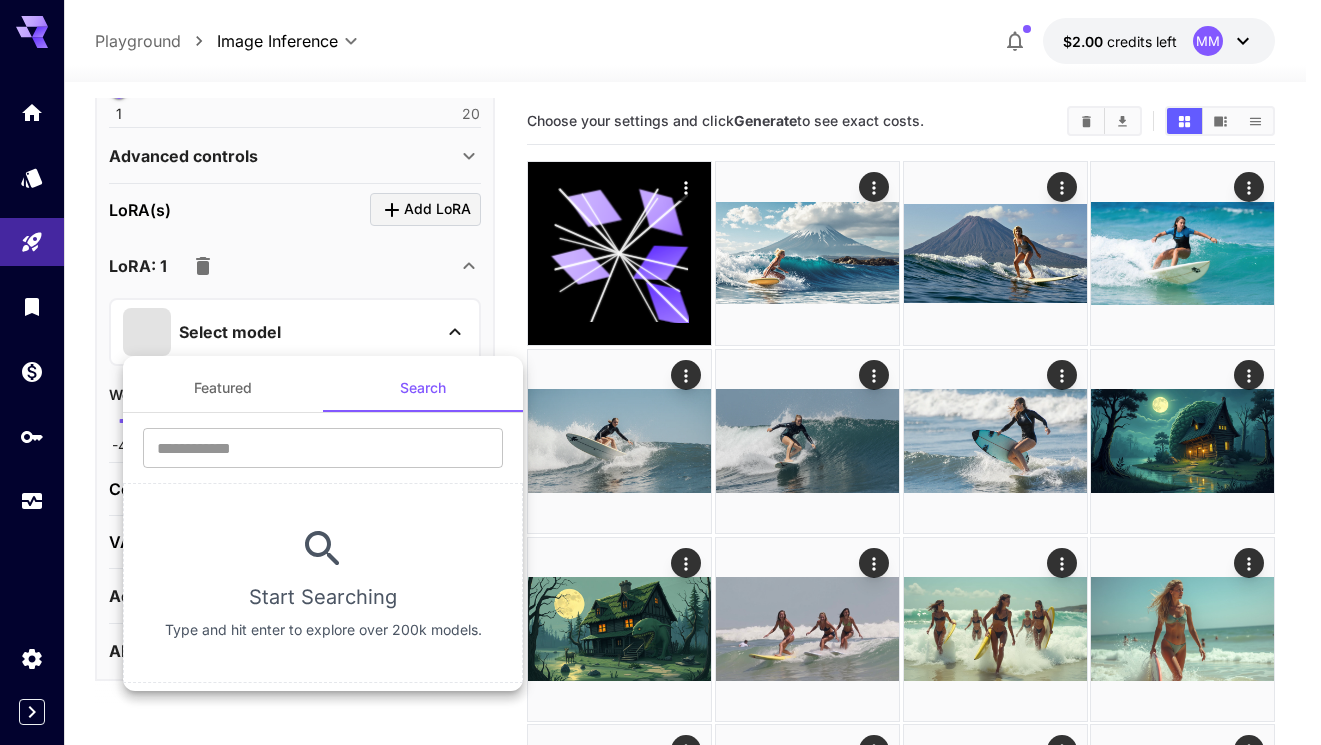 click on "Featured" at bounding box center [223, 388] 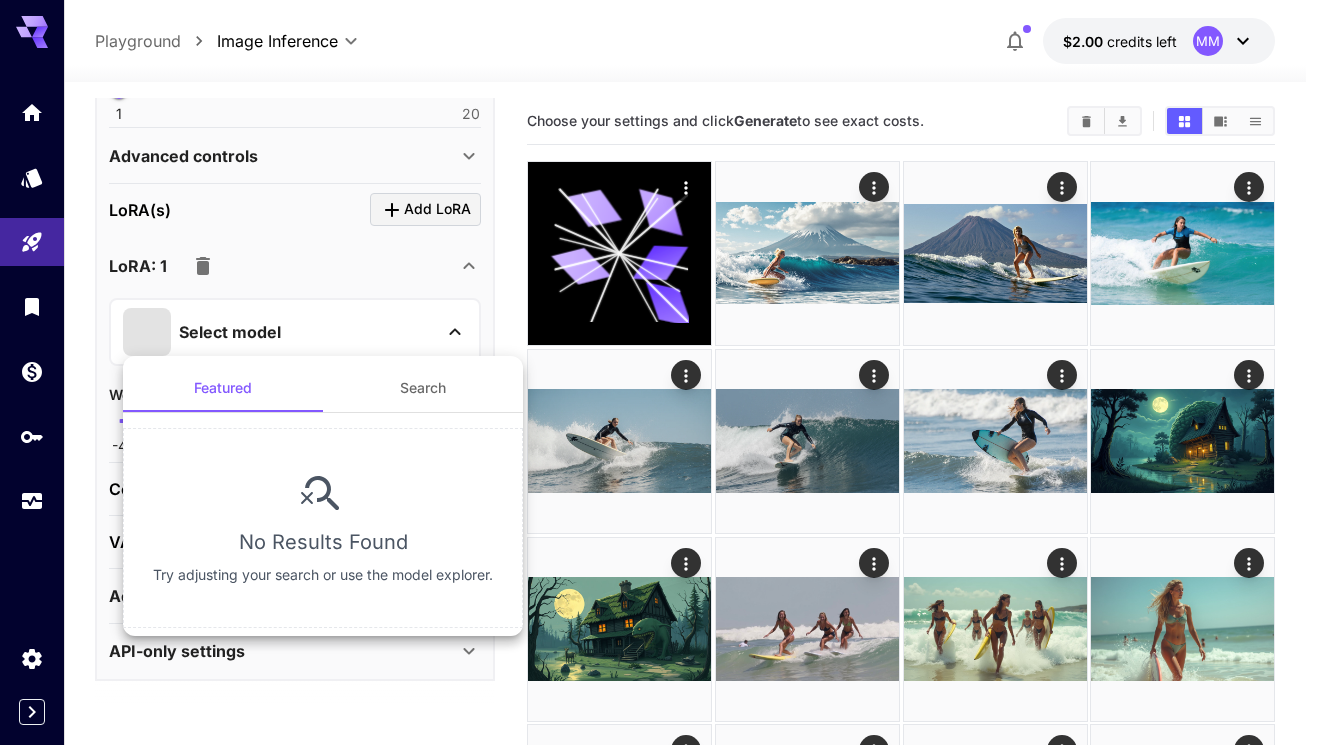 click at bounding box center [660, 372] 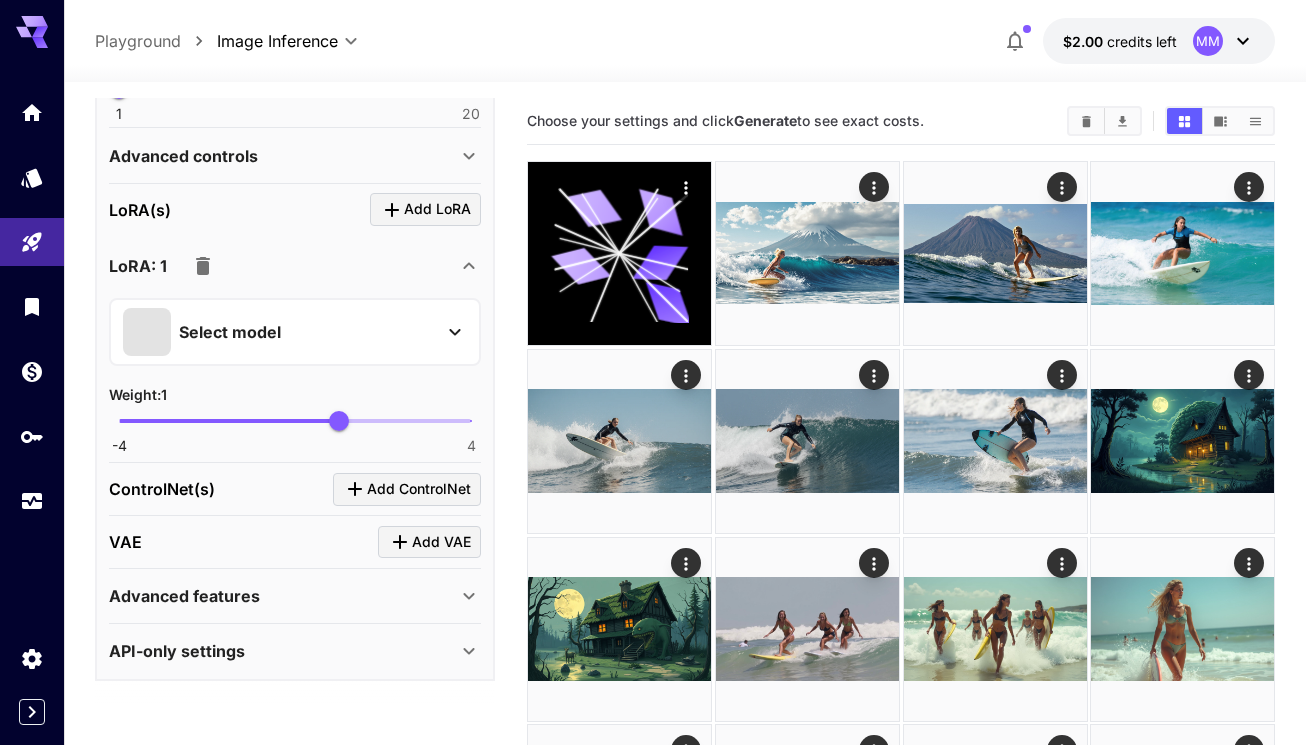 click 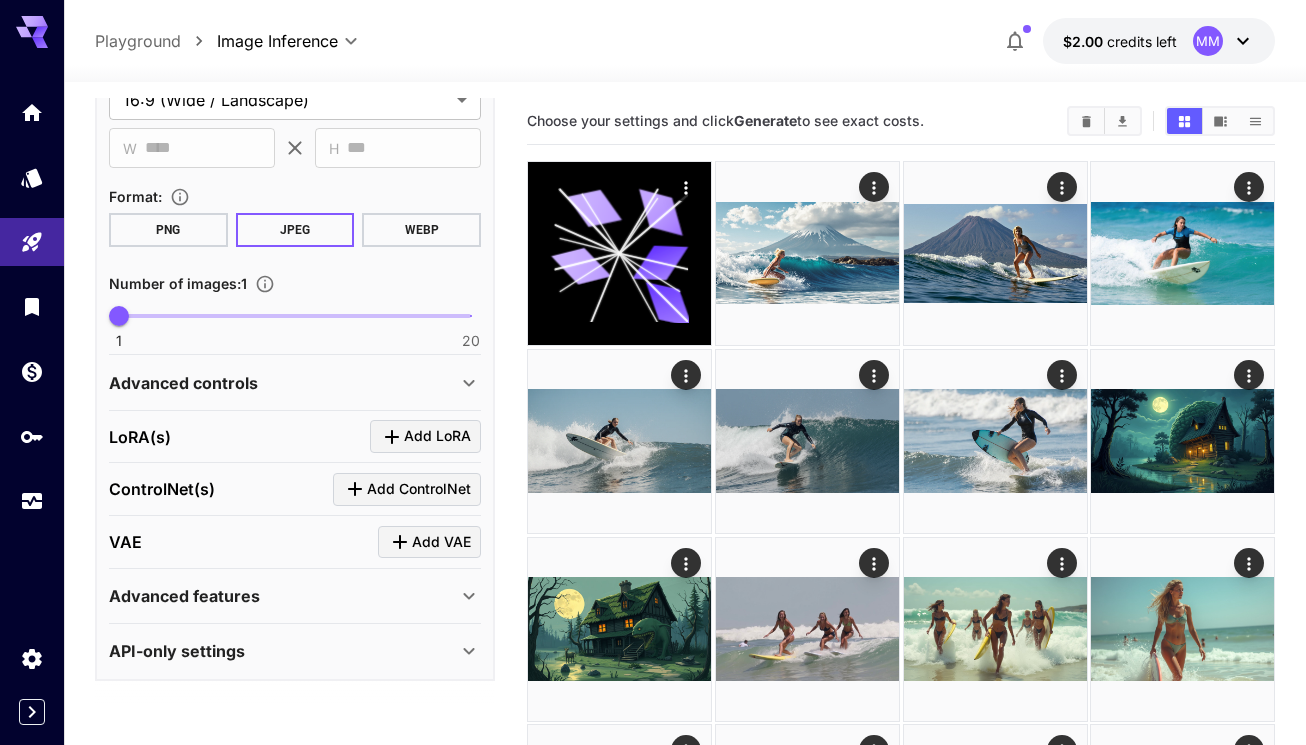 scroll, scrollTop: 481, scrollLeft: 0, axis: vertical 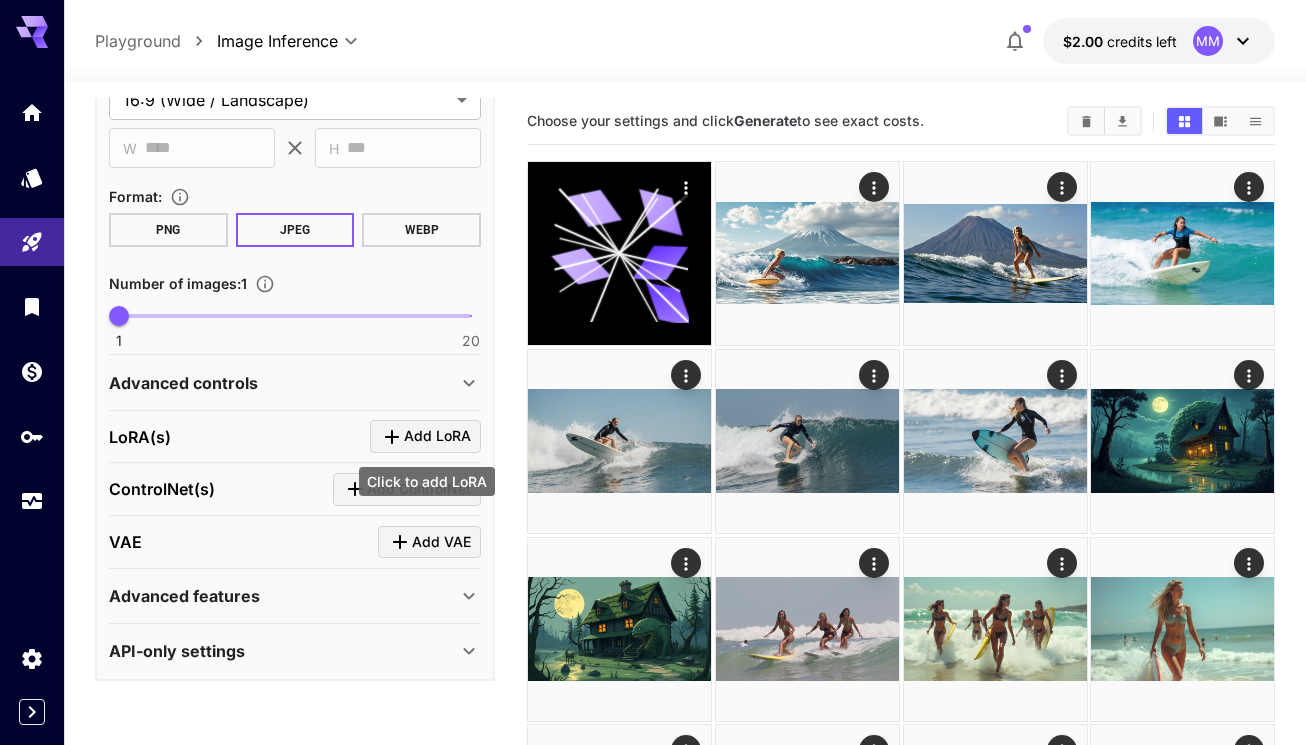 click 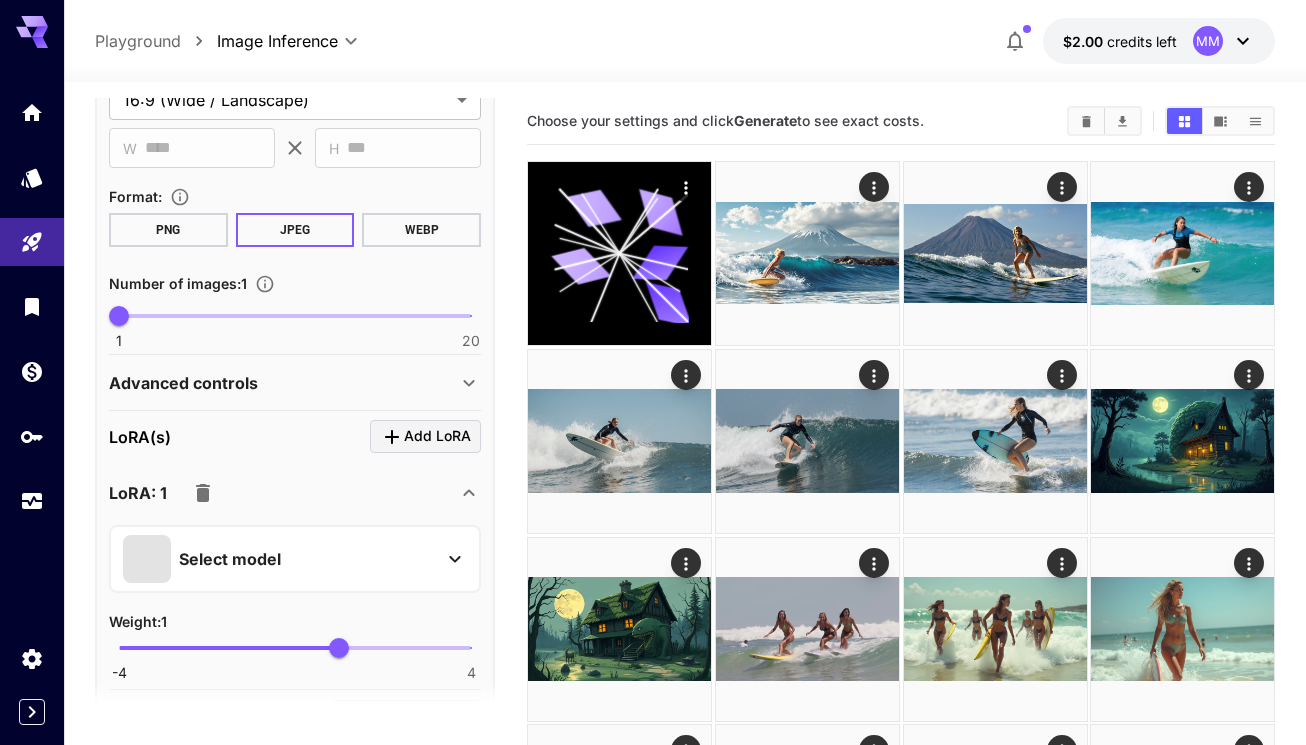 click on "Select model" at bounding box center [279, 559] 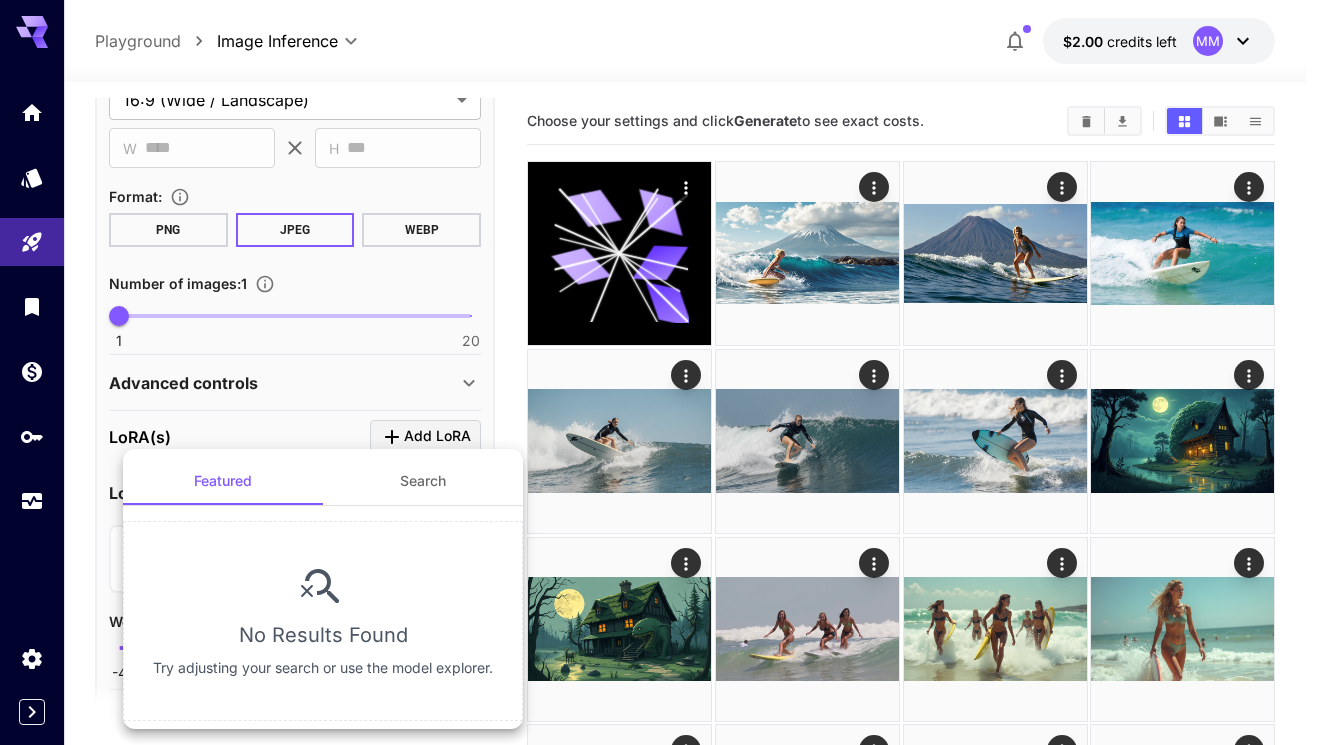 click on "No Results Found Try adjusting your search or use the model explorer." at bounding box center [323, 621] 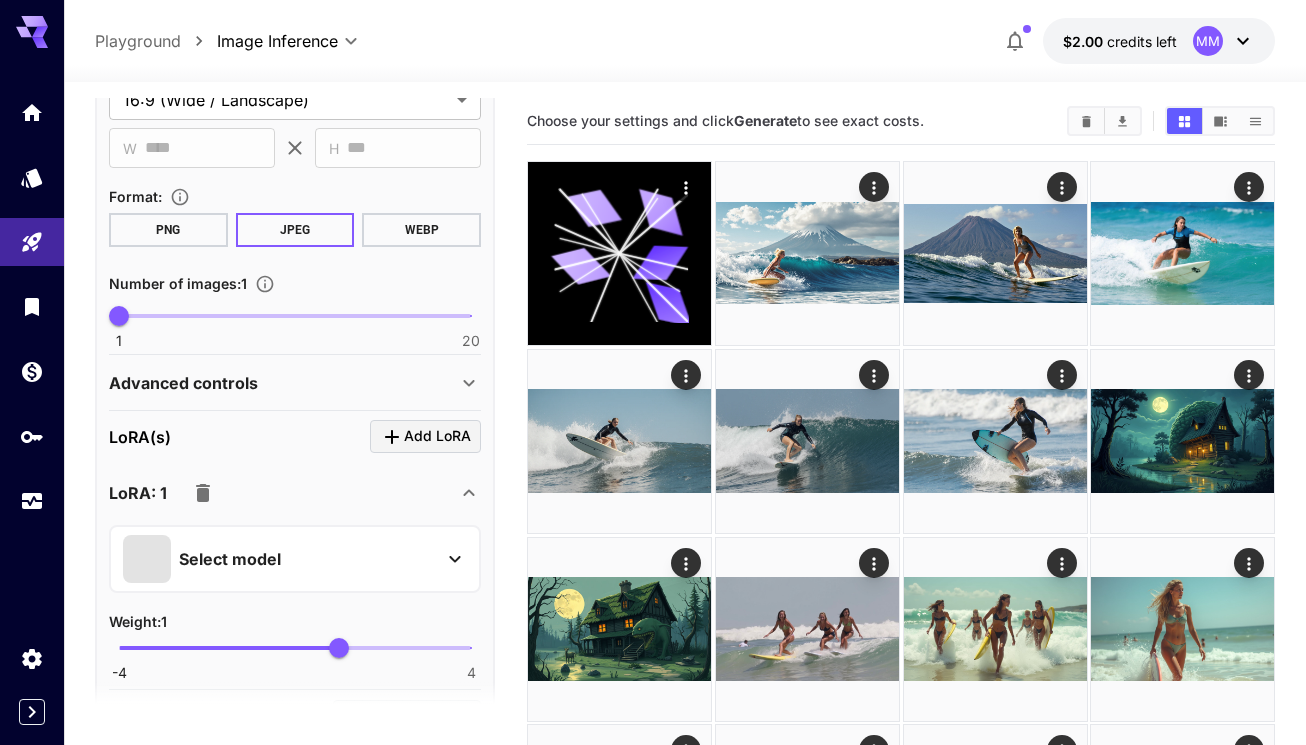 click on "WEBP" at bounding box center [421, 230] 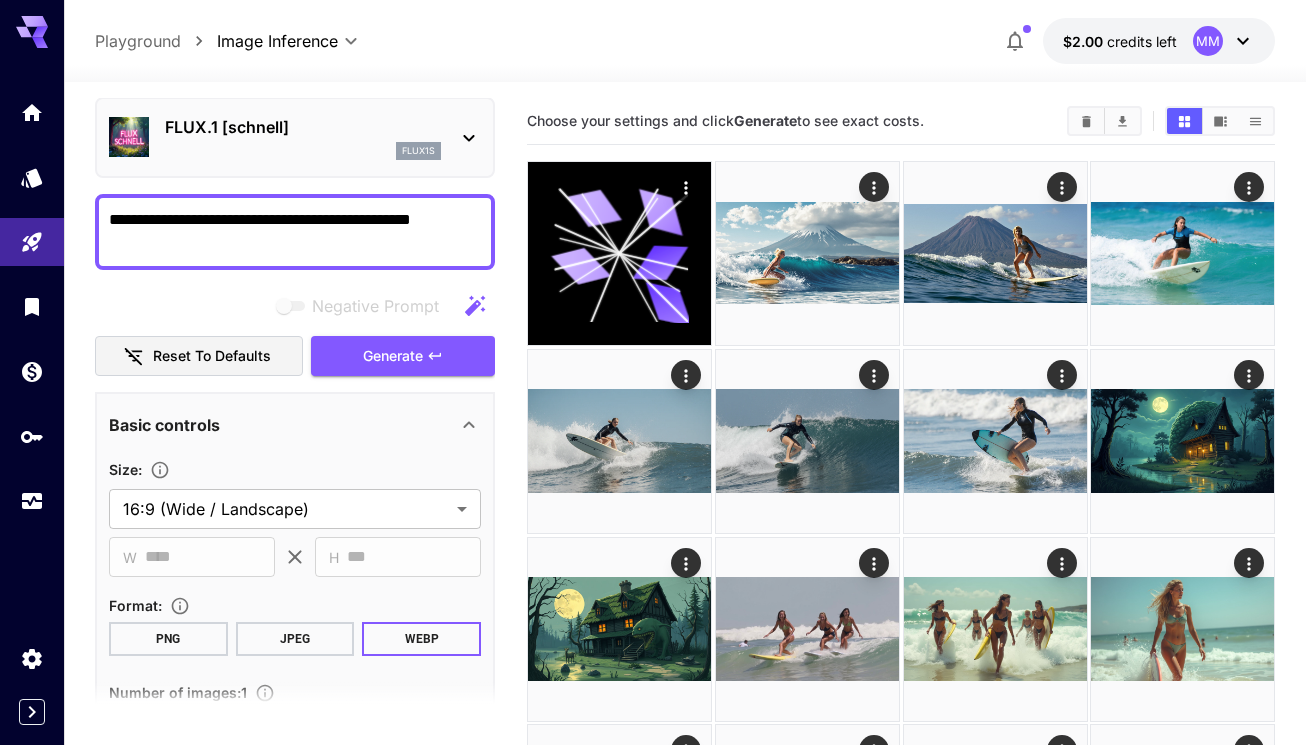scroll, scrollTop: 0, scrollLeft: 0, axis: both 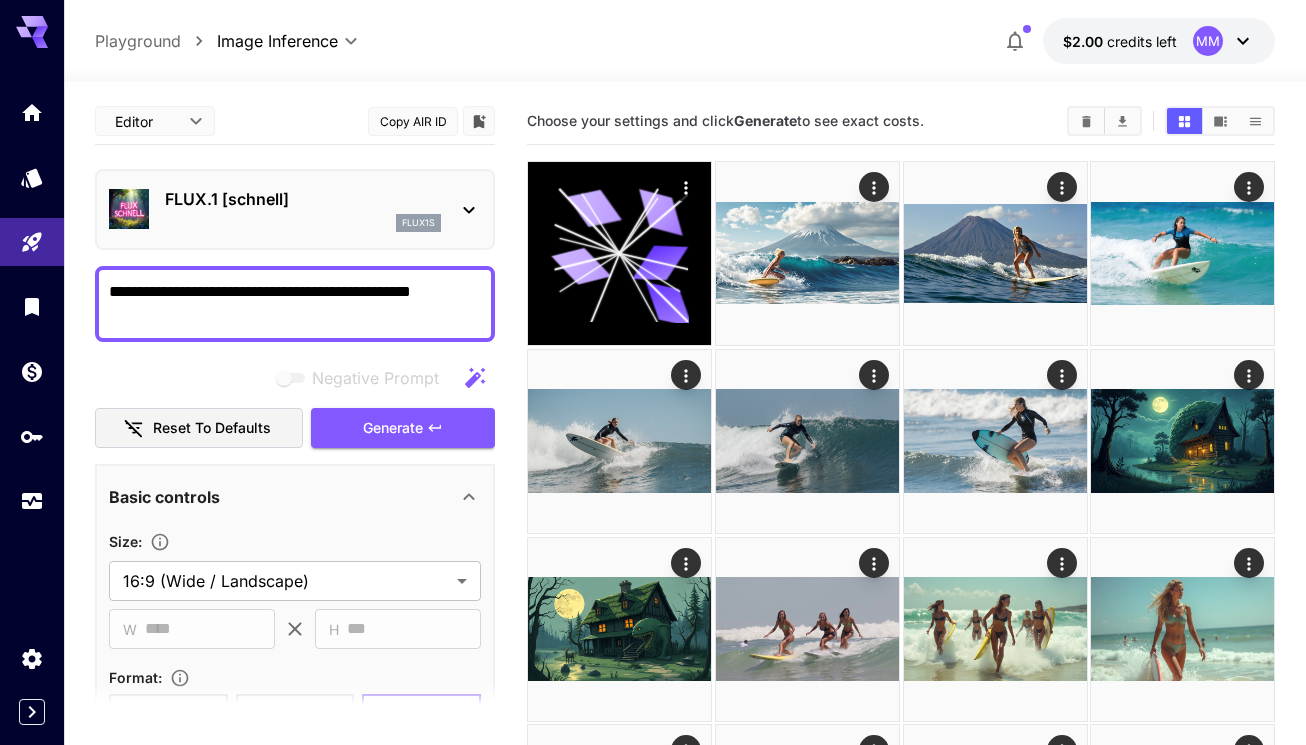 click on "FLUX.1 [schnell]" at bounding box center (303, 199) 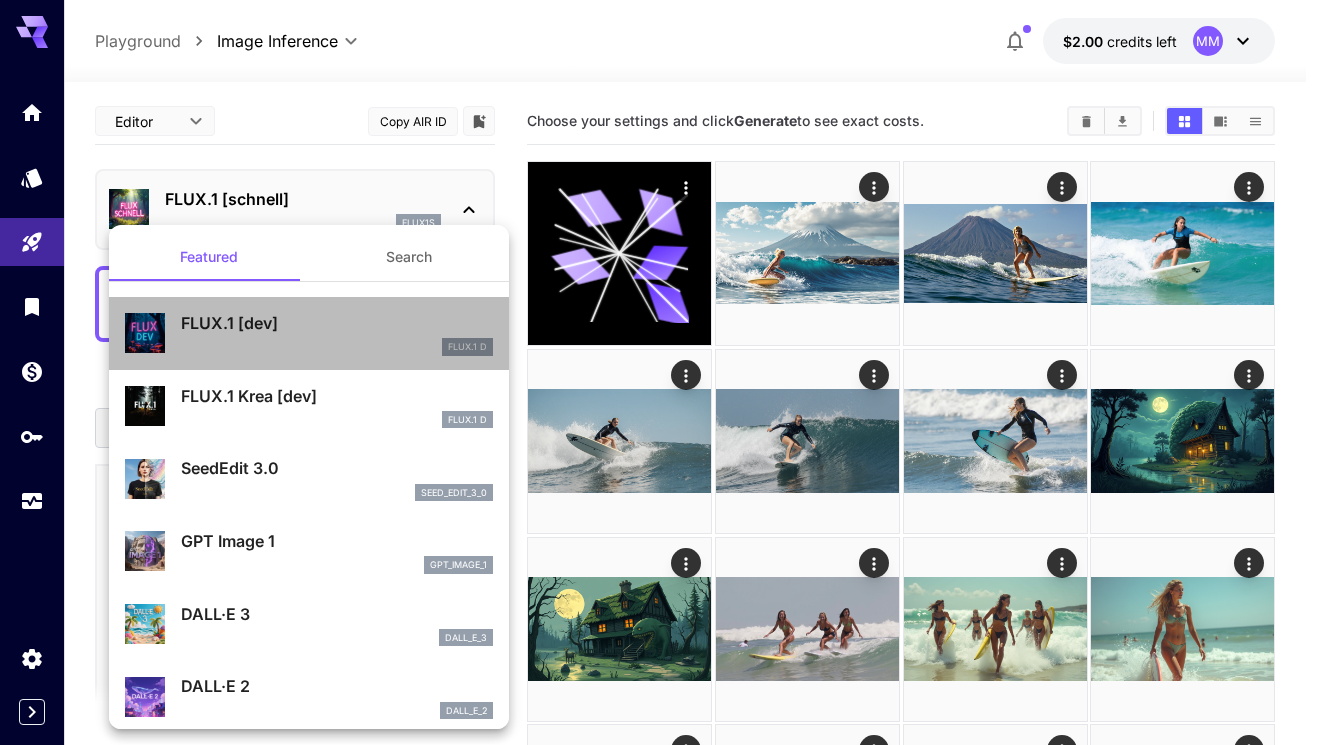 click on "FLUX.1 [dev]" at bounding box center [337, 323] 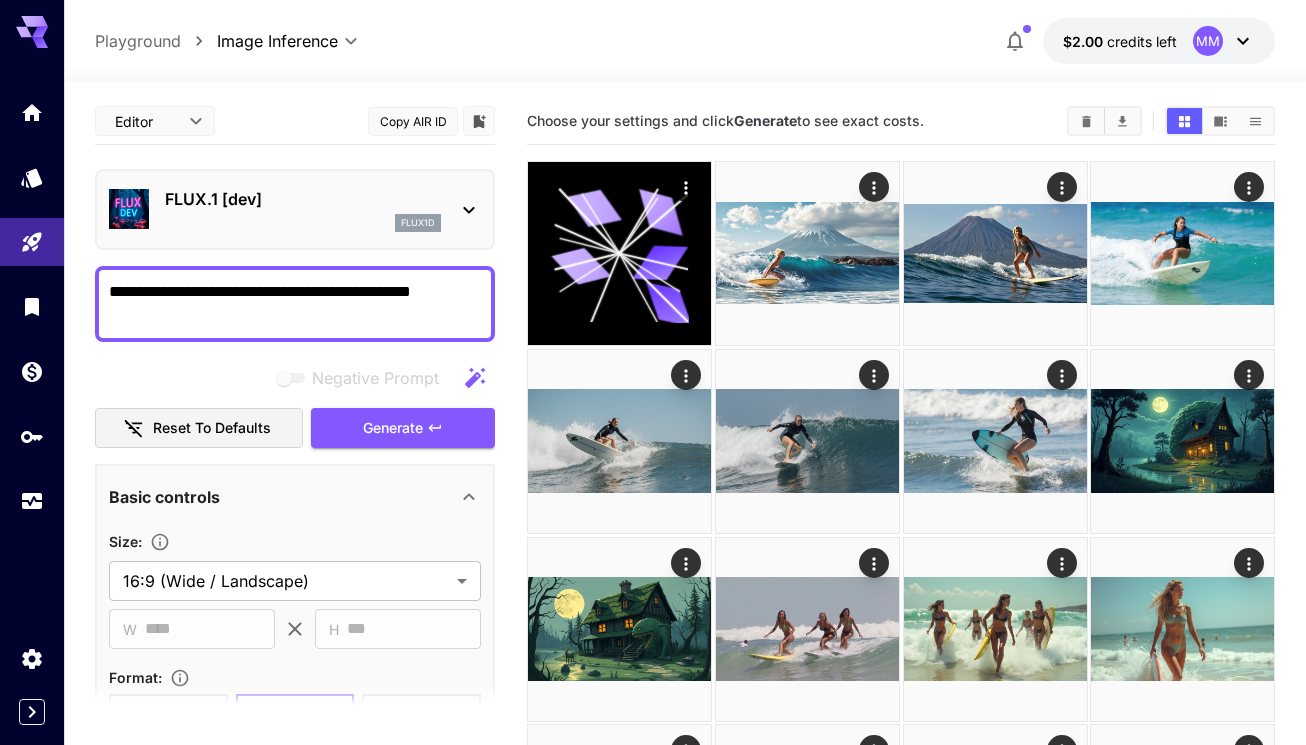 click on "**********" at bounding box center (685, 1075) 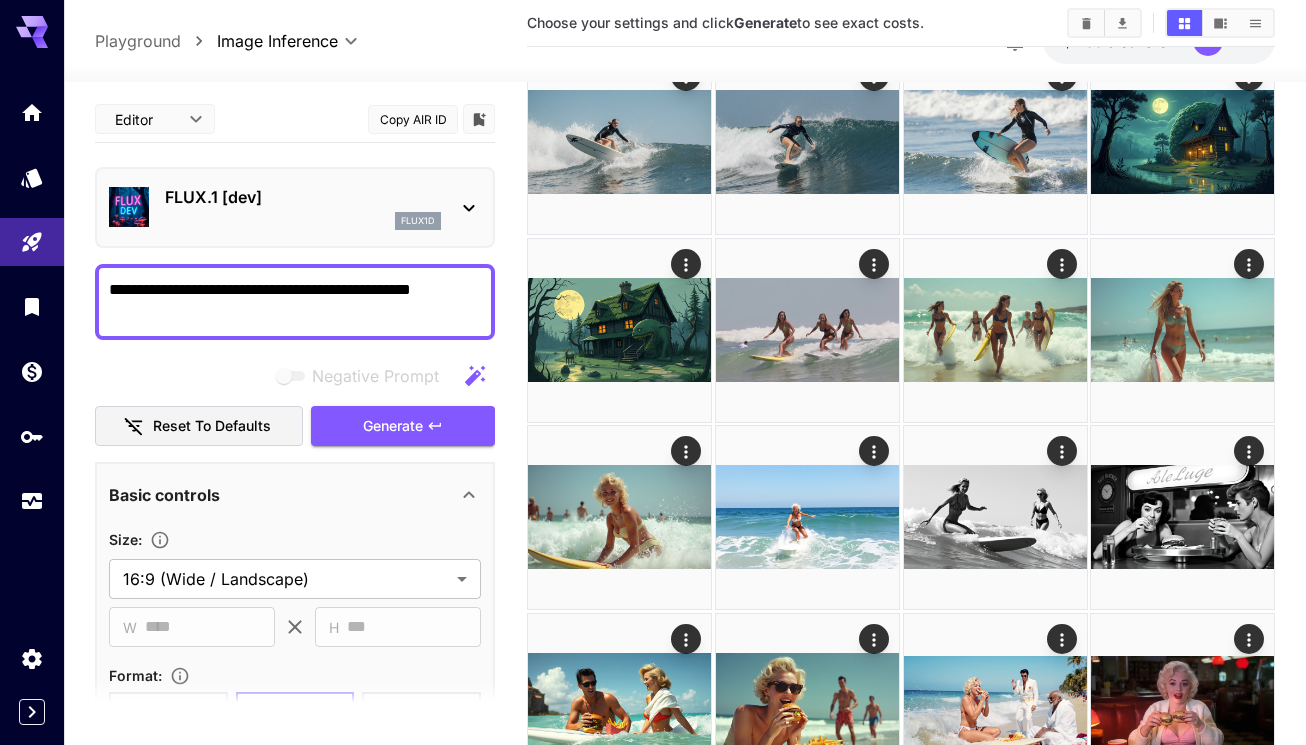 scroll, scrollTop: 300, scrollLeft: 0, axis: vertical 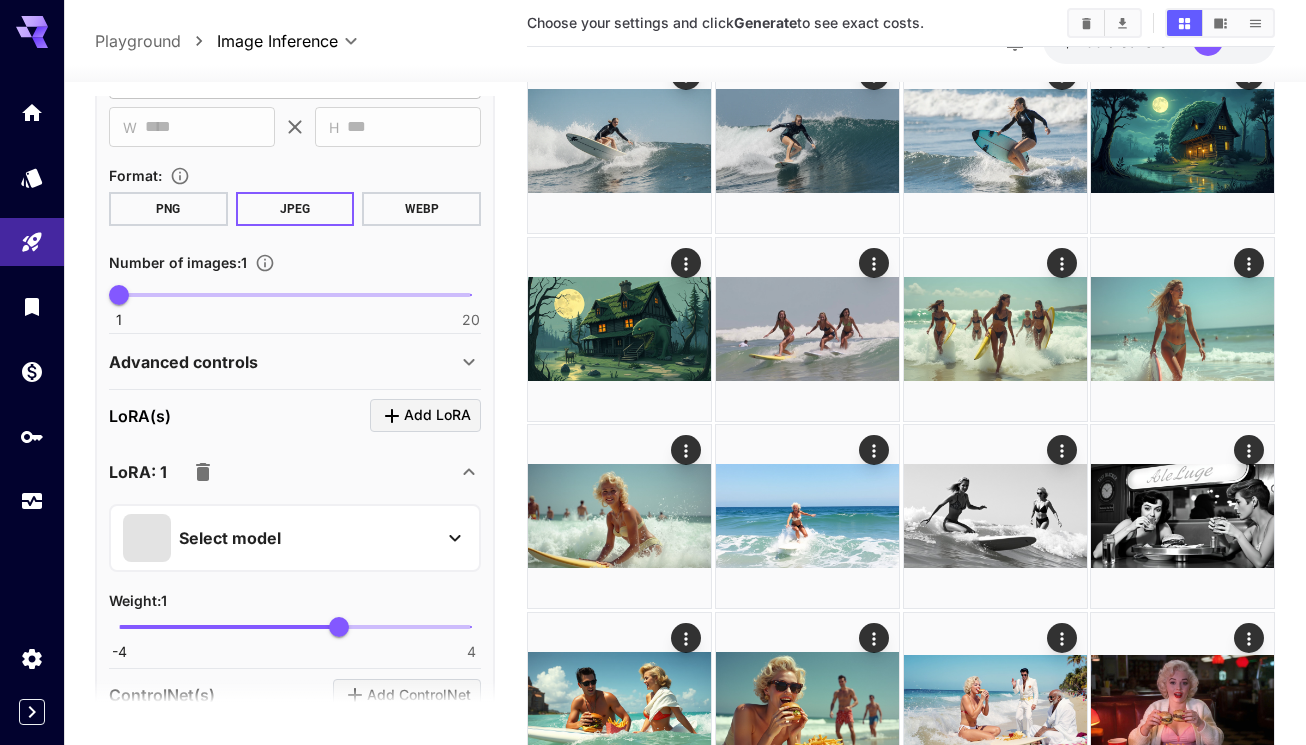 click on "Select model" at bounding box center [279, 538] 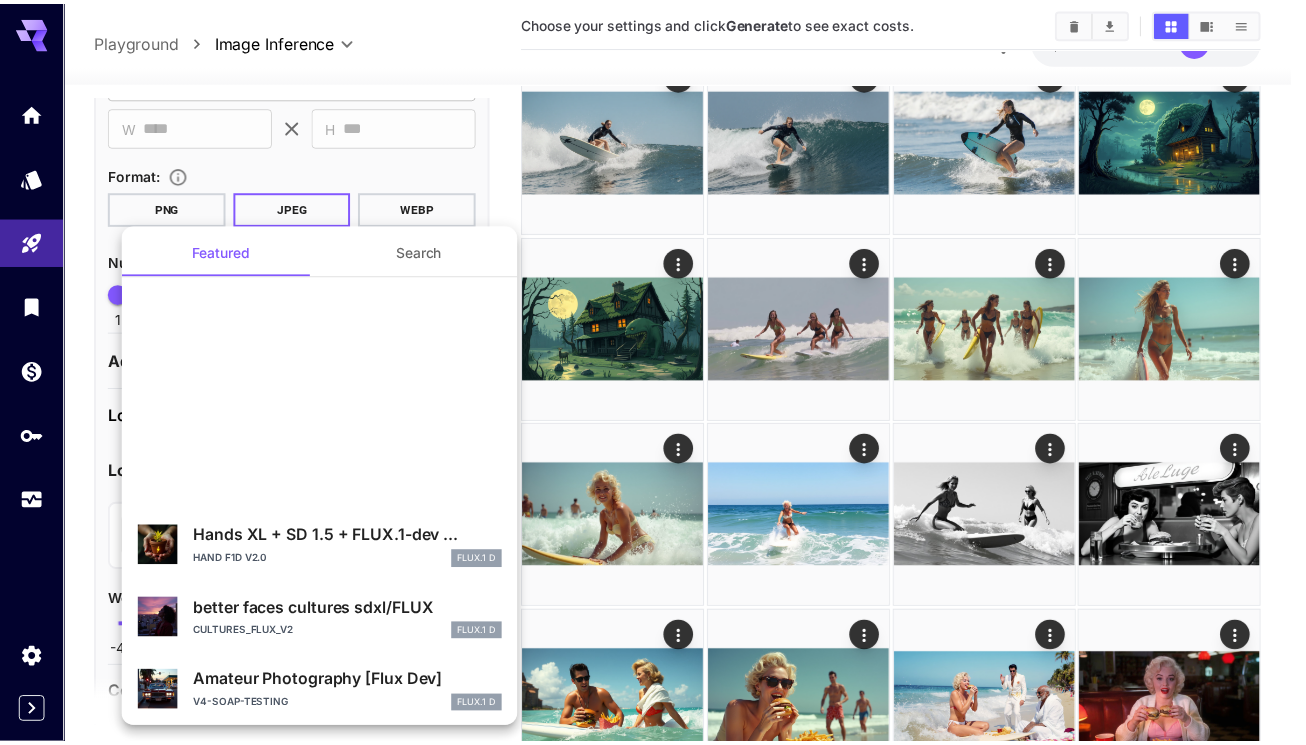 scroll, scrollTop: 0, scrollLeft: 0, axis: both 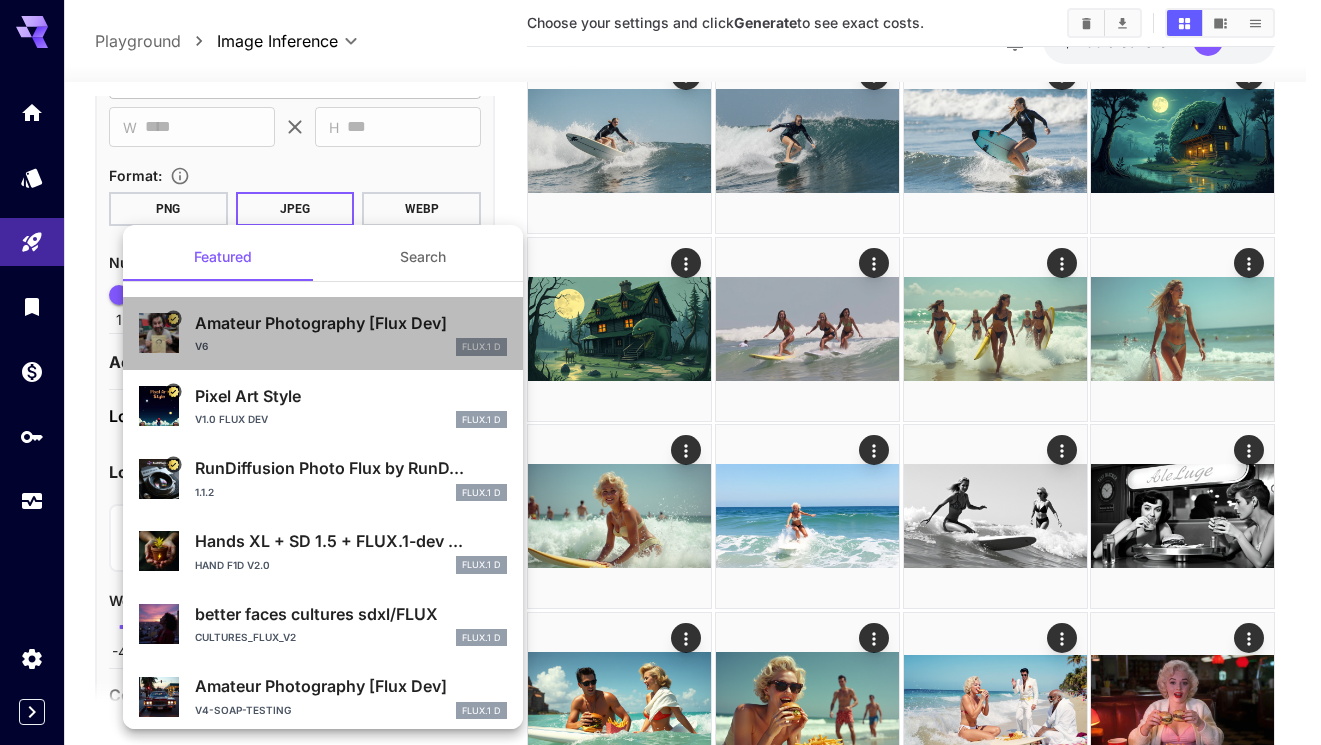 click on "Amateur Photography [Flux Dev]" at bounding box center [351, 323] 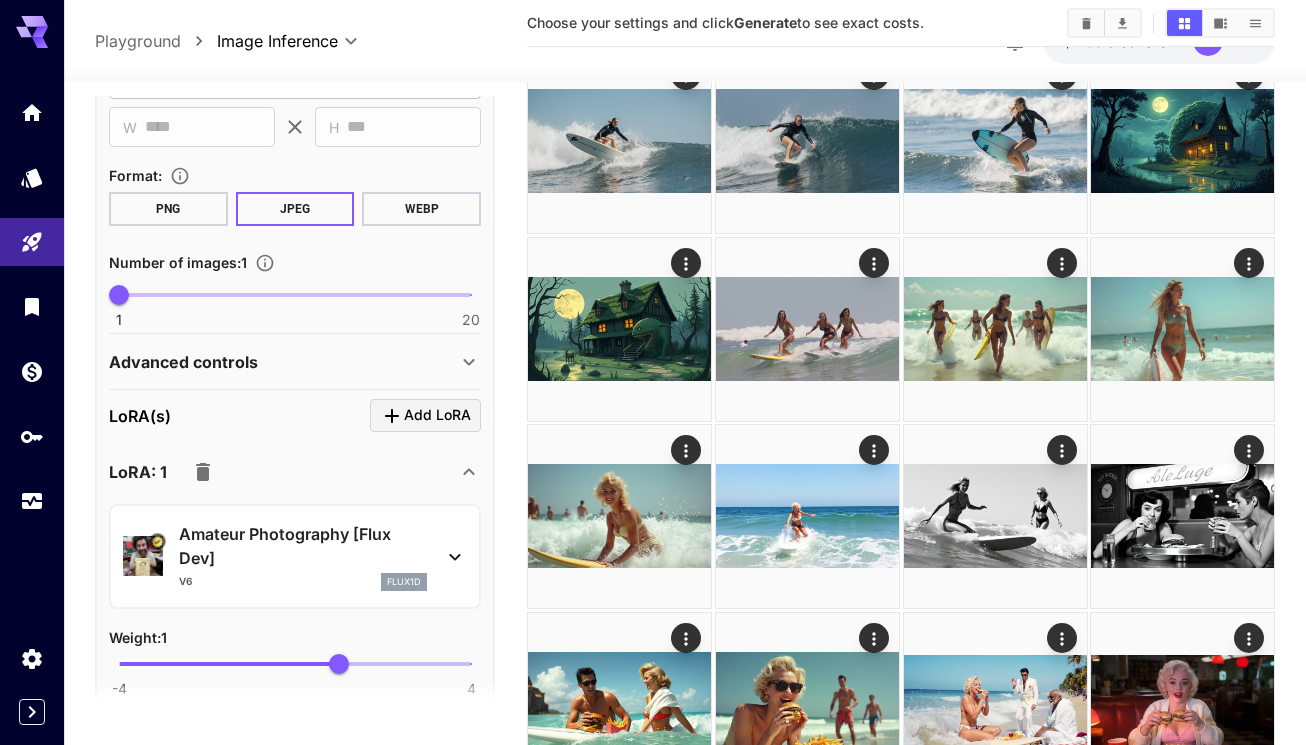 click on "WEBP" at bounding box center [421, 209] 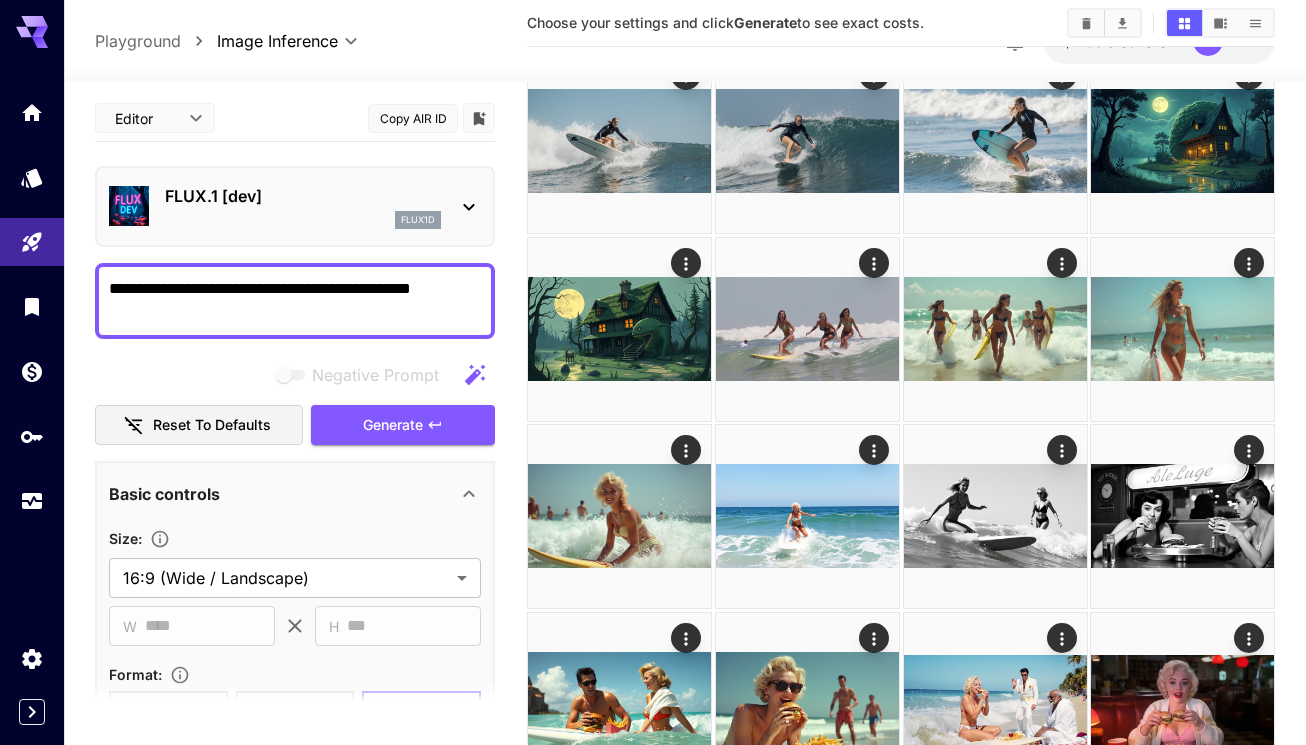 scroll, scrollTop: 0, scrollLeft: 0, axis: both 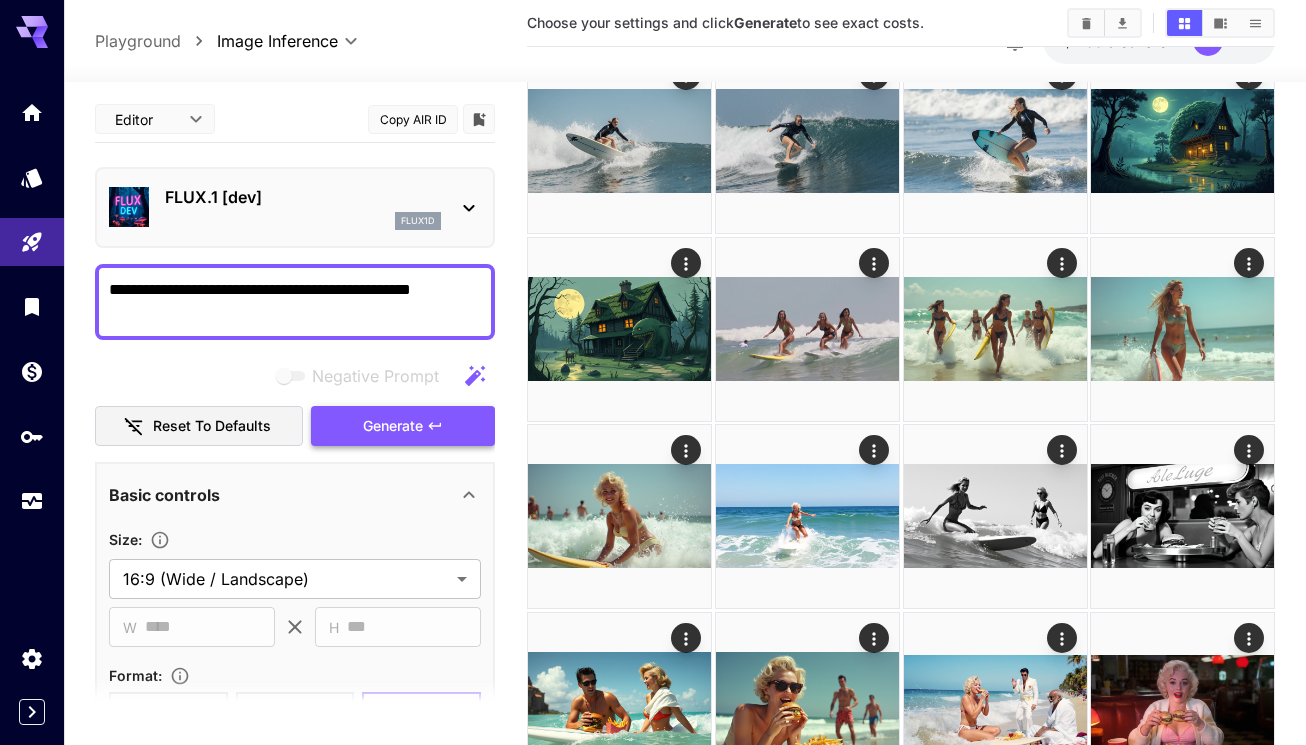 click on "Generate" at bounding box center (403, 426) 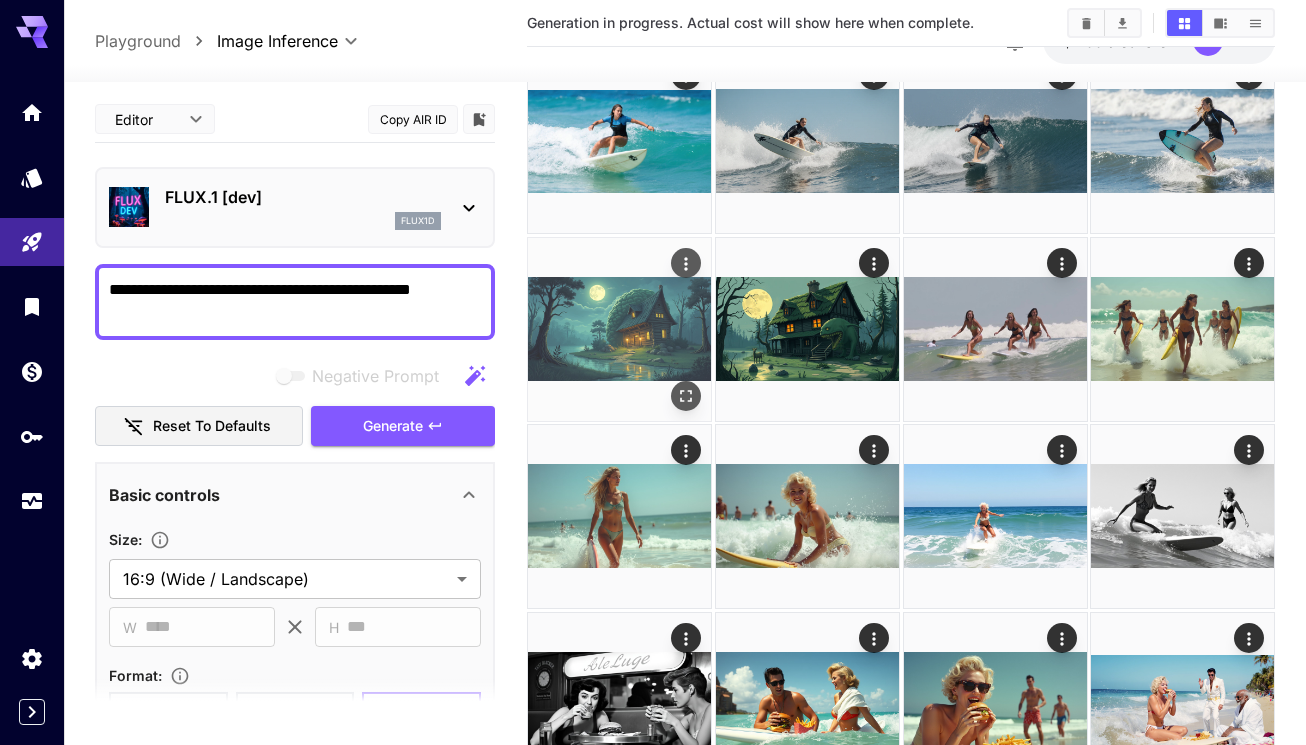 scroll, scrollTop: 0, scrollLeft: 0, axis: both 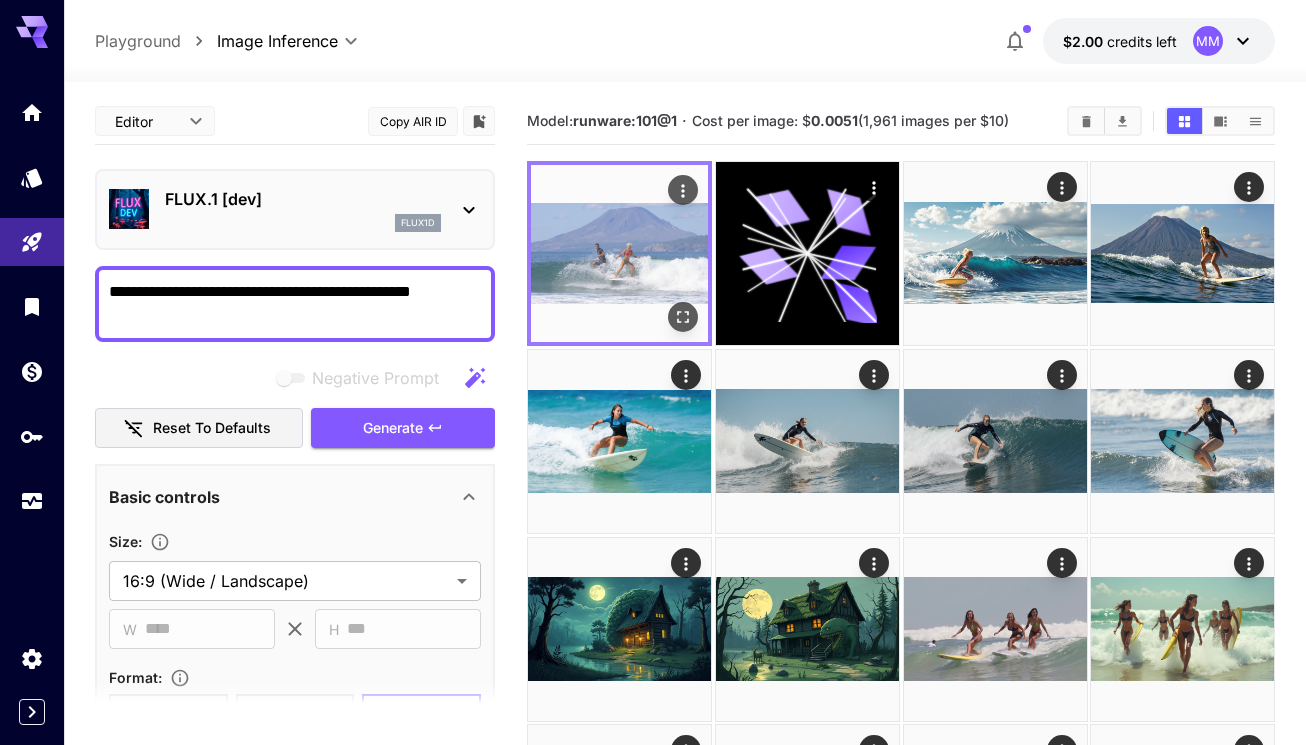 click 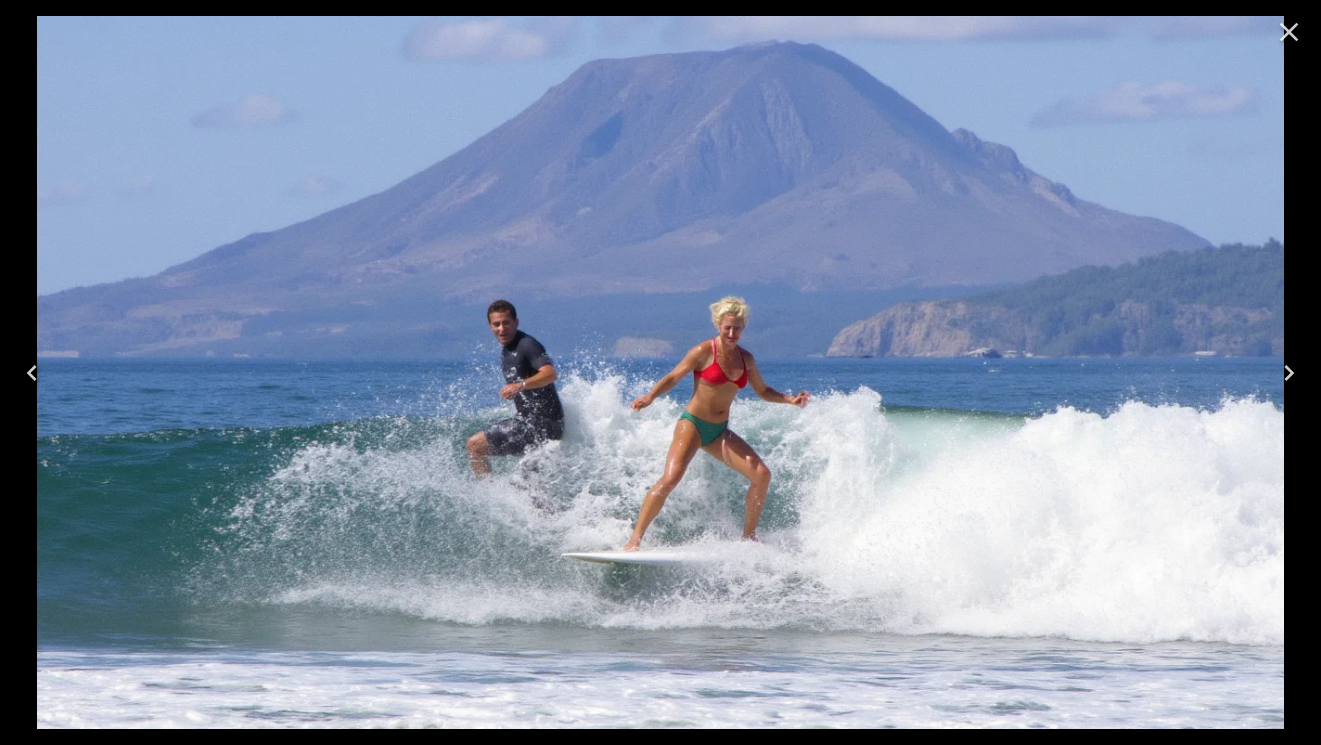 click 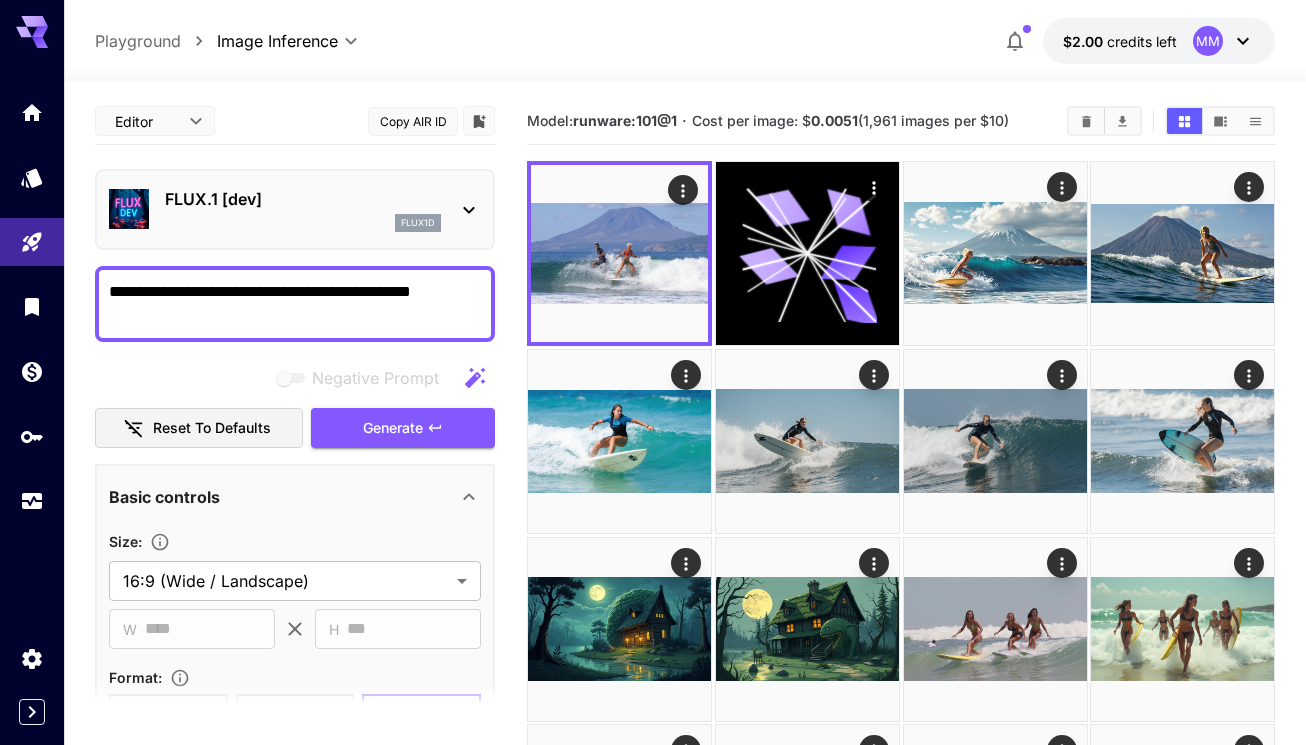 drag, startPoint x: 222, startPoint y: 288, endPoint x: 72, endPoint y: 283, distance: 150.08331 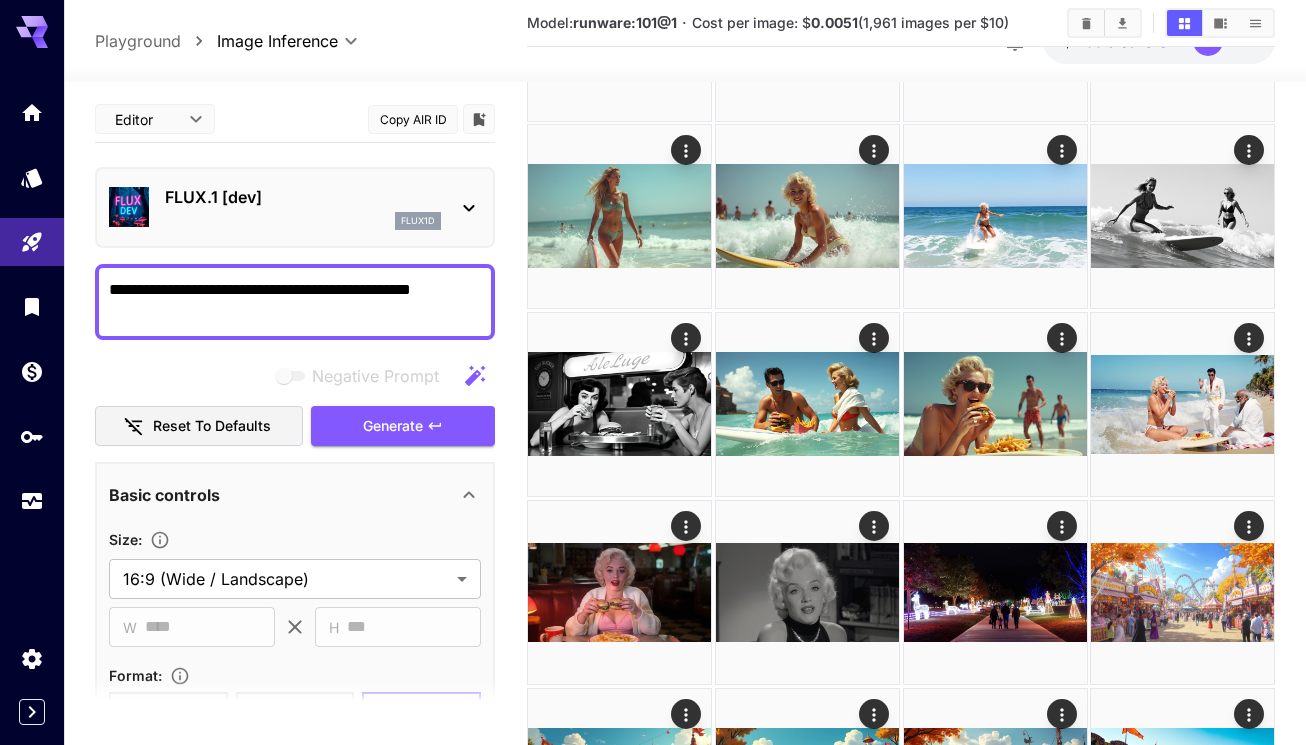 scroll, scrollTop: 1300, scrollLeft: 0, axis: vertical 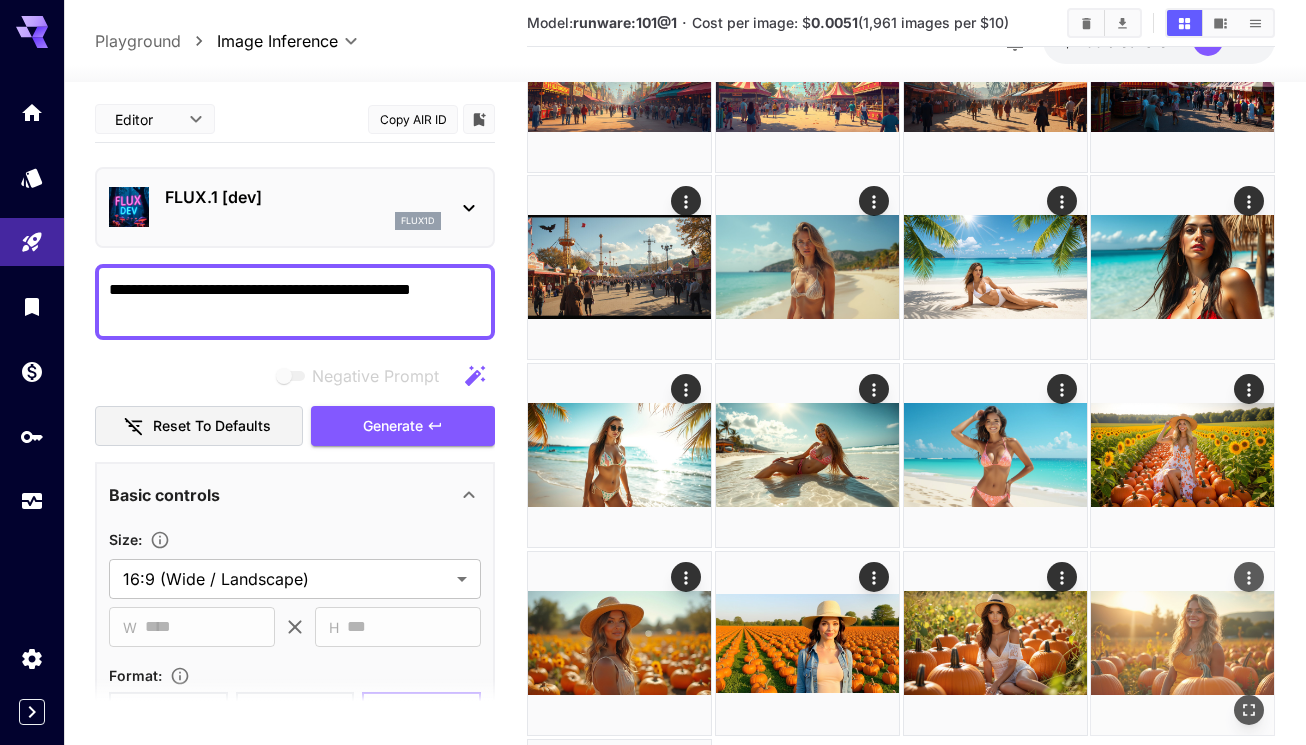 click at bounding box center [1182, 643] 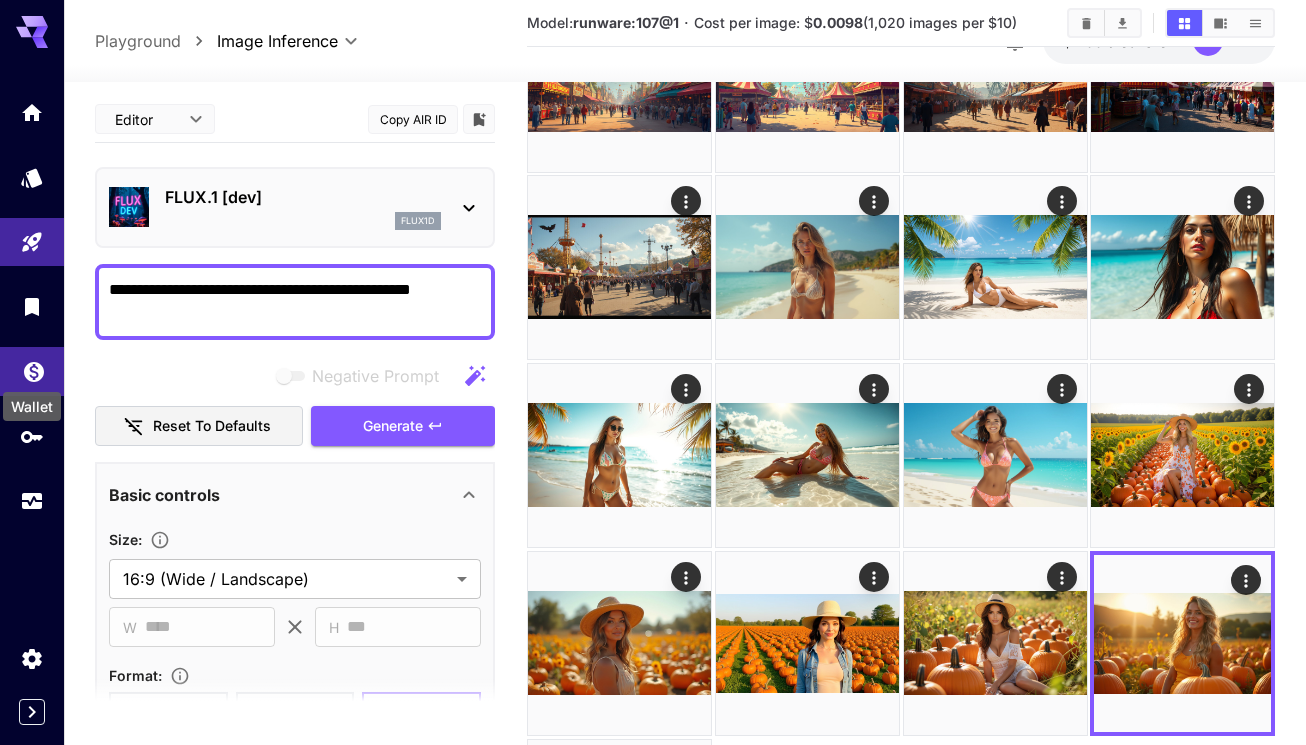 click 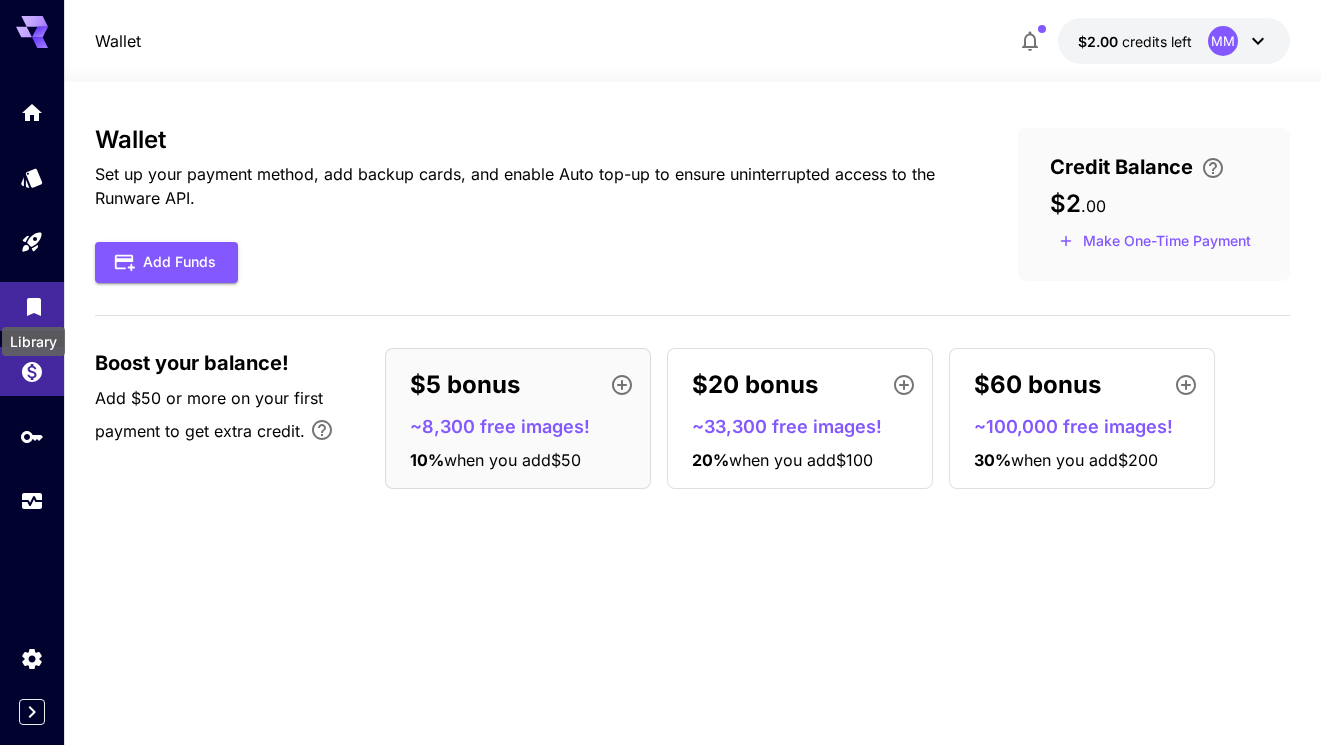 click 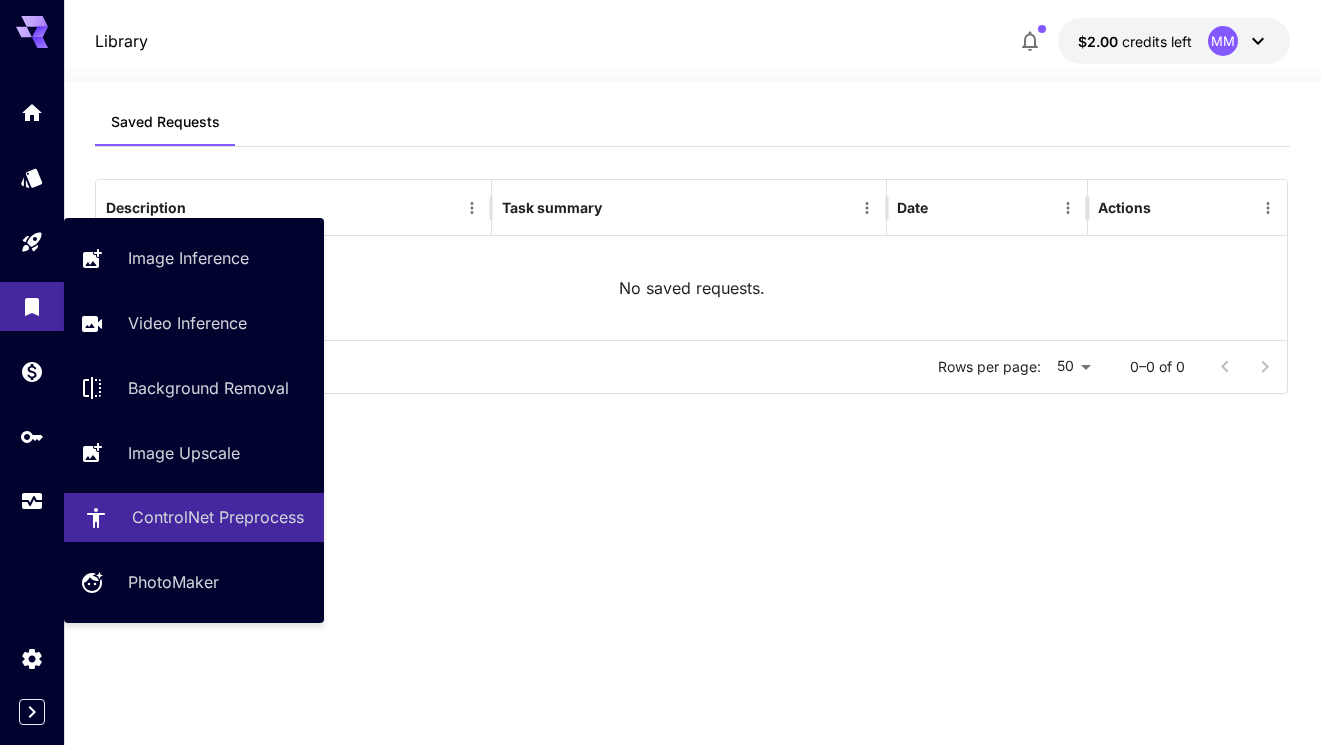 click on "ControlNet Preprocess" at bounding box center (218, 517) 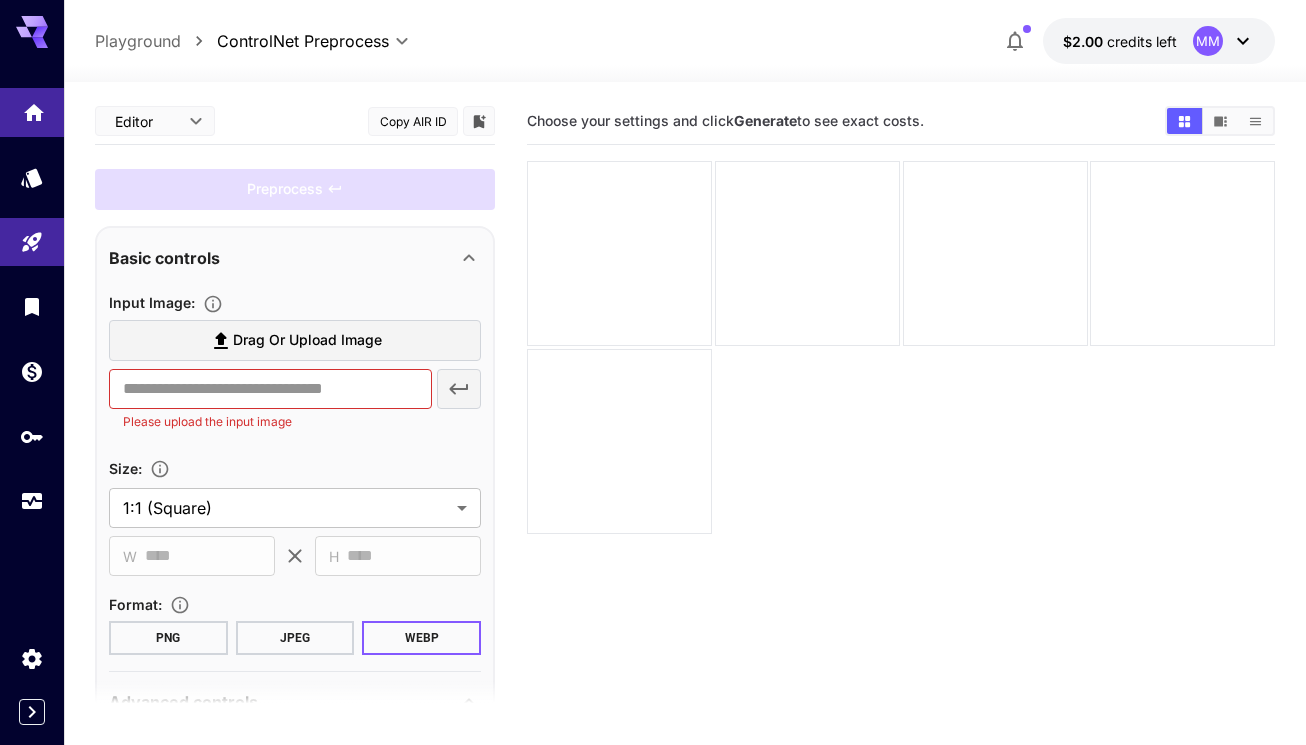 click 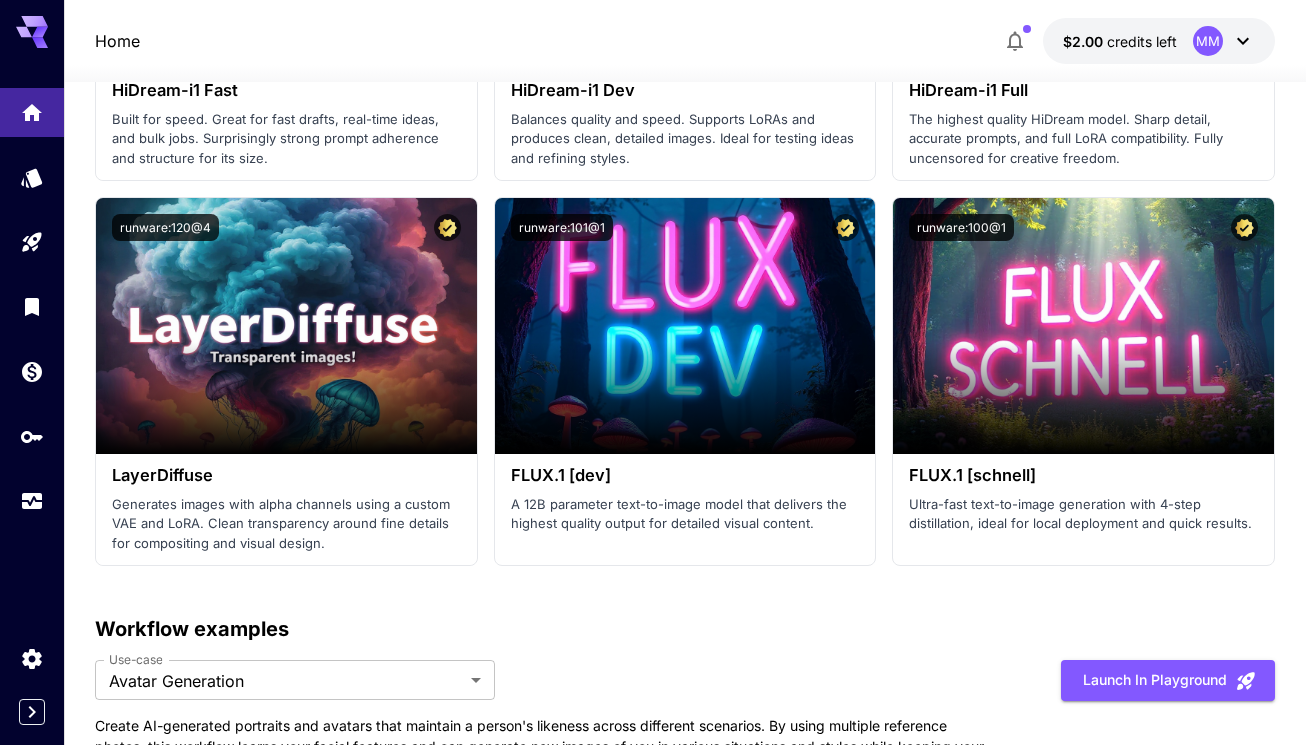 scroll, scrollTop: 5600, scrollLeft: 0, axis: vertical 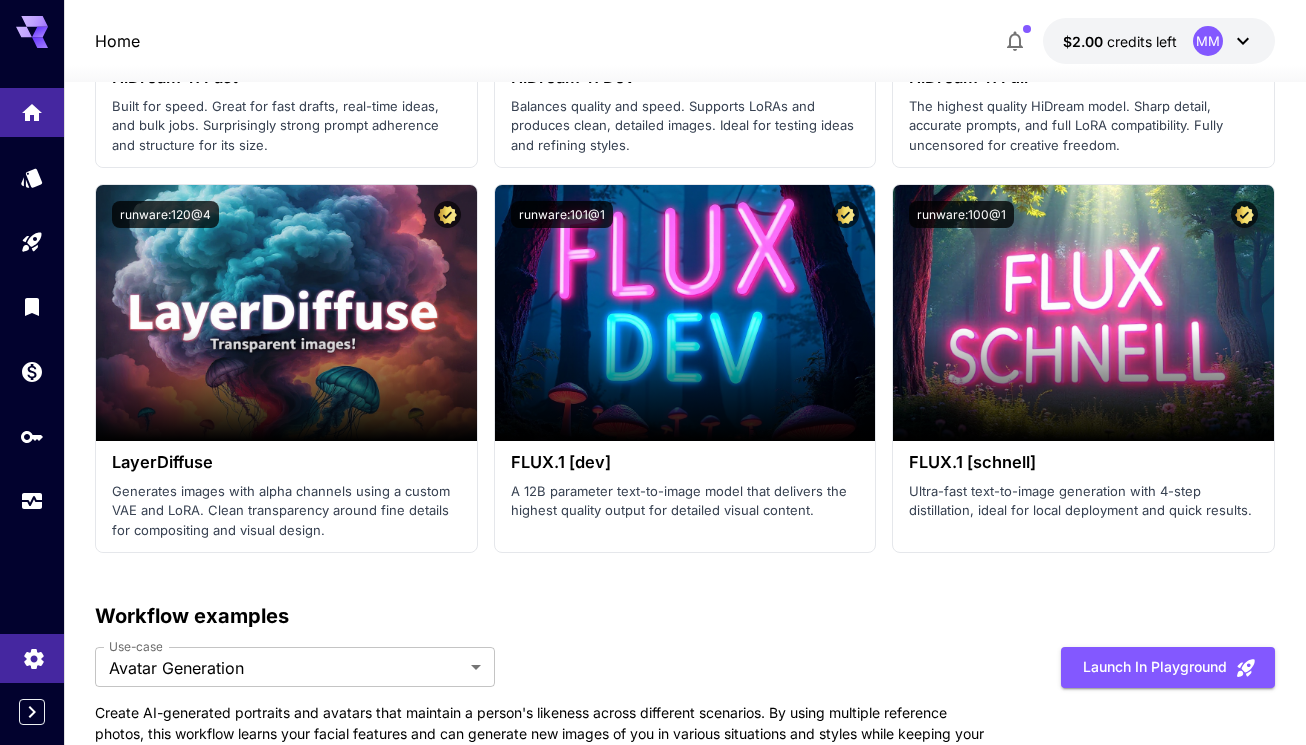 click 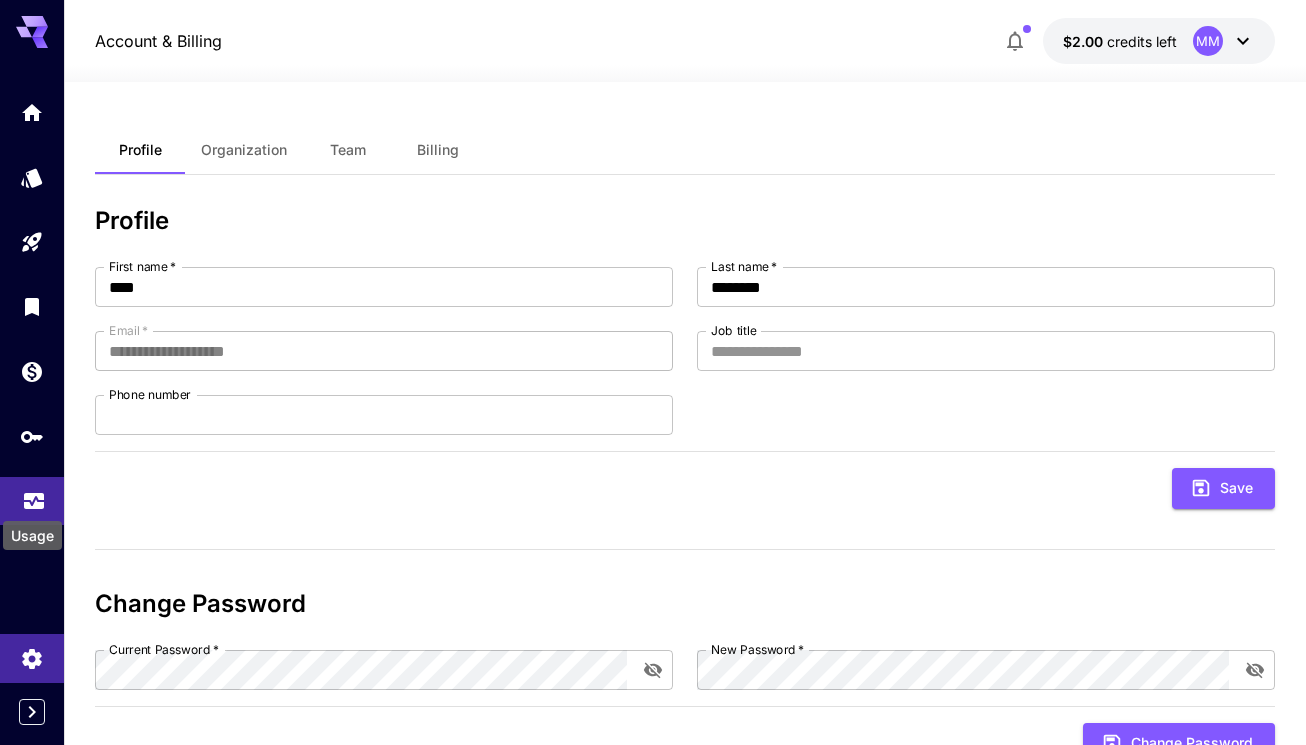 click 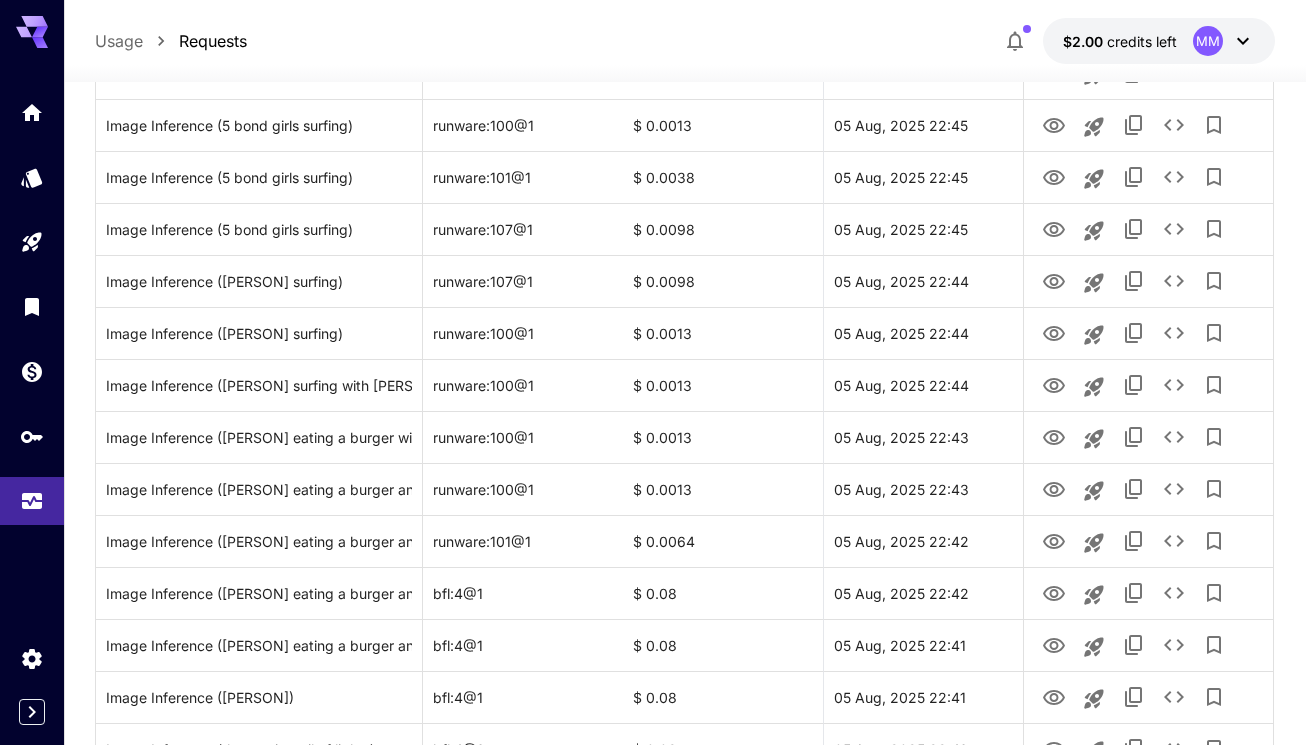 scroll, scrollTop: 0, scrollLeft: 0, axis: both 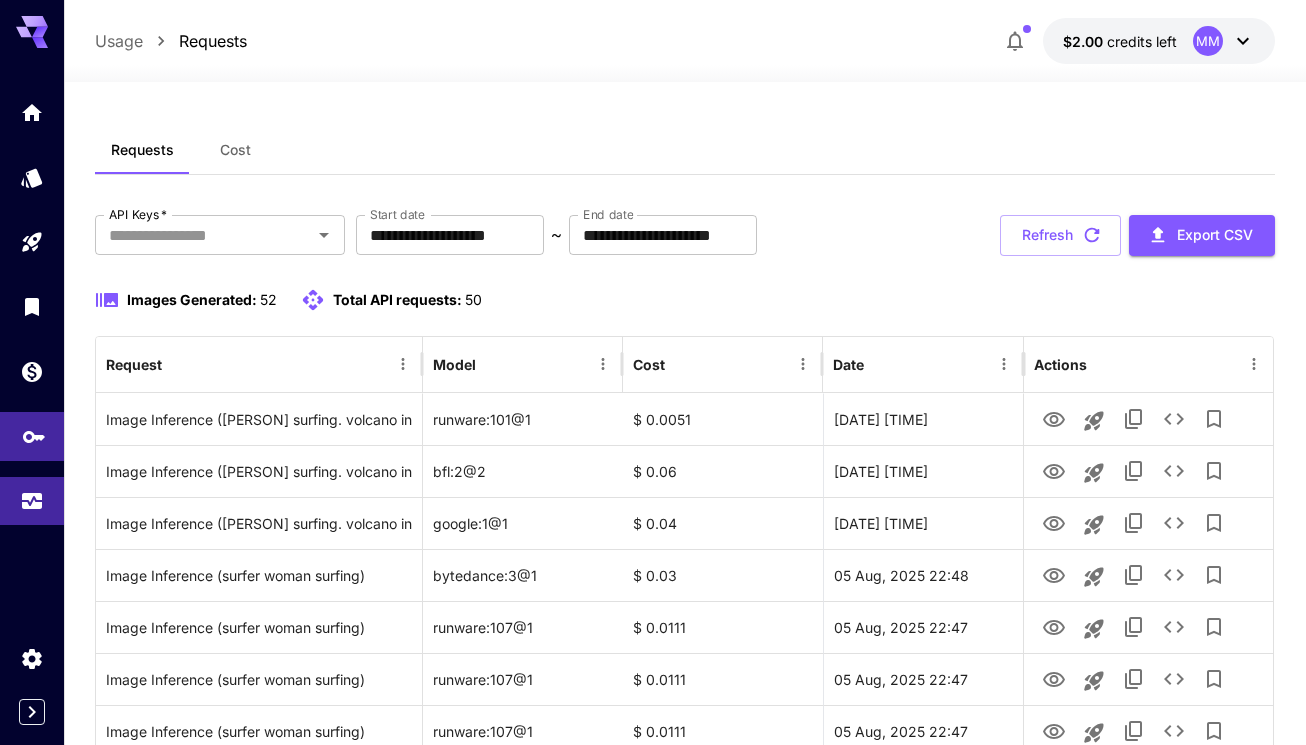 click 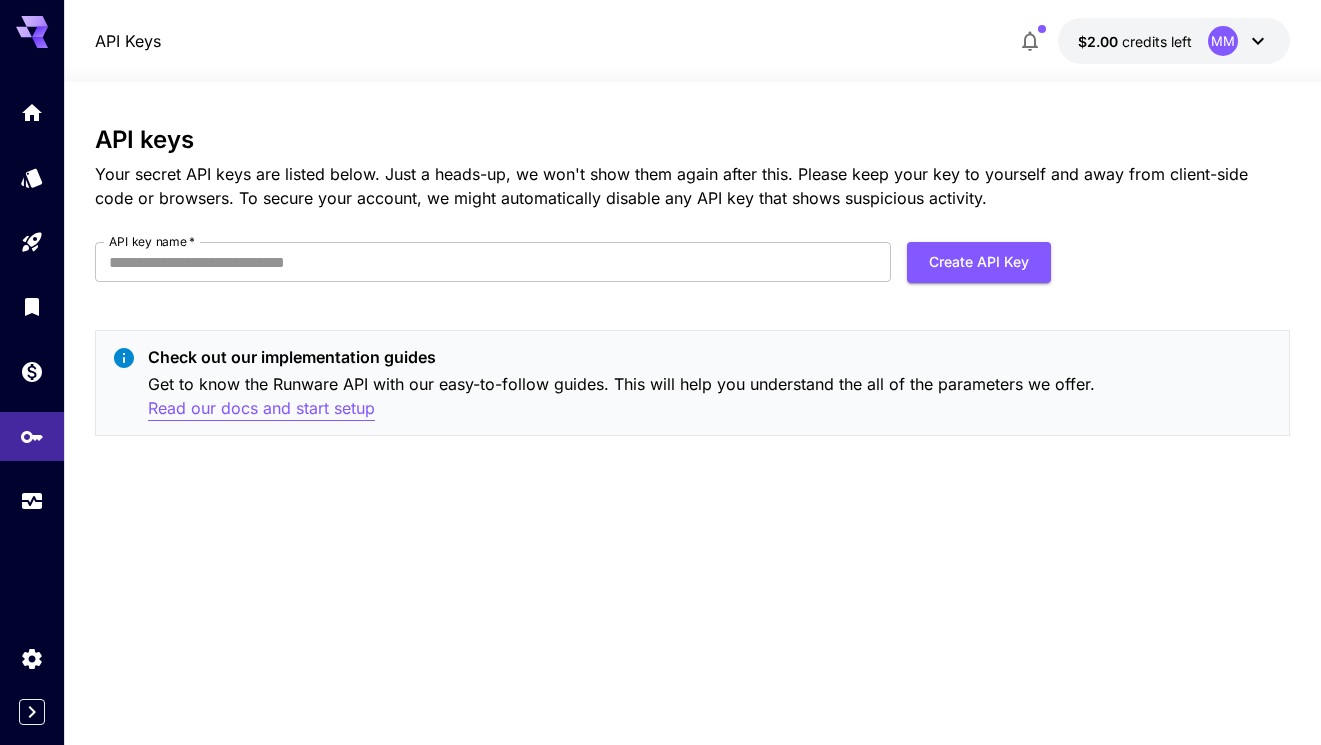 click on "Read our docs and start setup" at bounding box center (261, 408) 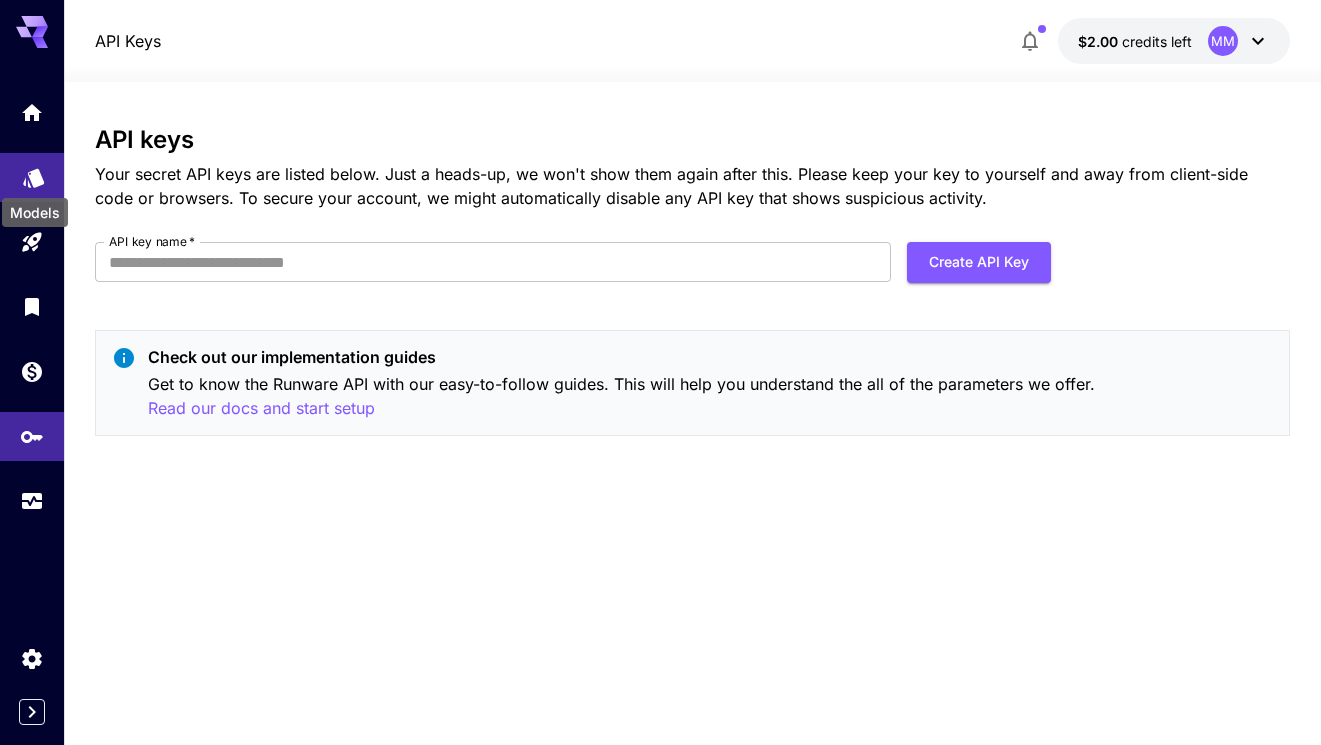 click 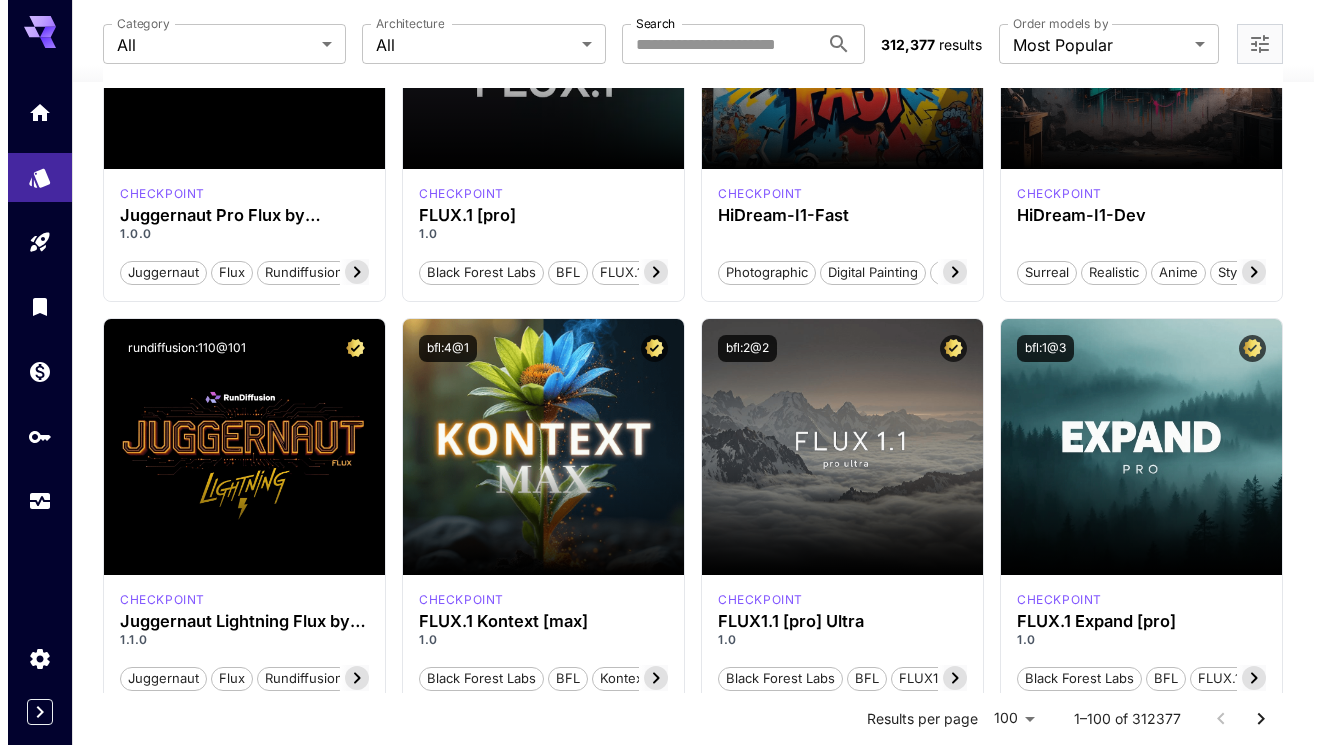 scroll, scrollTop: 400, scrollLeft: 0, axis: vertical 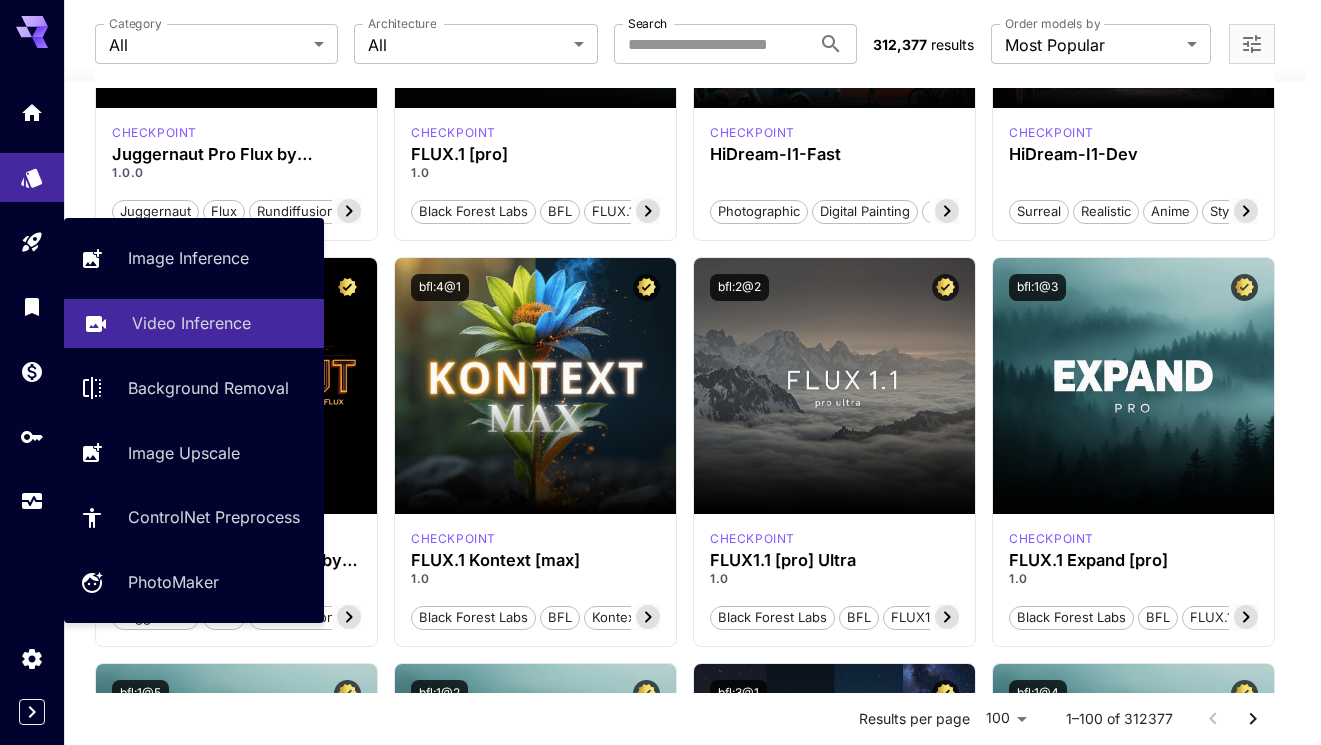 click on "Video Inference" at bounding box center [191, 323] 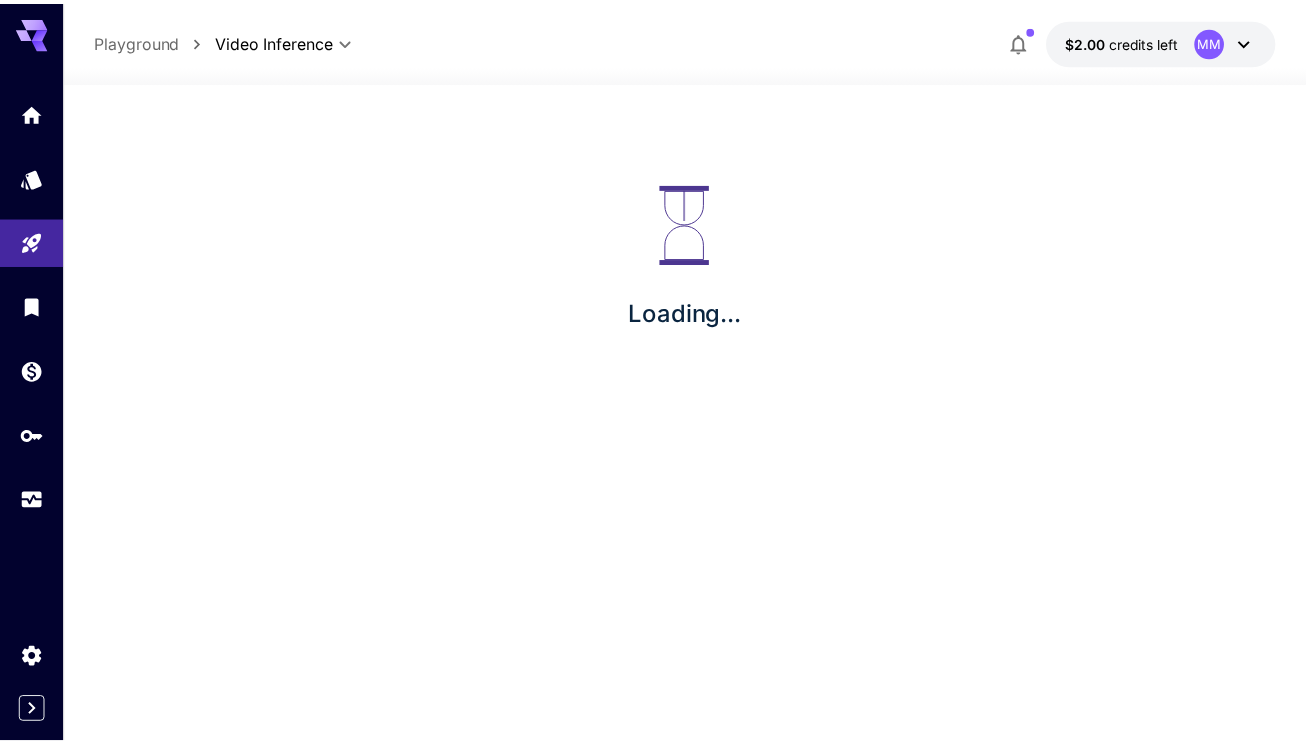 scroll, scrollTop: 0, scrollLeft: 0, axis: both 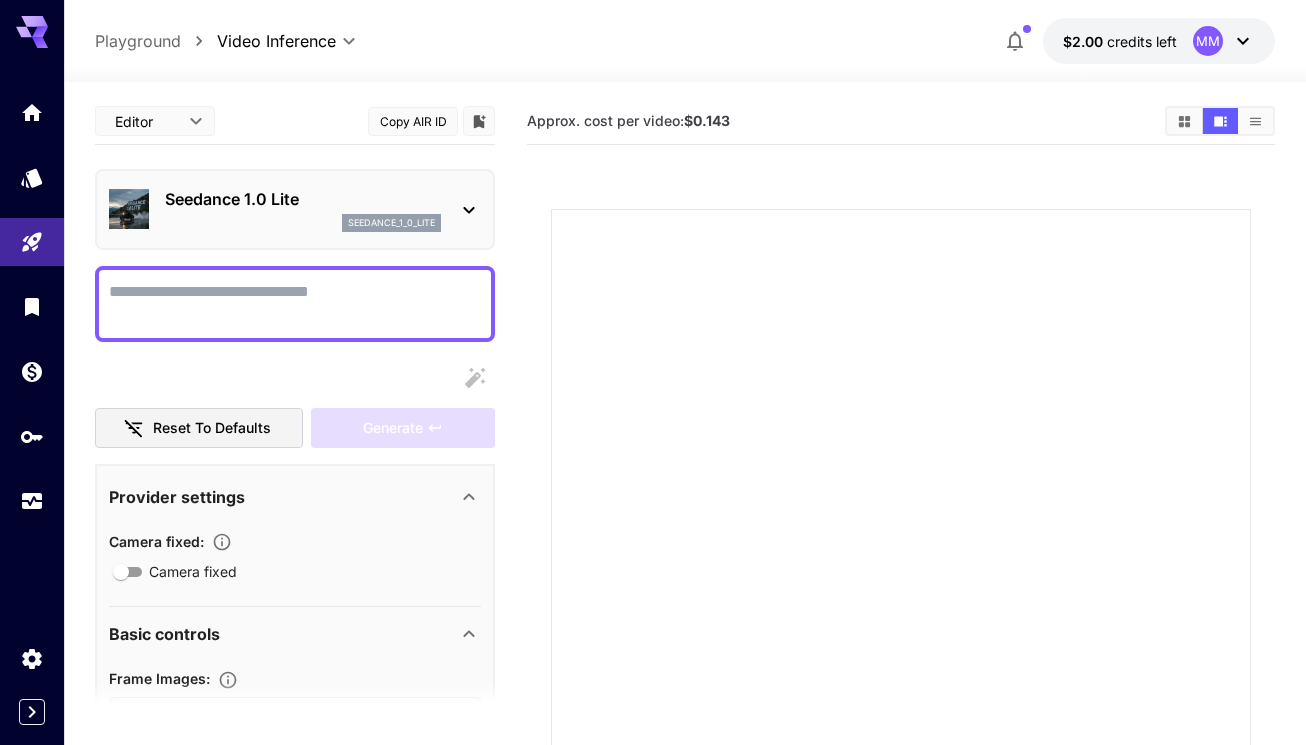 click on "Camera fixed" at bounding box center [295, 304] 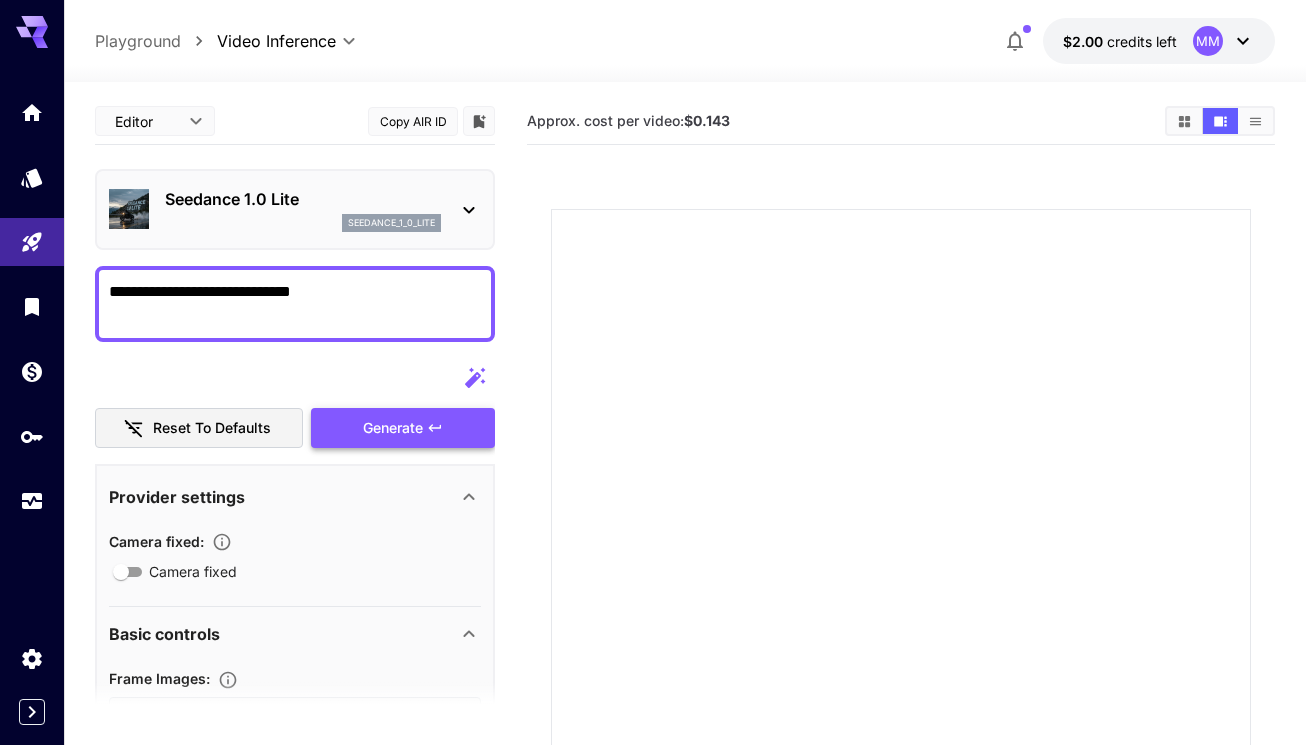 type on "**********" 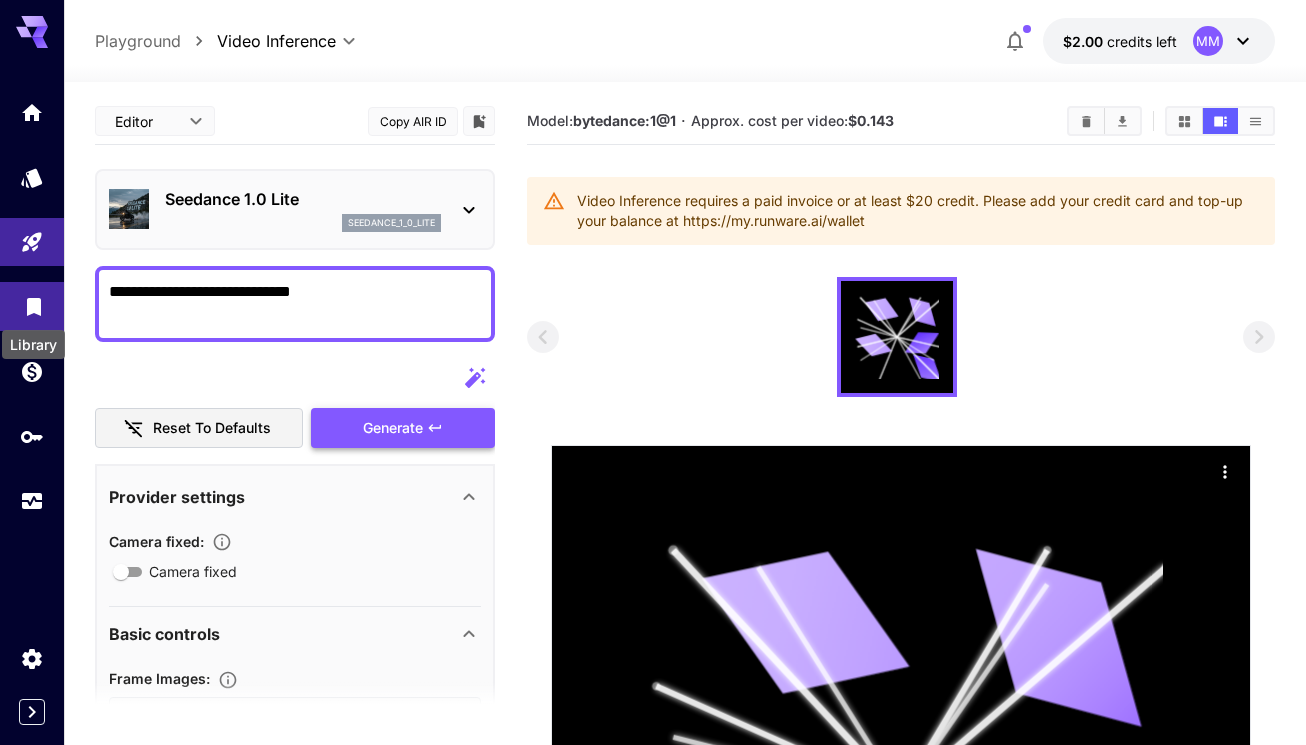 click 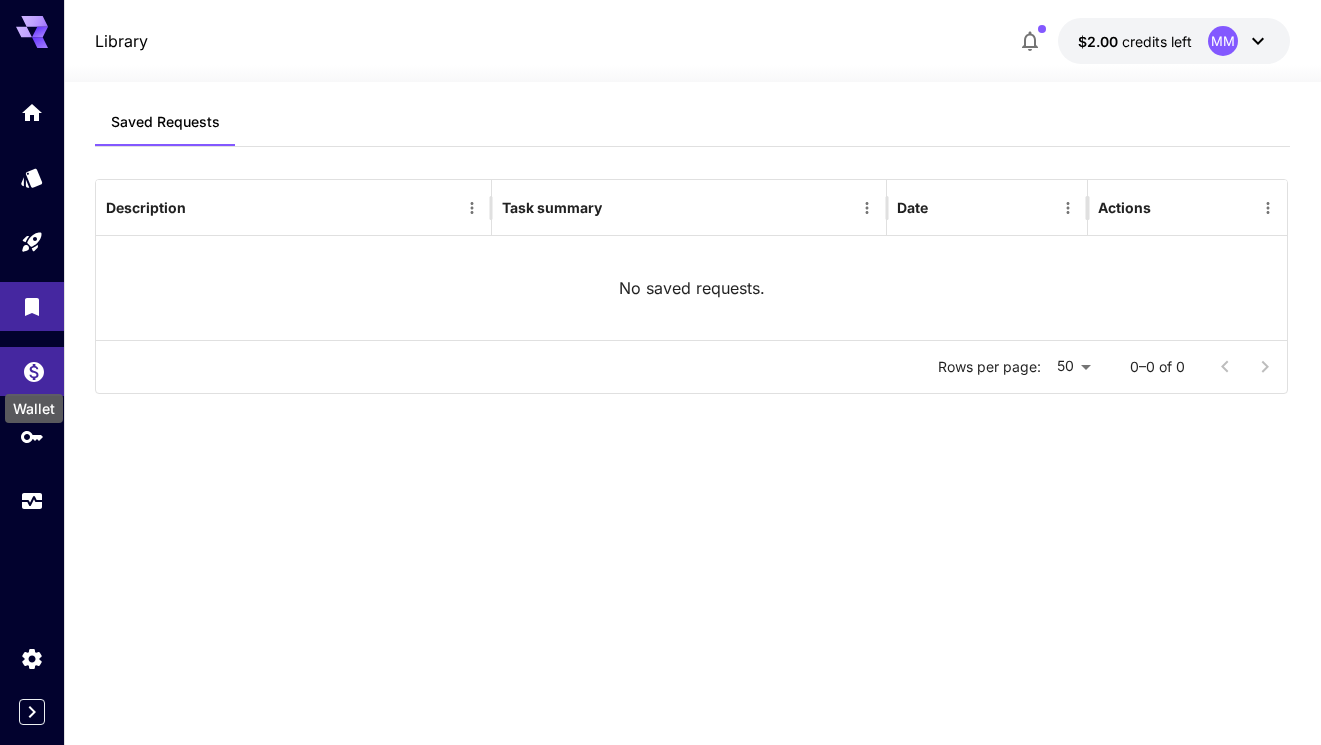 click 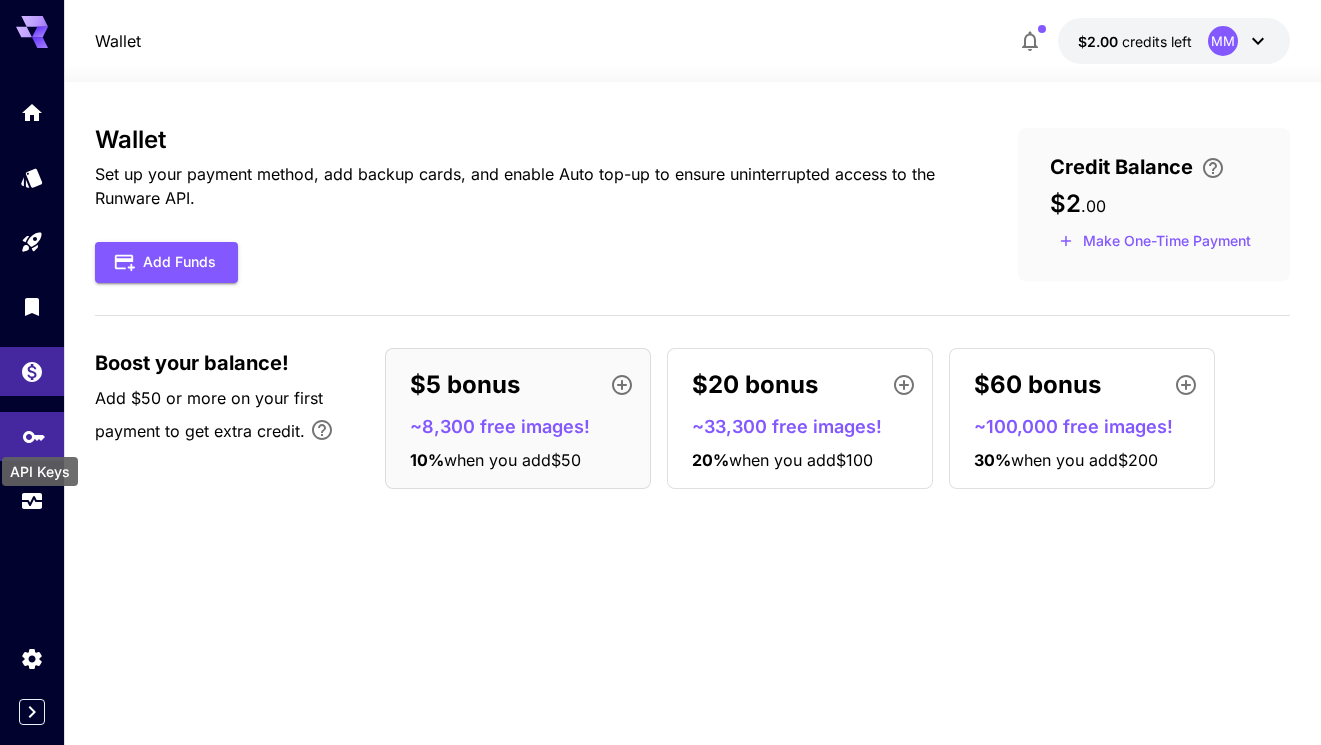 click 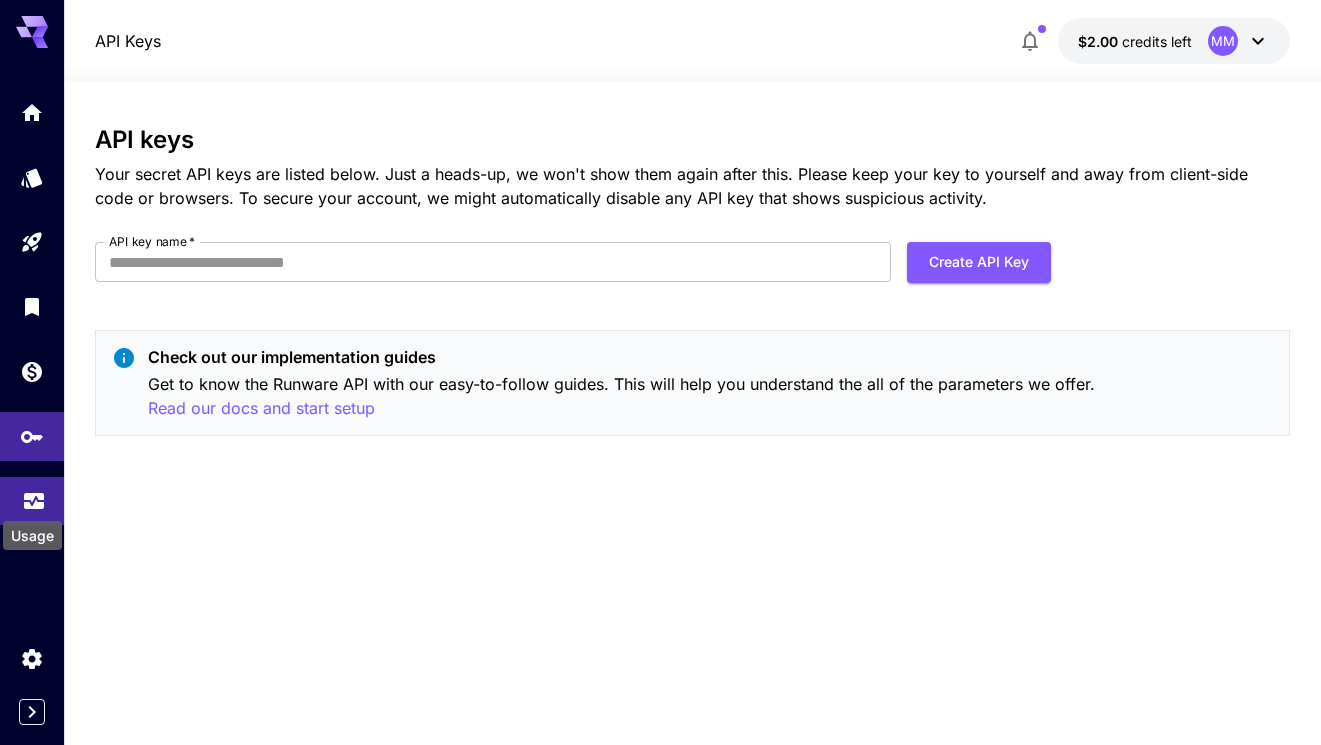 click 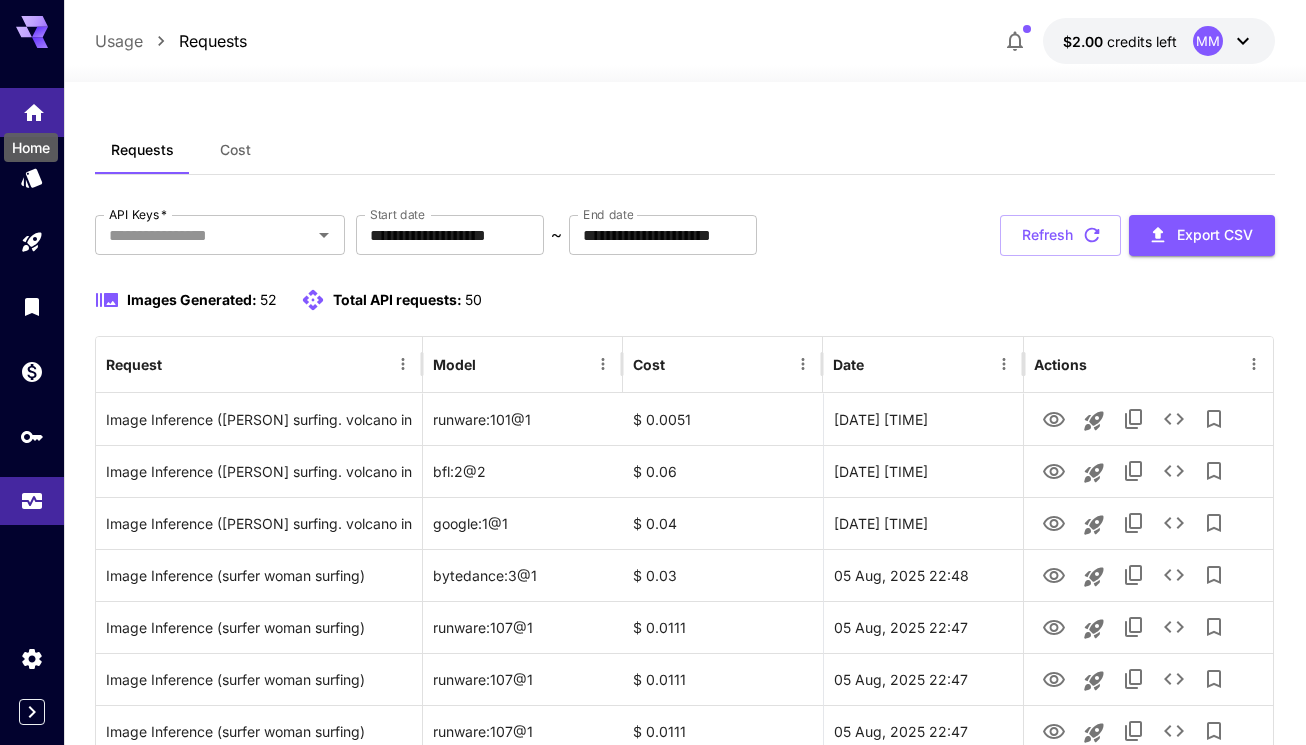 click 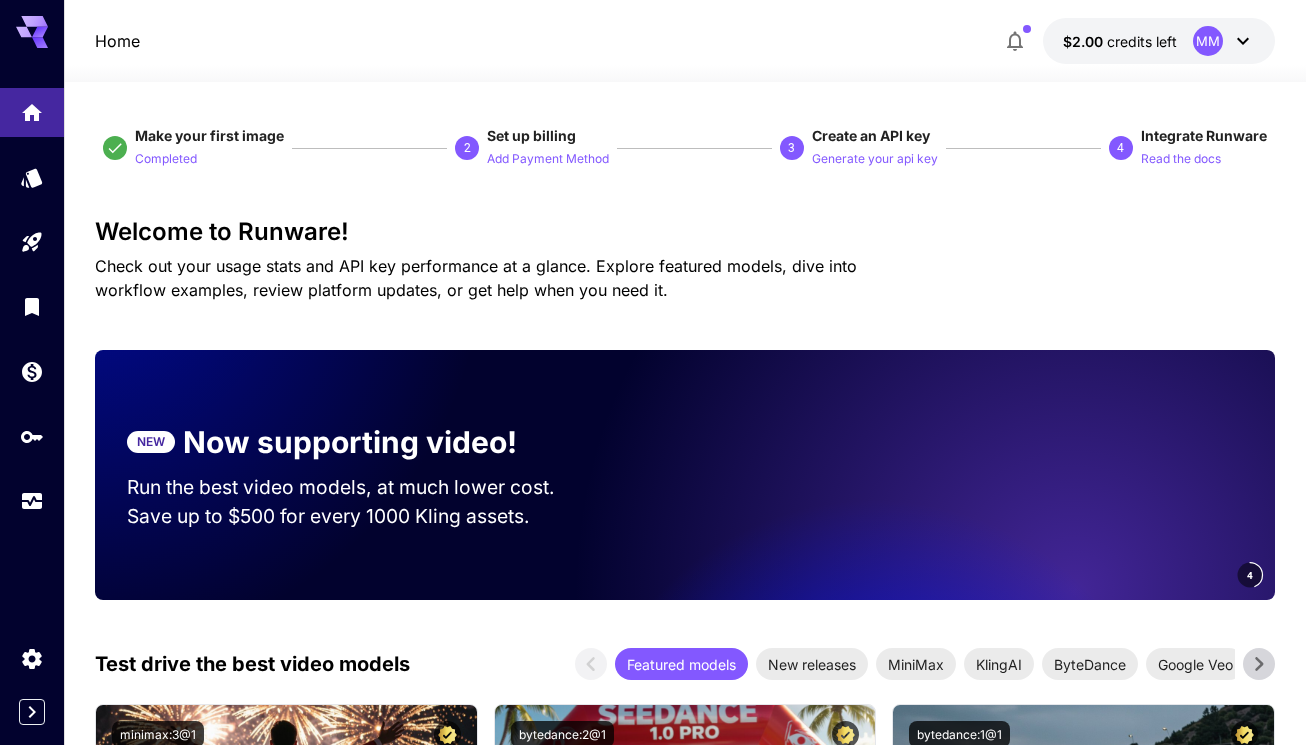 click on "$2.00    credits left  MM" at bounding box center (1159, 41) 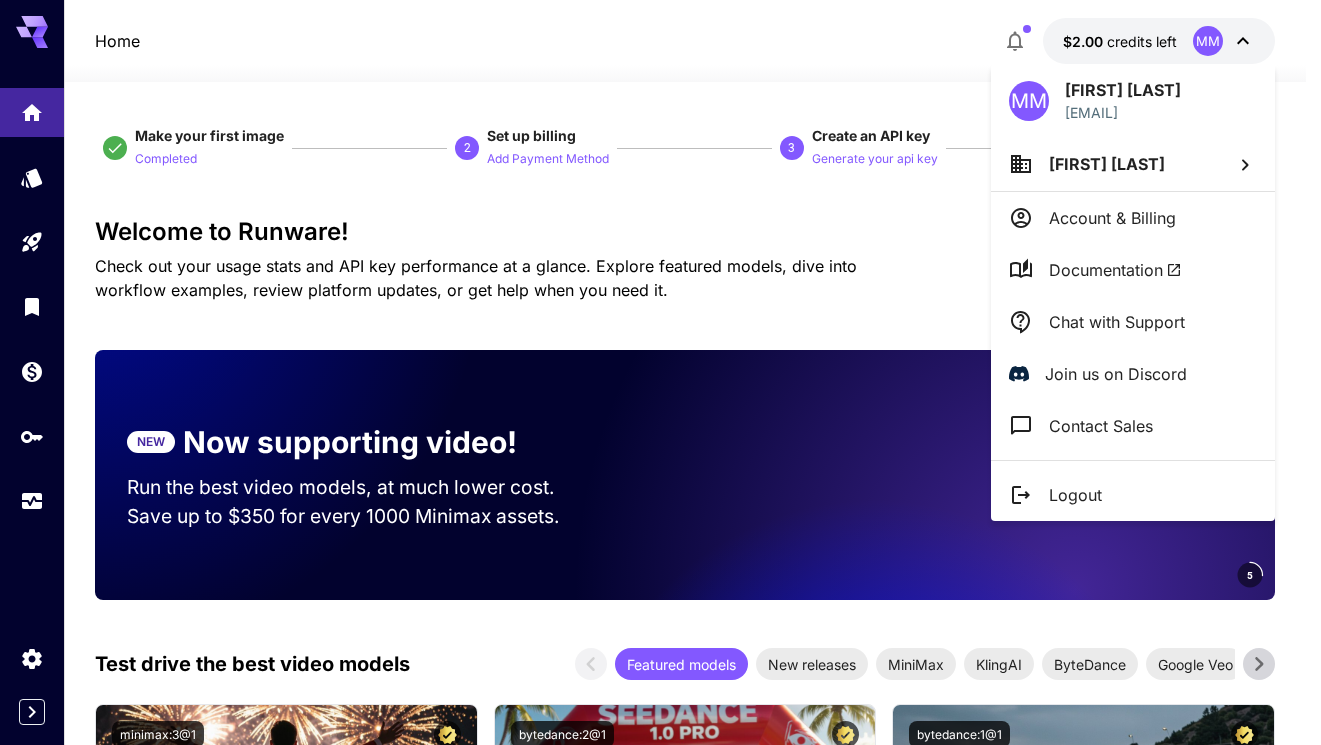 click at bounding box center [660, 372] 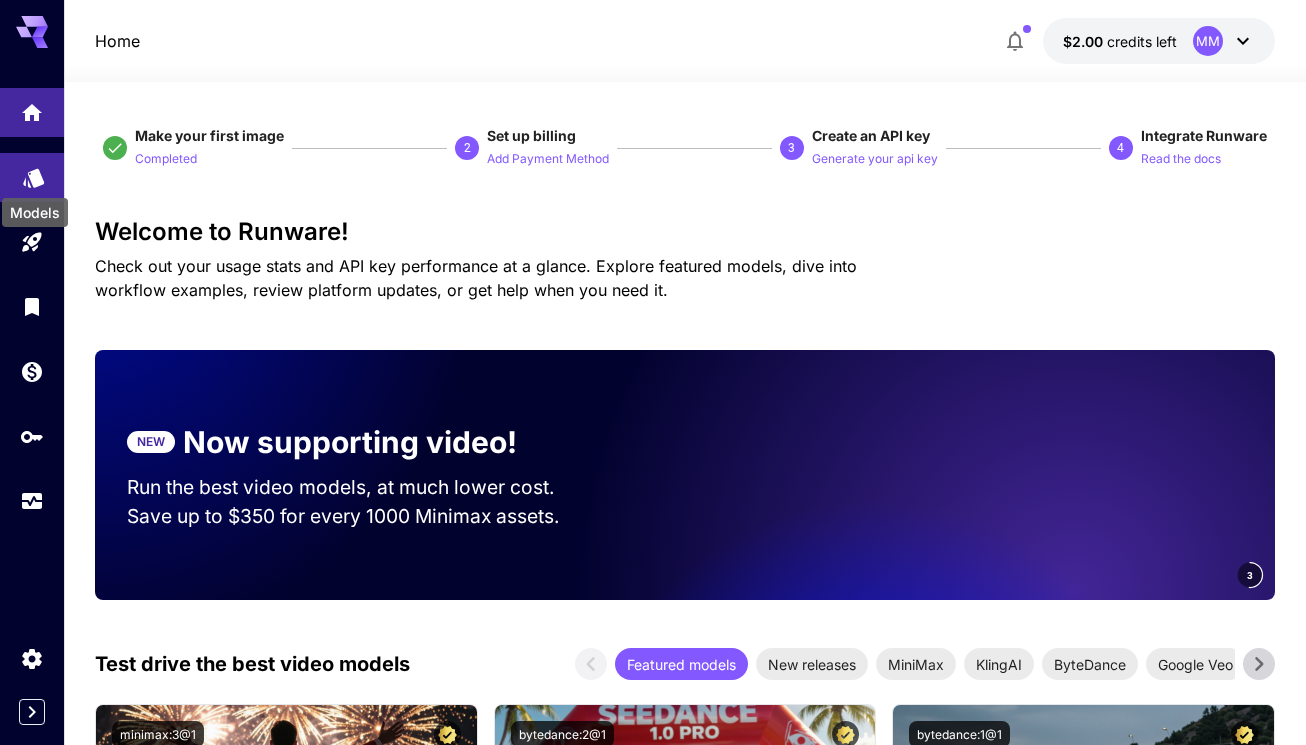 click 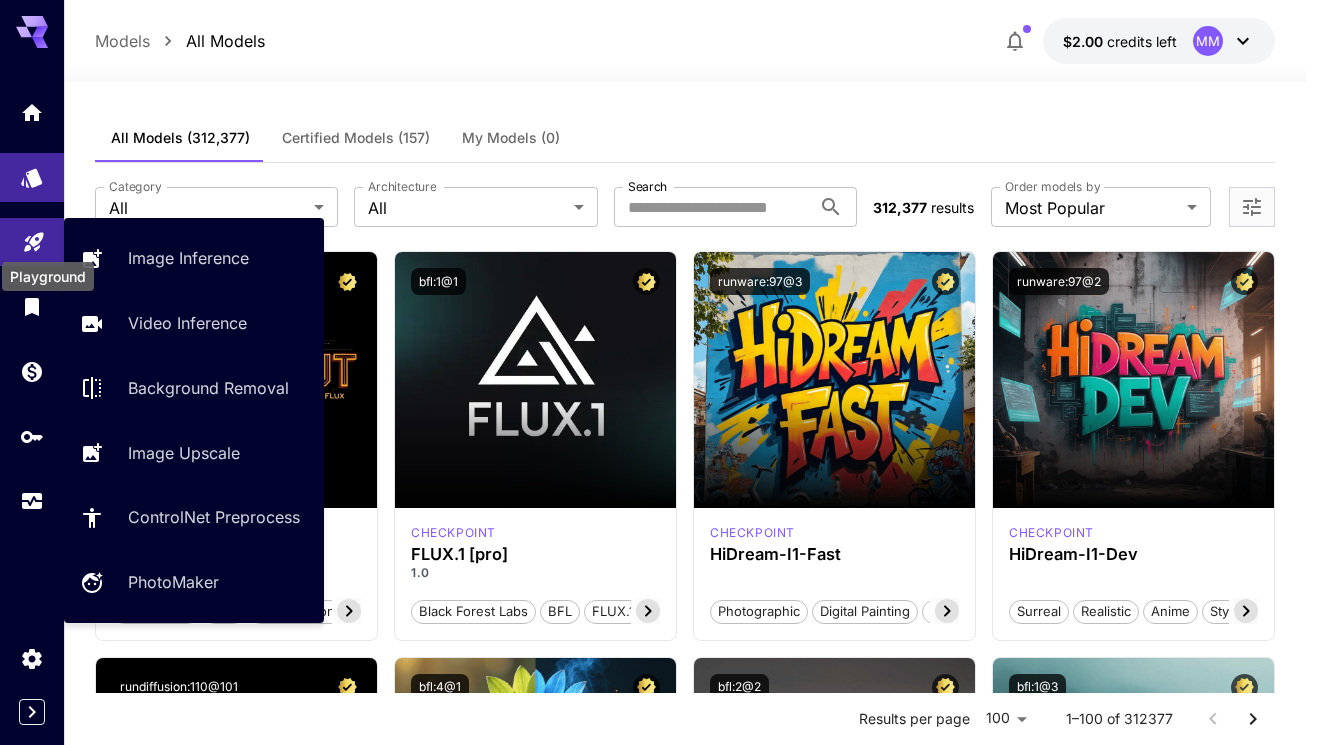 click on "**********" at bounding box center [660, 9553] 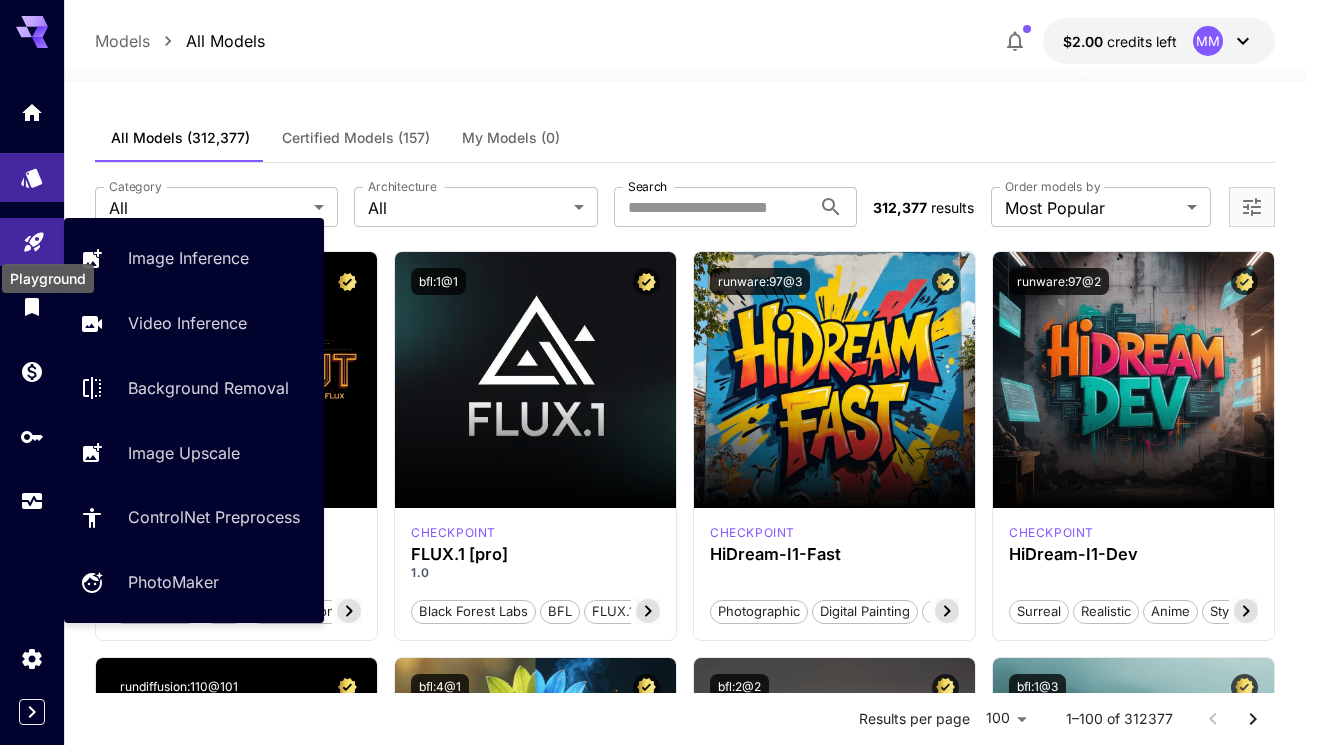 click 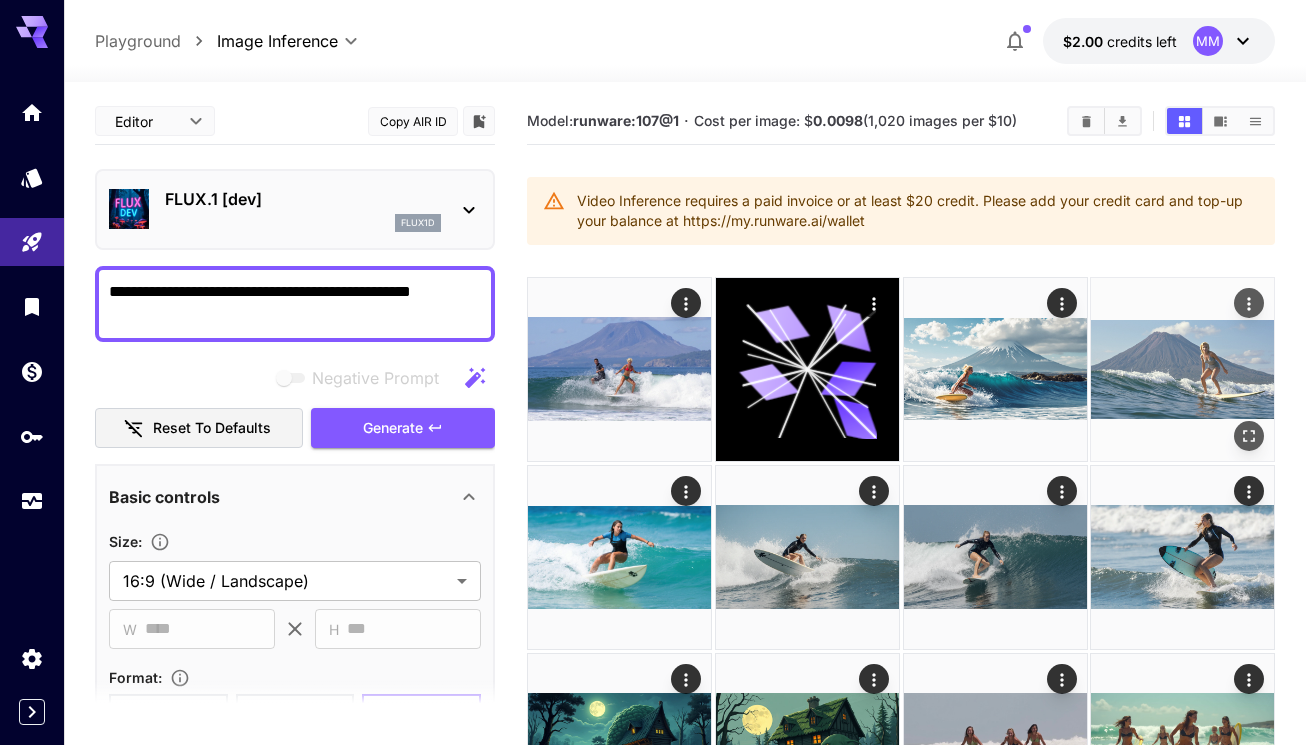 click at bounding box center (1182, 369) 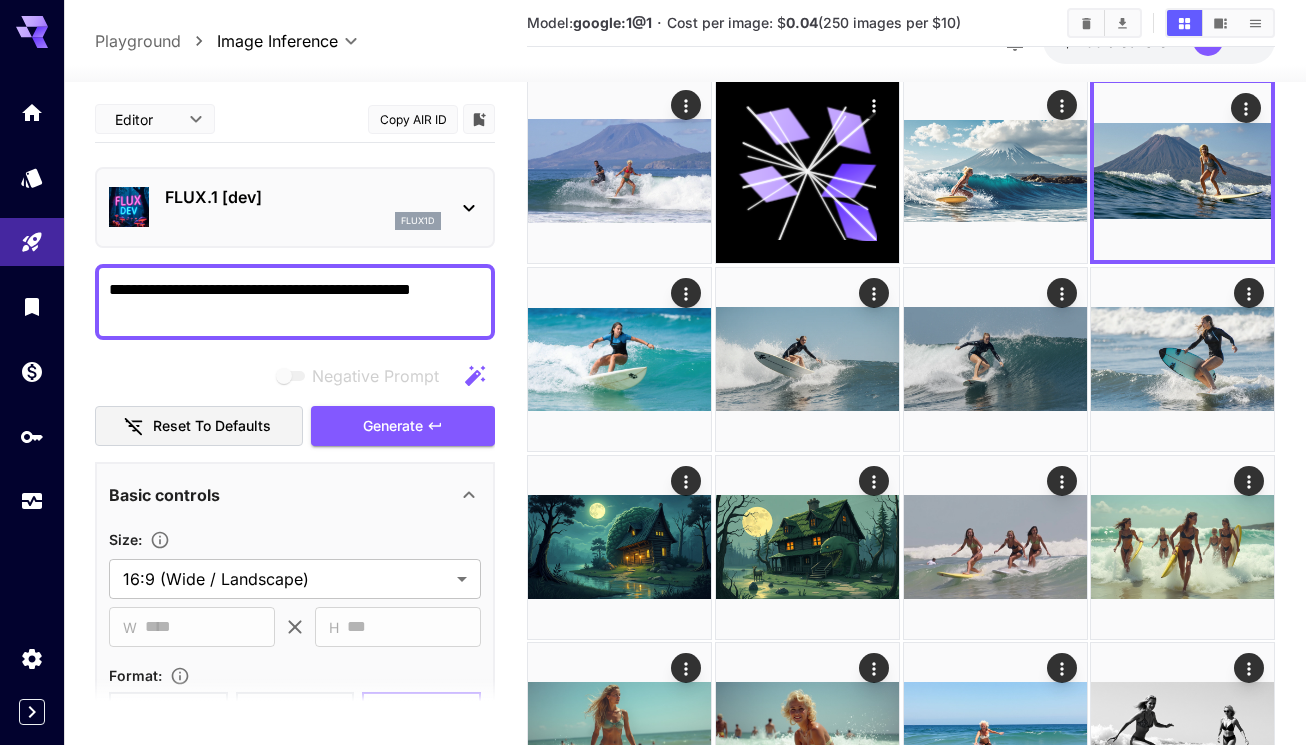 scroll, scrollTop: 500, scrollLeft: 0, axis: vertical 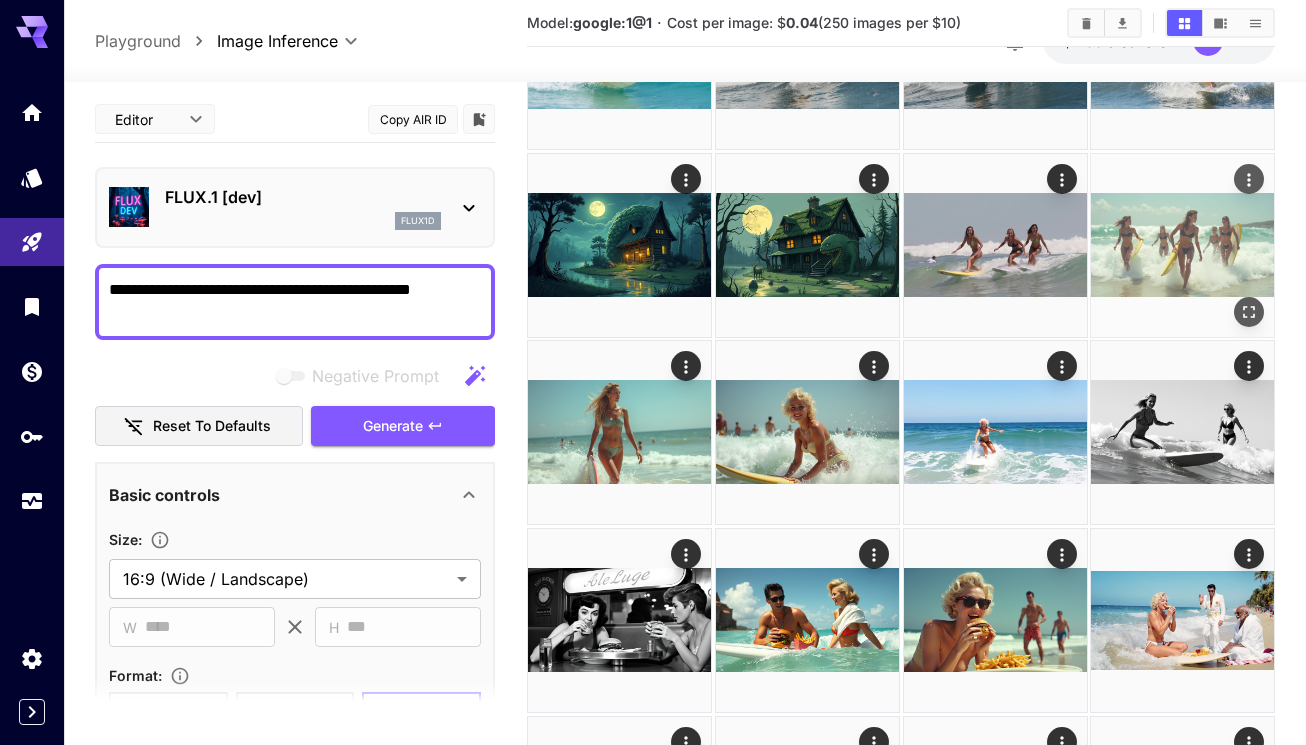 click at bounding box center [1182, 245] 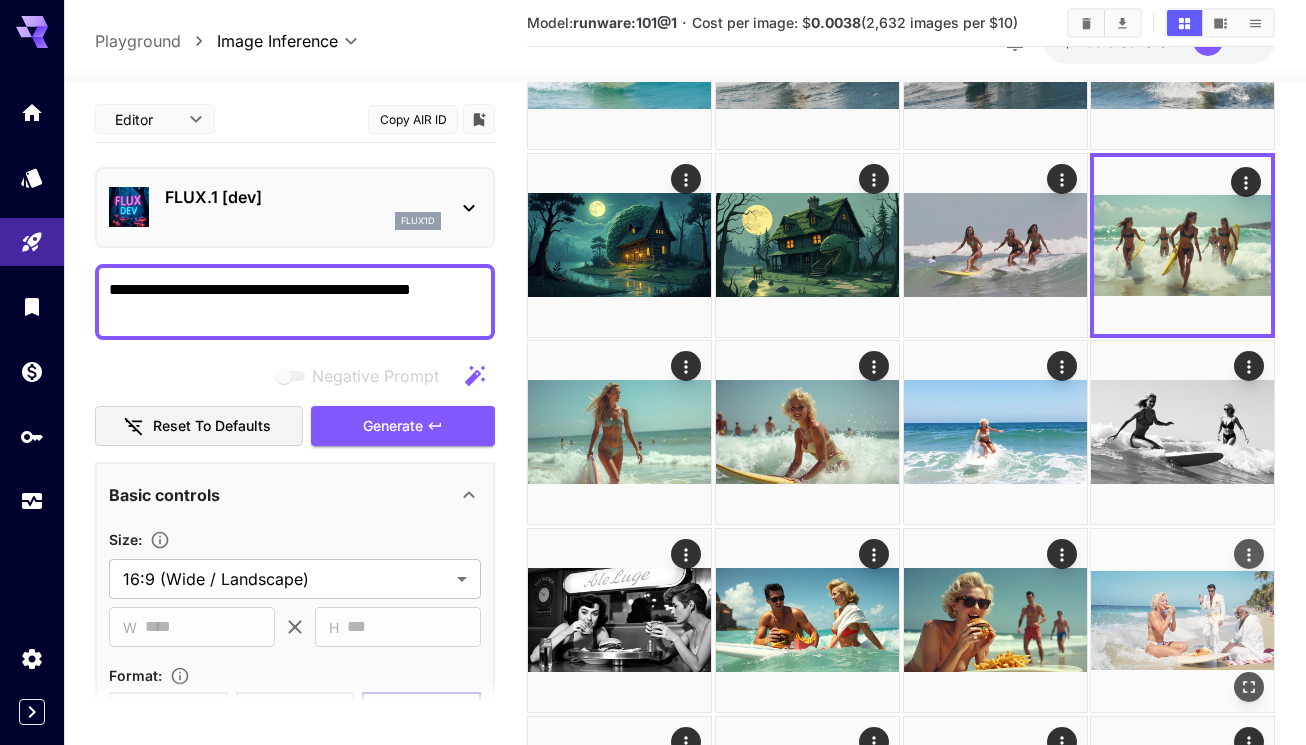 click at bounding box center [1182, 620] 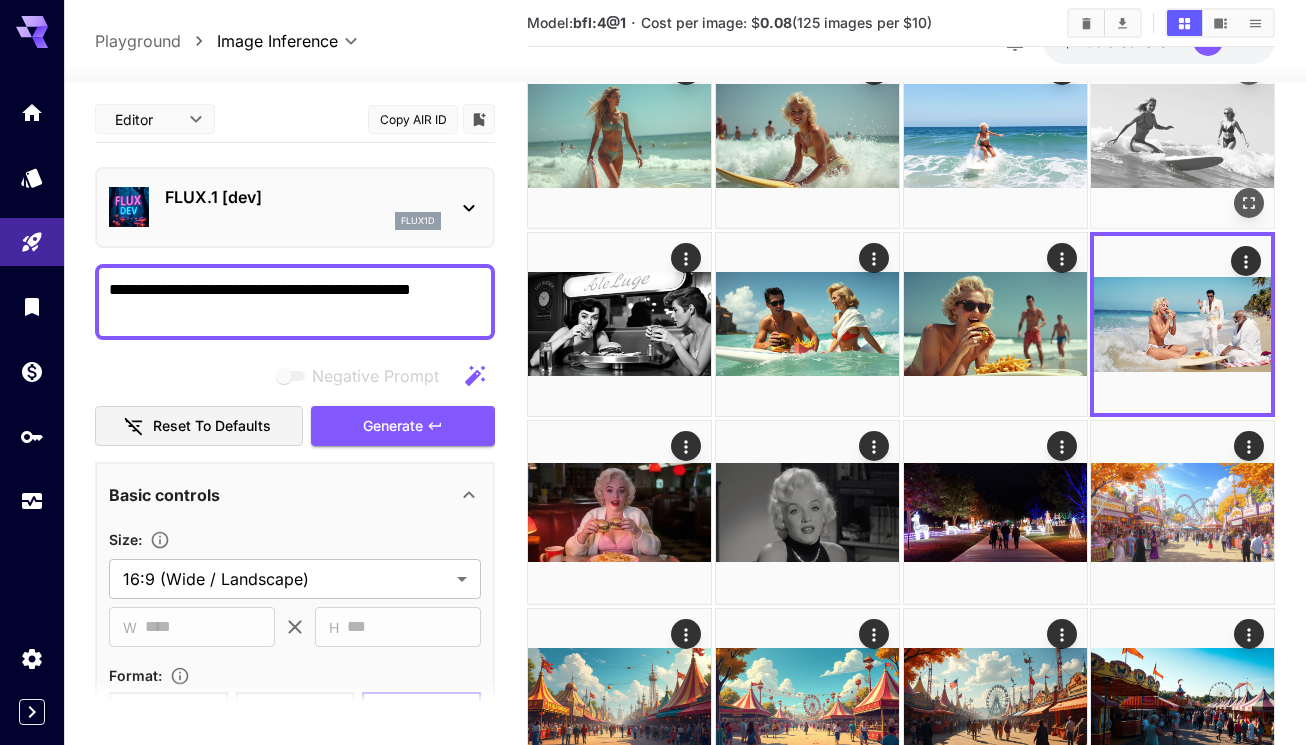 scroll, scrollTop: 900, scrollLeft: 0, axis: vertical 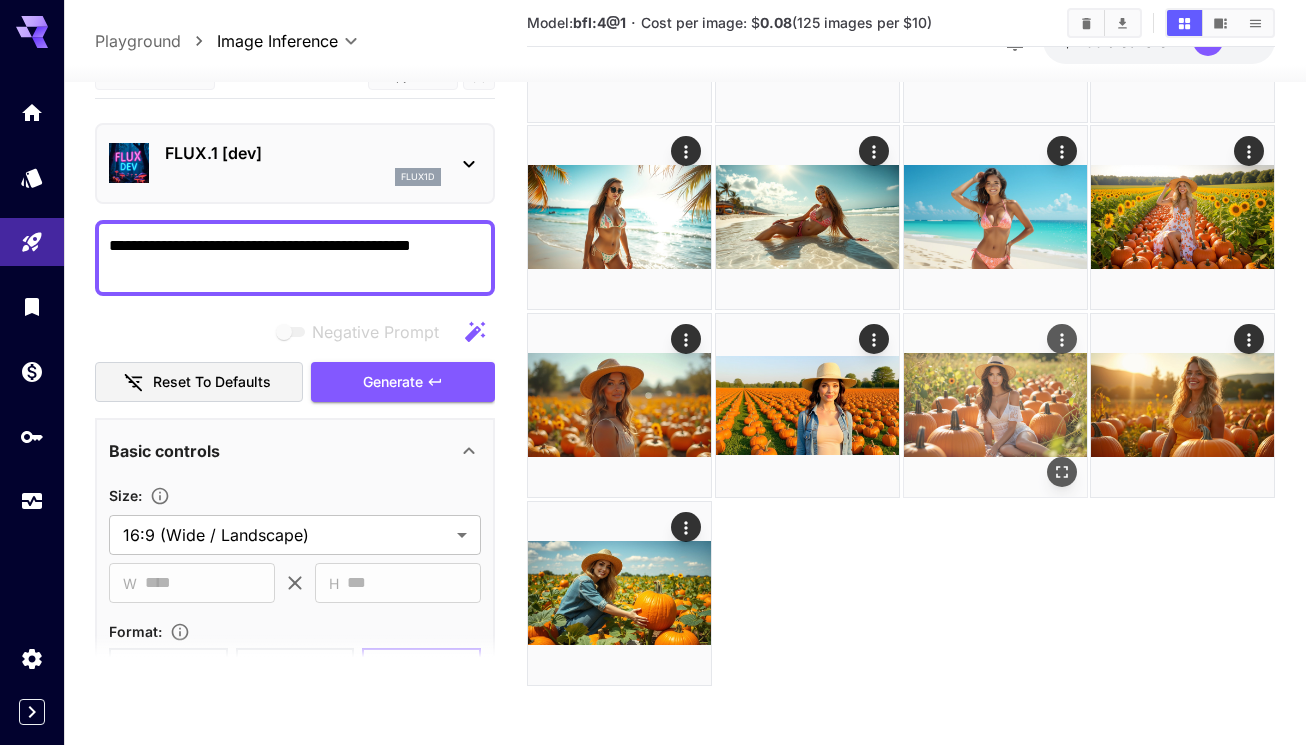 click at bounding box center [995, 405] 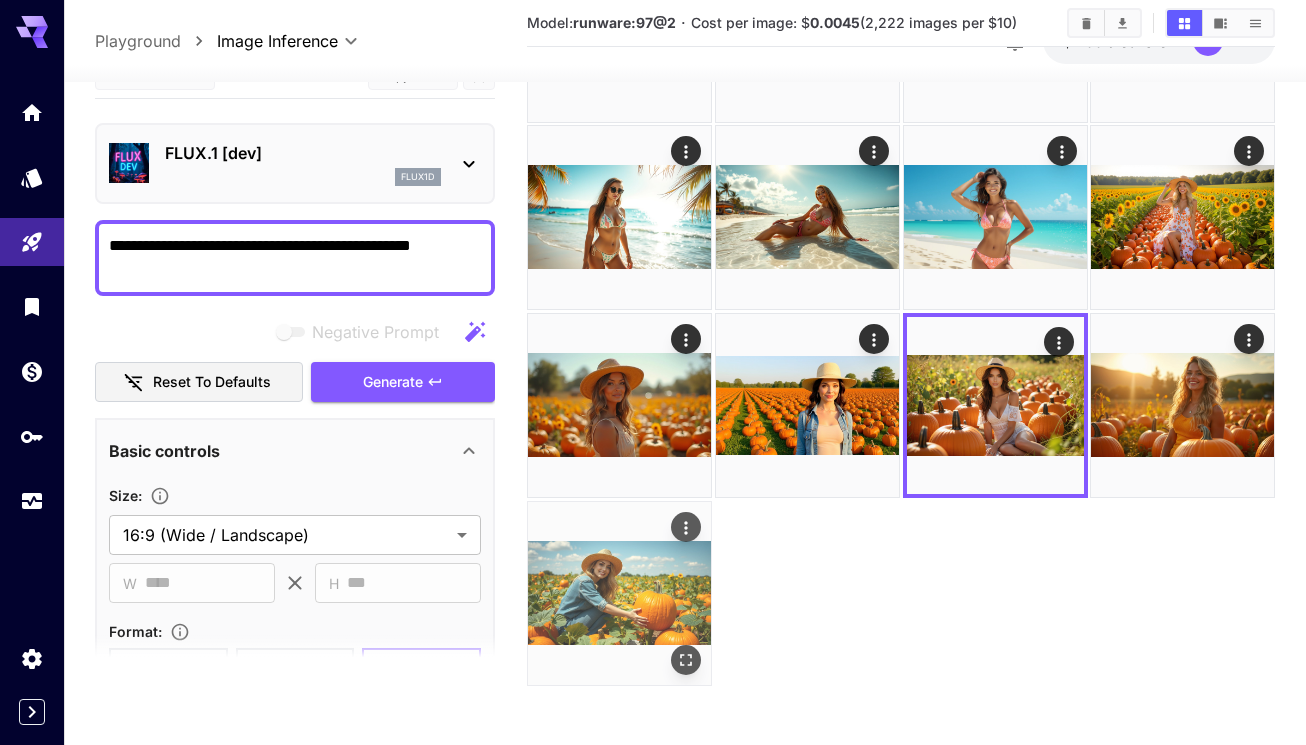 click at bounding box center (619, 593) 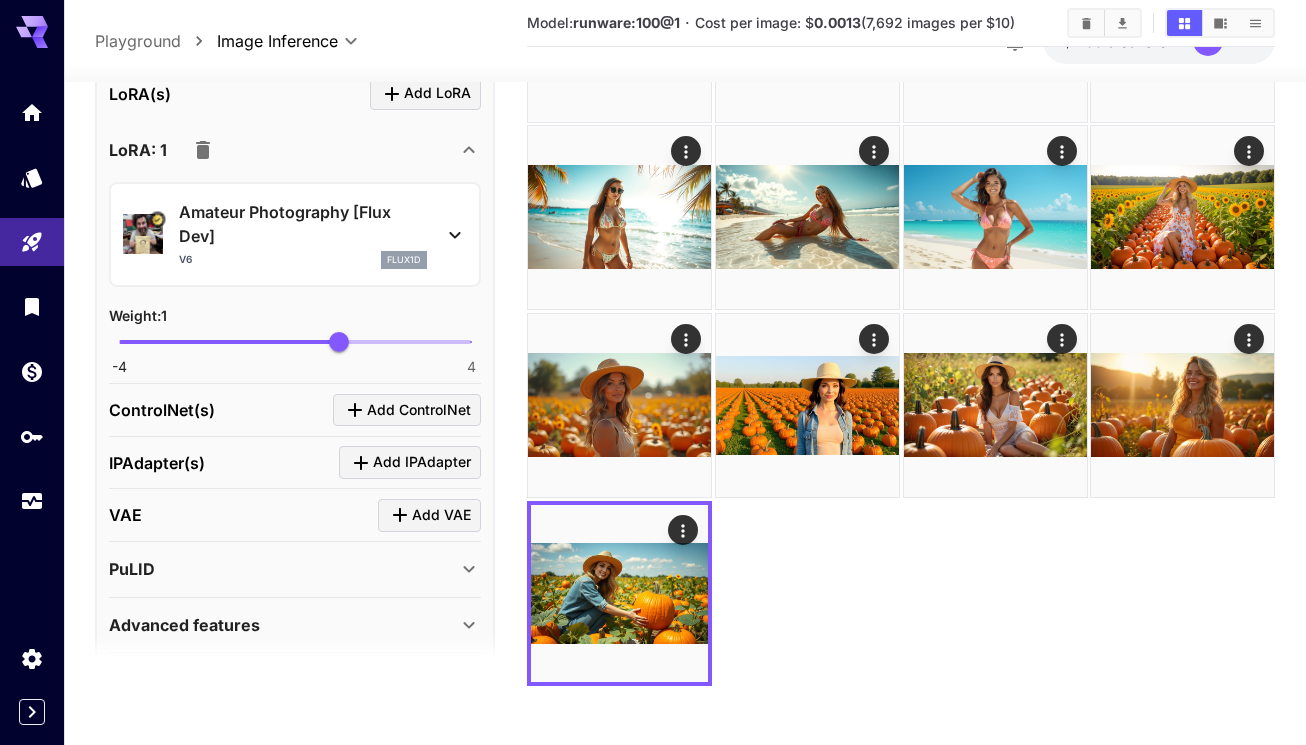 scroll, scrollTop: 852, scrollLeft: 0, axis: vertical 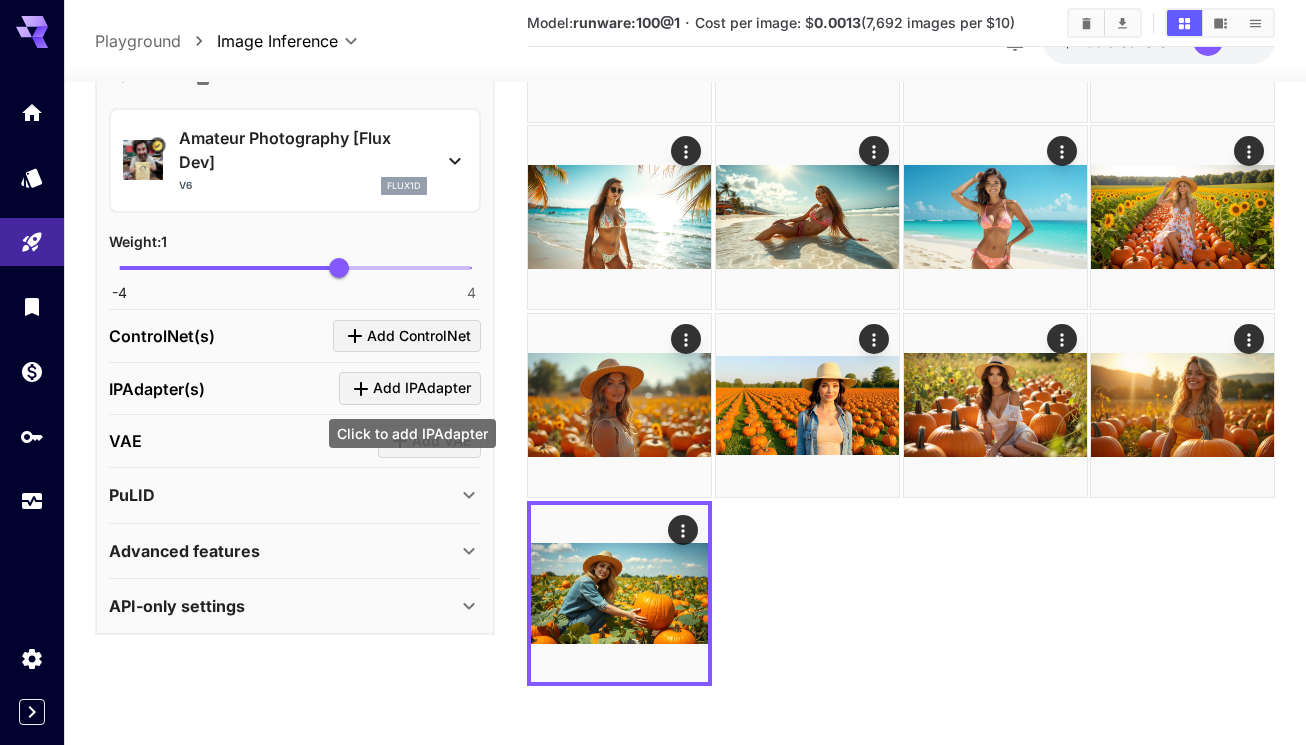 click on "Add IPAdapter" at bounding box center [422, 389] 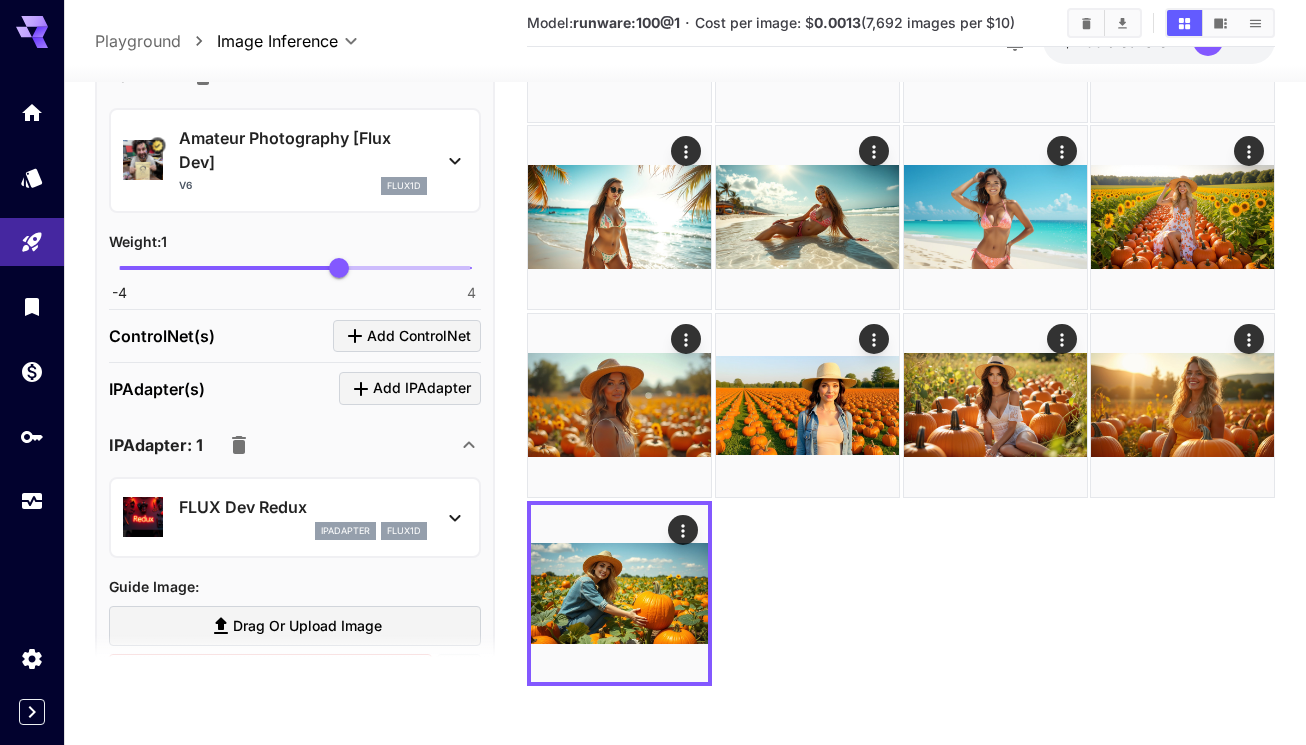 click on "FLUX Dev Redux ipAdapter flux1d" at bounding box center (295, 517) 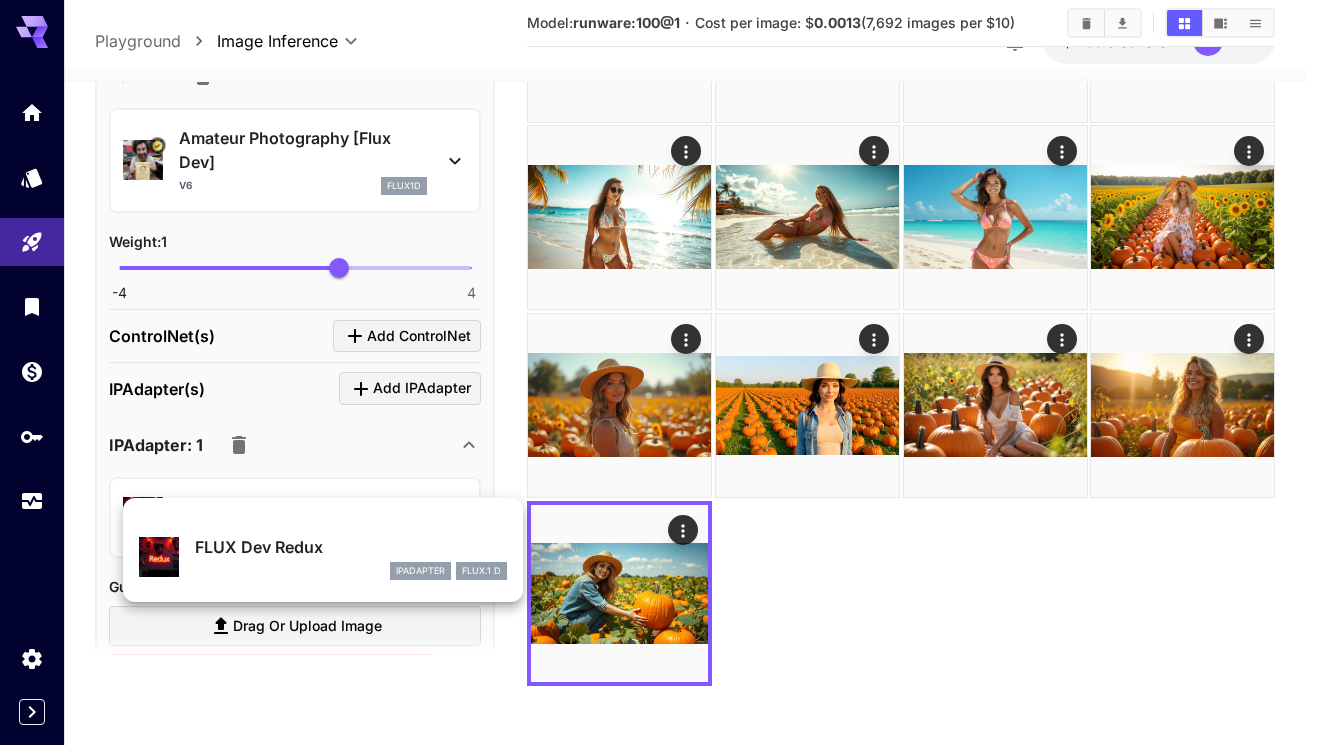 click at bounding box center [660, 372] 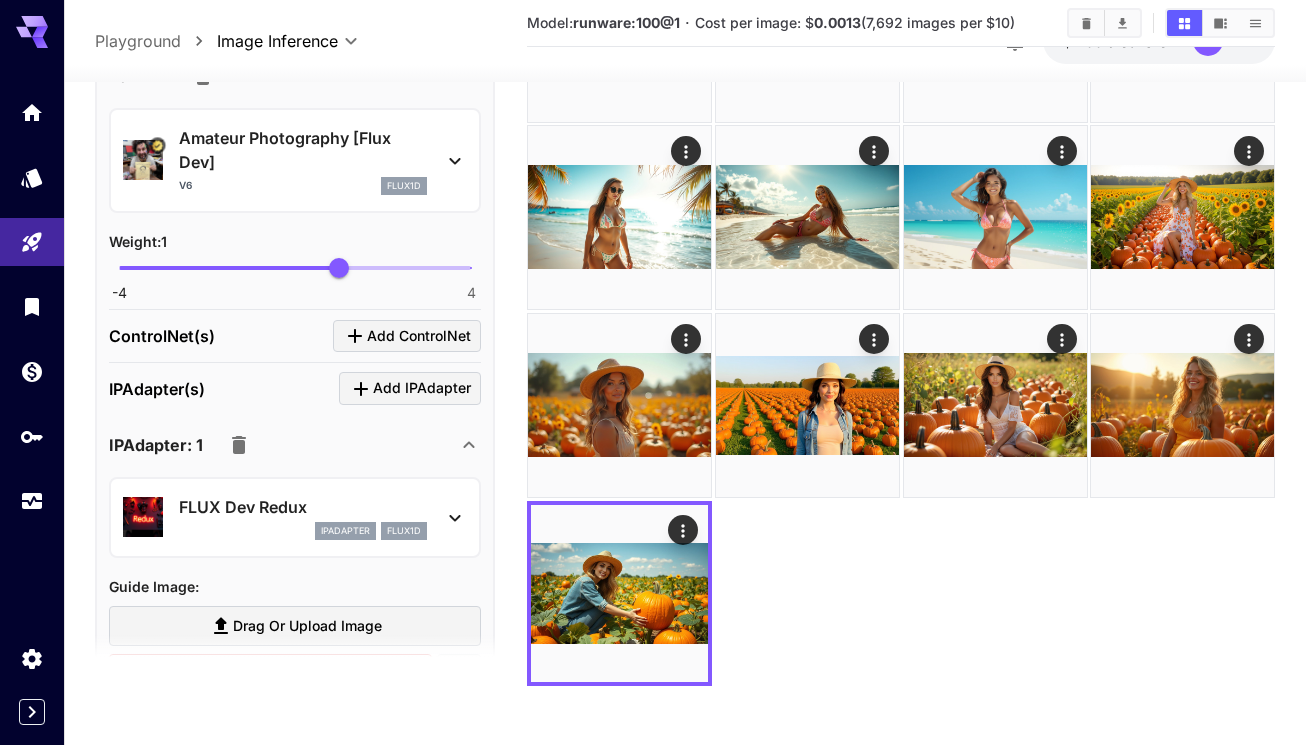 click 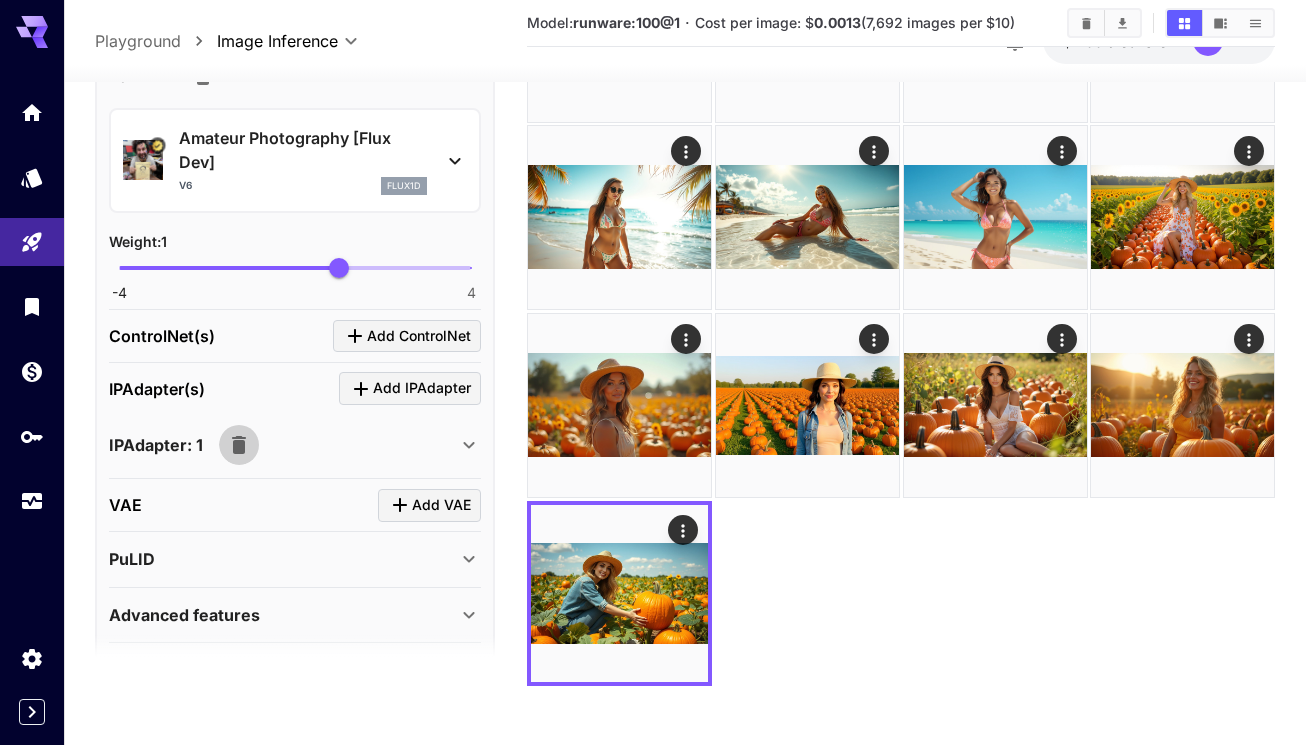 click 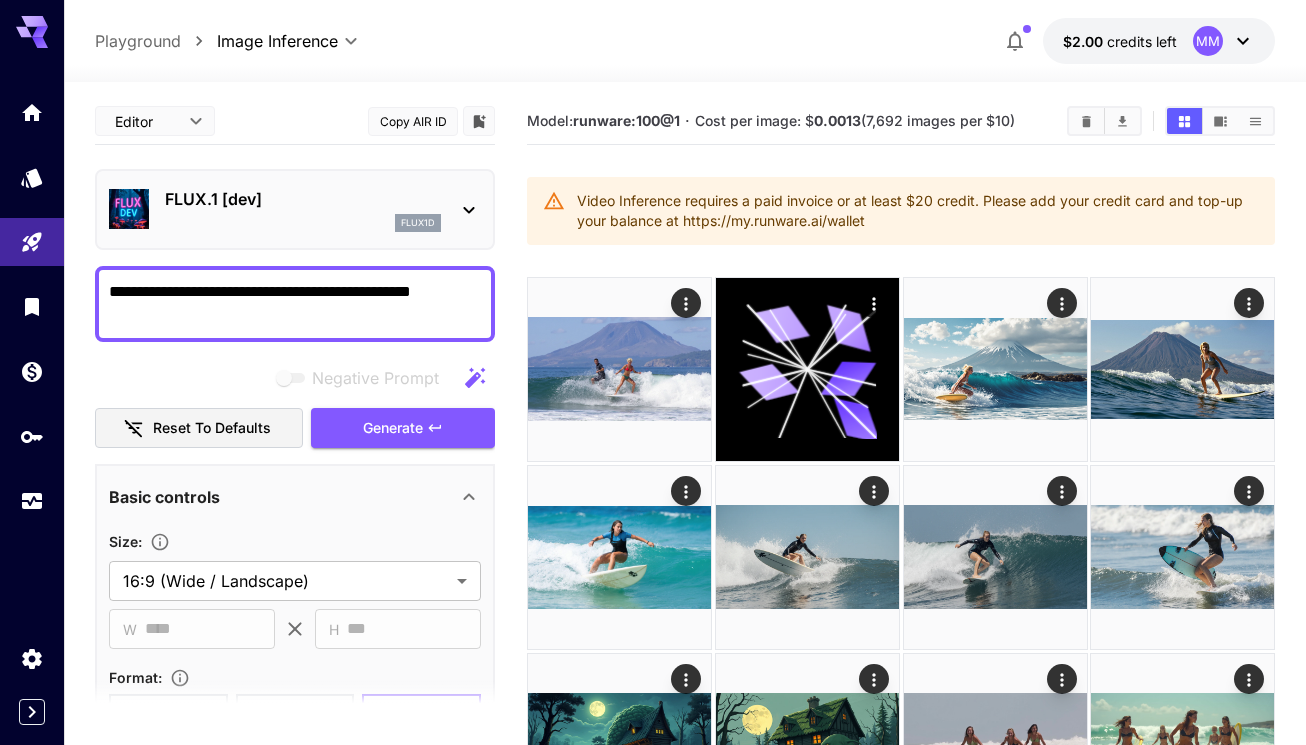 scroll, scrollTop: 1654, scrollLeft: 0, axis: vertical 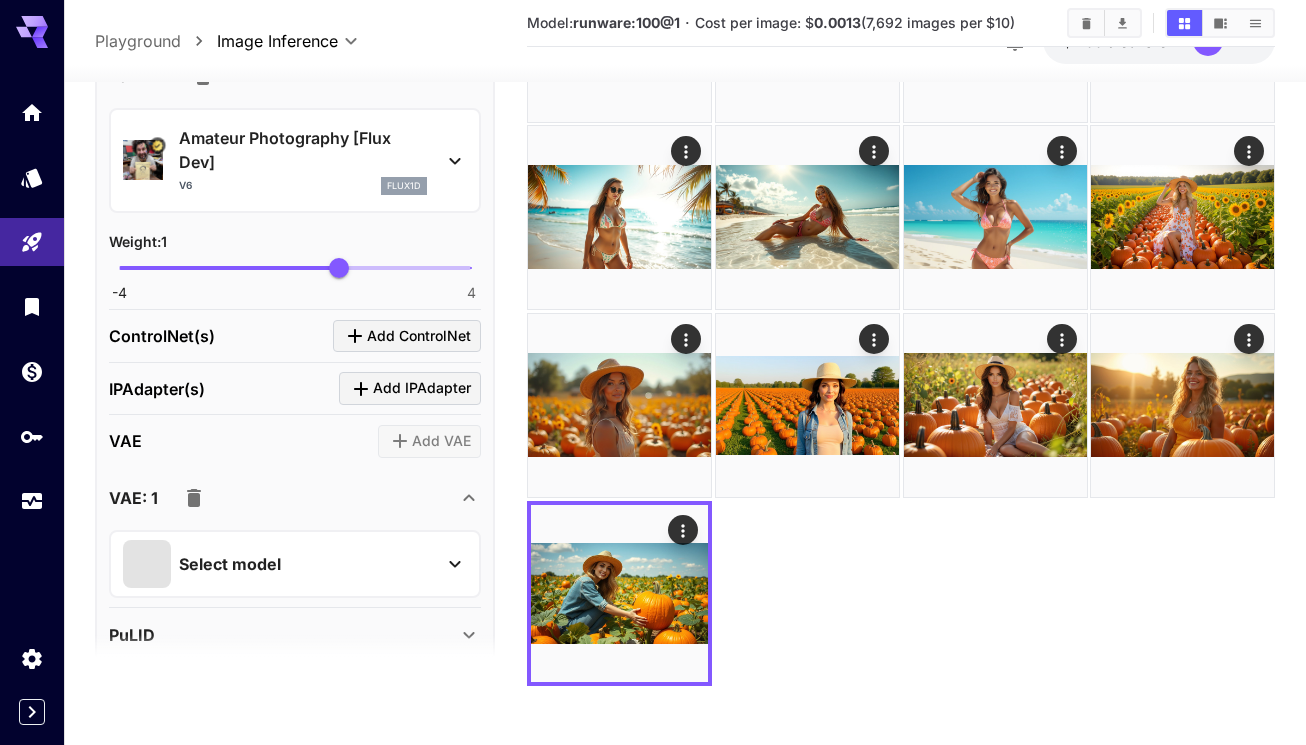 click on "Select model" at bounding box center [279, 564] 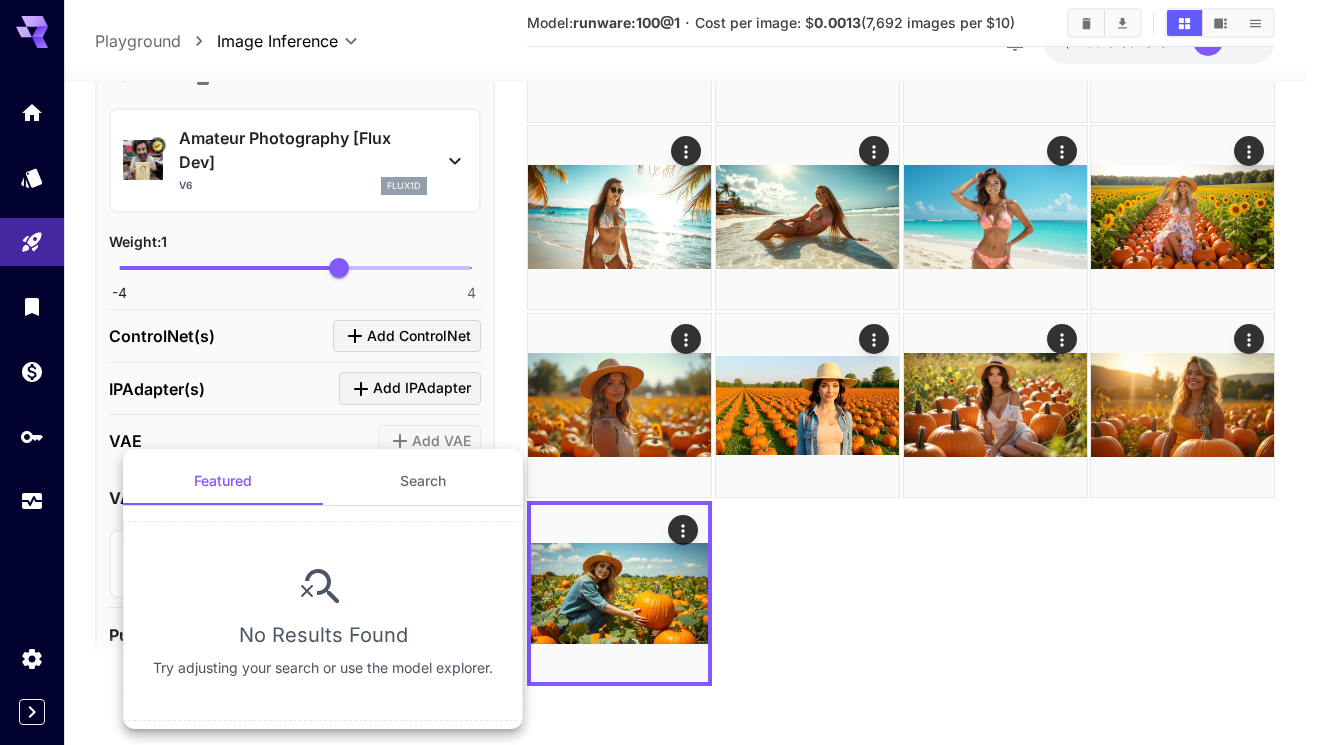 click at bounding box center (660, 372) 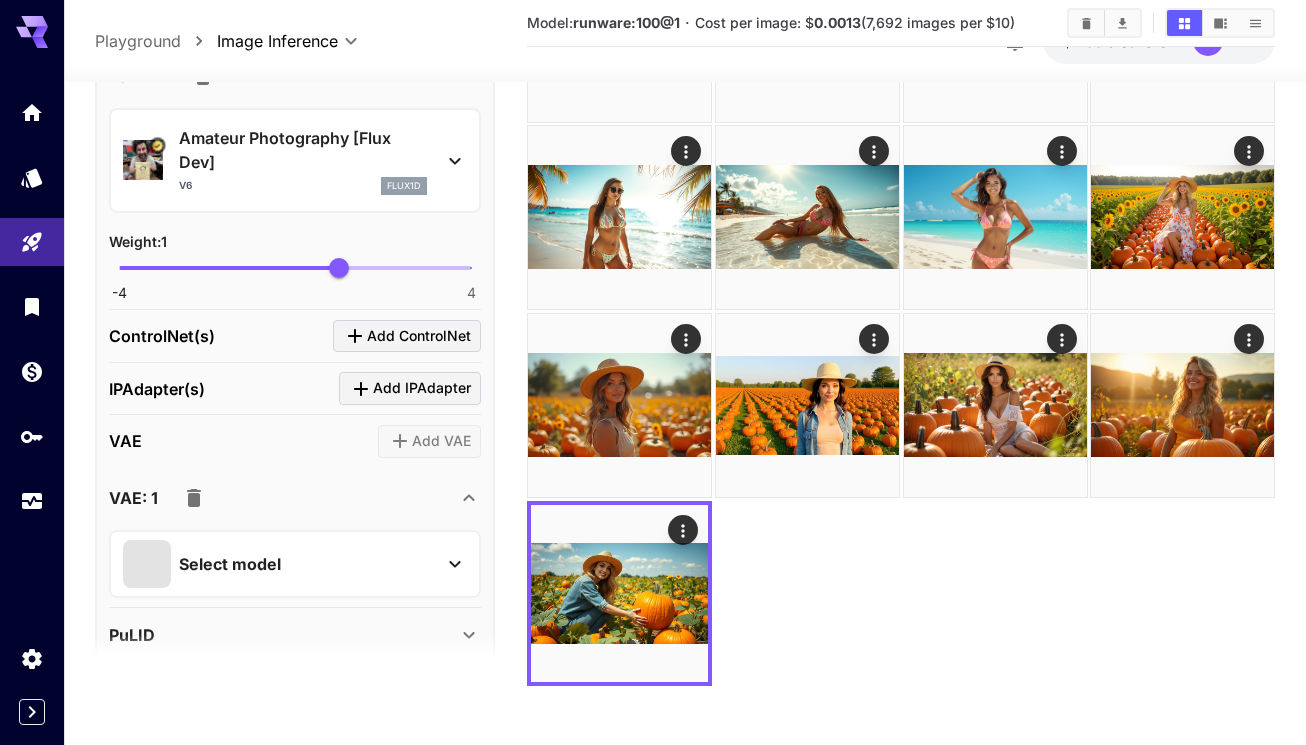 click 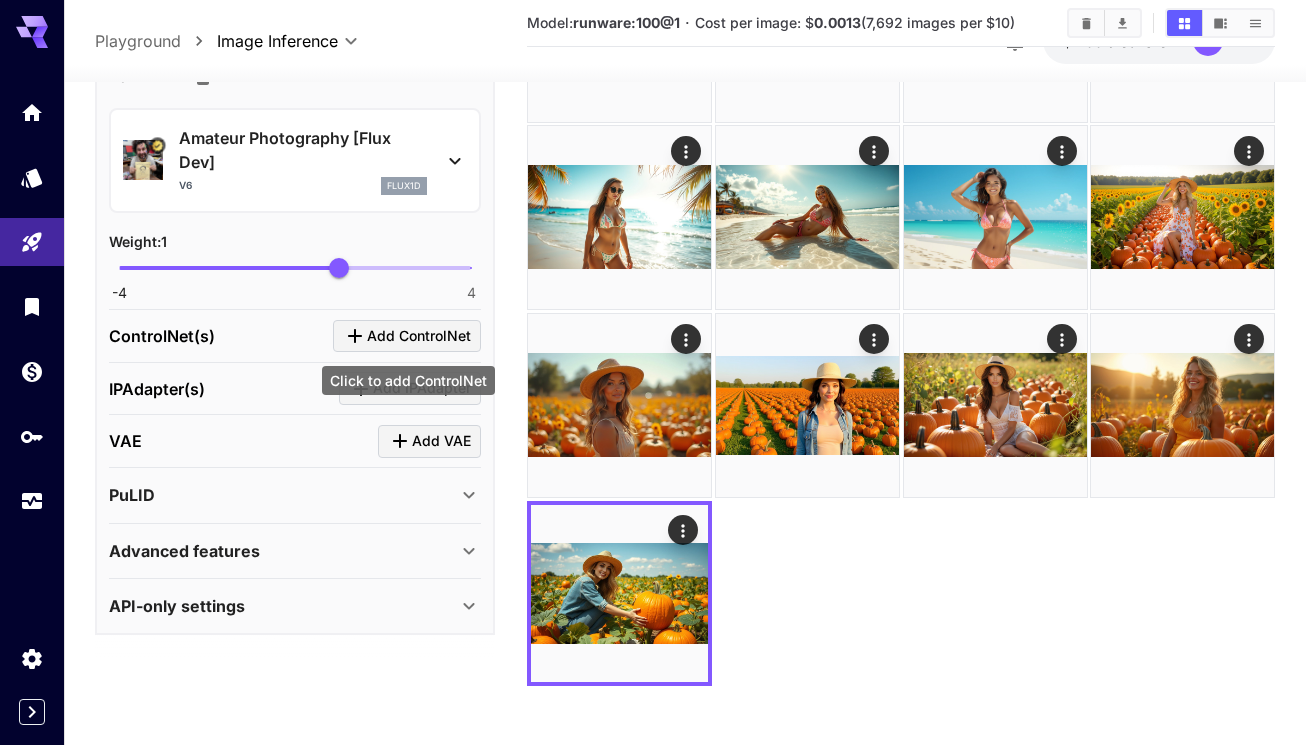 click on "Add ControlNet" at bounding box center (419, 336) 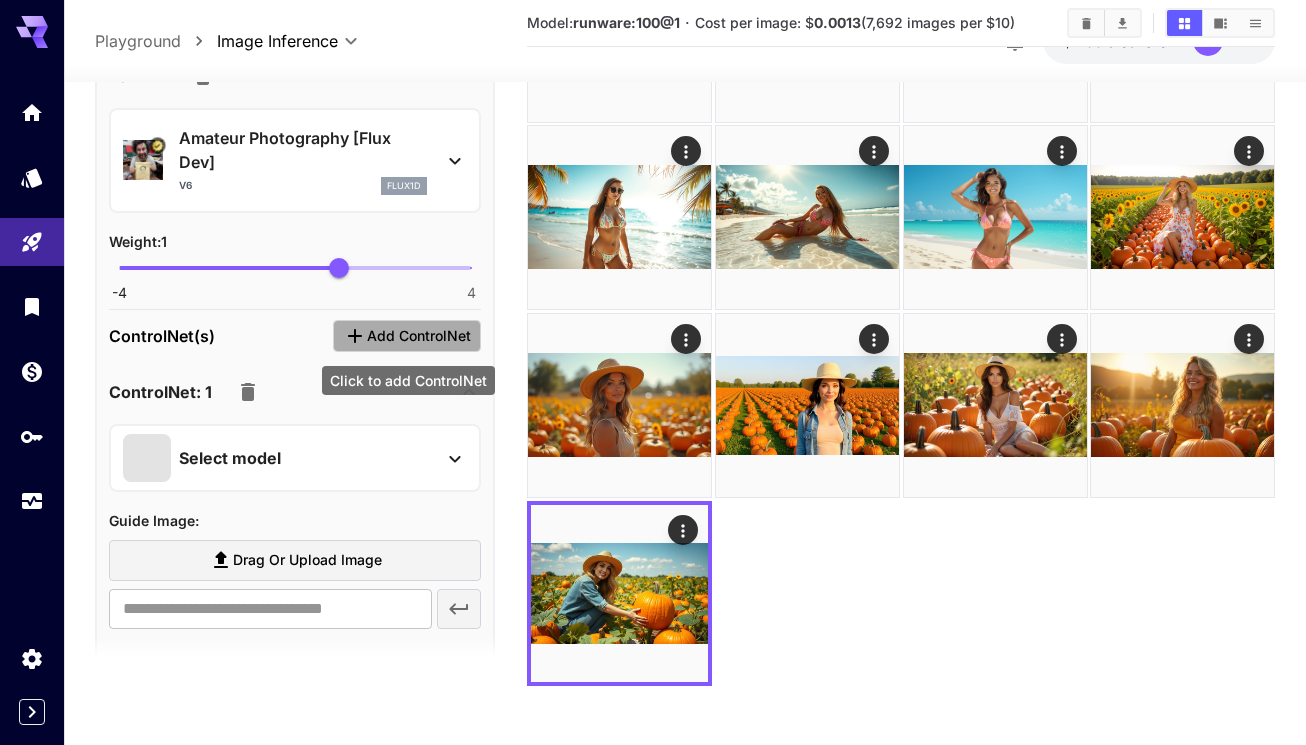 click on "Add ControlNet" at bounding box center (419, 336) 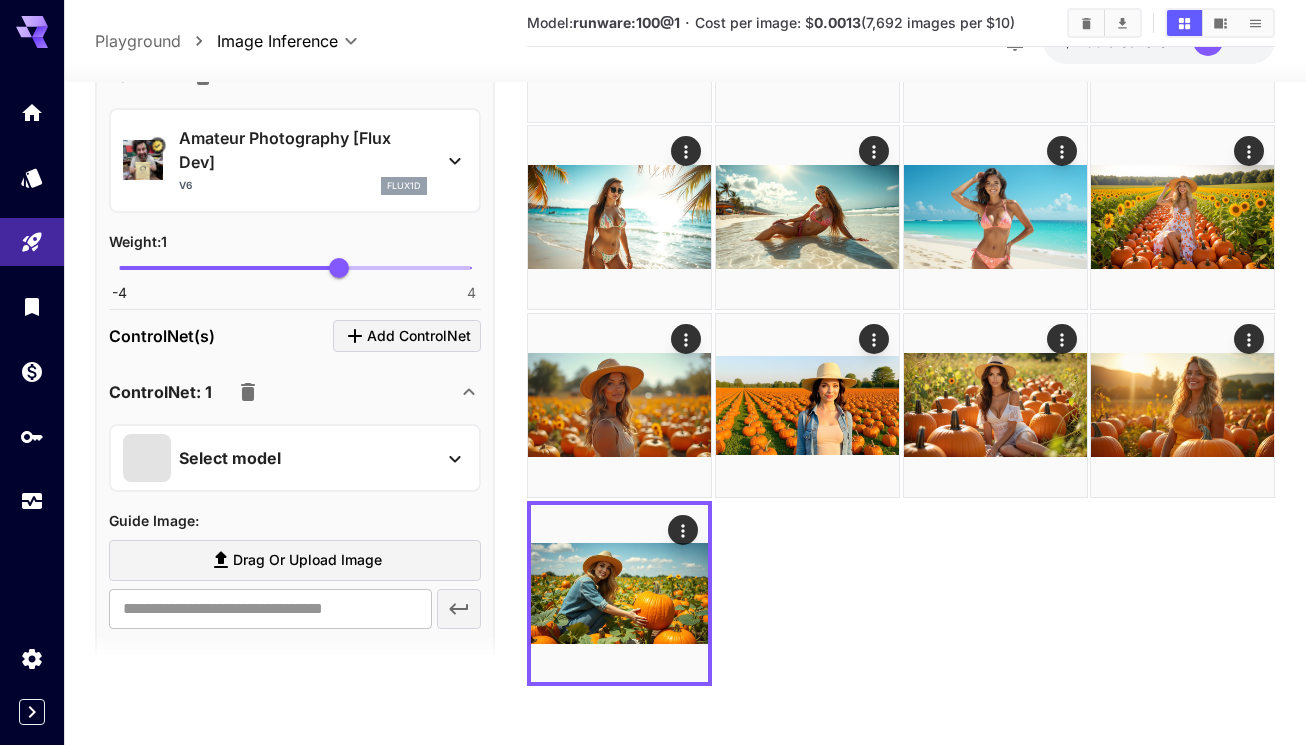 click 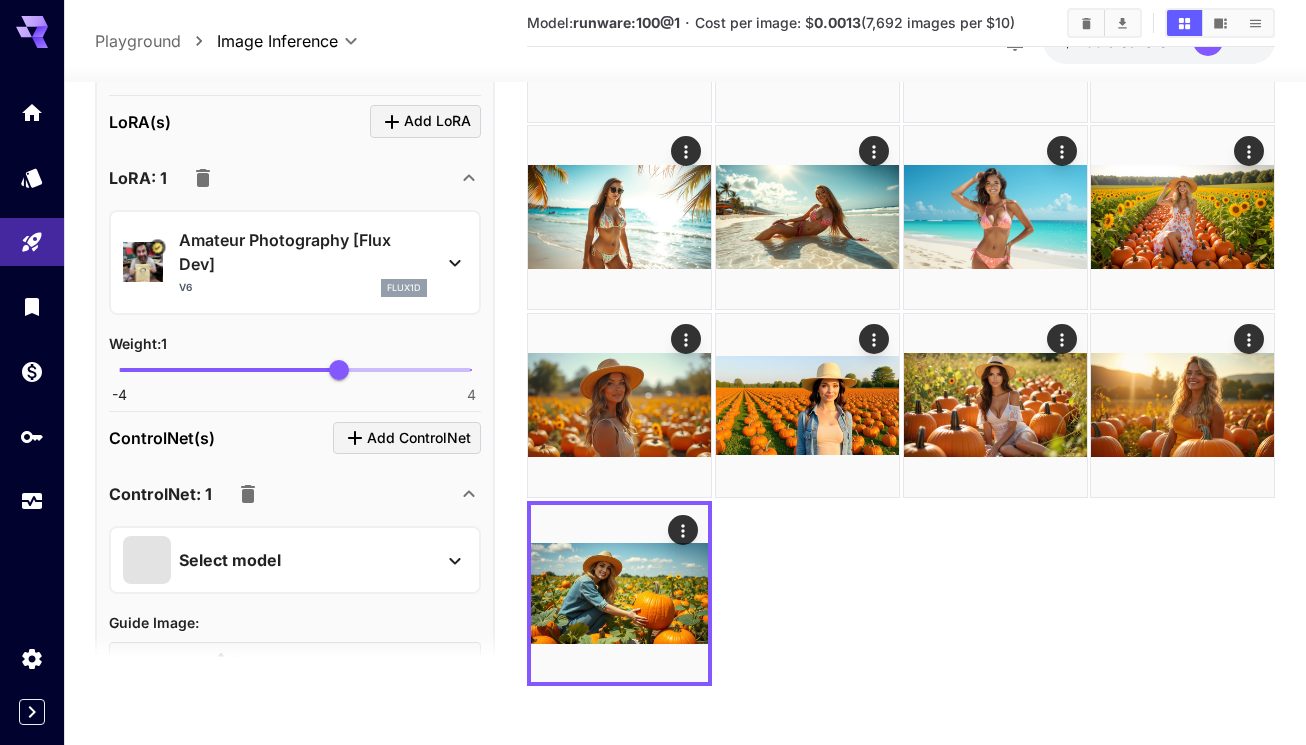 scroll, scrollTop: 652, scrollLeft: 0, axis: vertical 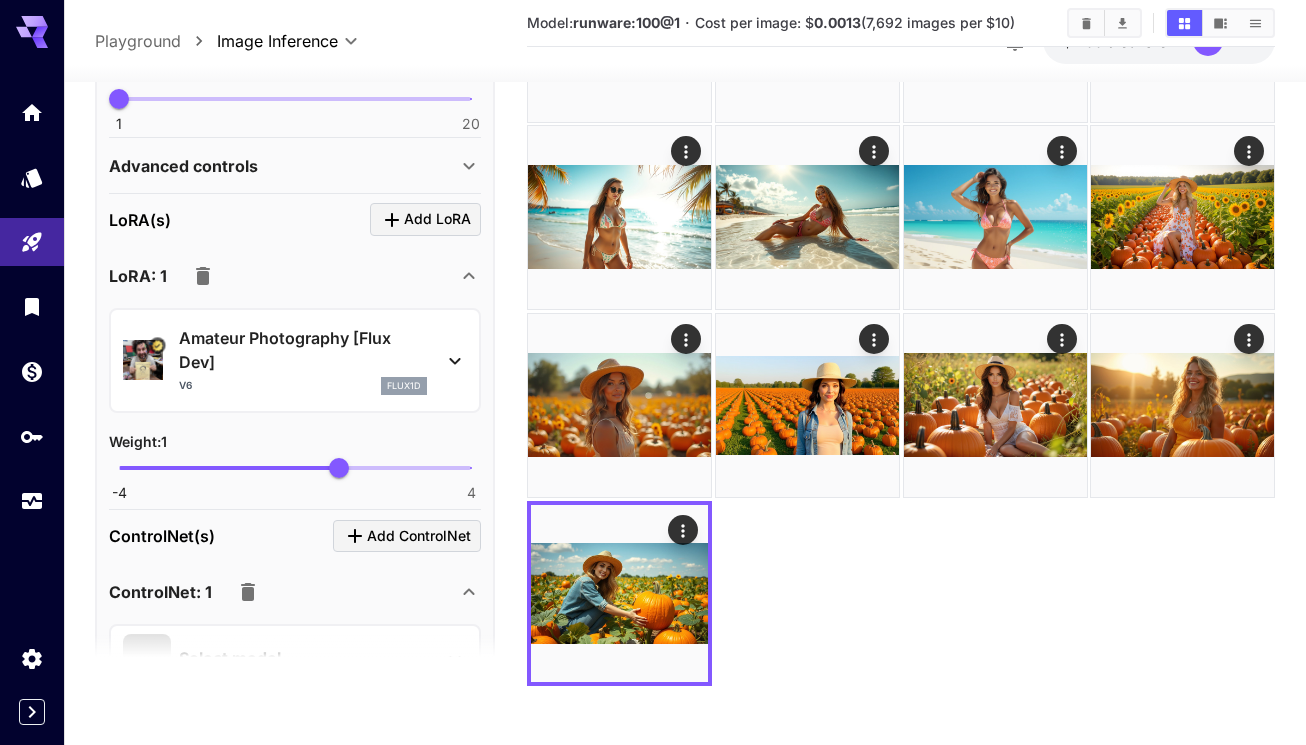 click on "Amateur Photography [Flux Dev] v6 flux1d" at bounding box center (295, 360) 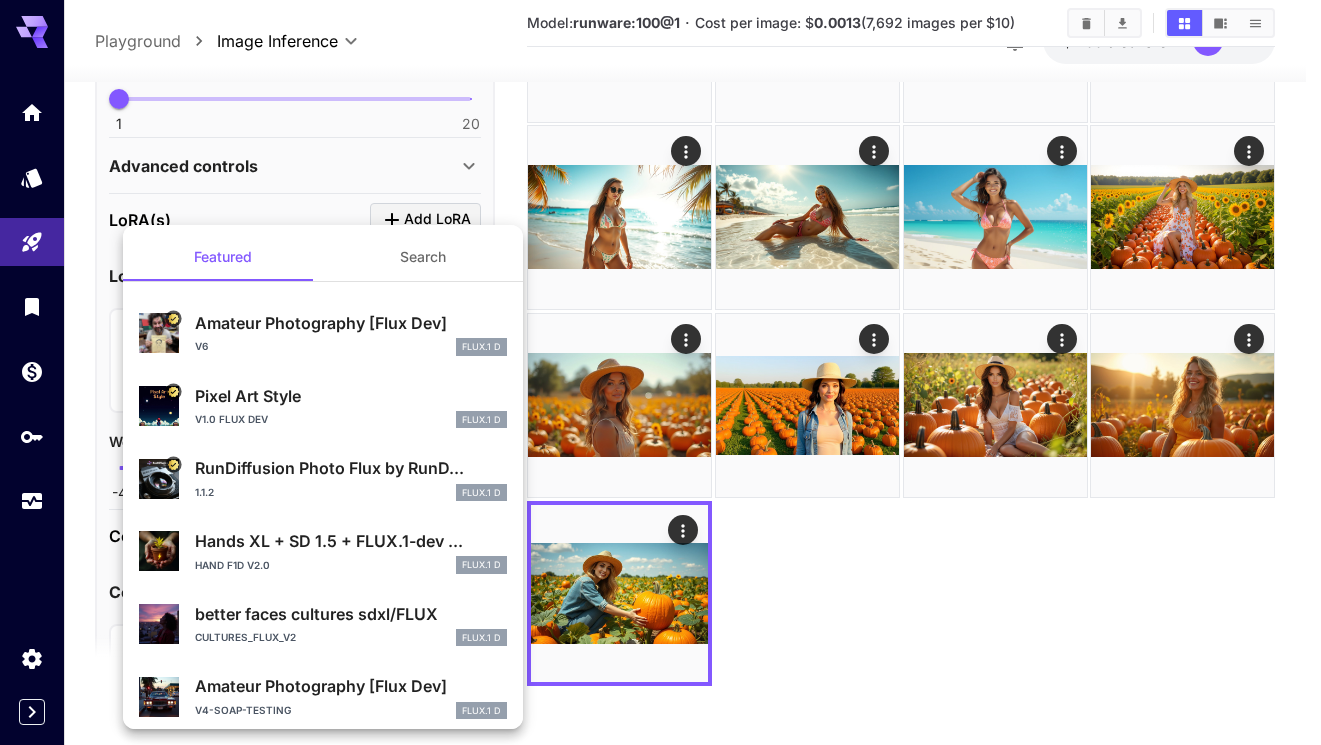 click on "Pixel Art Style" at bounding box center (351, 396) 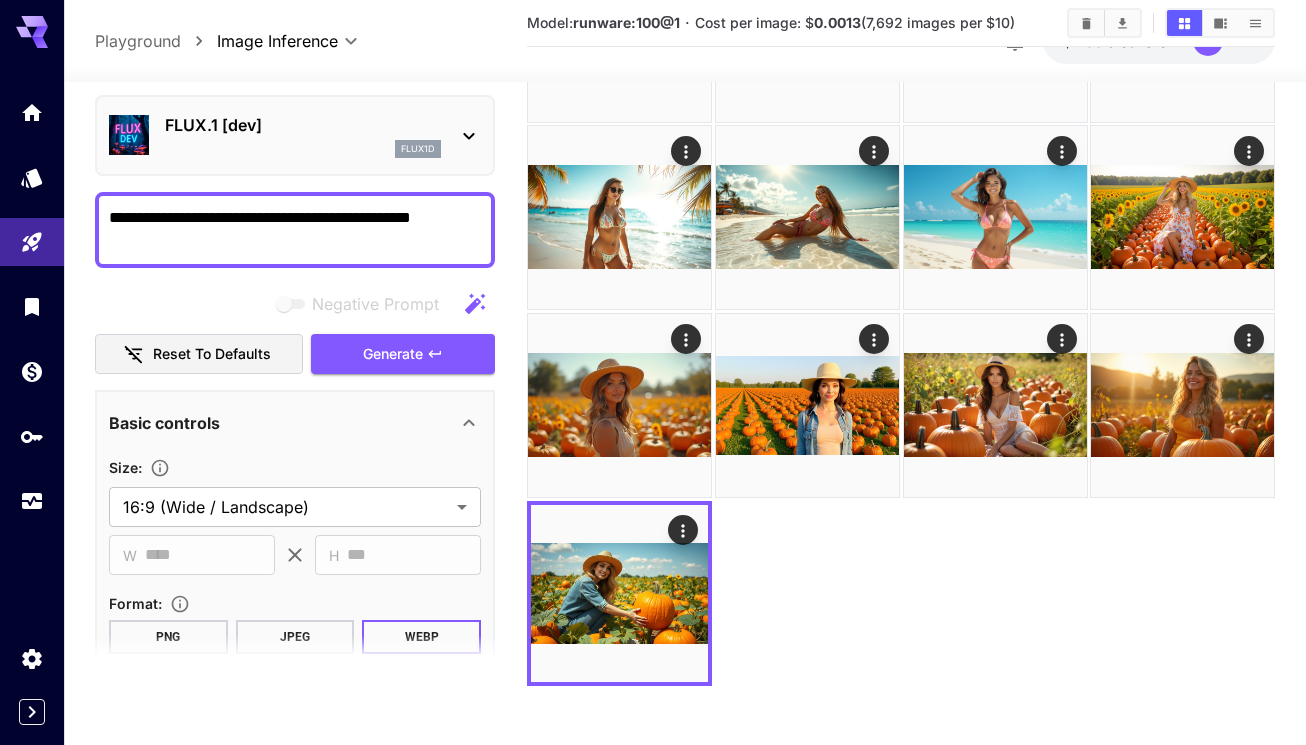 scroll, scrollTop: 0, scrollLeft: 0, axis: both 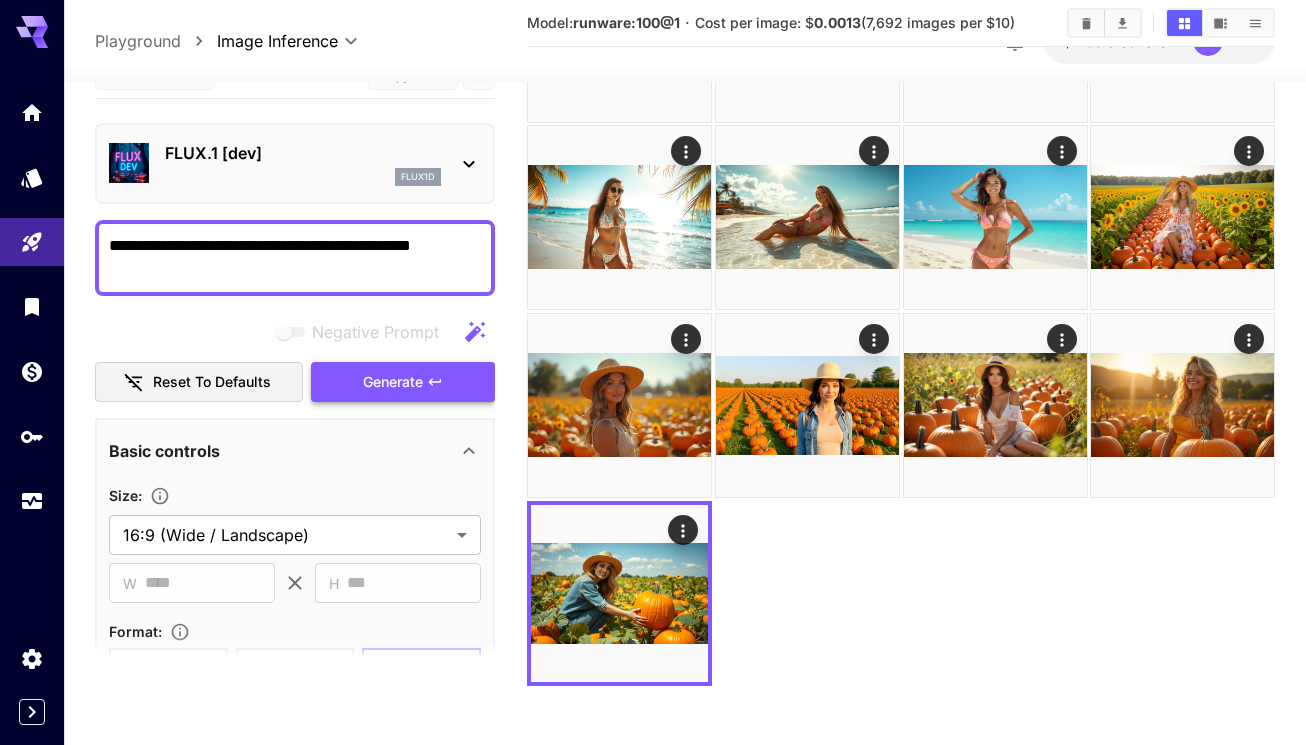 click on "Generate" at bounding box center (393, 382) 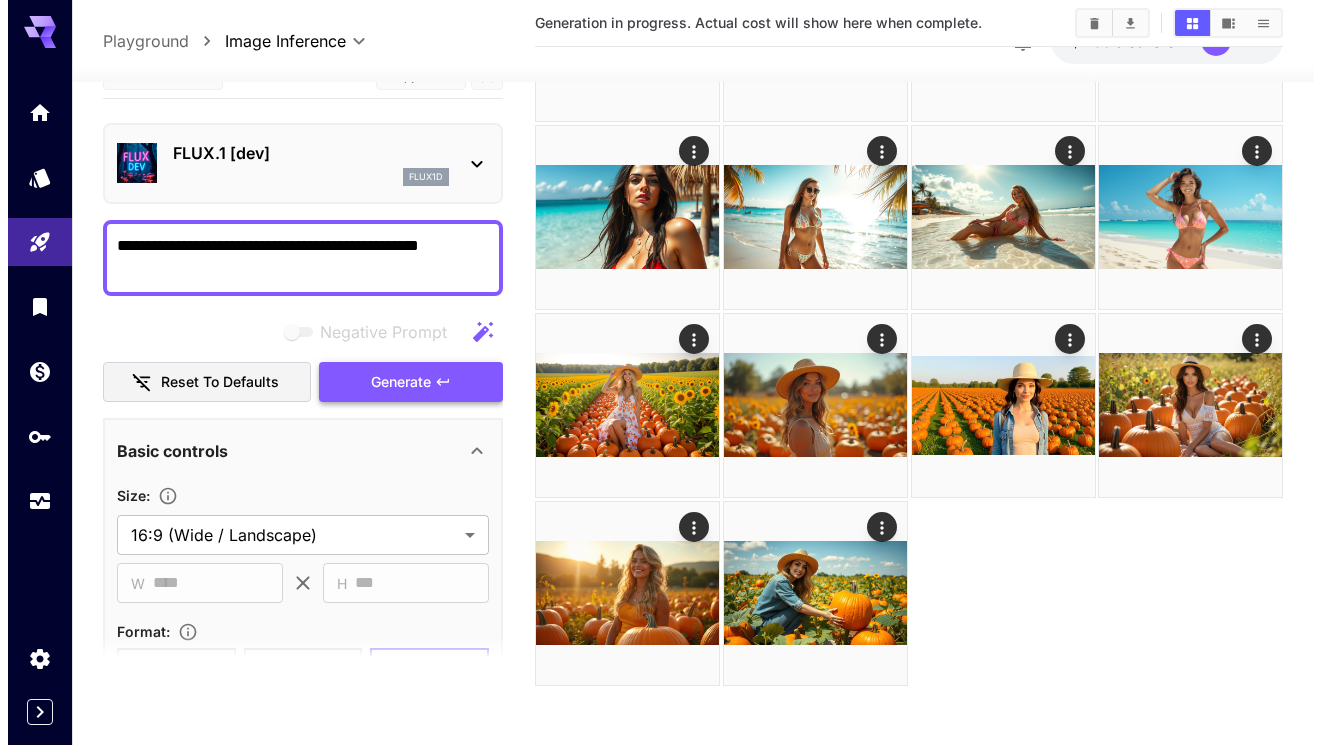 scroll, scrollTop: 1538, scrollLeft: 0, axis: vertical 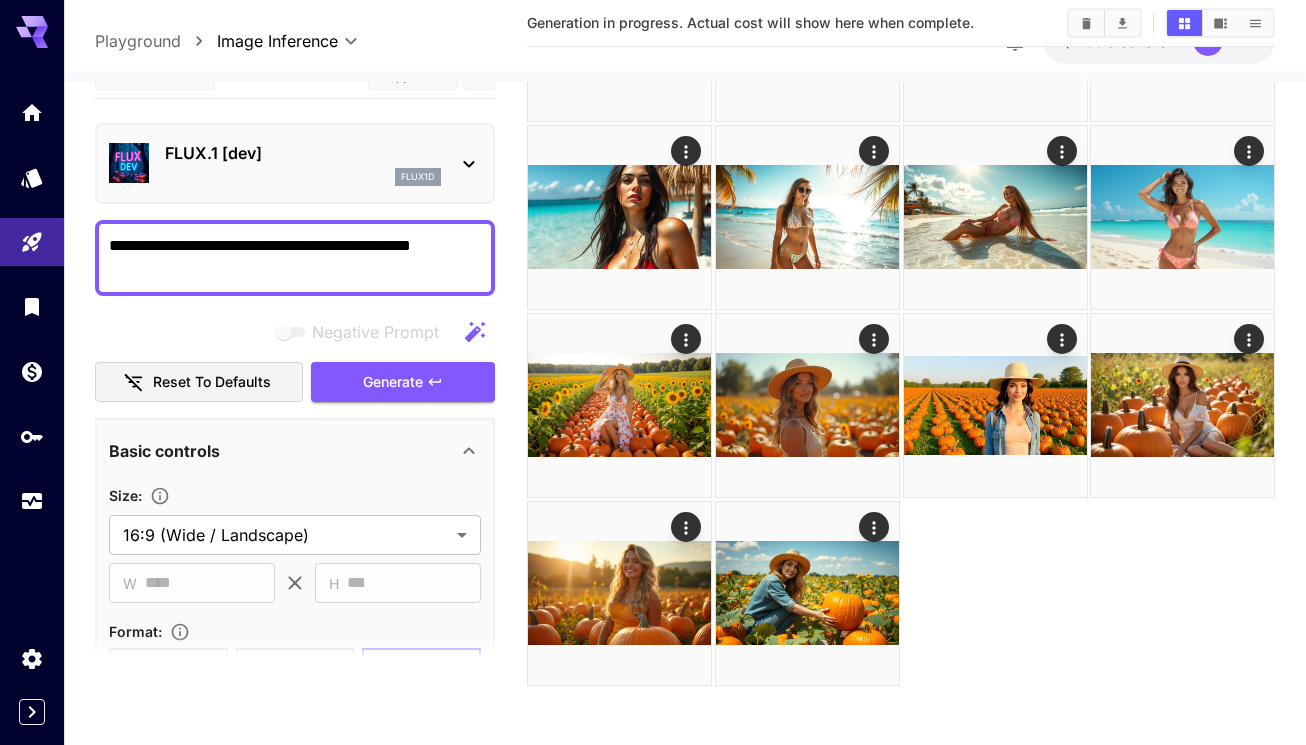 click on "FLUX.1 [dev] flux1d" at bounding box center (295, 163) 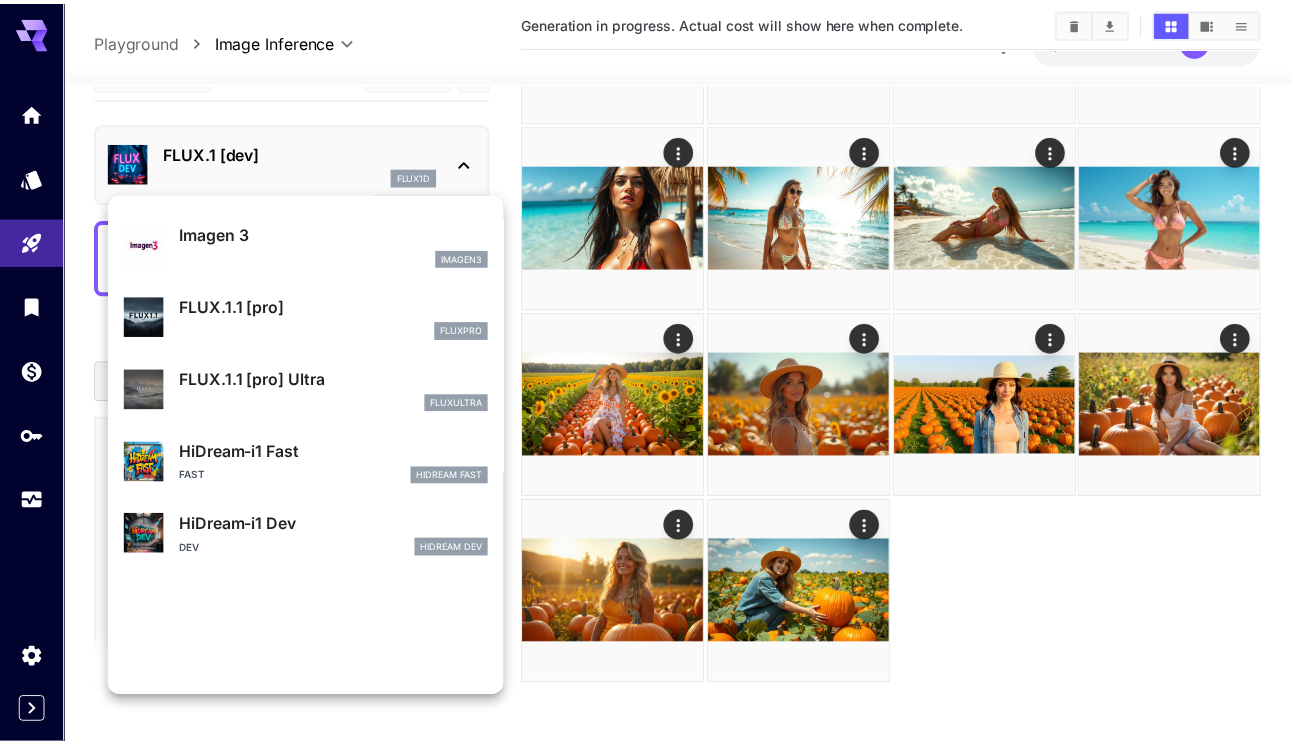 scroll, scrollTop: 1107, scrollLeft: 0, axis: vertical 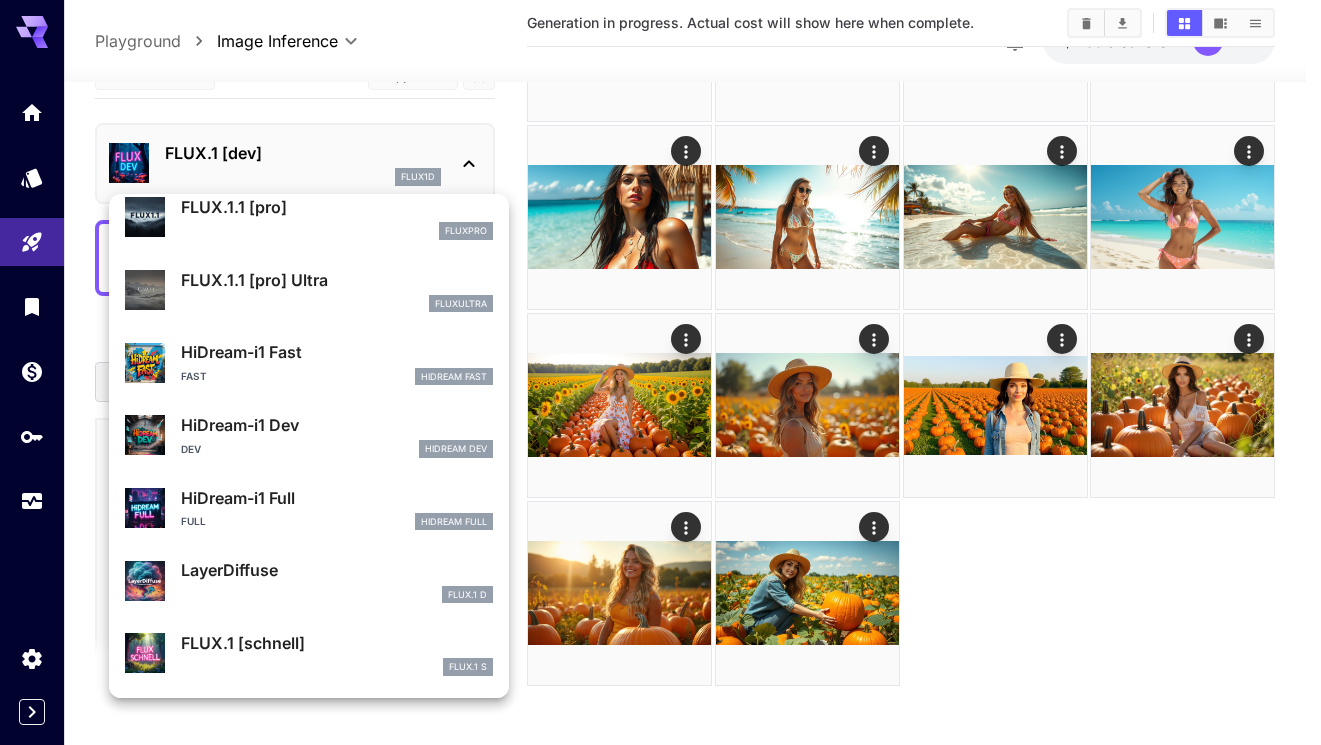 click on "FLUX.1 [schnell]" at bounding box center (337, 643) 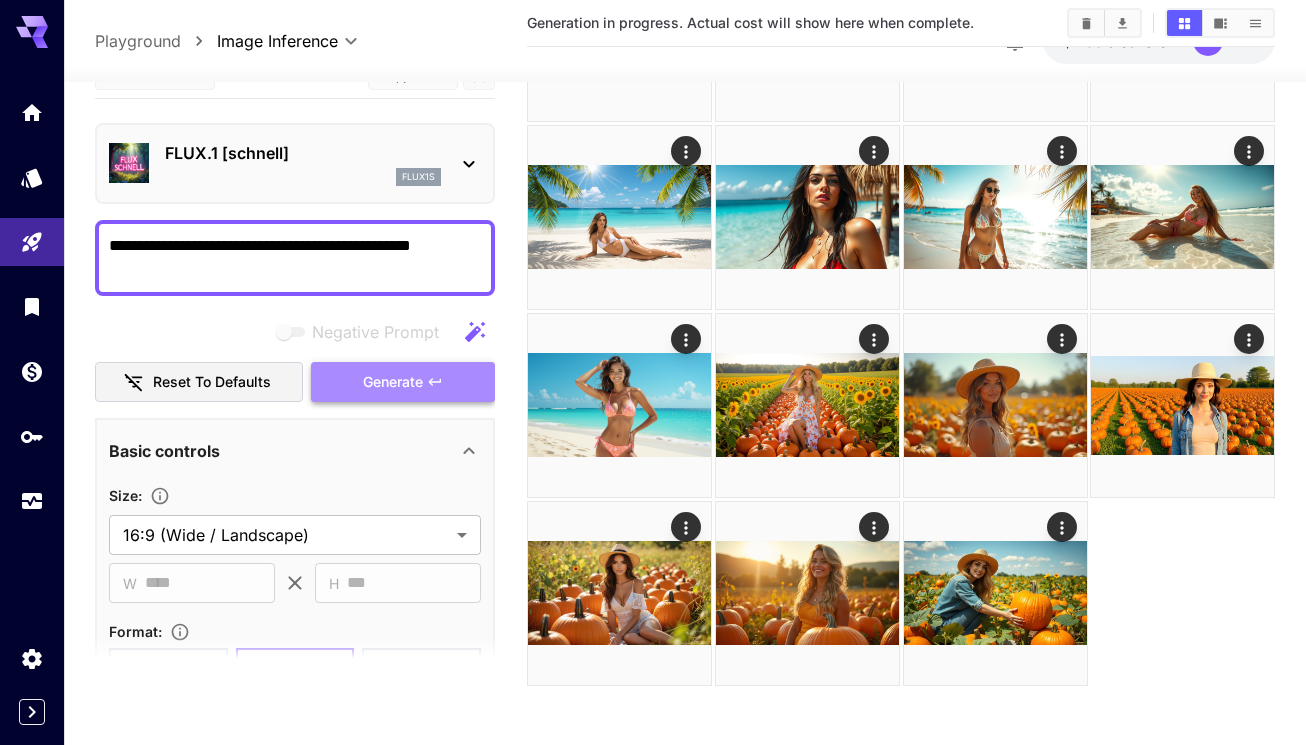 click on "Generate" at bounding box center (393, 382) 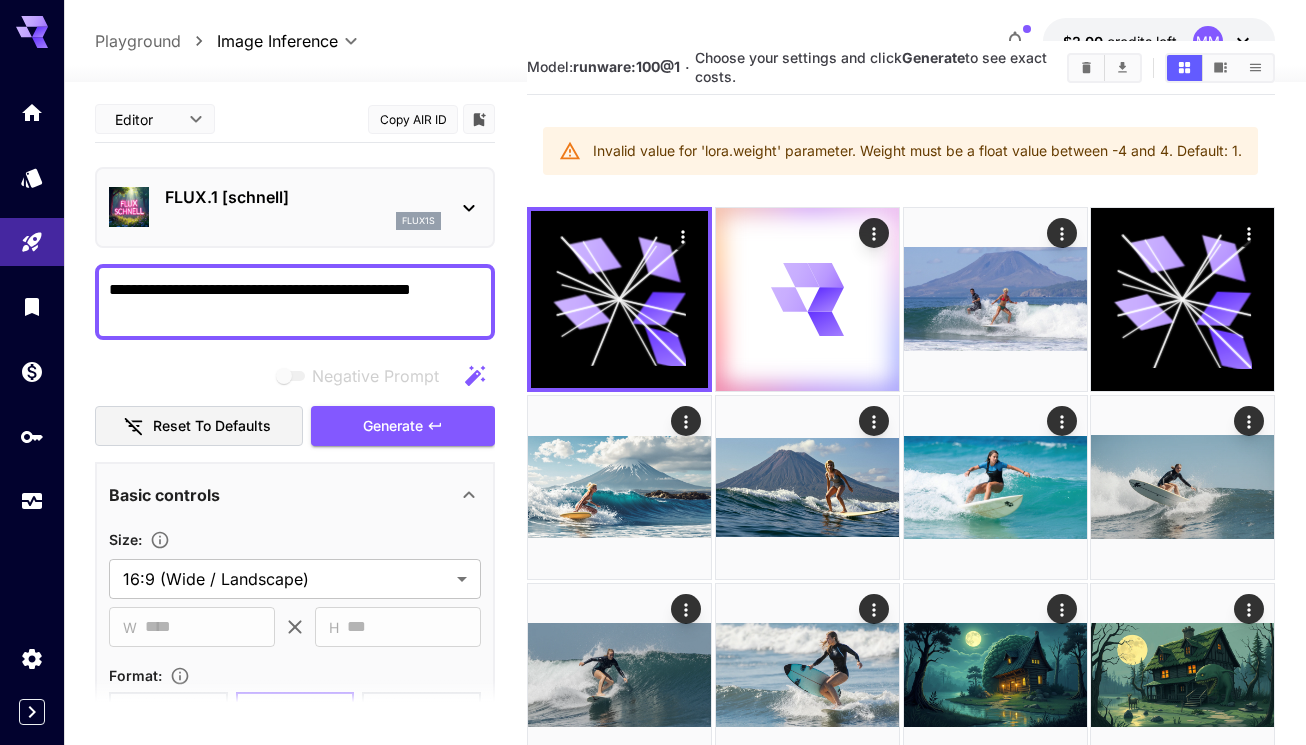 scroll, scrollTop: 0, scrollLeft: 0, axis: both 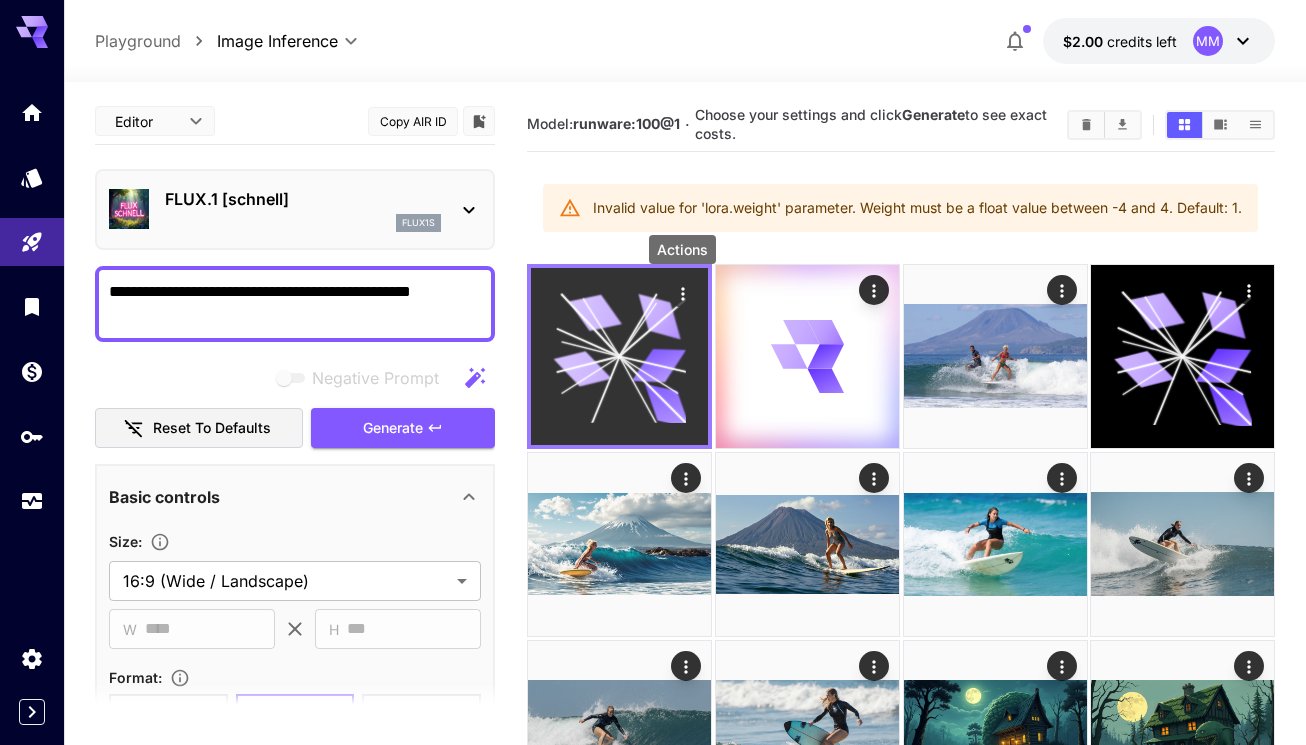 click 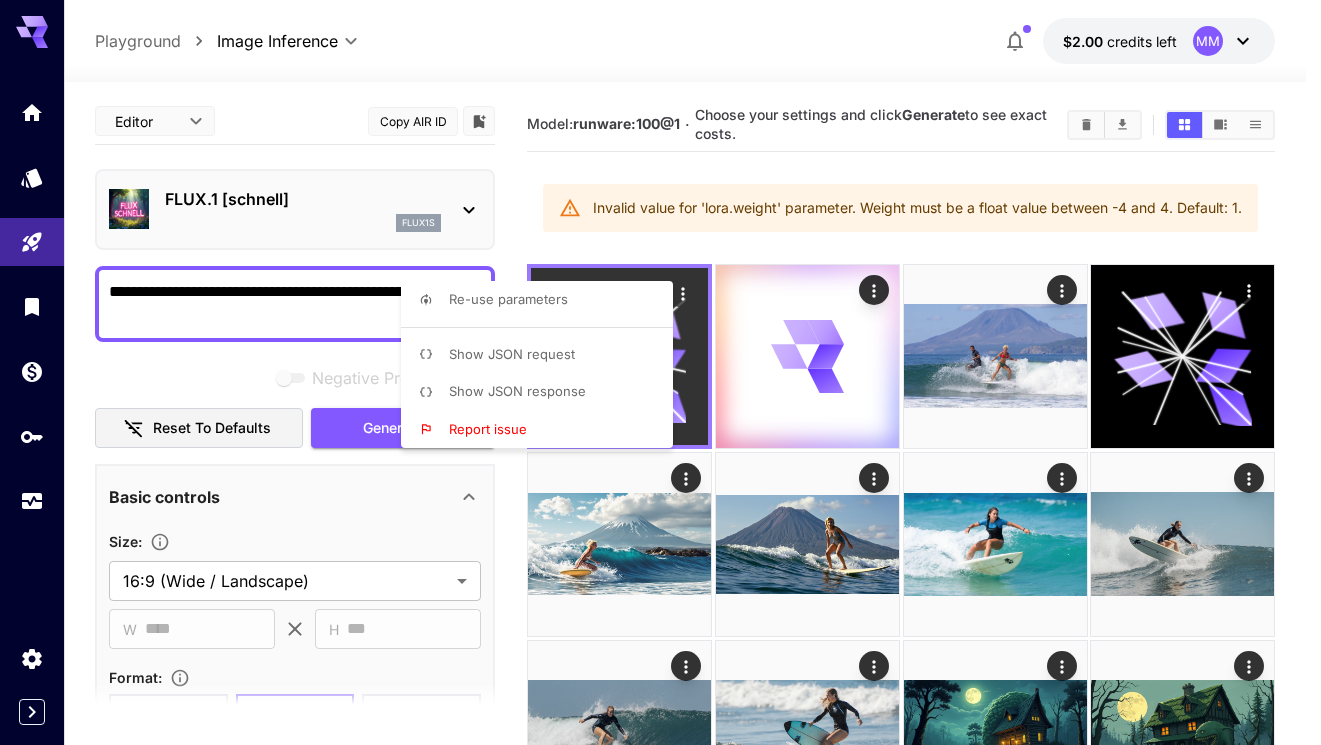 click at bounding box center [660, 372] 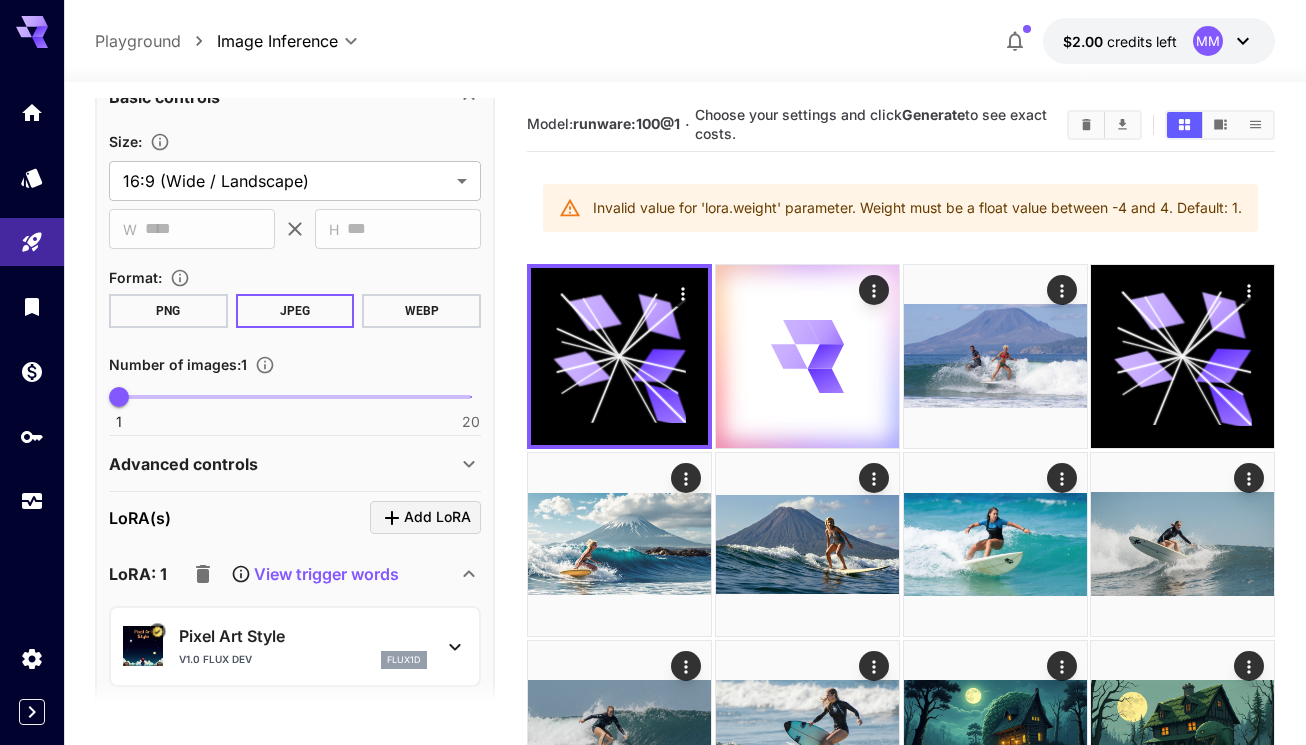 scroll, scrollTop: 600, scrollLeft: 0, axis: vertical 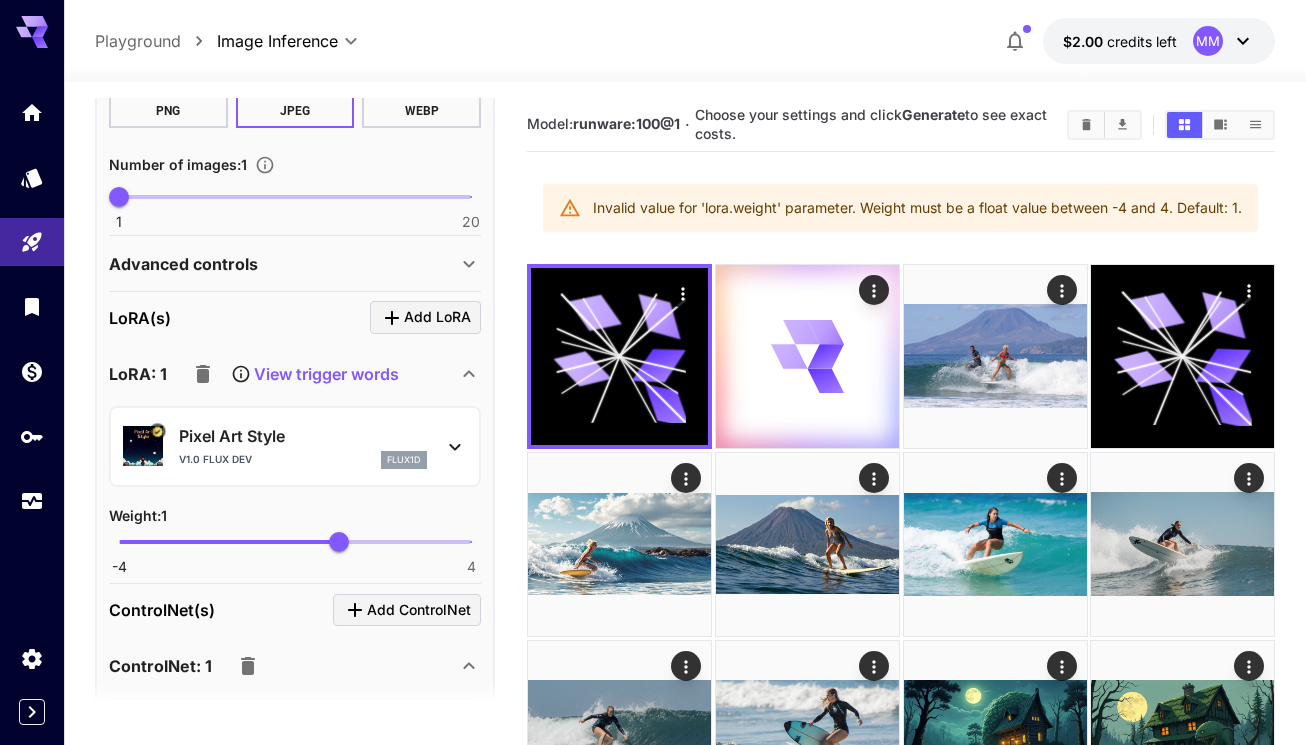 click 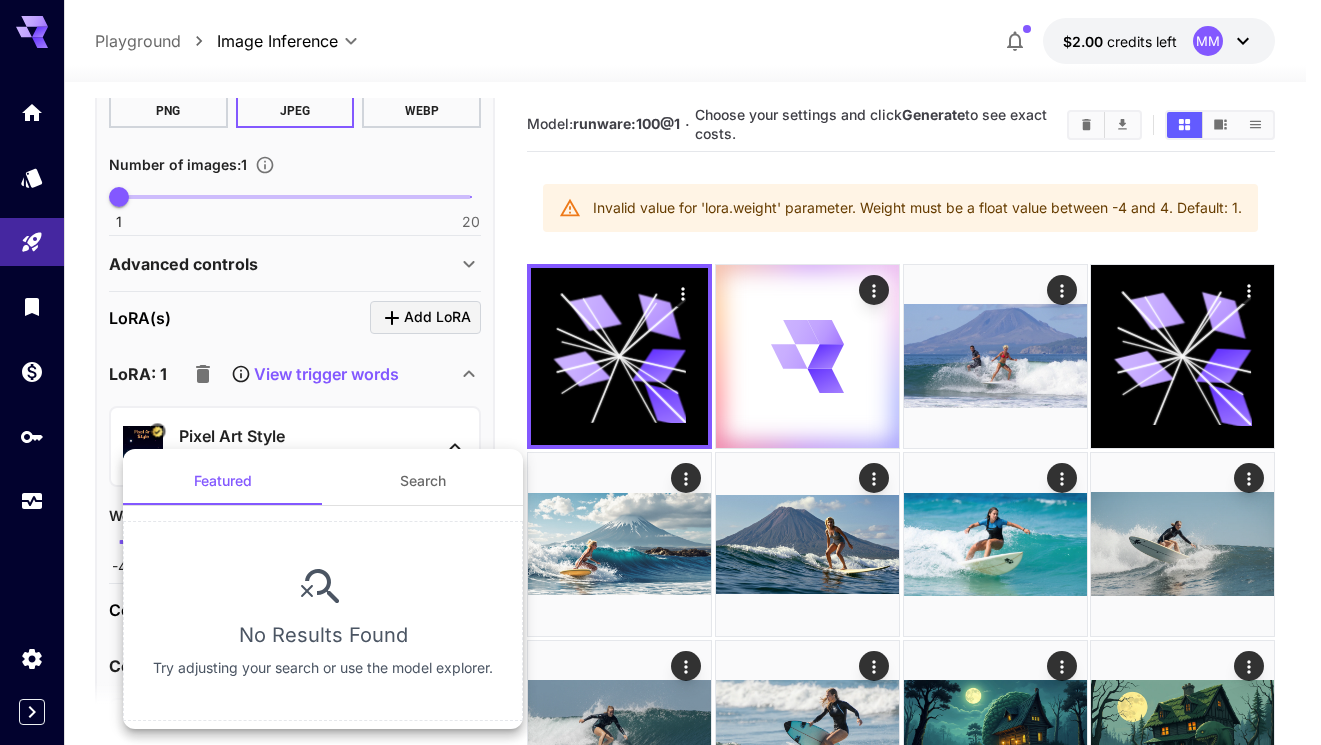 click at bounding box center (660, 372) 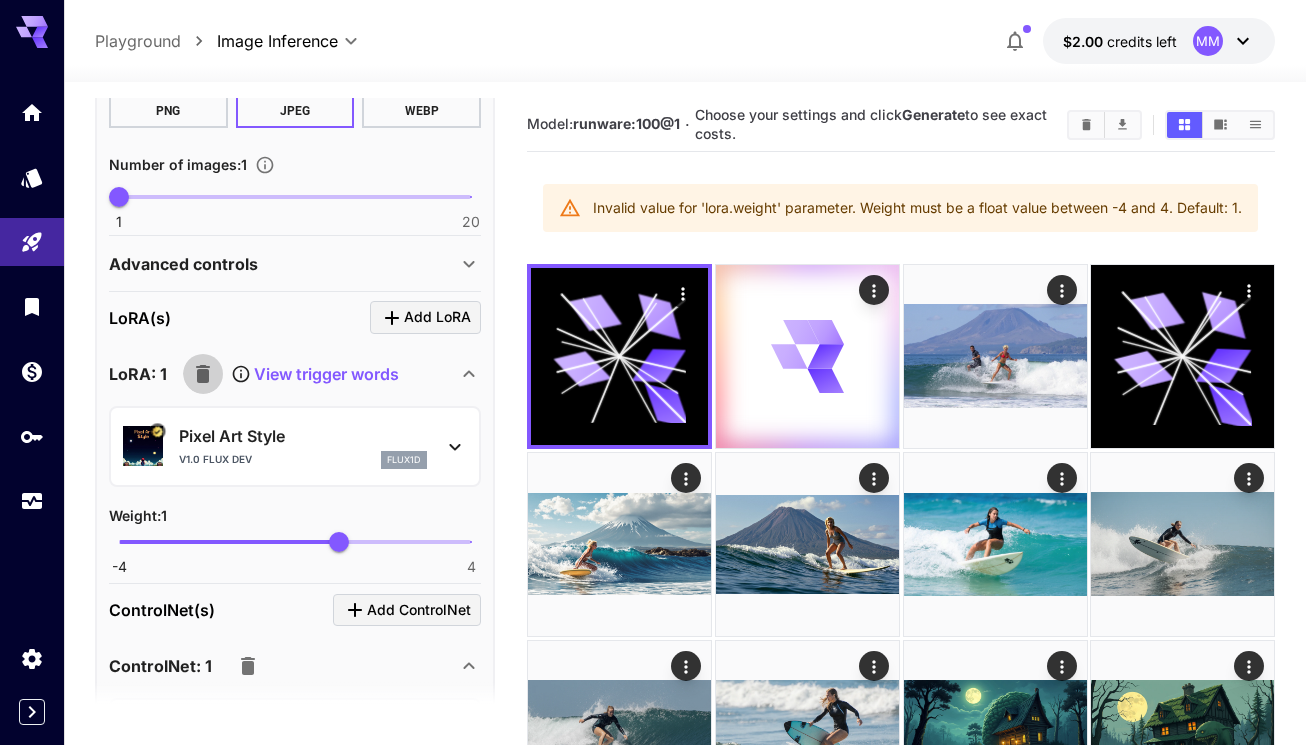 click 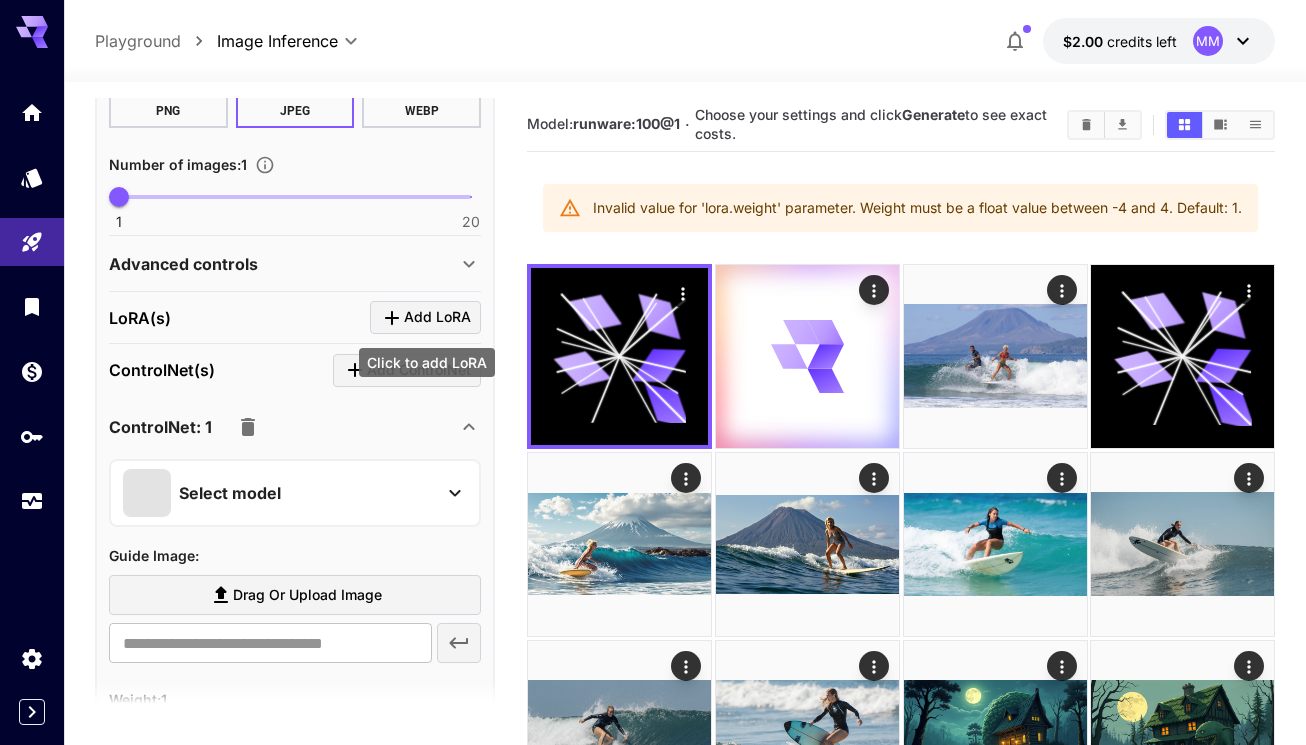 click on "Add LoRA" at bounding box center [437, 317] 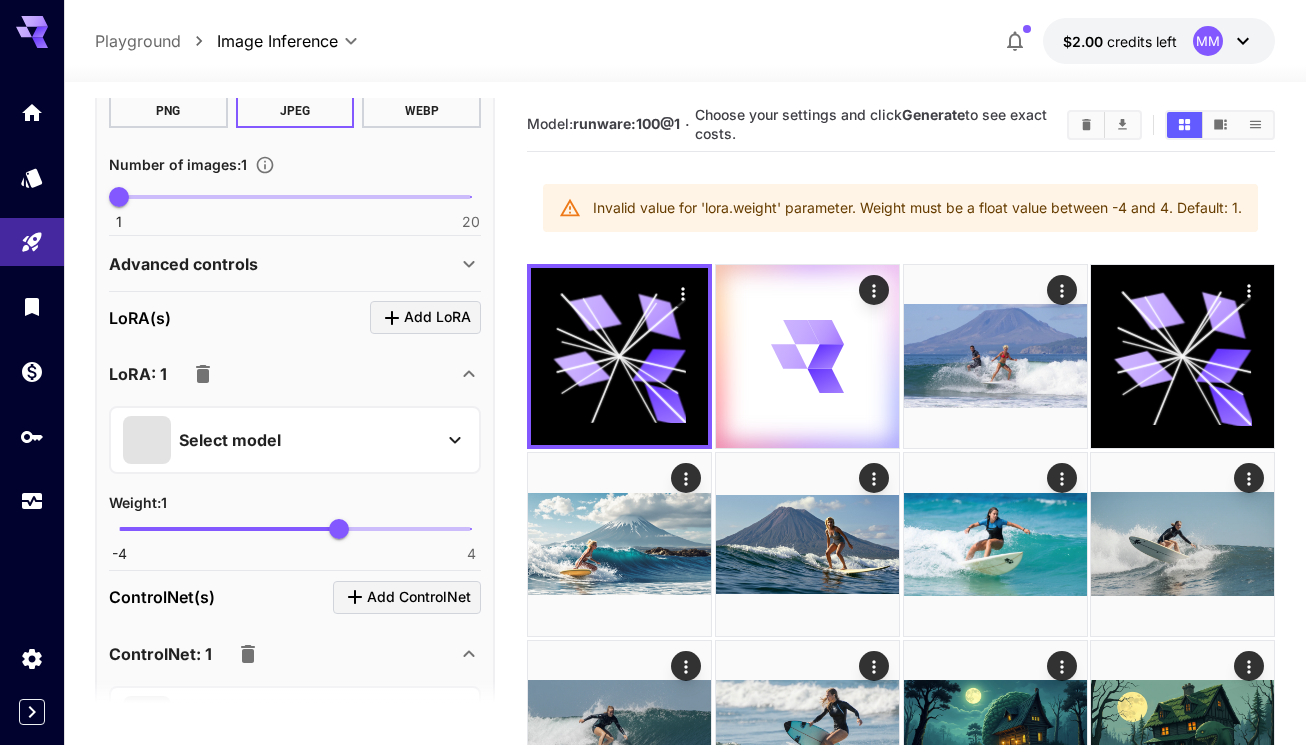 click on "Select model" at bounding box center [279, 440] 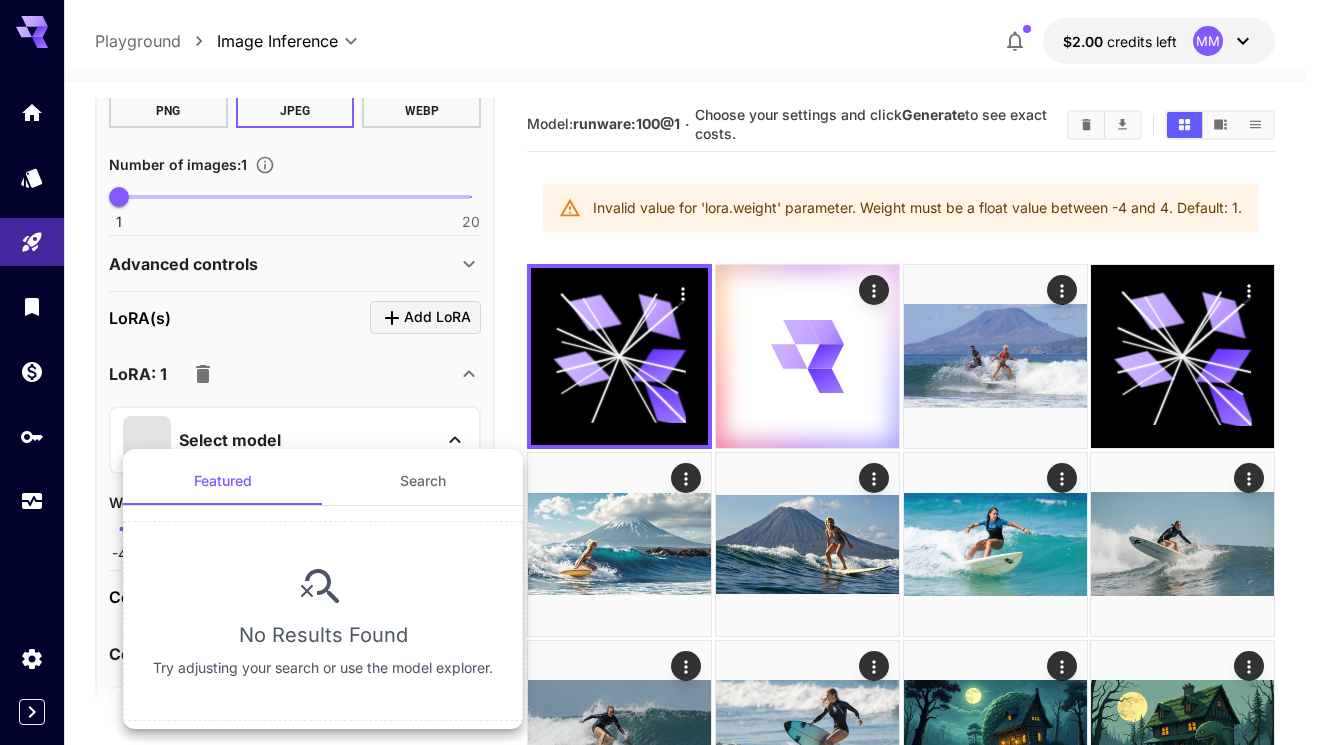 click at bounding box center (660, 372) 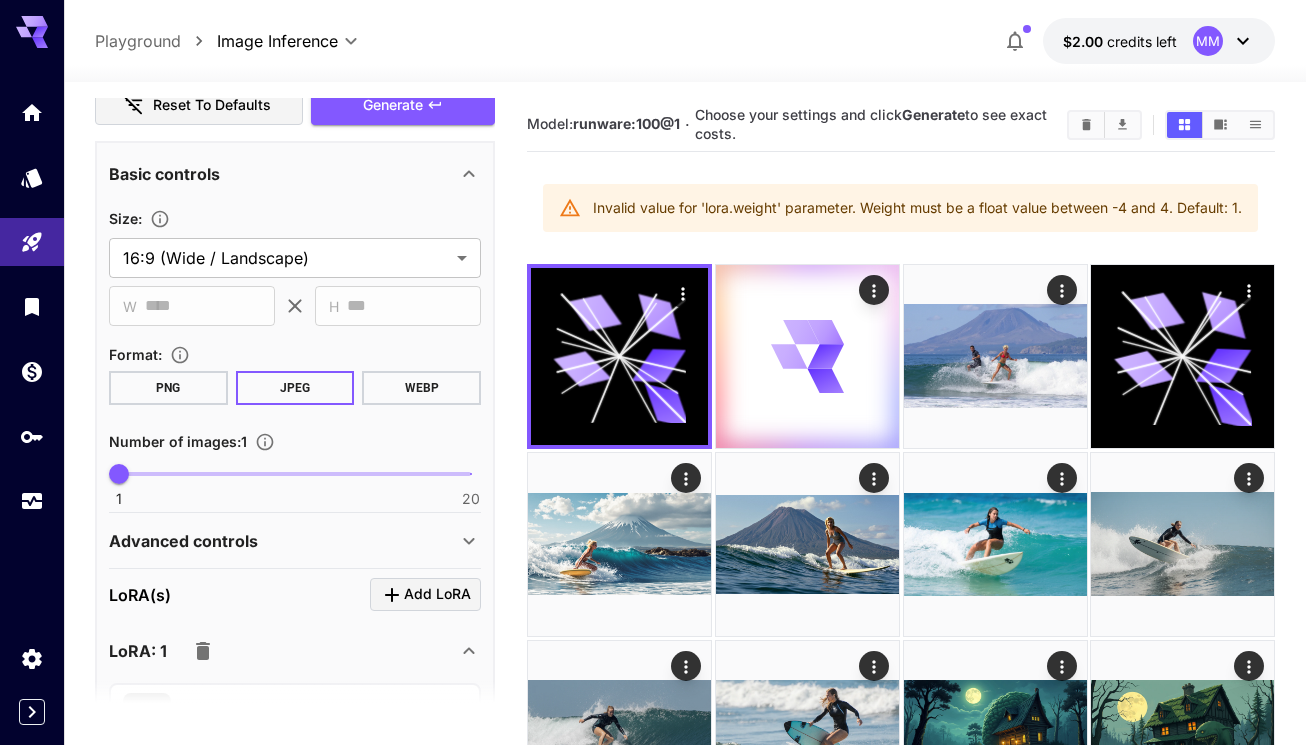 scroll, scrollTop: 300, scrollLeft: 0, axis: vertical 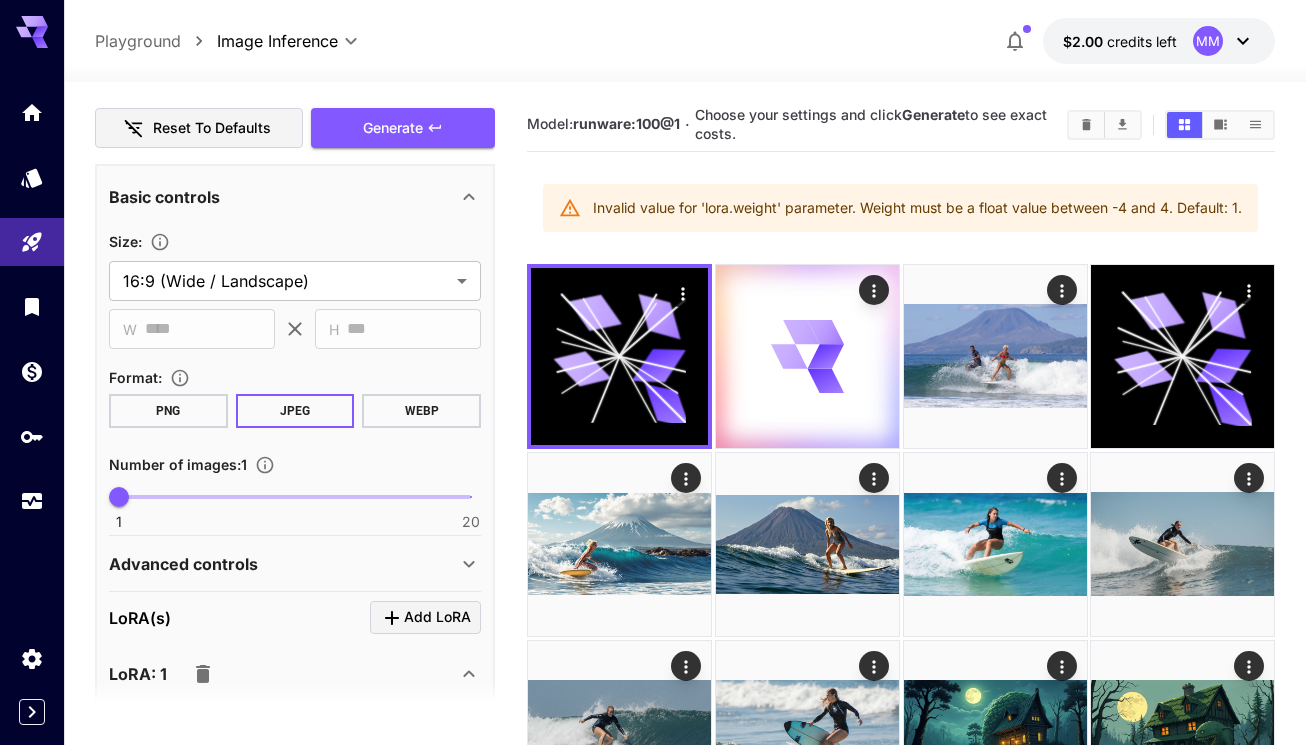 click on "WEBP" at bounding box center (421, 411) 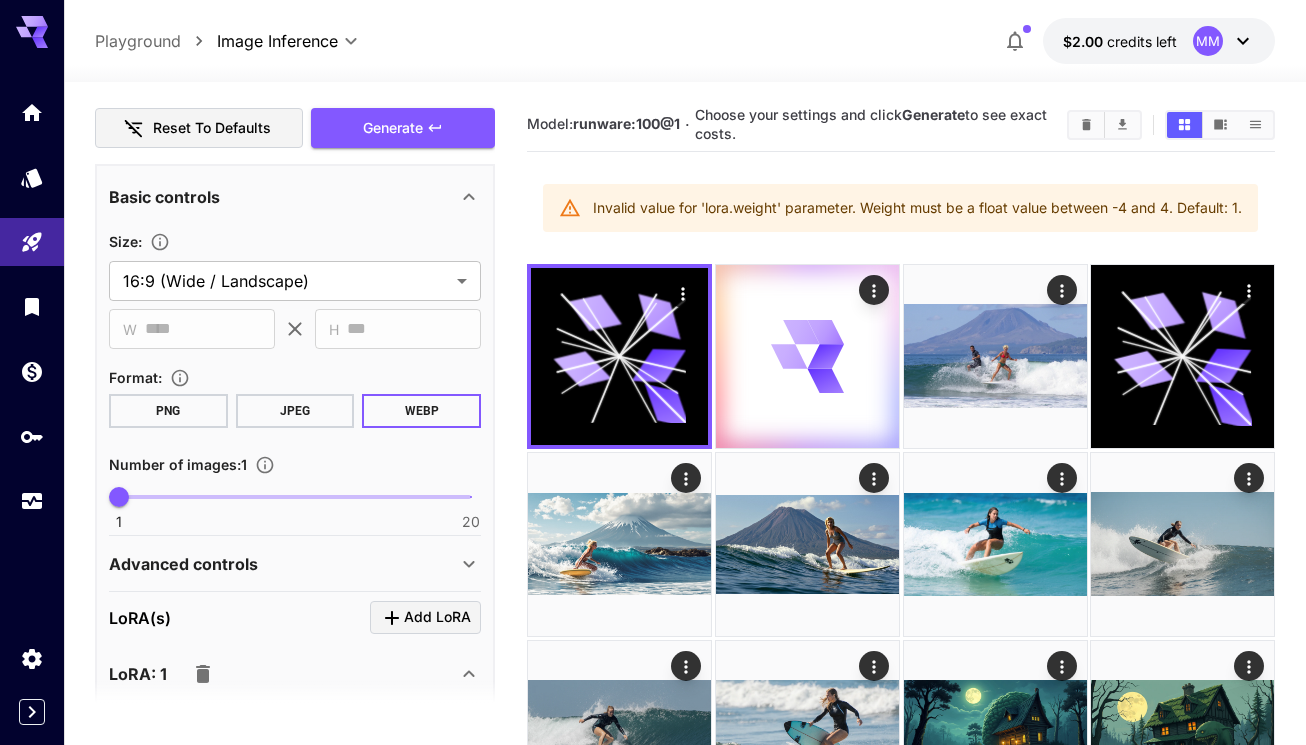scroll, scrollTop: 500, scrollLeft: 0, axis: vertical 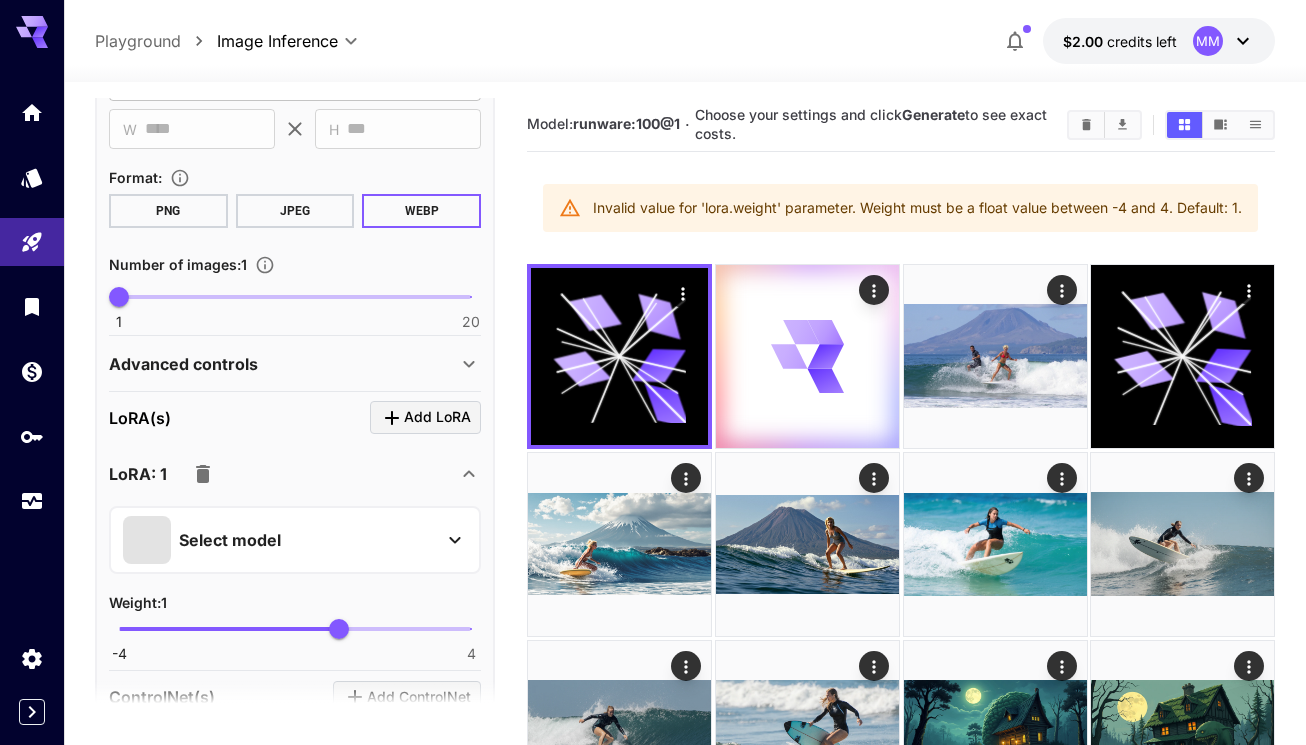 click on "Add LoRA" at bounding box center [437, 417] 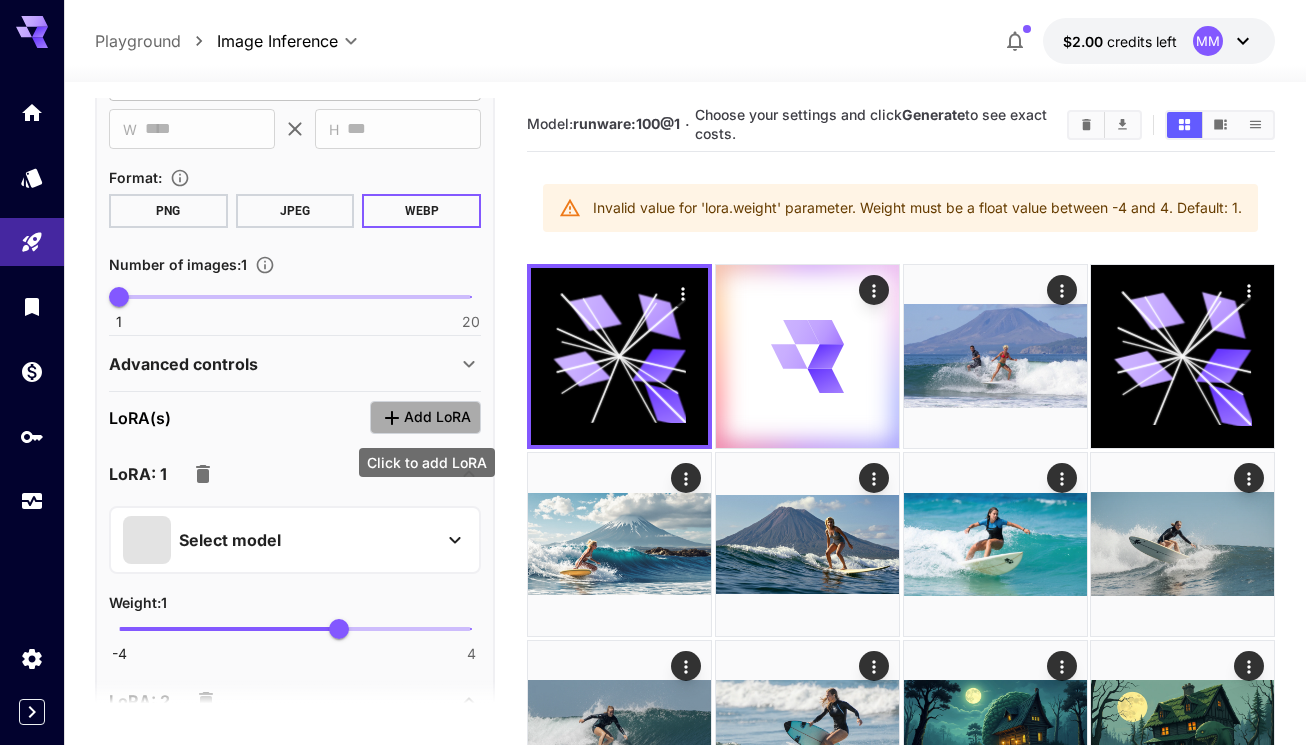 click on "Add LoRA" at bounding box center (437, 417) 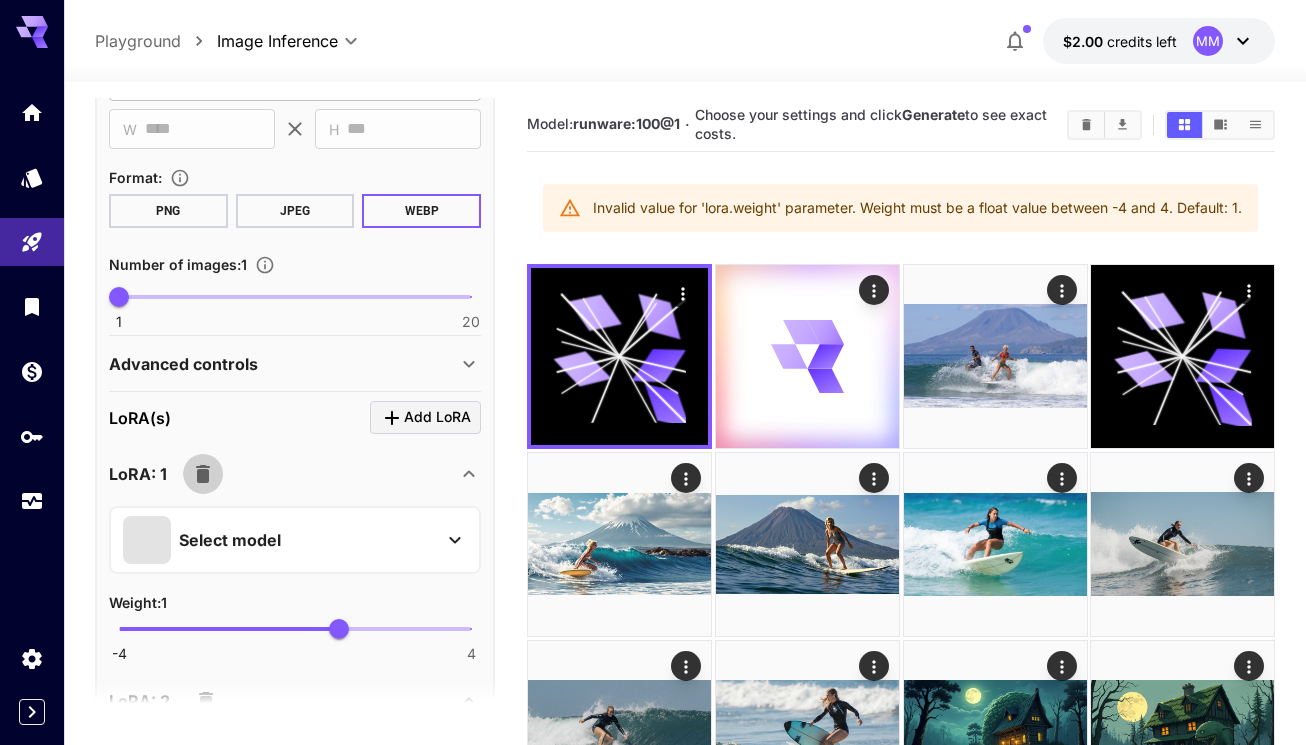 click 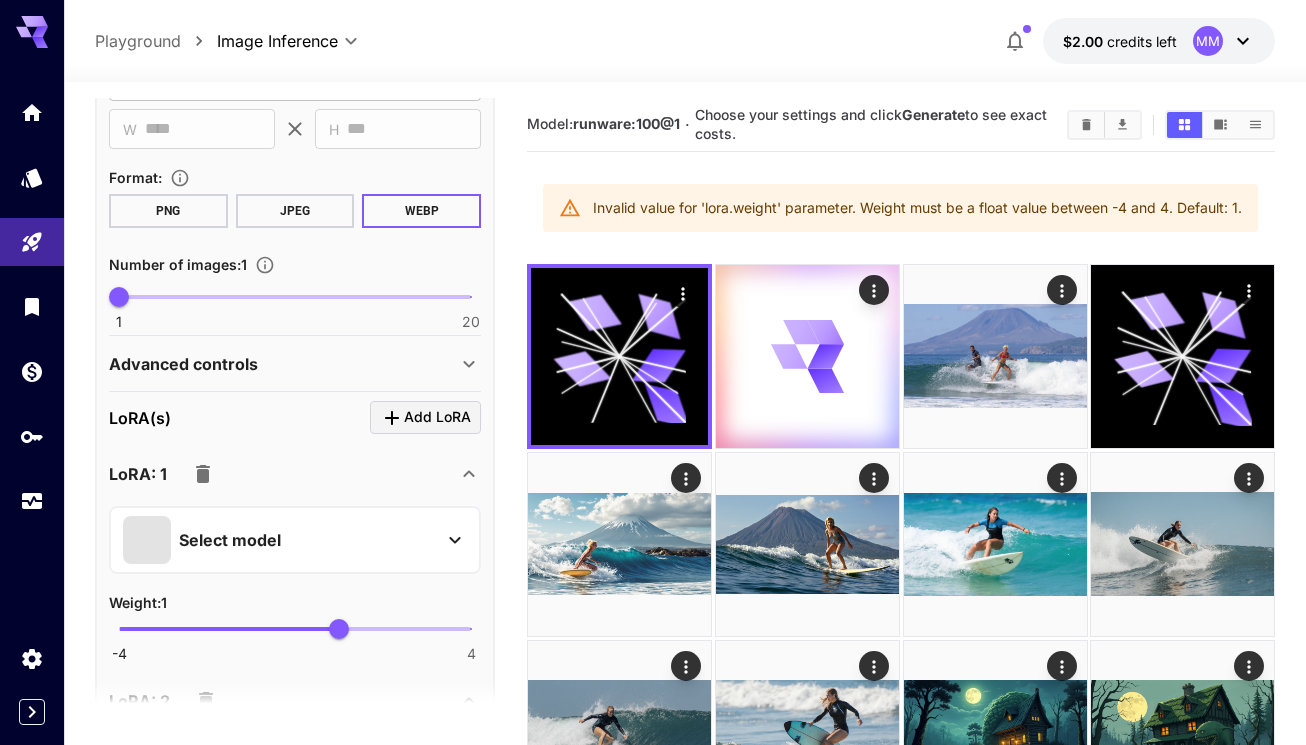 click on "Select model" at bounding box center (295, 540) 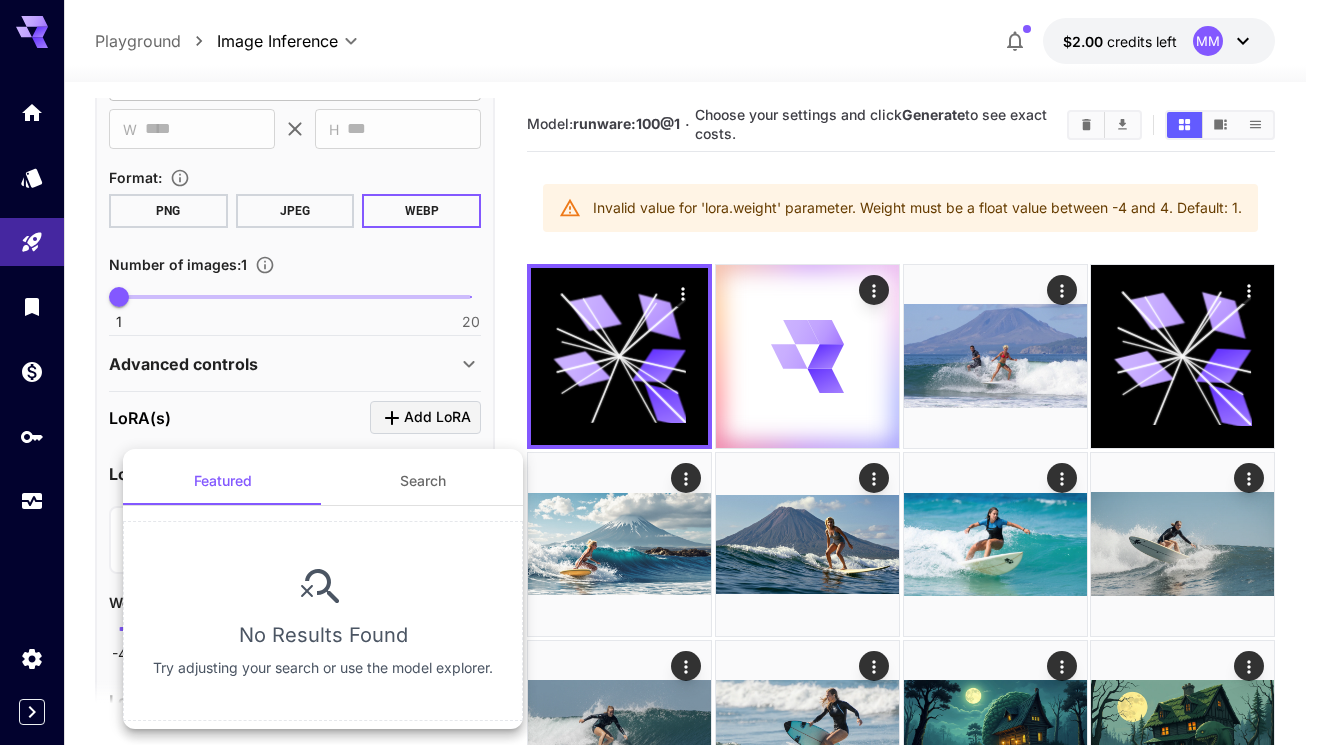 click on "No Results Found Try adjusting your search or use the model explorer." at bounding box center (323, 621) 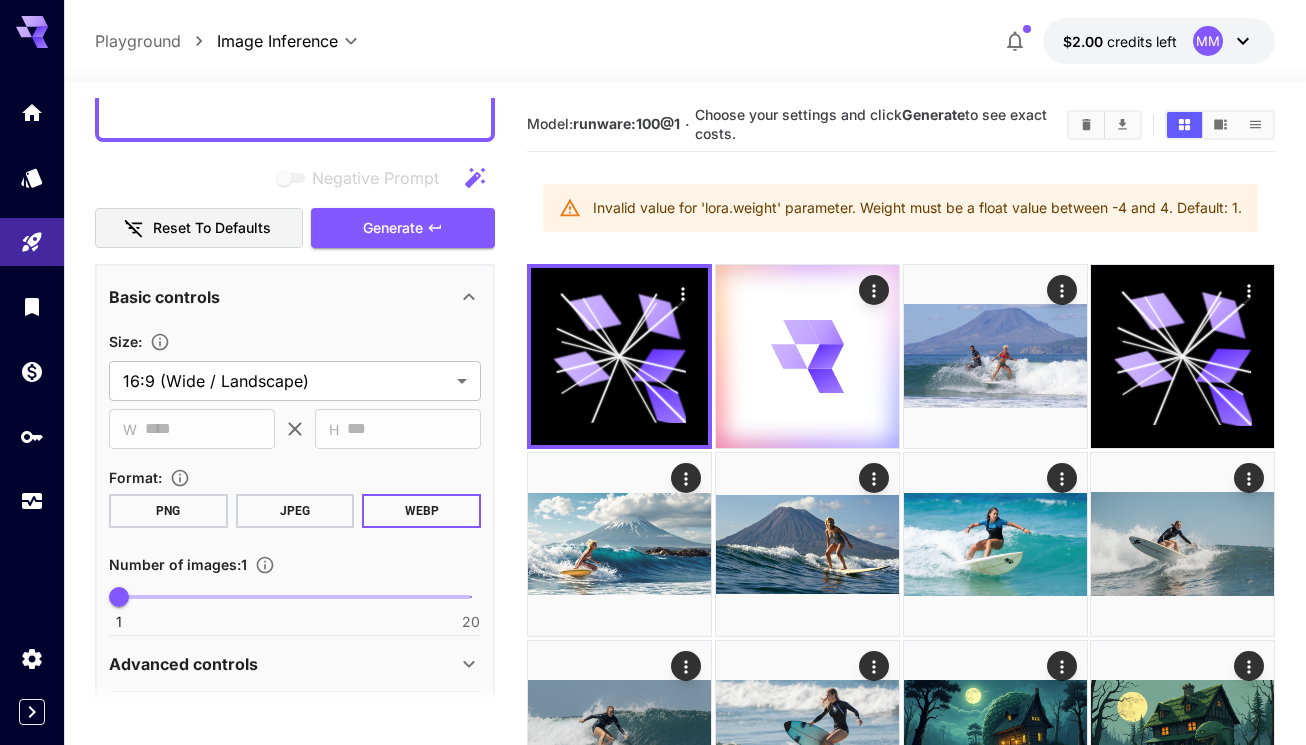 scroll, scrollTop: 0, scrollLeft: 0, axis: both 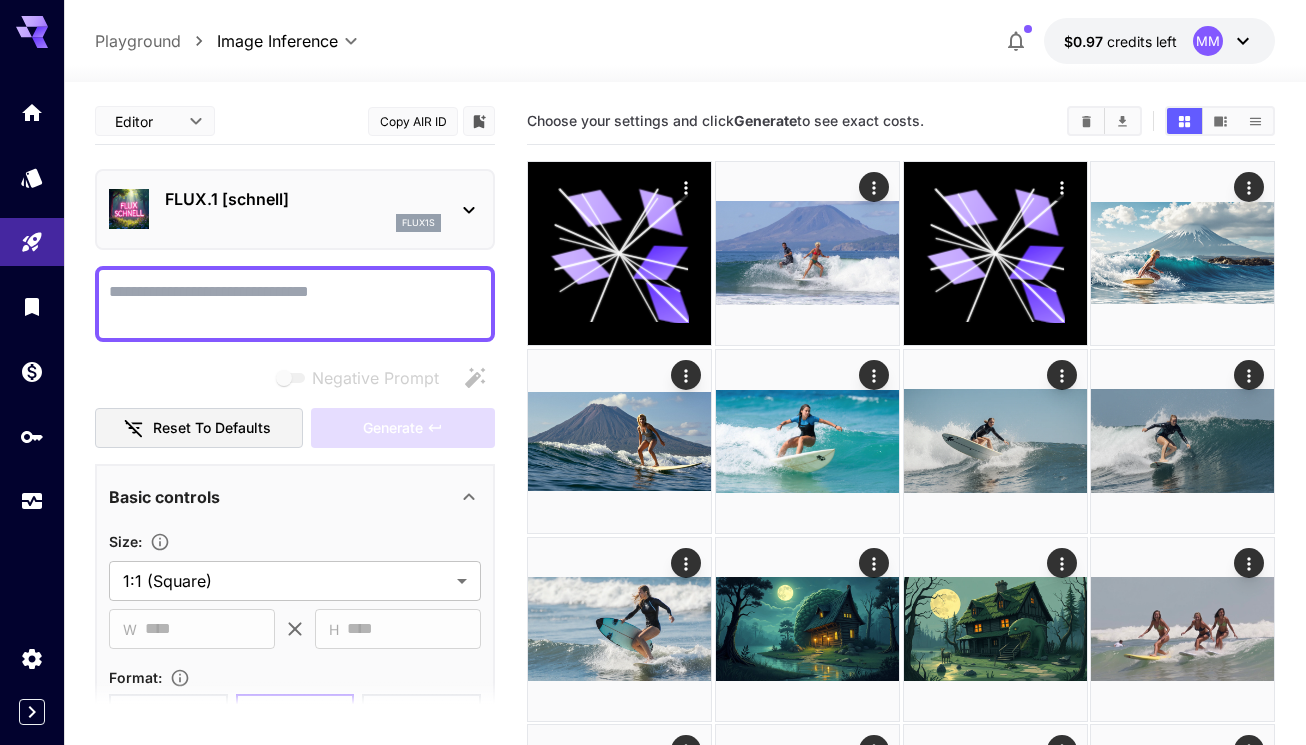 click on "Negative Prompt" at bounding box center [295, 304] 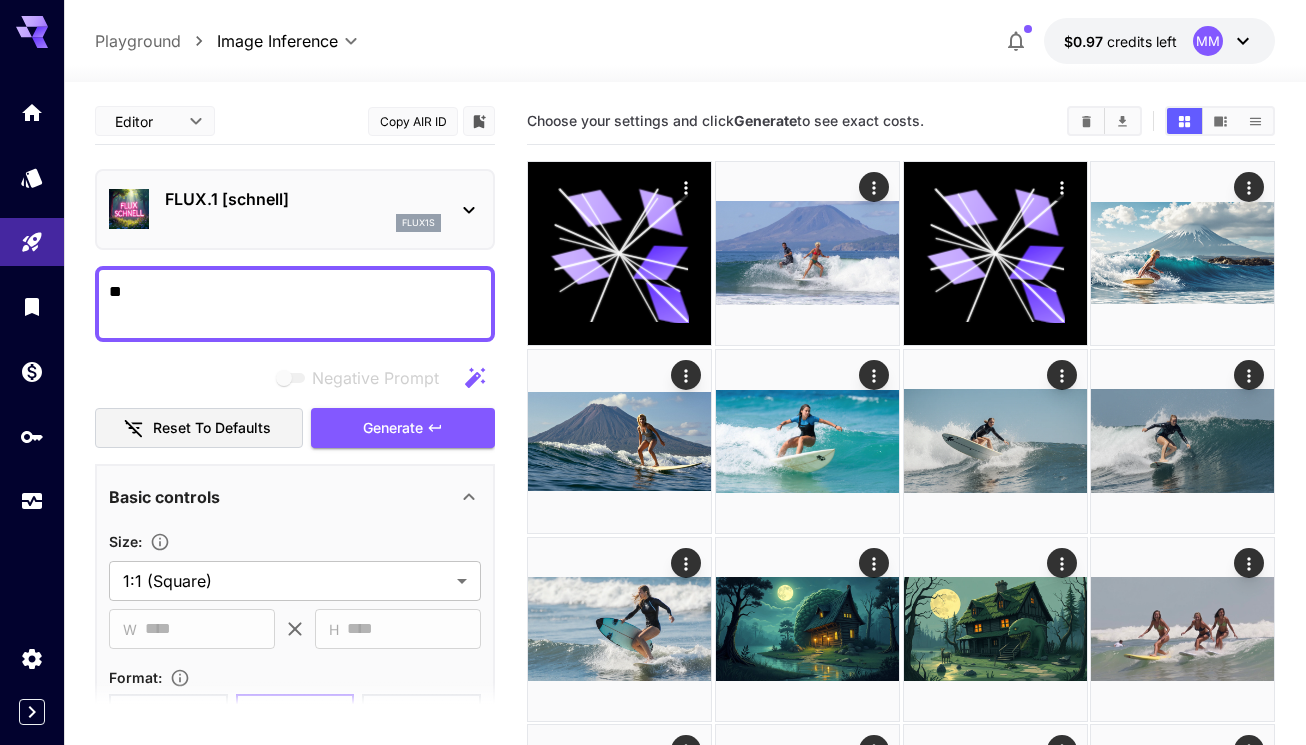 type on "*" 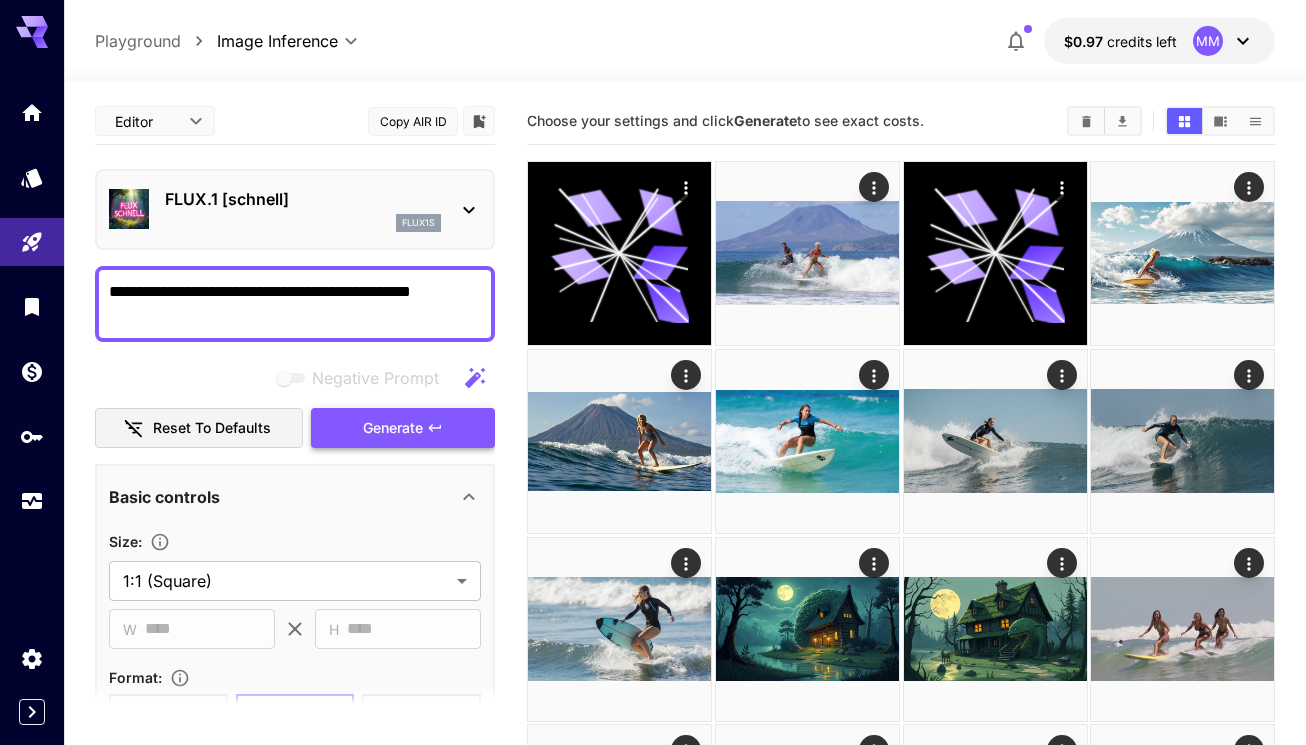 click on "Generate" at bounding box center [403, 428] 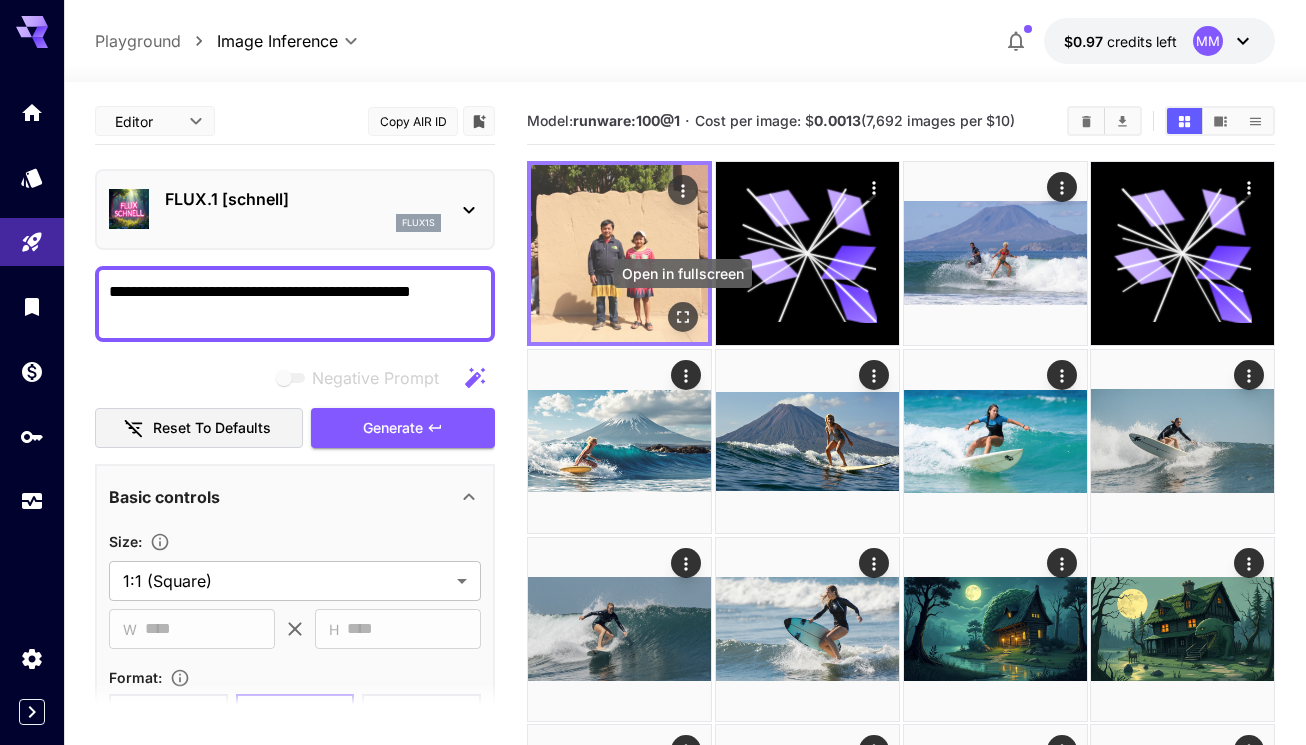 click 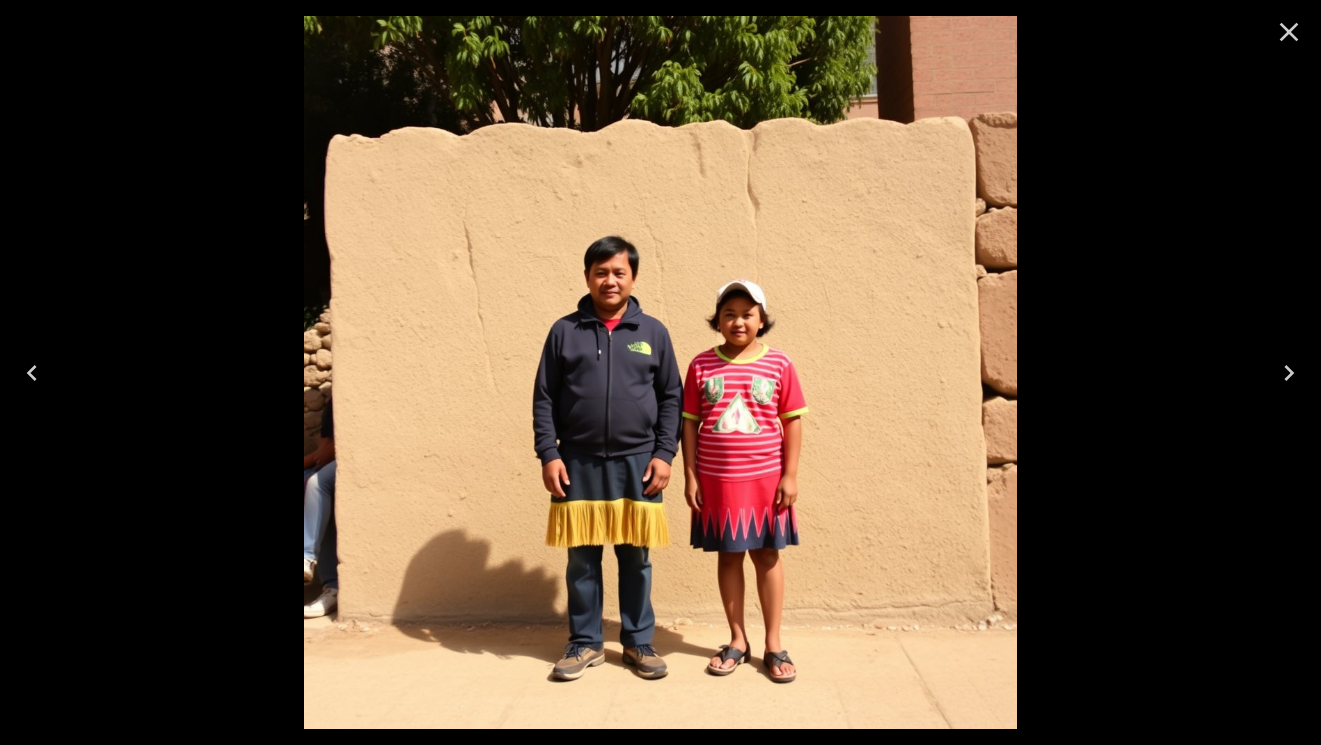 click 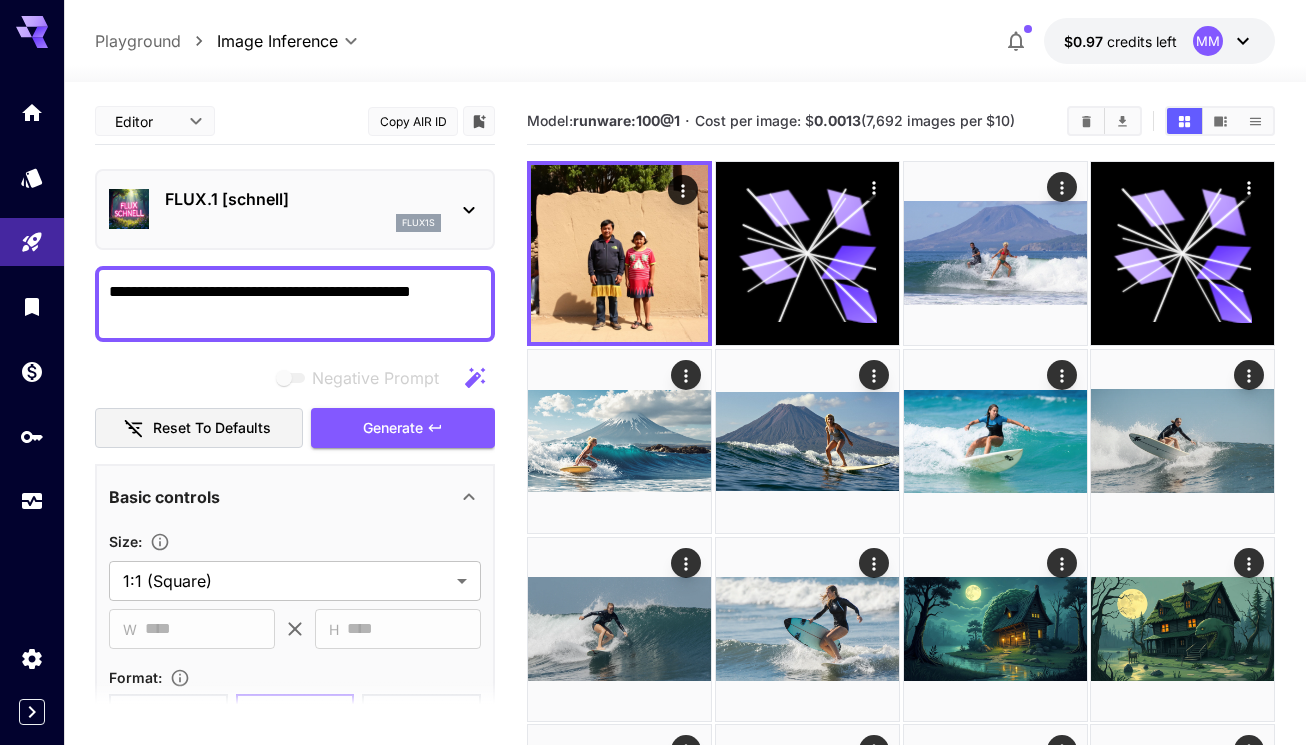 click on "**********" at bounding box center [295, 304] 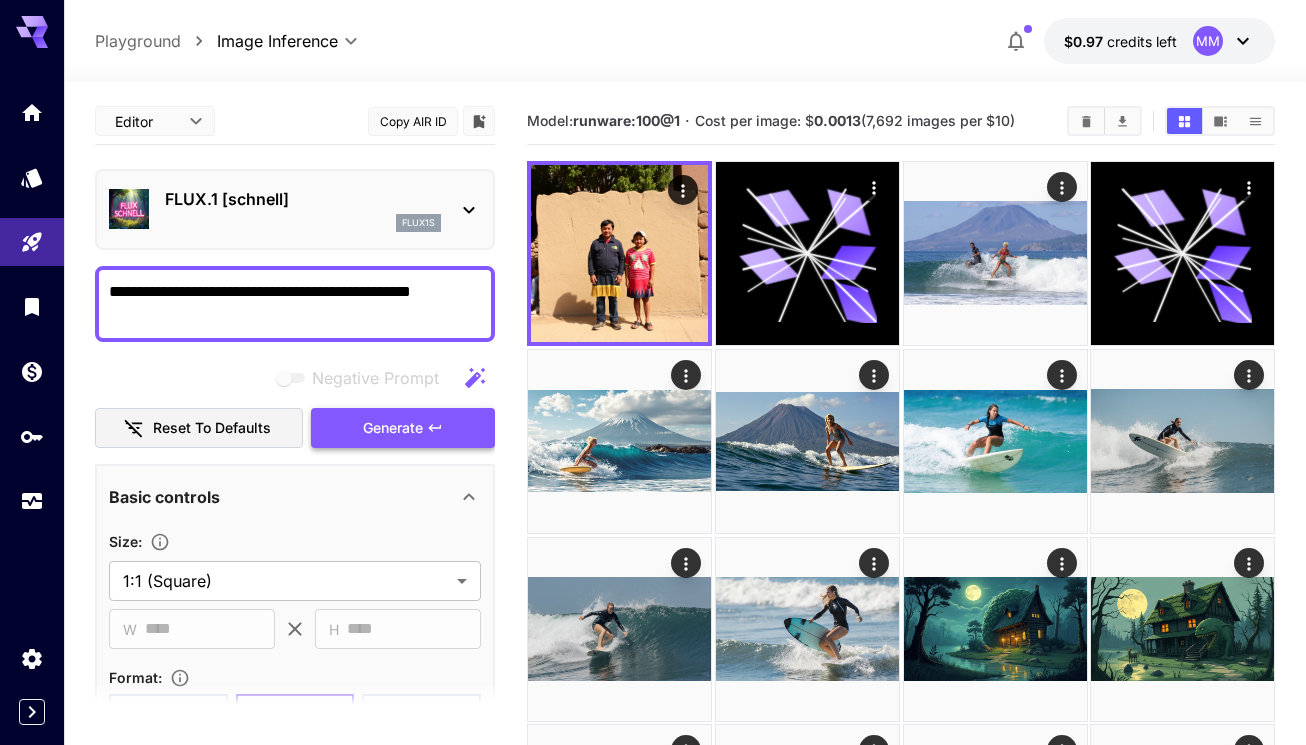 click on "Generate" at bounding box center [393, 428] 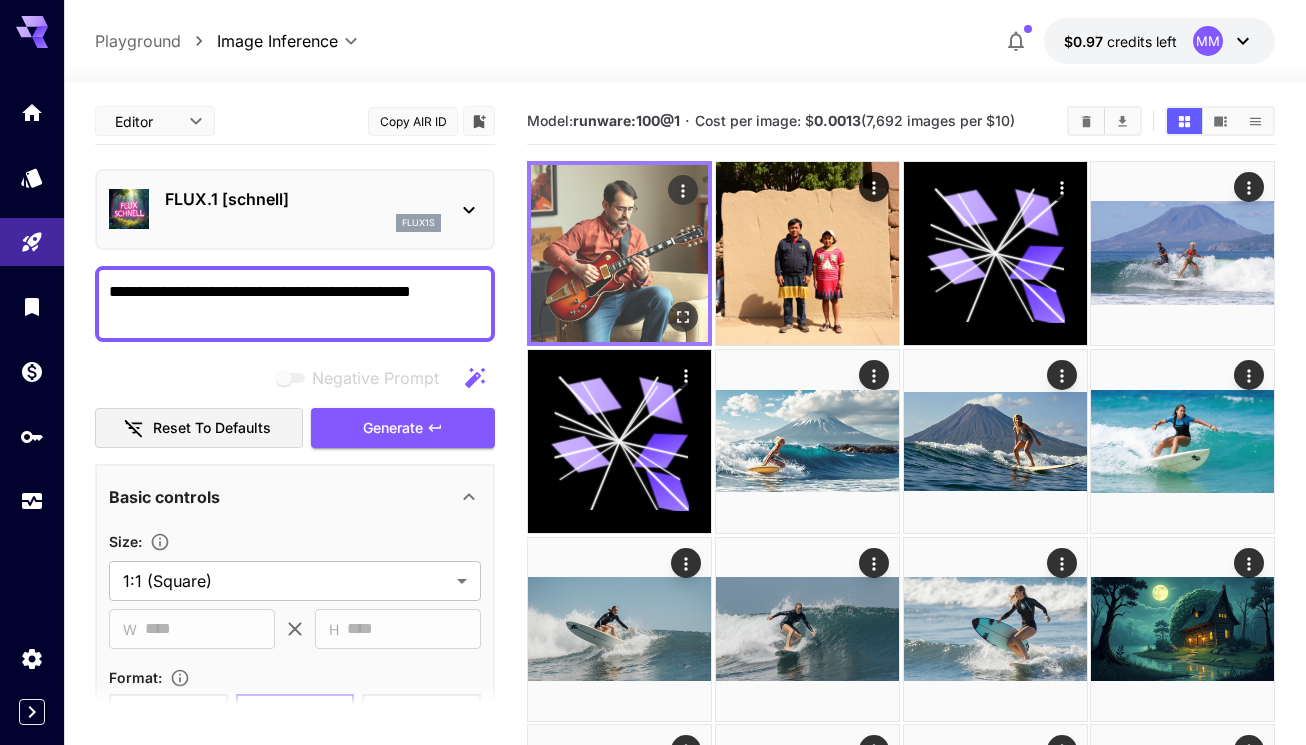 click at bounding box center [619, 253] 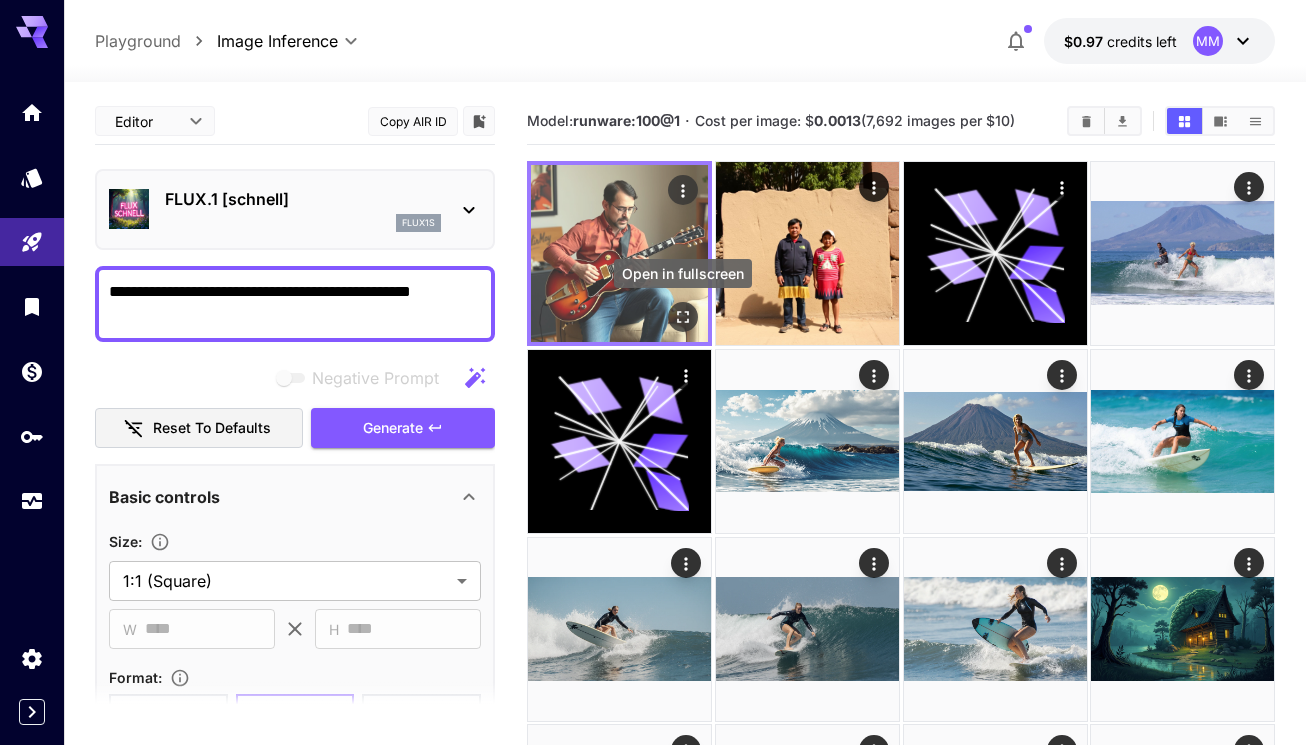 click 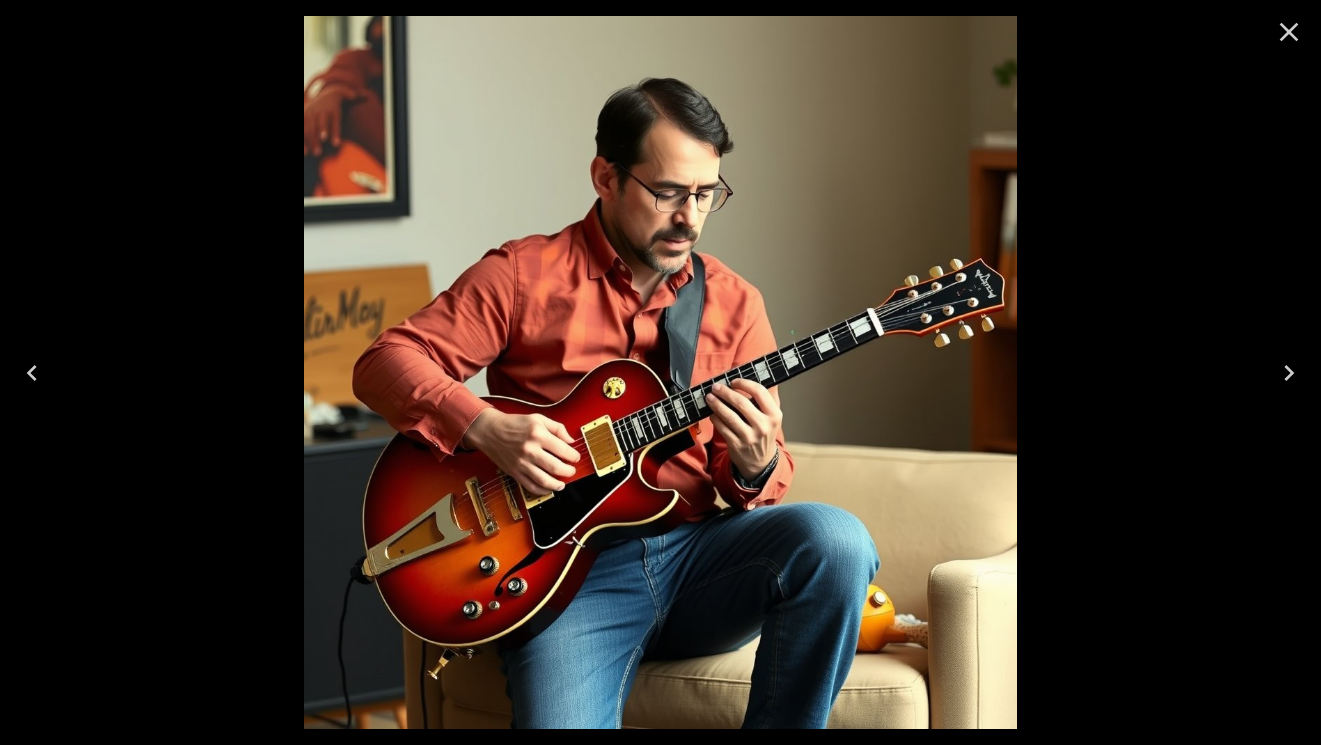 click 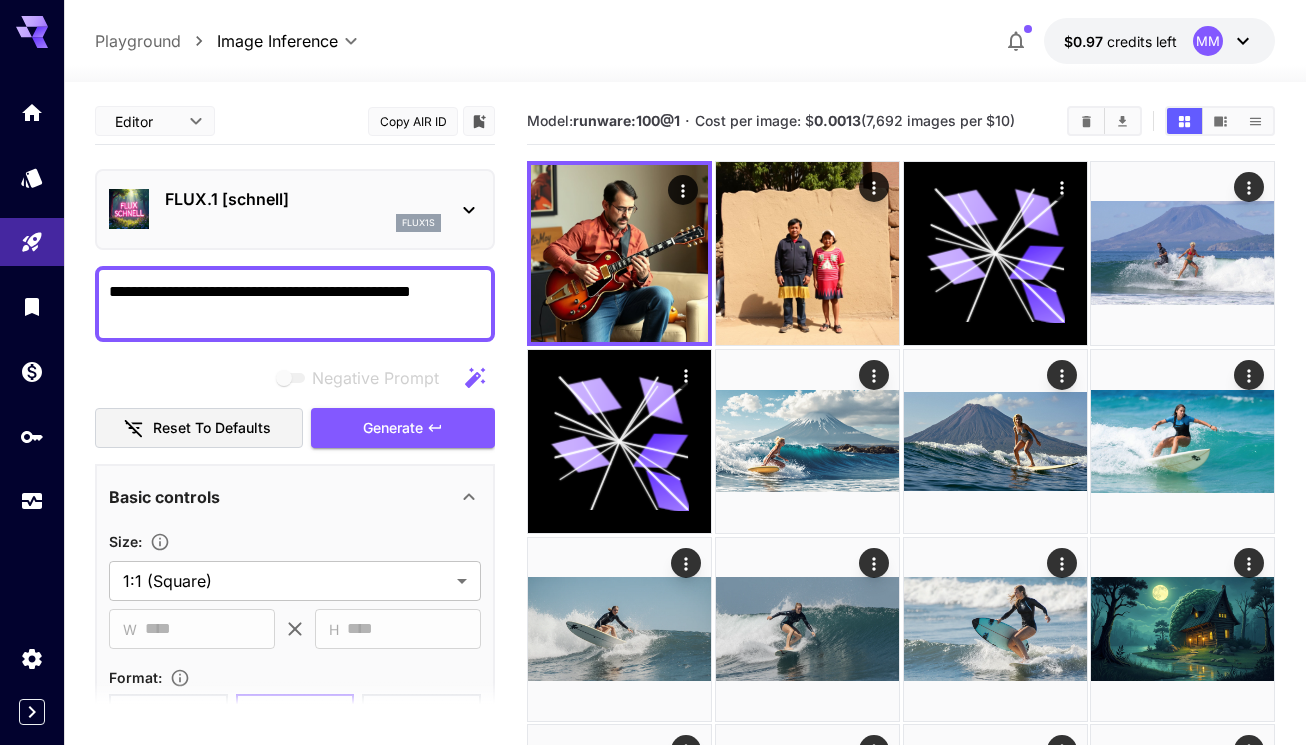 click on "**********" at bounding box center [295, 304] 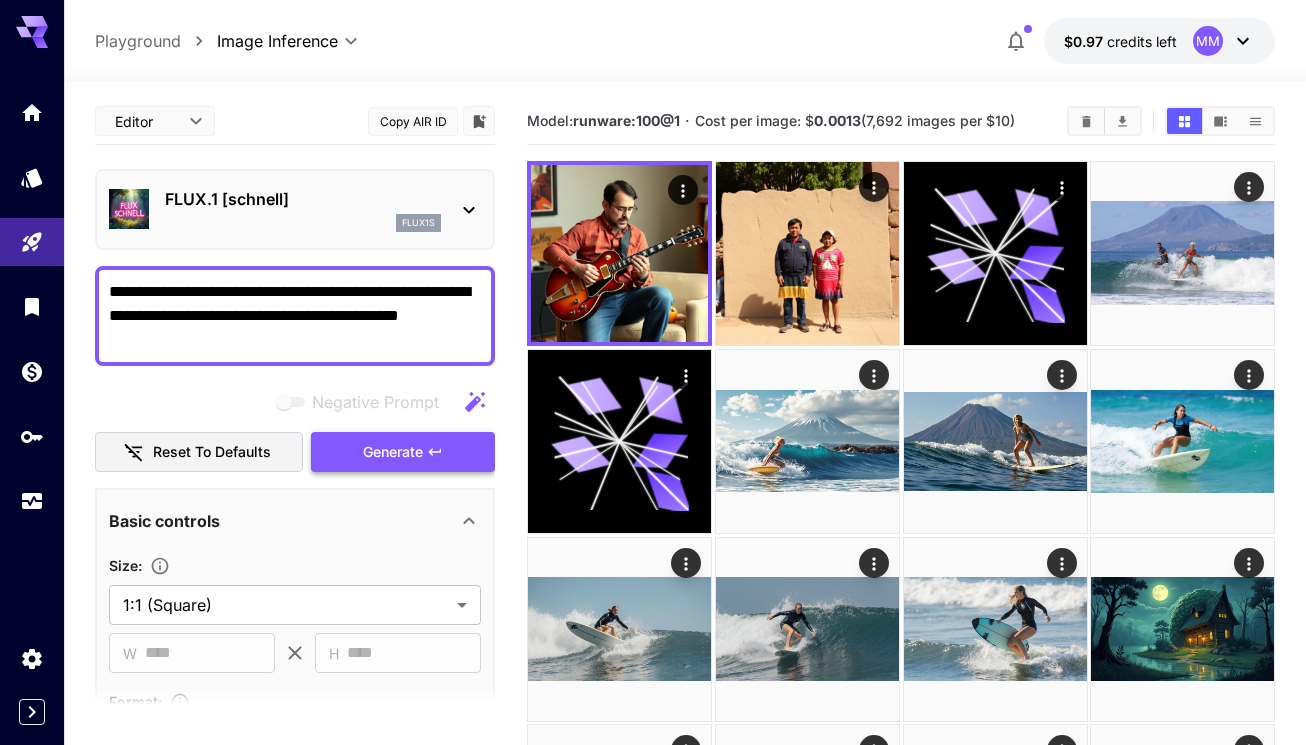 type on "**********" 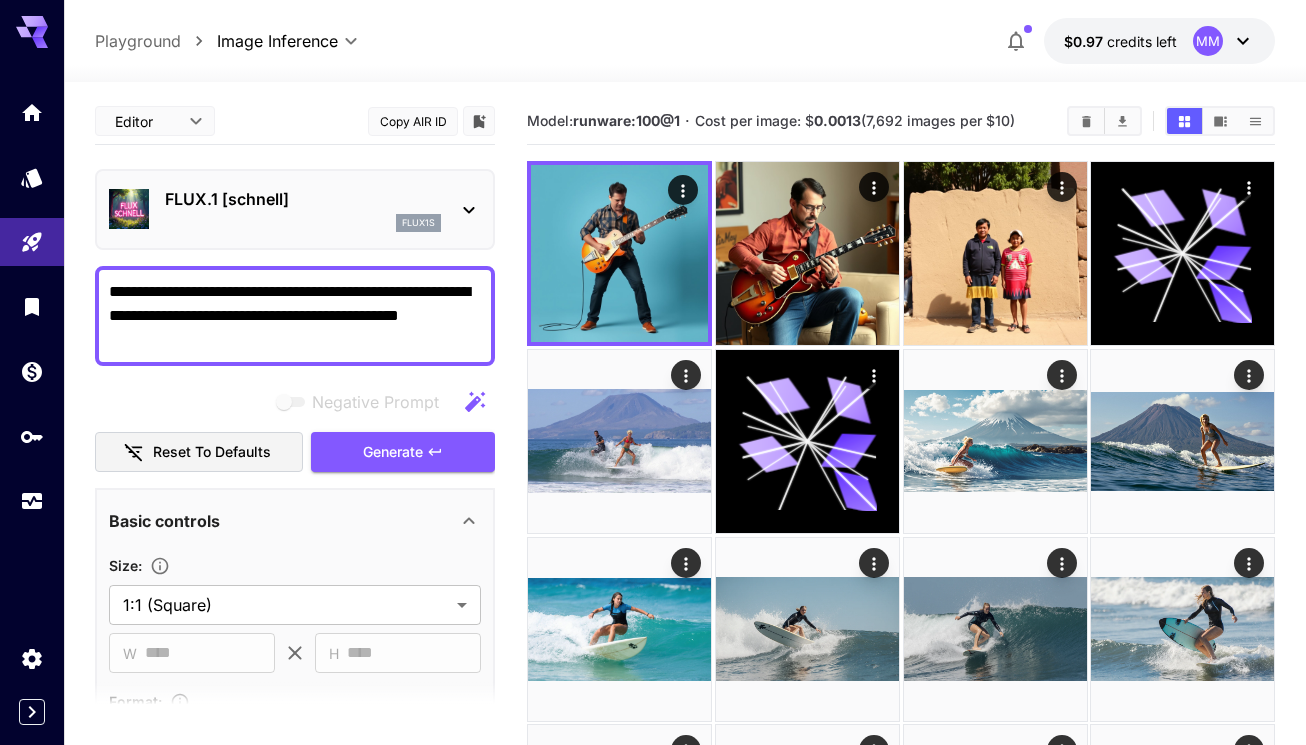 click on "FLUX.1 [schnell]" at bounding box center (303, 199) 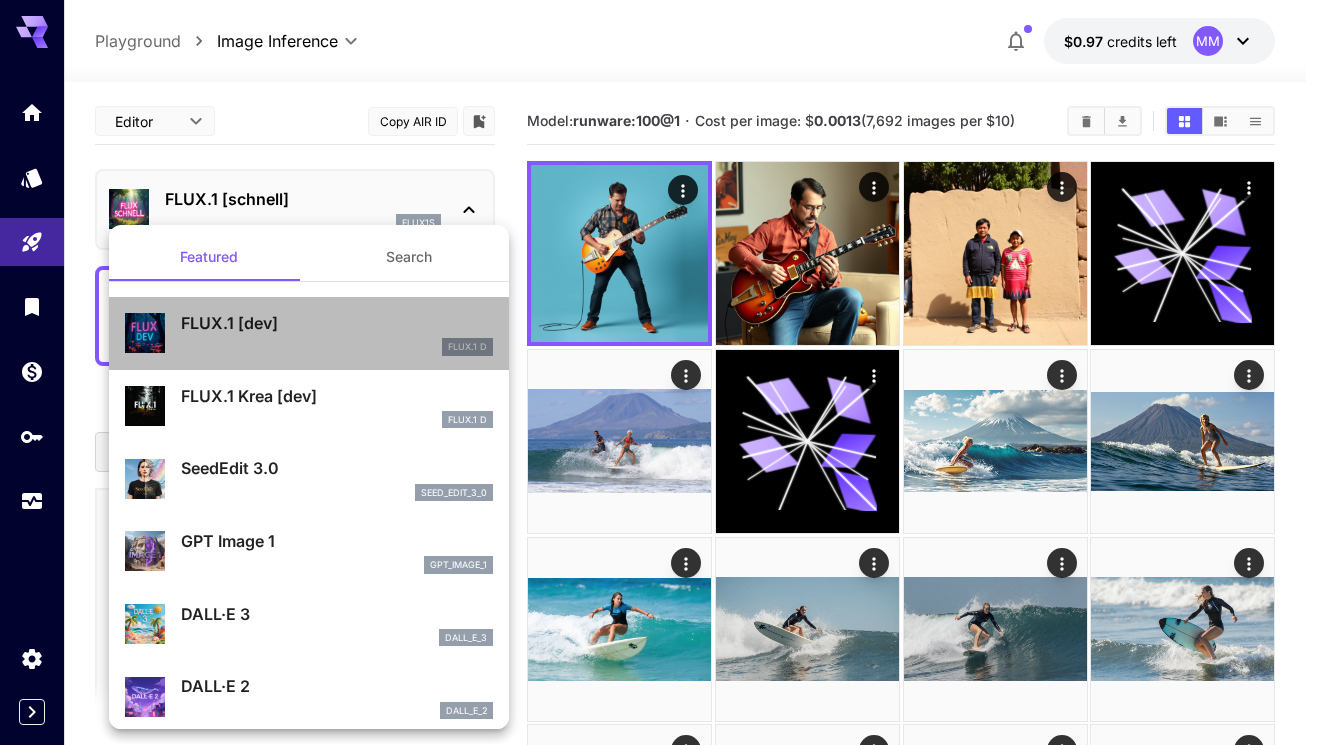click on "FLUX.1 [dev]" at bounding box center [337, 323] 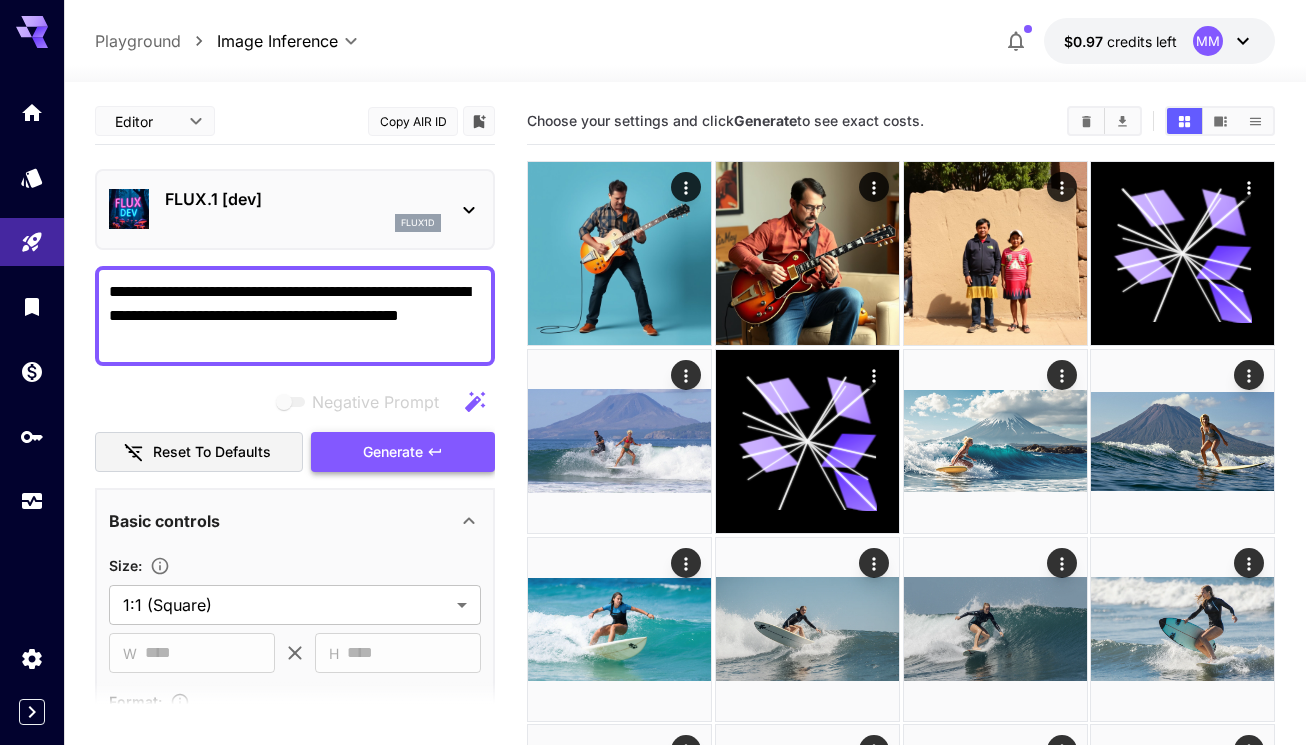 click 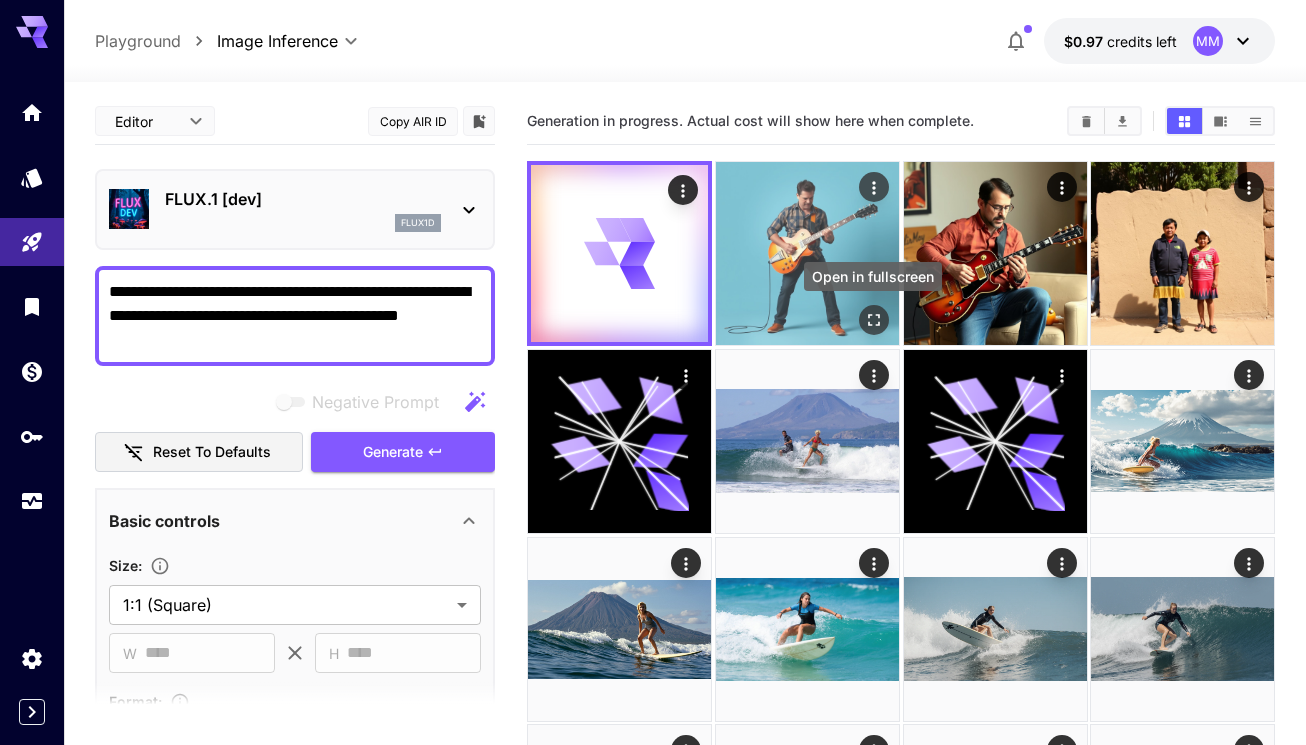 click 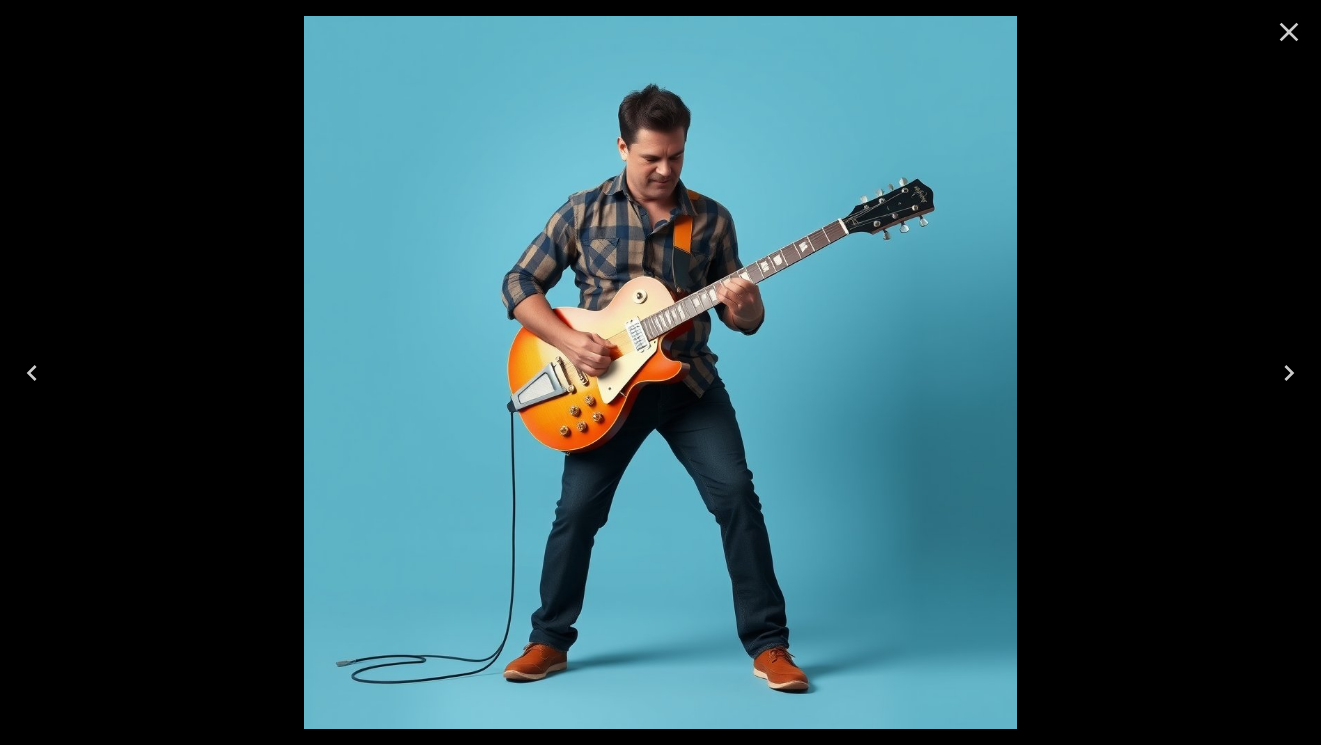 click 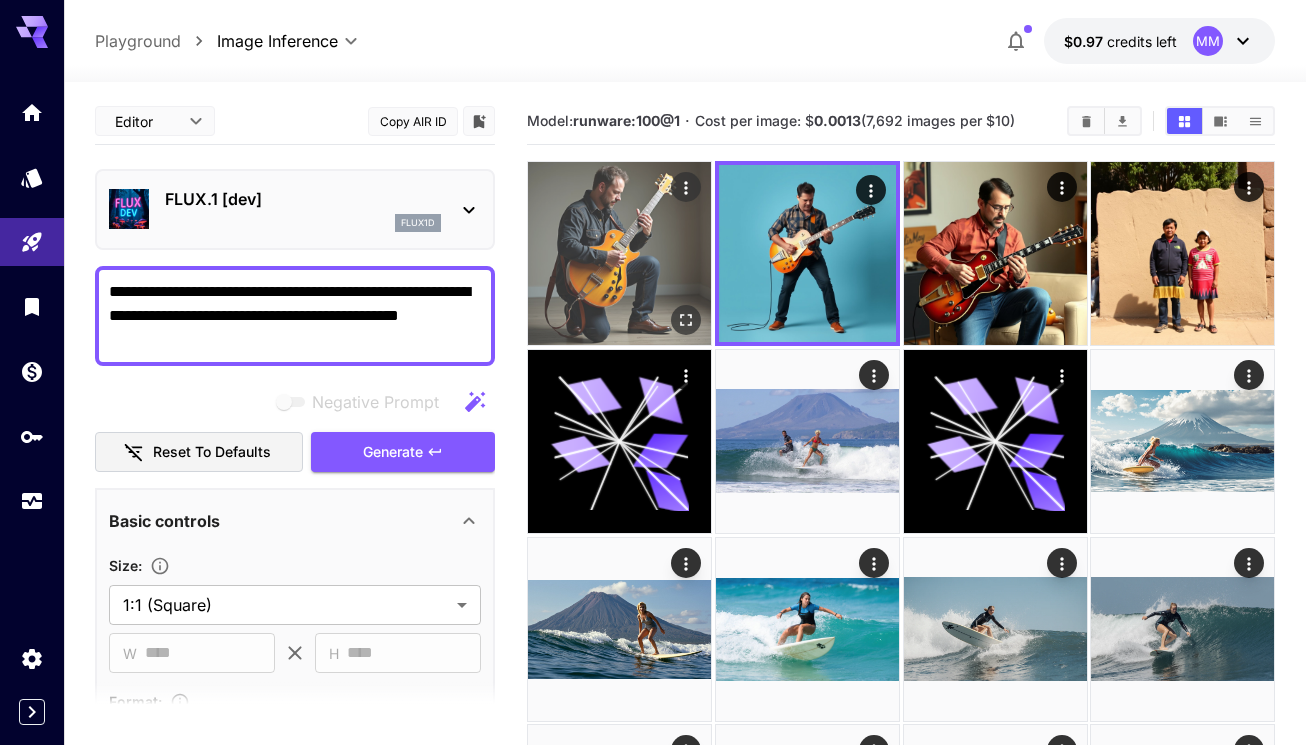 click 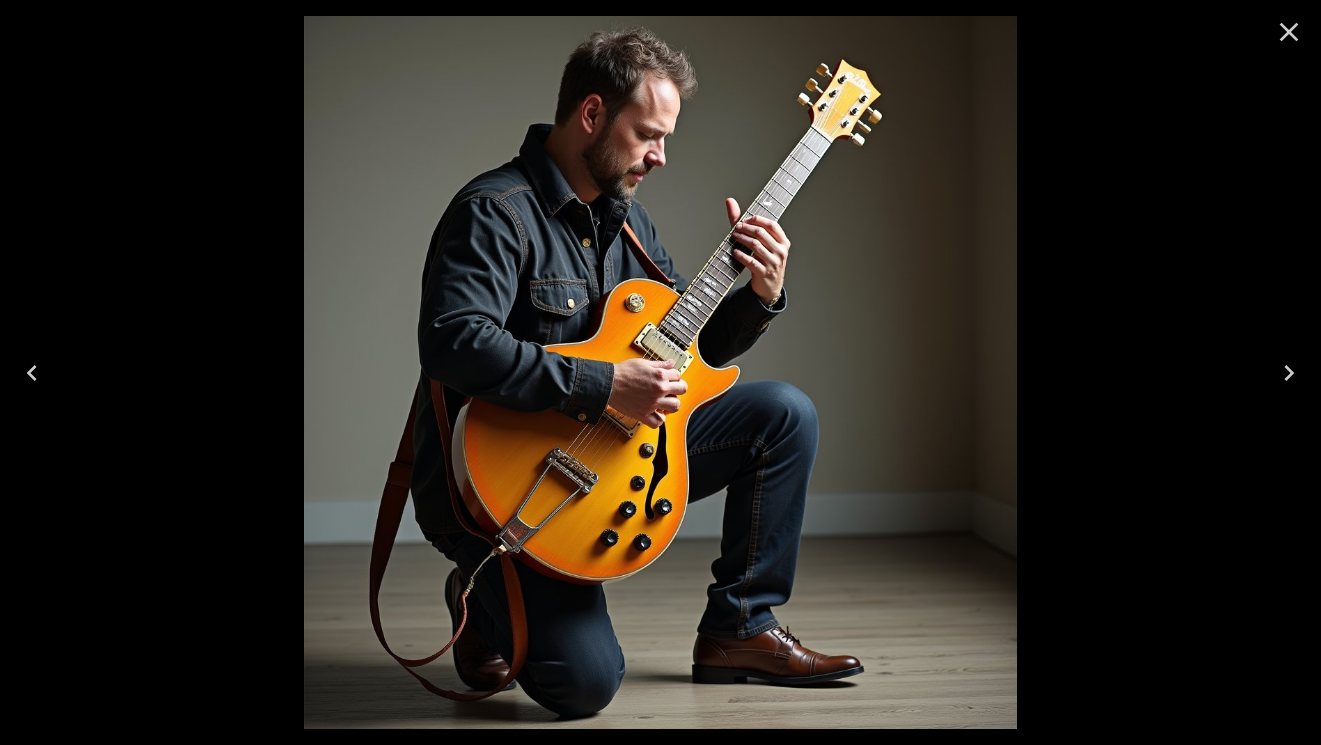 click 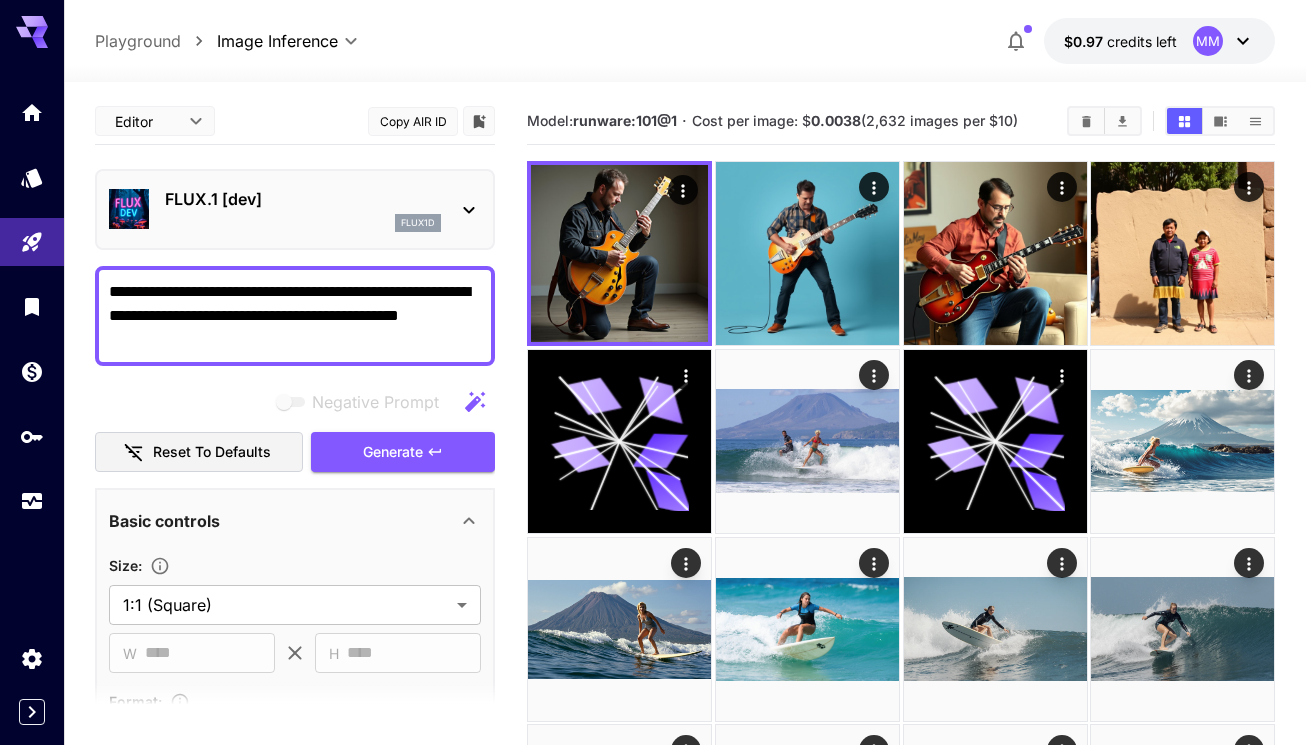 drag, startPoint x: 311, startPoint y: 287, endPoint x: 372, endPoint y: 286, distance: 61.008198 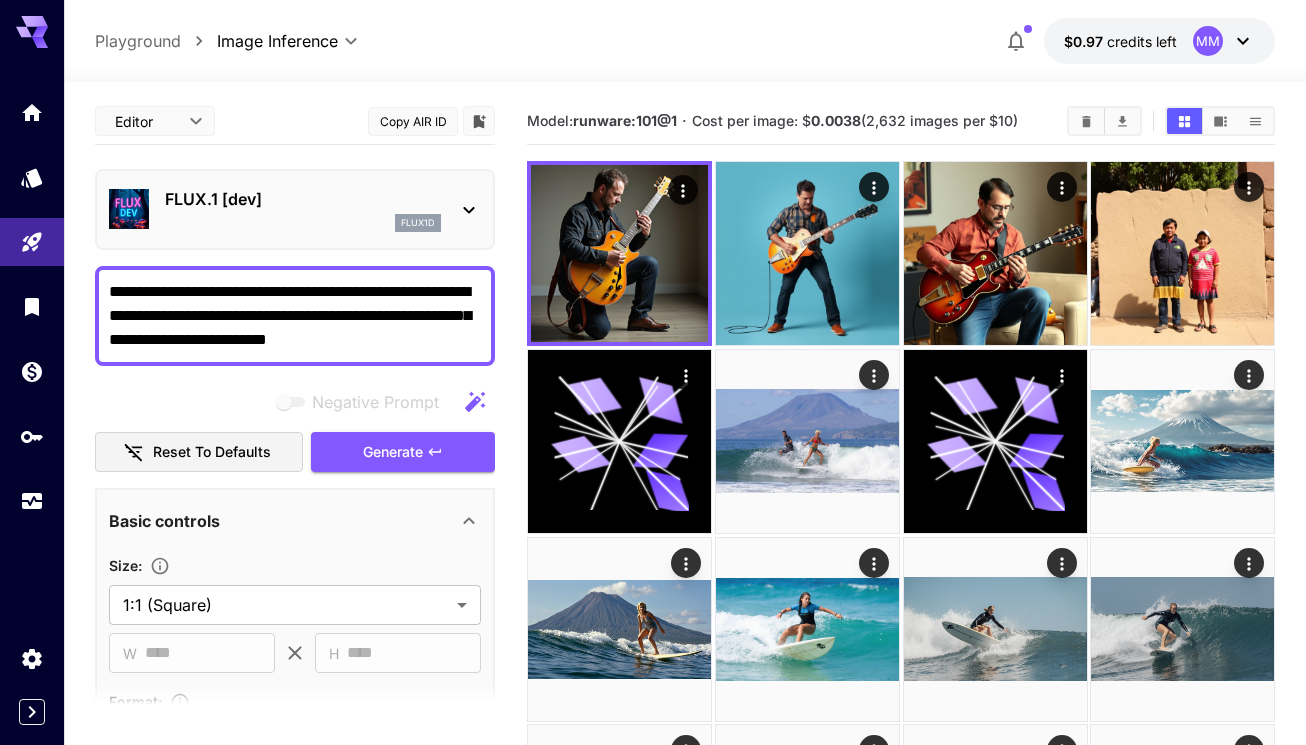click on "FLUX.1 [dev]" at bounding box center [303, 199] 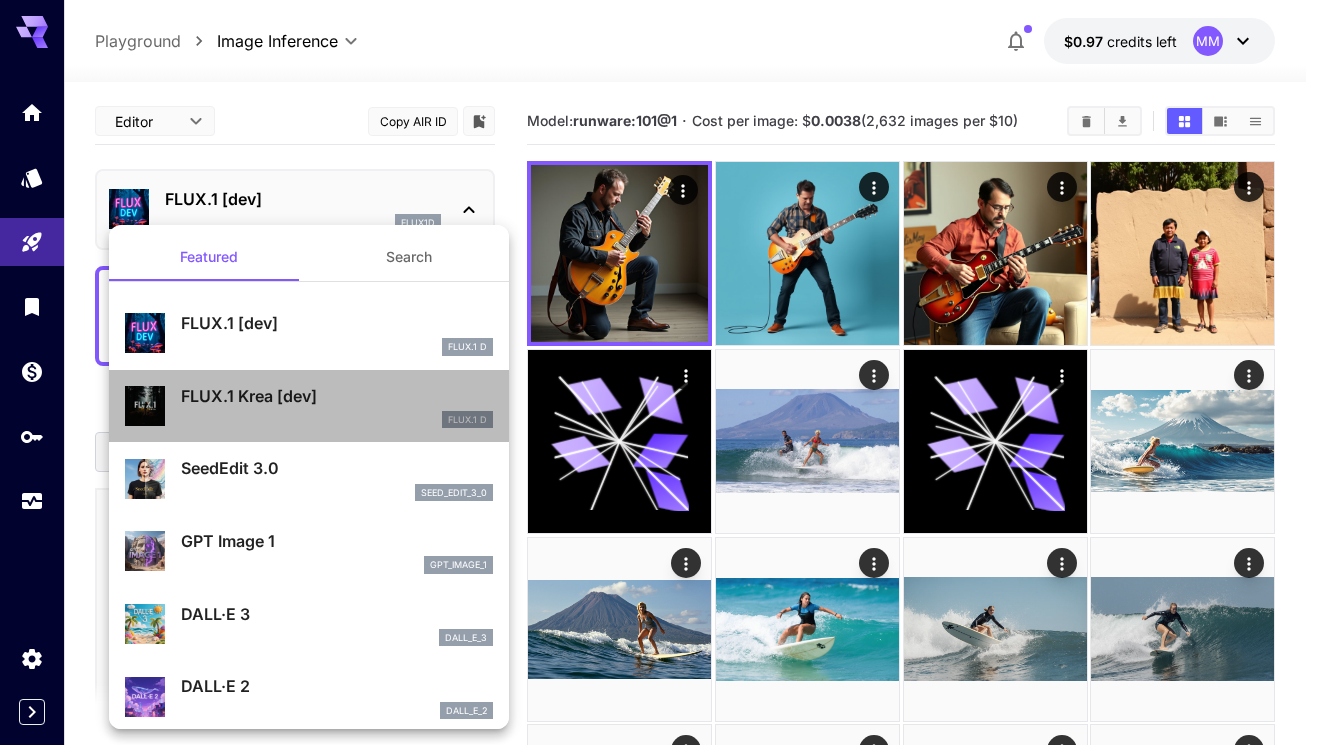 click on "FLUX.1 Krea [dev] FLUX.1 D" at bounding box center (309, 406) 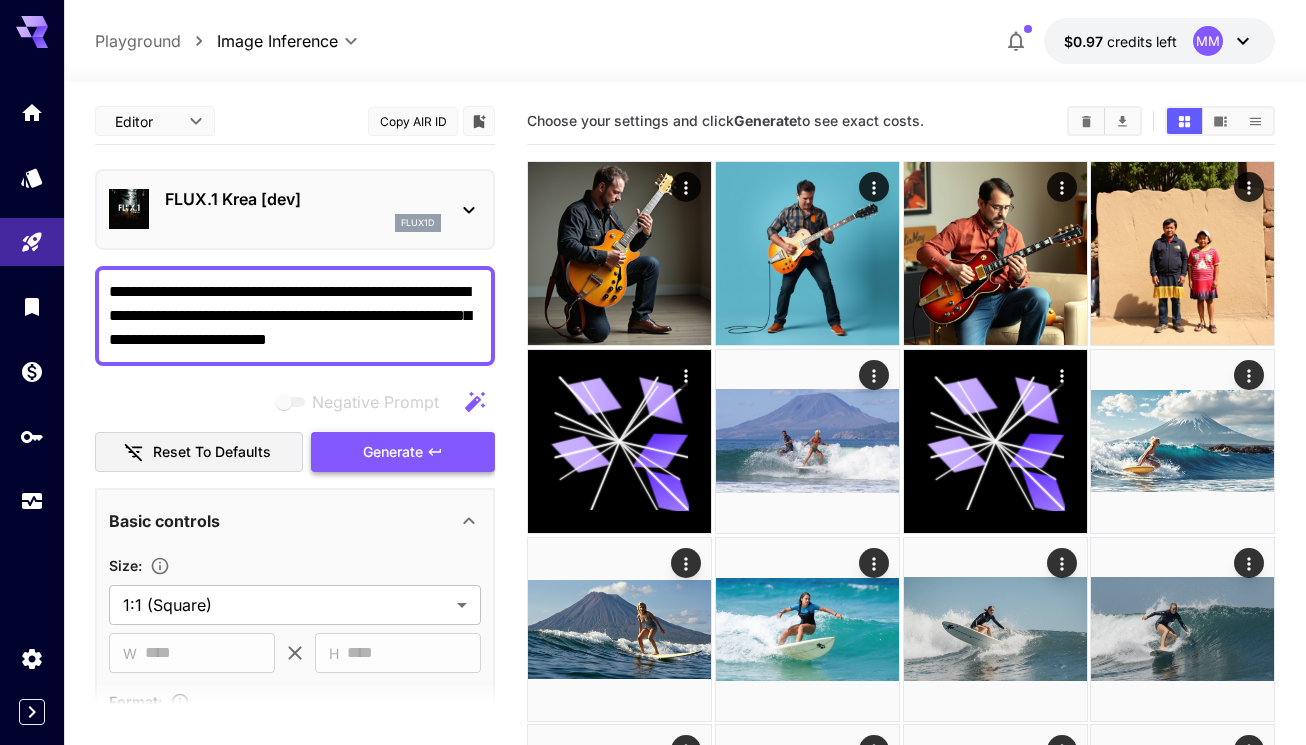 click on "Generate" at bounding box center [393, 452] 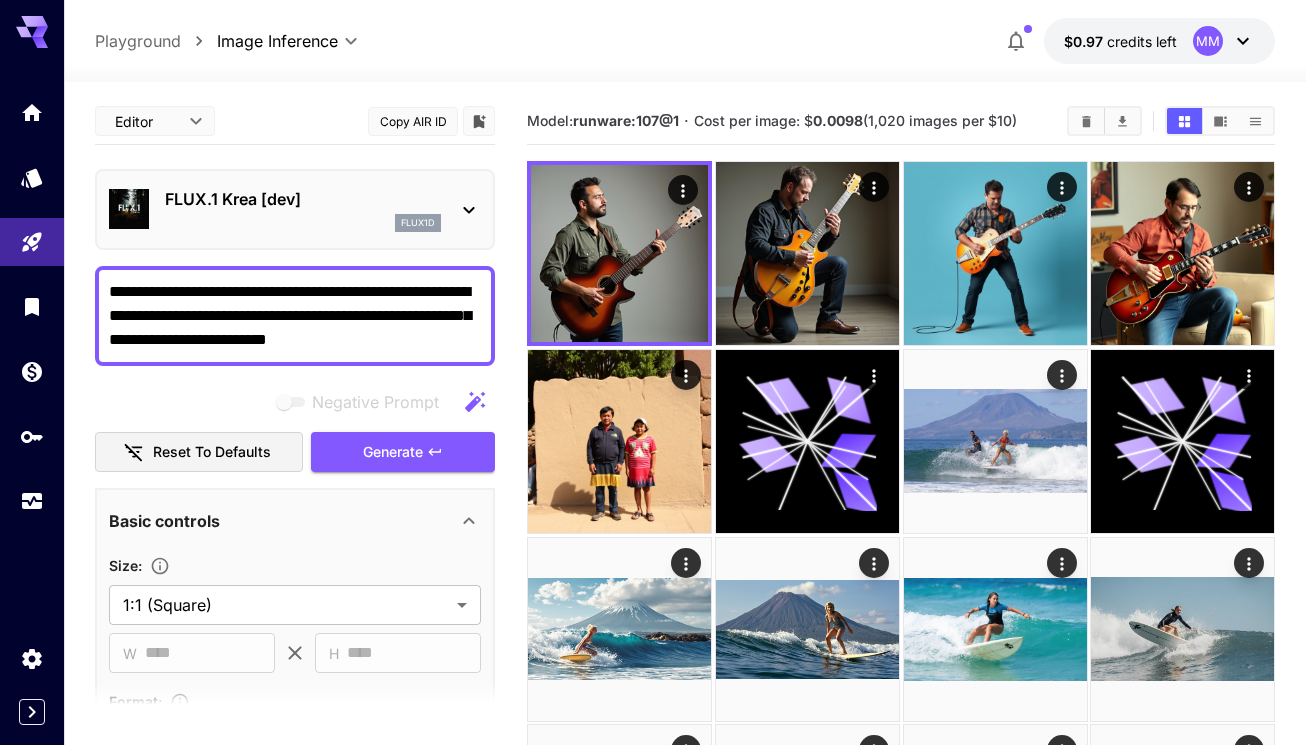 click on "**********" at bounding box center (295, 316) 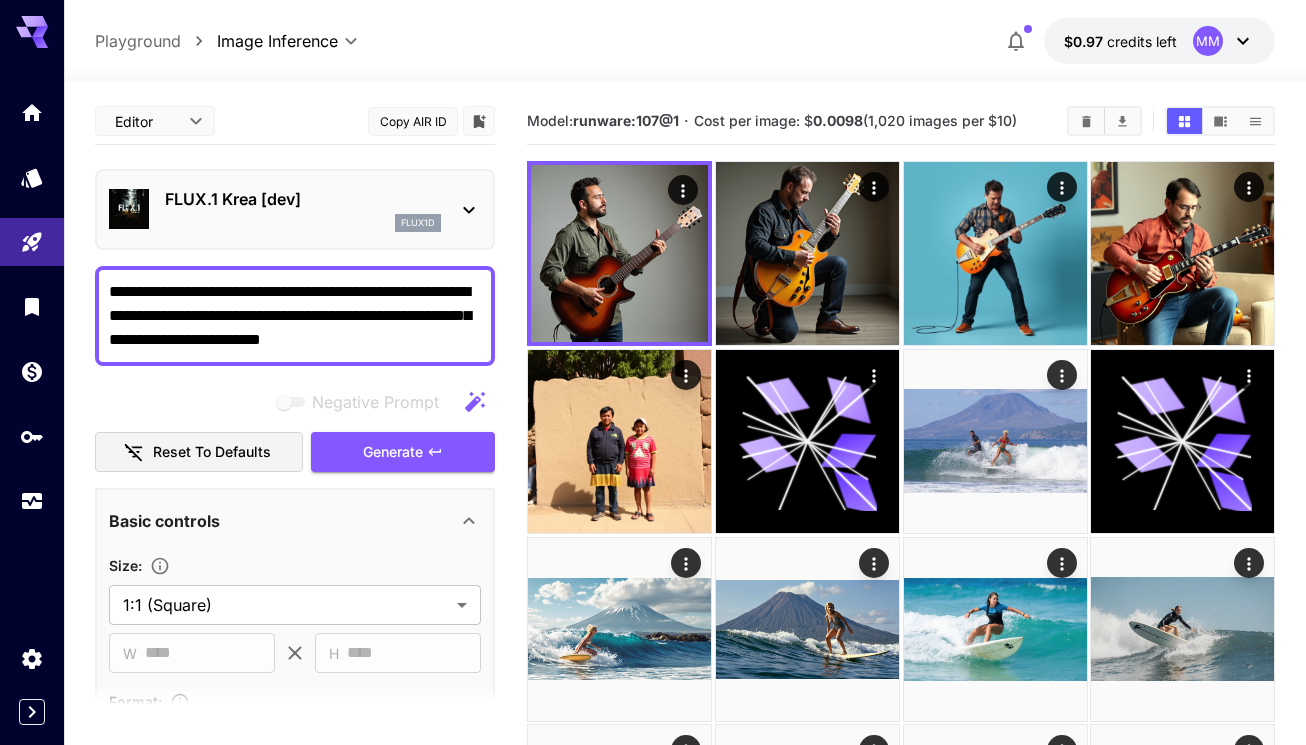 click on "**********" at bounding box center [295, 316] 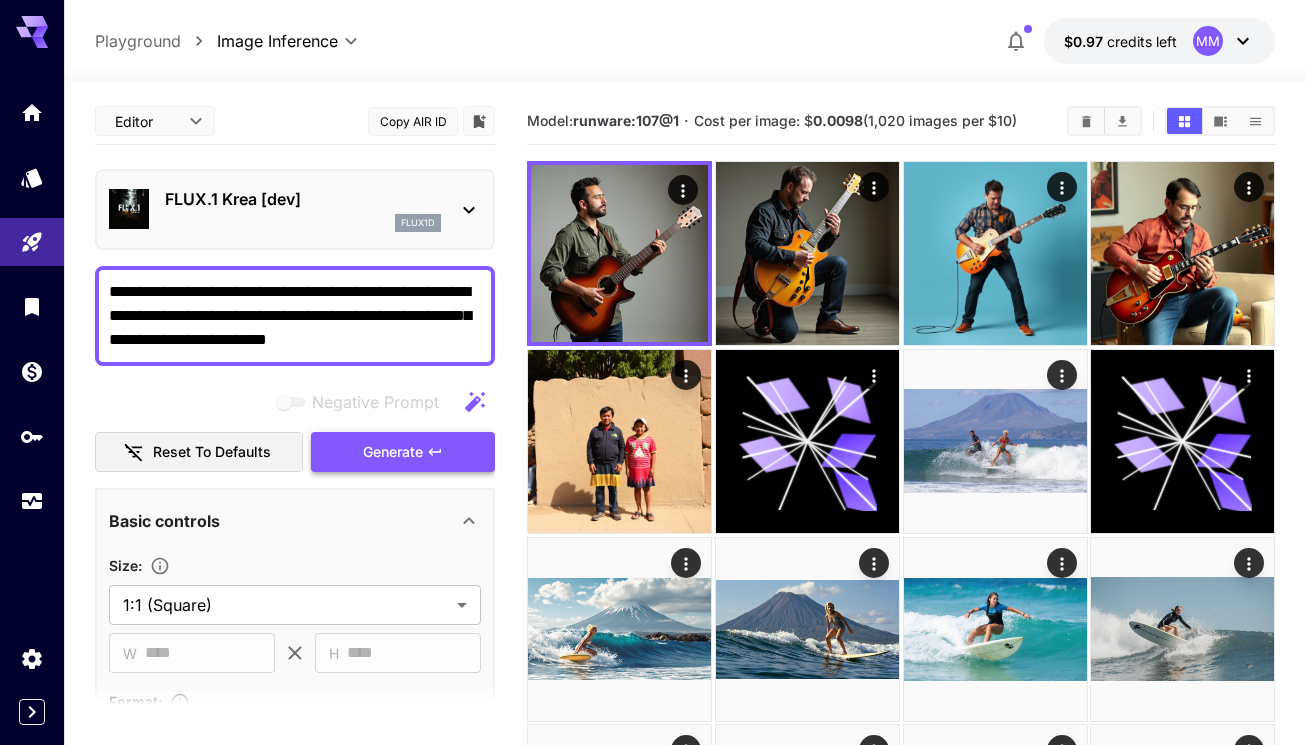 click on "Generate" at bounding box center [403, 452] 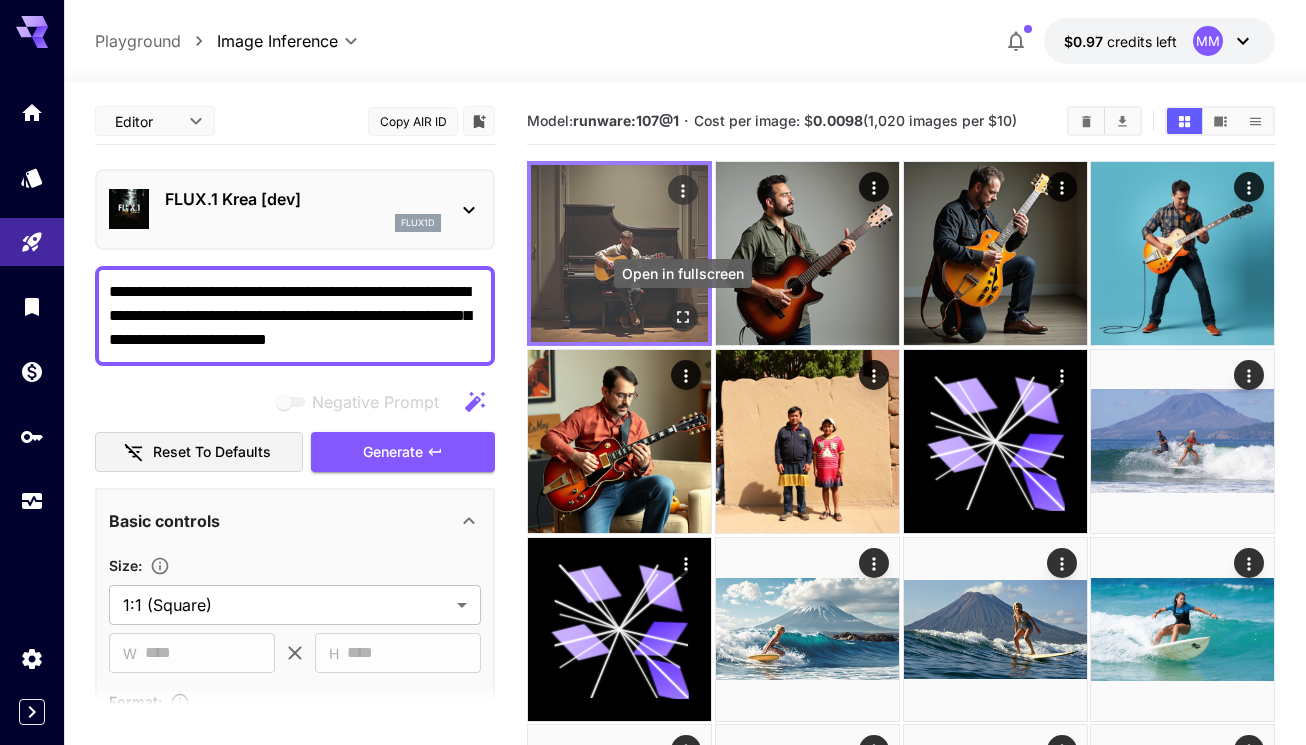 click 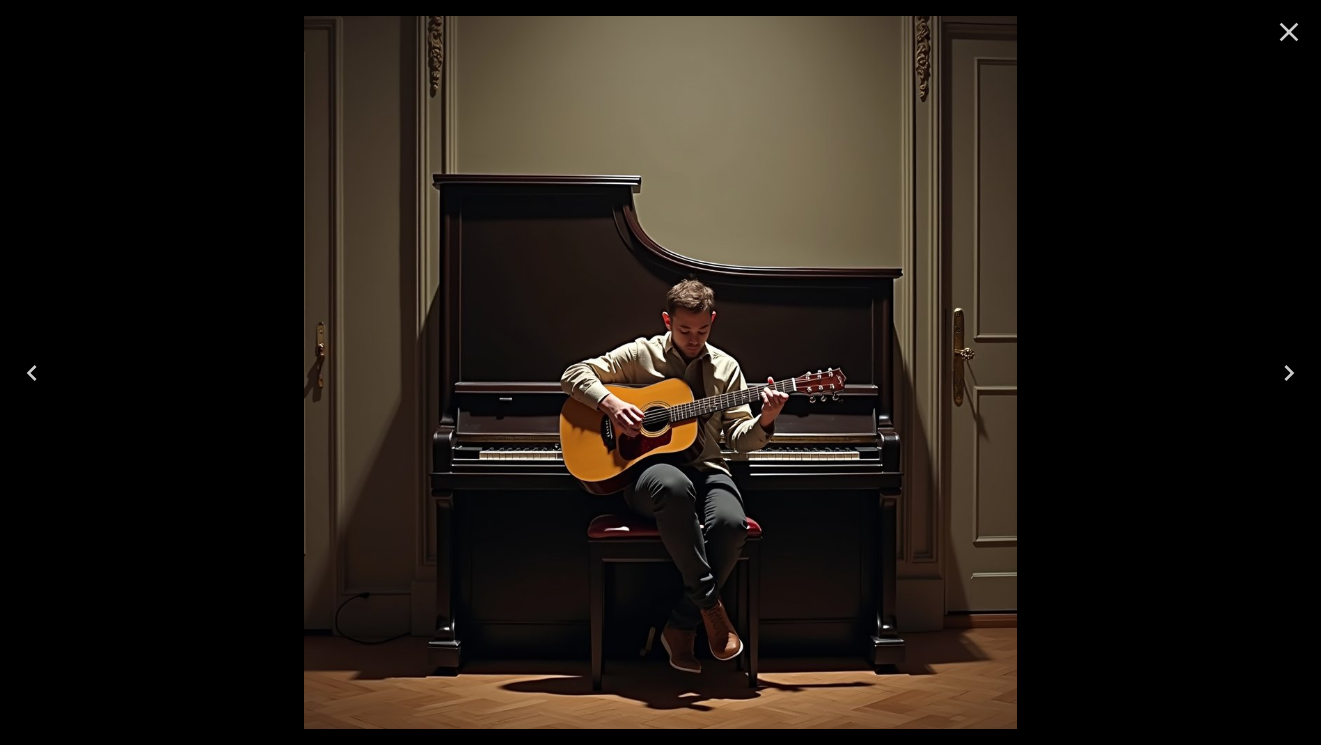 click 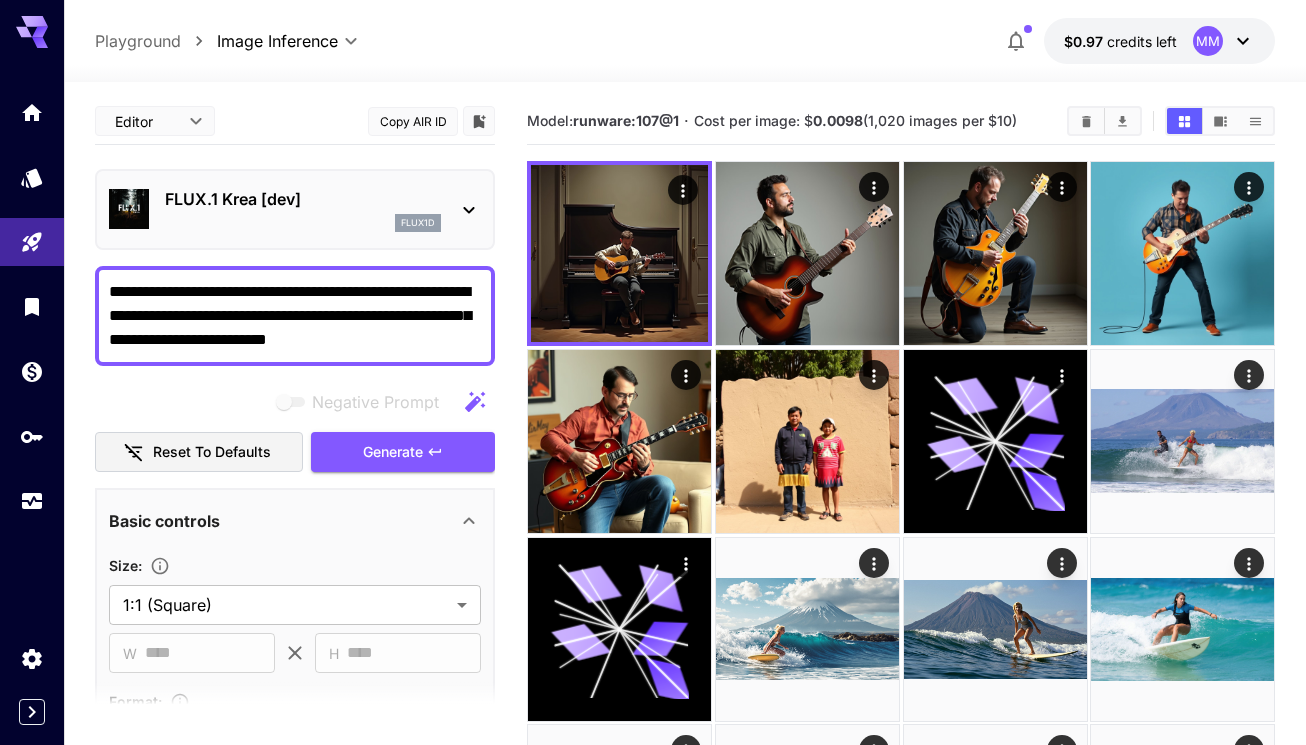 drag, startPoint x: 379, startPoint y: 349, endPoint x: 88, endPoint y: 281, distance: 298.83942 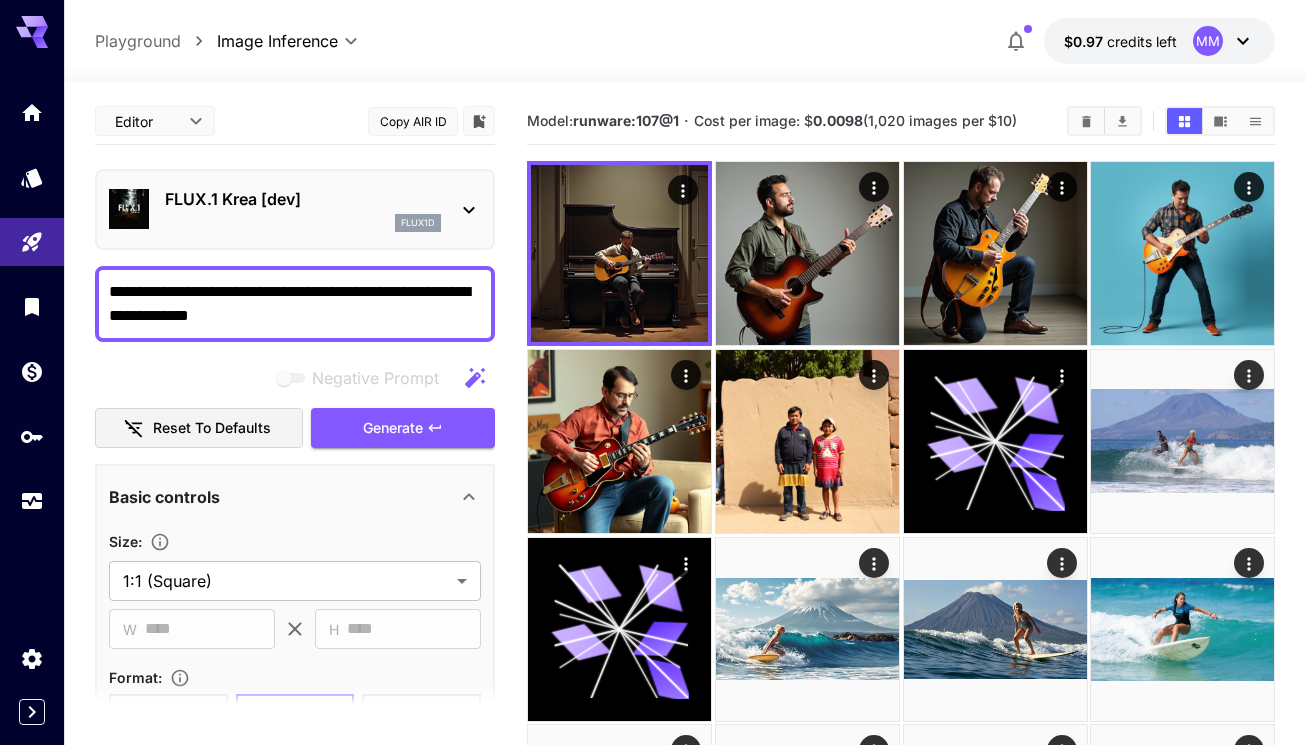 type on "**********" 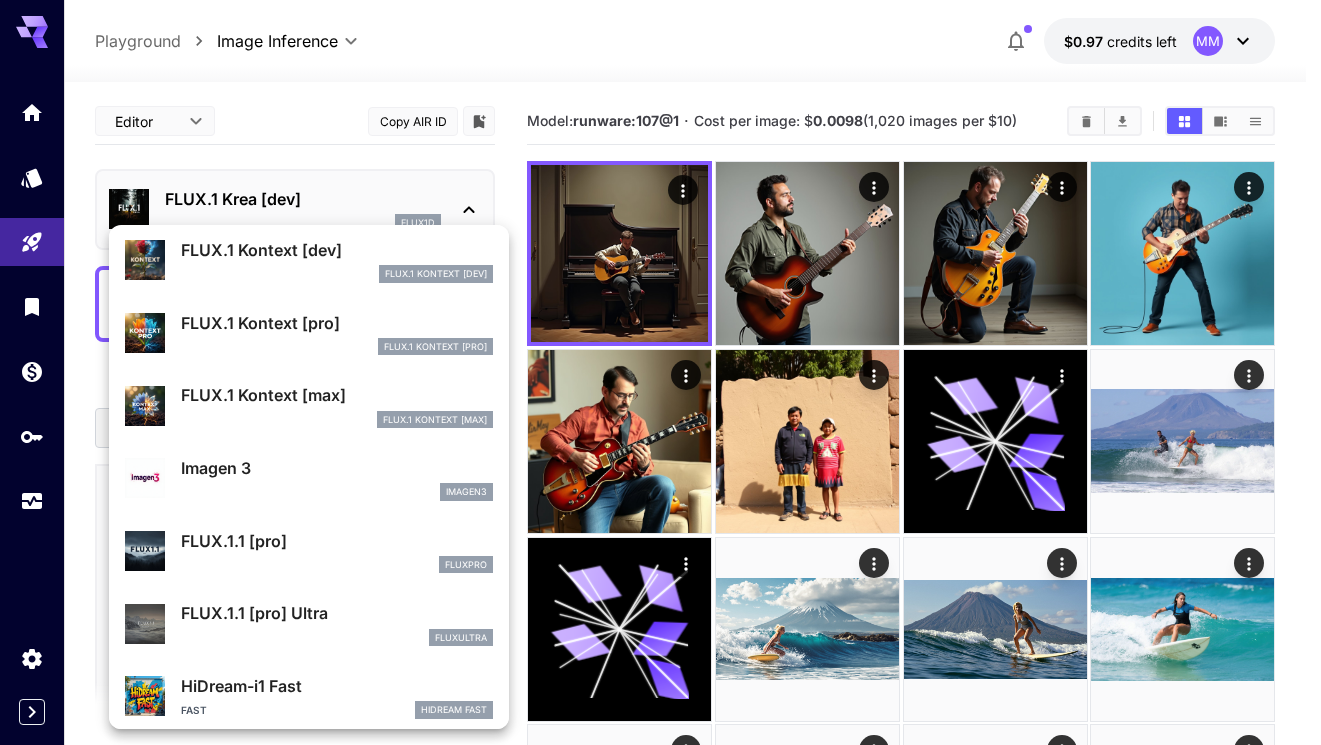 scroll, scrollTop: 1107, scrollLeft: 0, axis: vertical 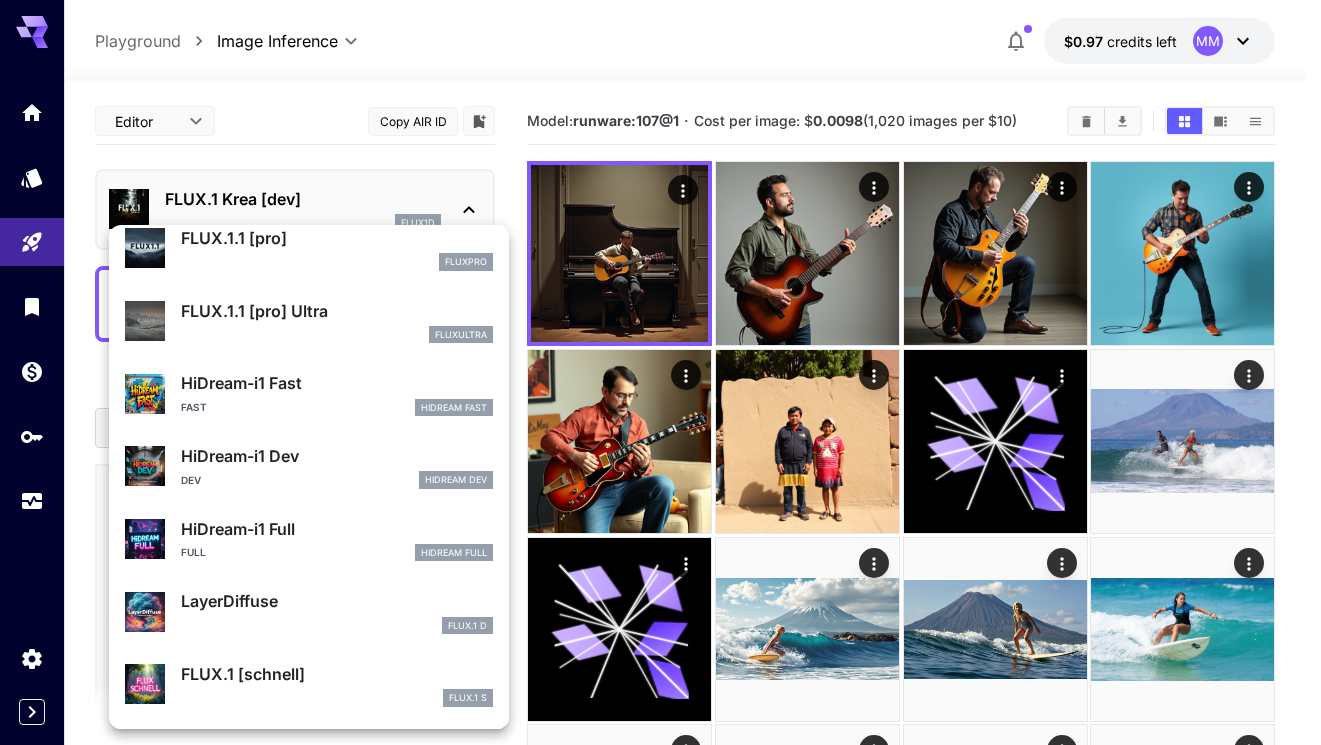 click on "HiDream-i1 Fast" at bounding box center (337, 383) 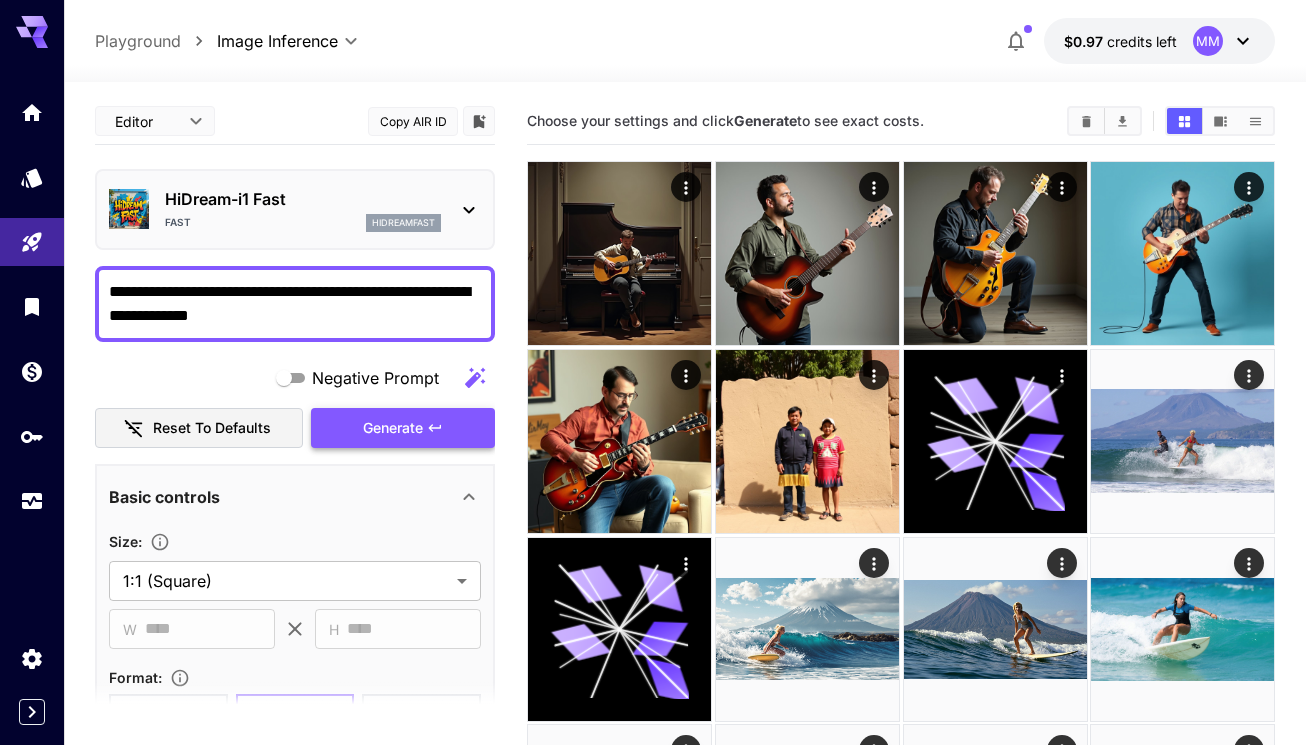 click on "Generate" at bounding box center (393, 428) 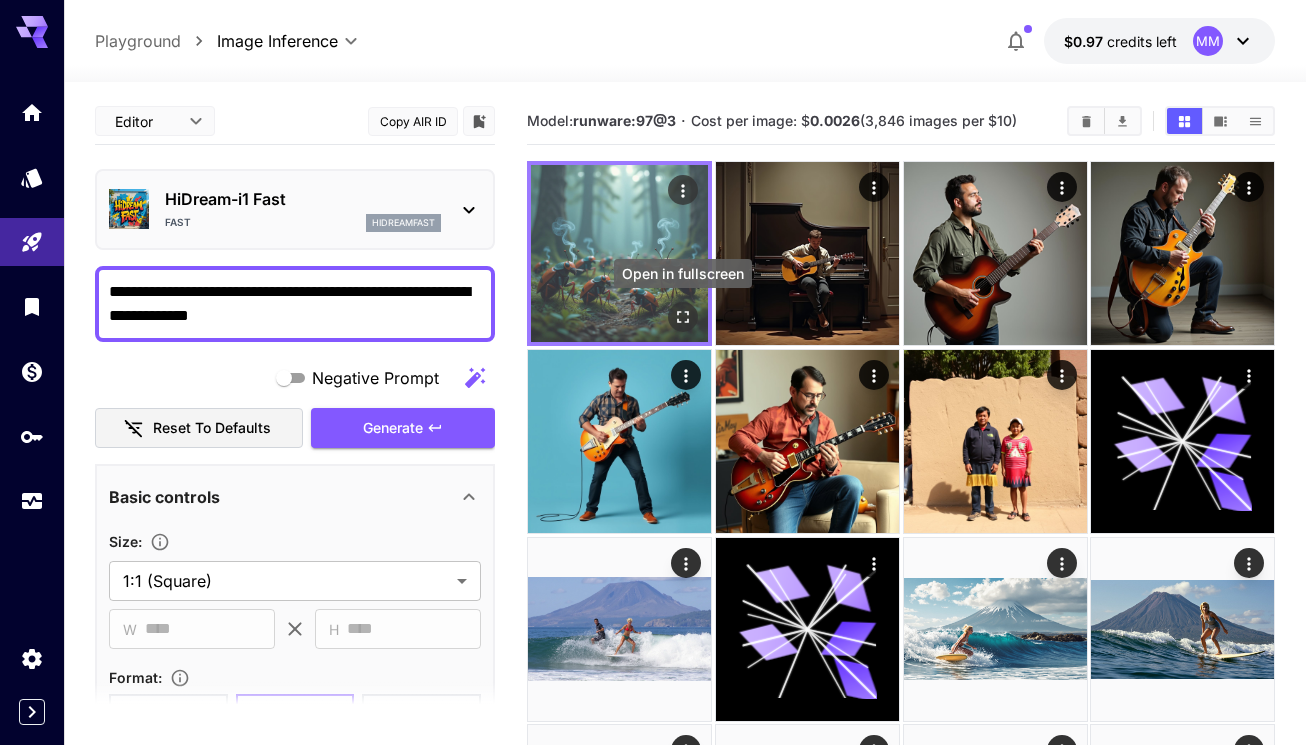 click 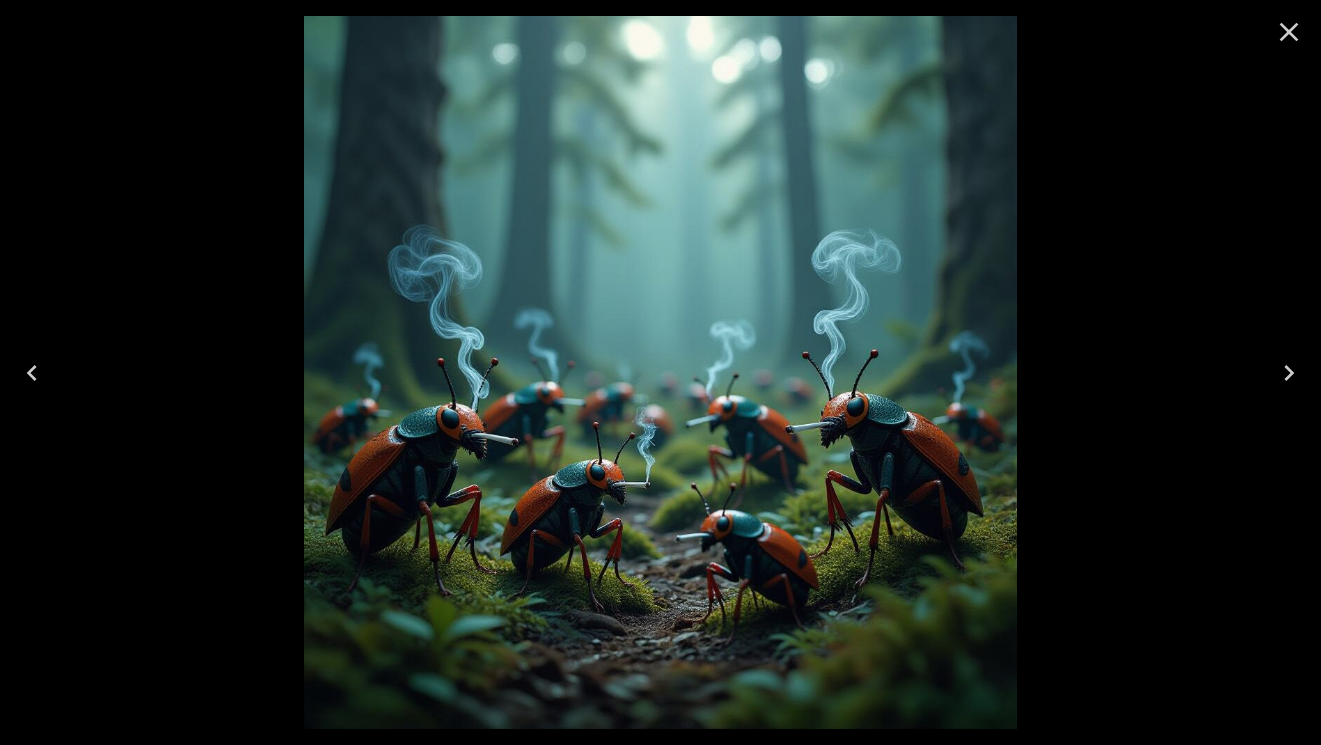 click 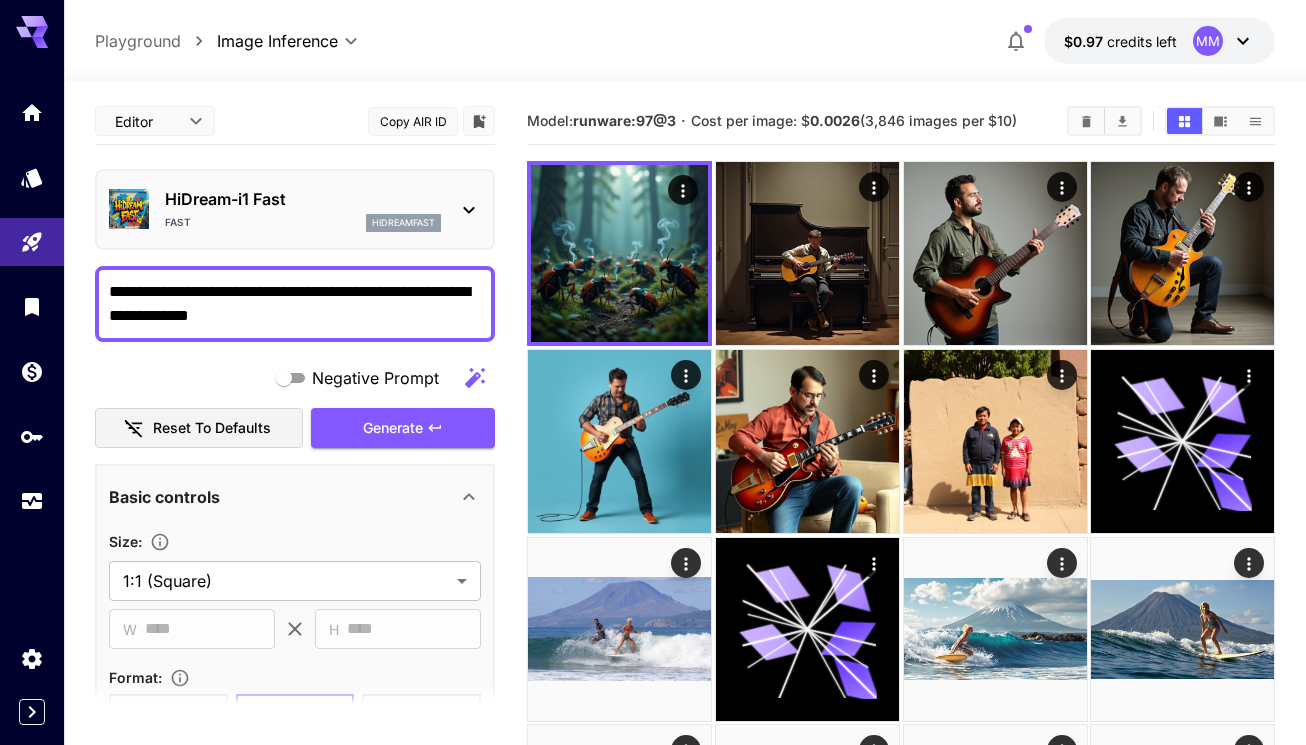 click on "**********" at bounding box center (295, 304) 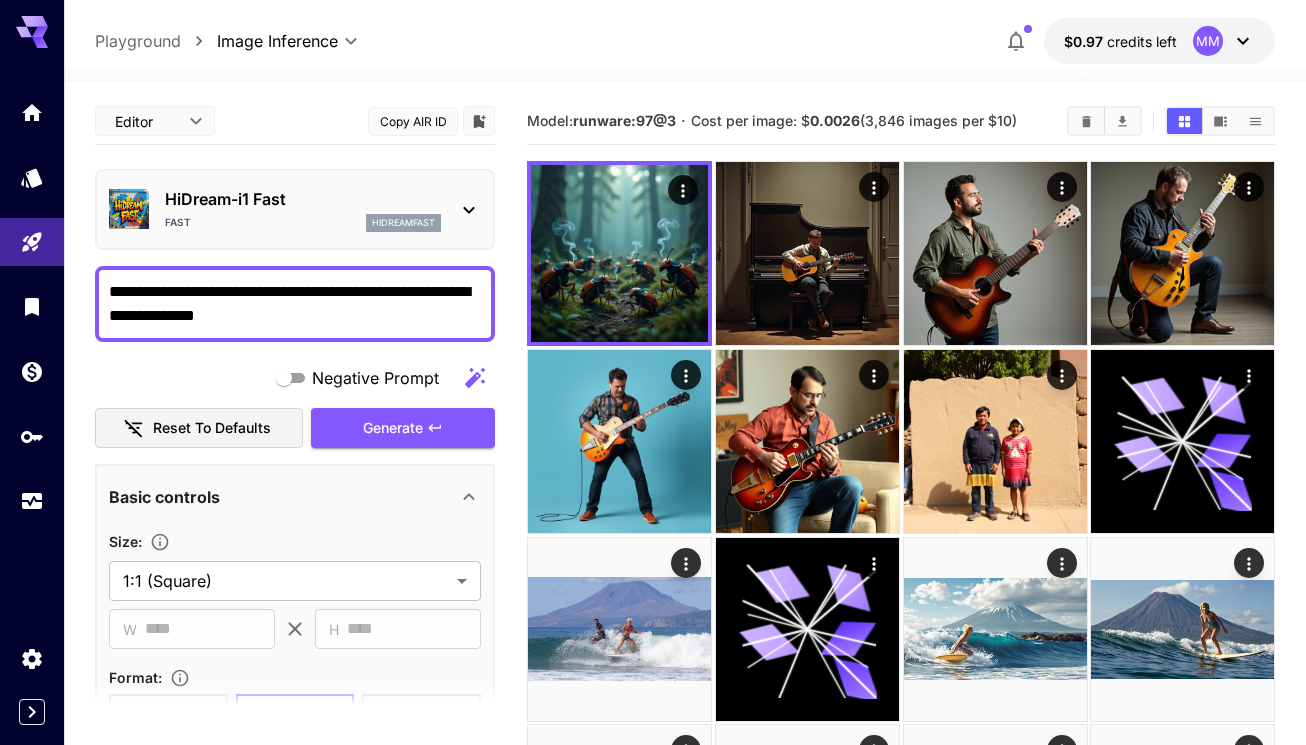 type on "**********" 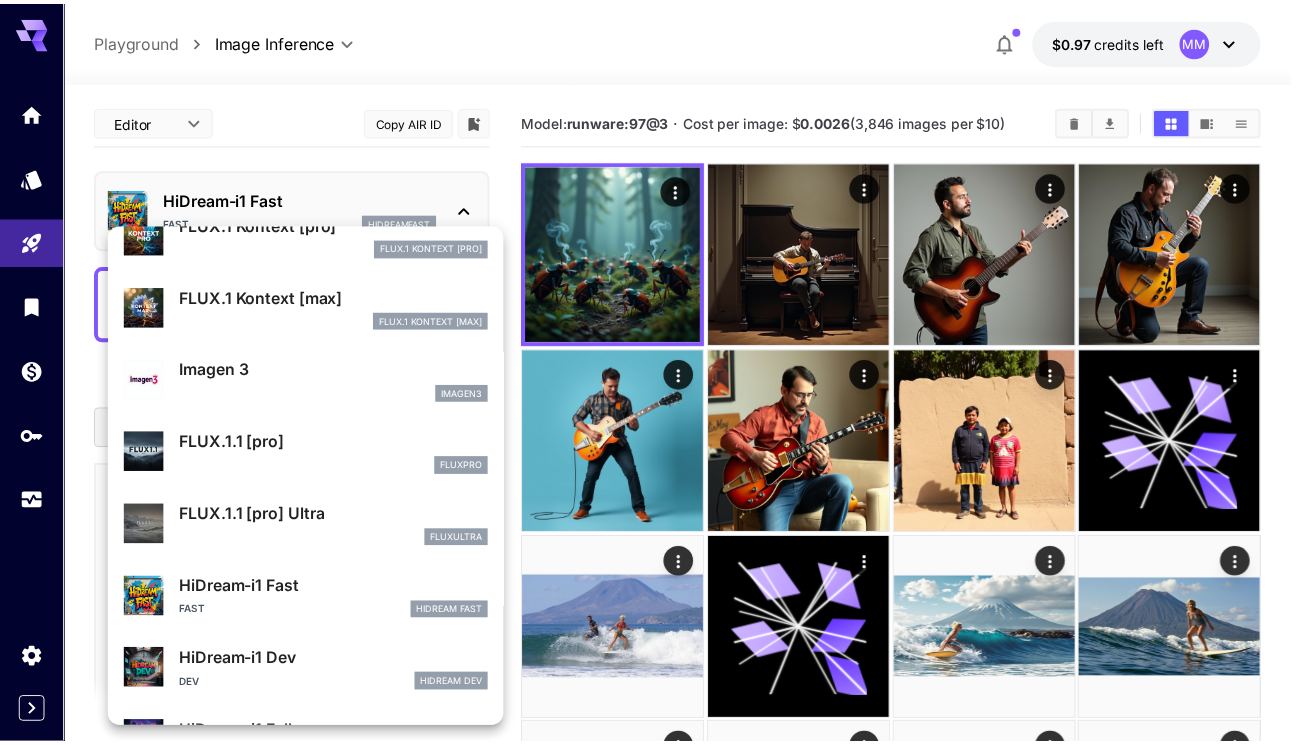 scroll, scrollTop: 1107, scrollLeft: 0, axis: vertical 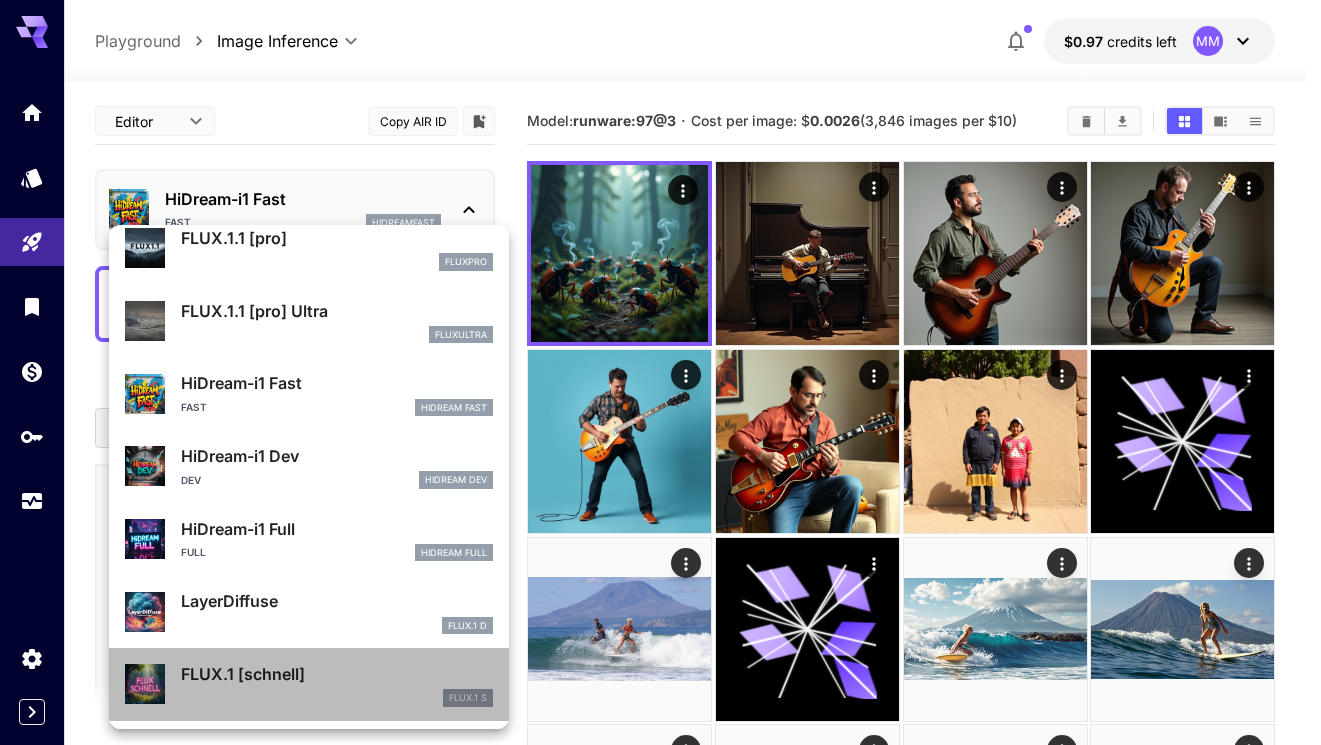 click on "FLUX.1 [schnell]" at bounding box center (337, 674) 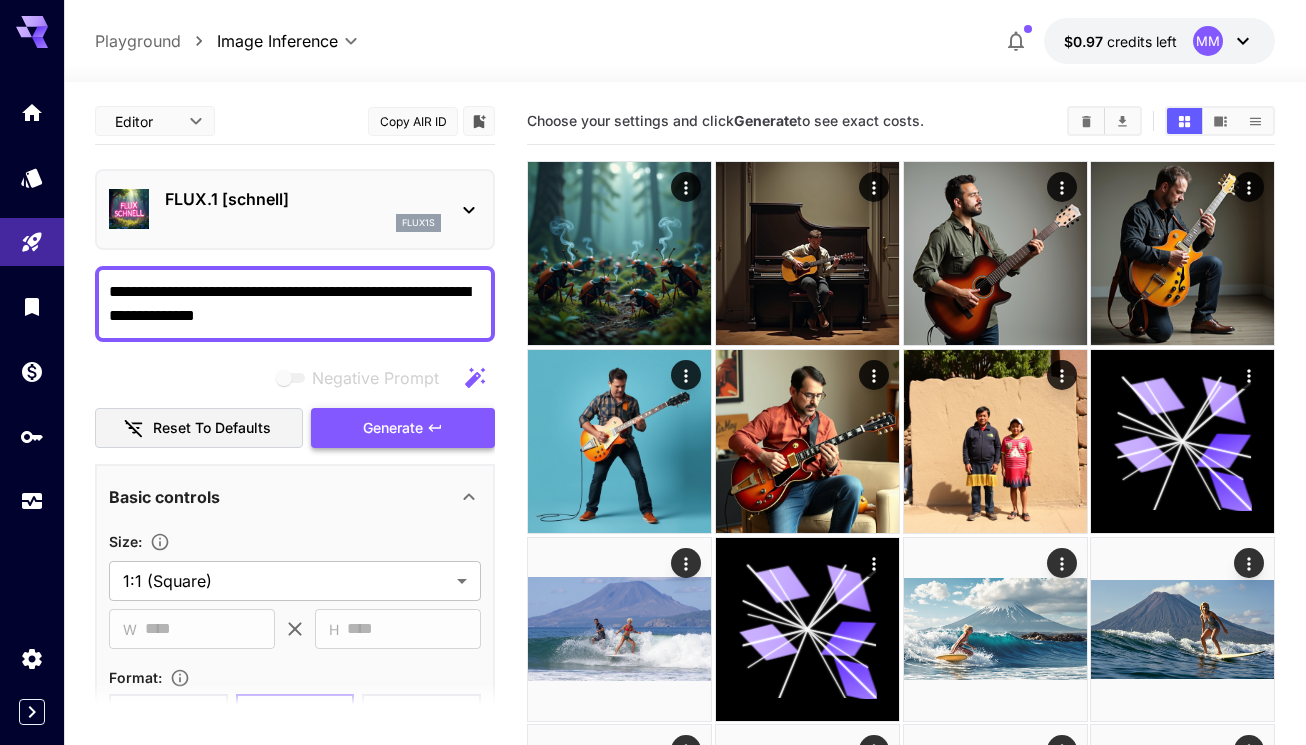 click on "Generate" at bounding box center [393, 428] 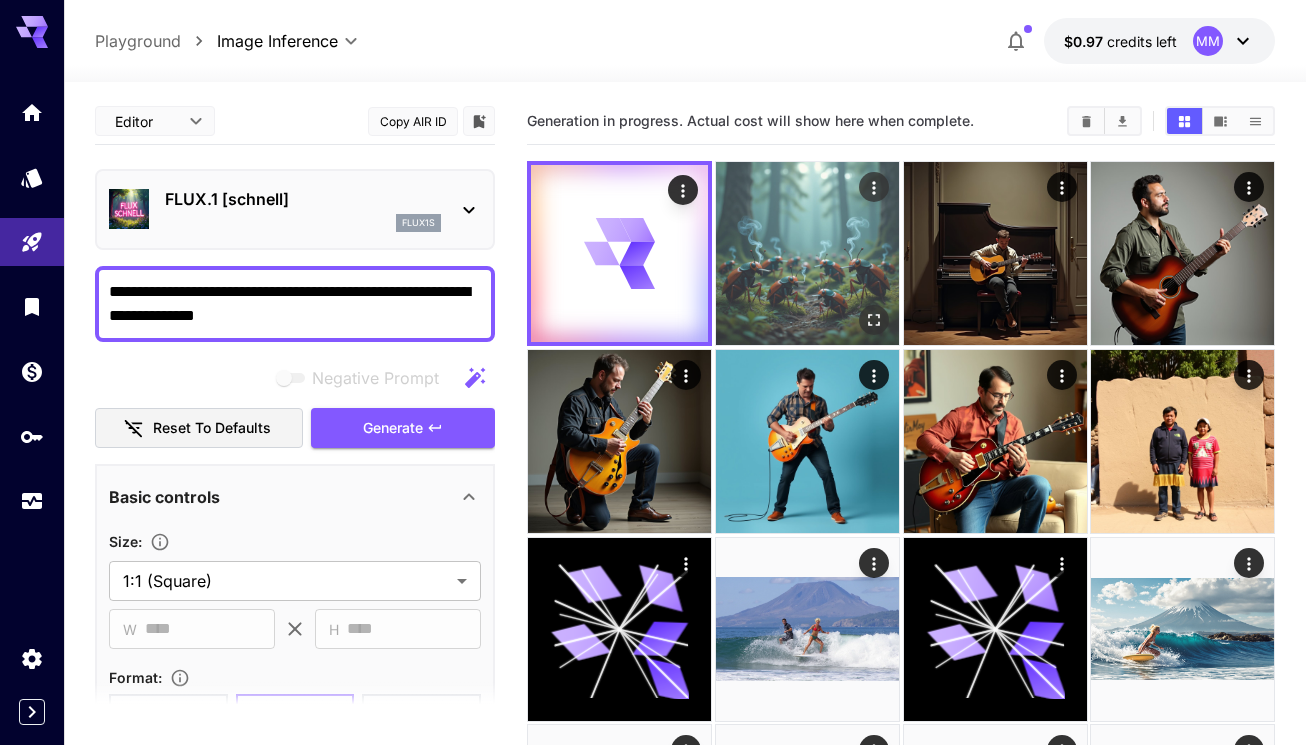 click at bounding box center (807, 253) 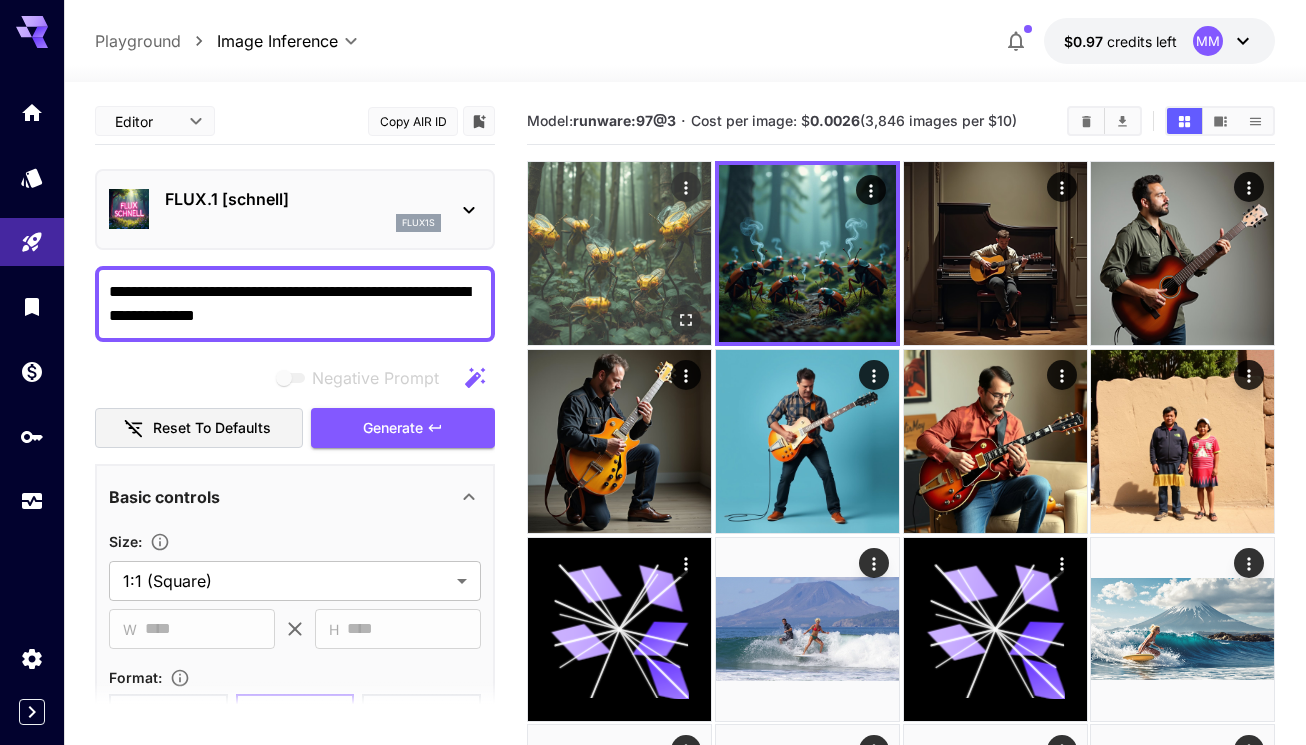 click at bounding box center [619, 253] 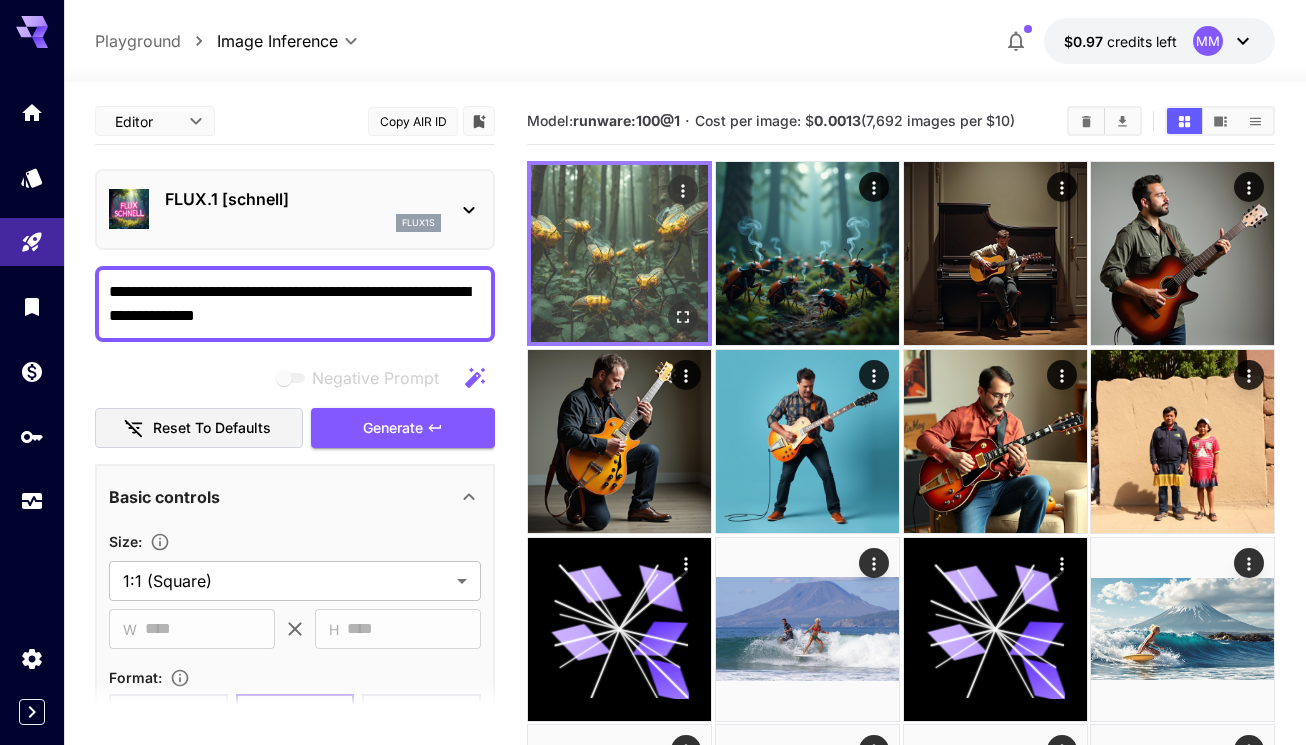 click at bounding box center [619, 253] 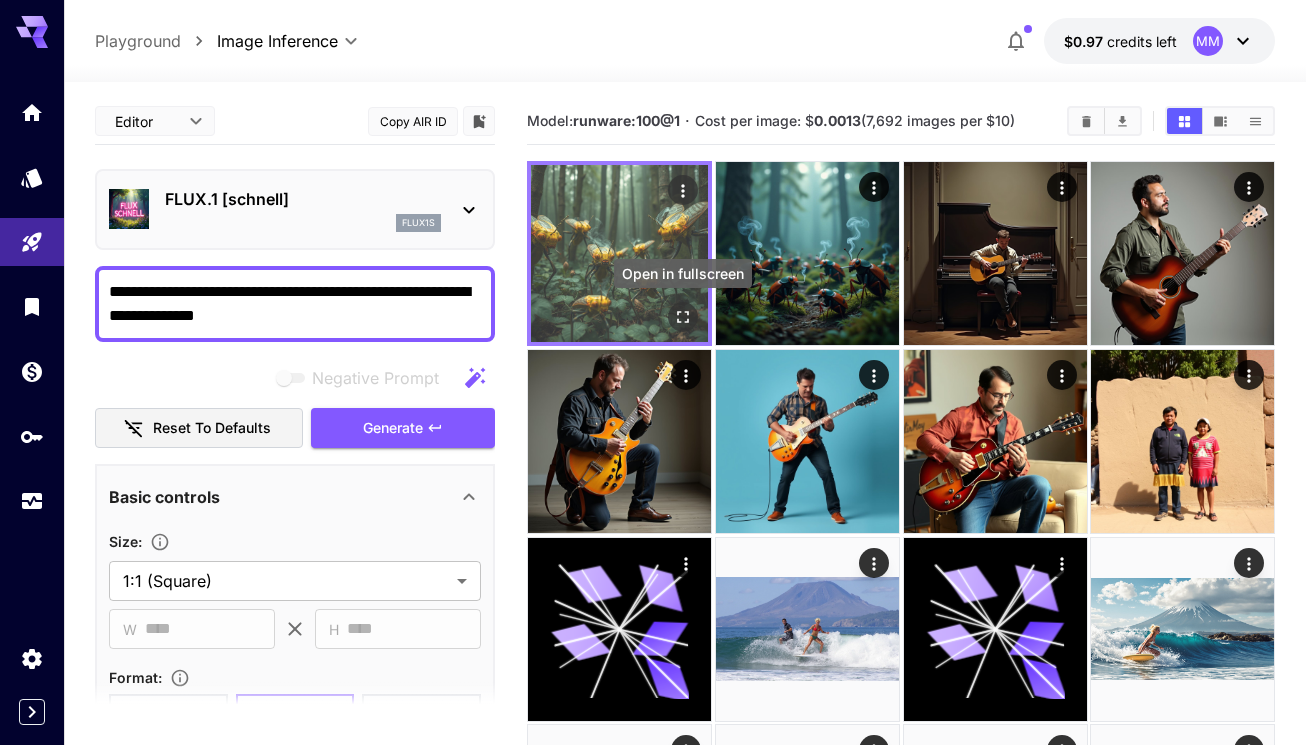 click 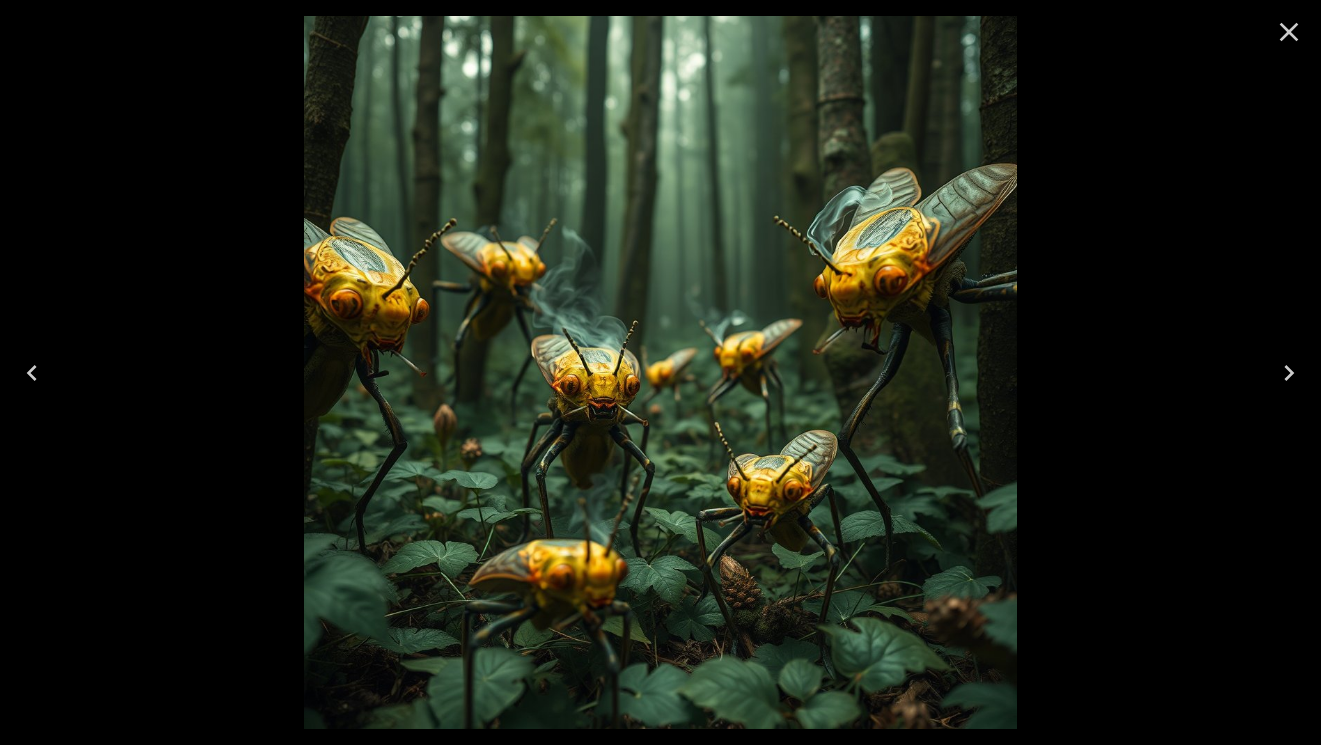 click 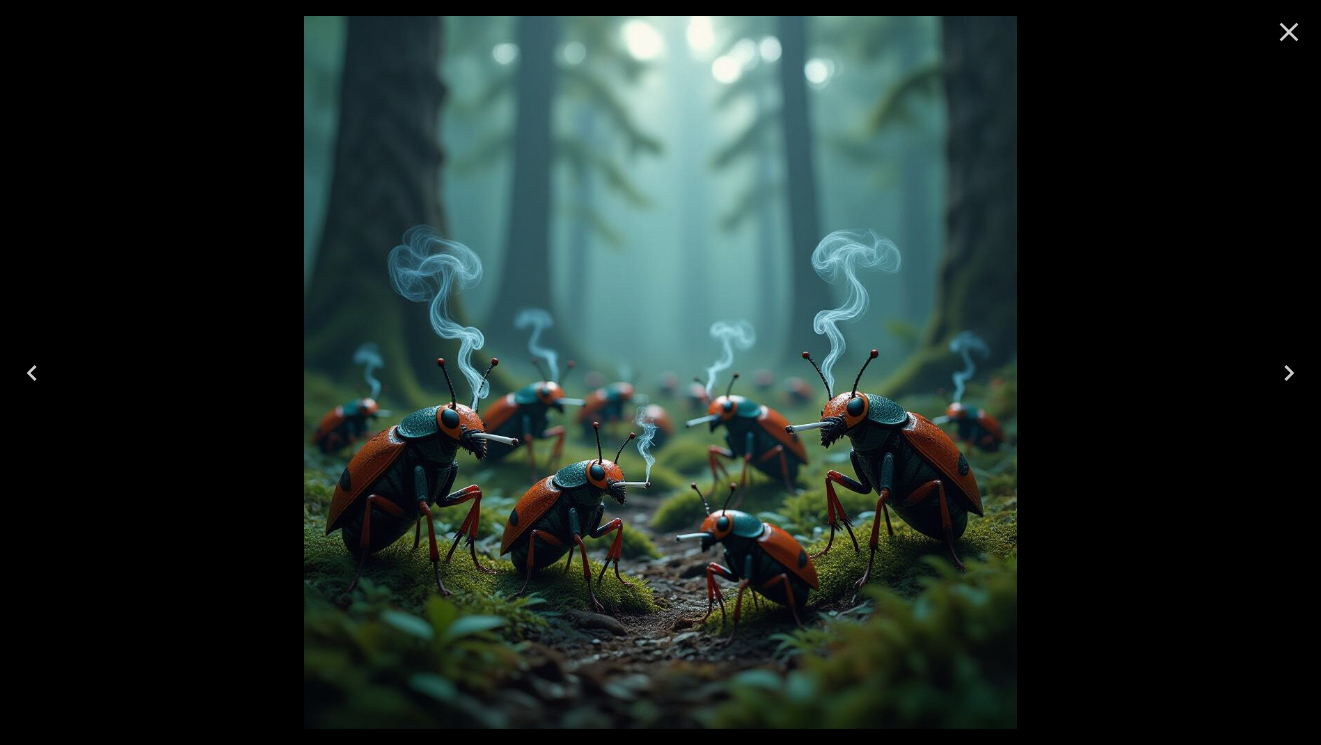 click 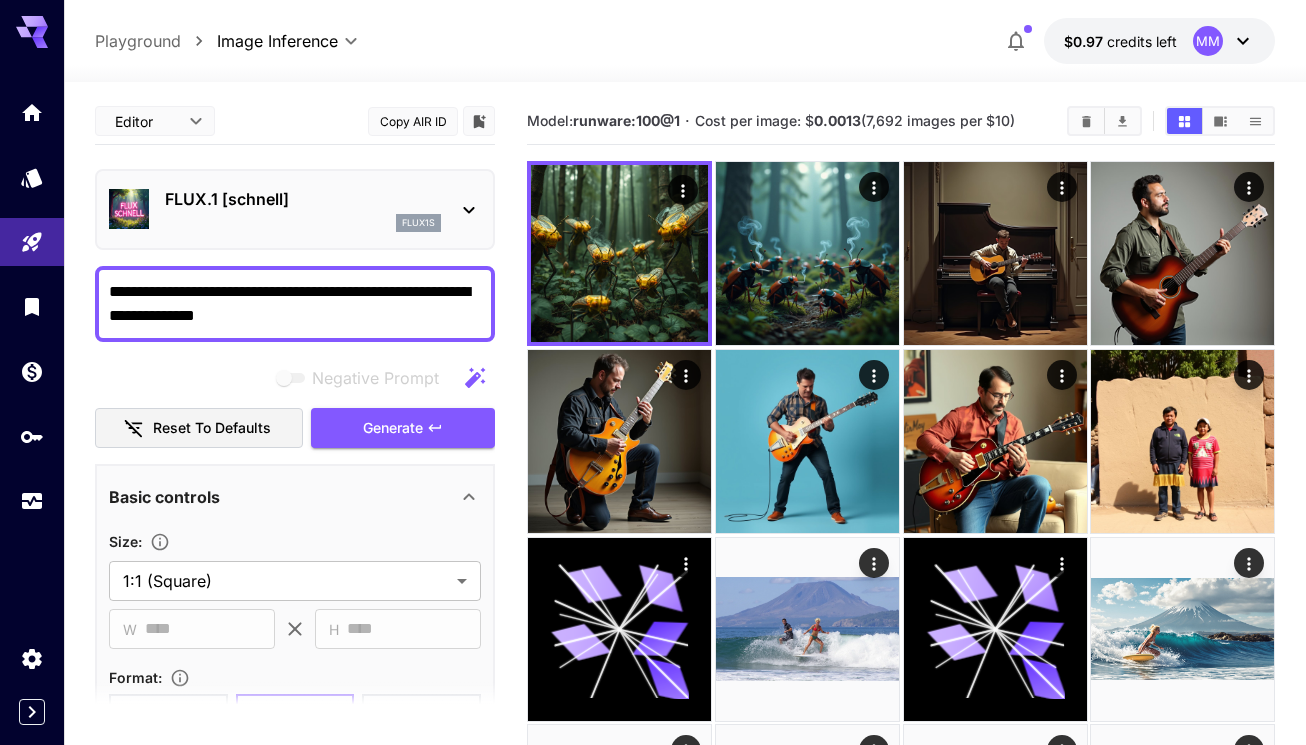 scroll, scrollTop: 183, scrollLeft: 0, axis: vertical 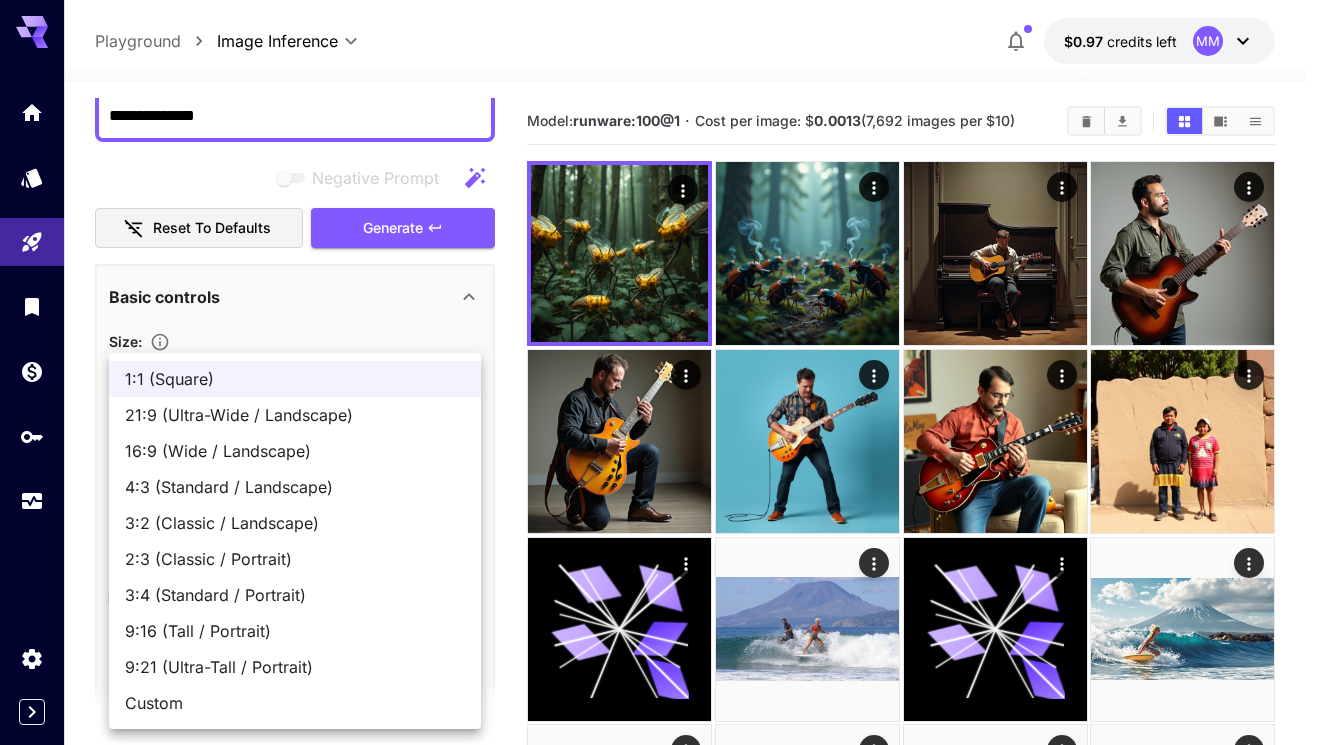 click on "**********" at bounding box center (660, 1329) 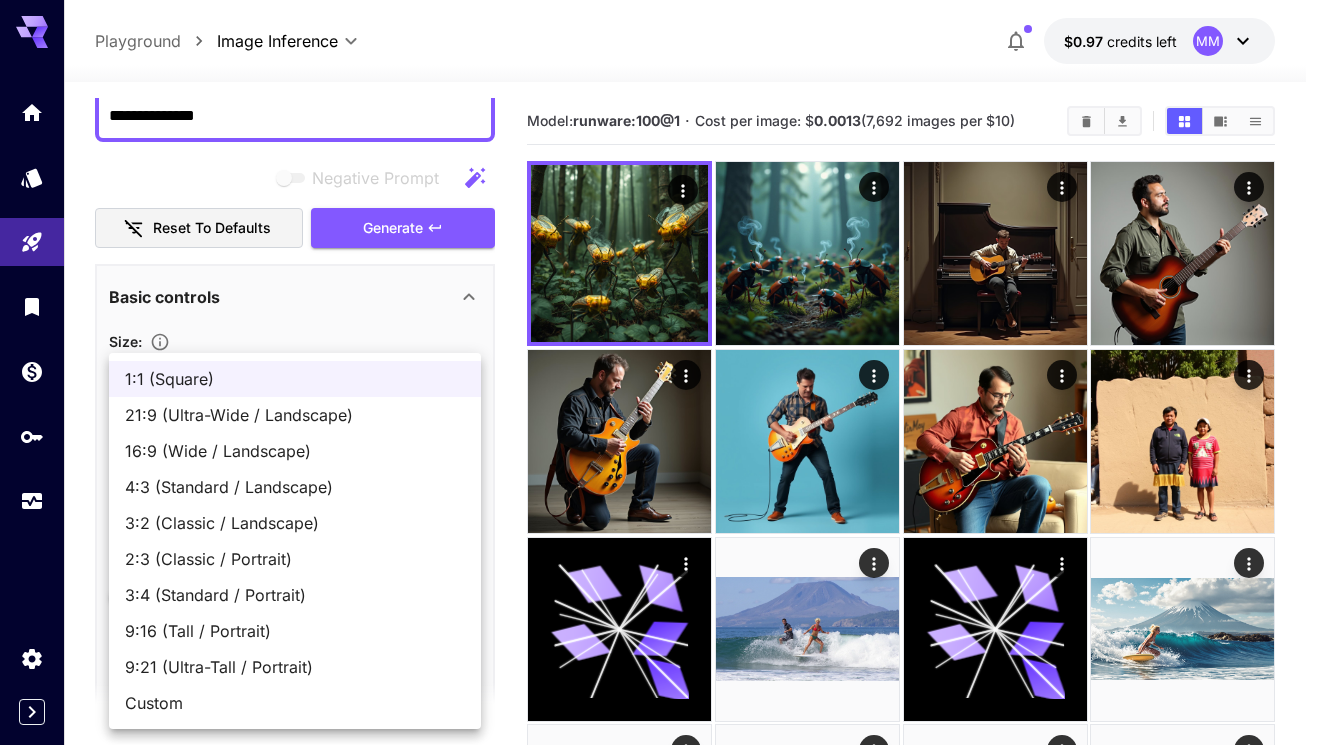 click on "16:9 (Wide / Landscape)" at bounding box center [295, 451] 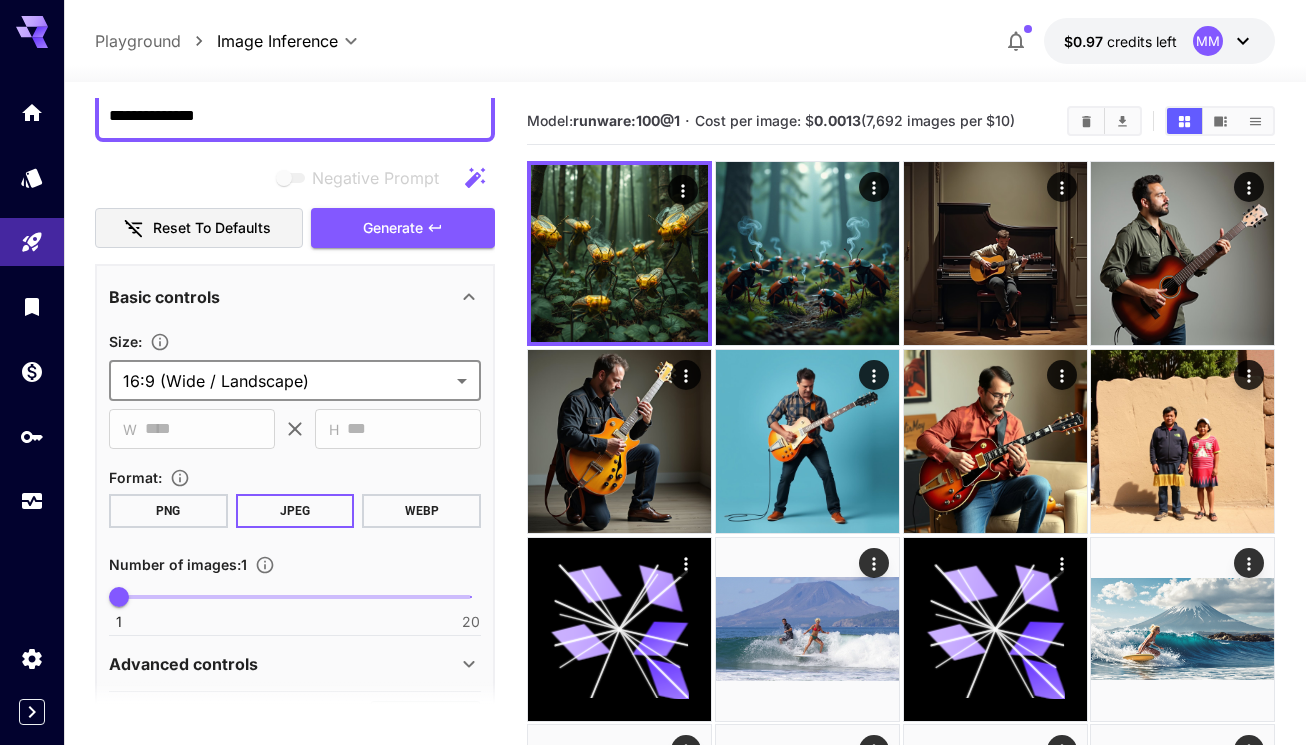 click on "1 20 1" at bounding box center (295, 597) 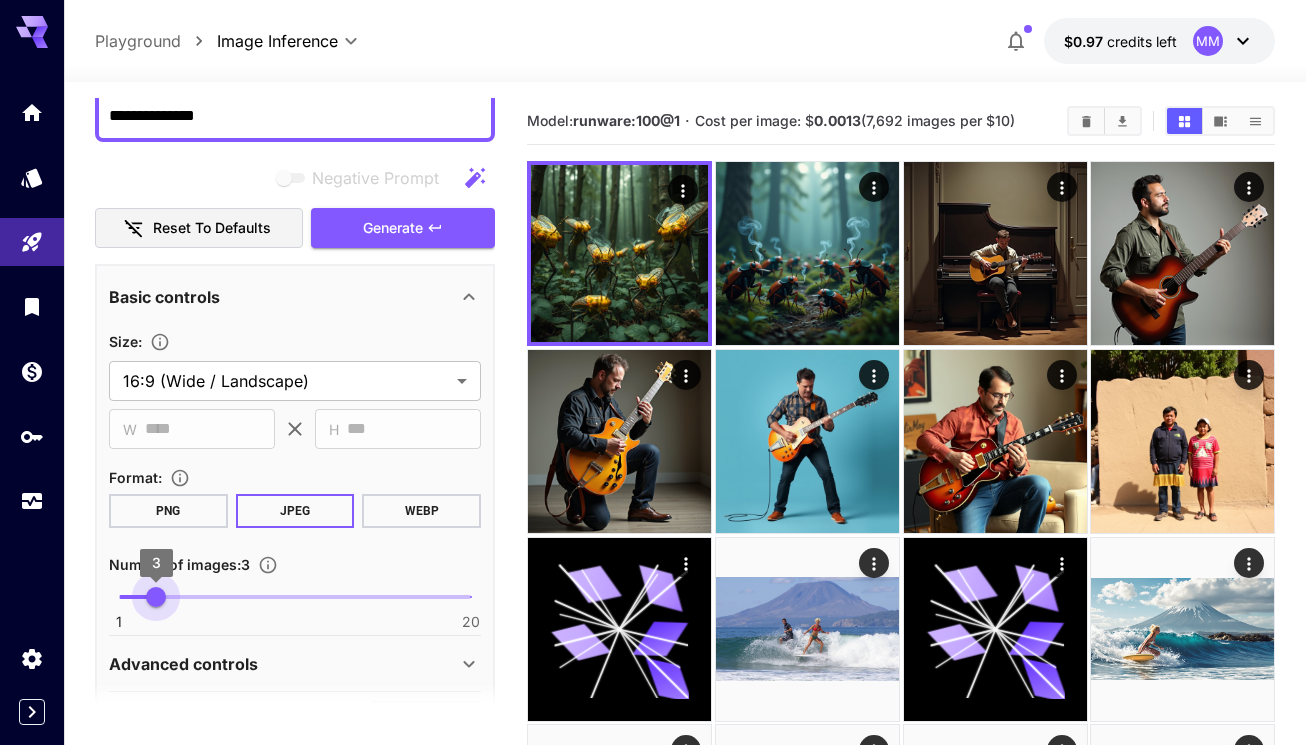 type on "*" 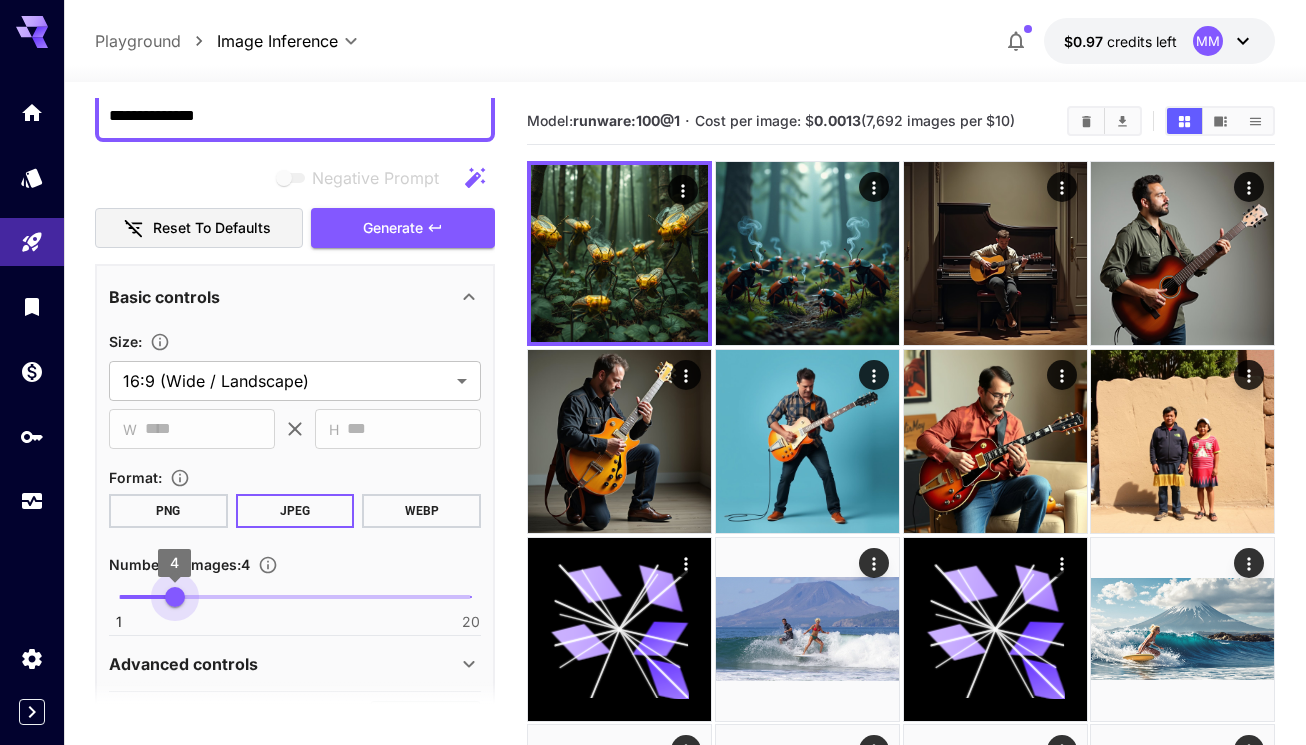 drag, startPoint x: 154, startPoint y: 593, endPoint x: 171, endPoint y: 594, distance: 17.029387 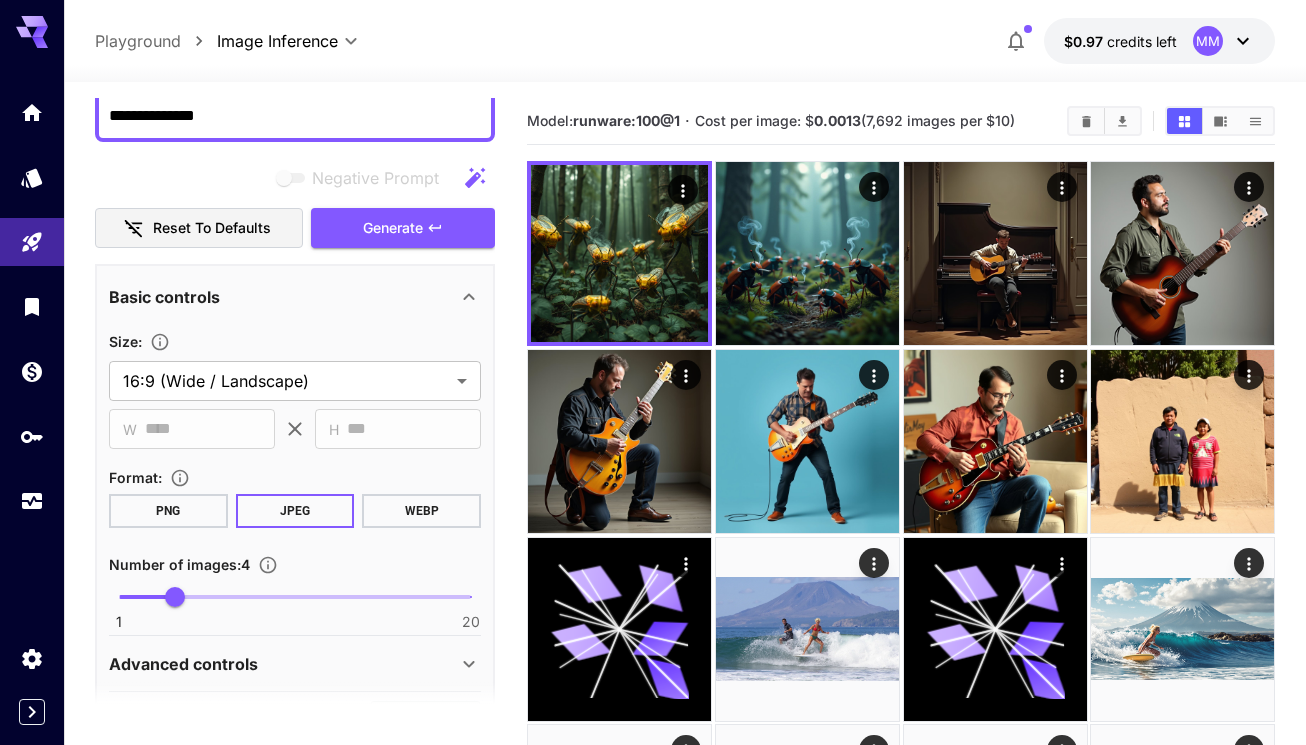 click on "WEBP" at bounding box center (421, 511) 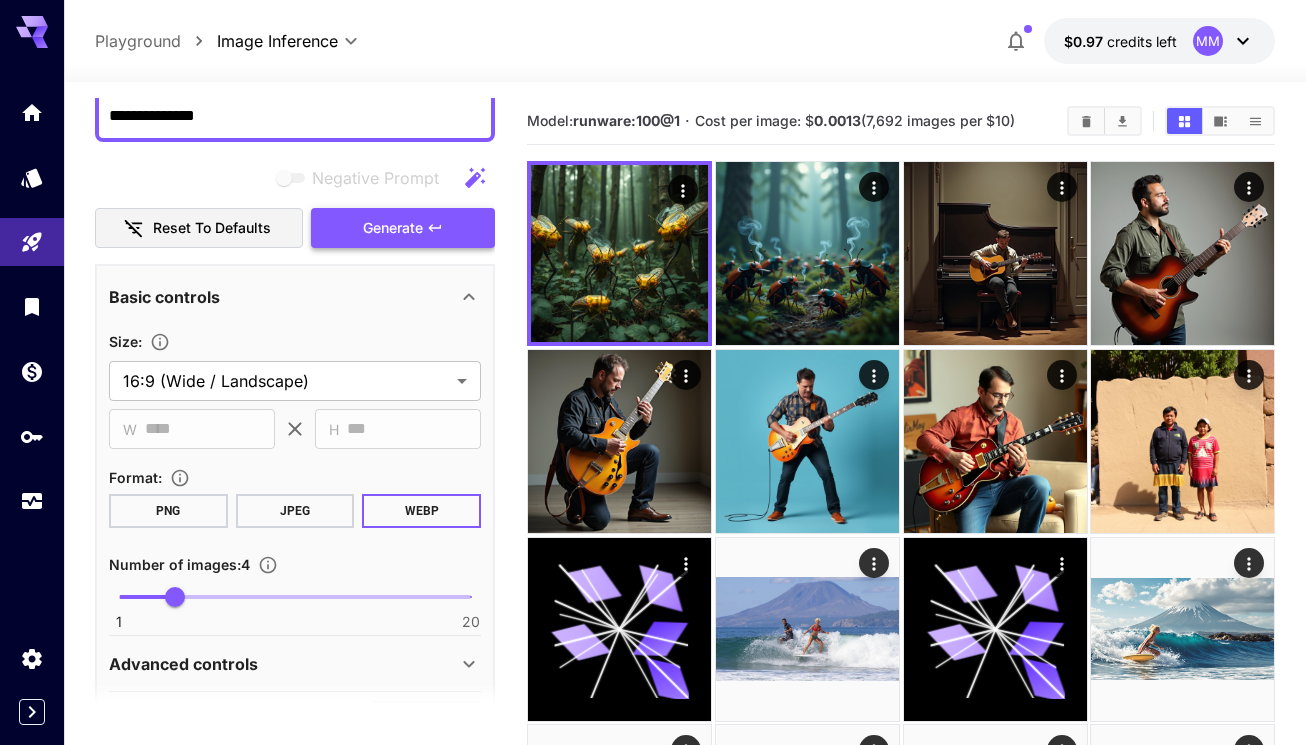 click on "Generate" at bounding box center [403, 228] 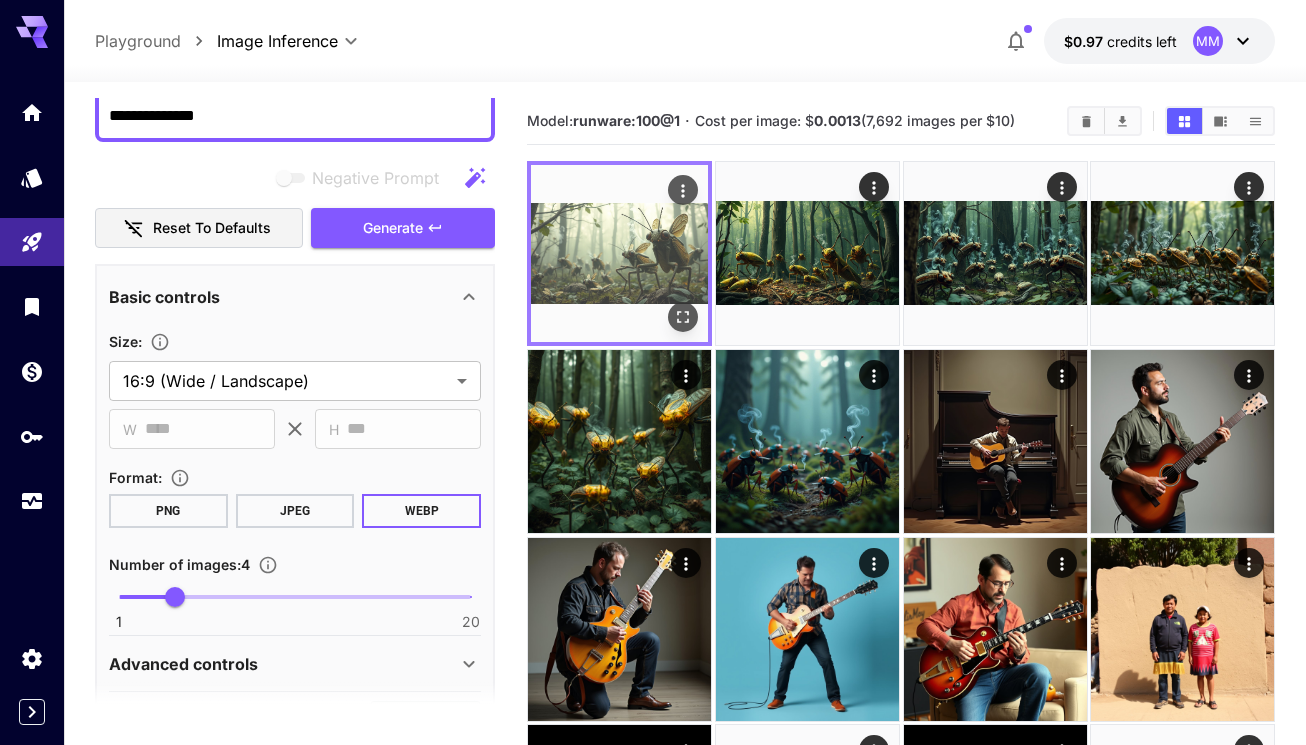 click at bounding box center (619, 253) 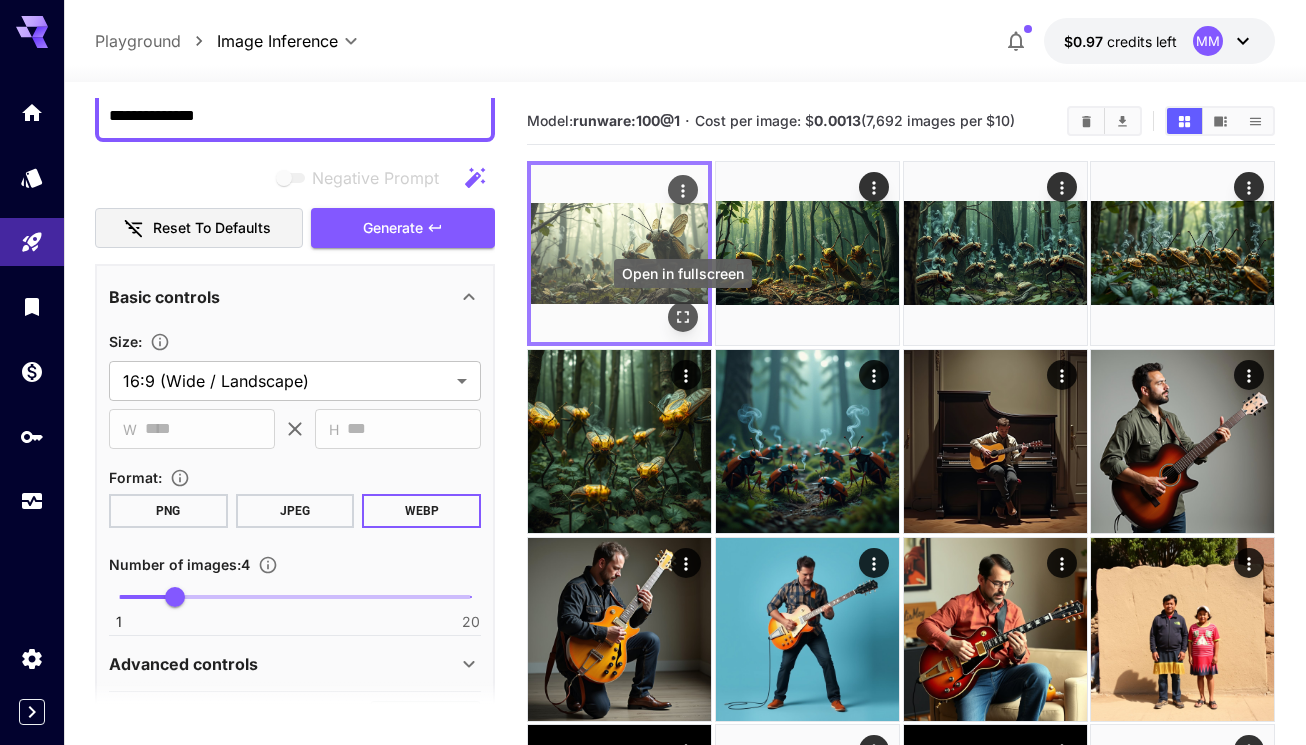 click 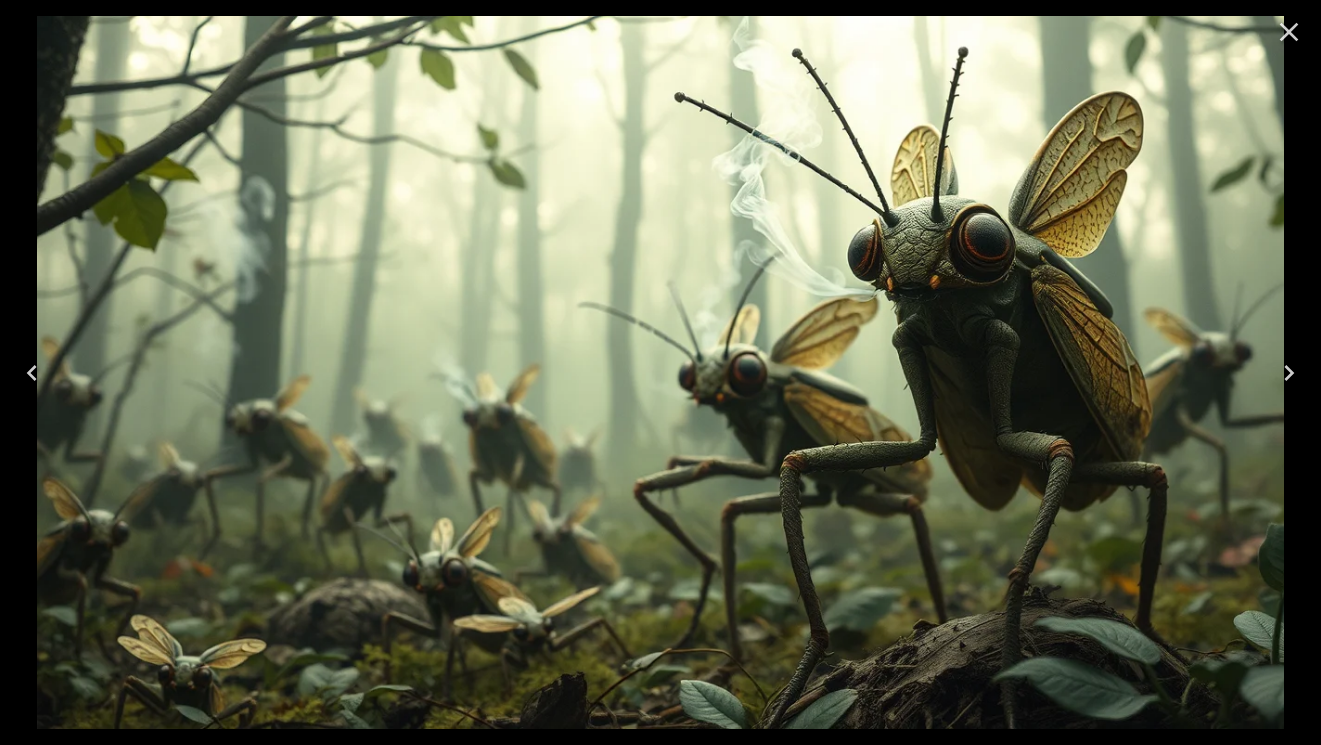 click 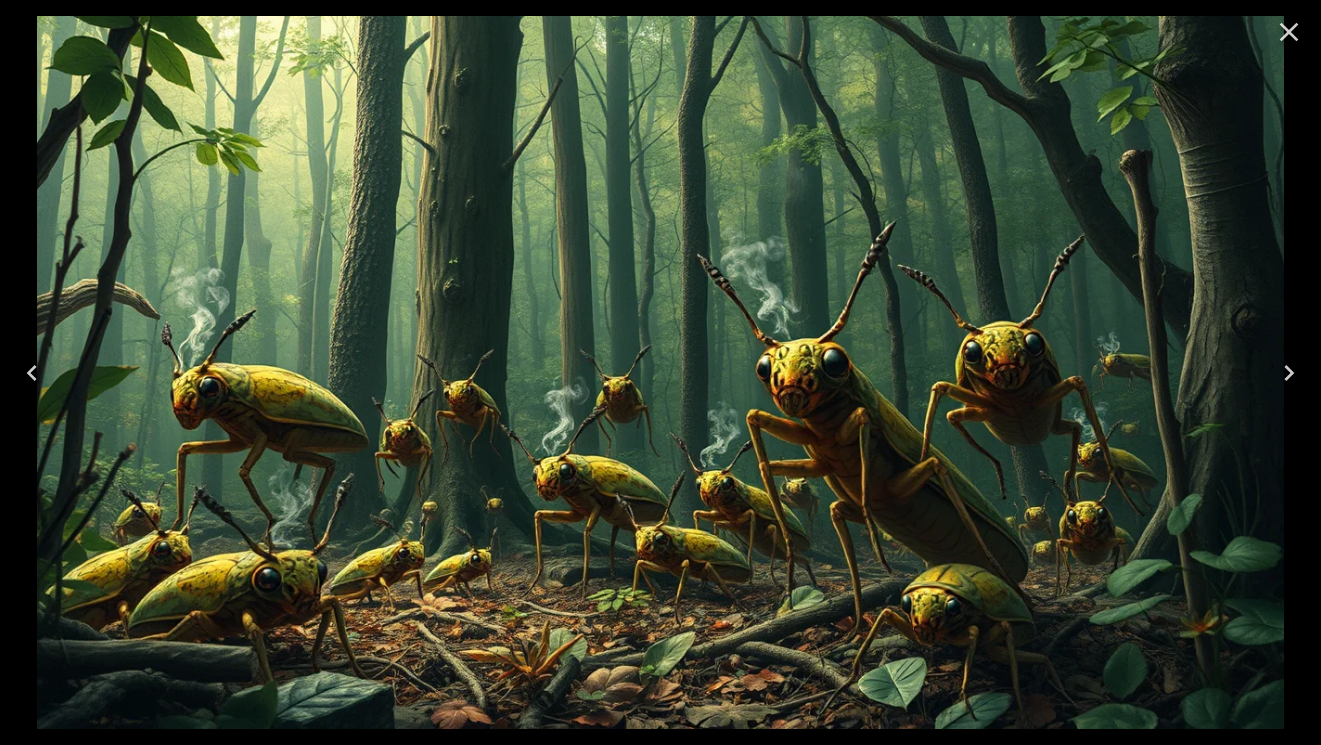 click 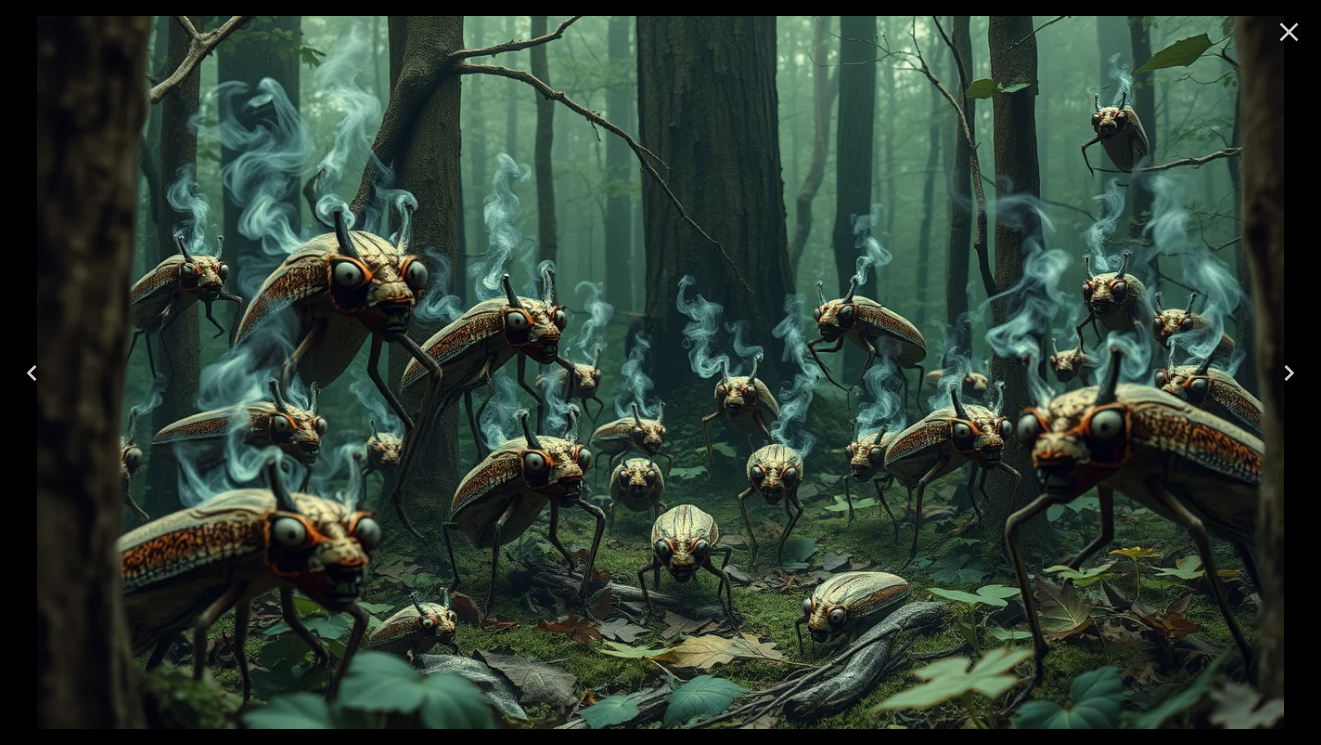 click 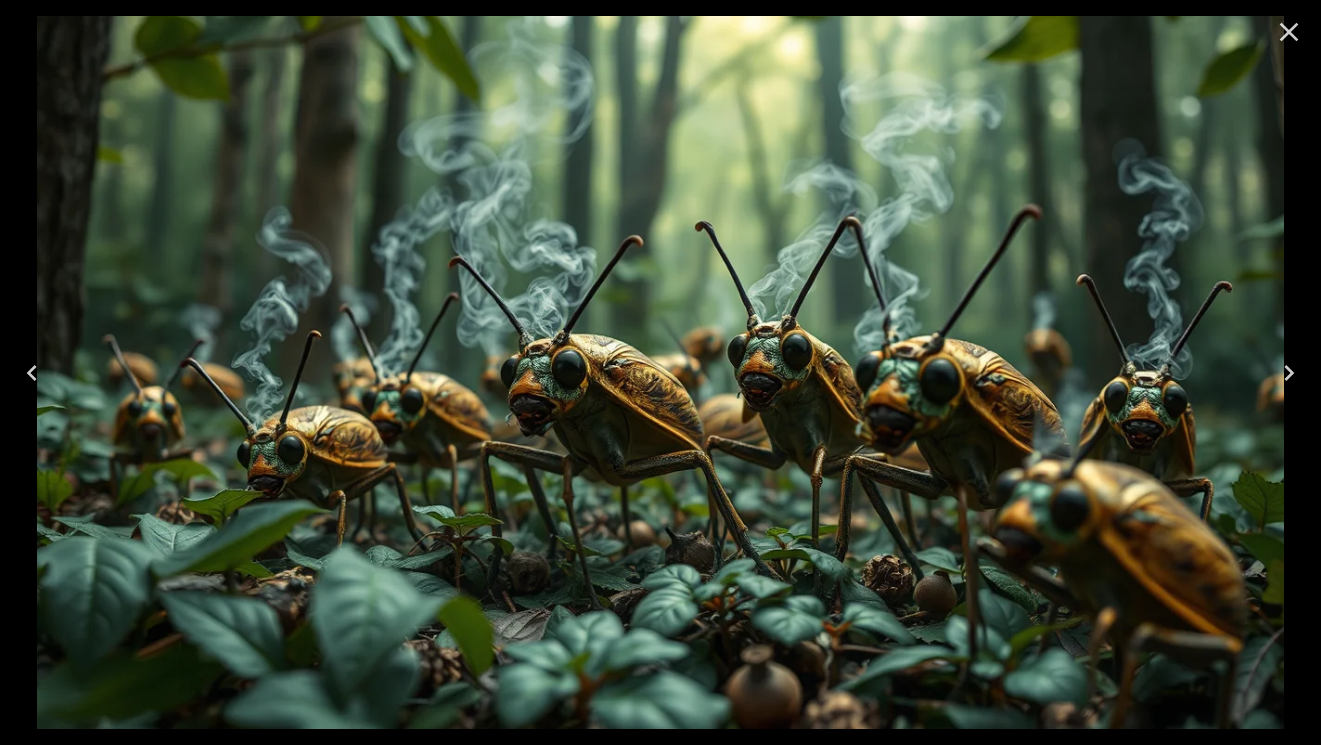 click 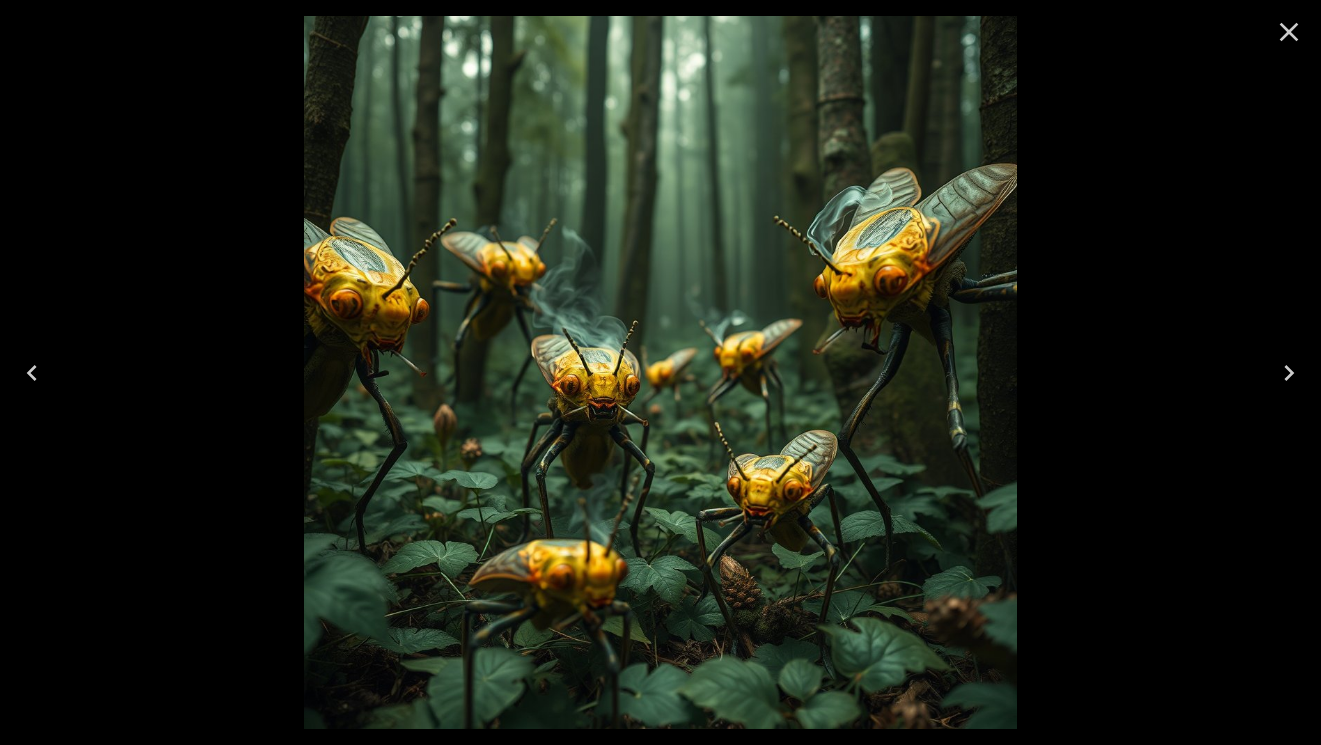 click 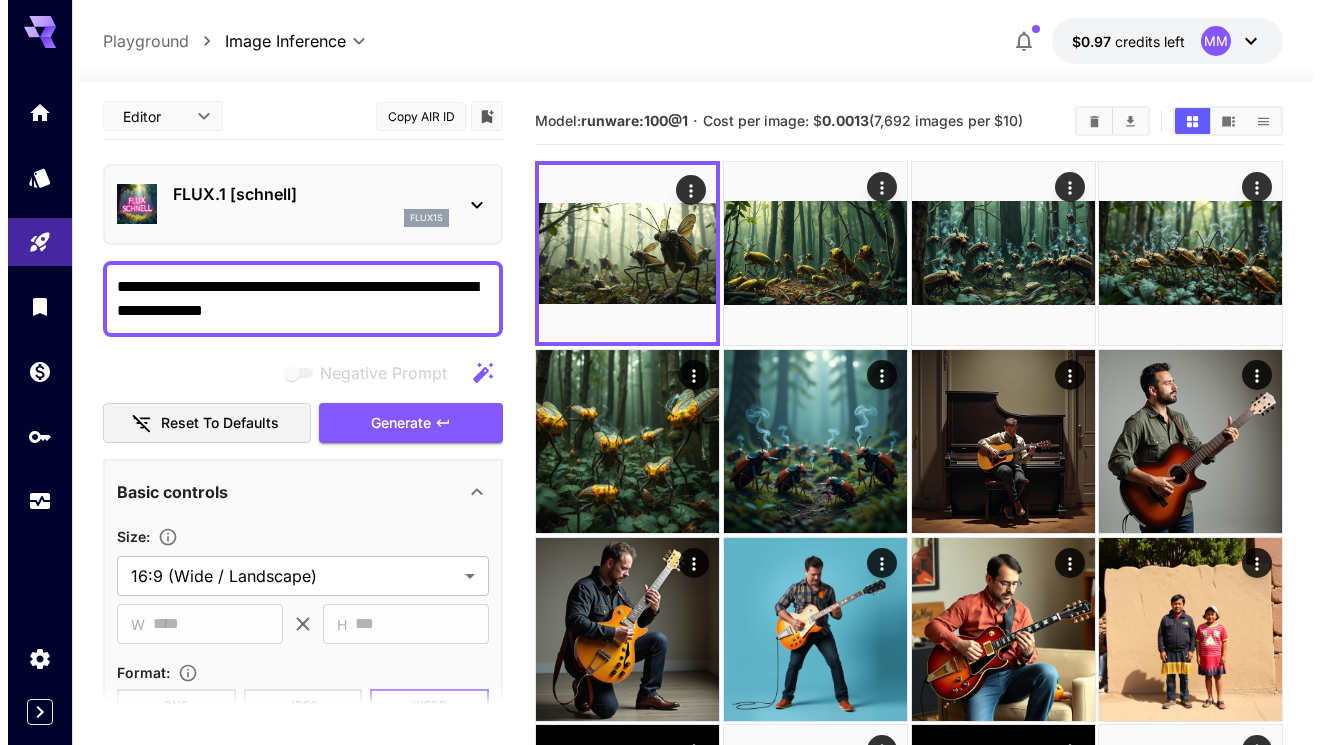 scroll, scrollTop: 0, scrollLeft: 0, axis: both 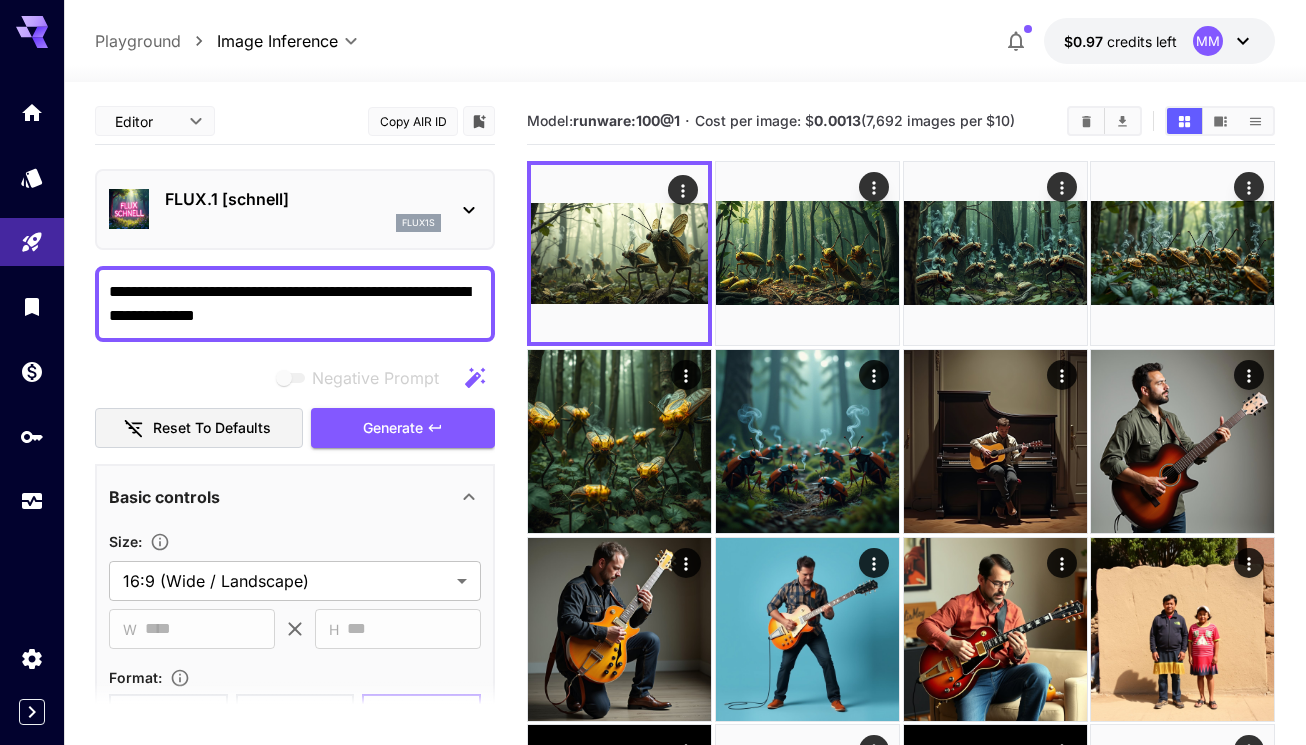 click 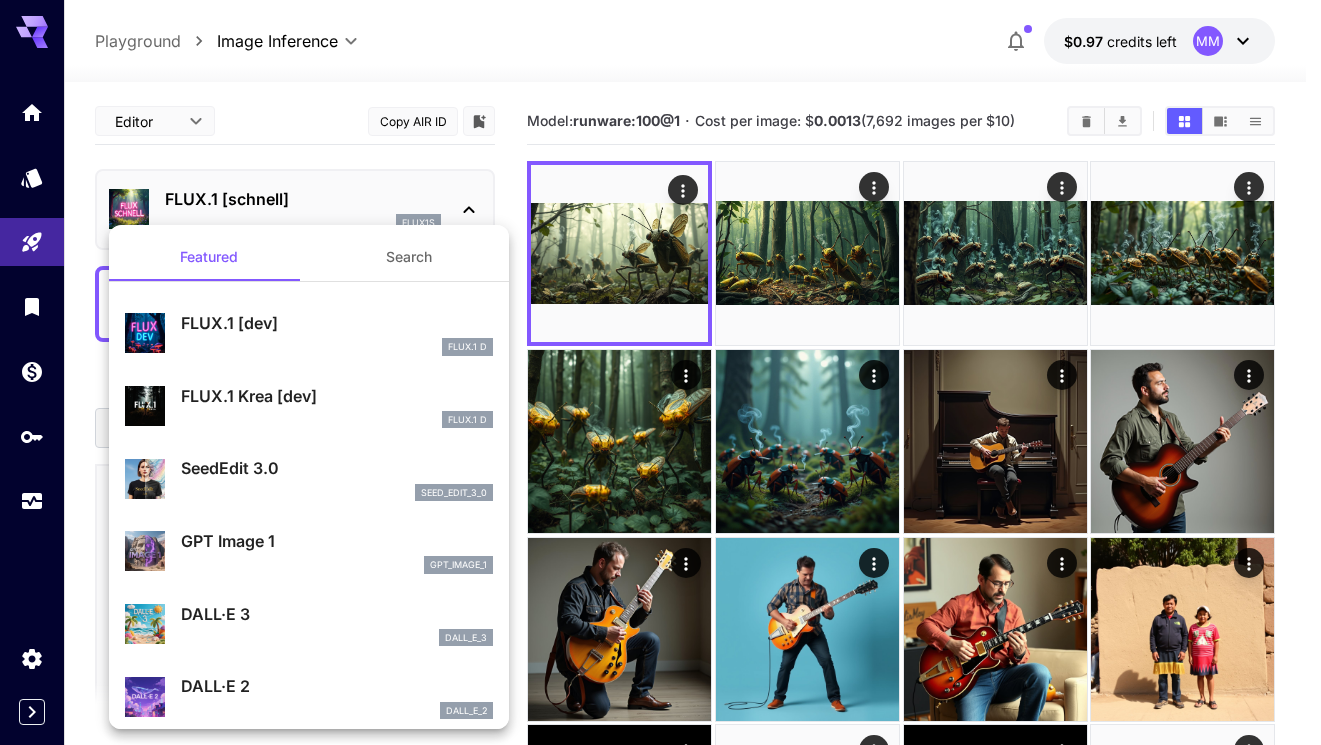 click on "FLUX.1 Krea [dev]" at bounding box center (337, 396) 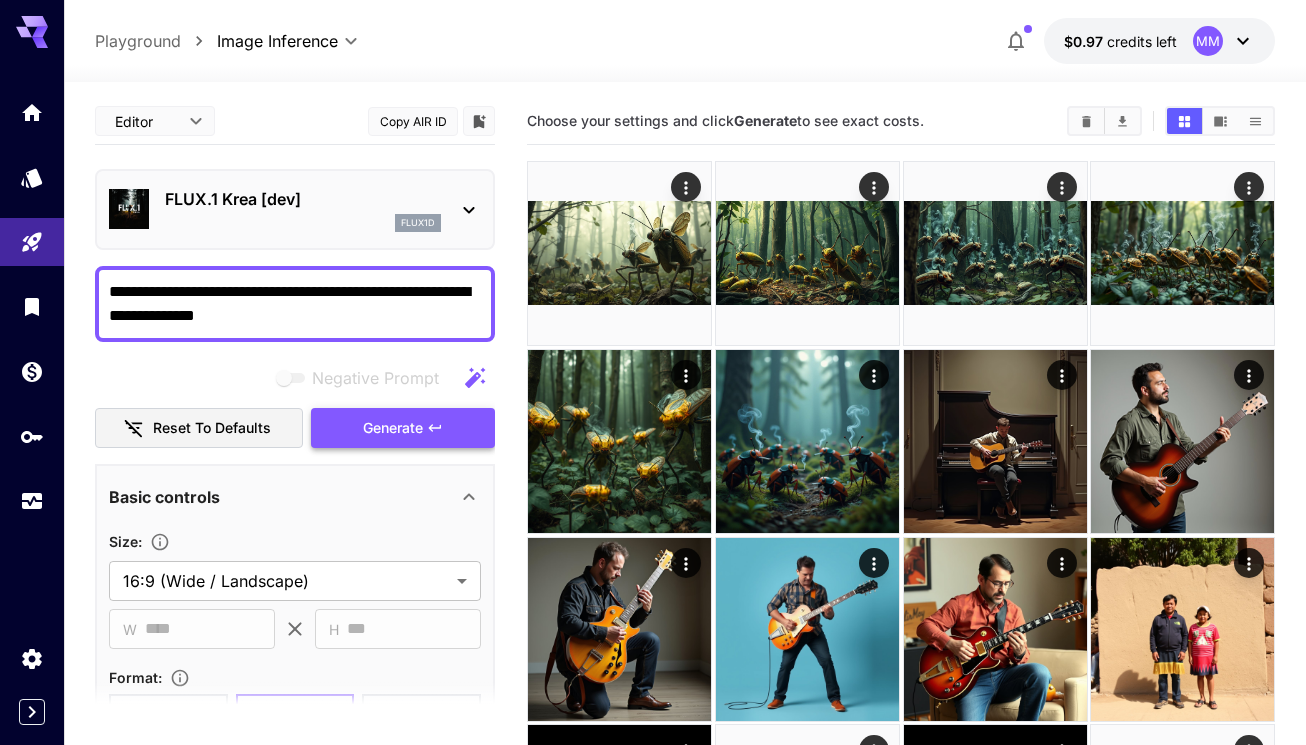 click 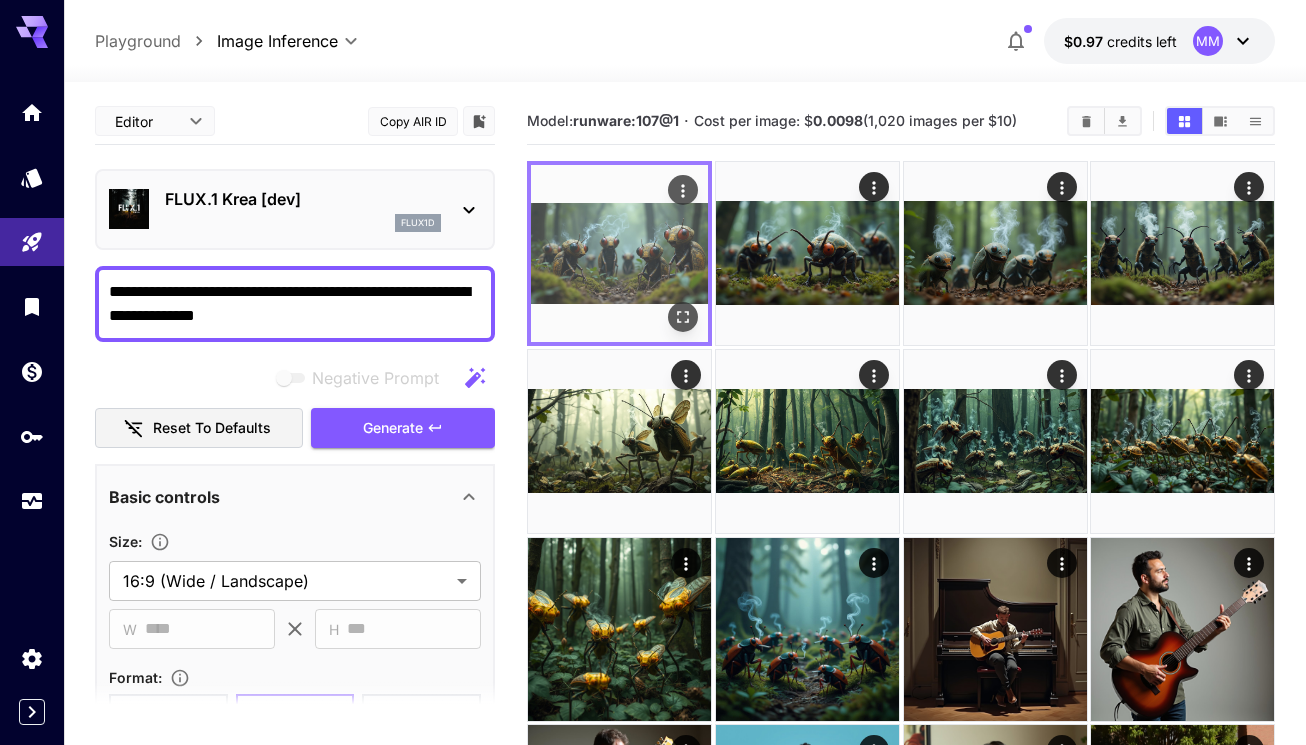 click at bounding box center [619, 253] 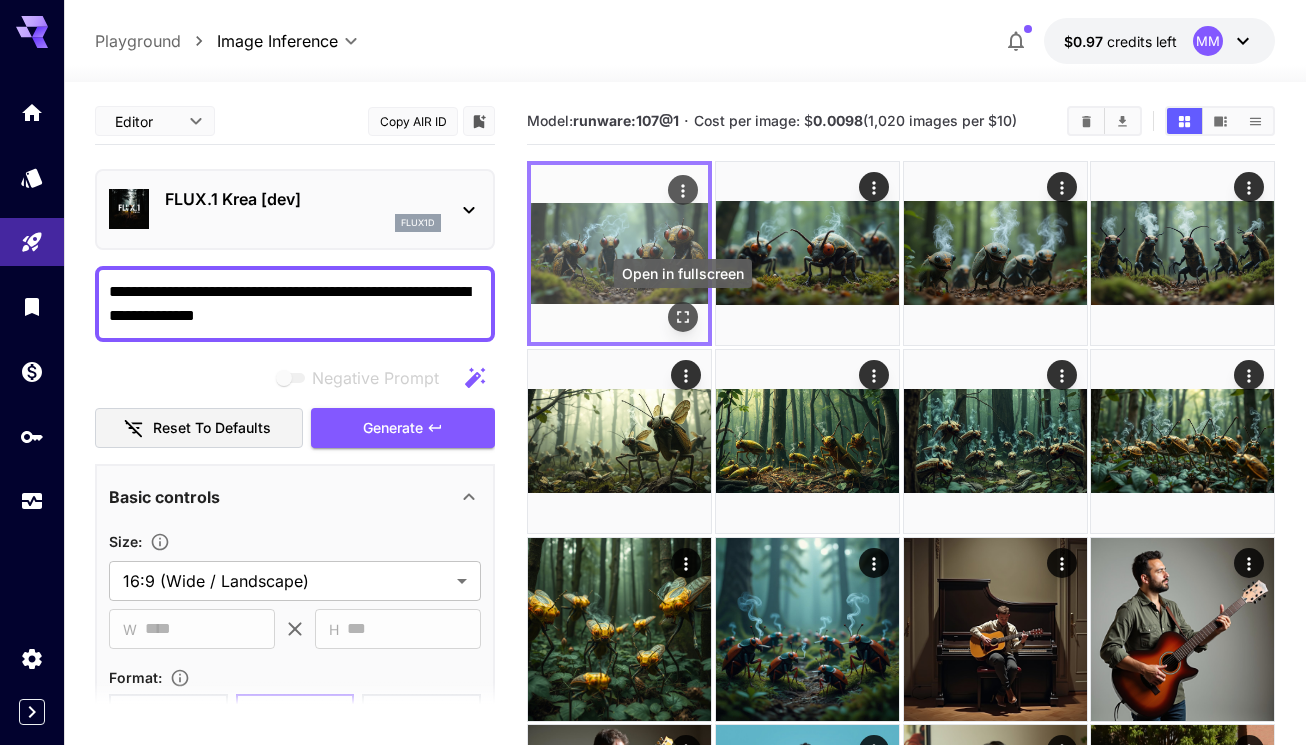 click 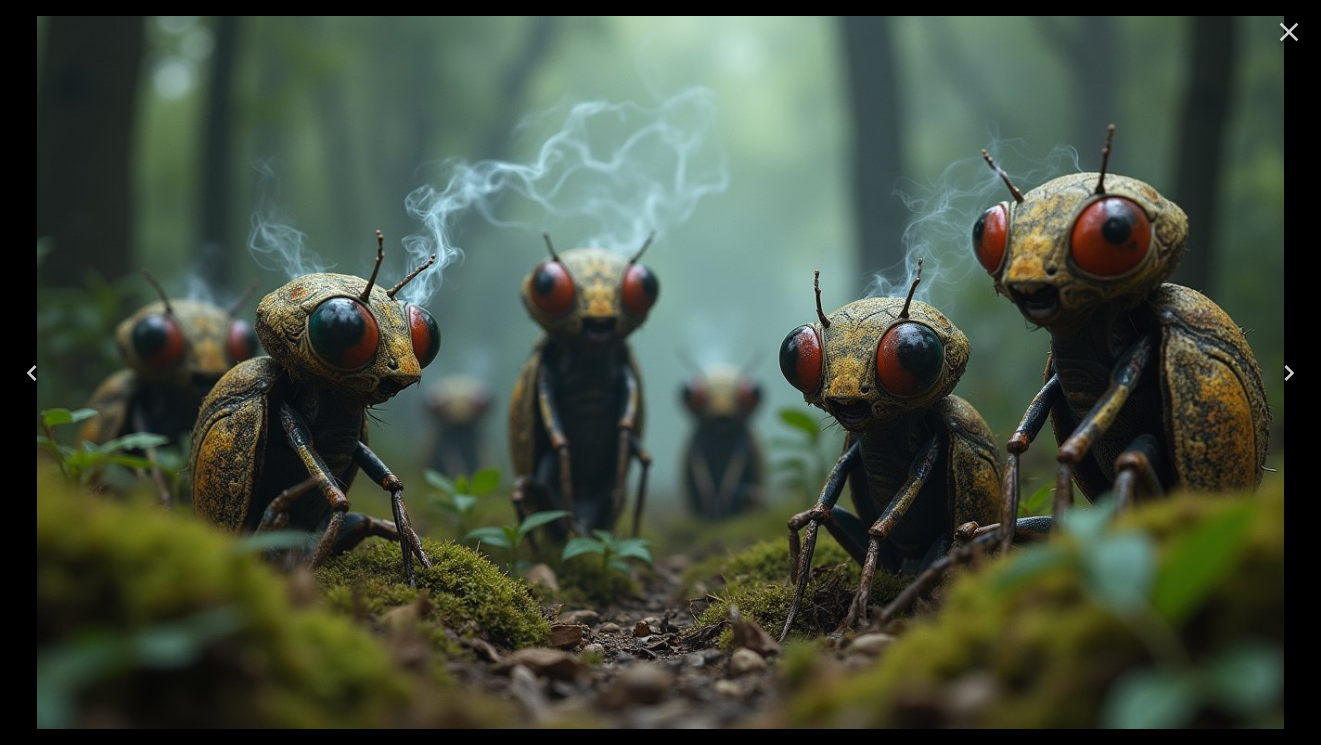 click 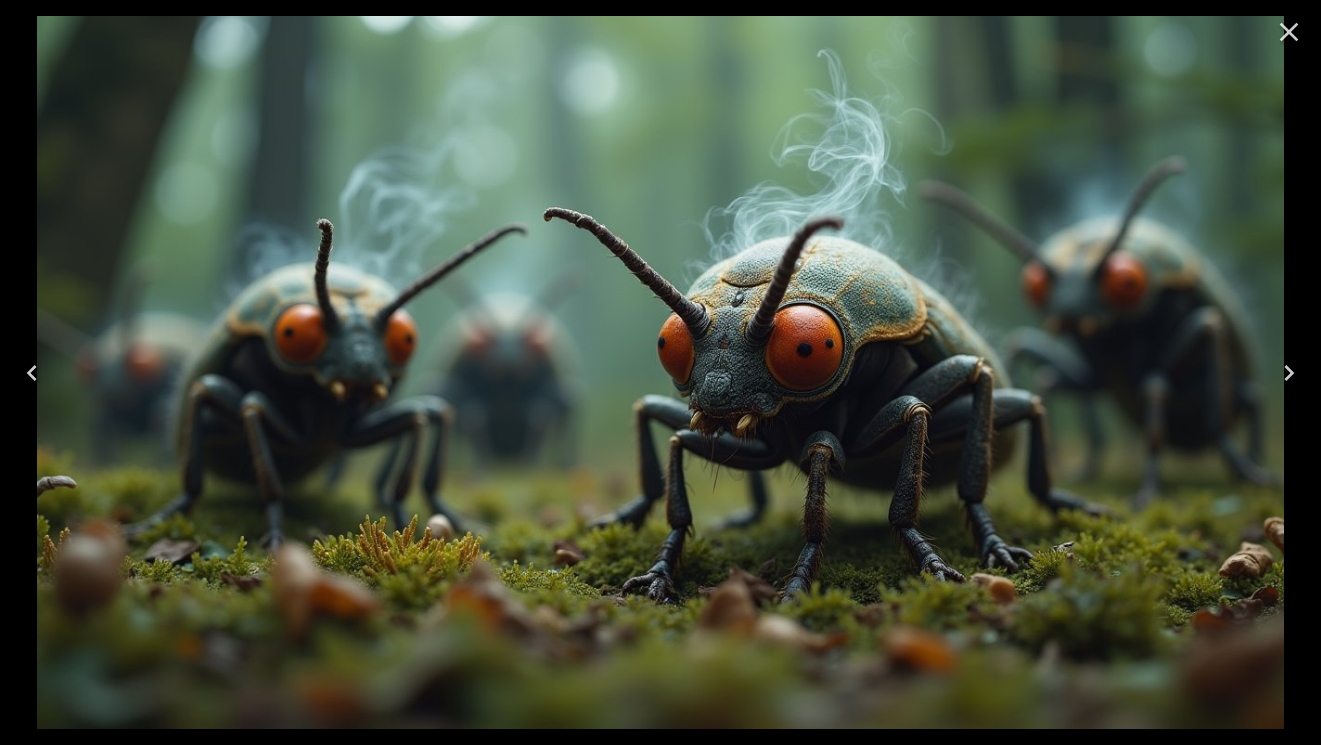 click 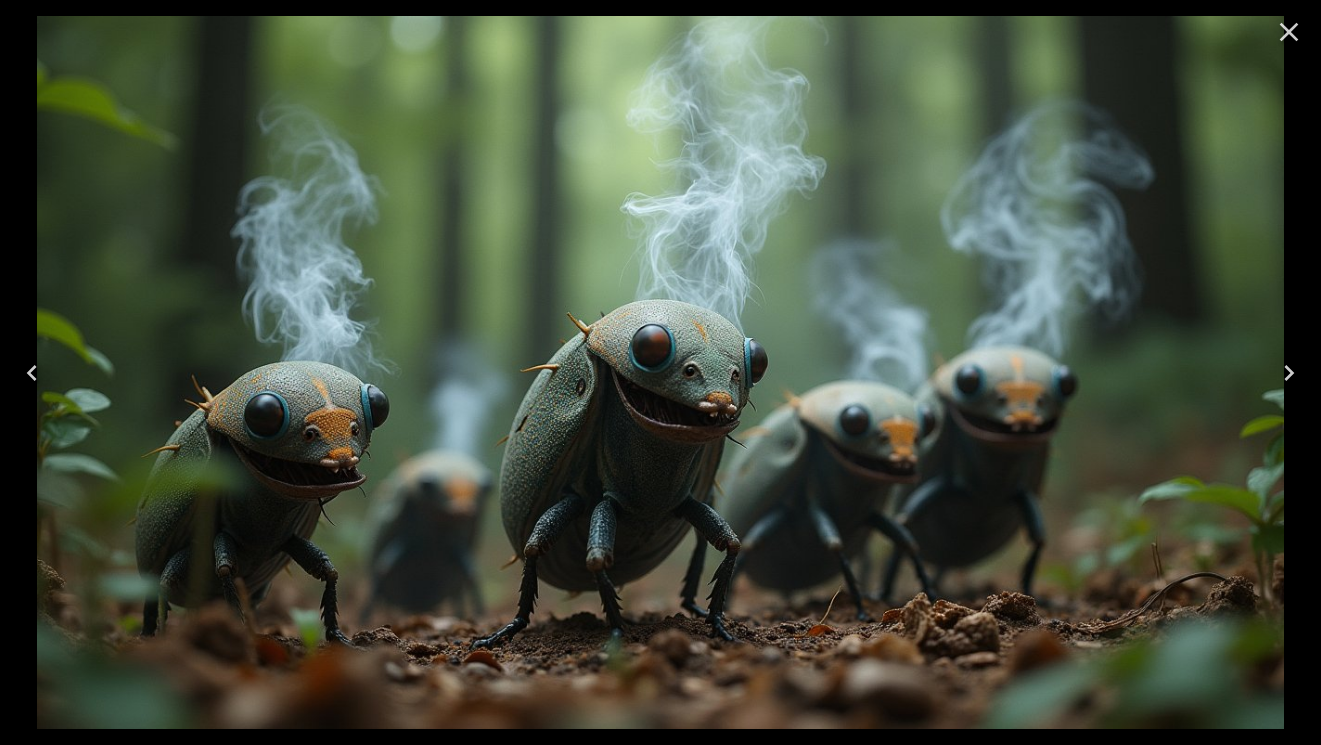 click 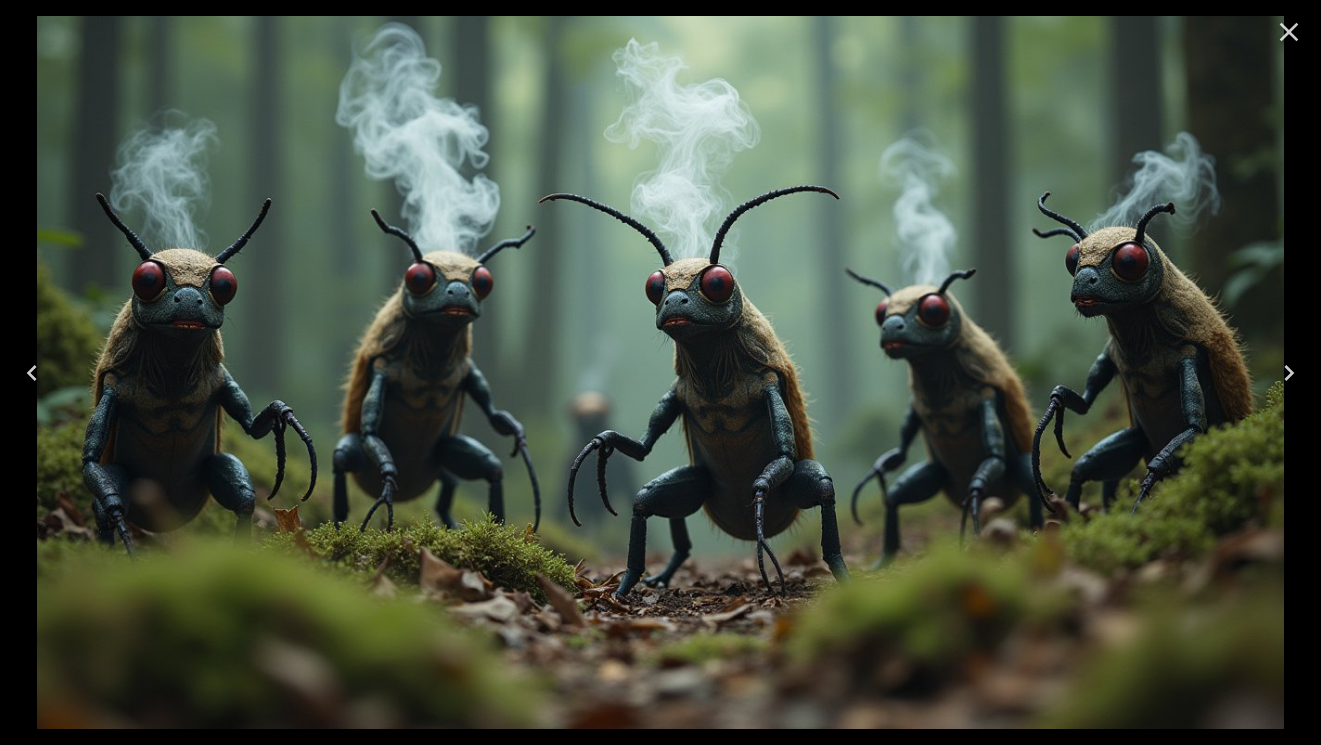 click 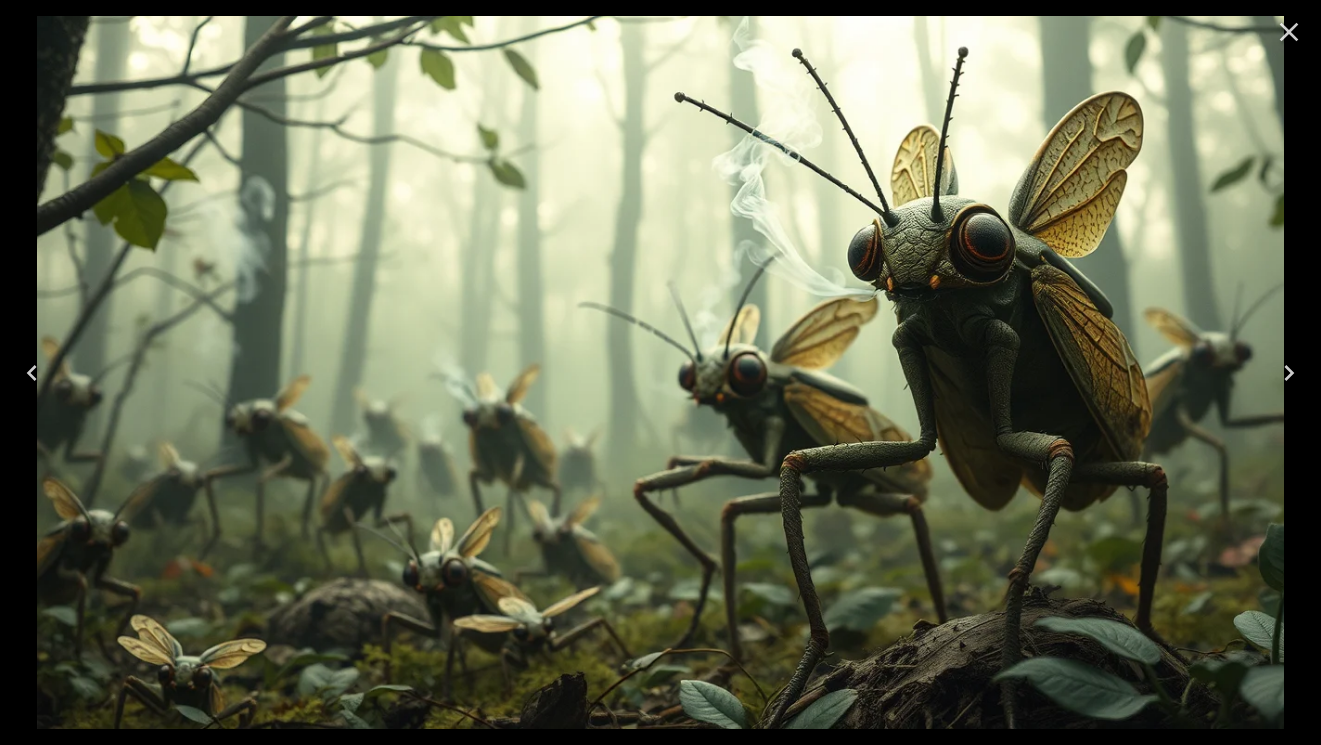 click 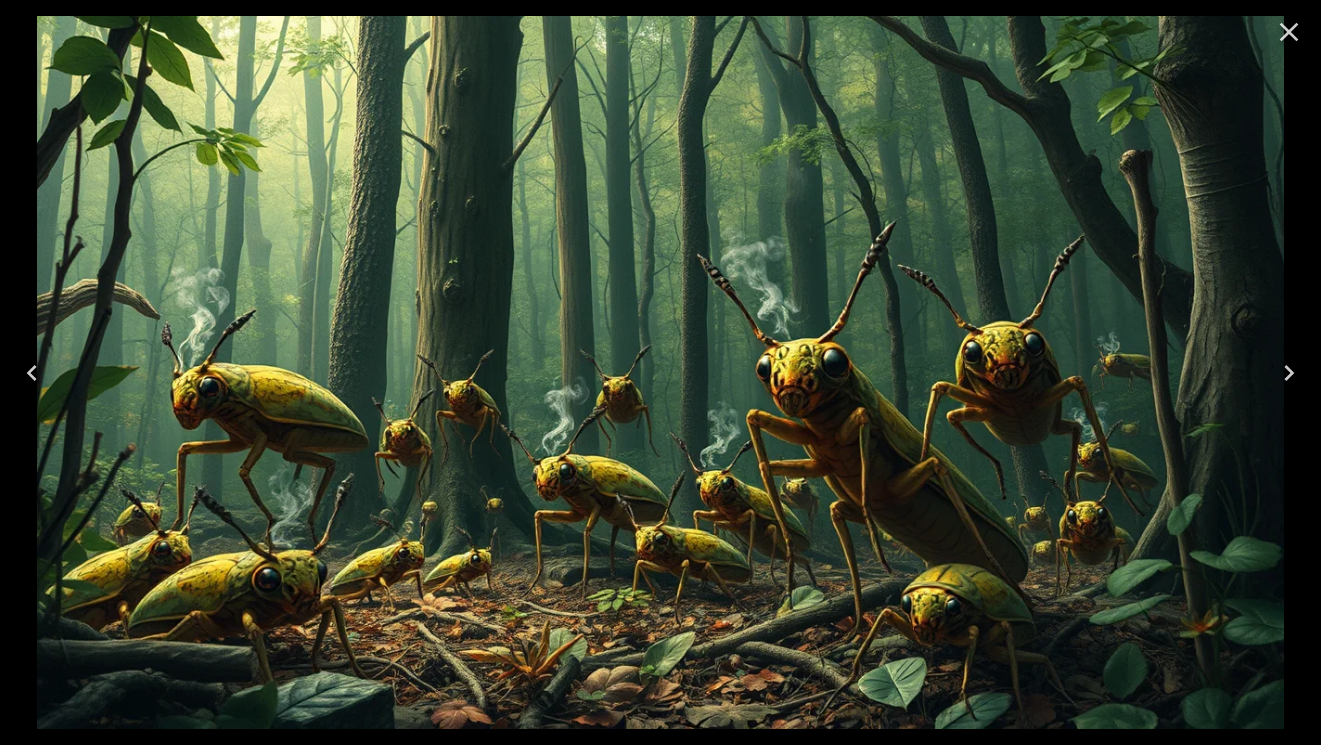 click 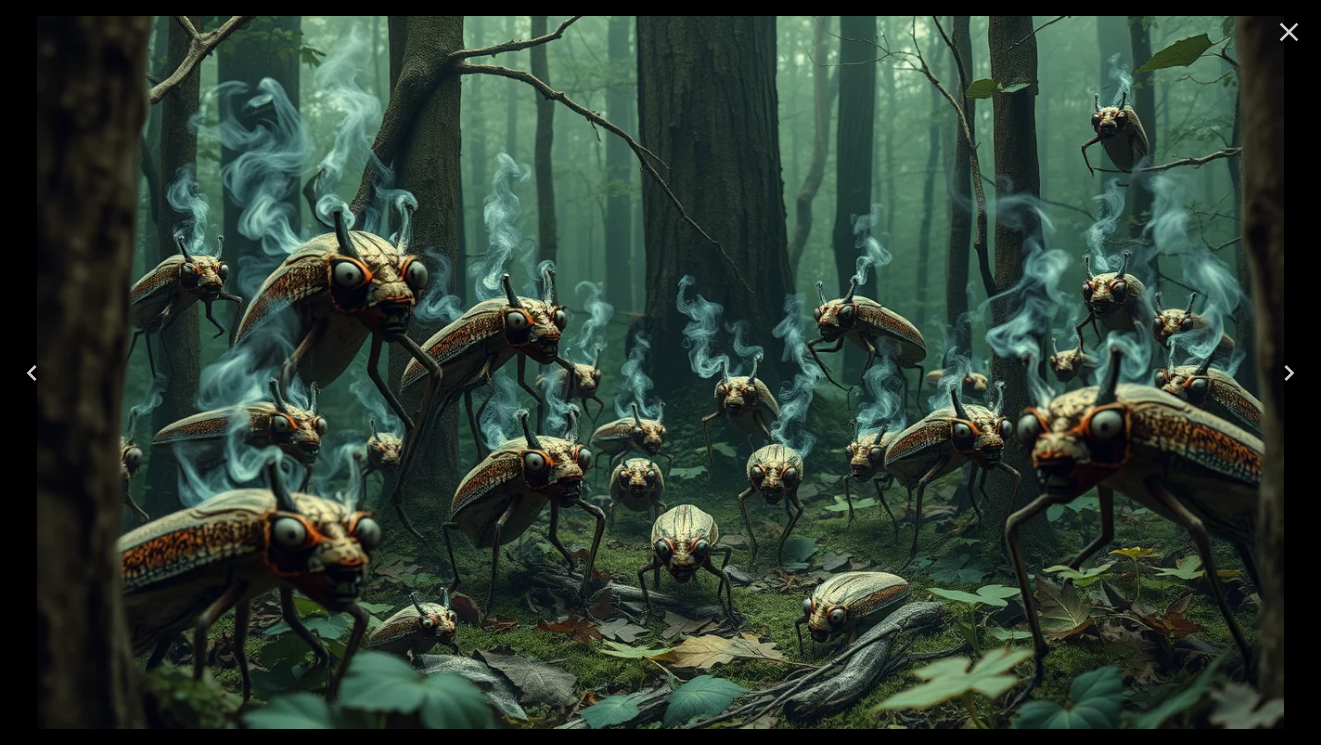 click 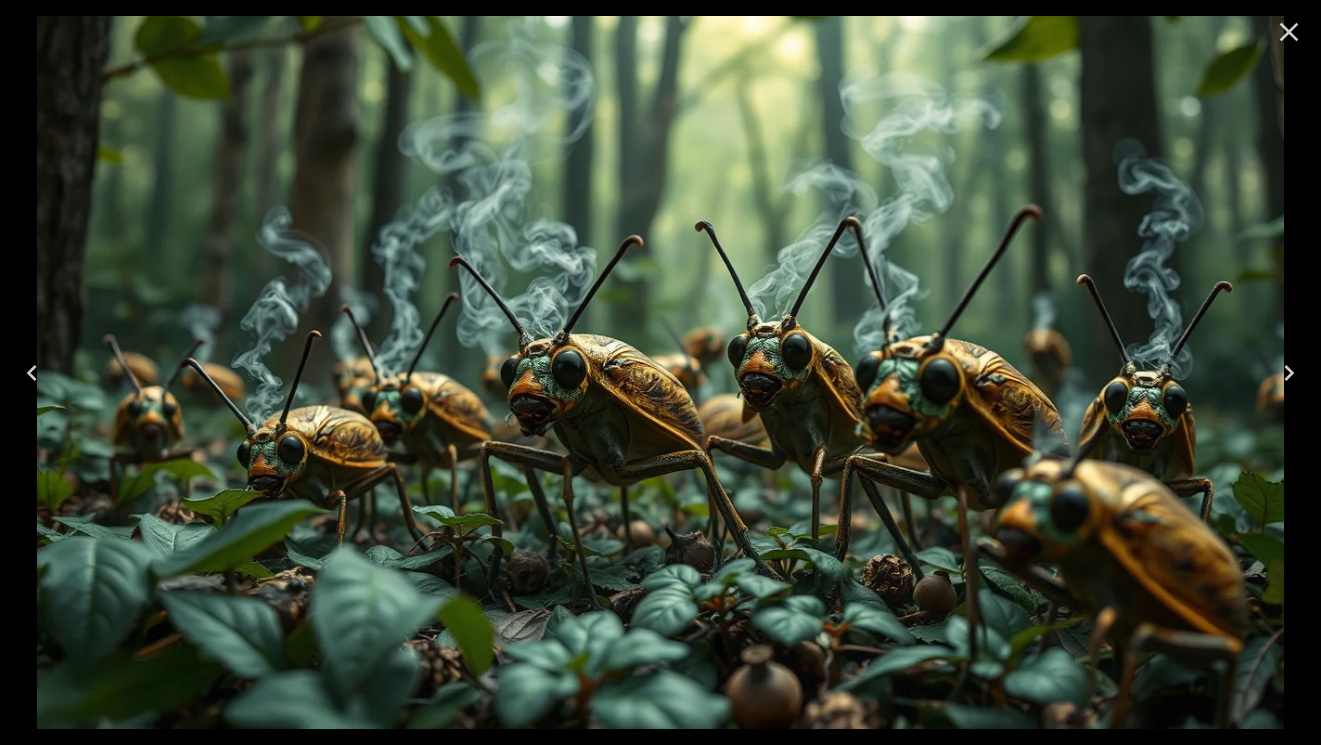 click 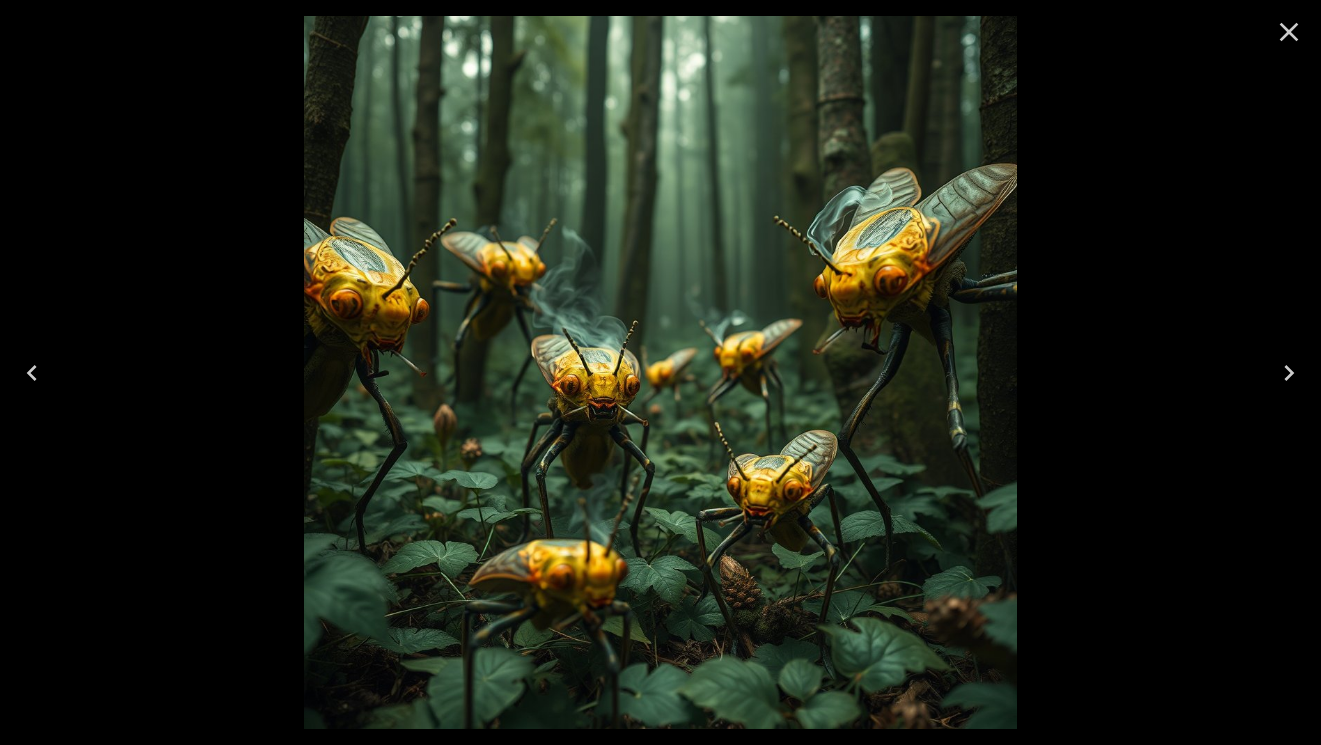 click 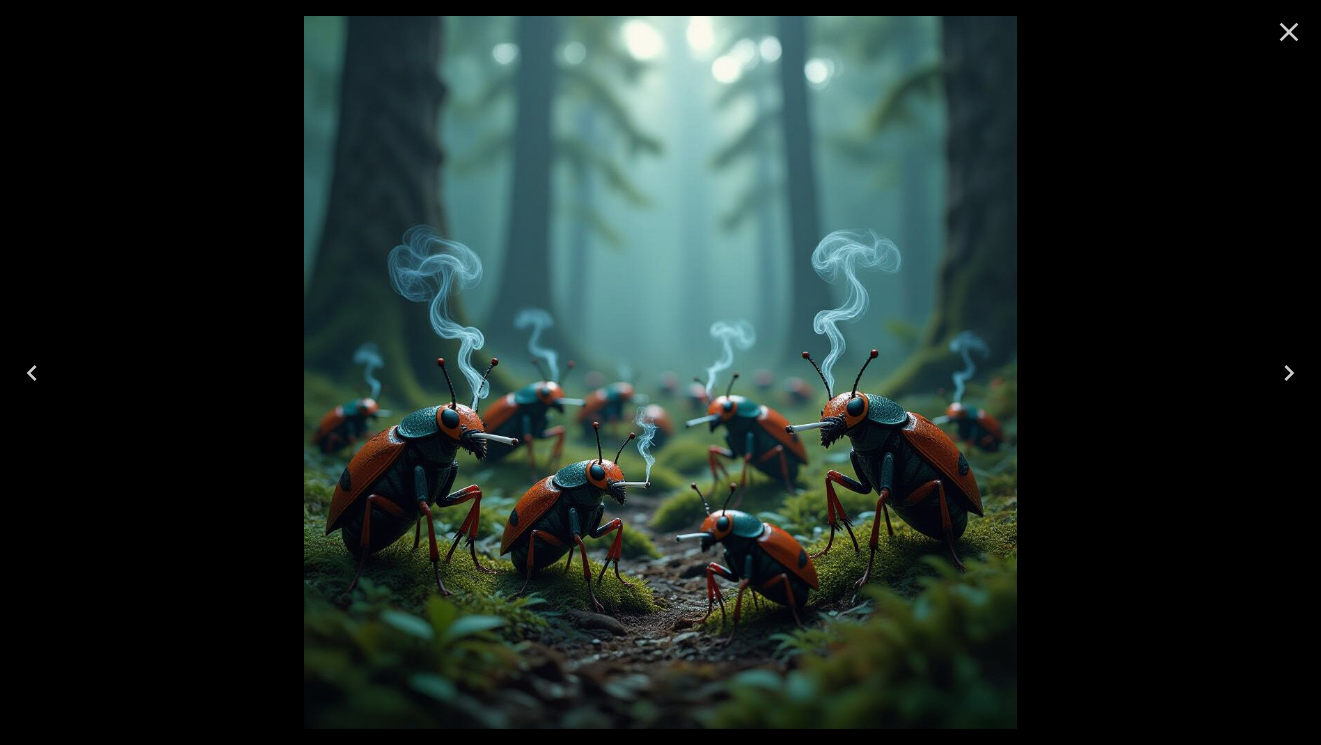 click 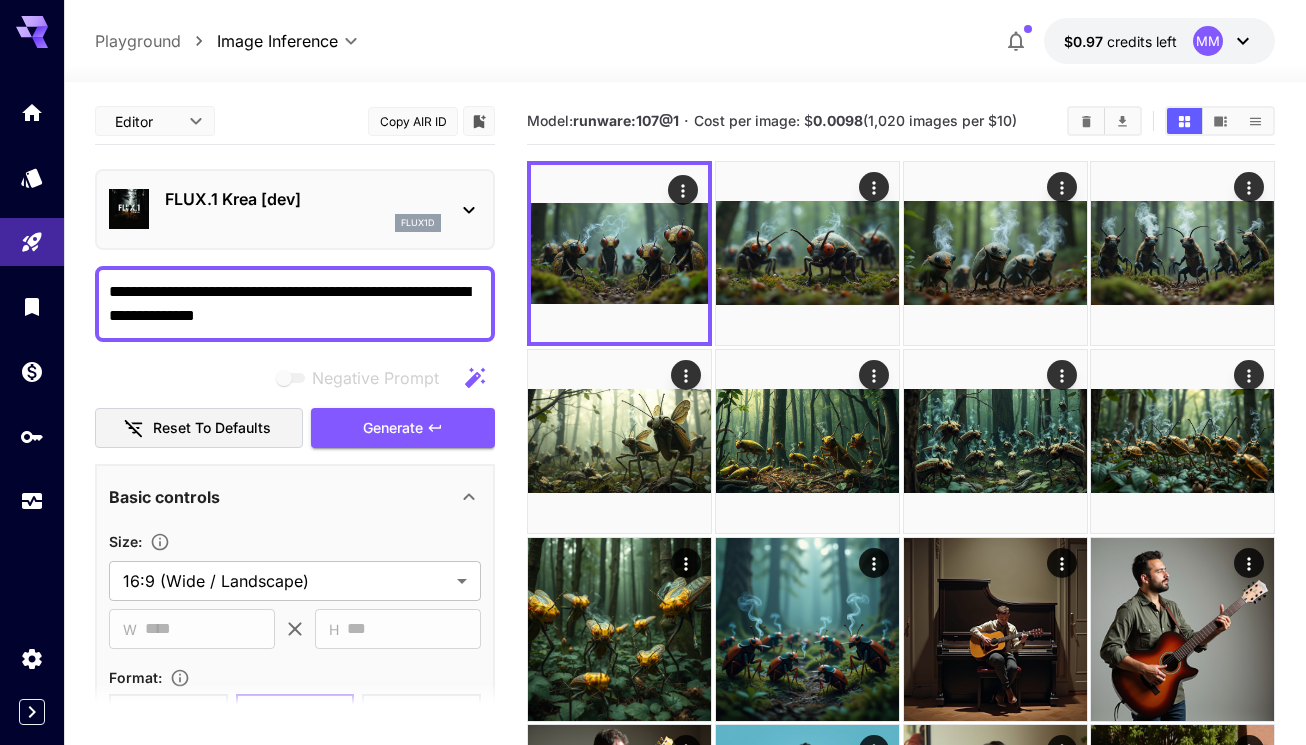 click on "FLUX.1 Krea [dev] flux1d" at bounding box center (295, 209) 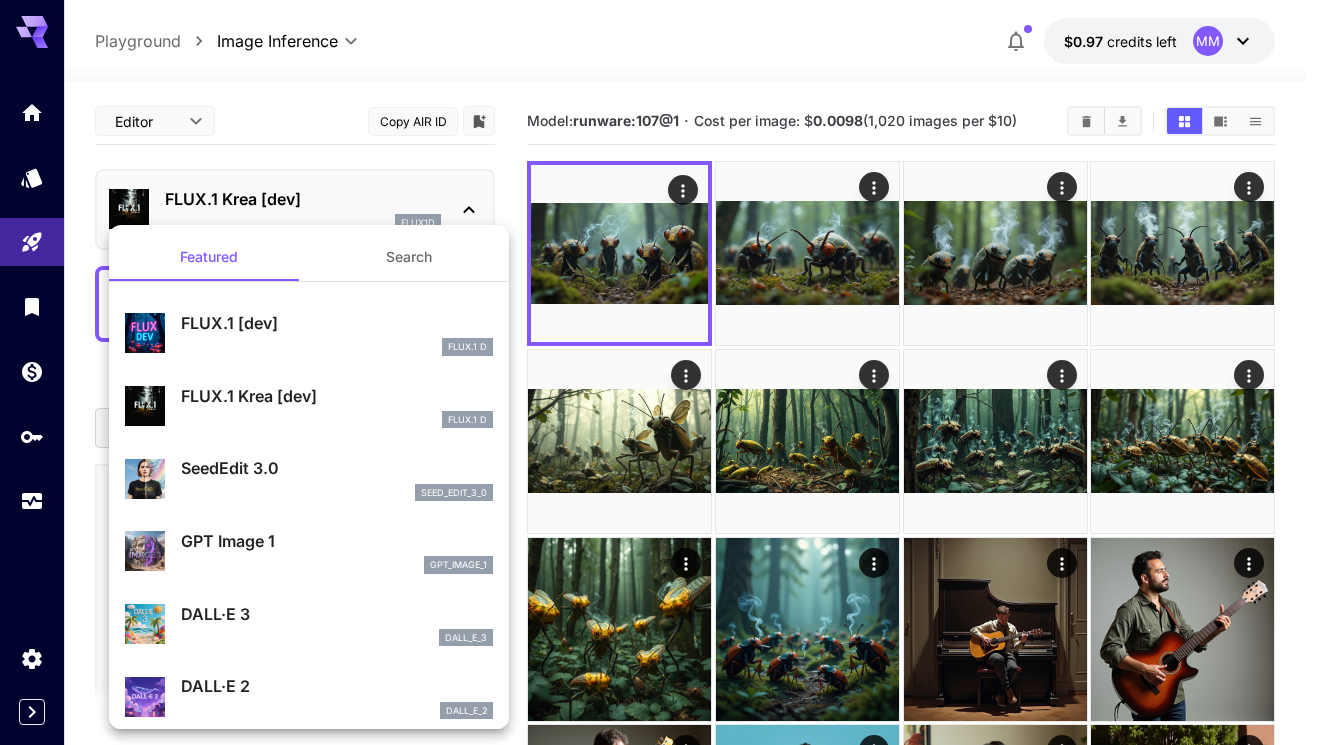 click on "FLUX.1 D" at bounding box center (337, 347) 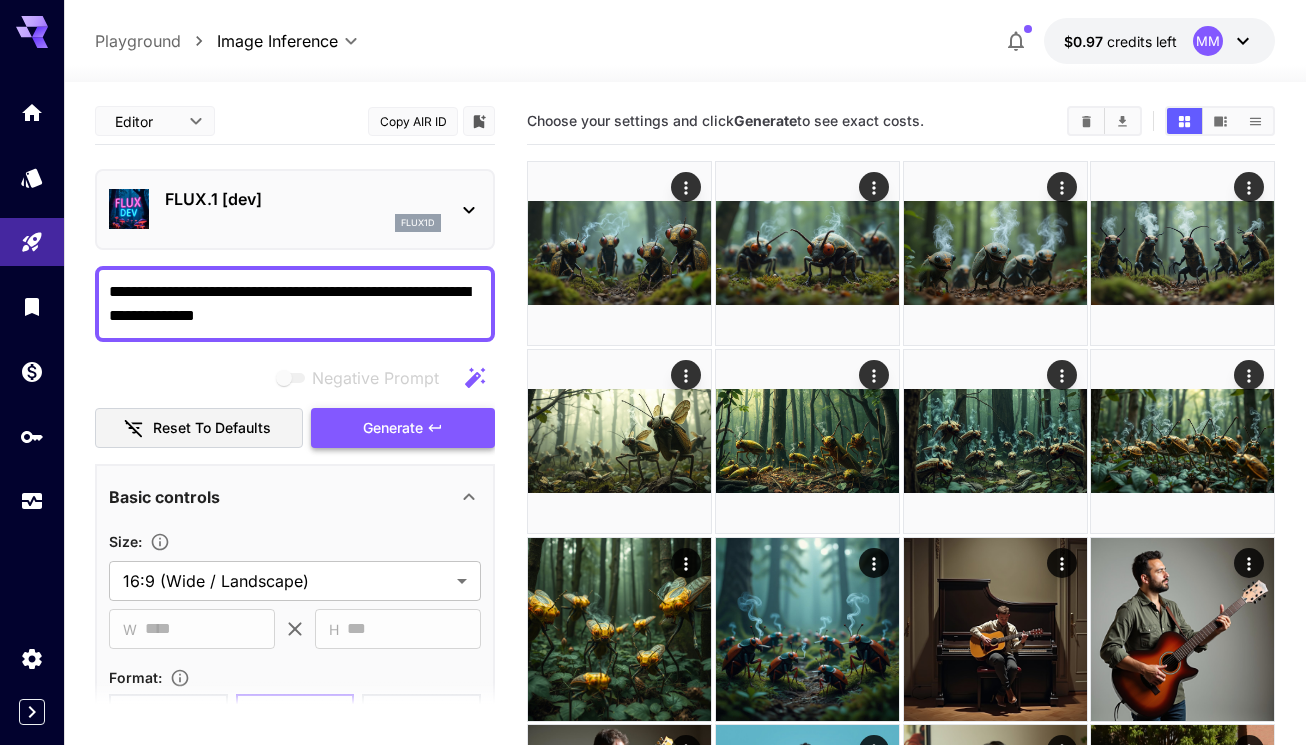 click on "Generate" at bounding box center (393, 428) 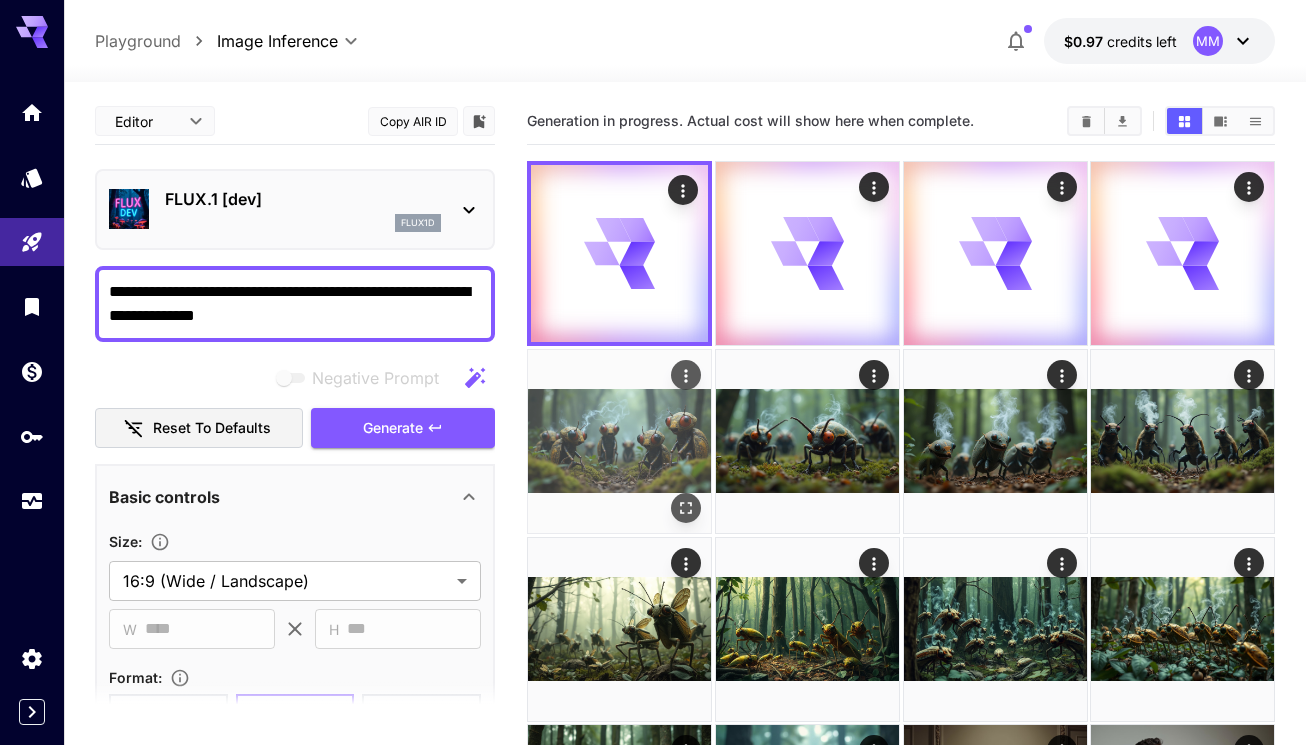click at bounding box center (619, 441) 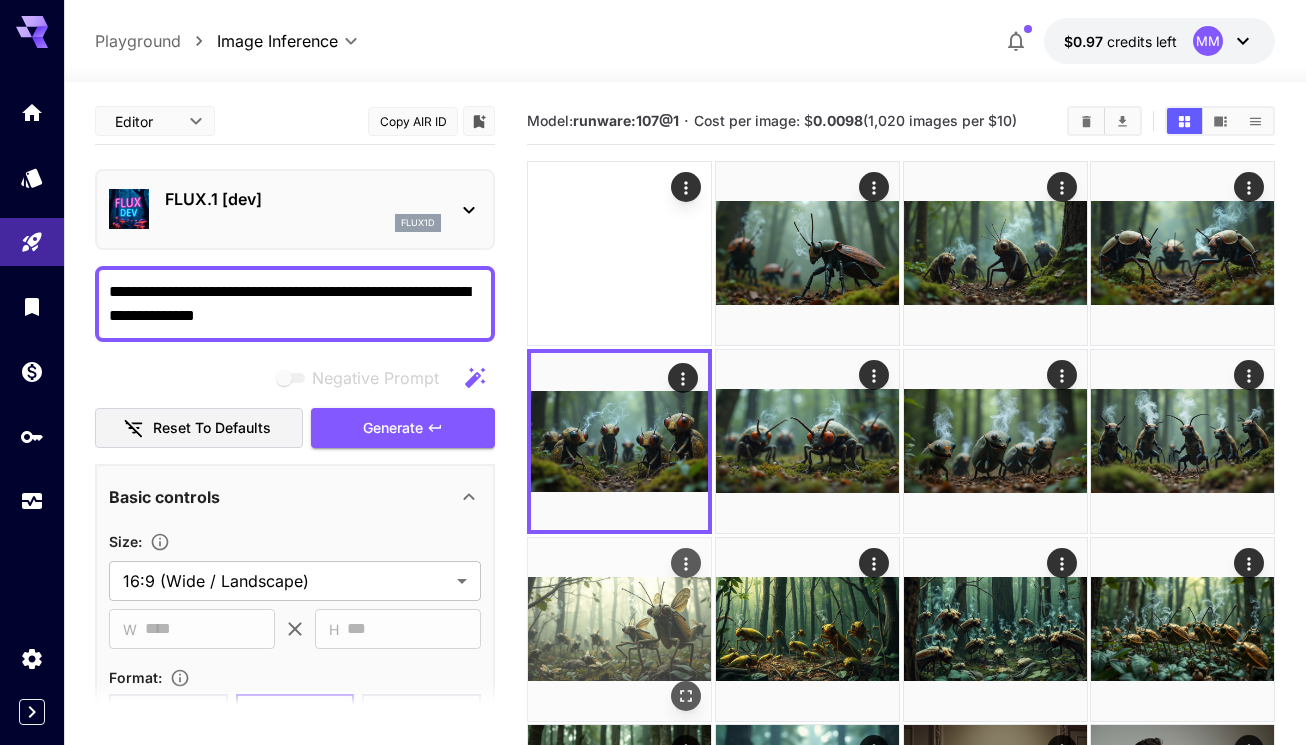 click at bounding box center [619, 629] 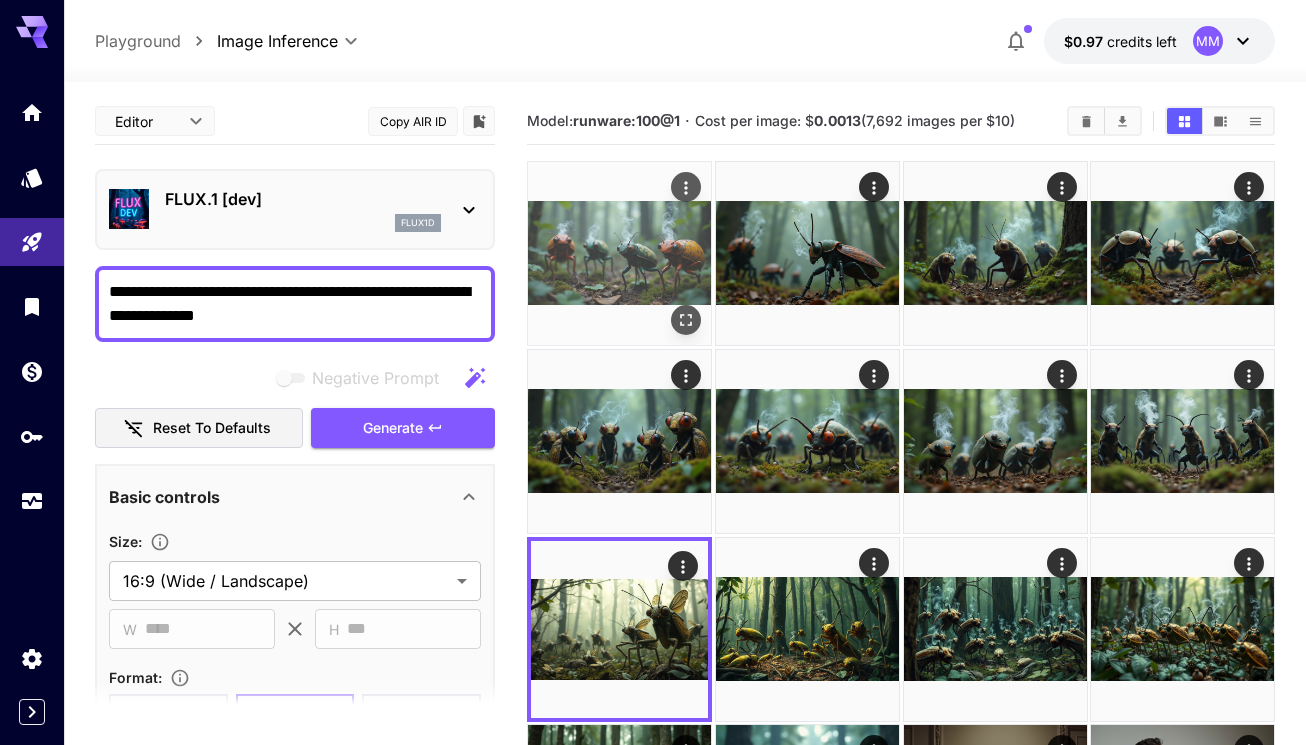 click at bounding box center [619, 253] 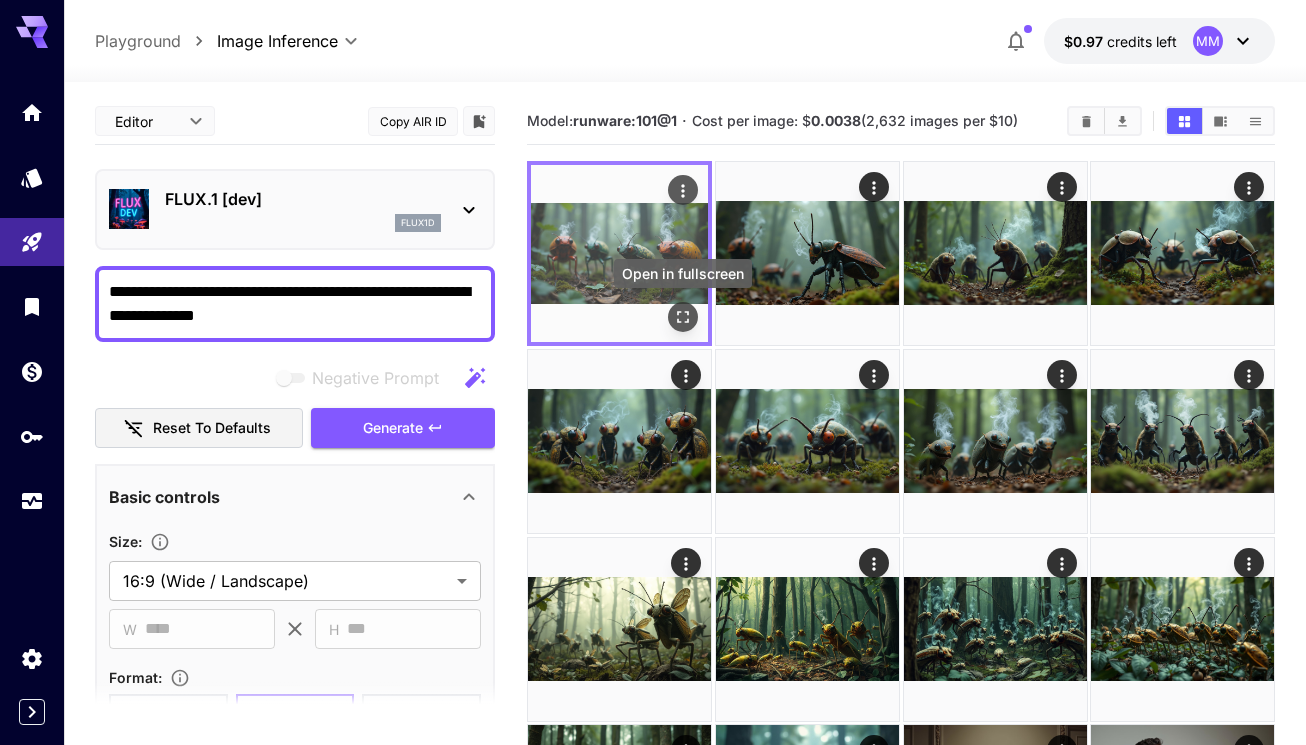 click 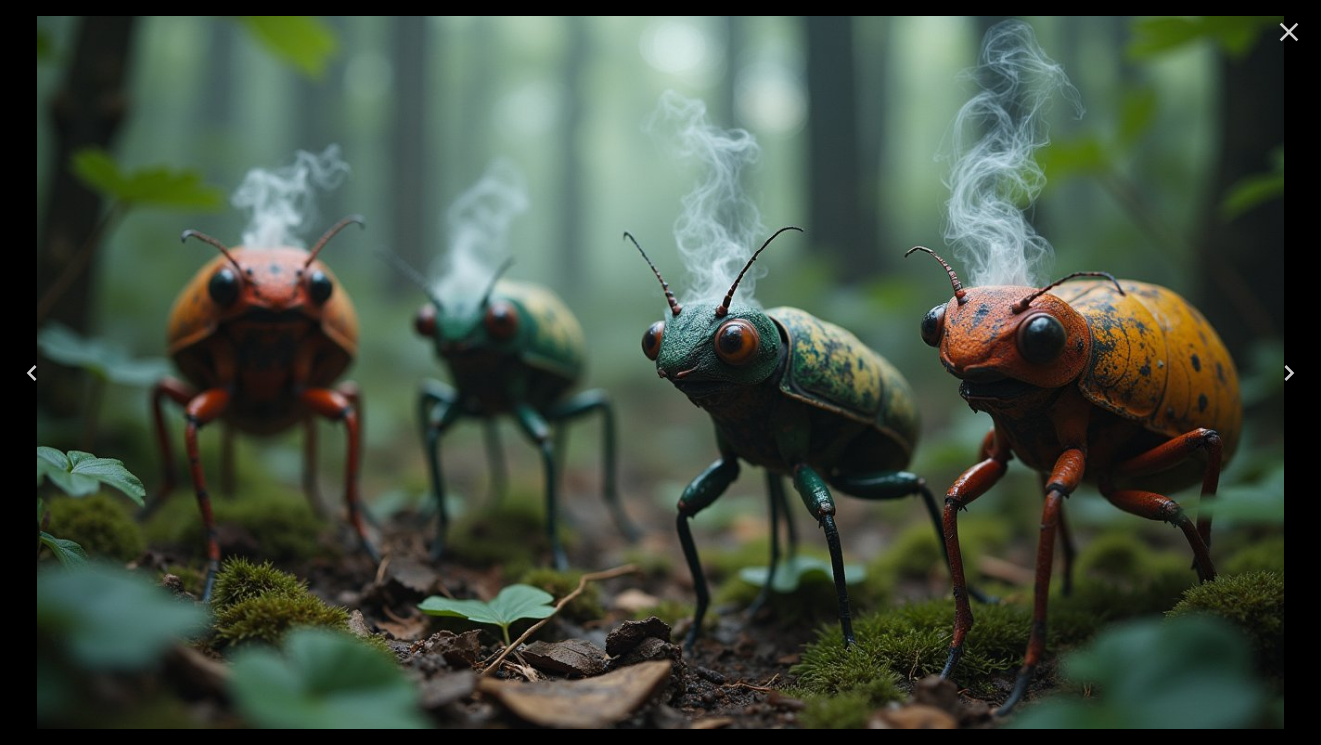 click 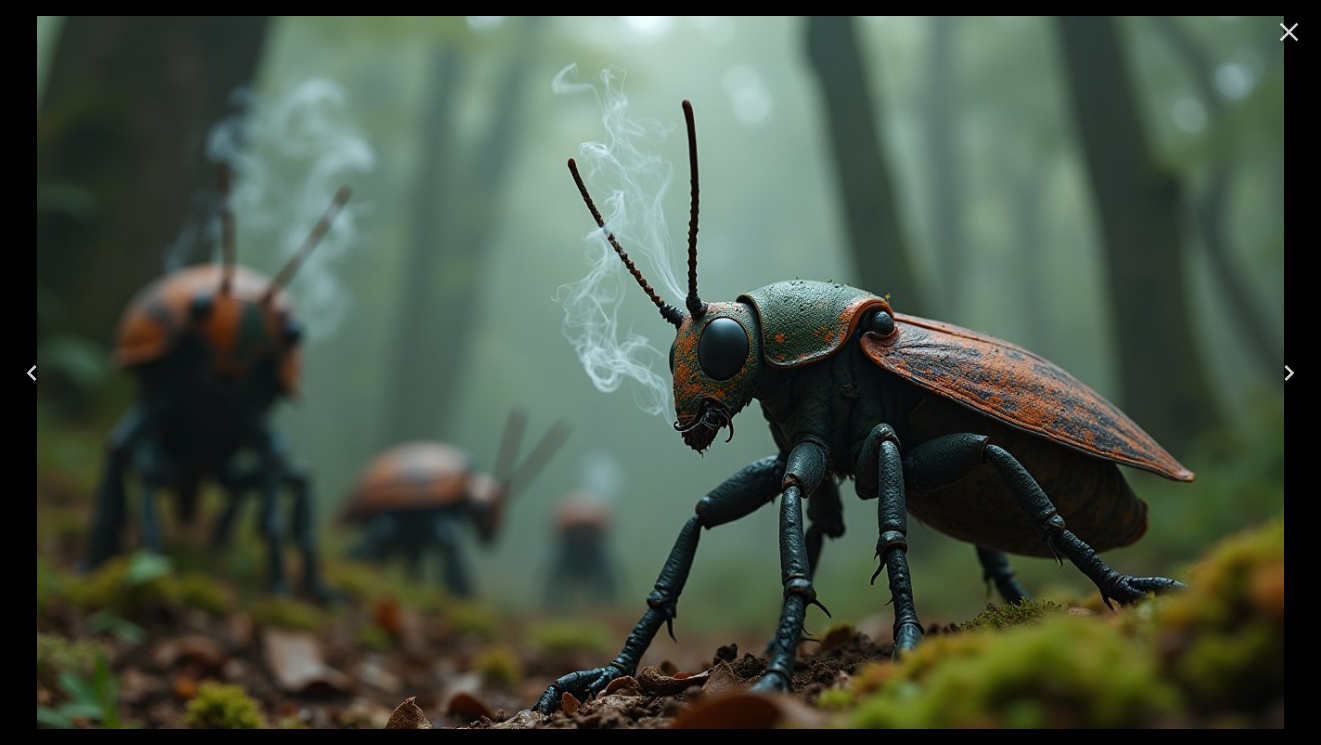 click 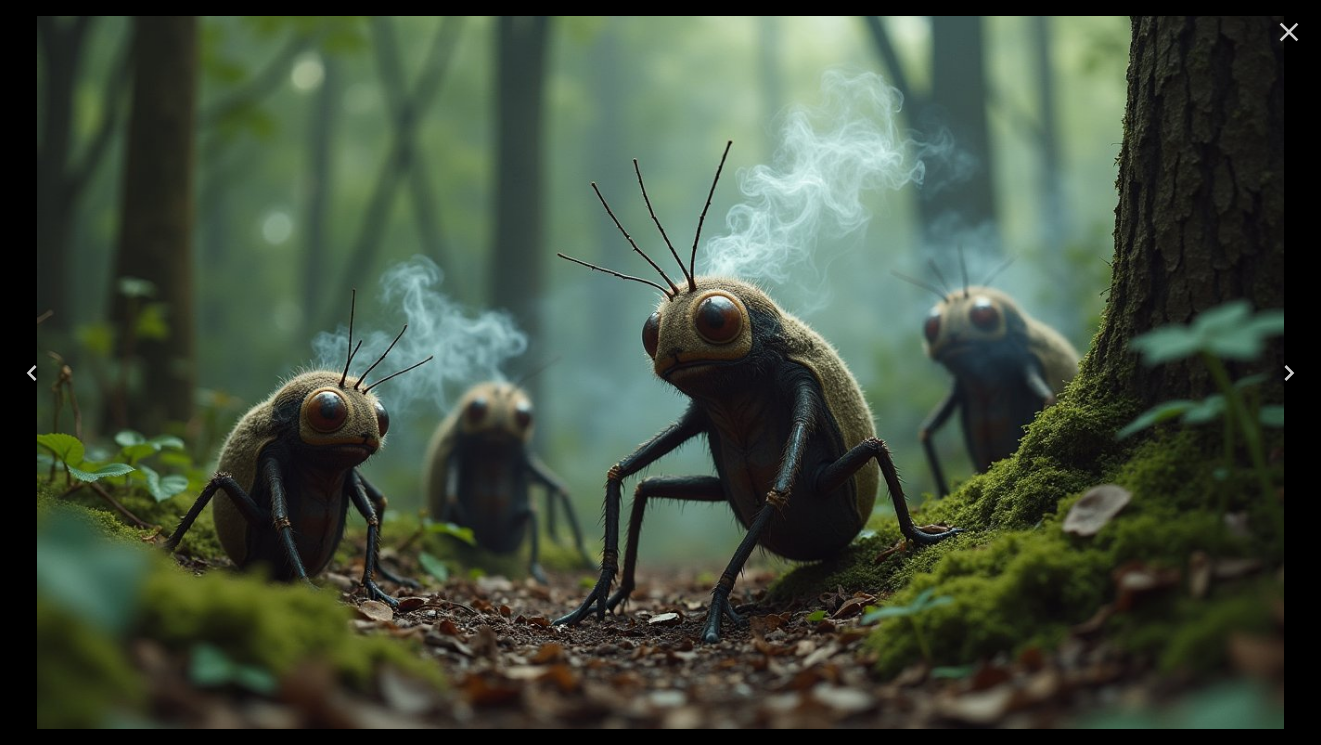 click 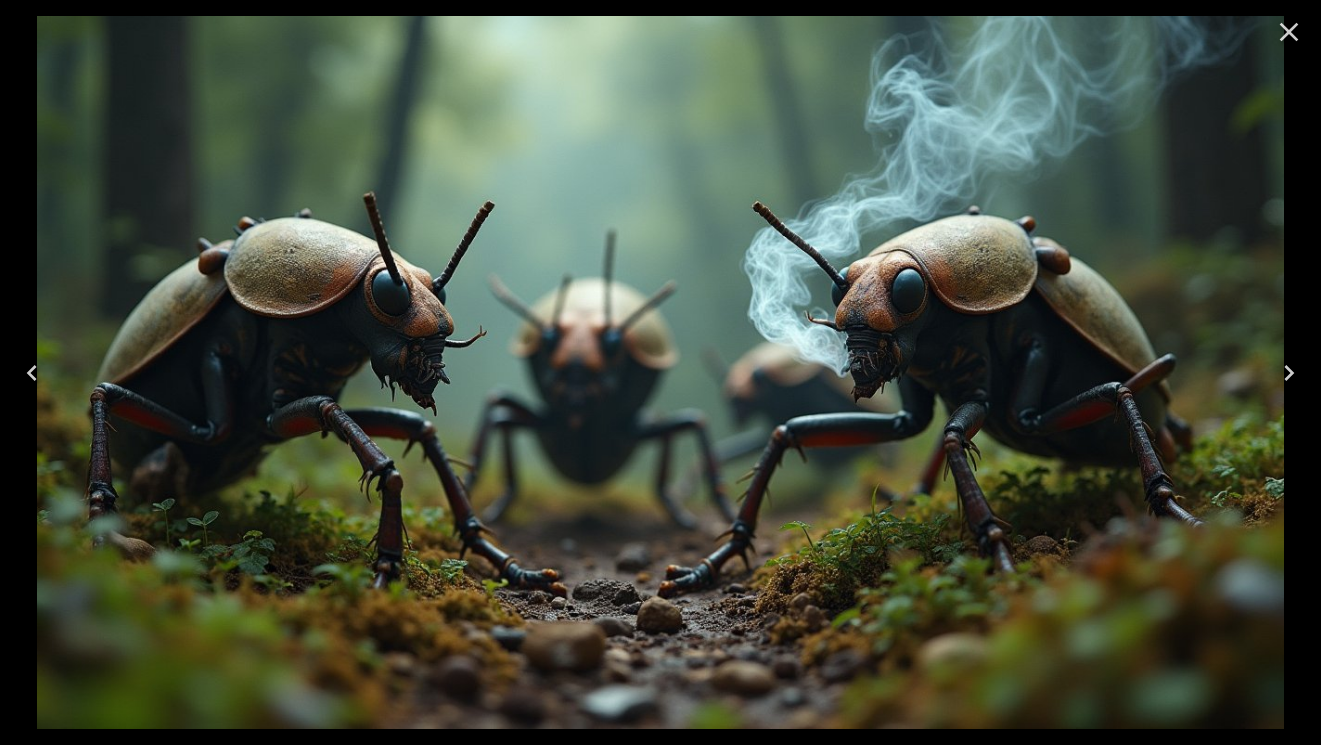 click 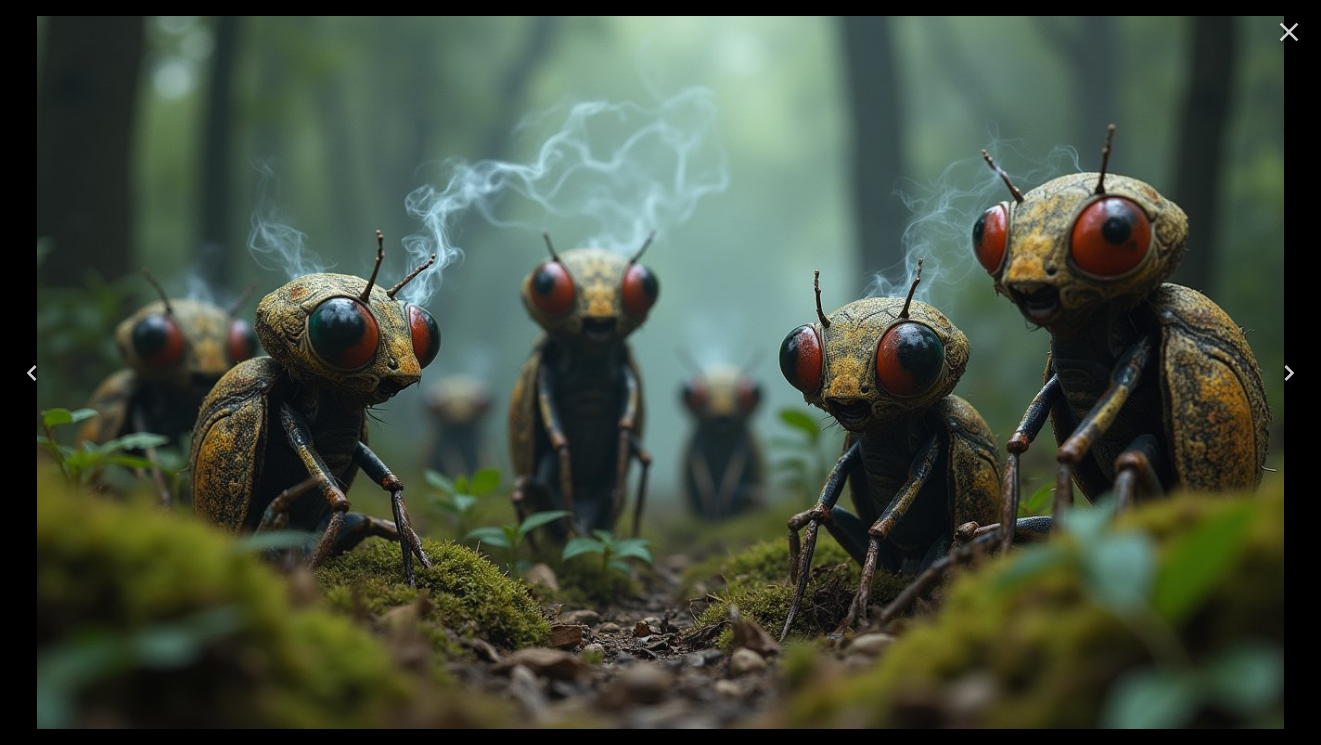 click 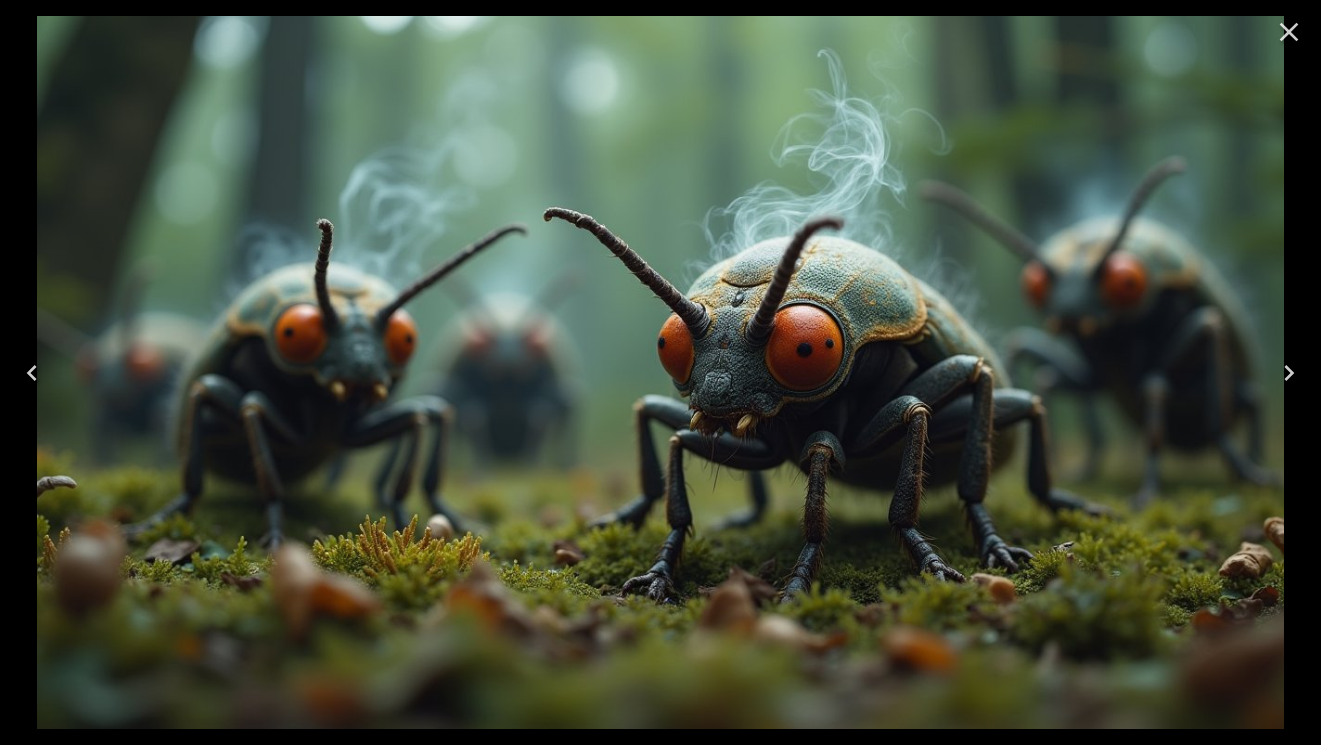 click 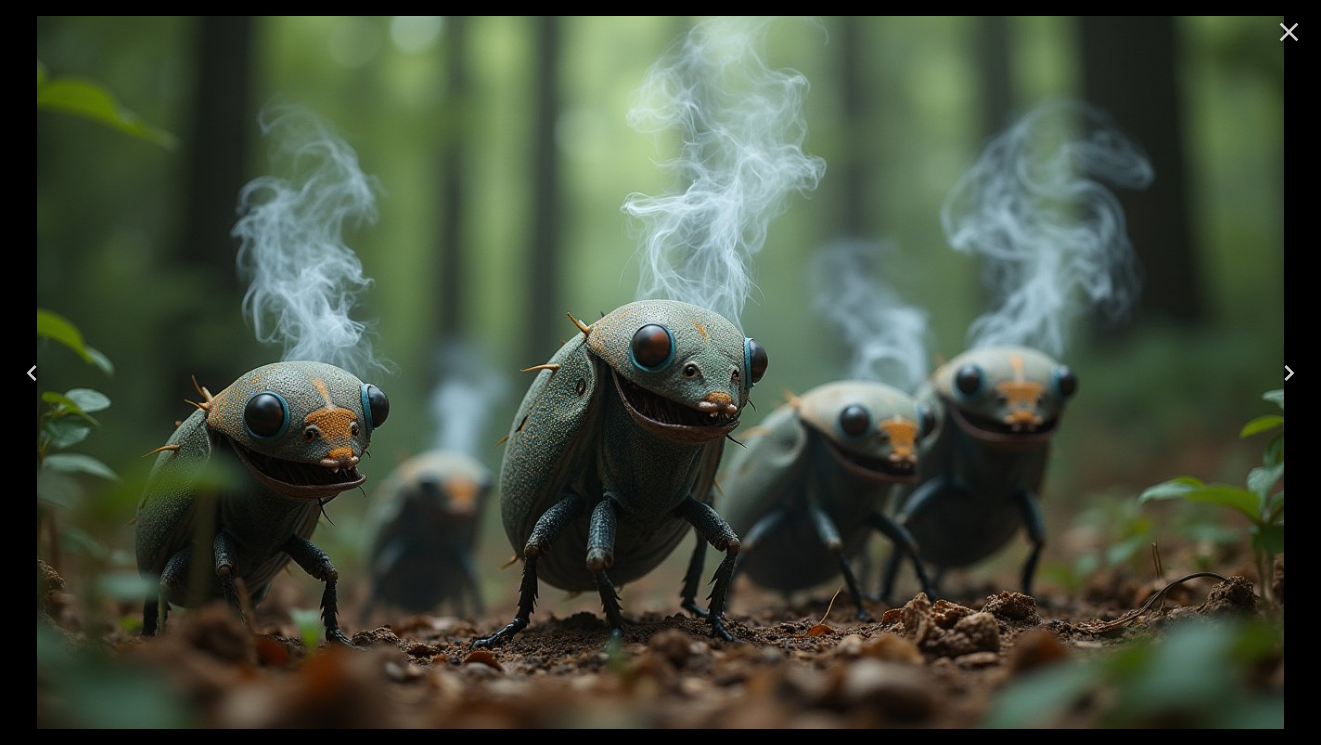scroll, scrollTop: 0, scrollLeft: 0, axis: both 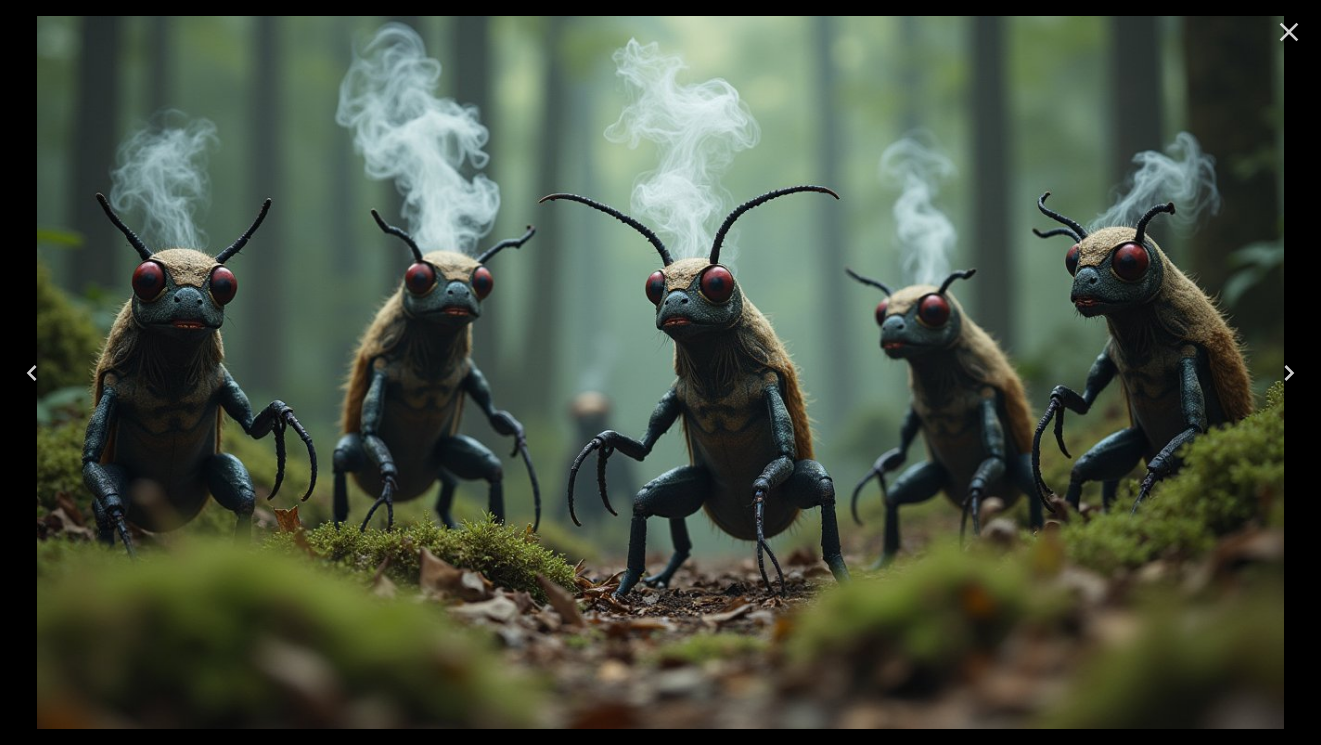 click 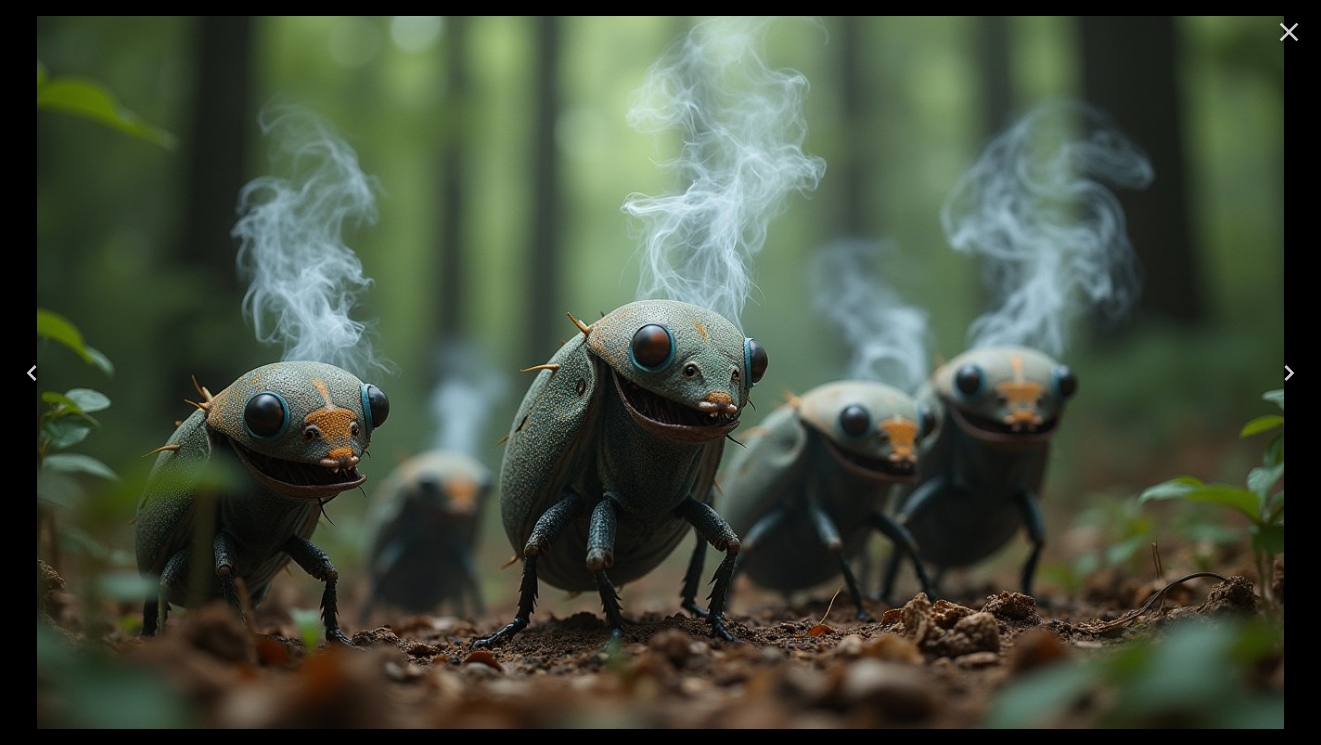 click 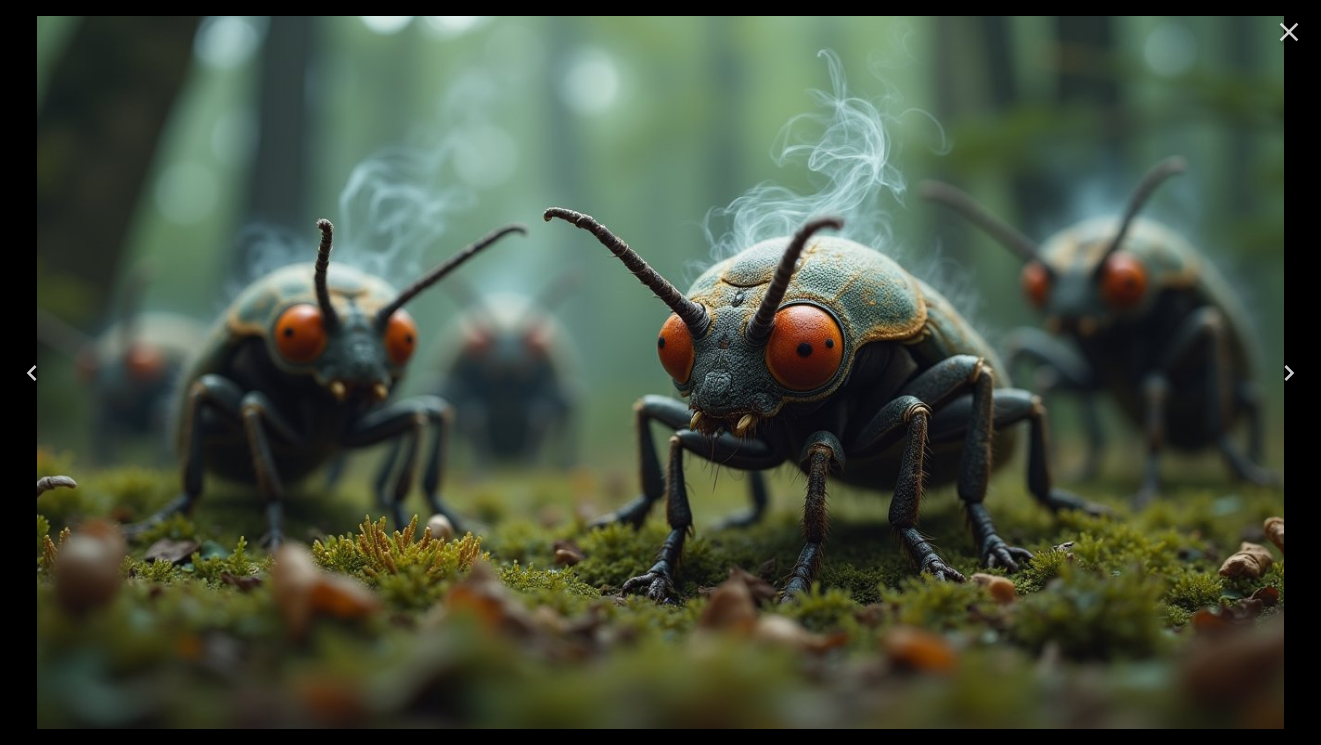 click 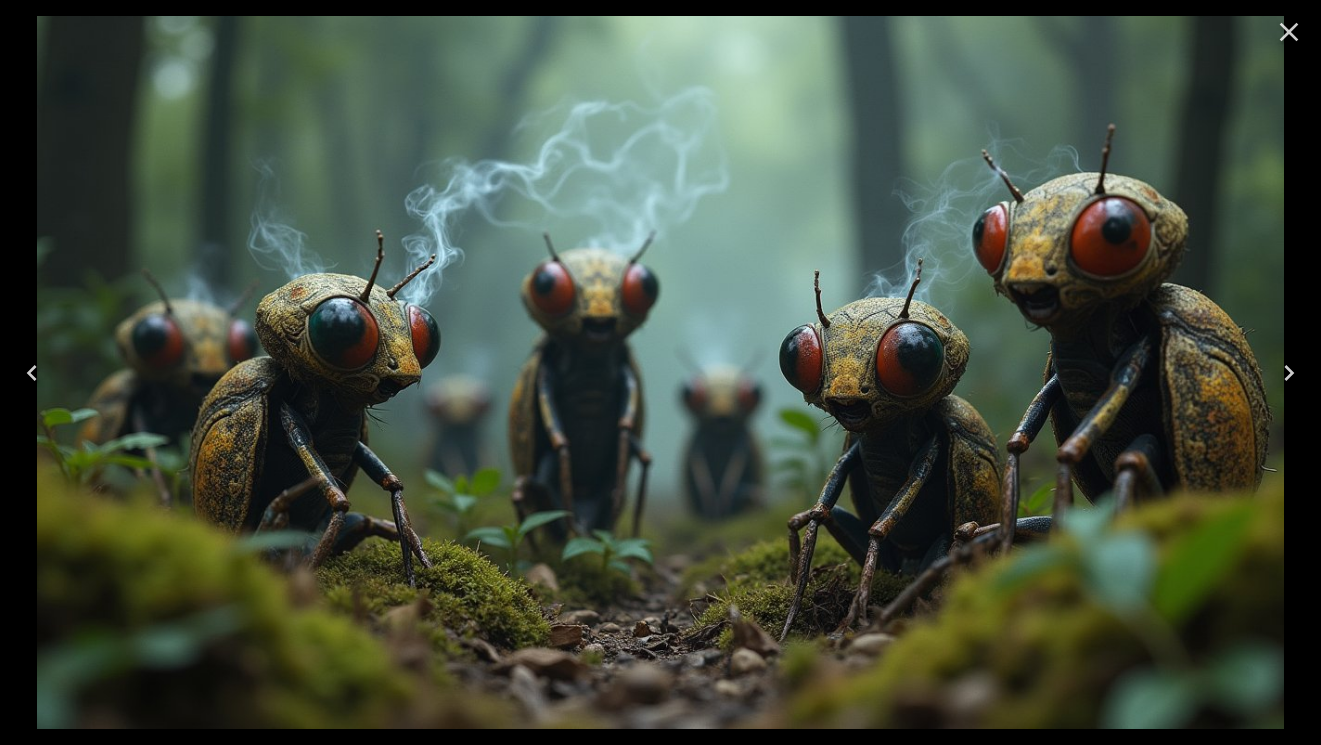 click 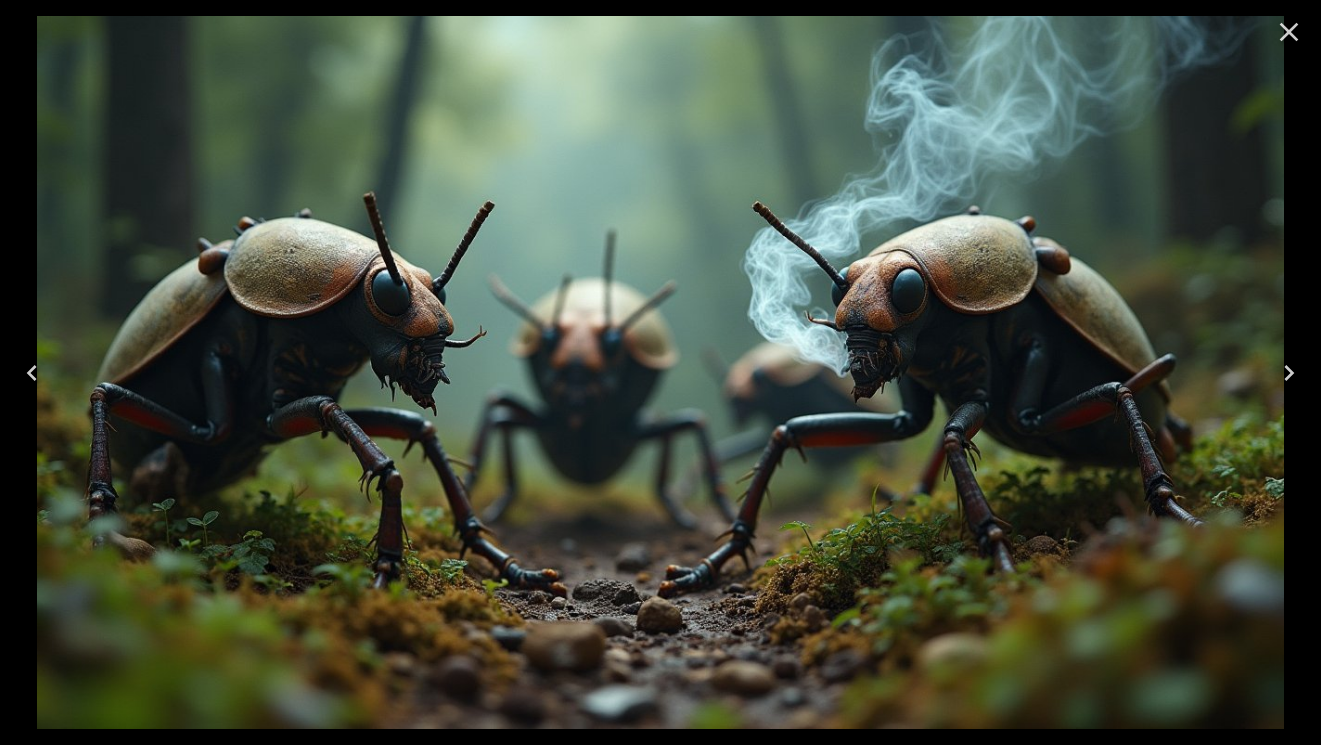 click 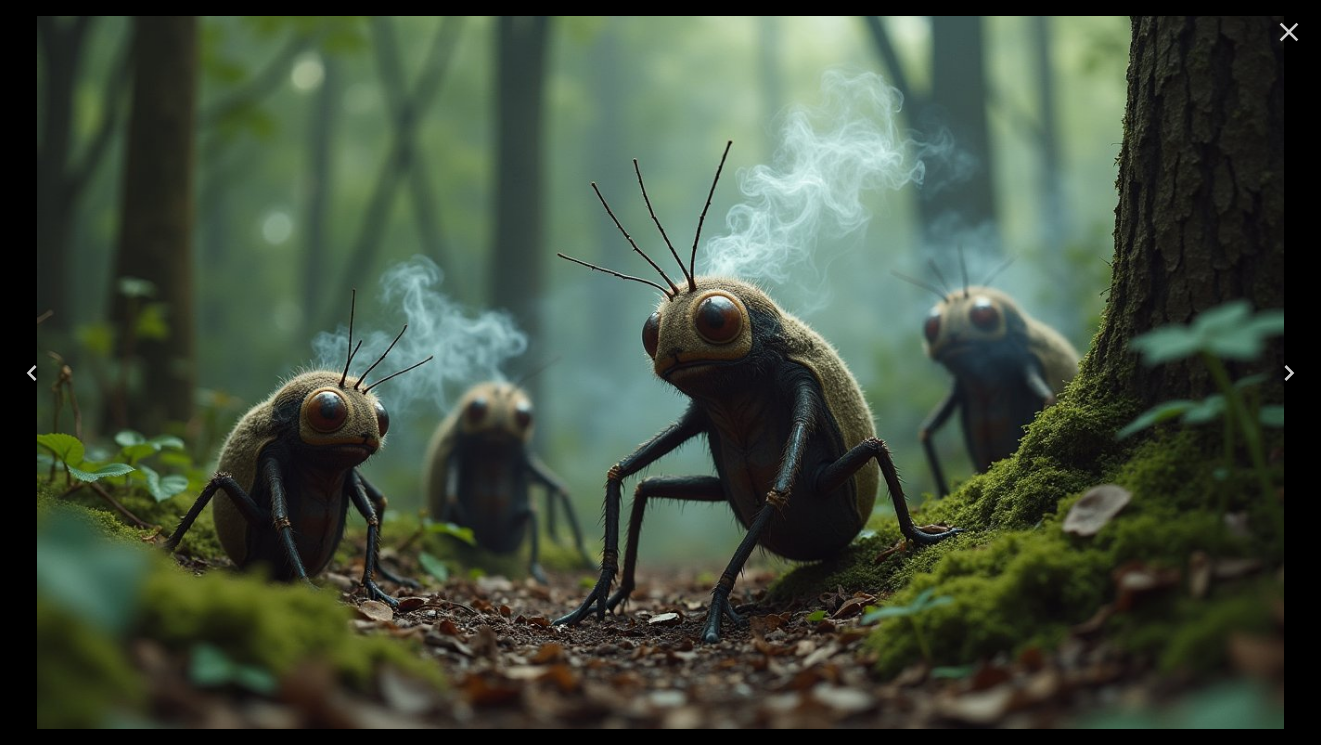 click 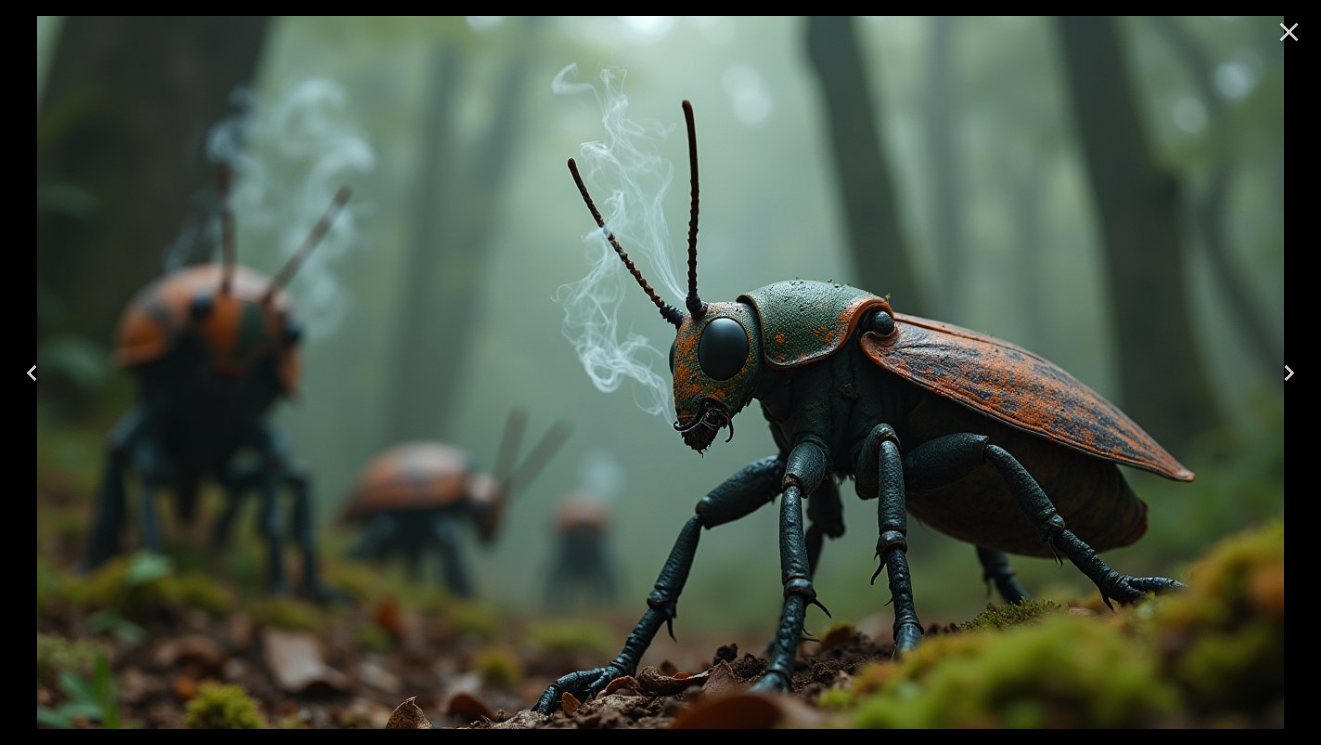 click 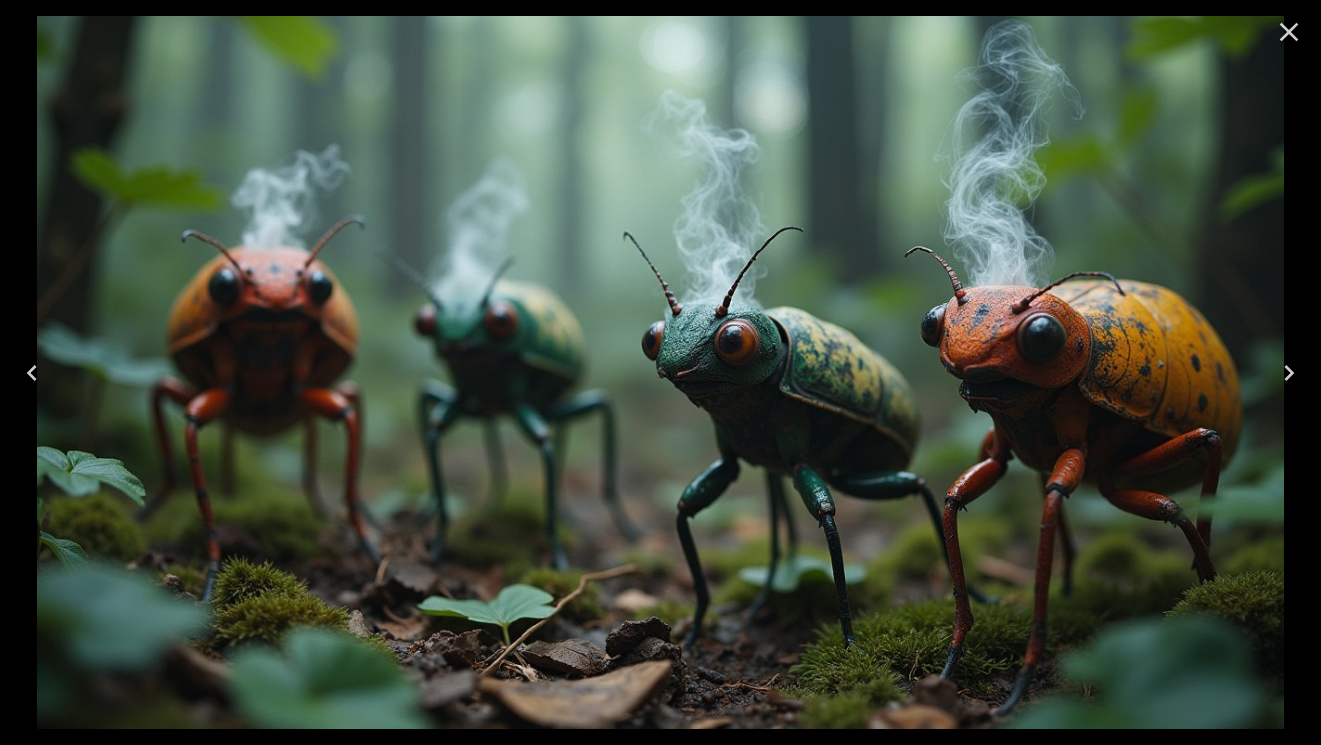 click 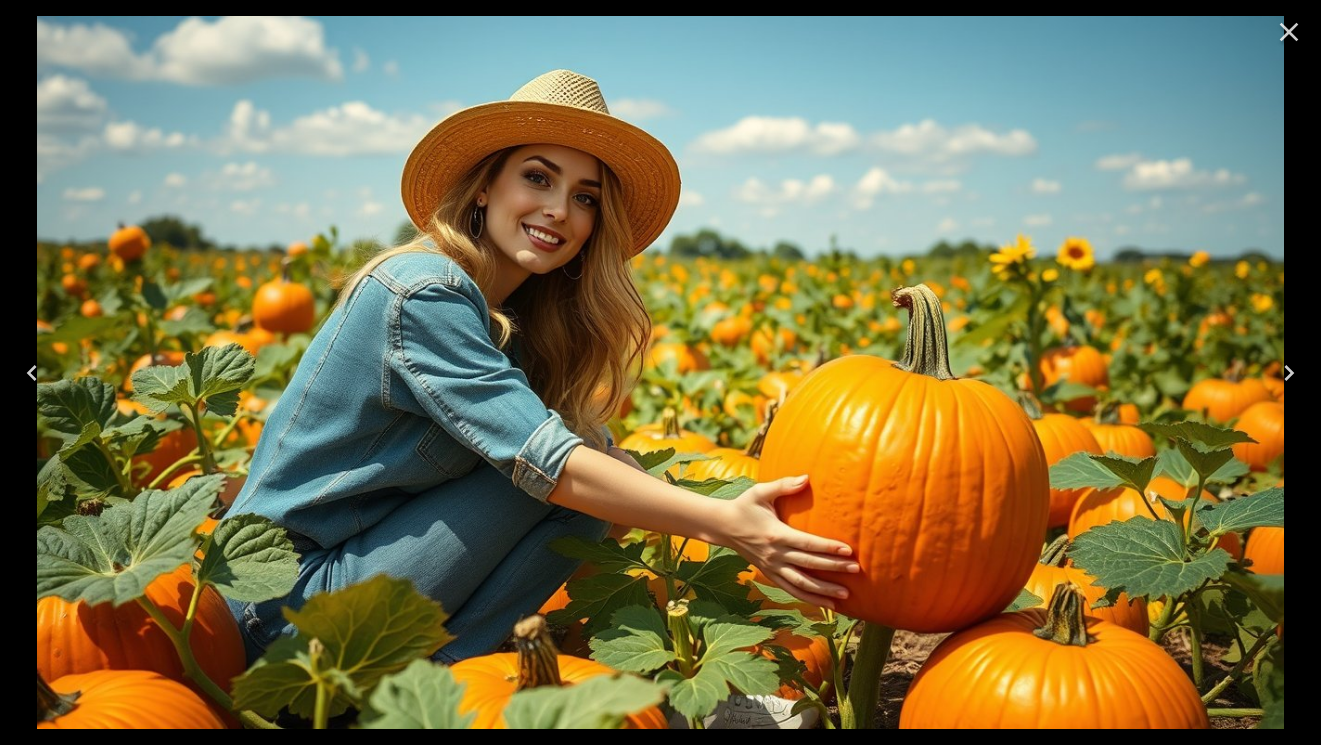 click 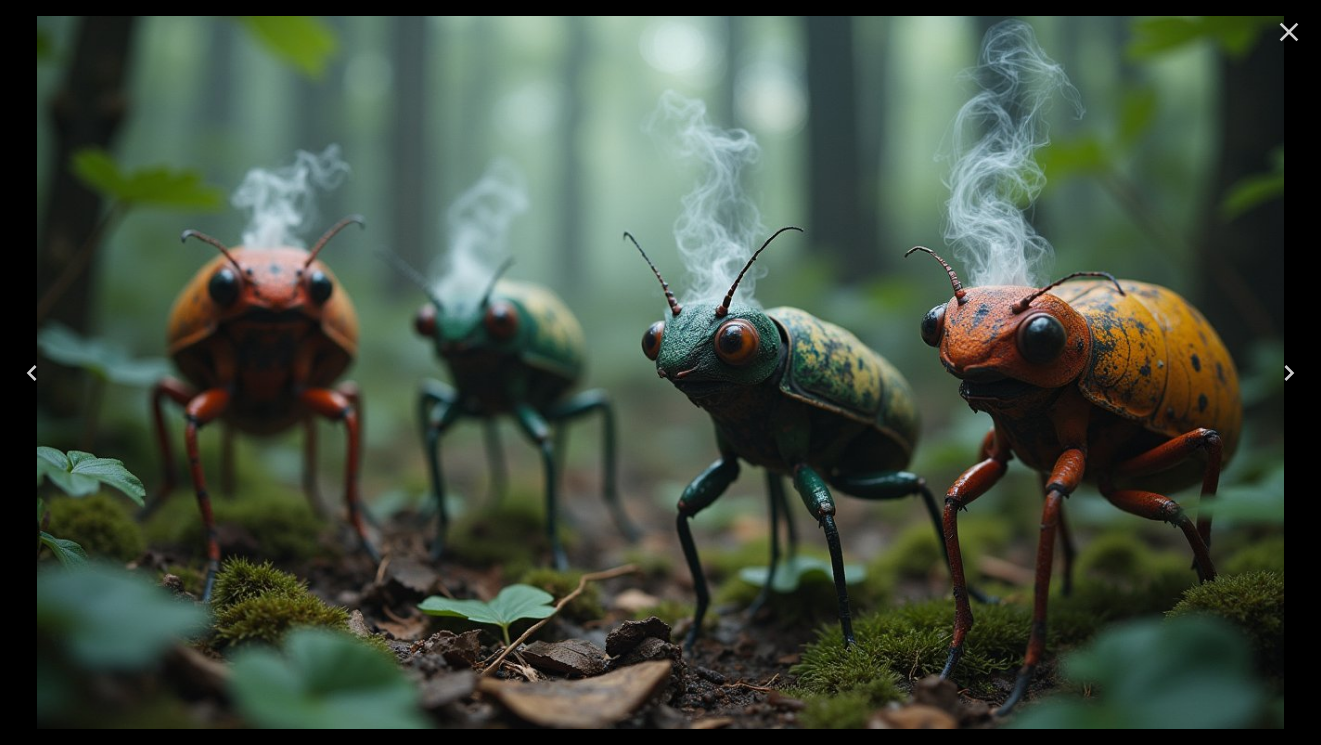 click 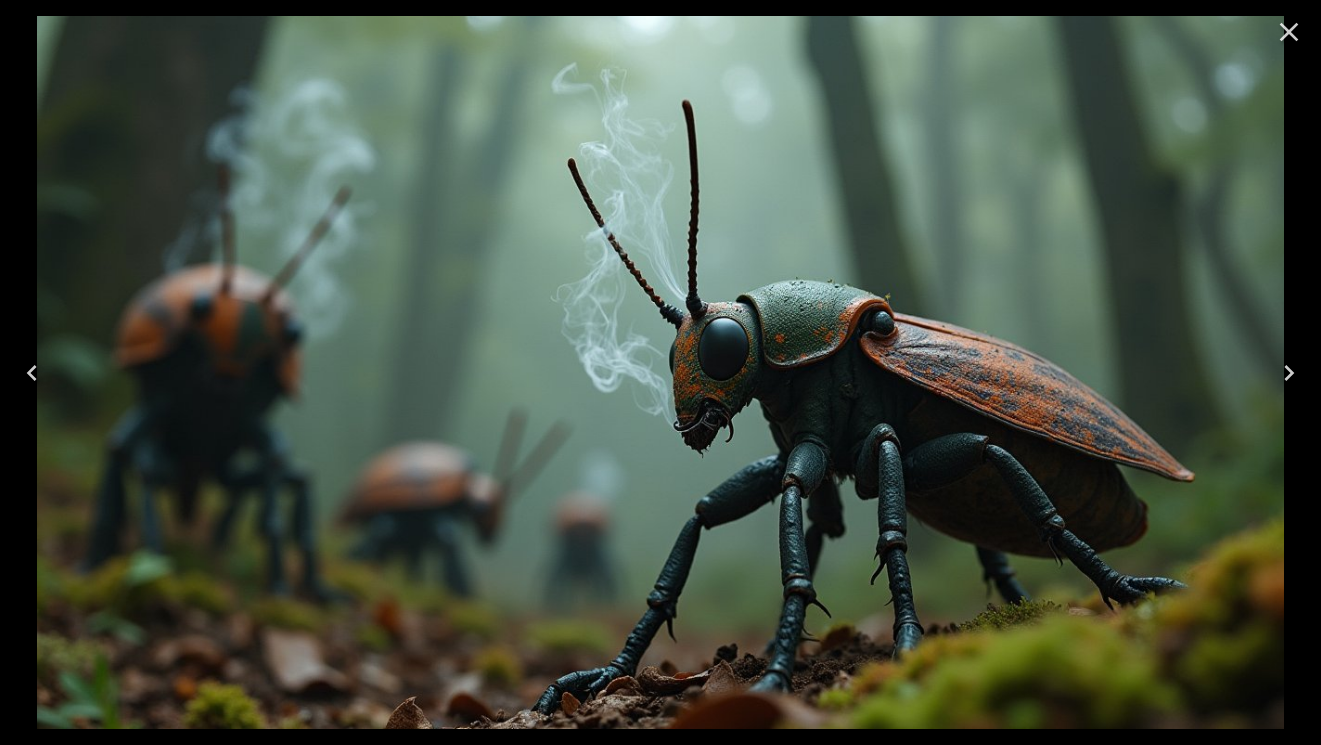 click 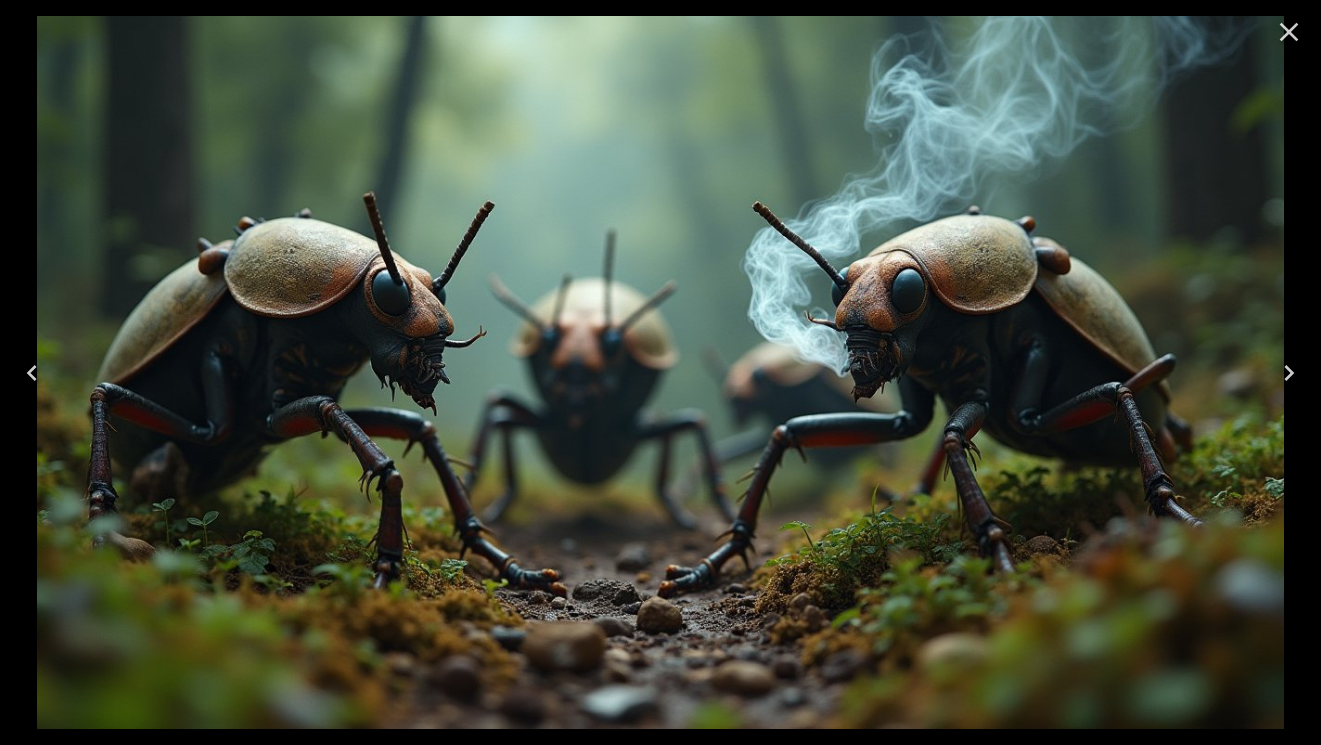 click 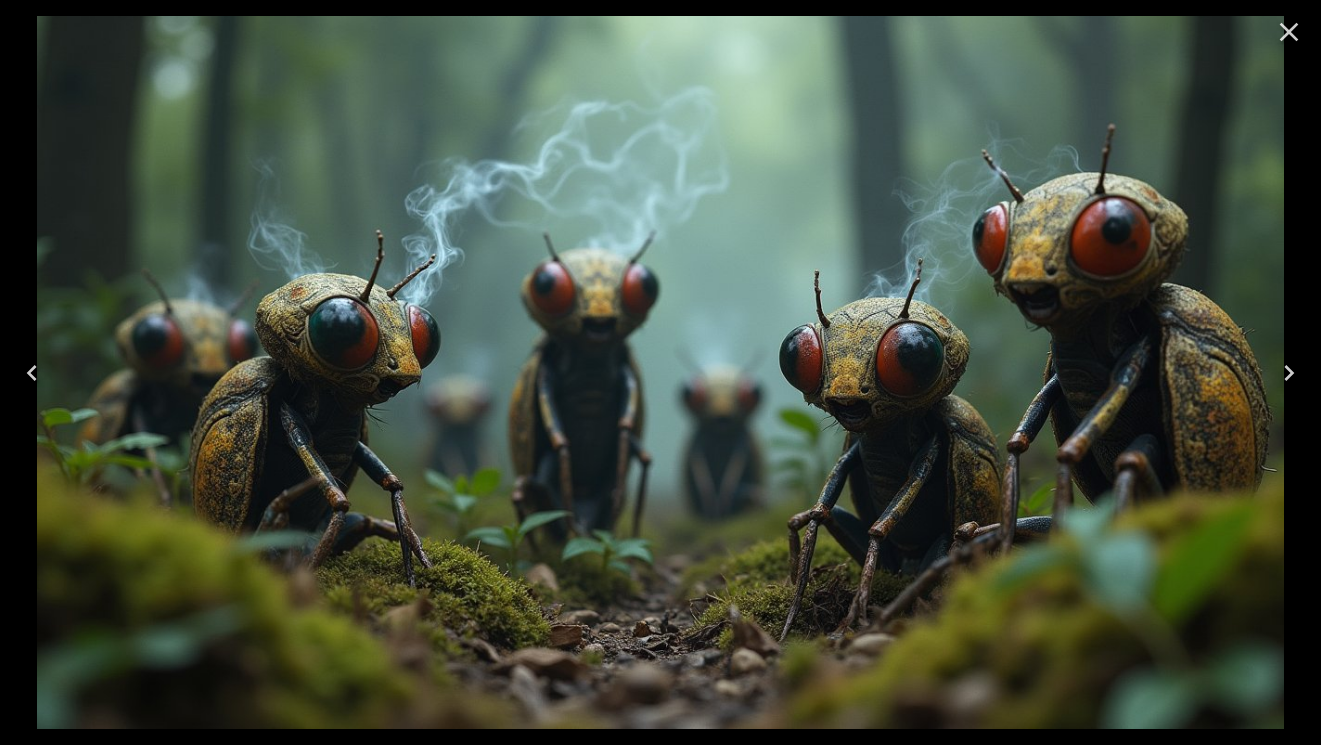 click 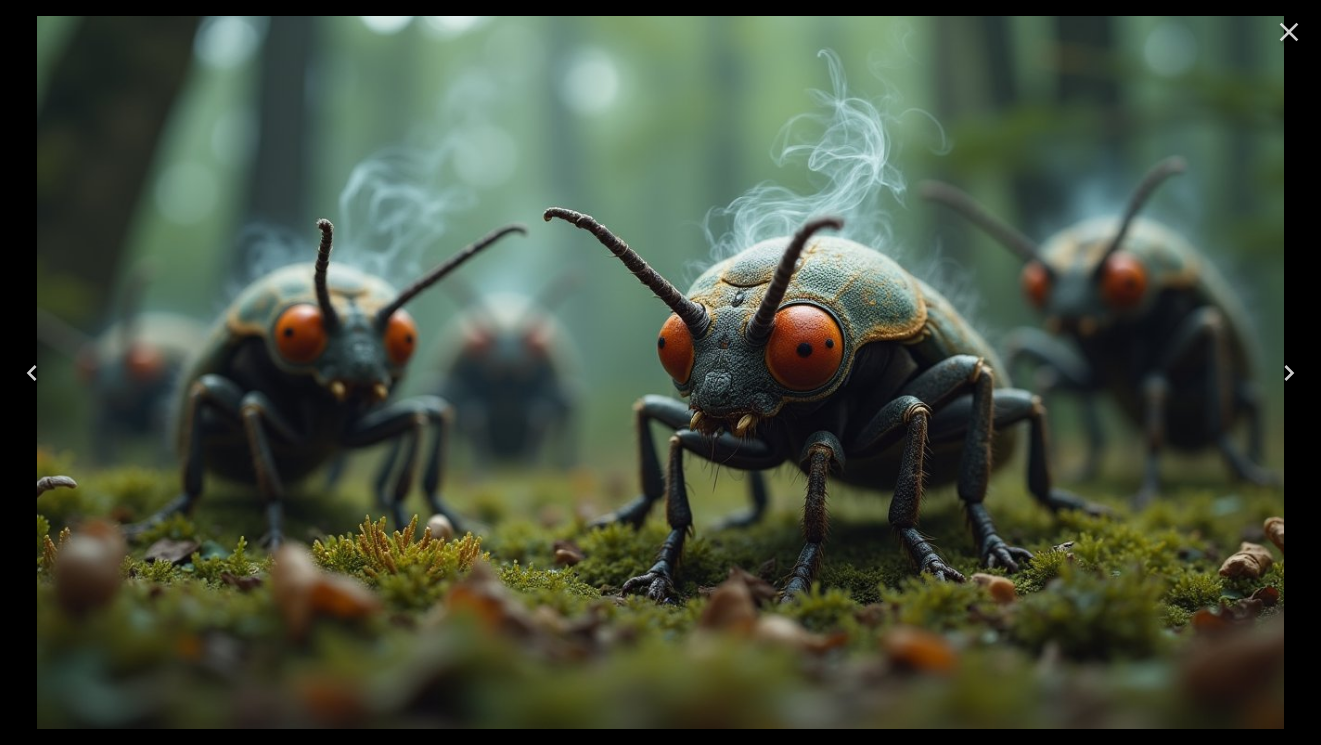 click 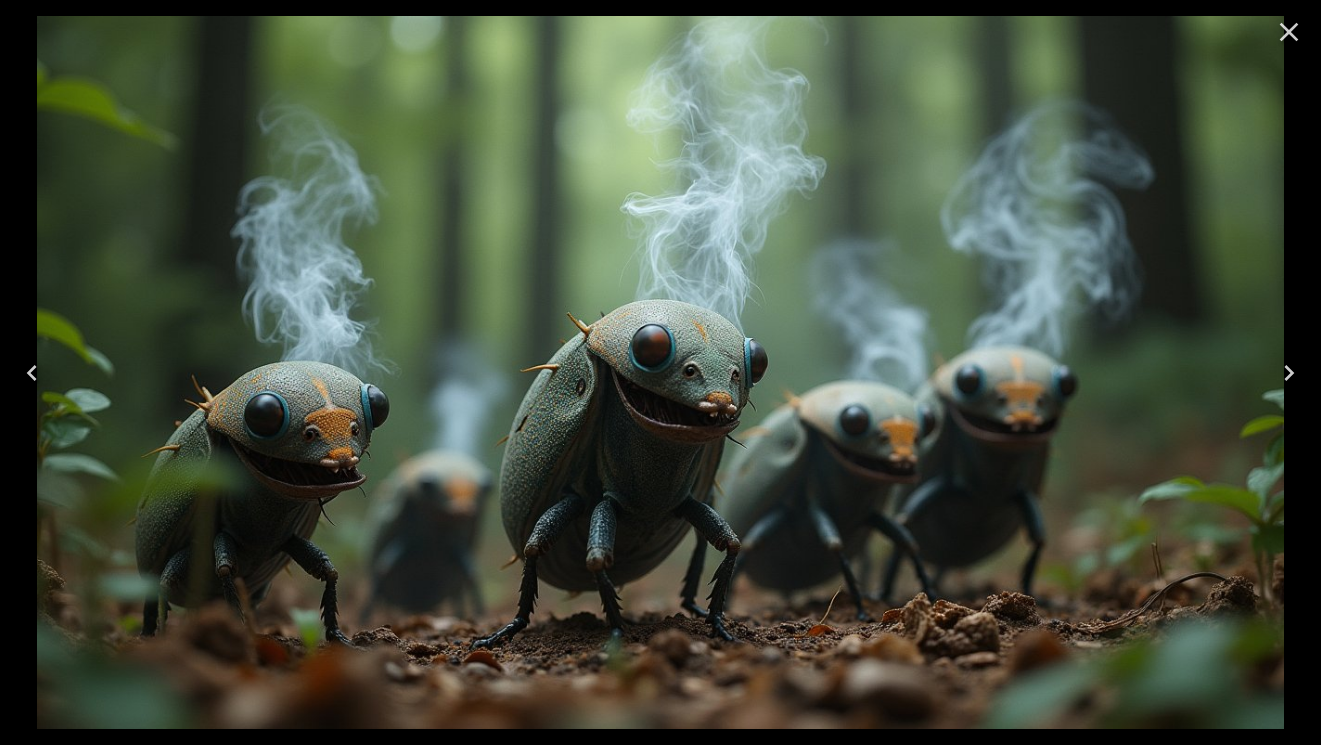 click 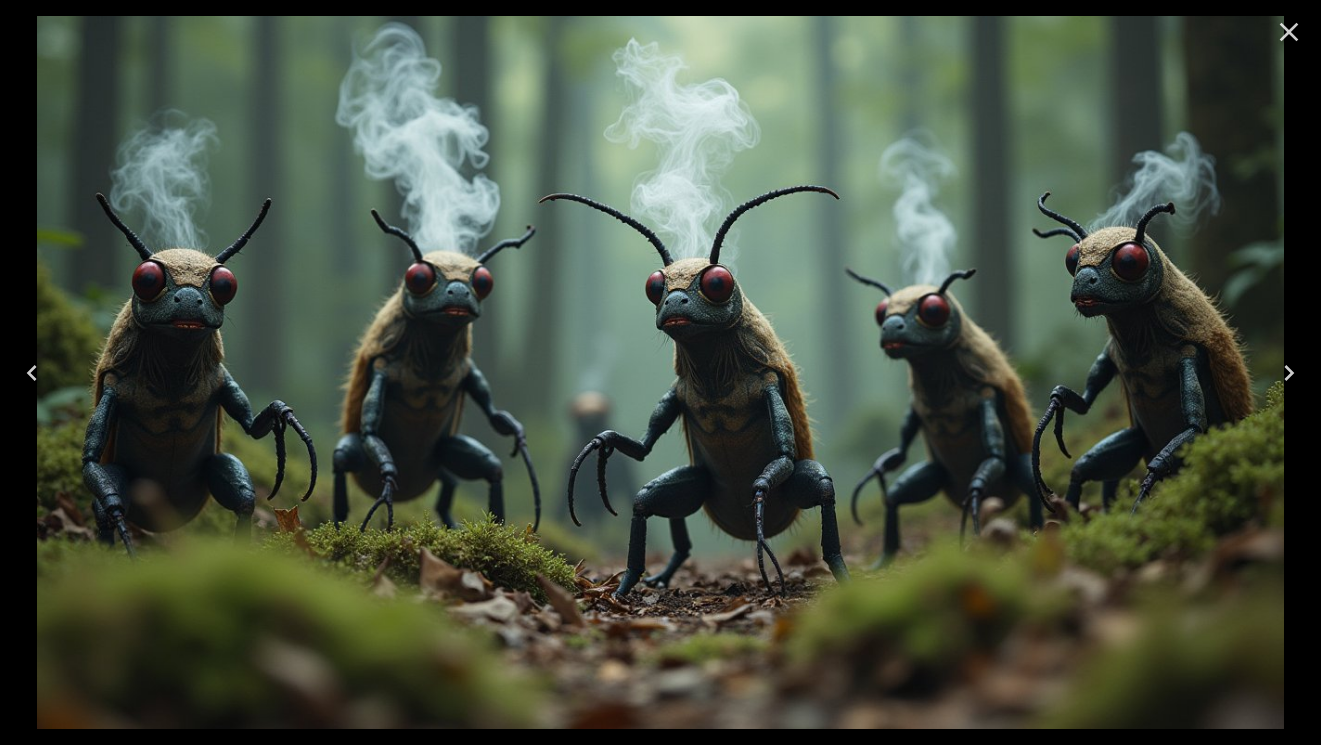 click 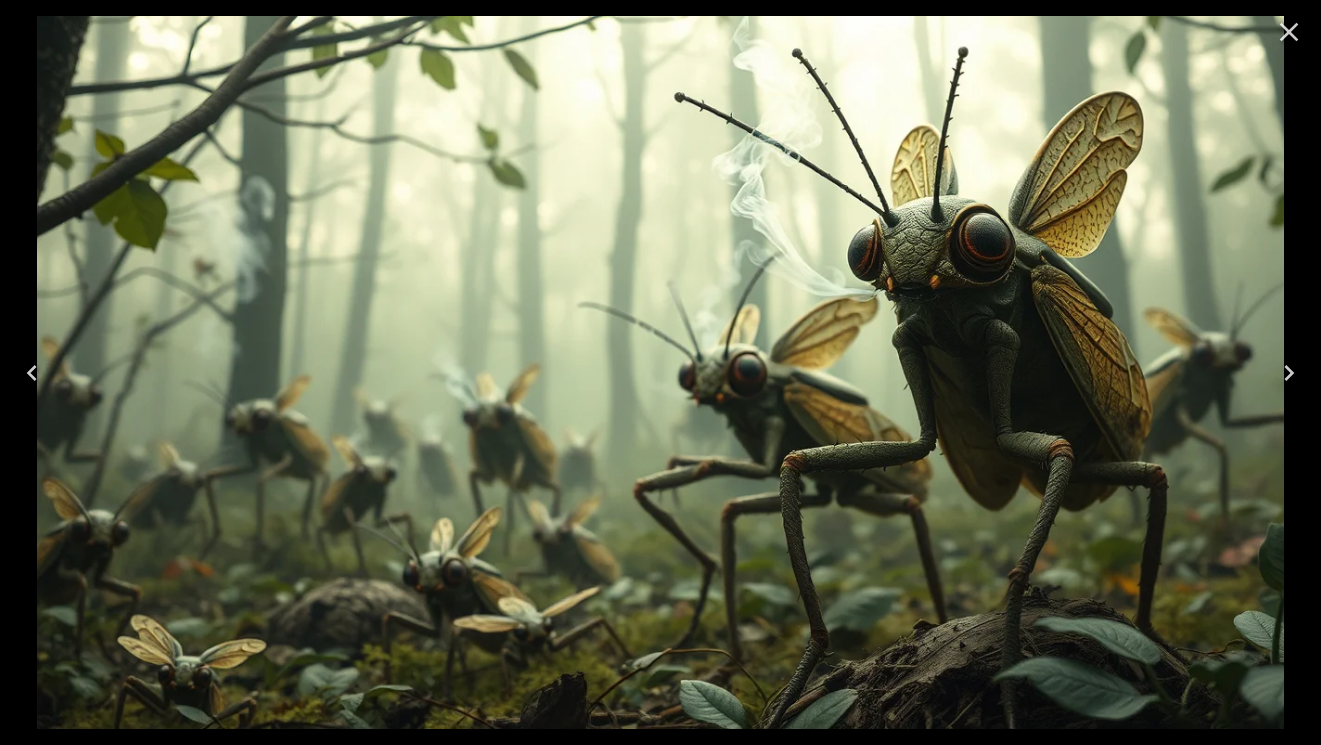 click 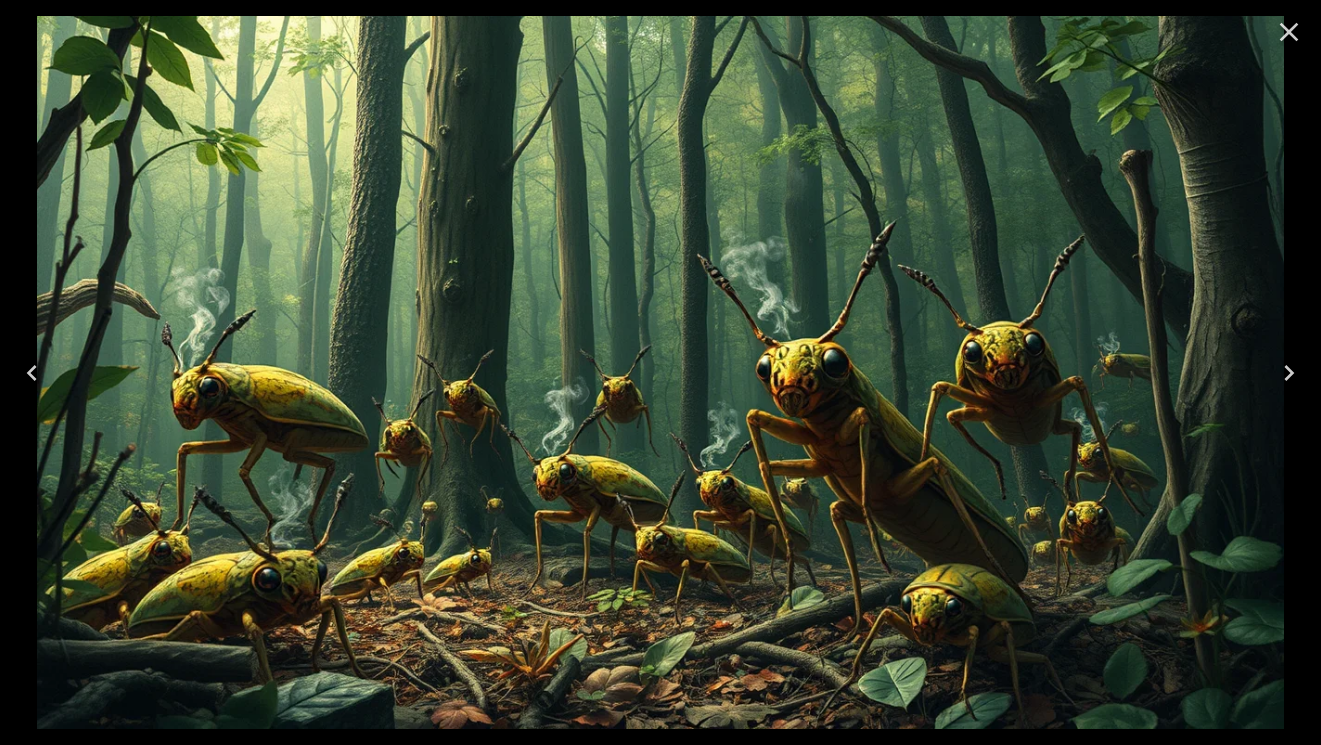 click 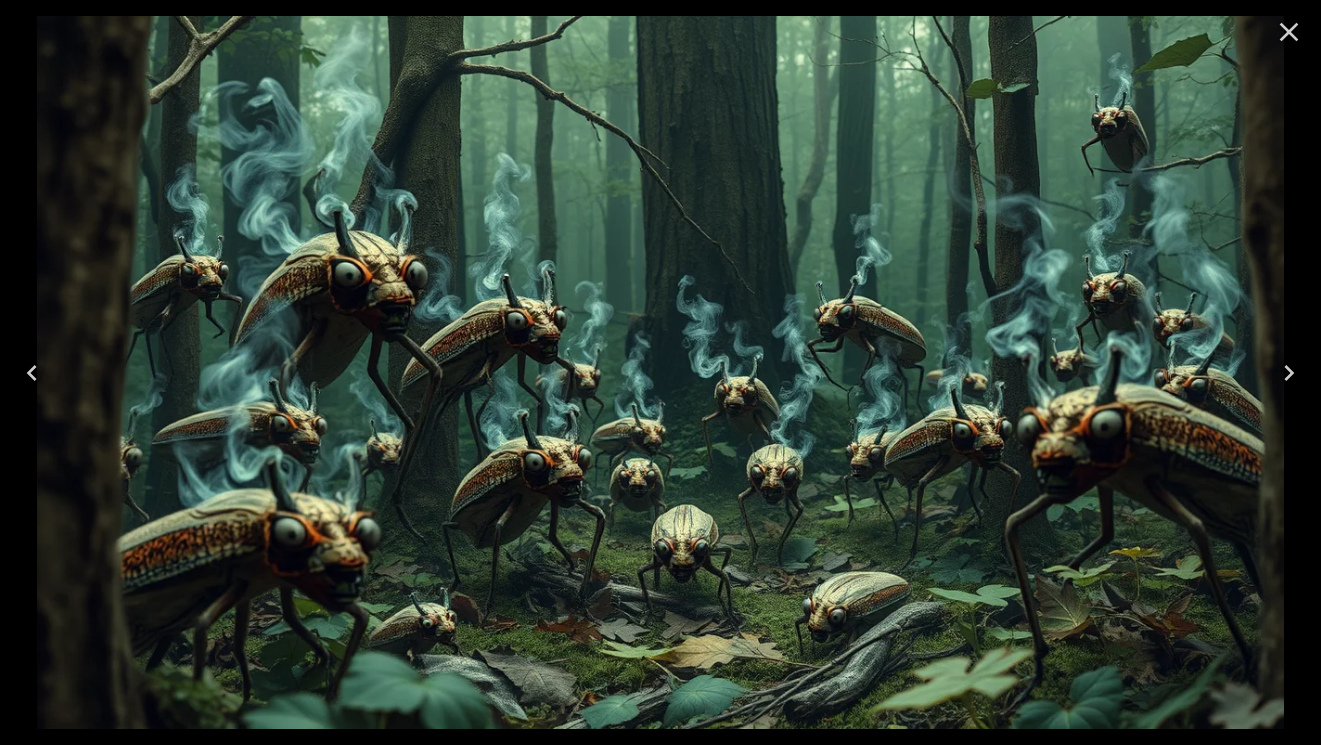 click 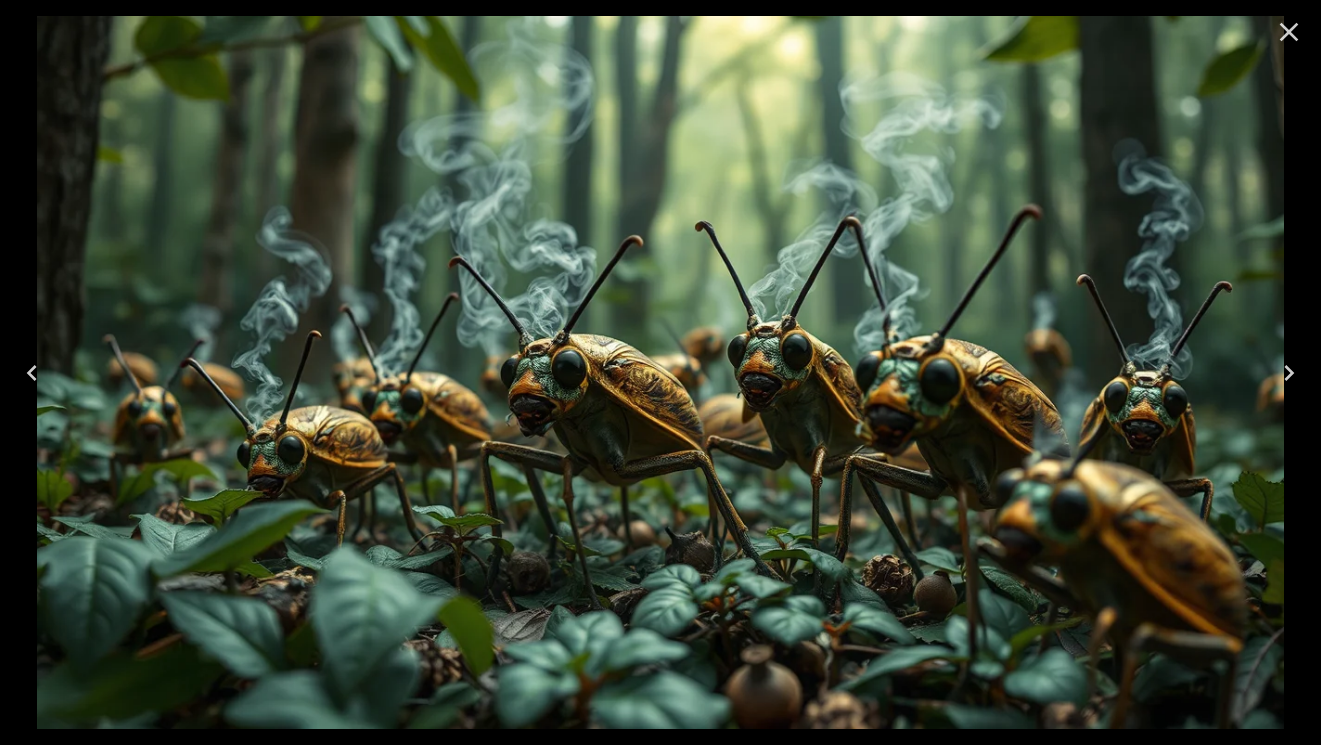 click 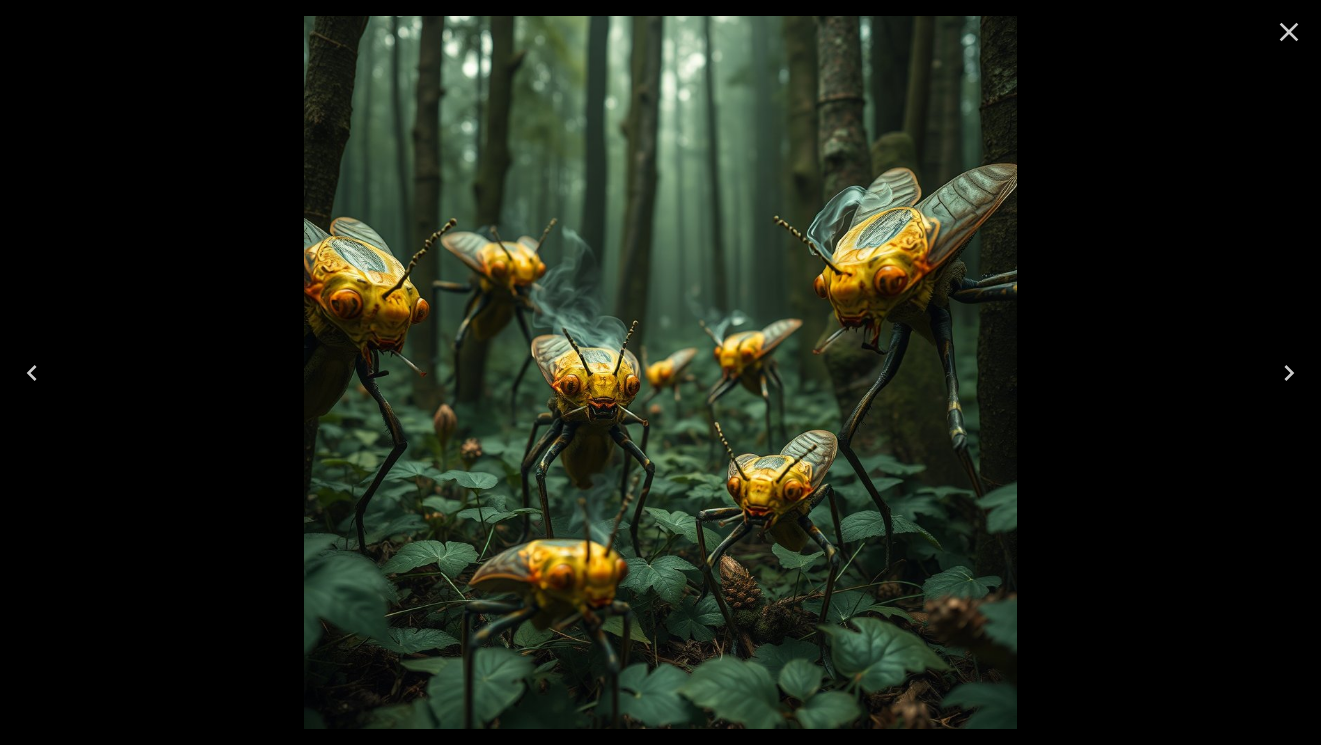 click 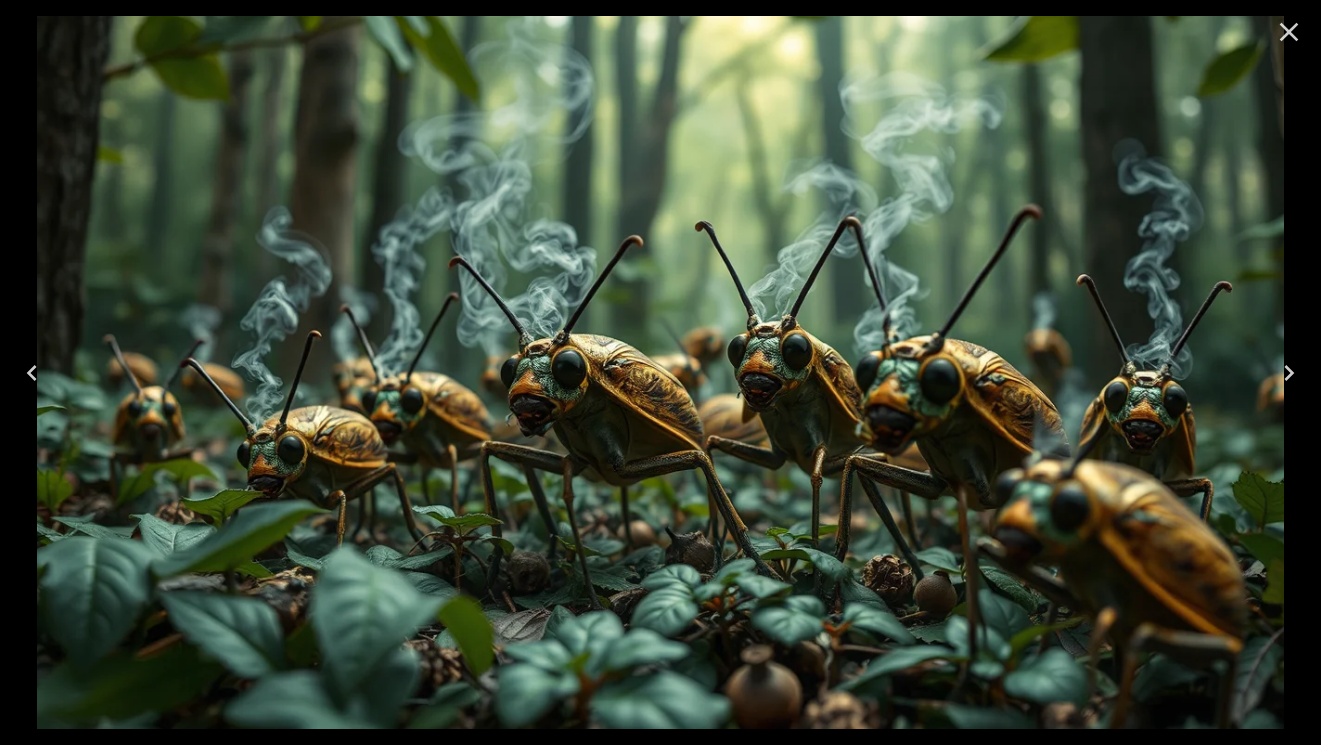 click 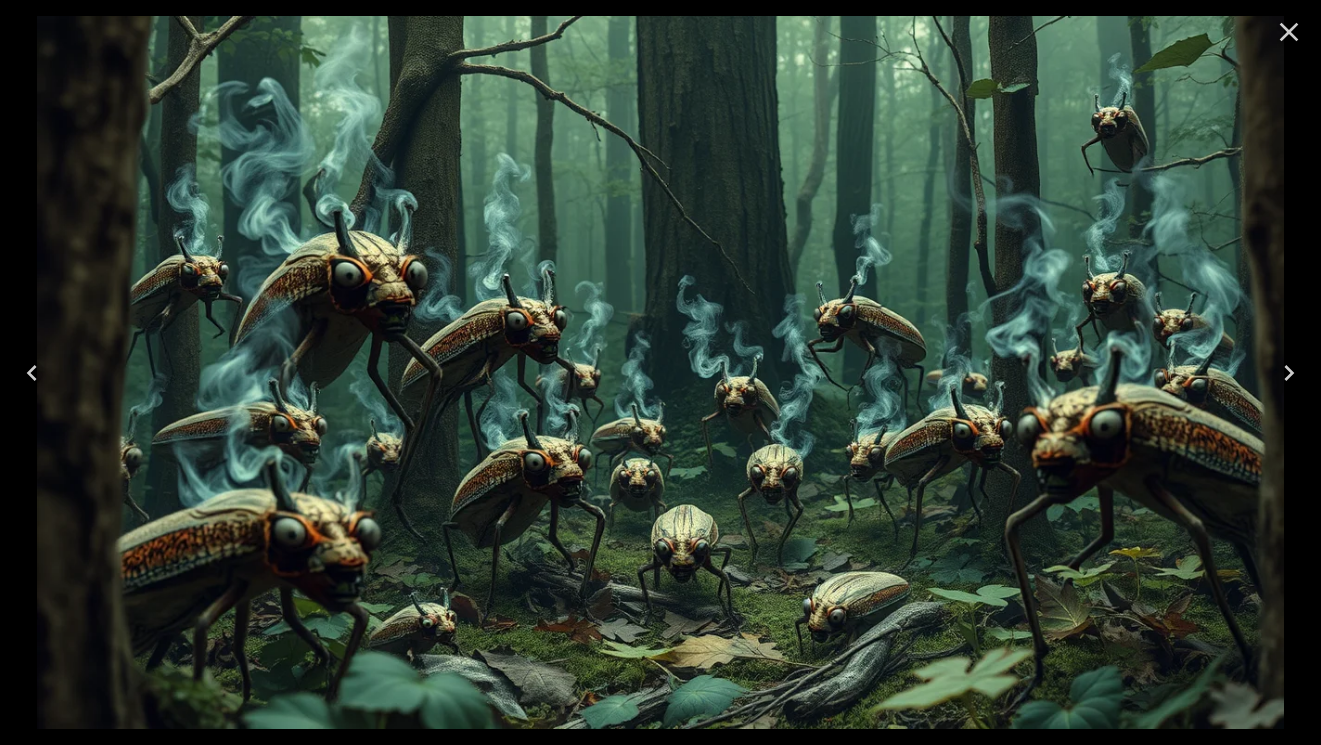 click 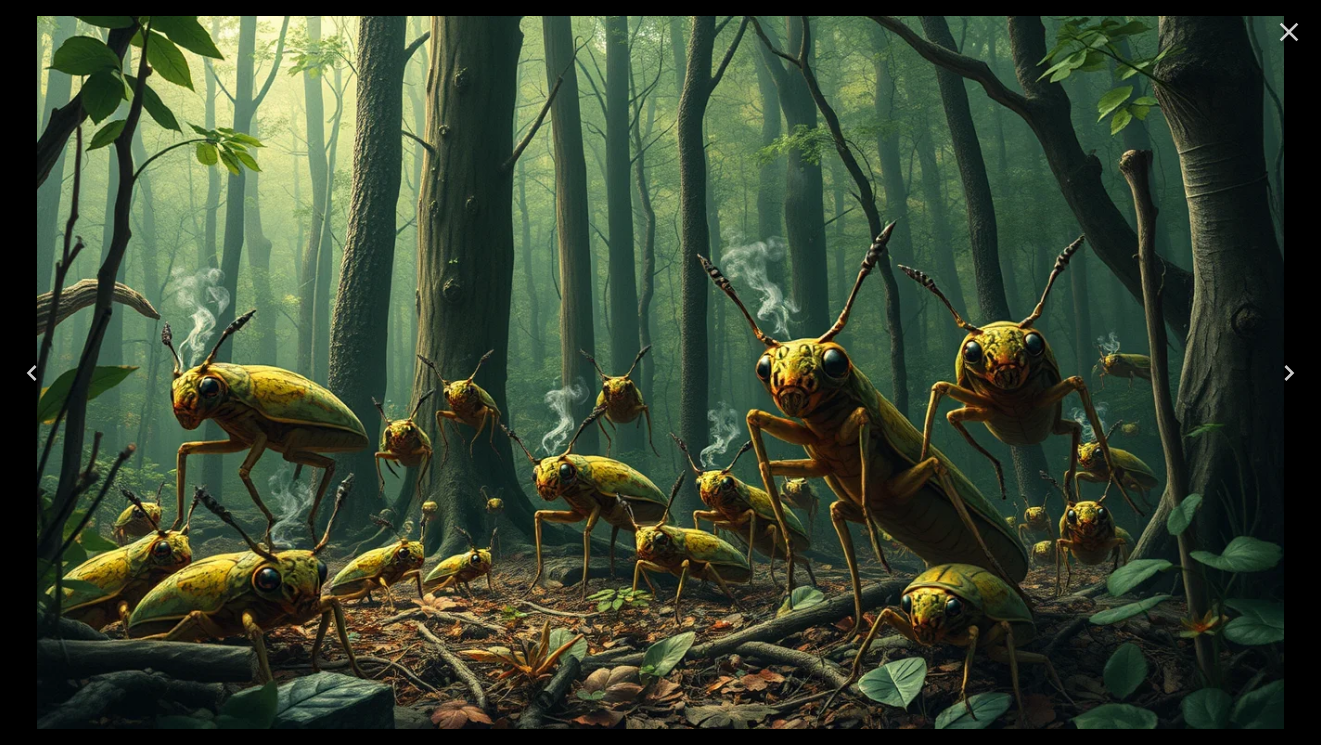 click 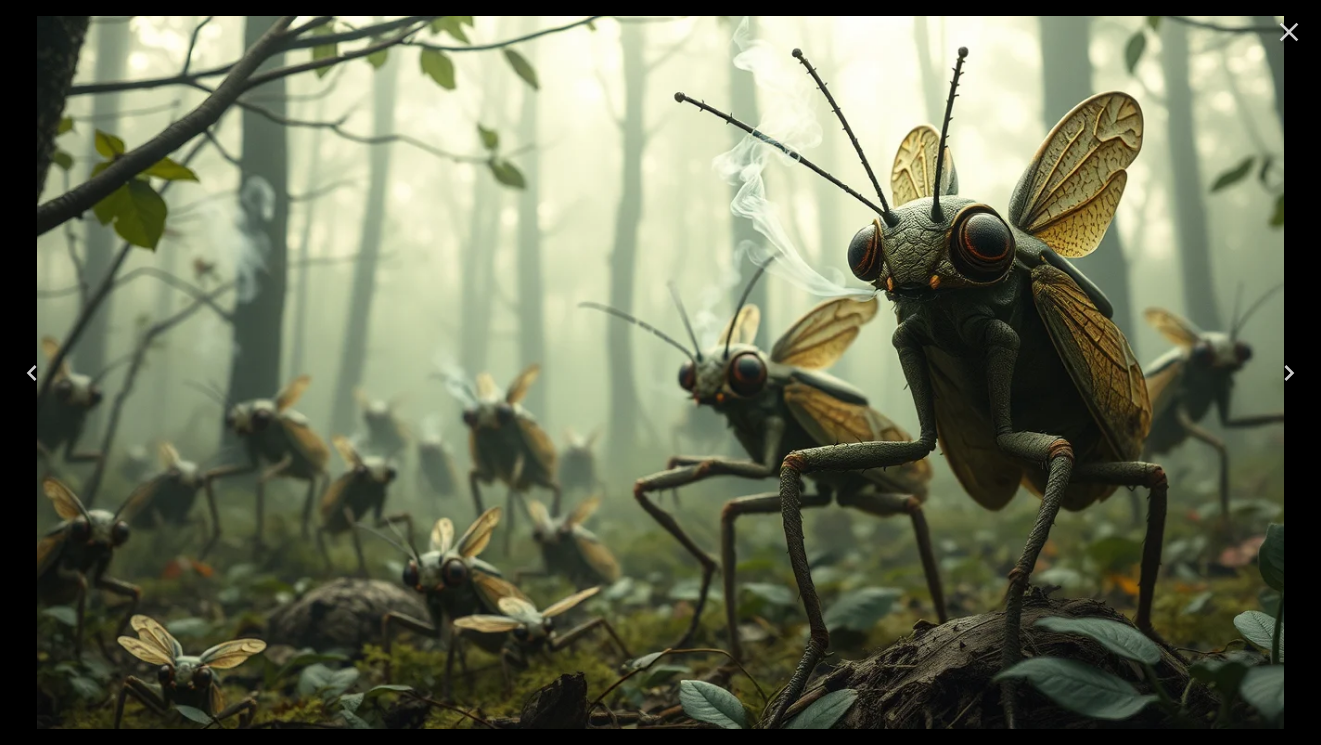 click 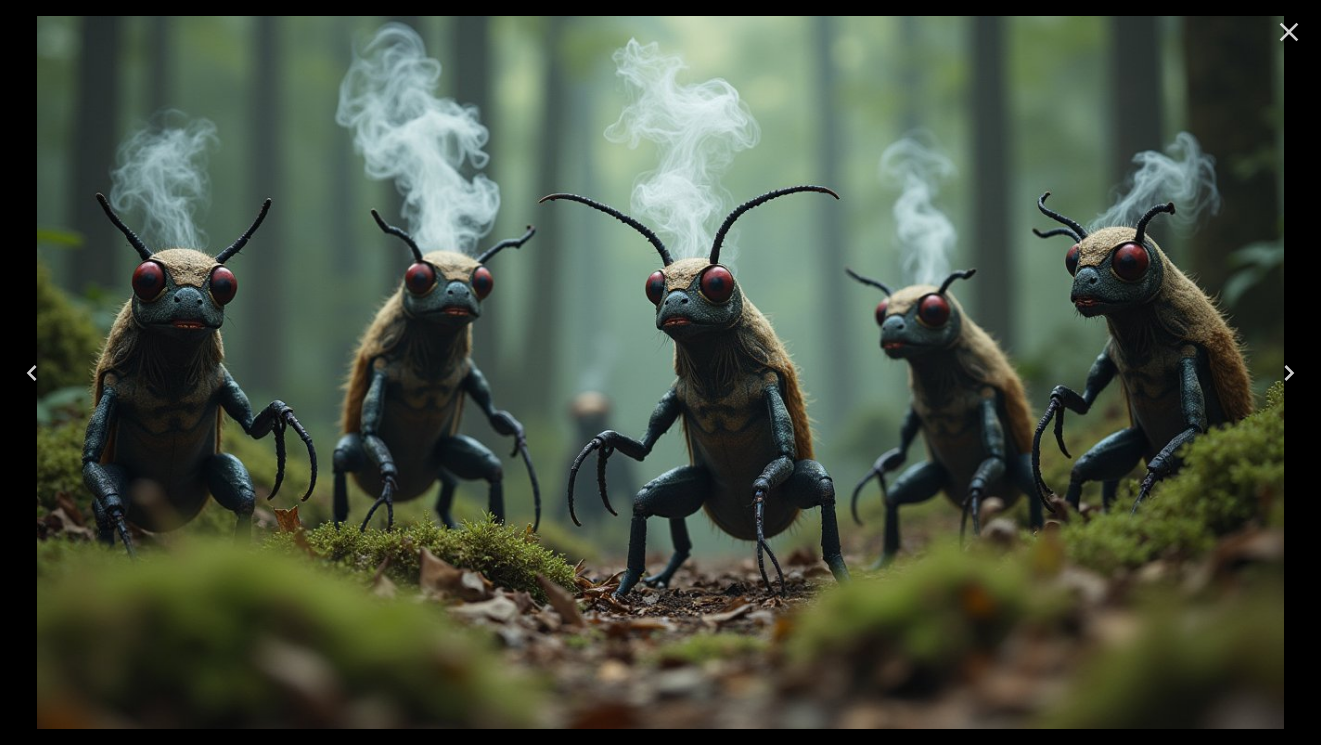 click 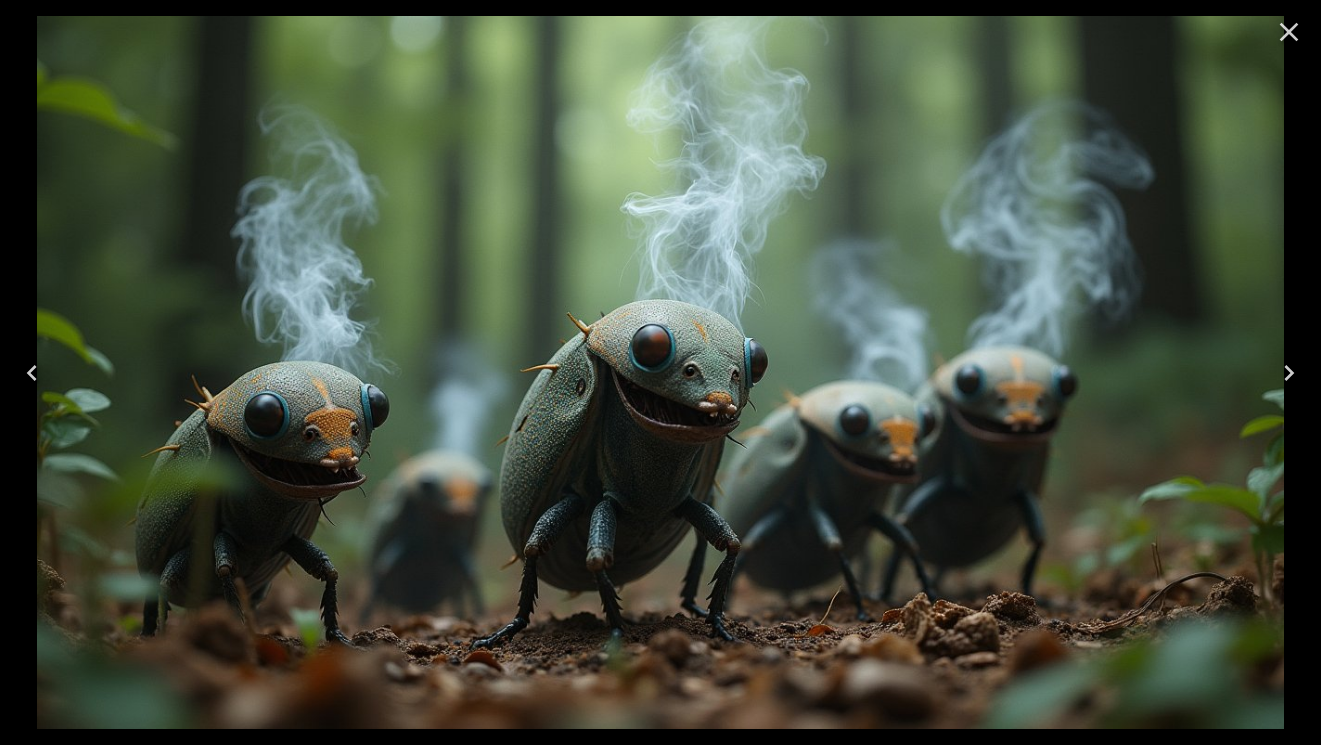 click 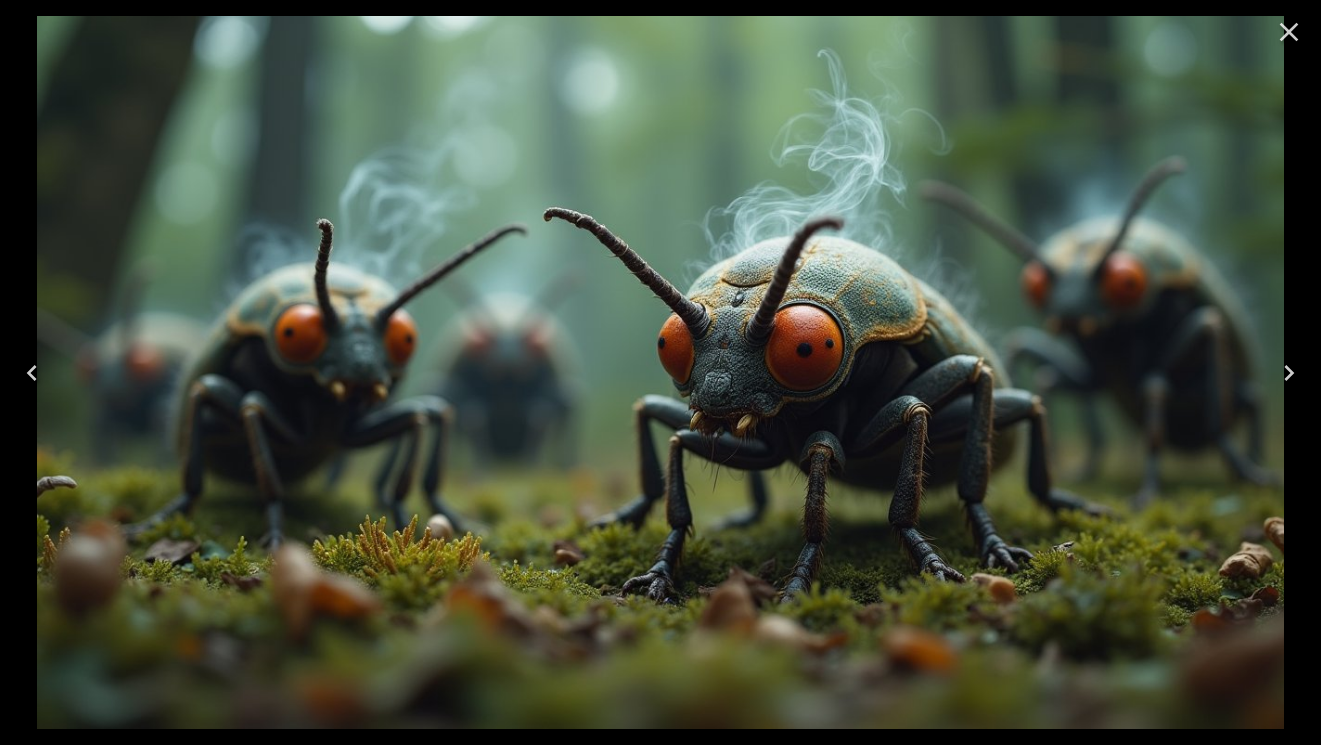 click 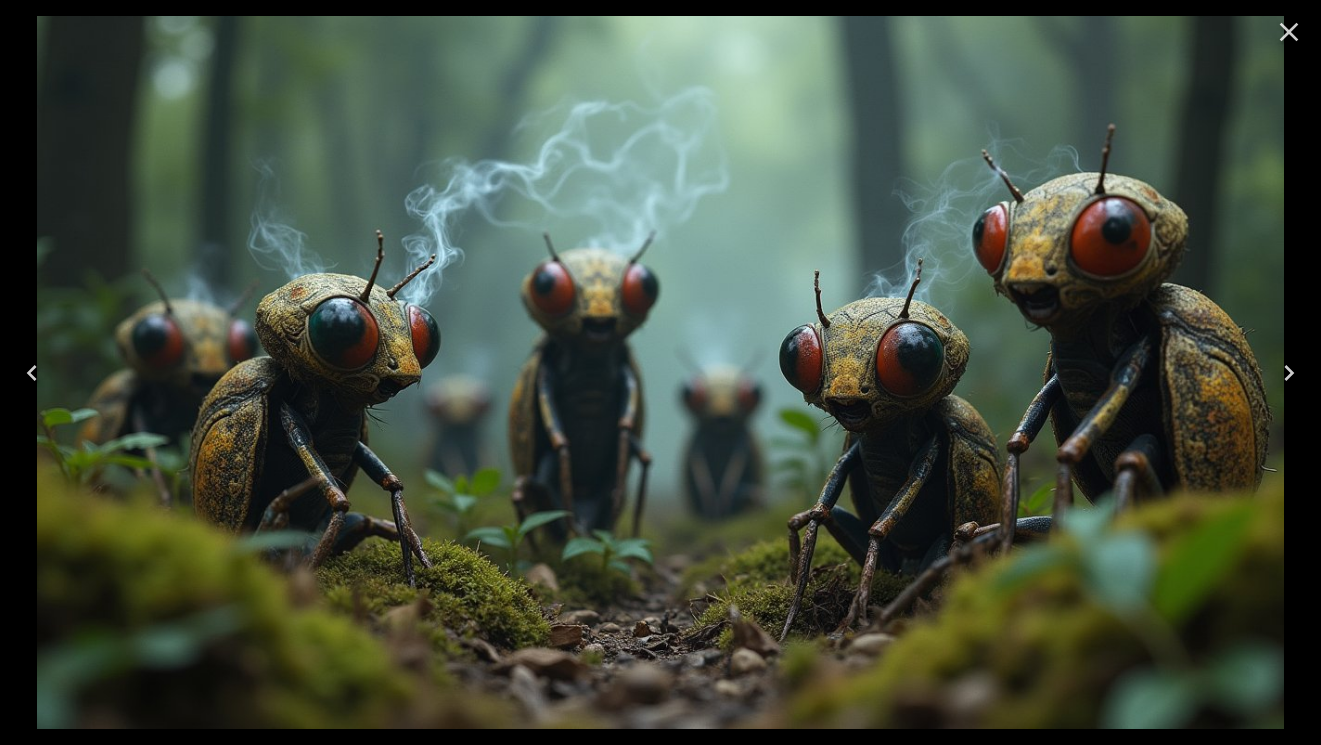 click 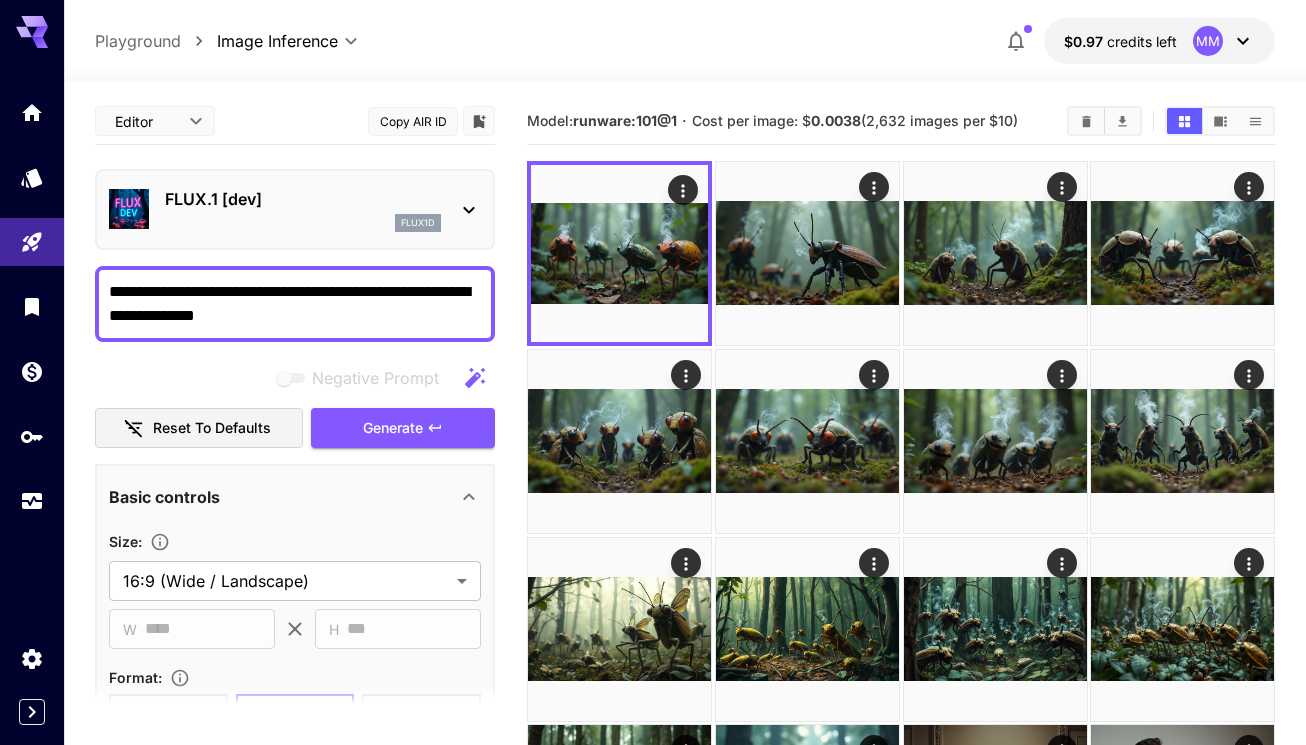 click on "**********" at bounding box center (295, 304) 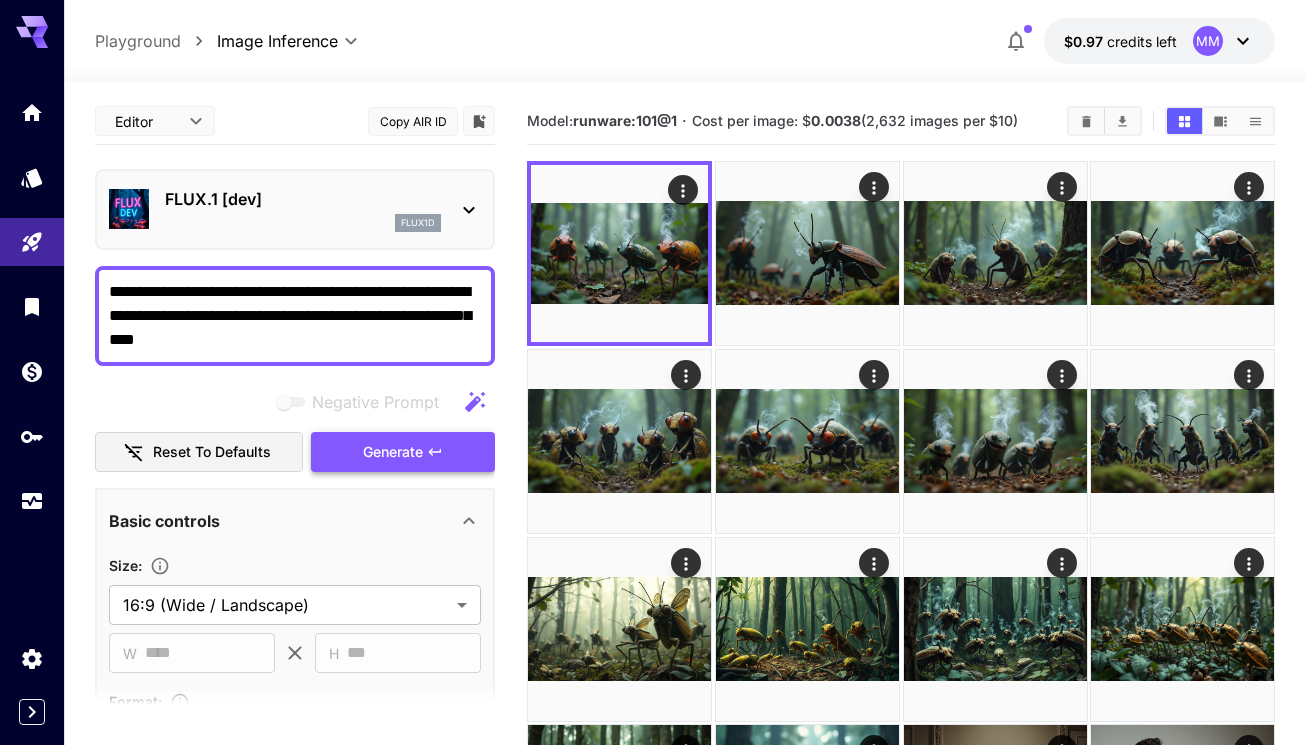 type on "**********" 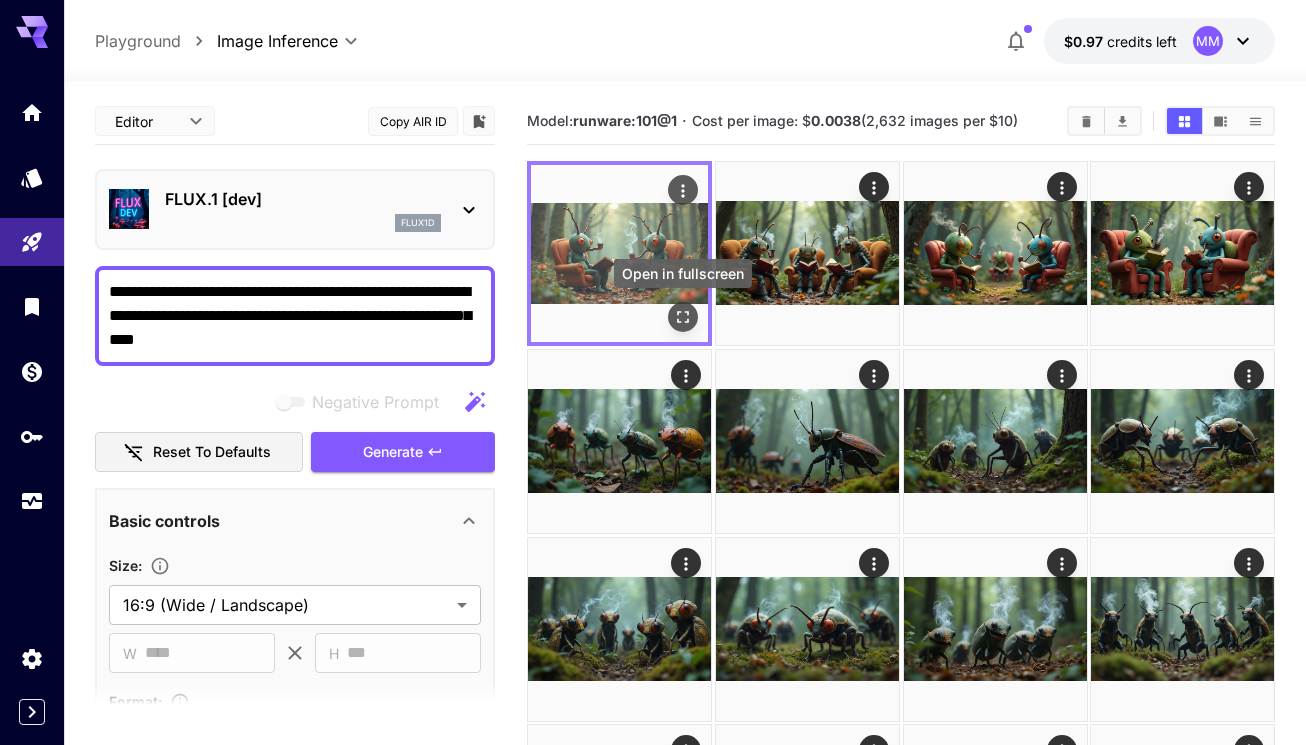 click 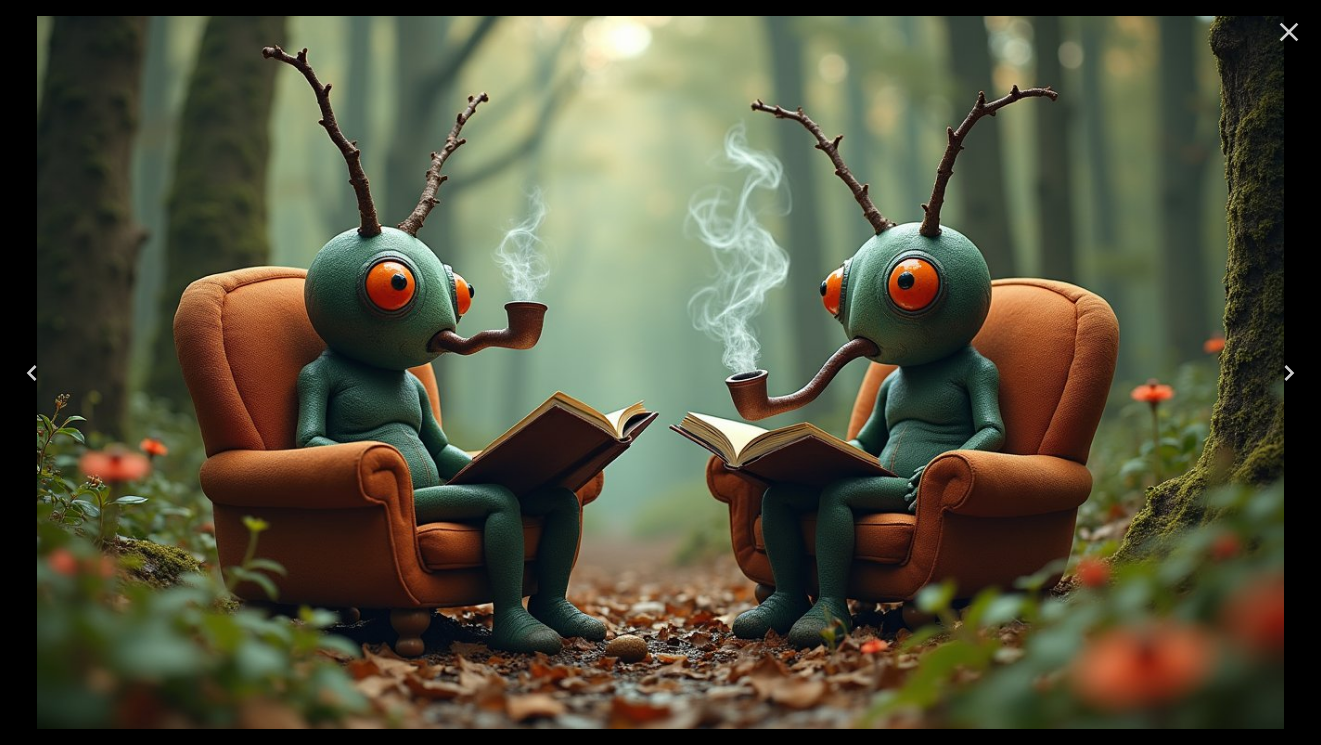 click 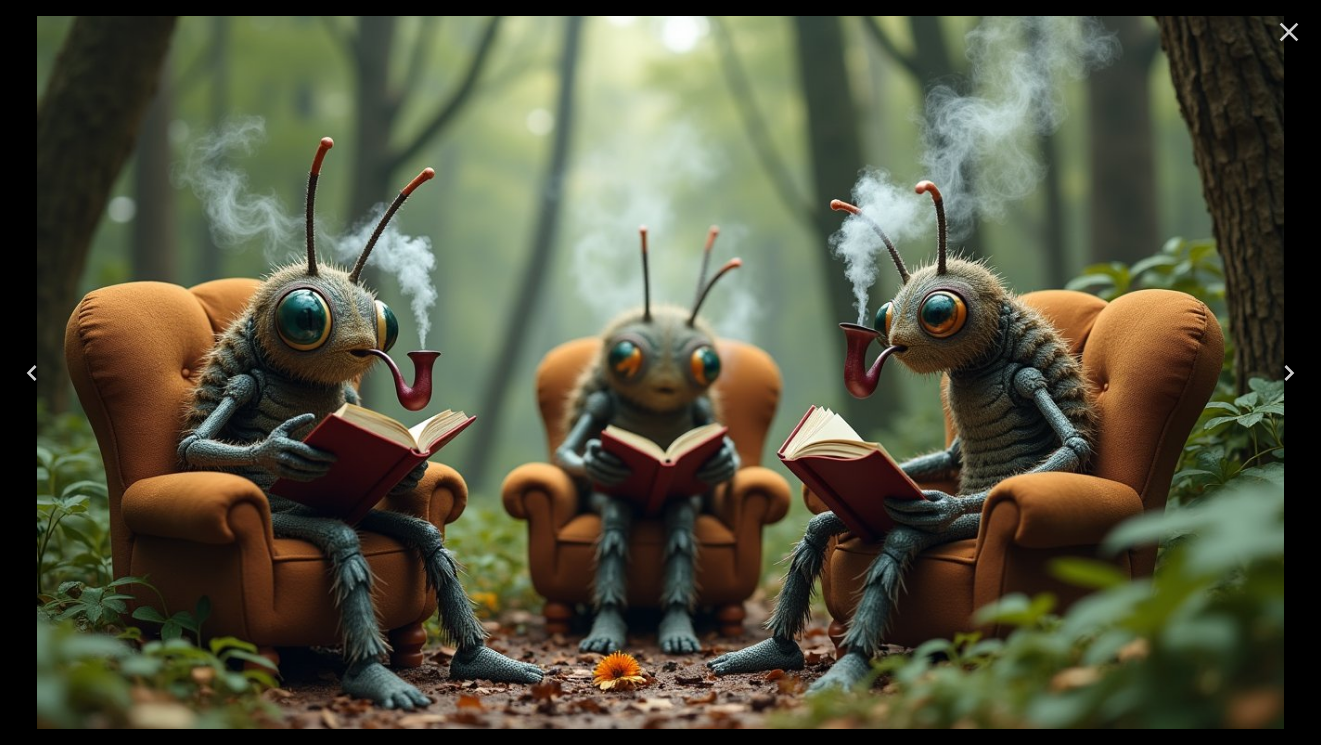 click 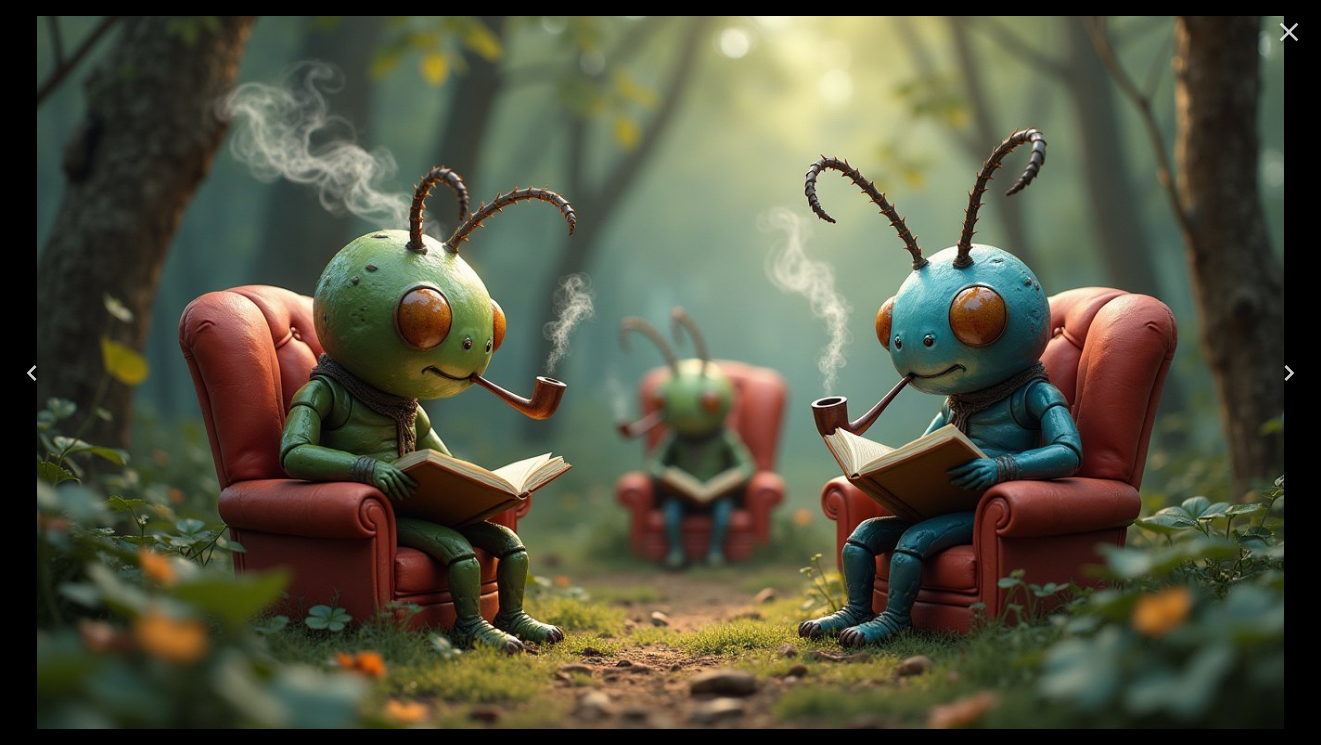 click 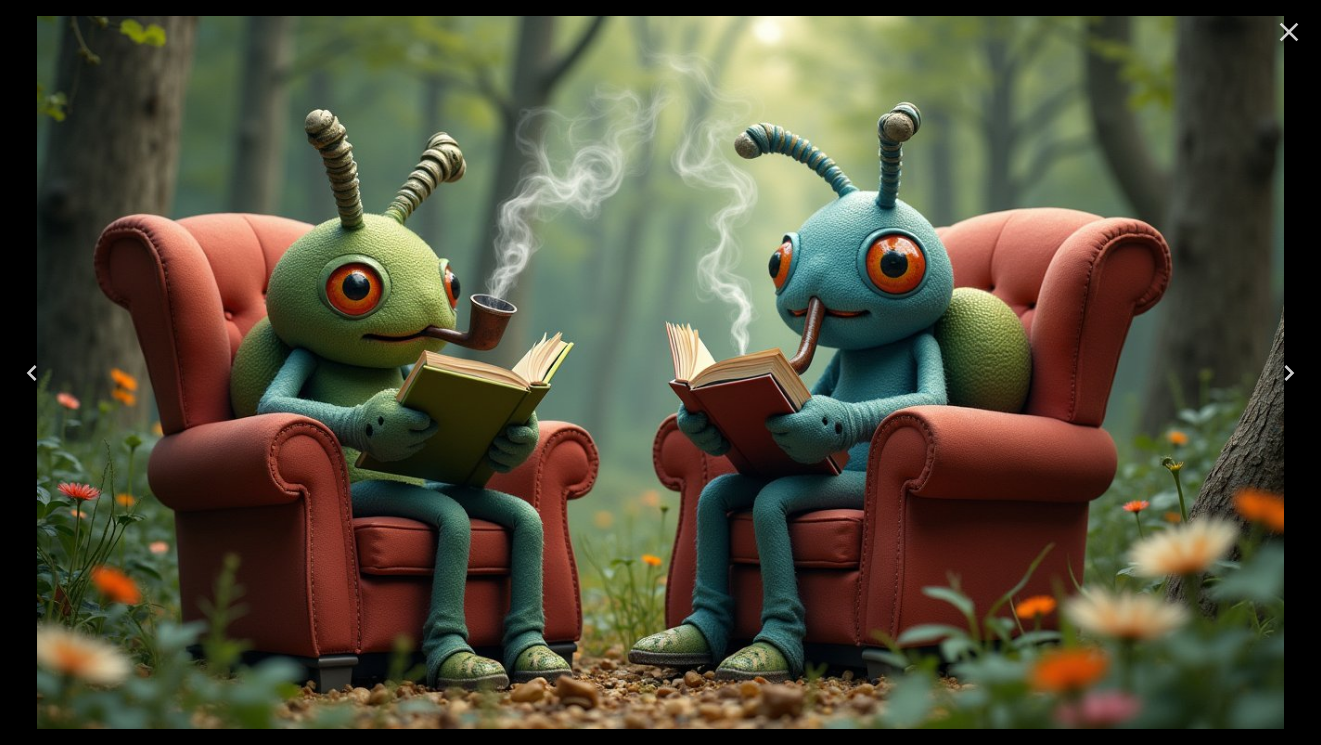 scroll, scrollTop: 0, scrollLeft: 0, axis: both 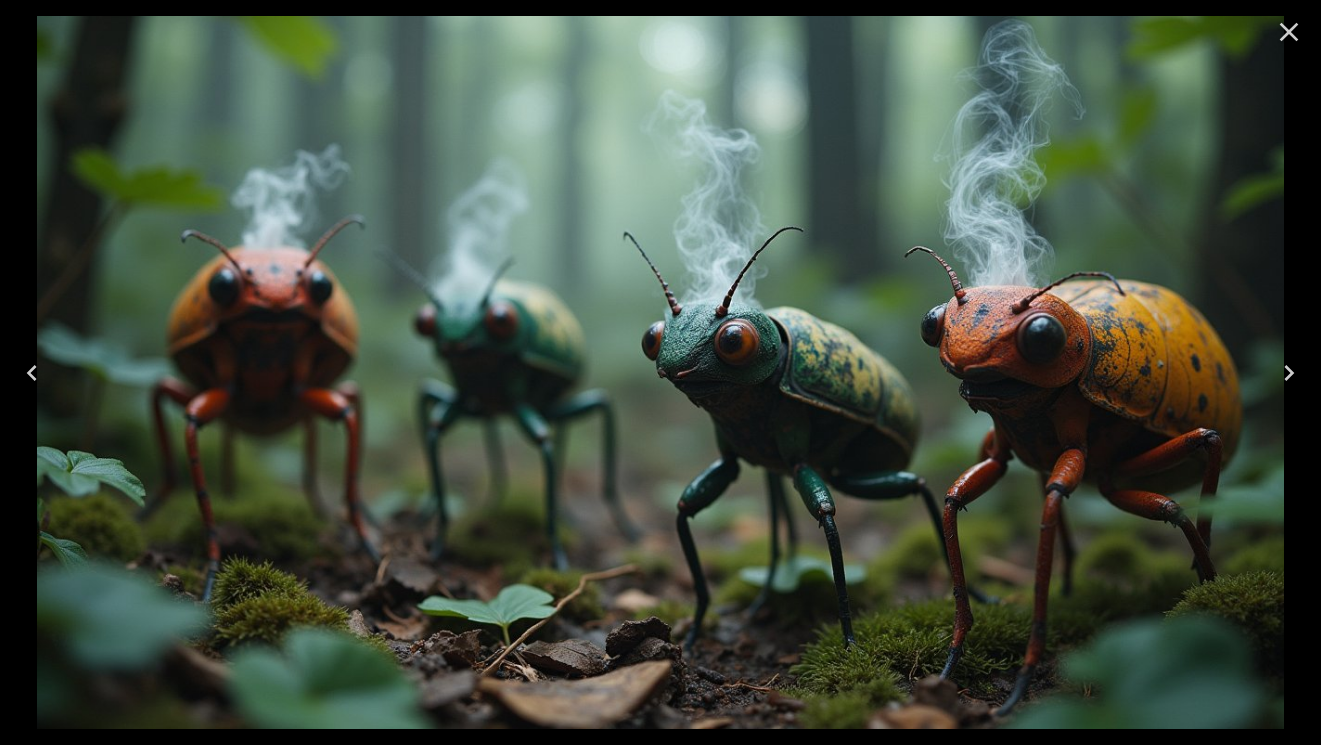 click 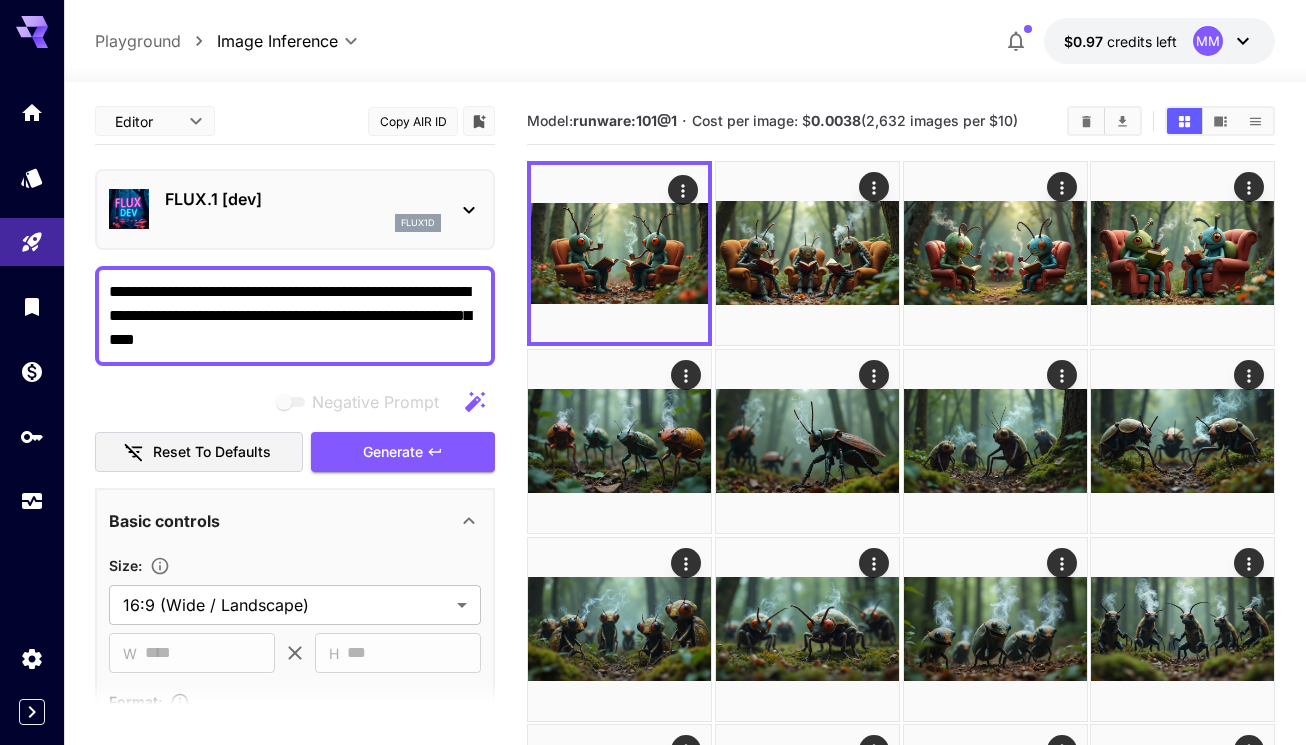click 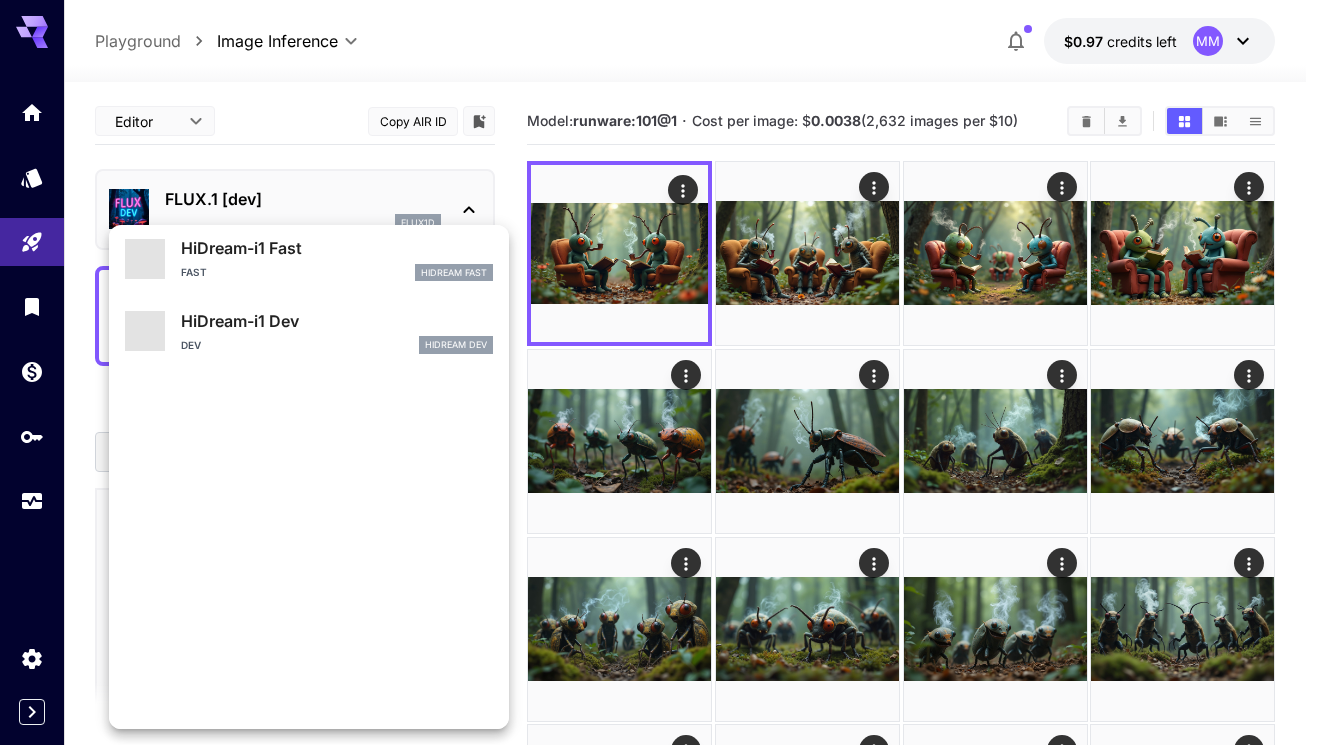 scroll, scrollTop: 1107, scrollLeft: 0, axis: vertical 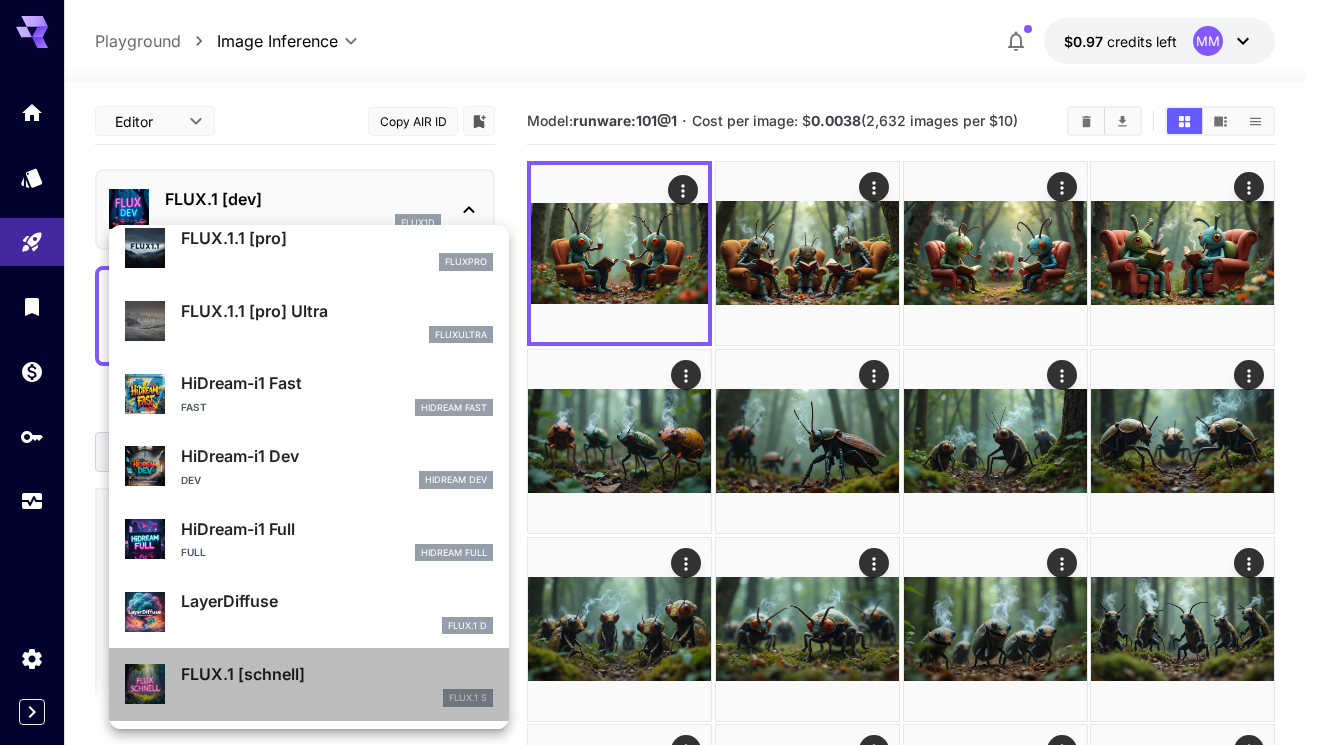 click on "FLUX.1 [schnell]" at bounding box center [337, 674] 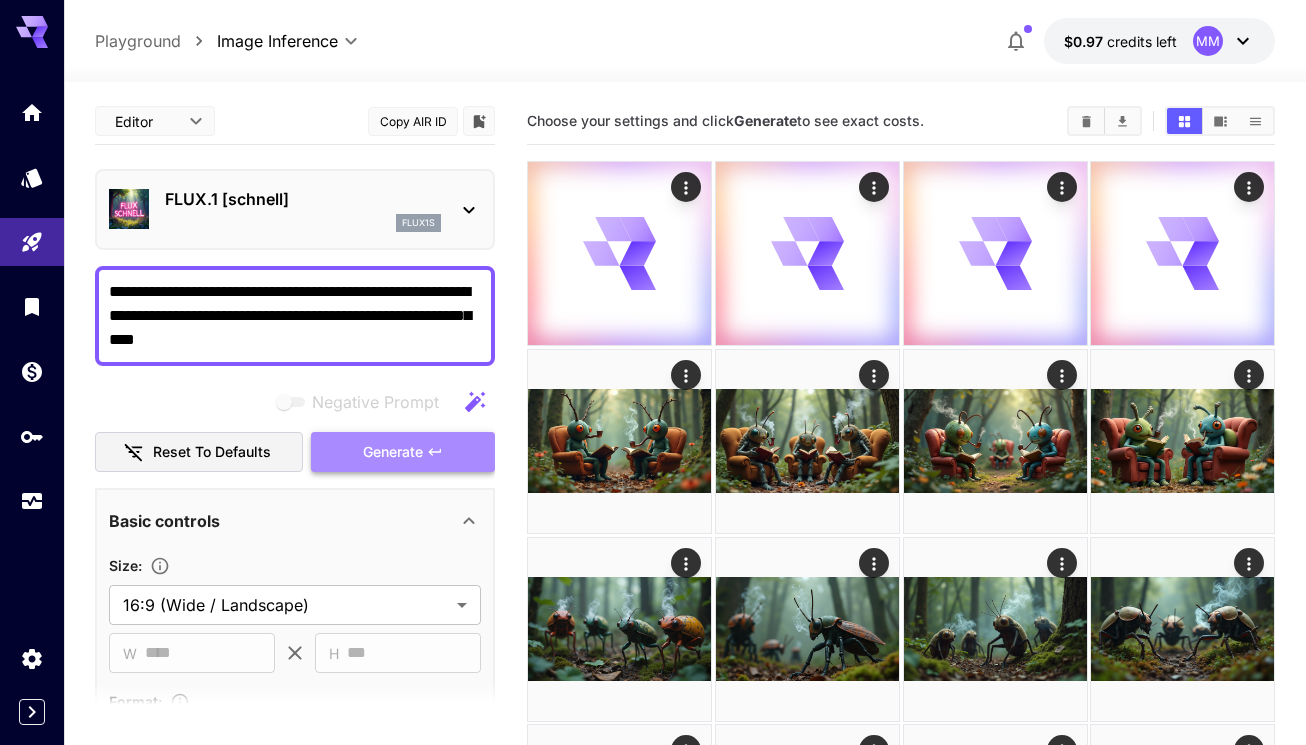 click on "Generate" at bounding box center (393, 452) 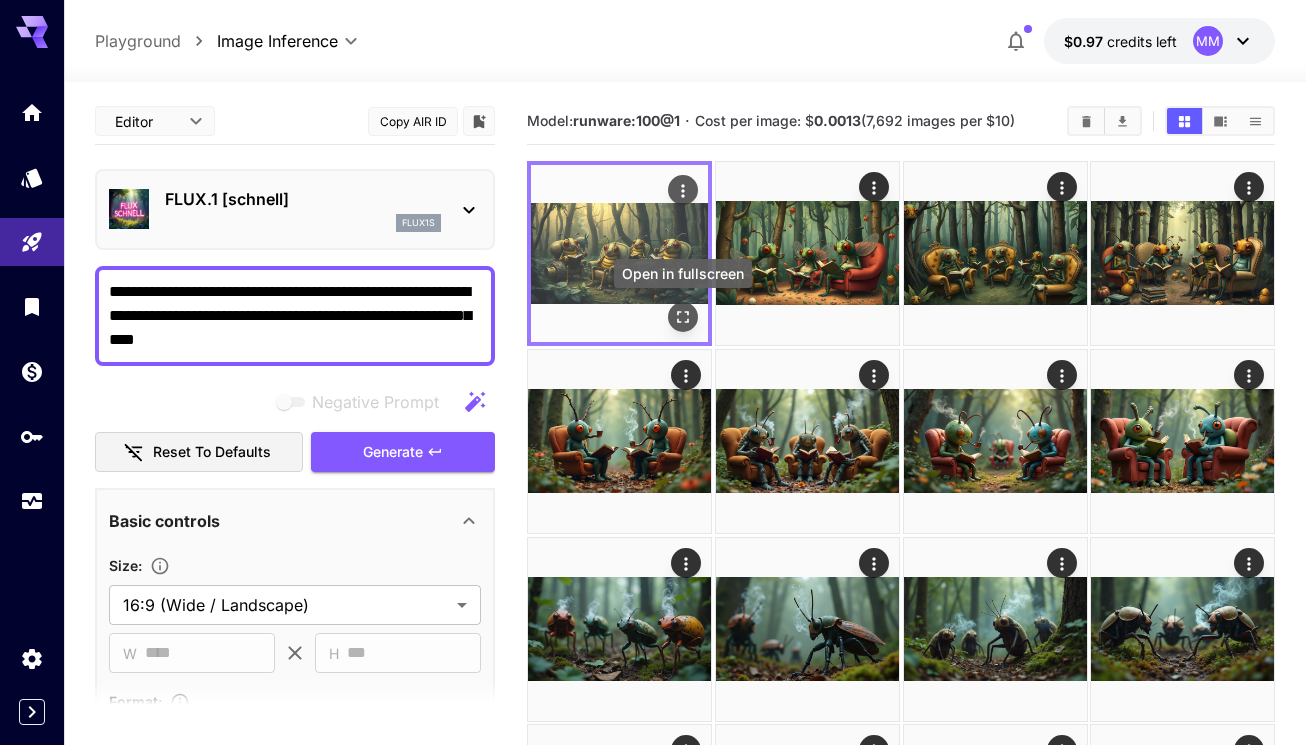 click 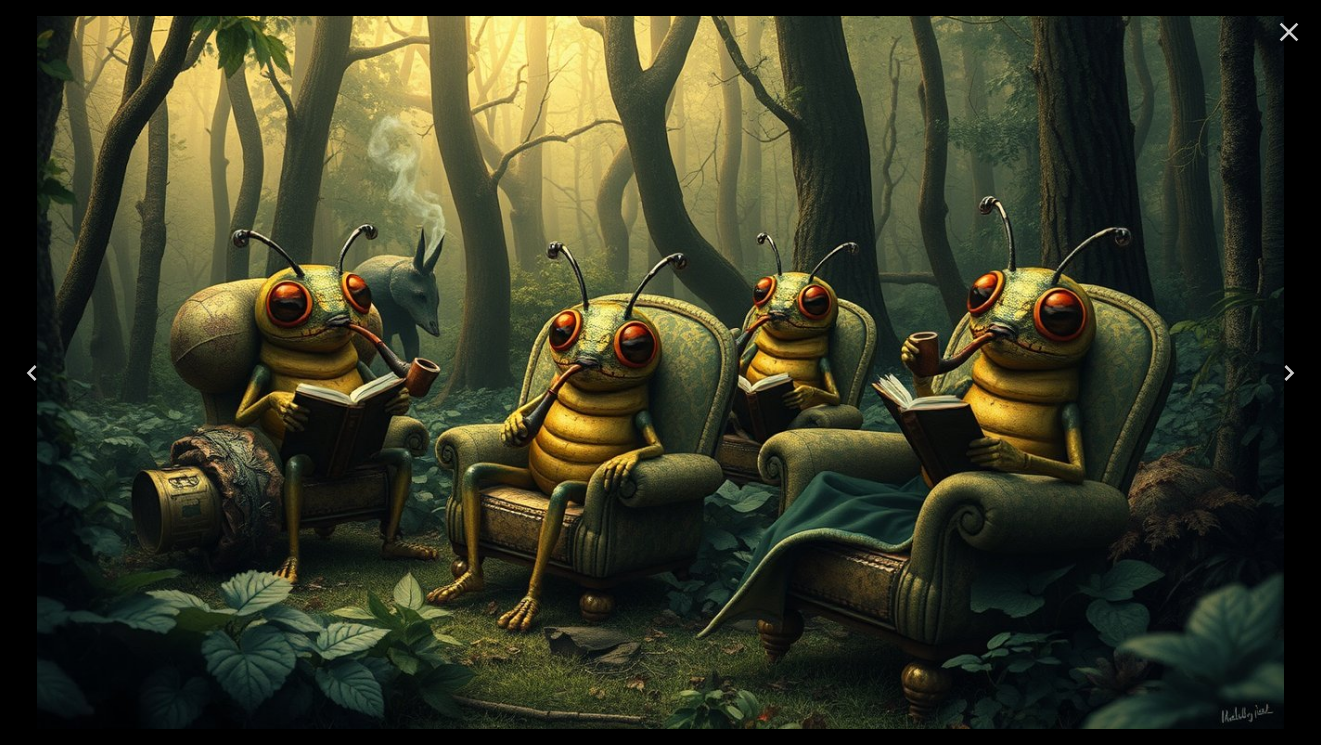 click 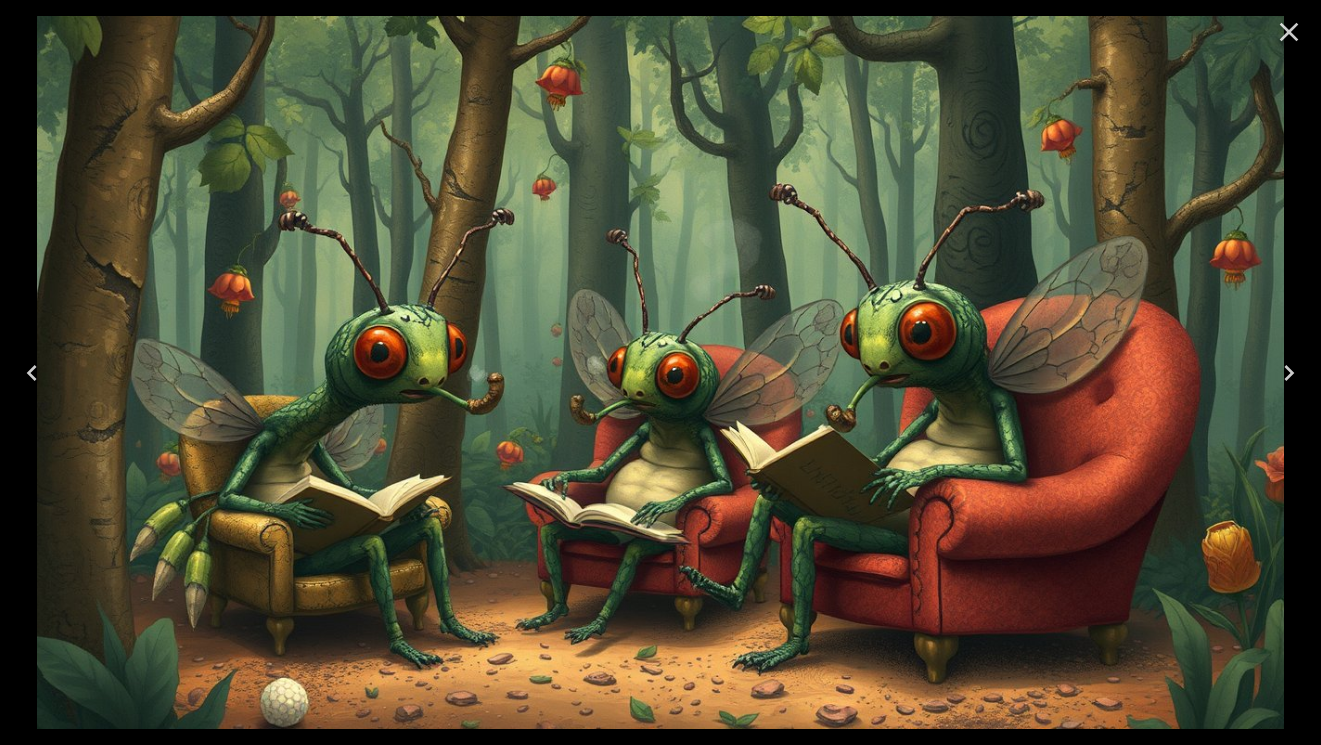 click 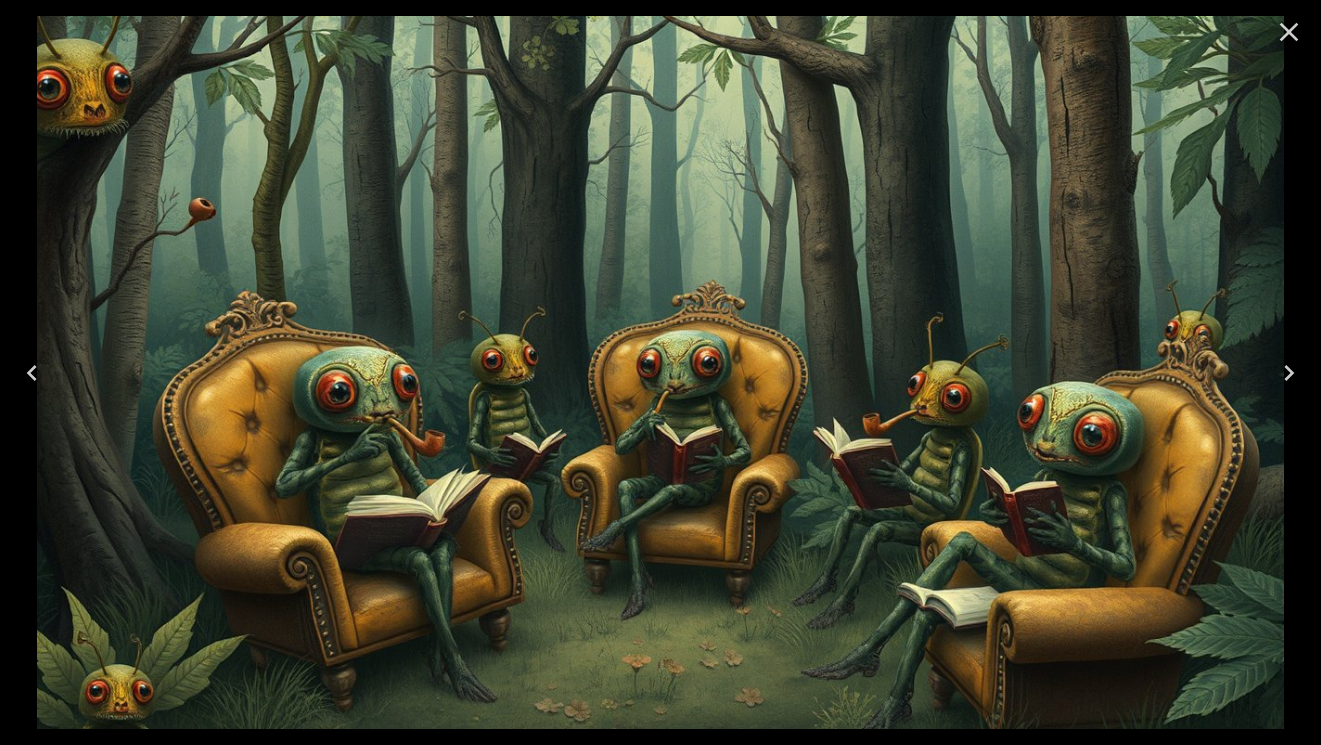 click 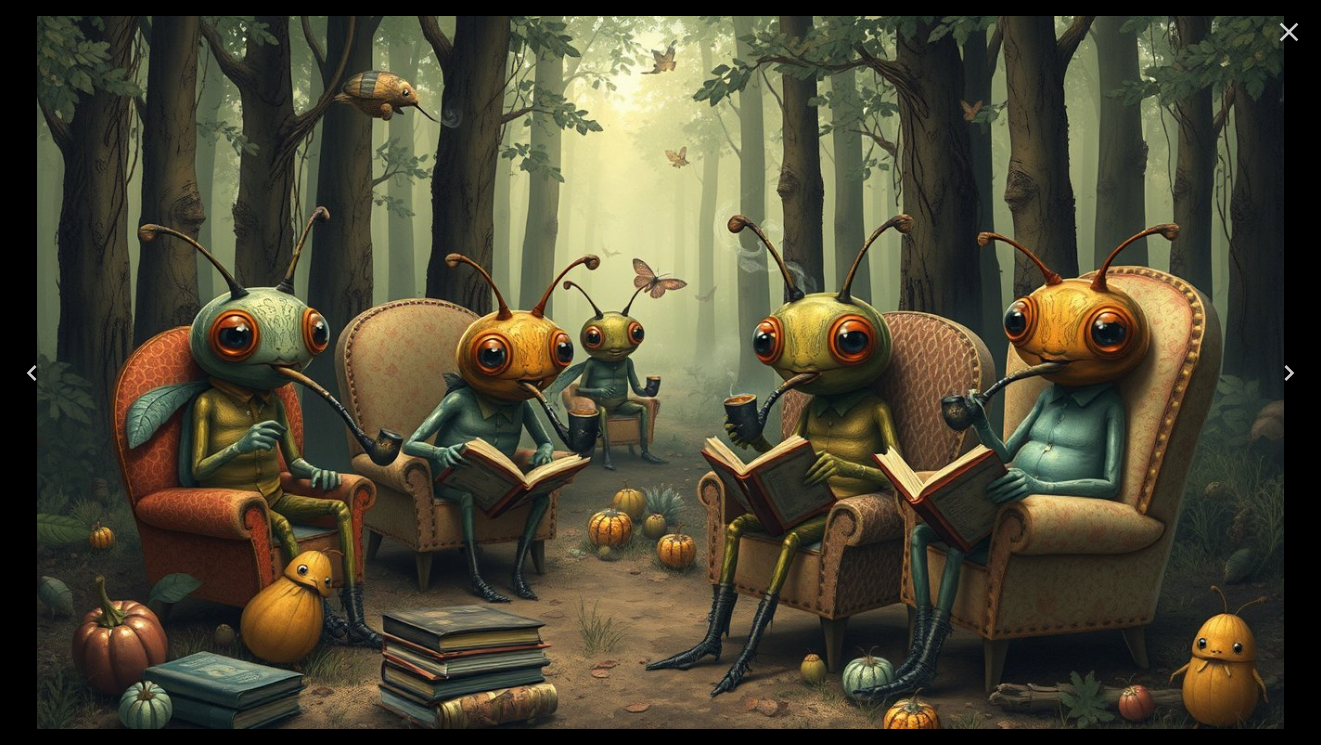 click 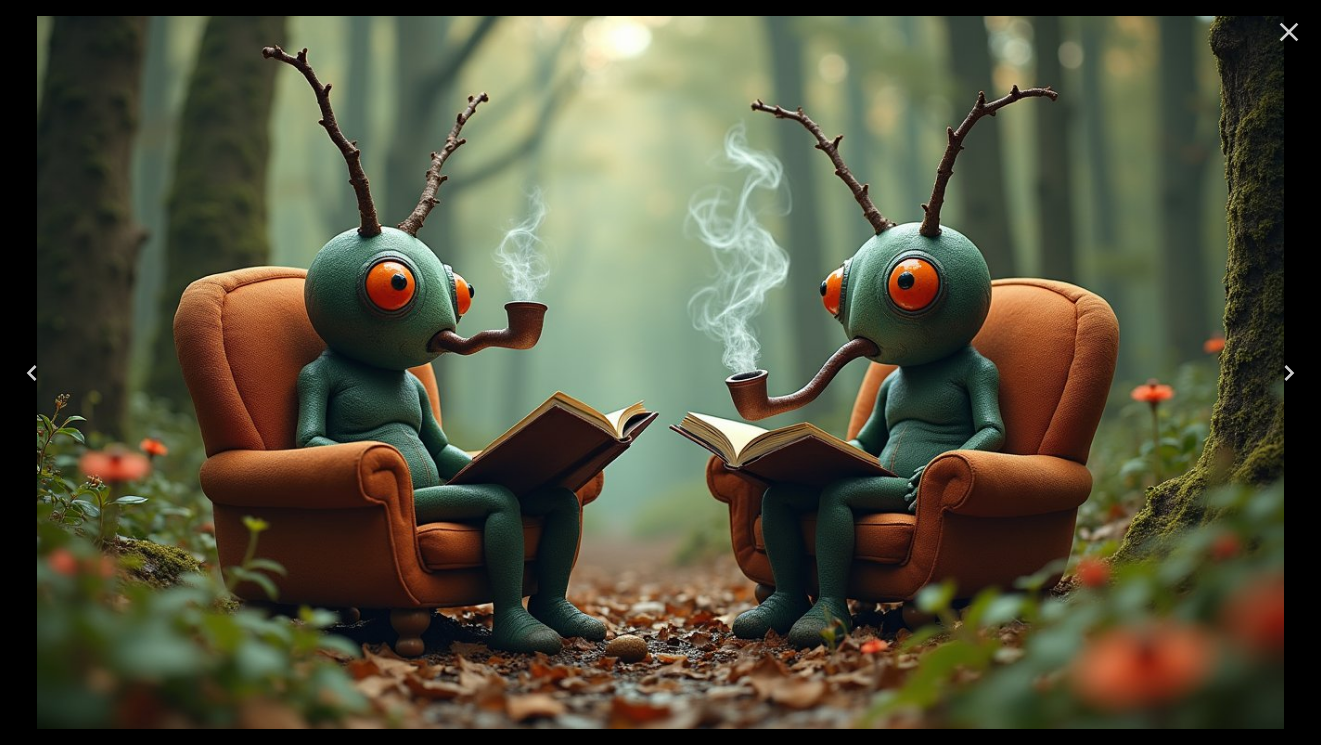 click 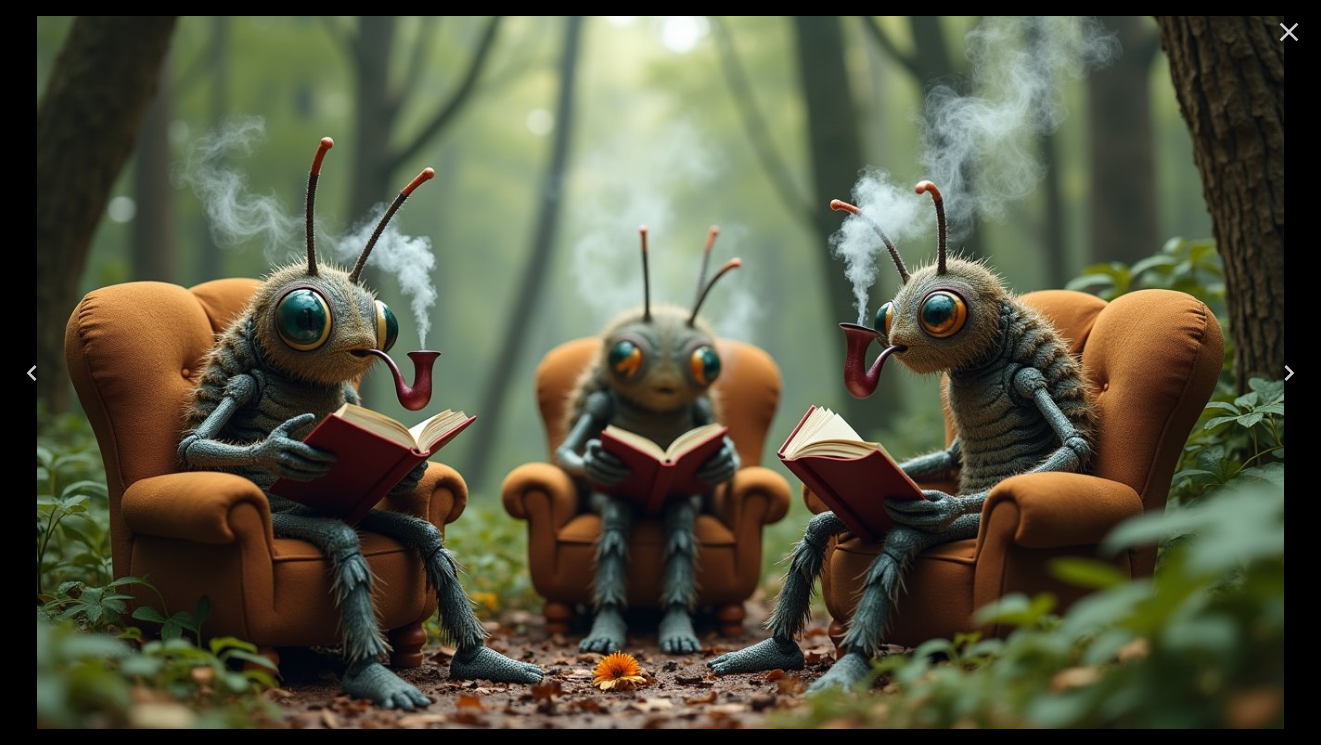 click 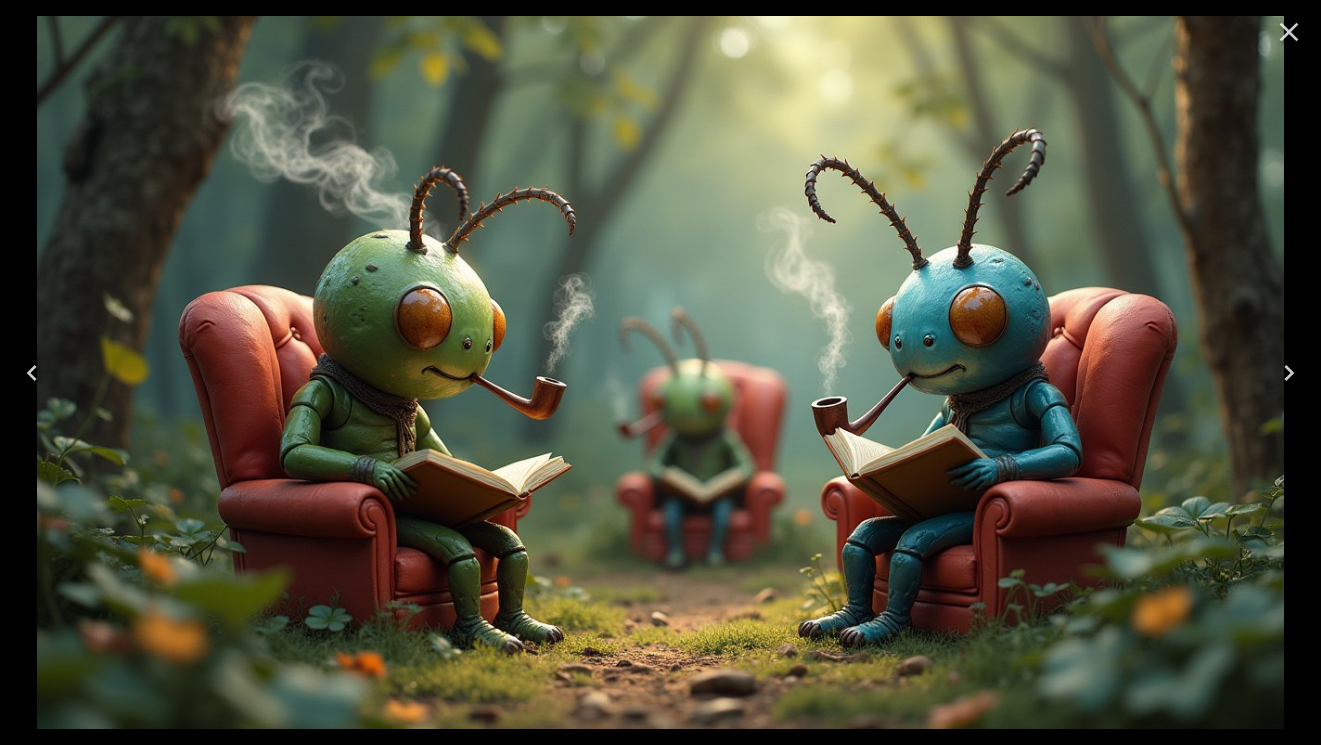 click 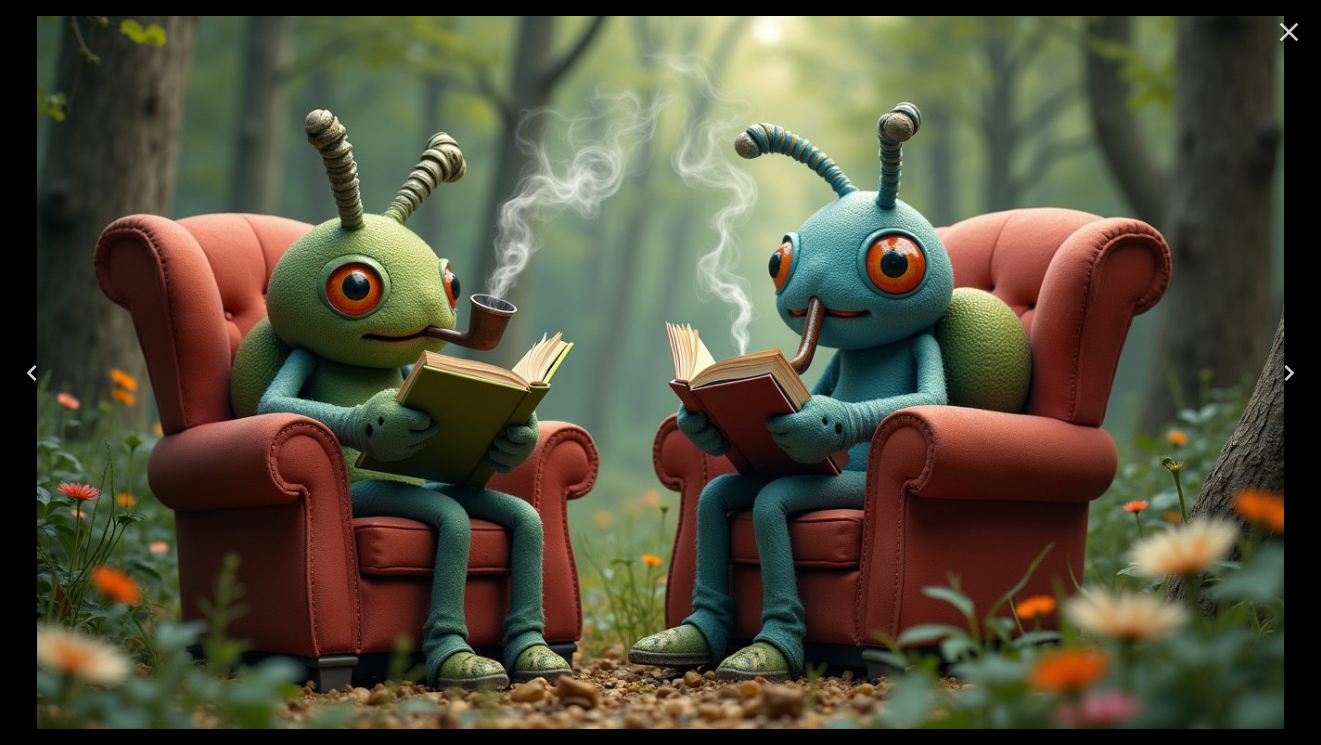 click 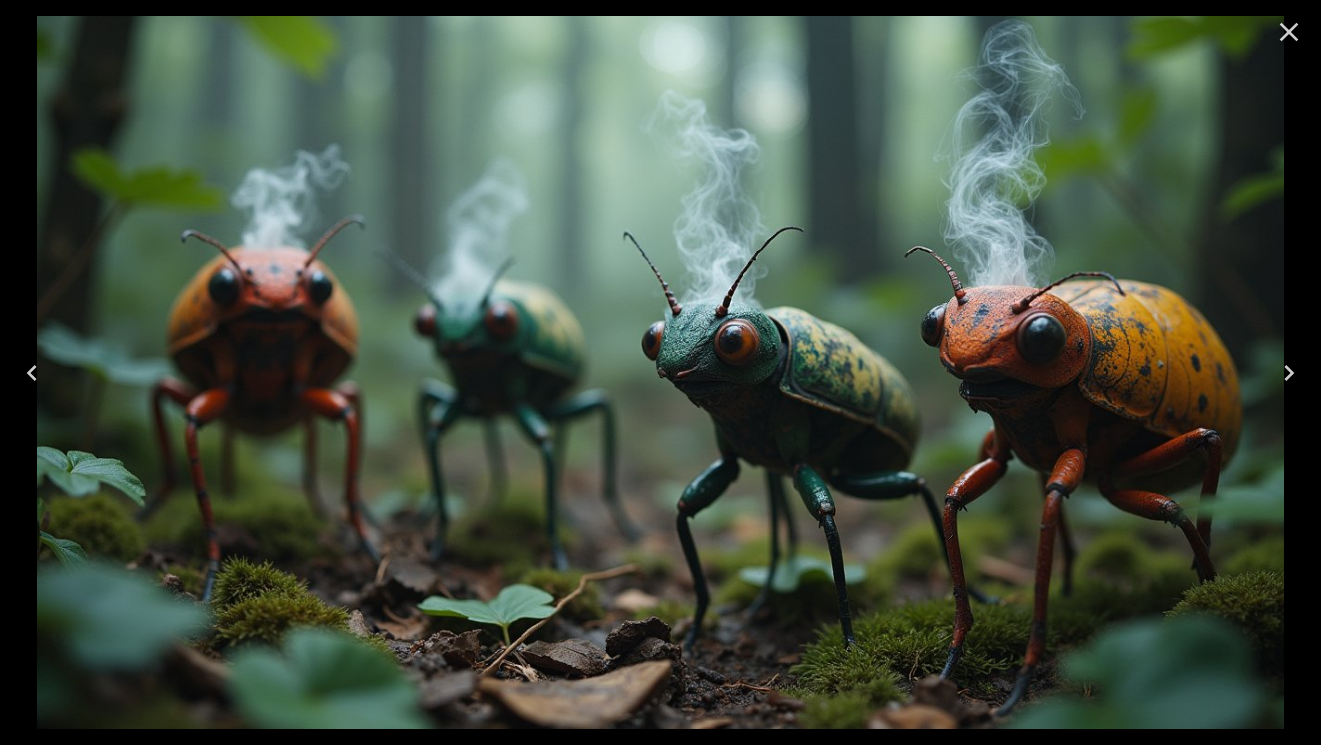 click 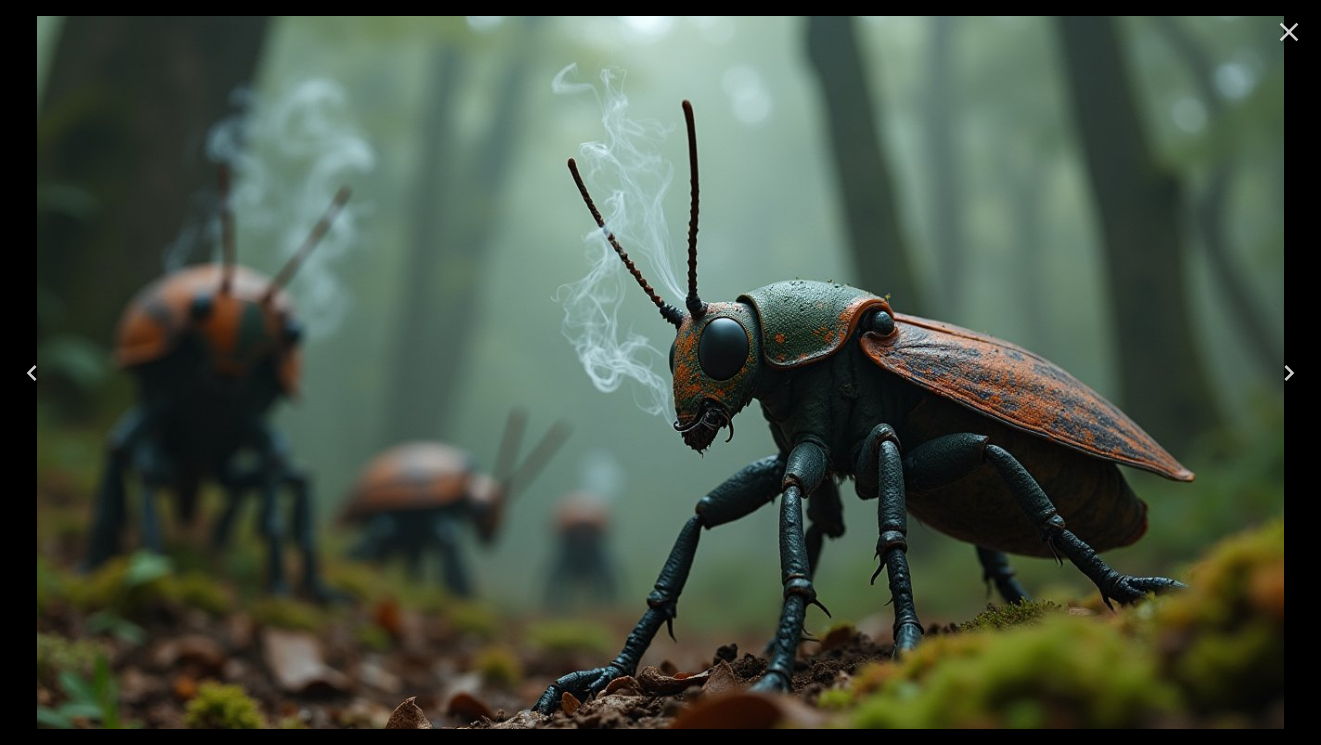 click 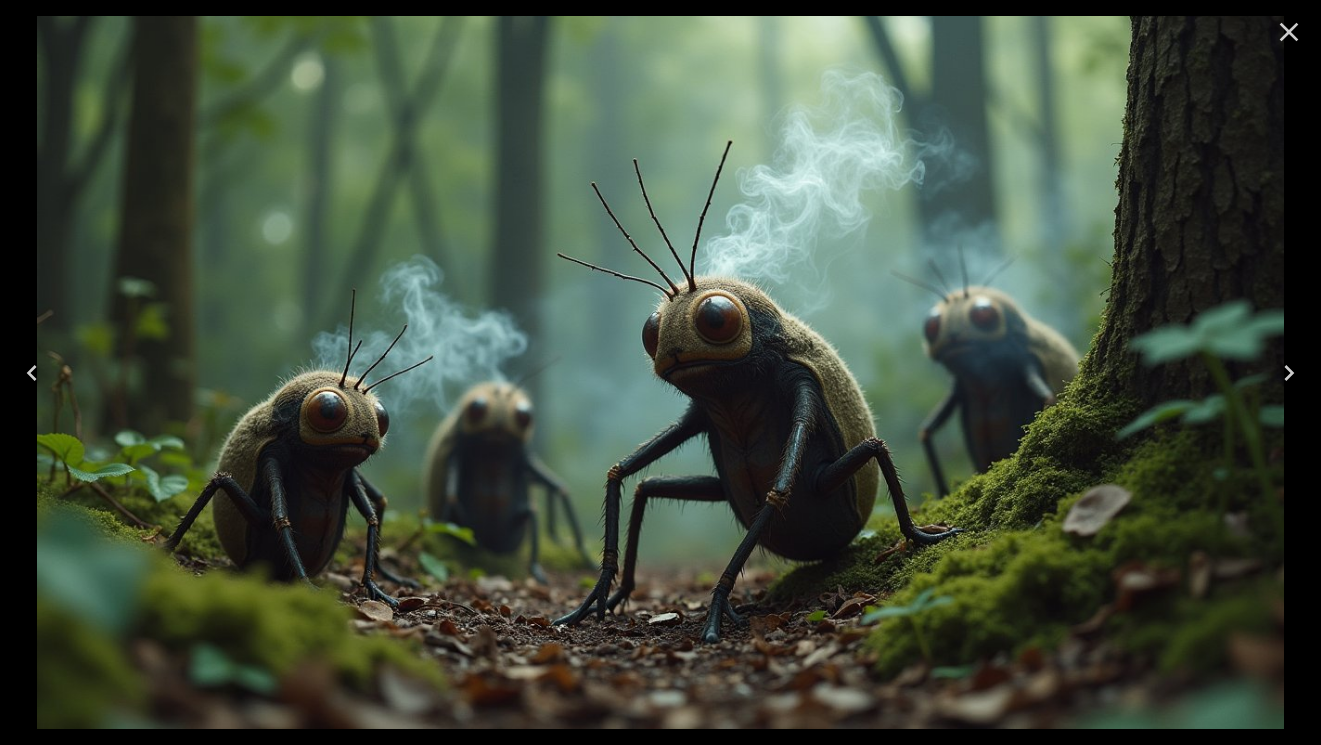 click 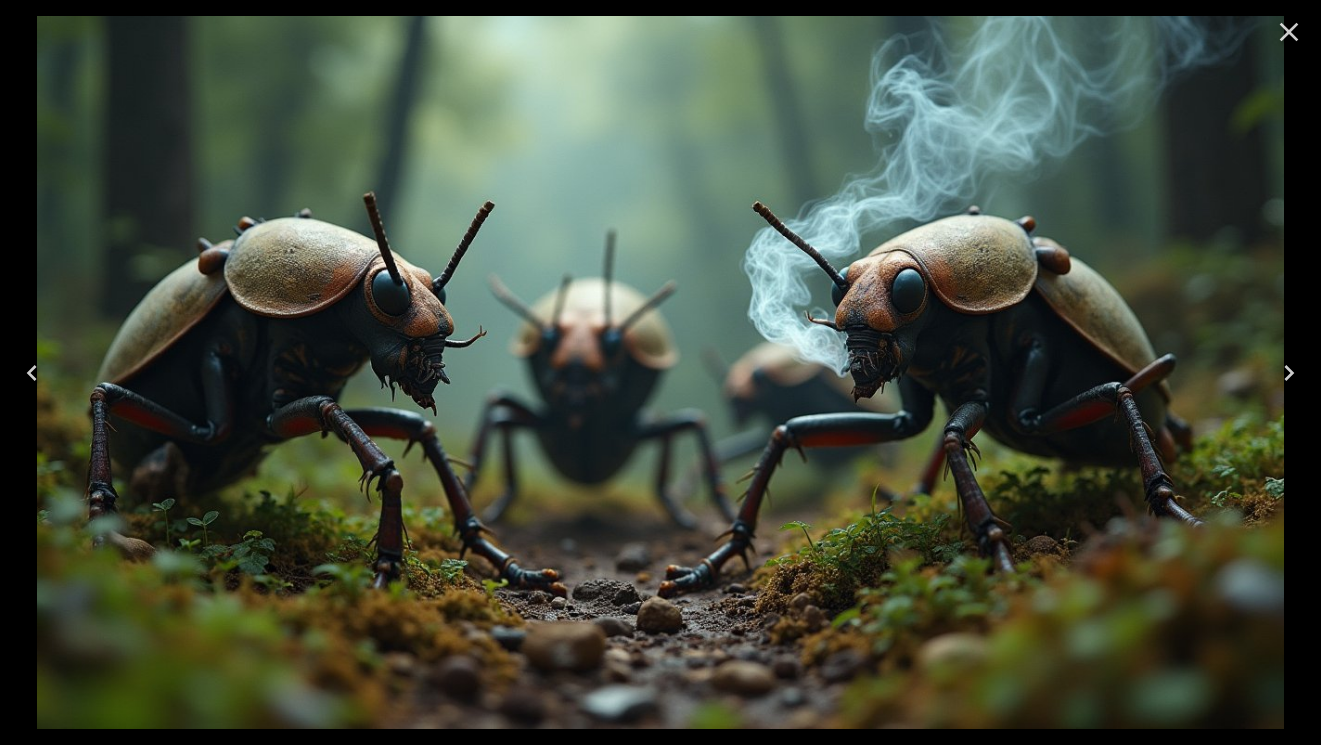 click 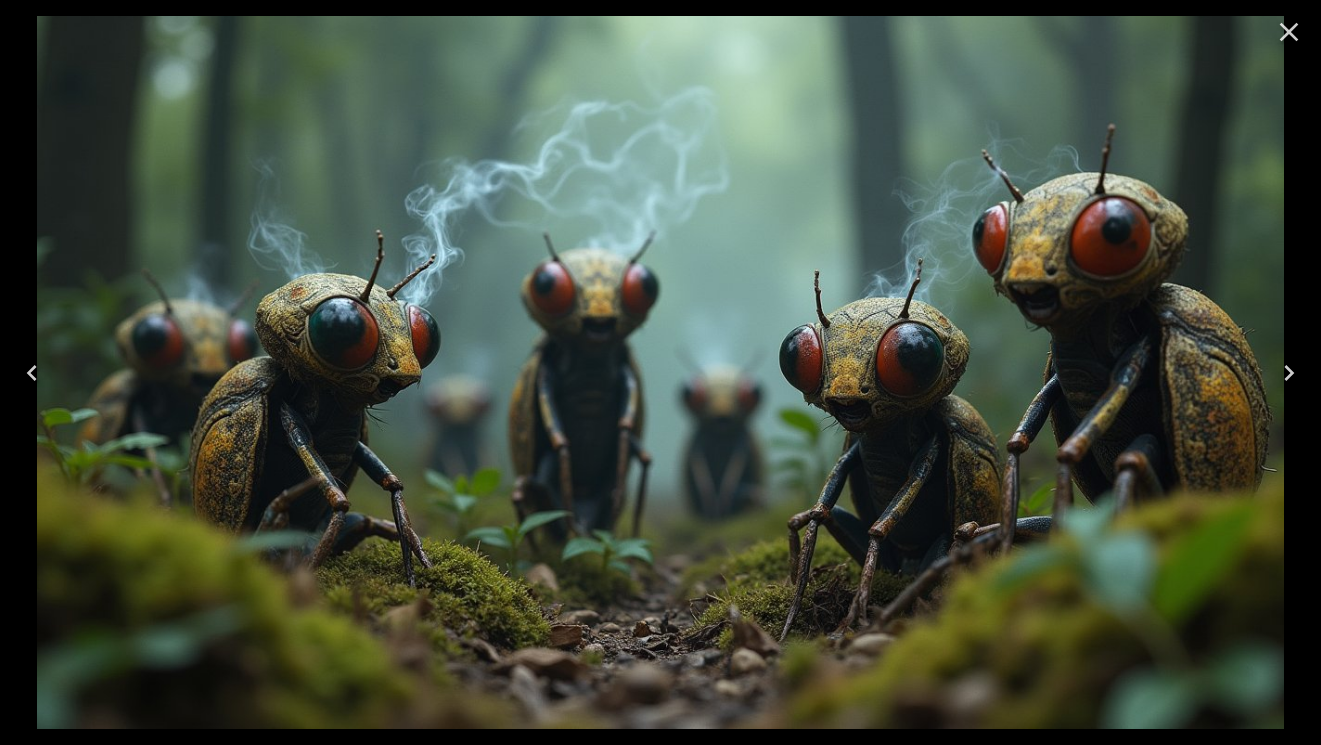 click 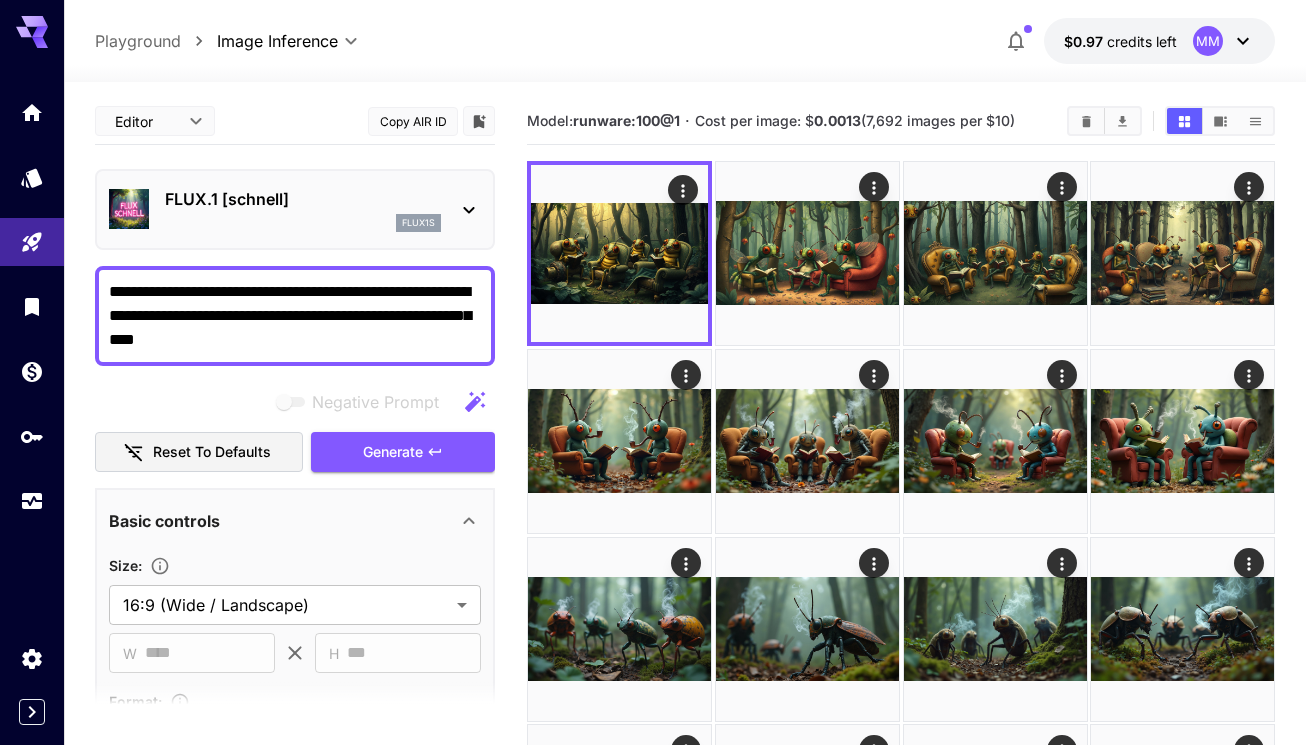 click on "FLUX.1 [schnell] flux1s" at bounding box center (295, 209) 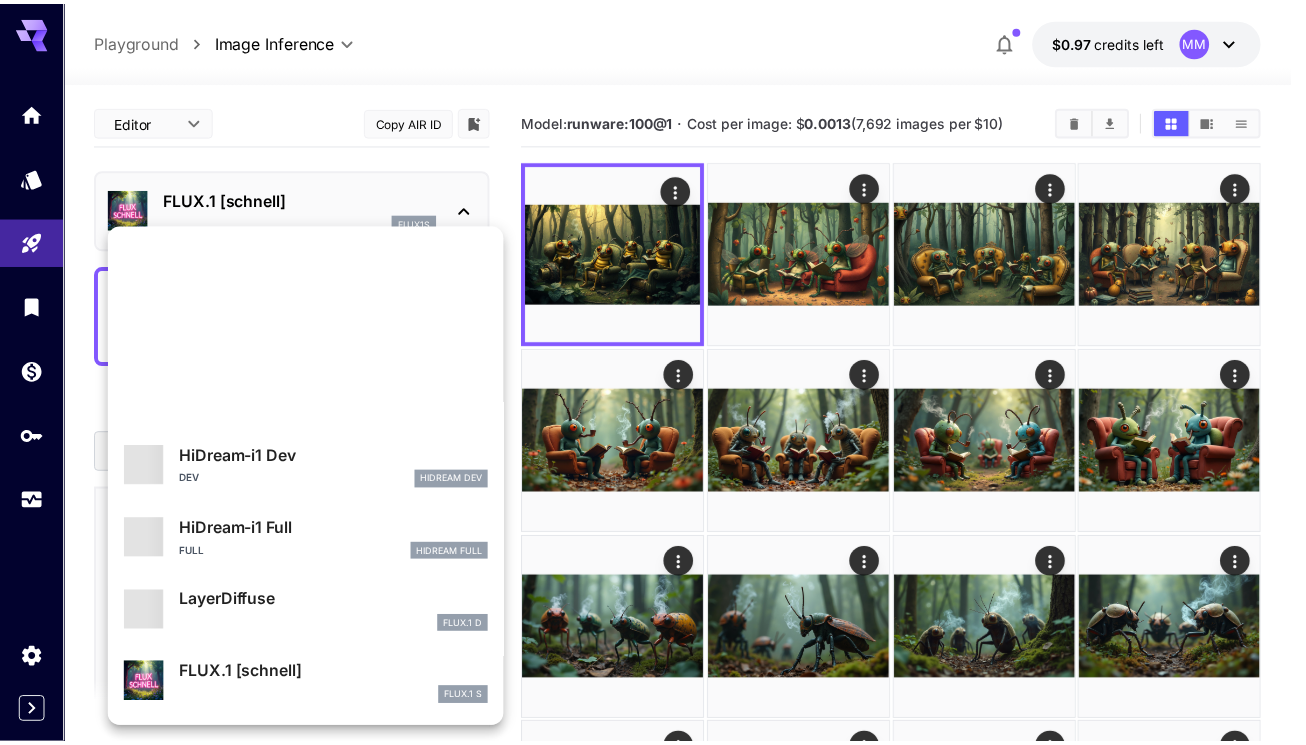 scroll, scrollTop: 1107, scrollLeft: 0, axis: vertical 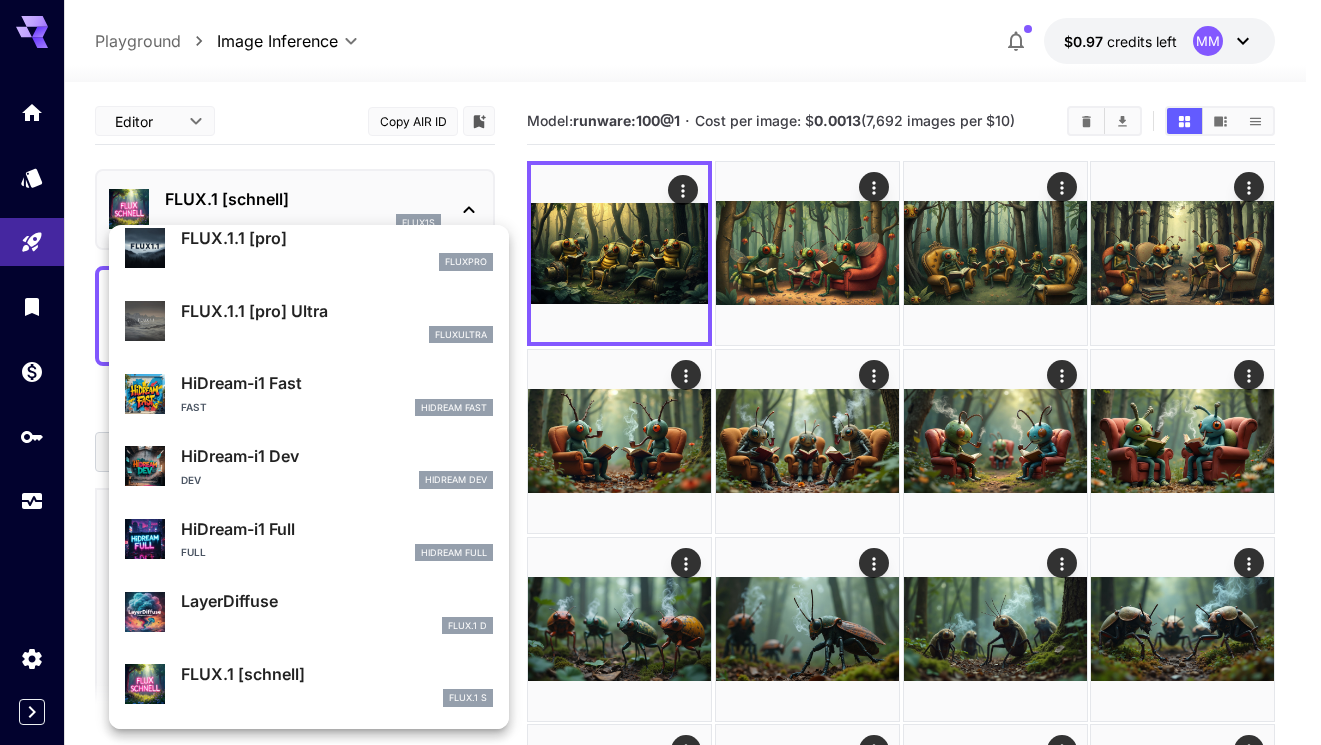 click on "HiDream-i1 Dev Dev HiDream Dev" at bounding box center (309, 466) 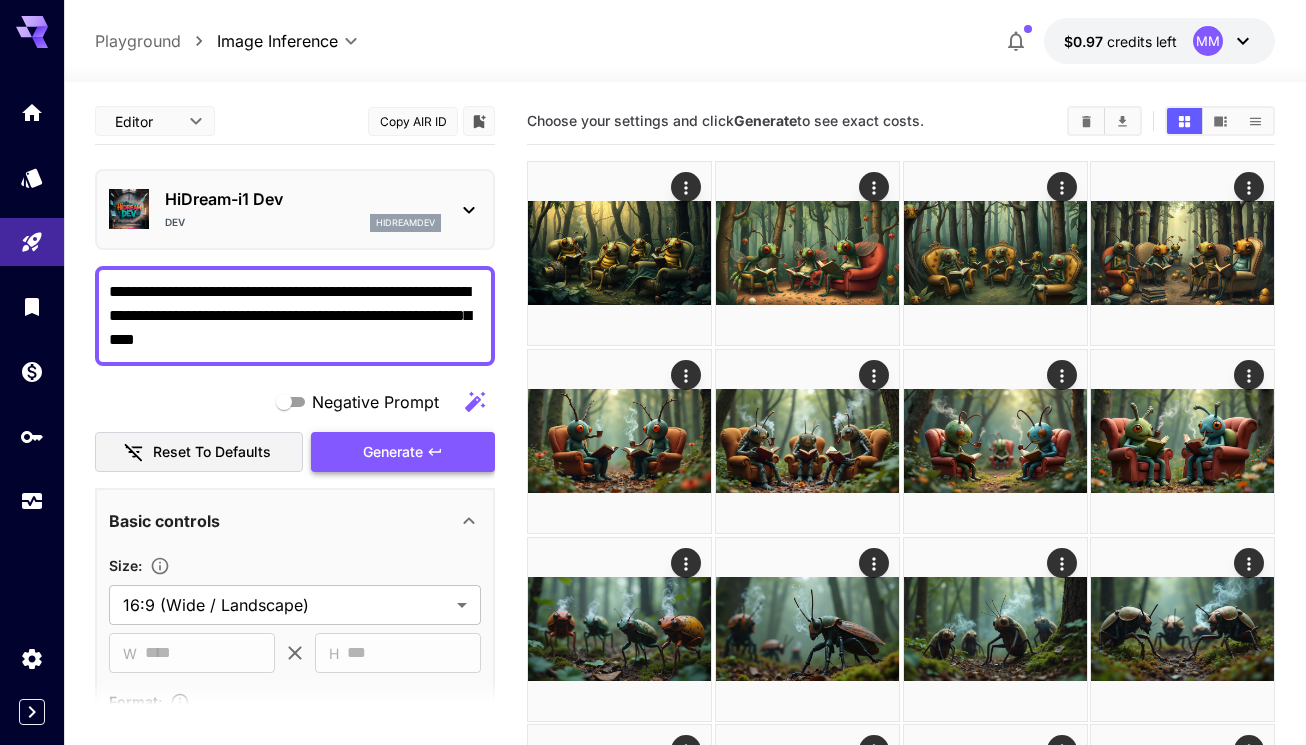 click on "Generate" at bounding box center [393, 452] 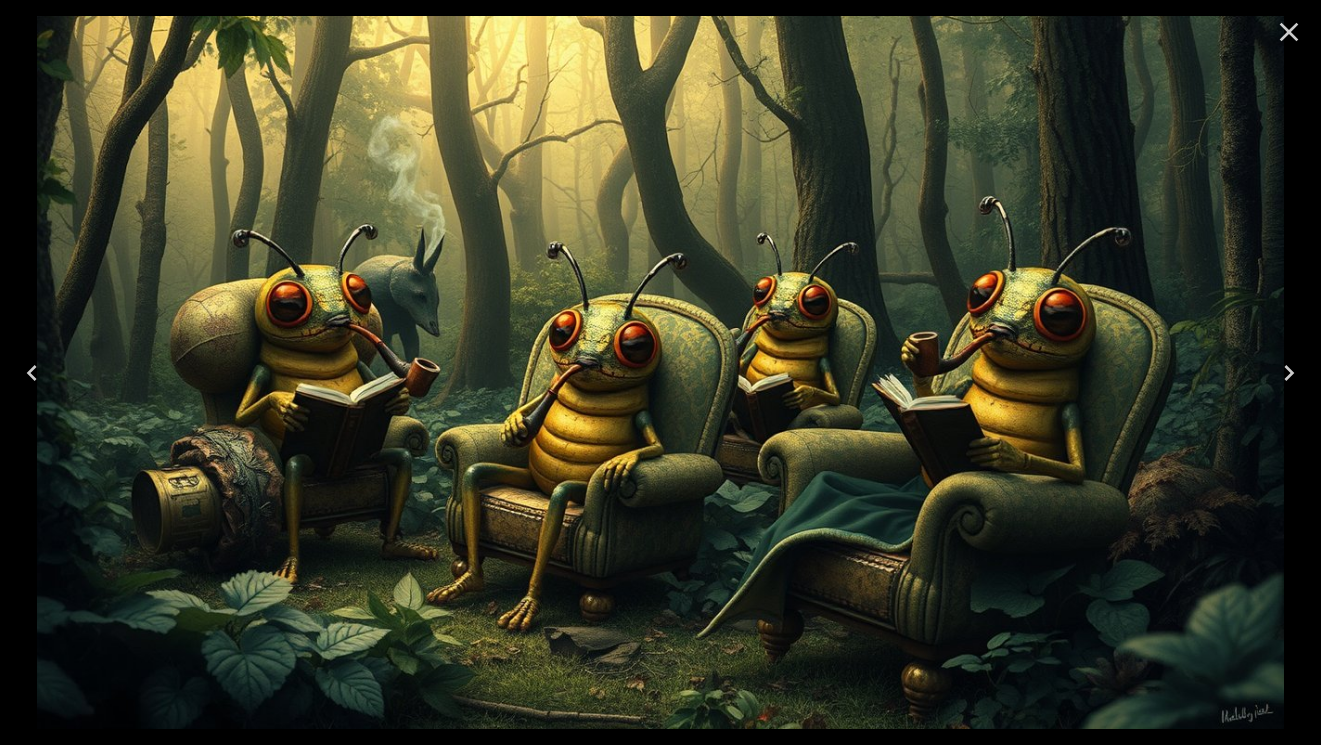 scroll, scrollTop: 0, scrollLeft: 0, axis: both 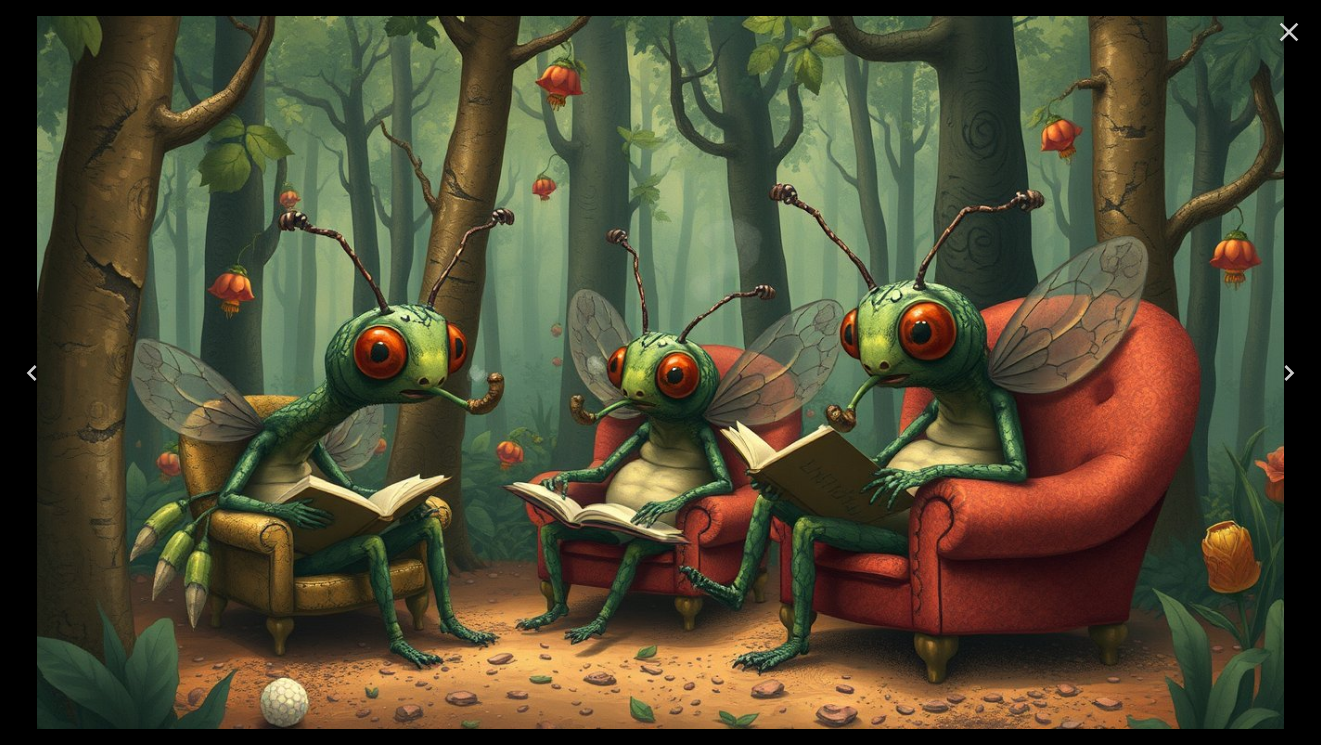 click 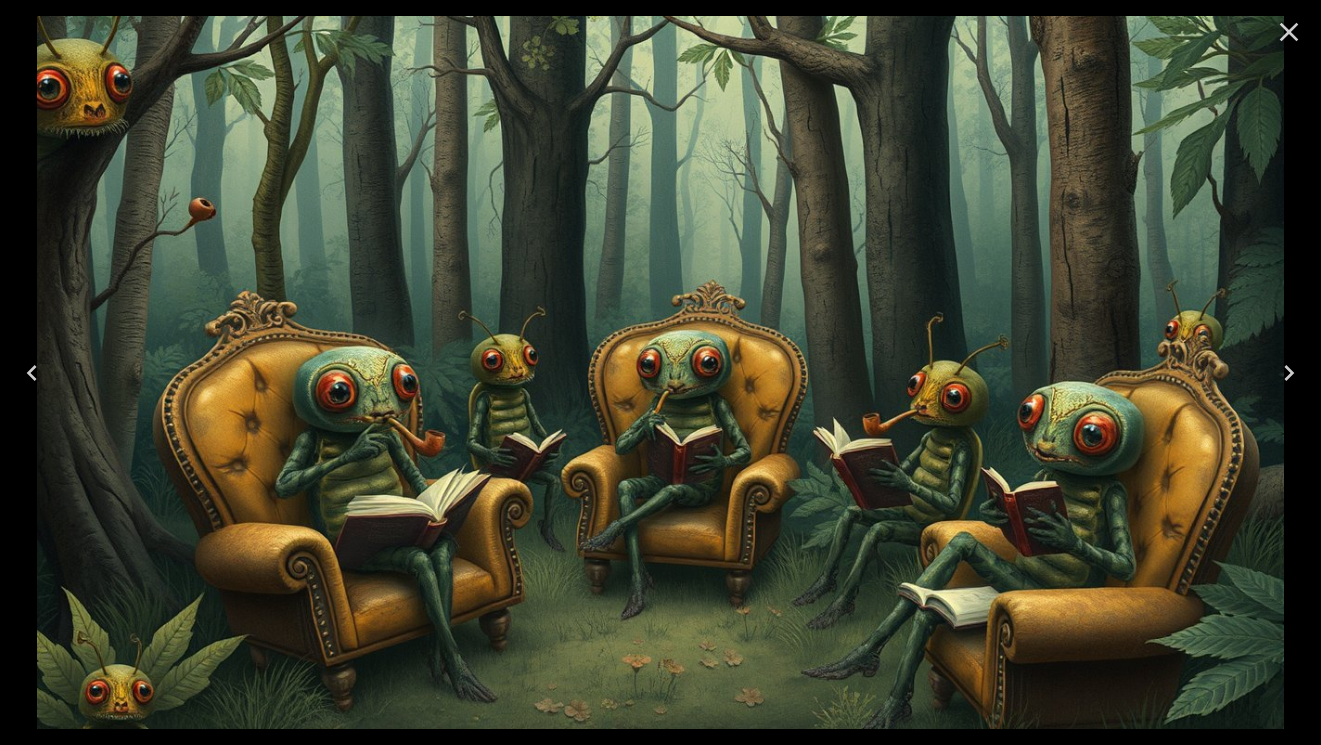 click 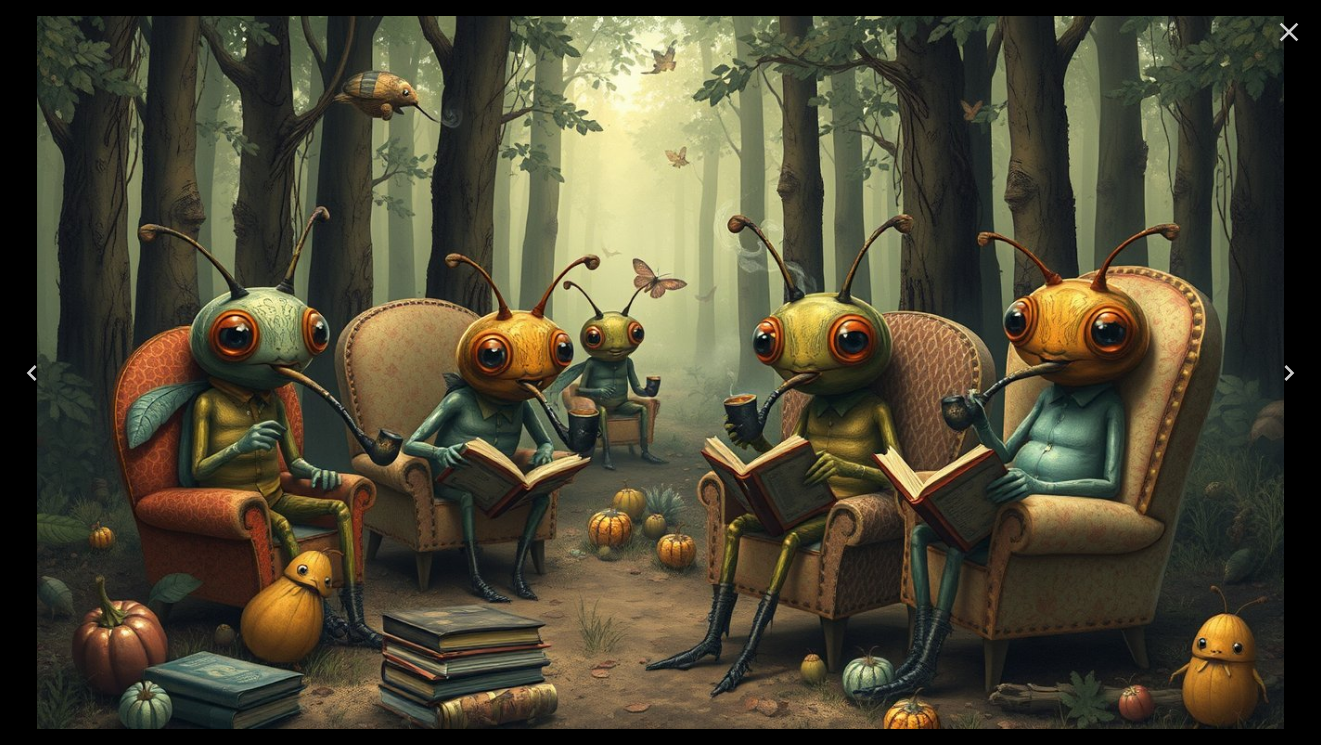 click 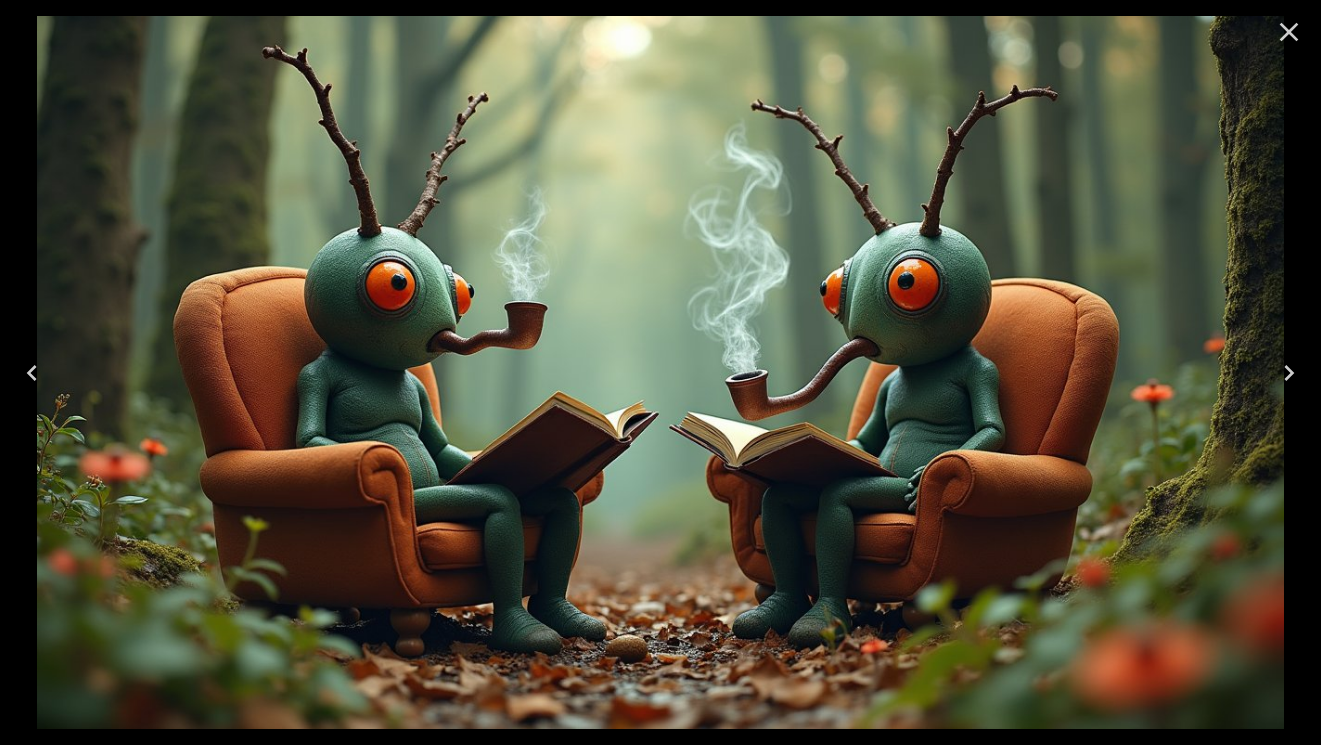 click 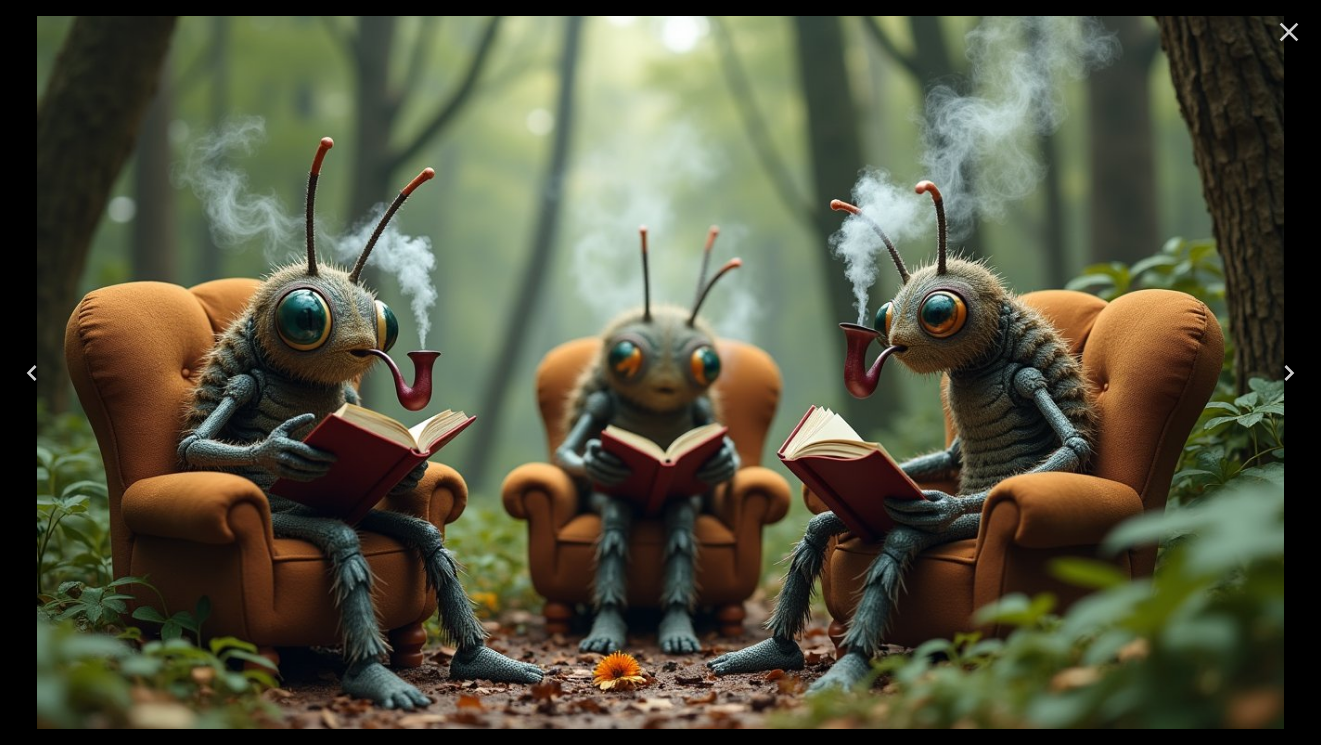 click 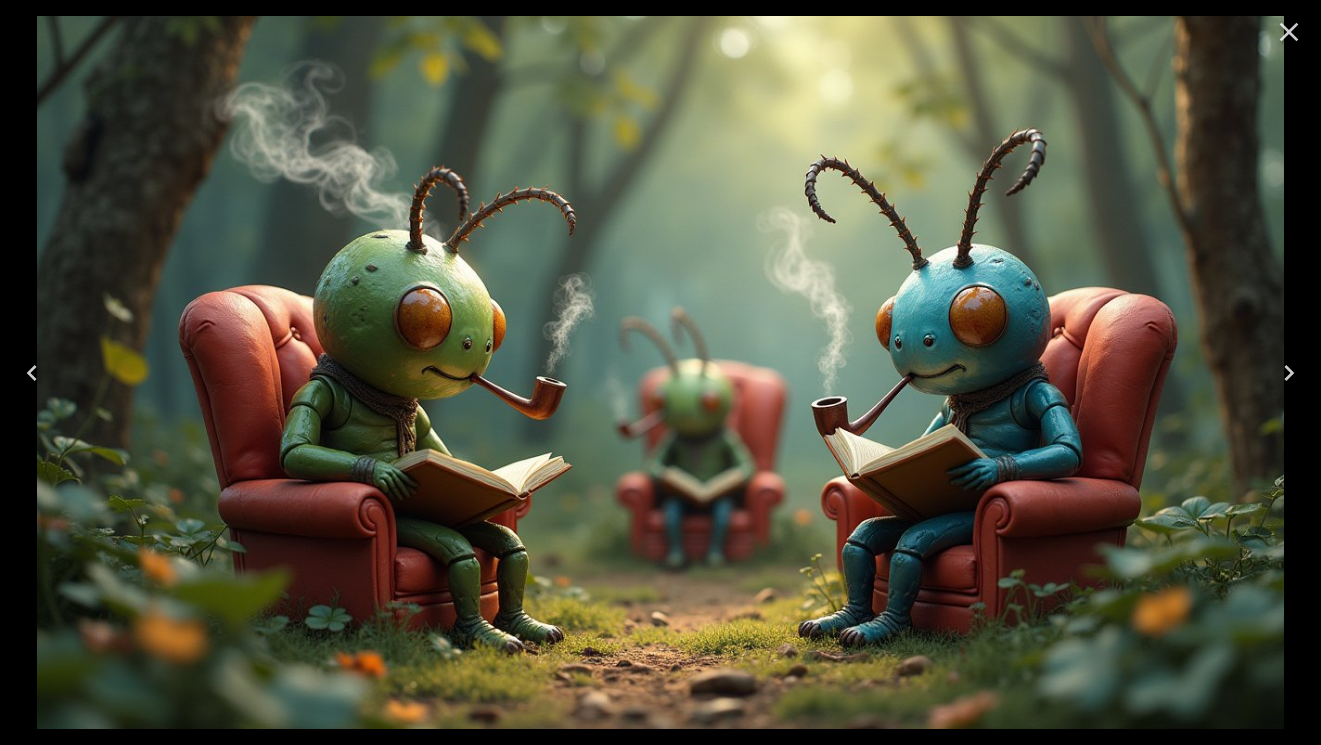 click 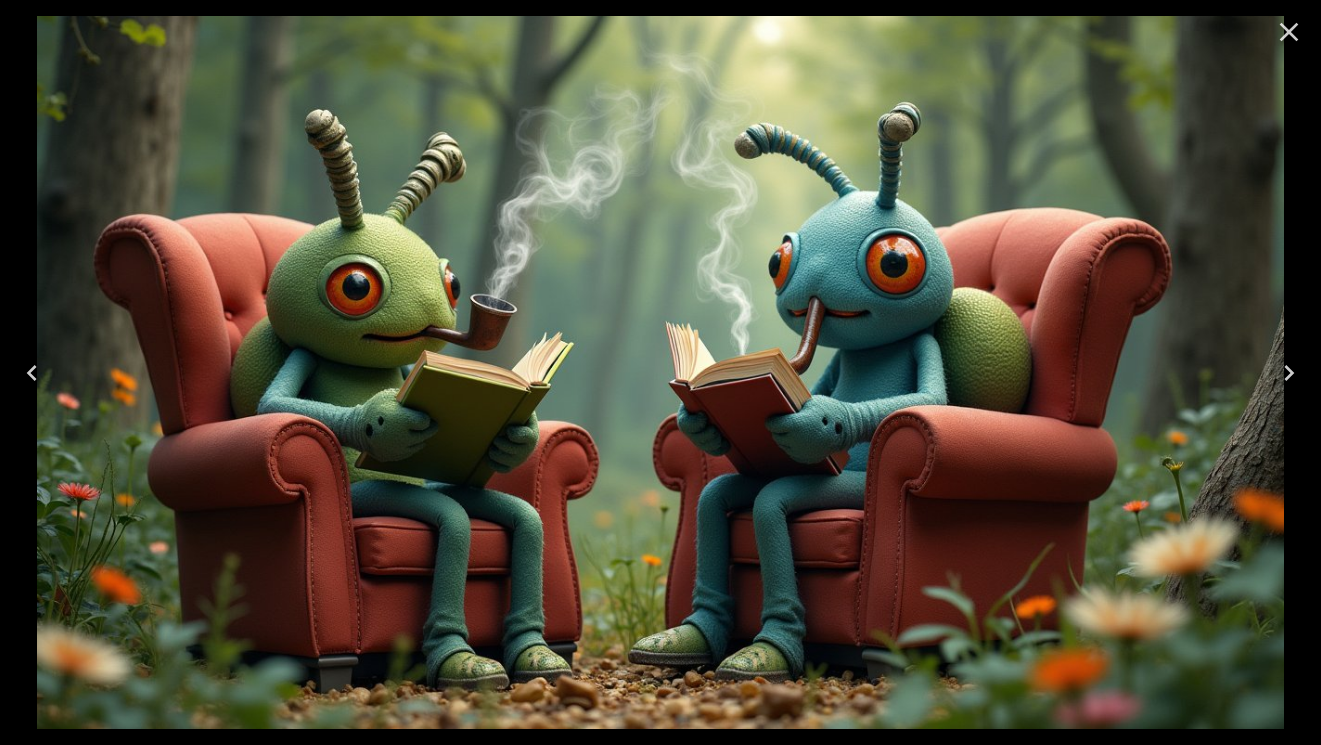 click 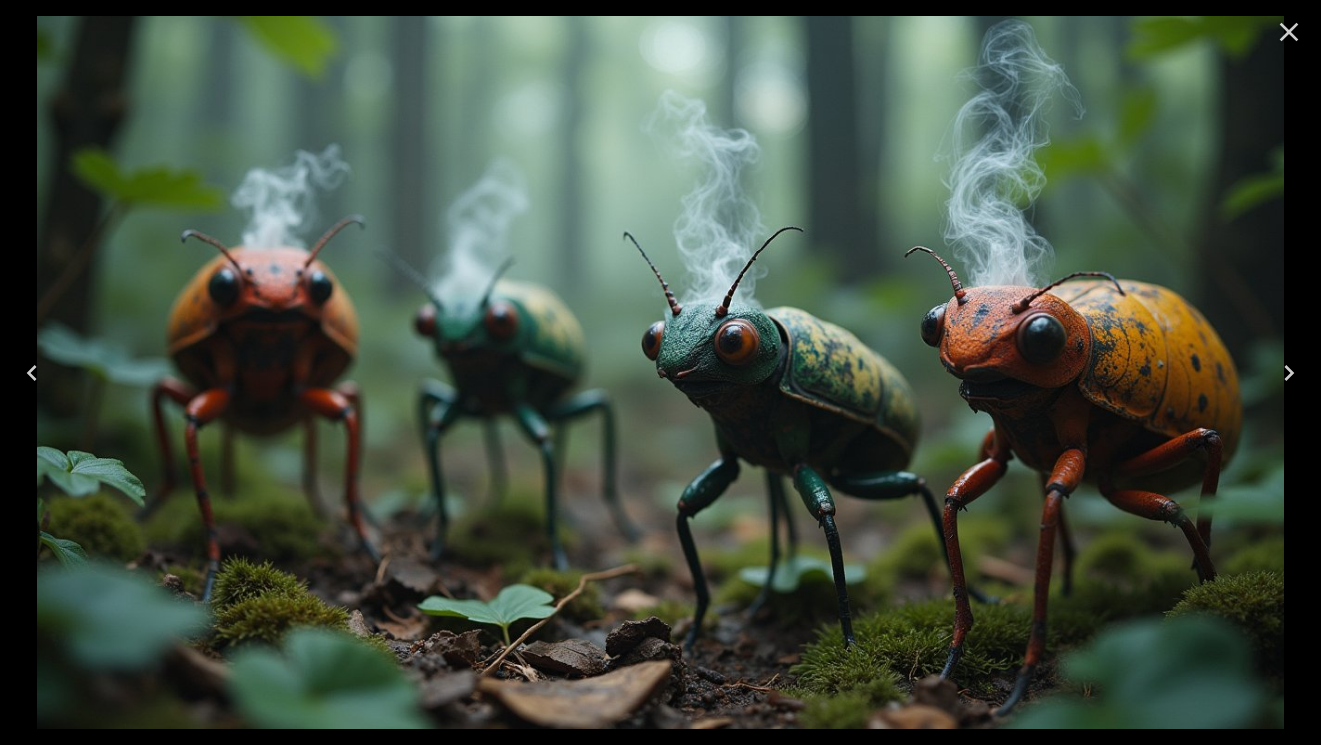 click 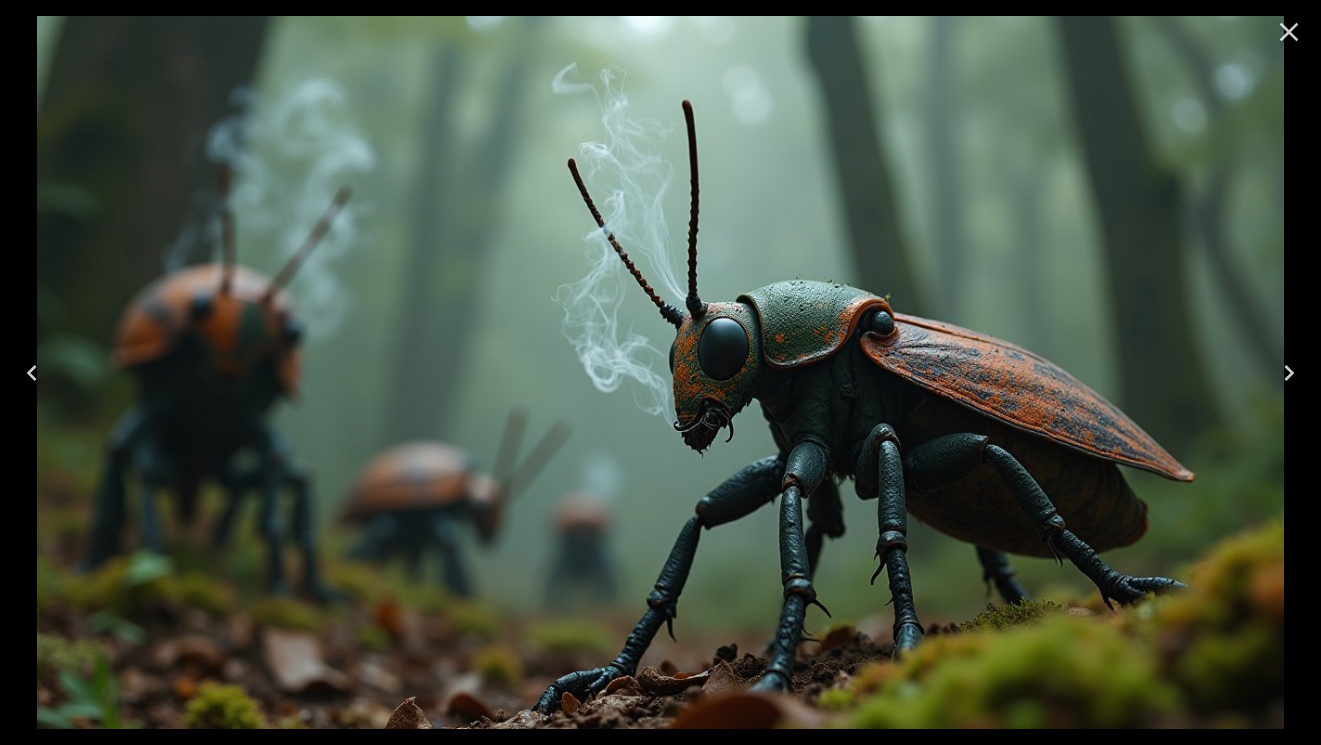 click 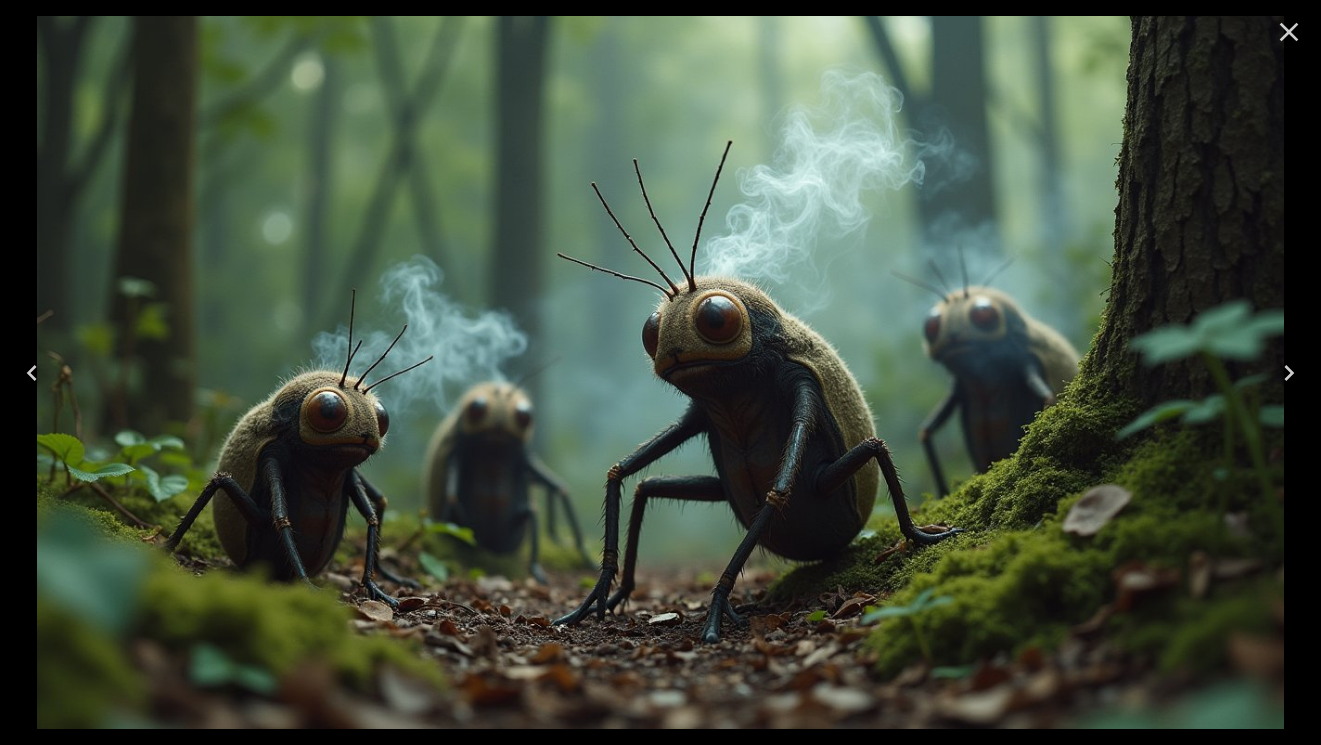 click 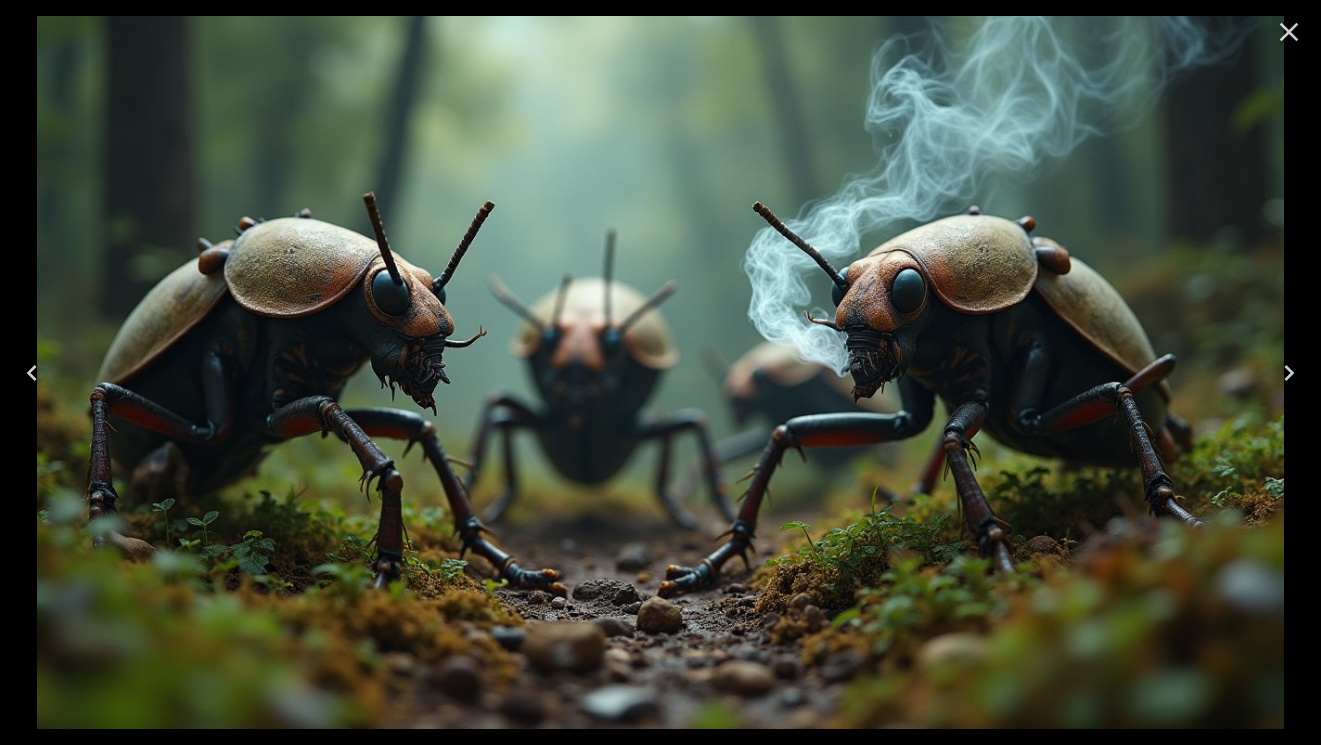 click 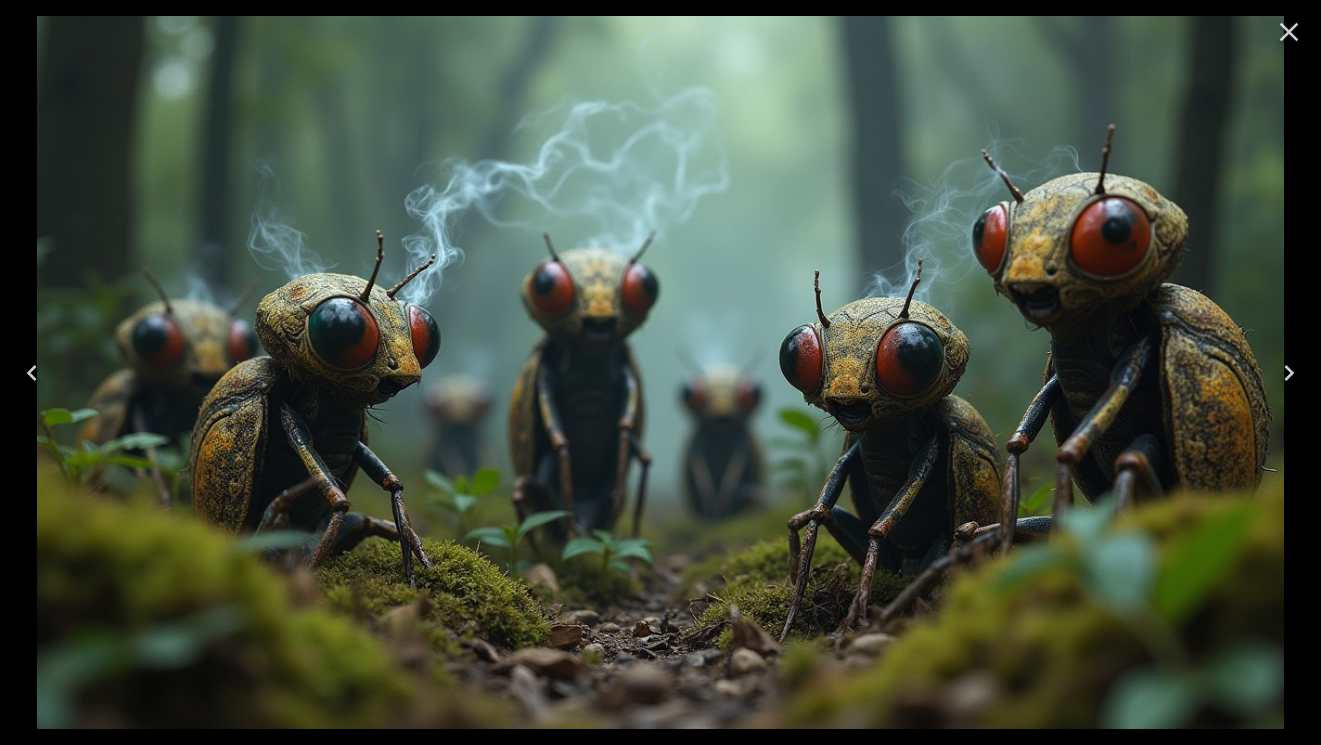 click 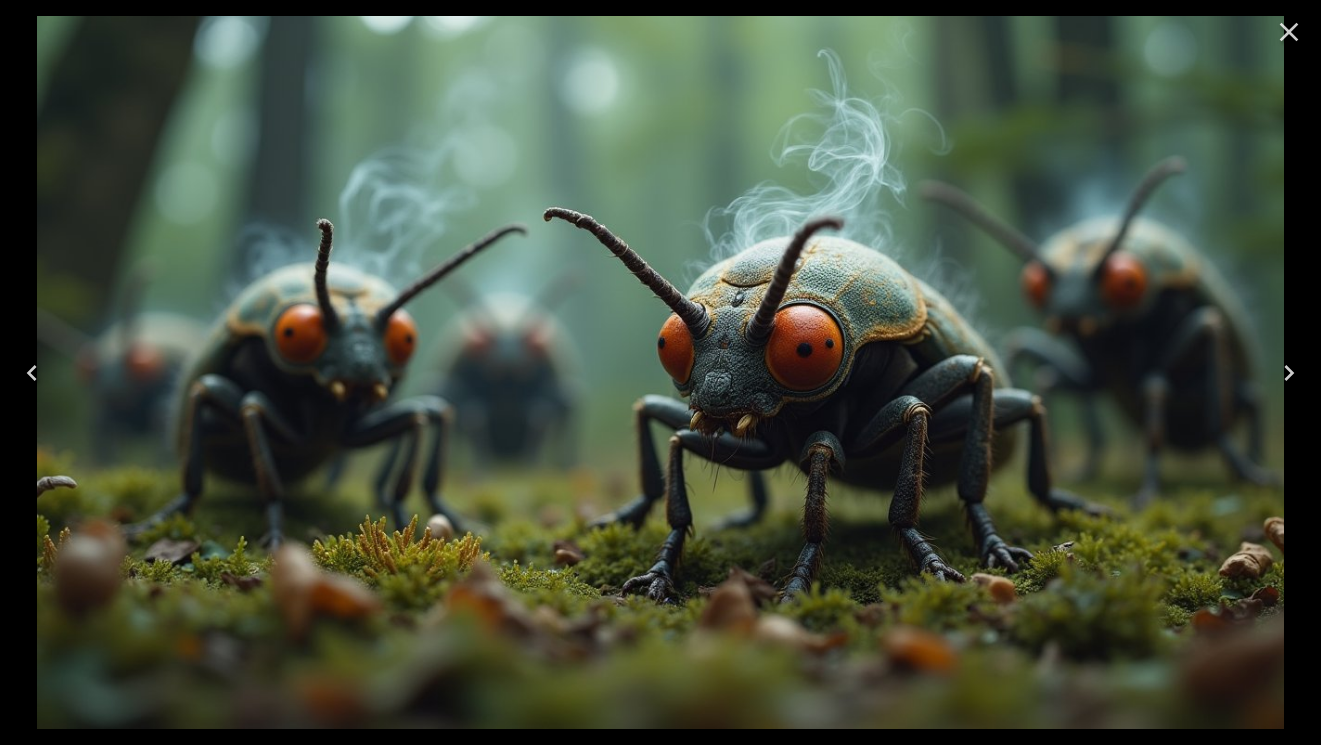 click 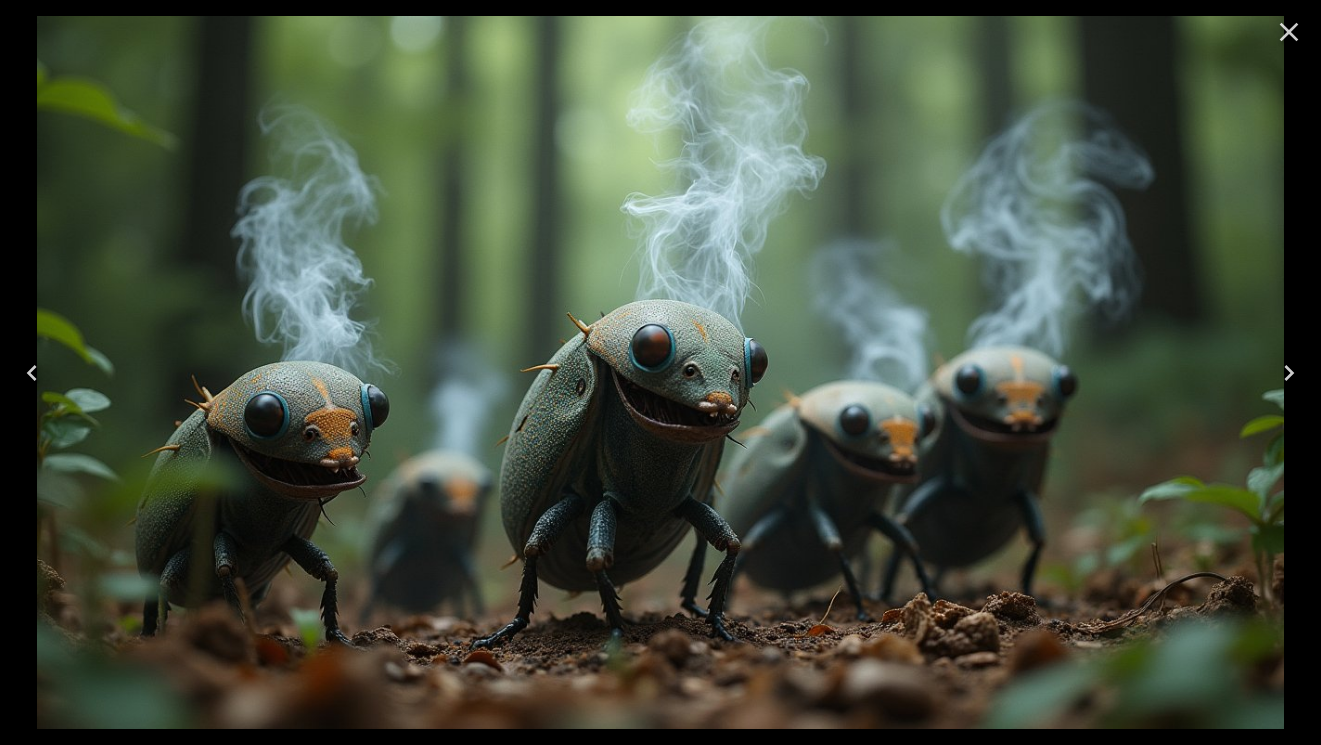 click 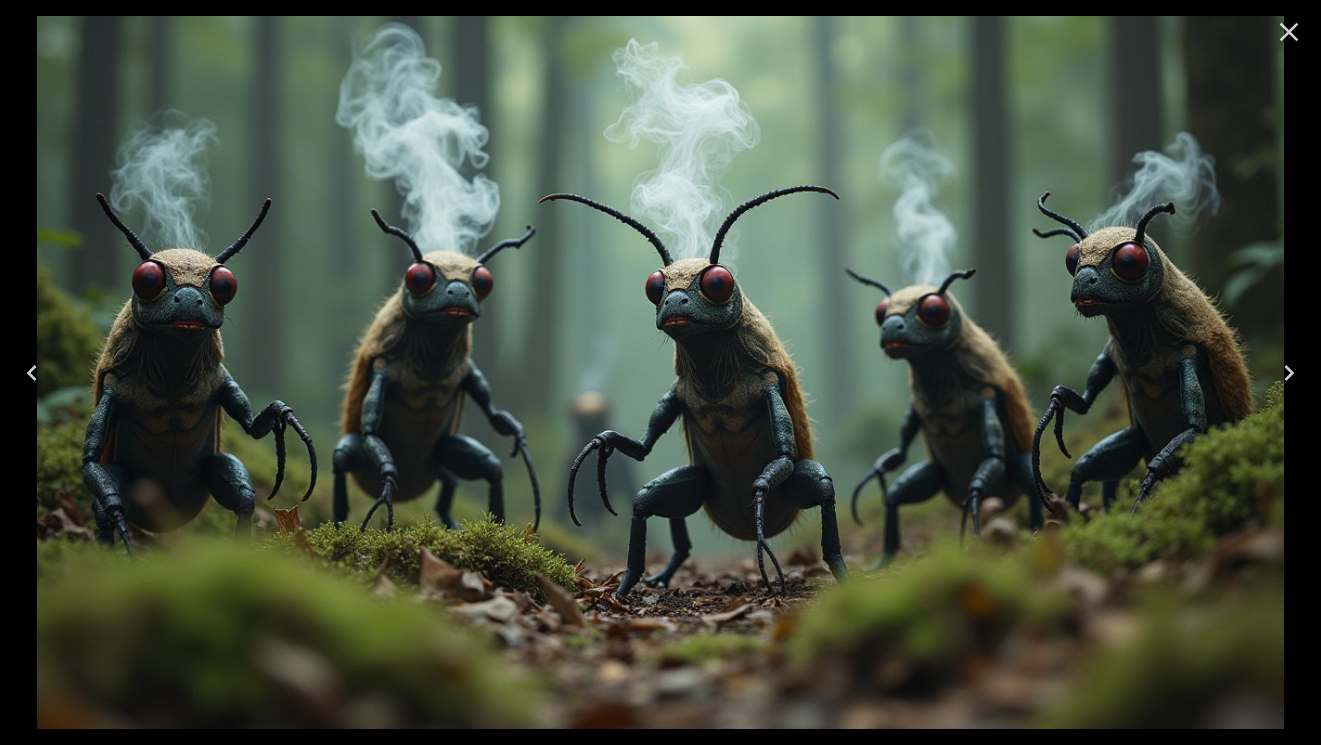 click 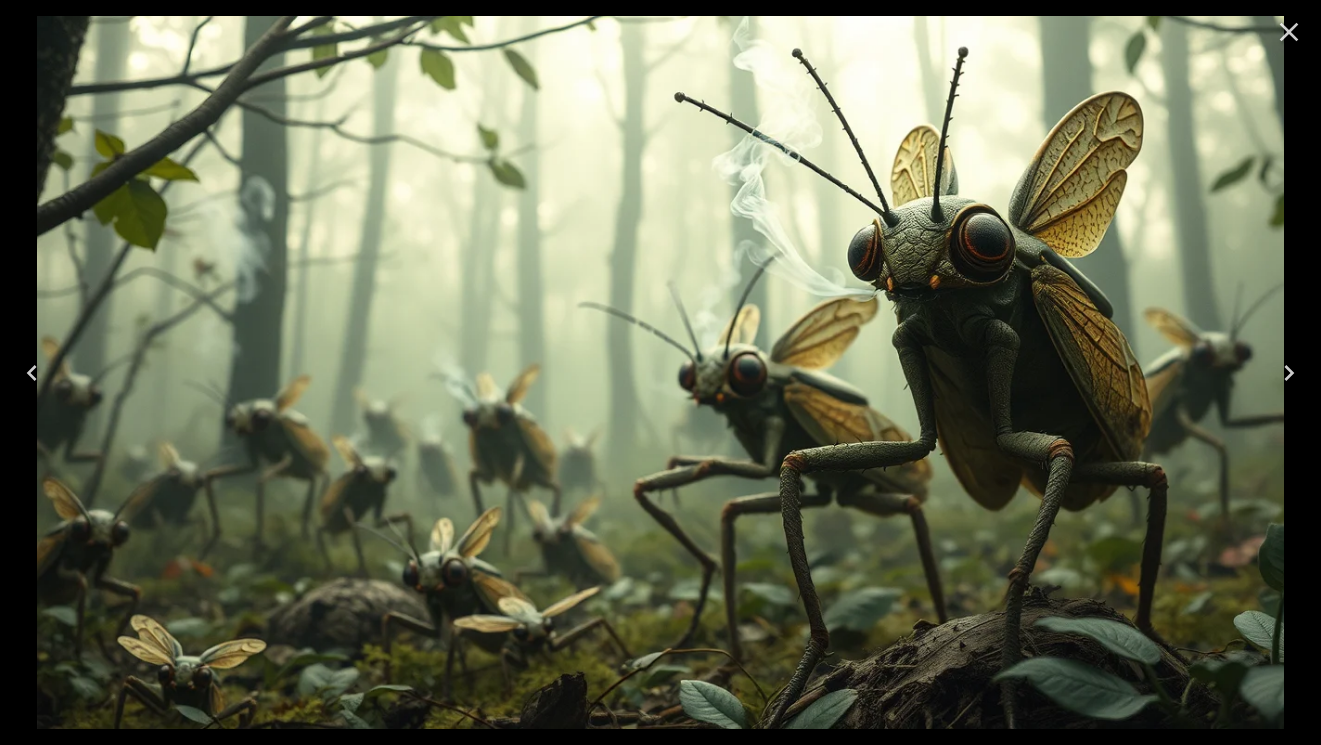 click 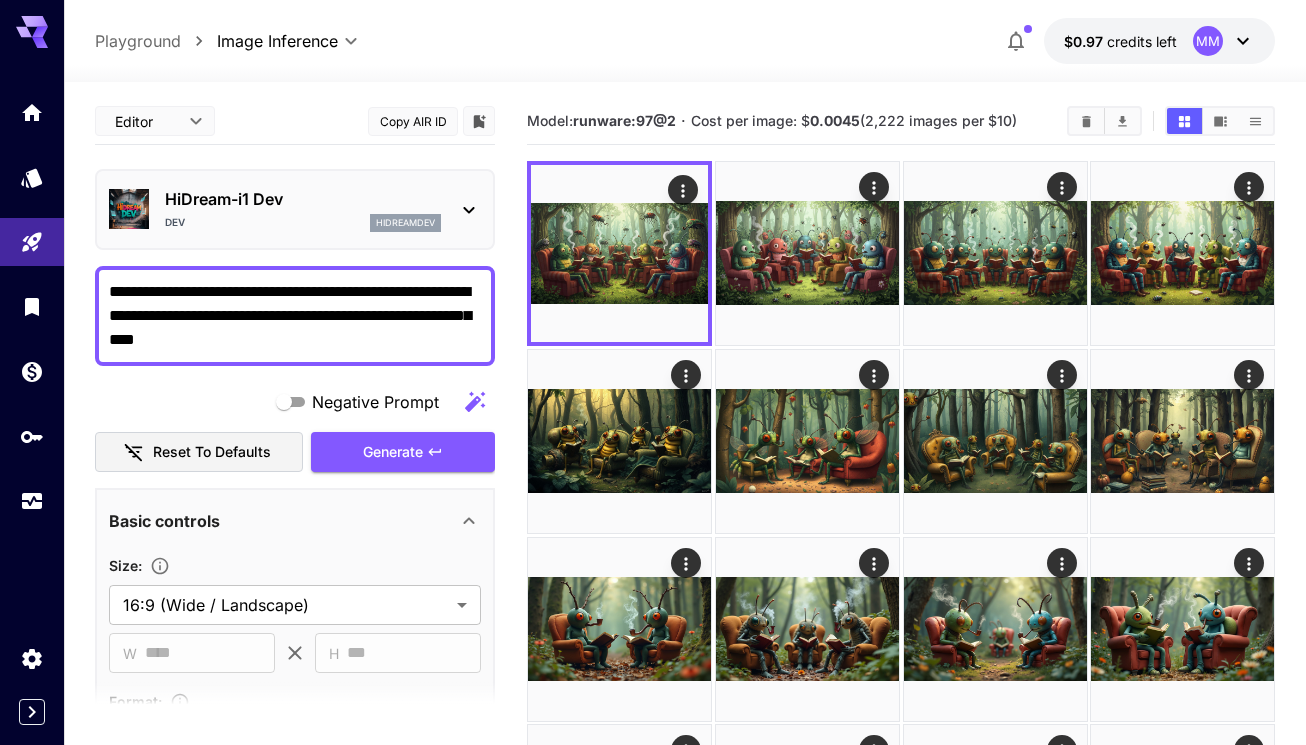 click on "HiDream-i1 Dev Dev hidreamdev" at bounding box center [295, 209] 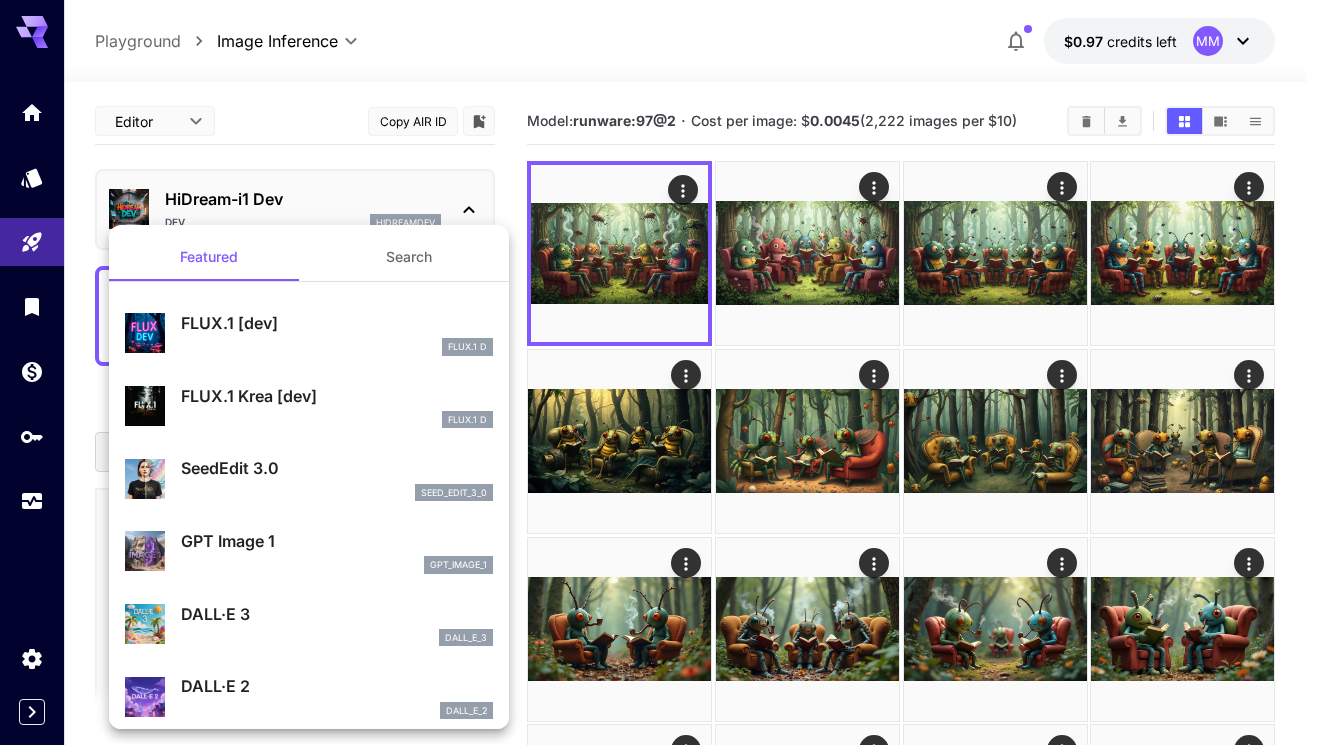 click on "FLUX.1 [dev] FLUX.1 D" at bounding box center [309, 333] 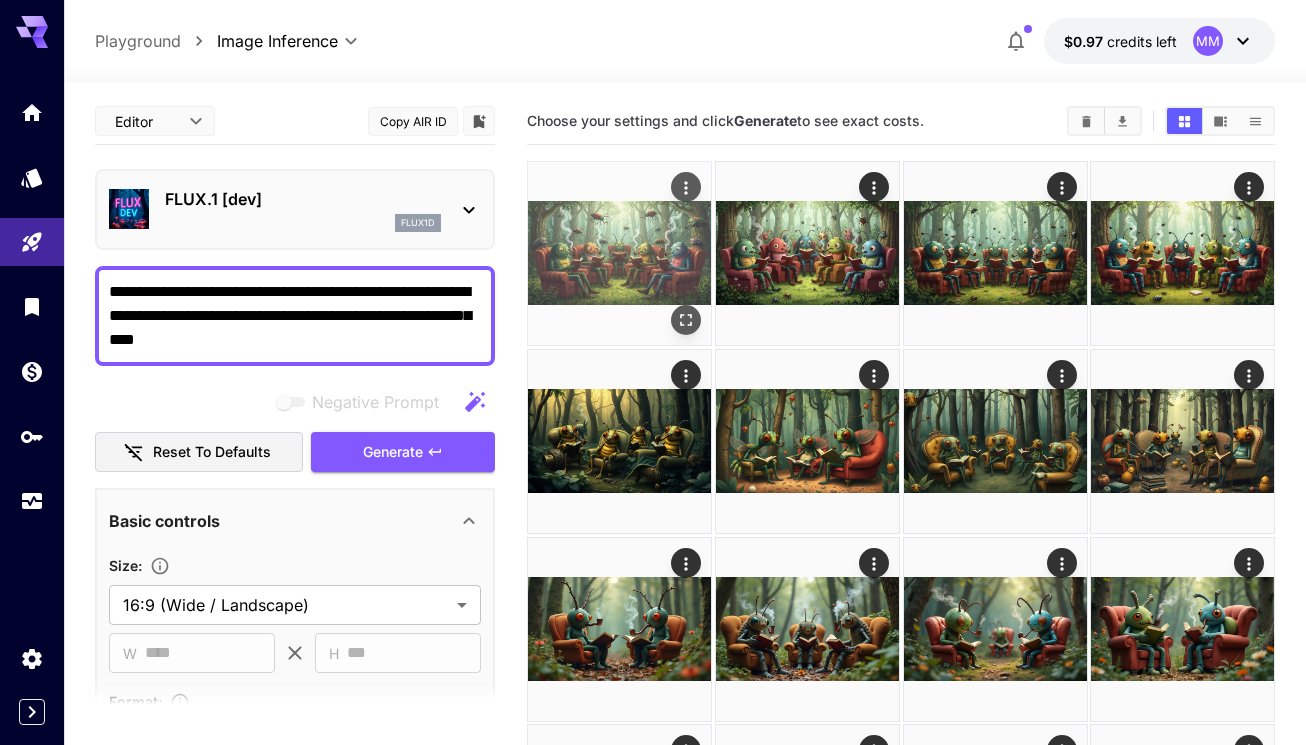 click at bounding box center [619, 253] 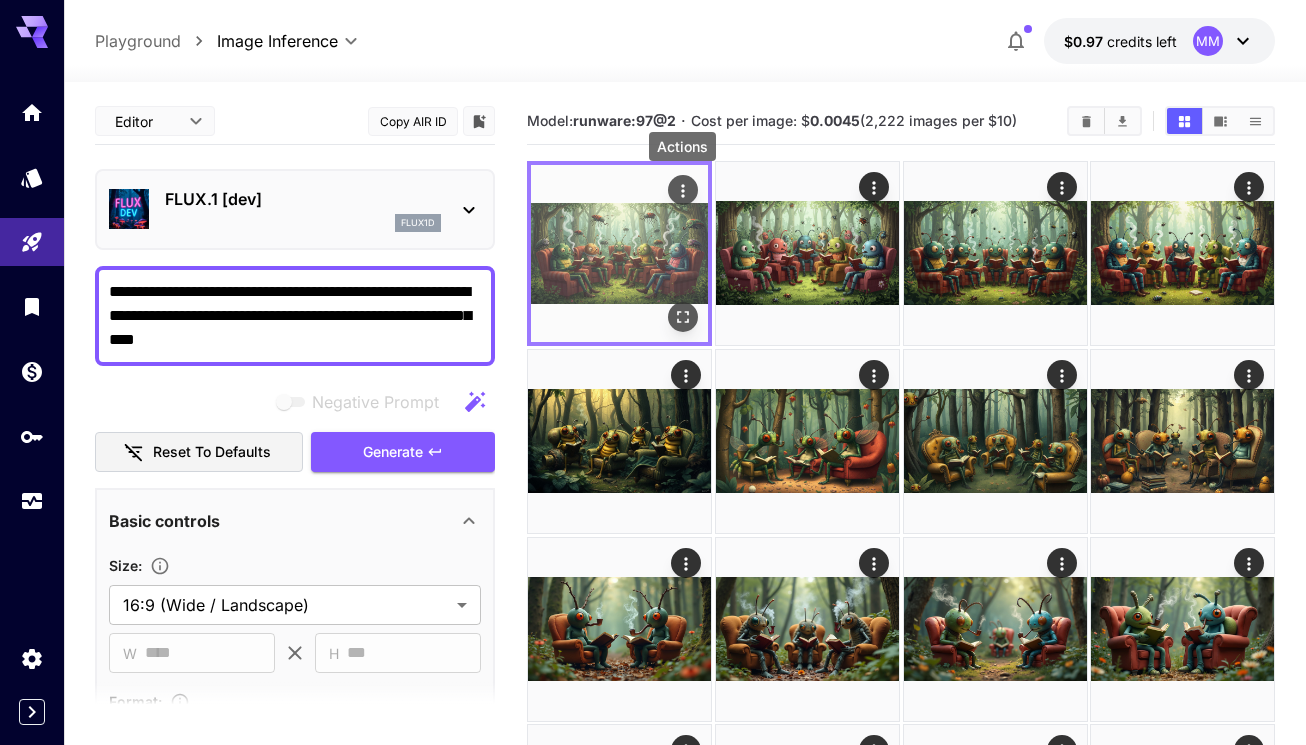 click 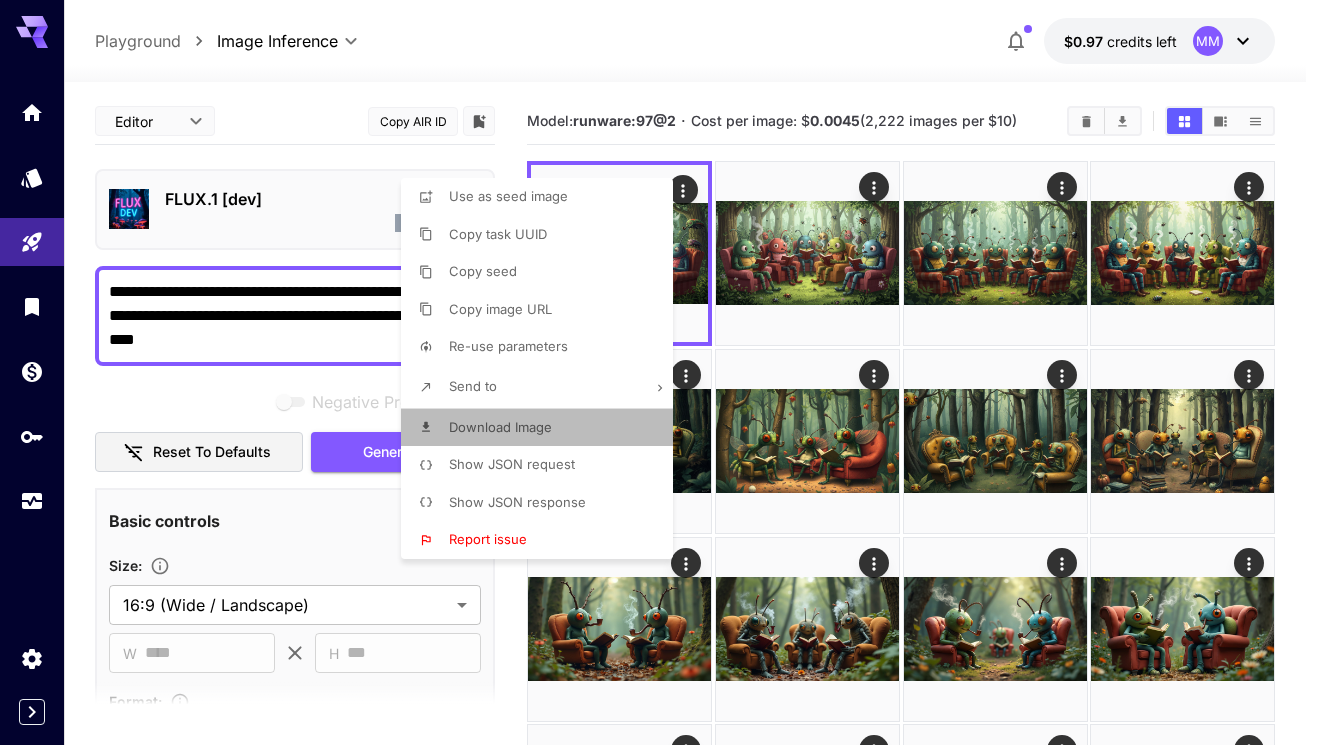 click on "Download Image" at bounding box center (543, 428) 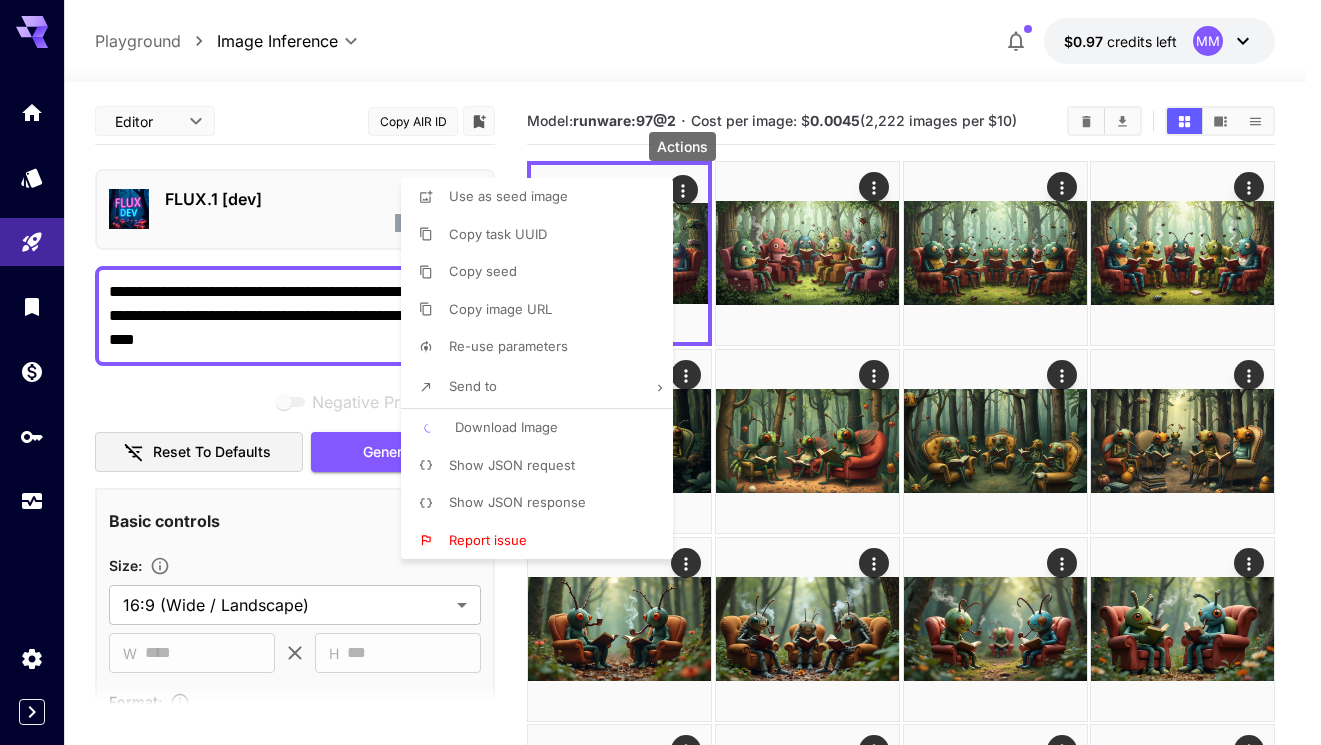 click at bounding box center (660, 372) 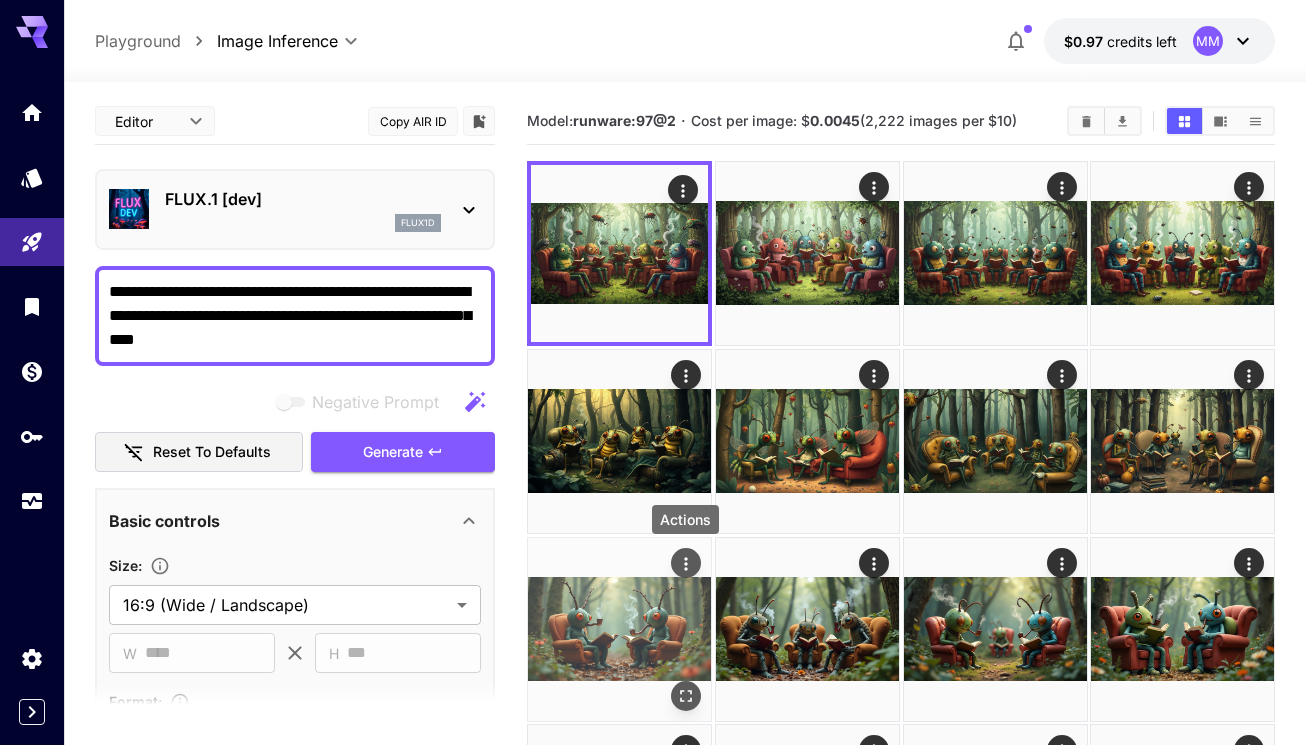 click 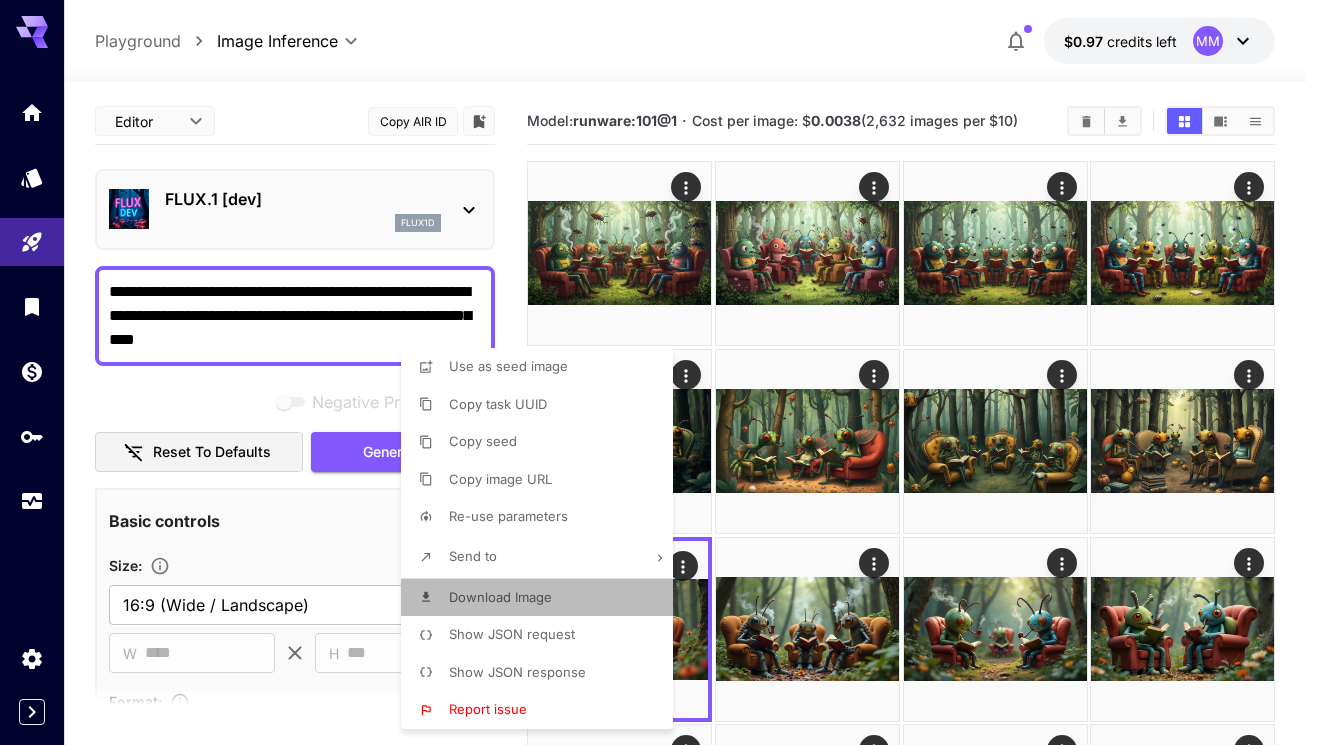 click on "Download Image" at bounding box center (500, 597) 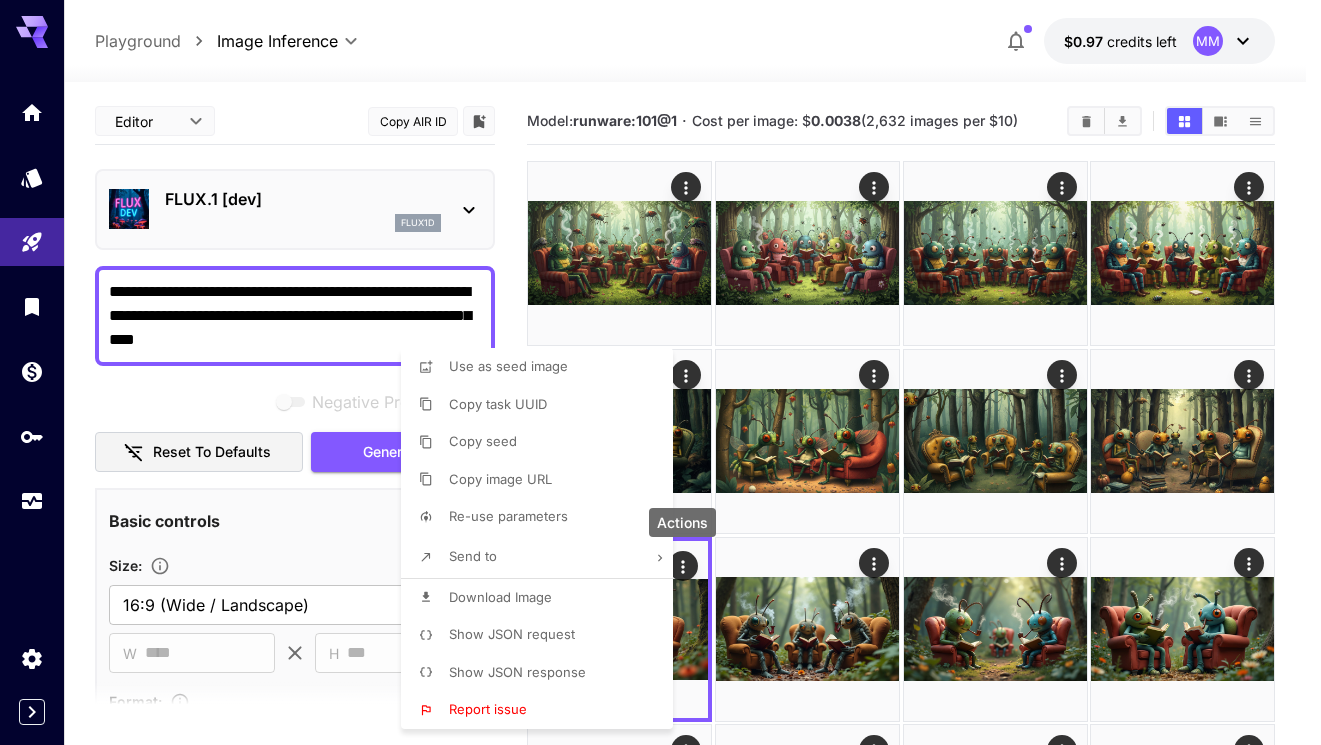 click at bounding box center [660, 372] 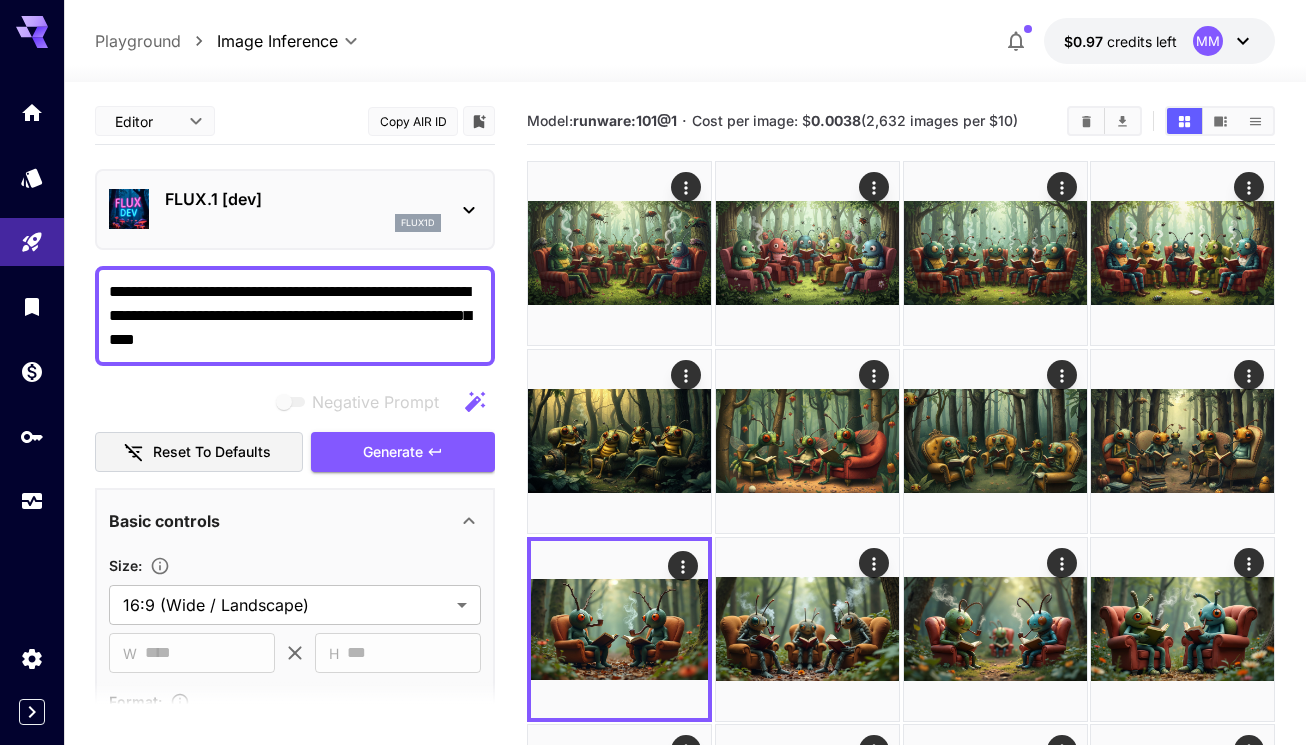 click on "runware:101@1" at bounding box center [625, 120] 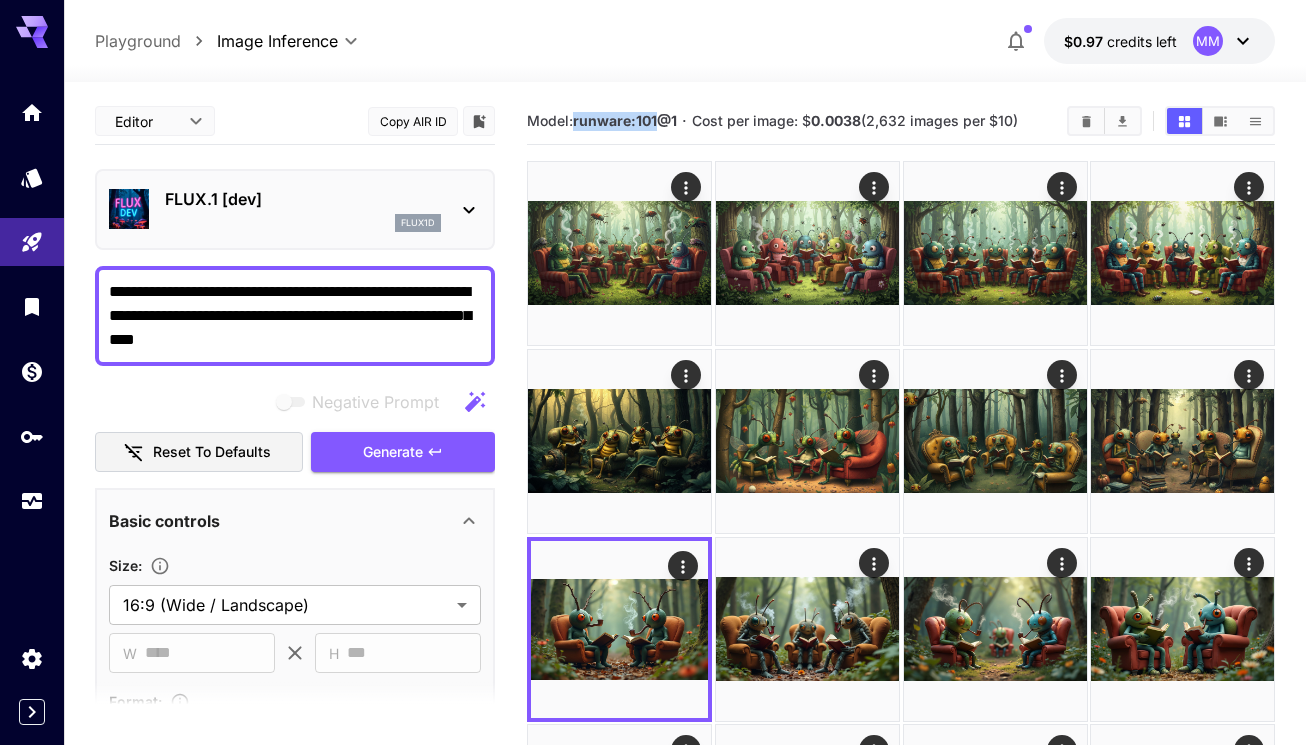 drag, startPoint x: 601, startPoint y: 116, endPoint x: 644, endPoint y: 105, distance: 44.38468 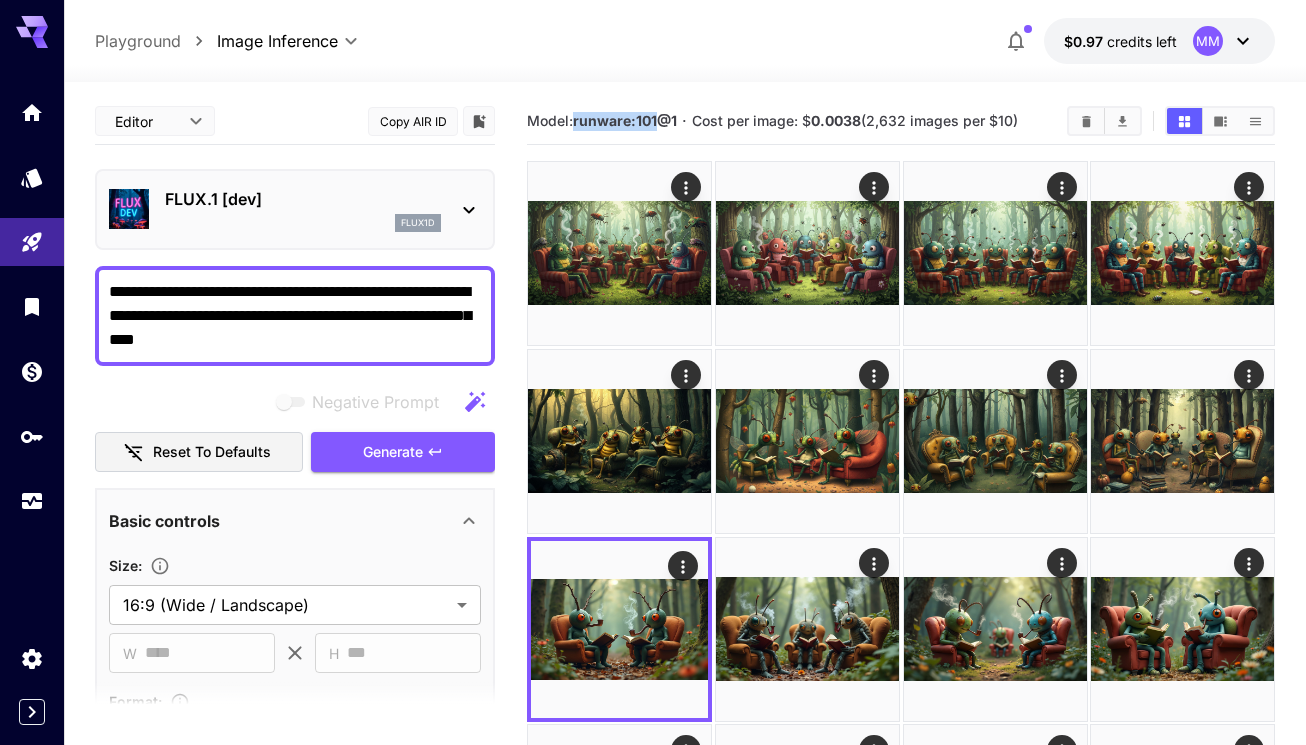 copy on "runware:101" 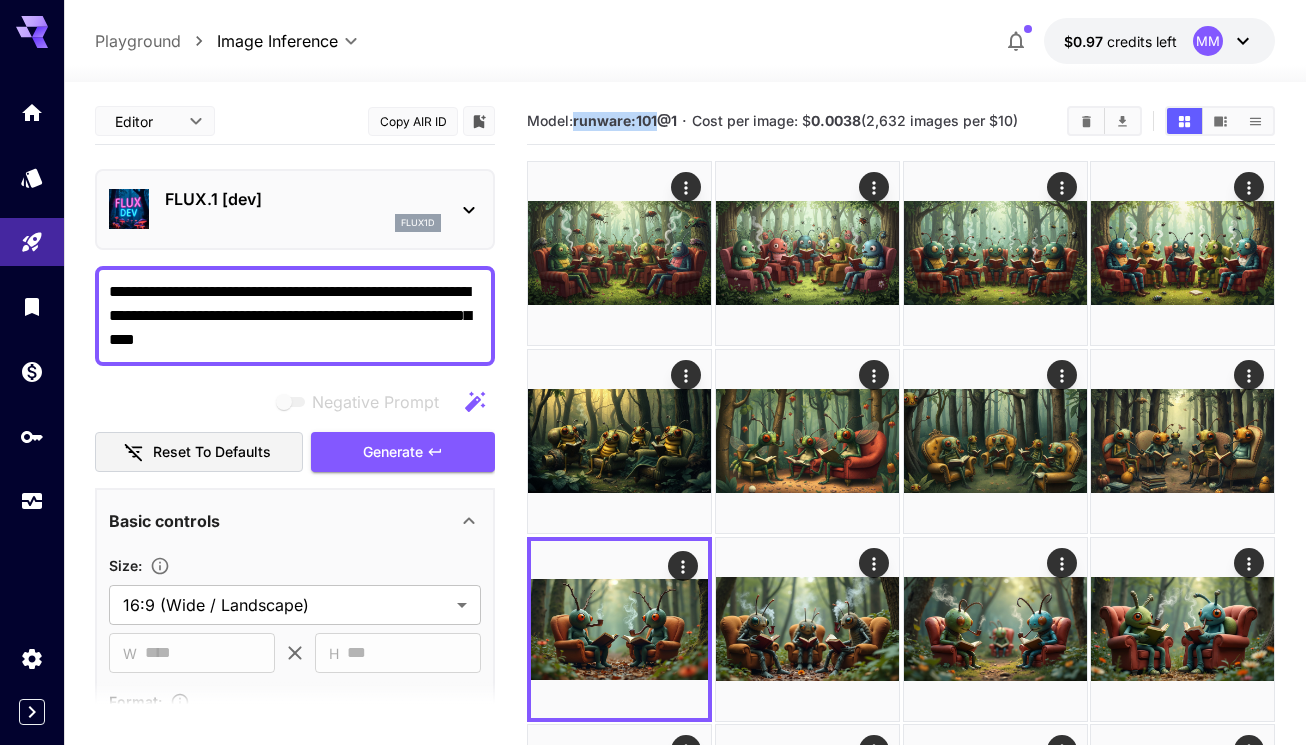 click 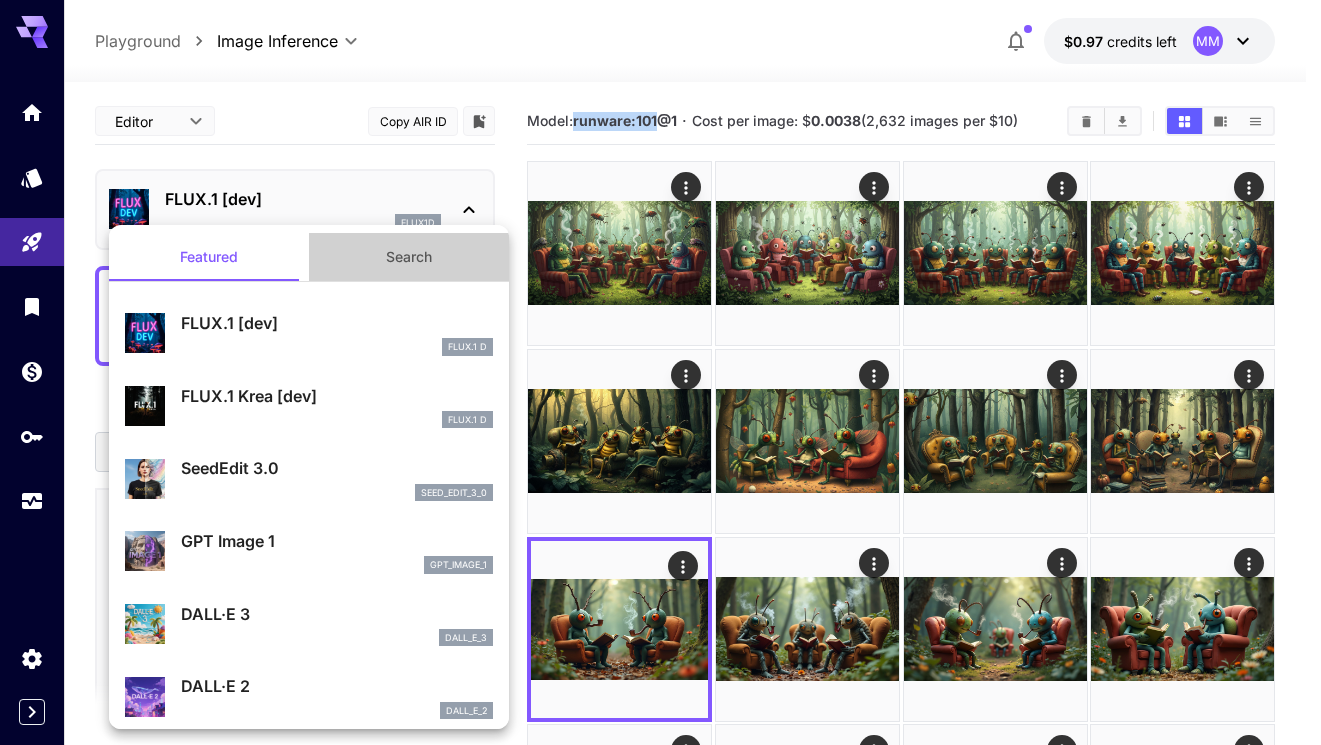 click on "Search" at bounding box center [409, 257] 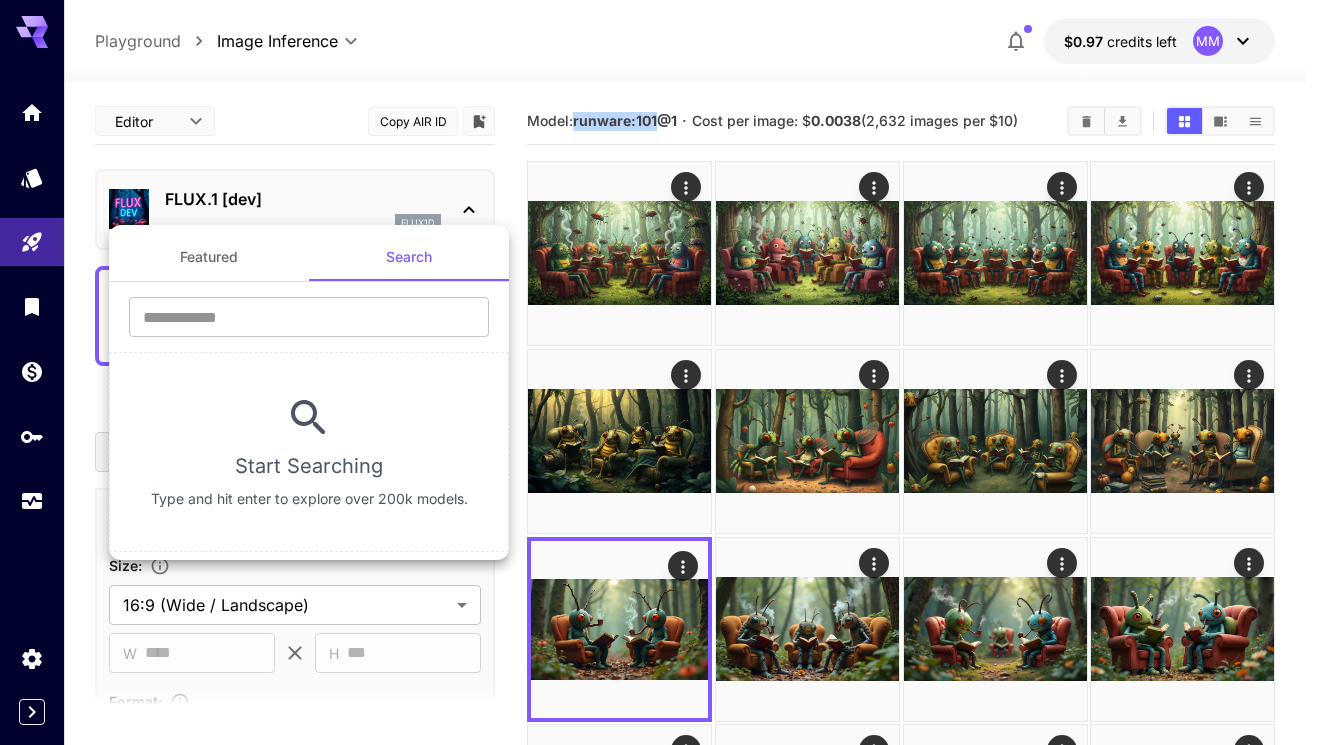 type 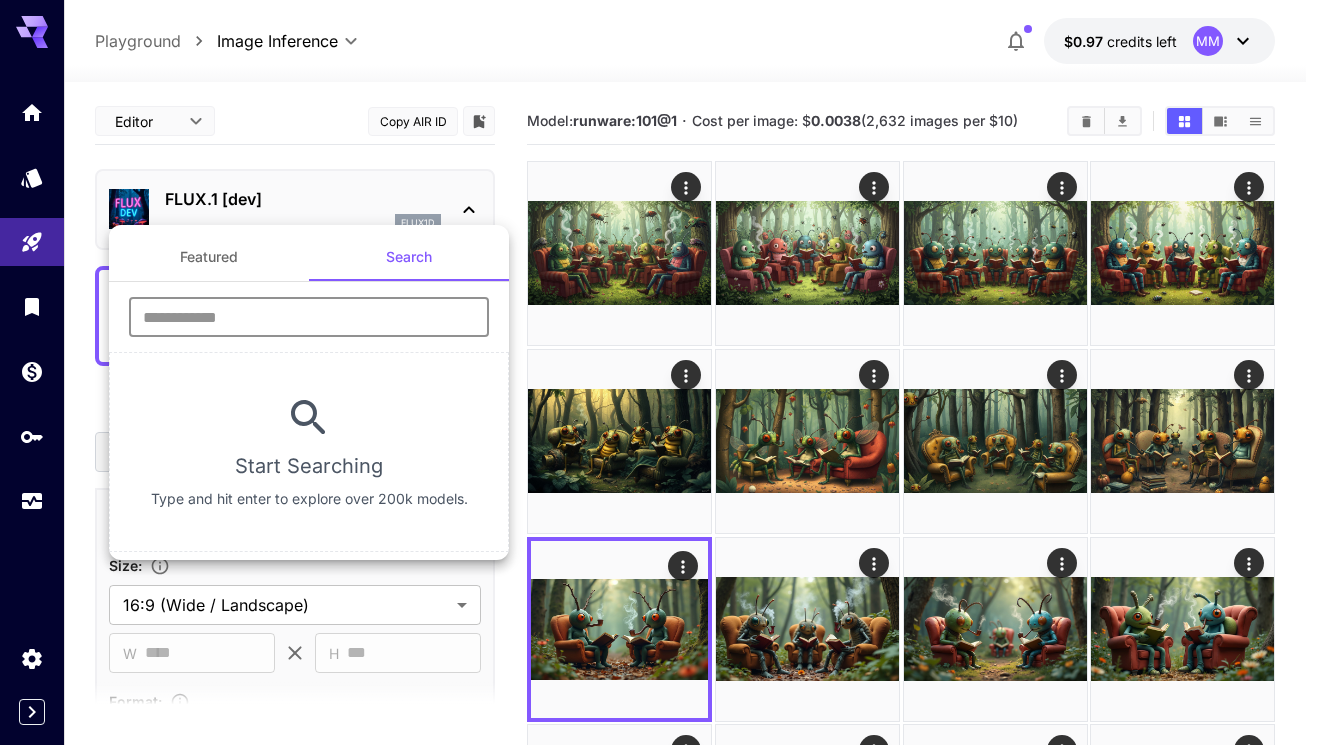 click at bounding box center (309, 317) 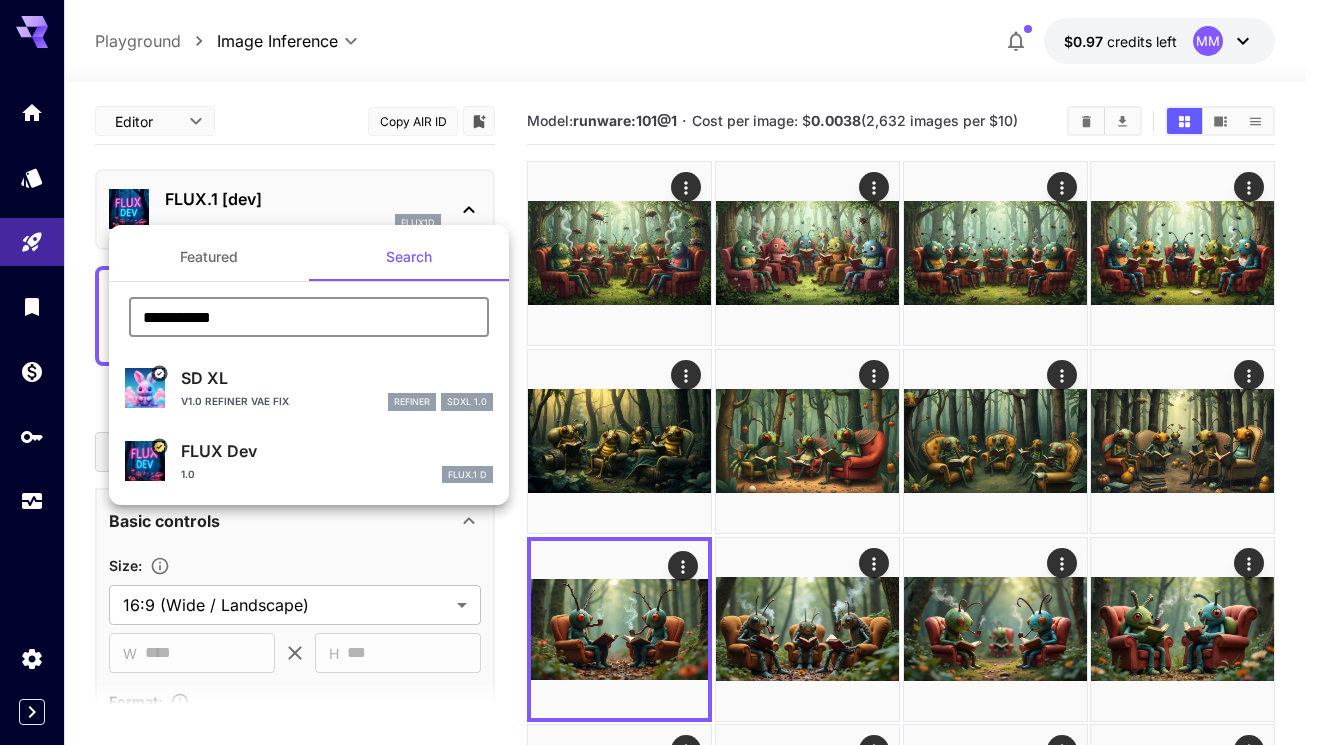 type on "**********" 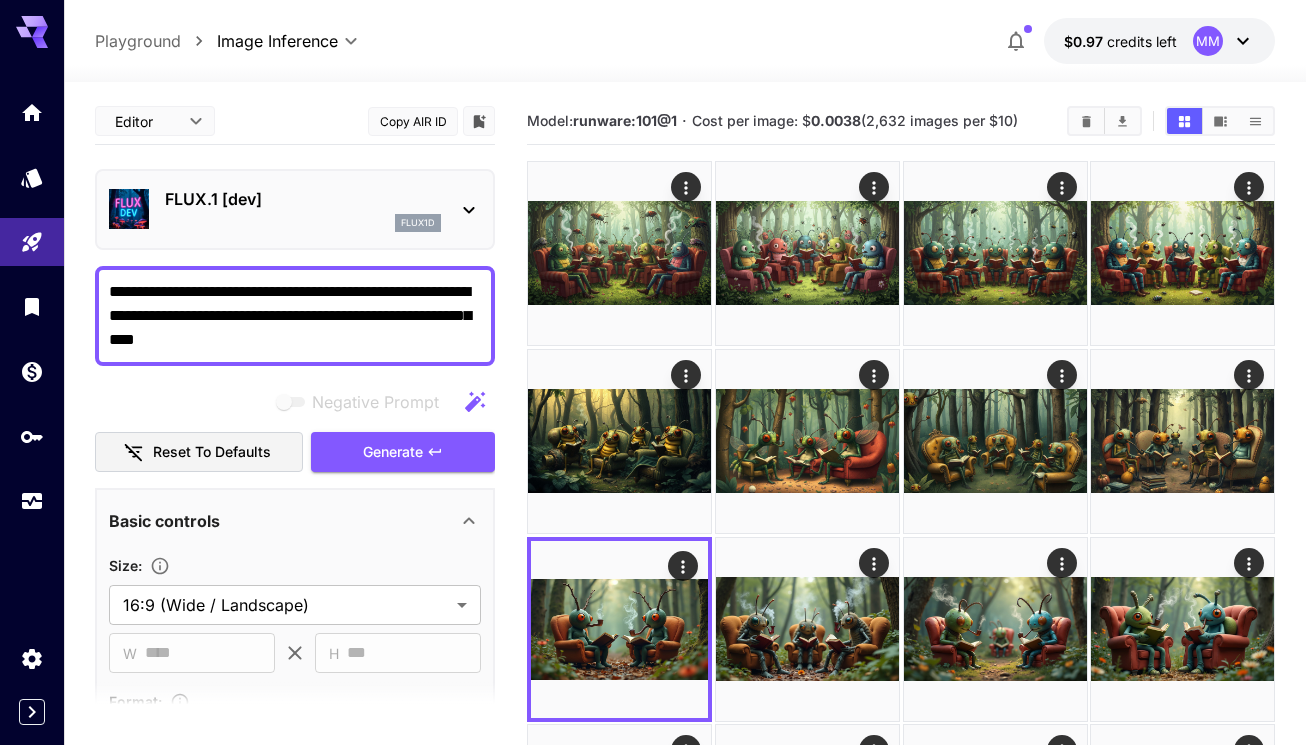 scroll, scrollTop: 0, scrollLeft: 0, axis: both 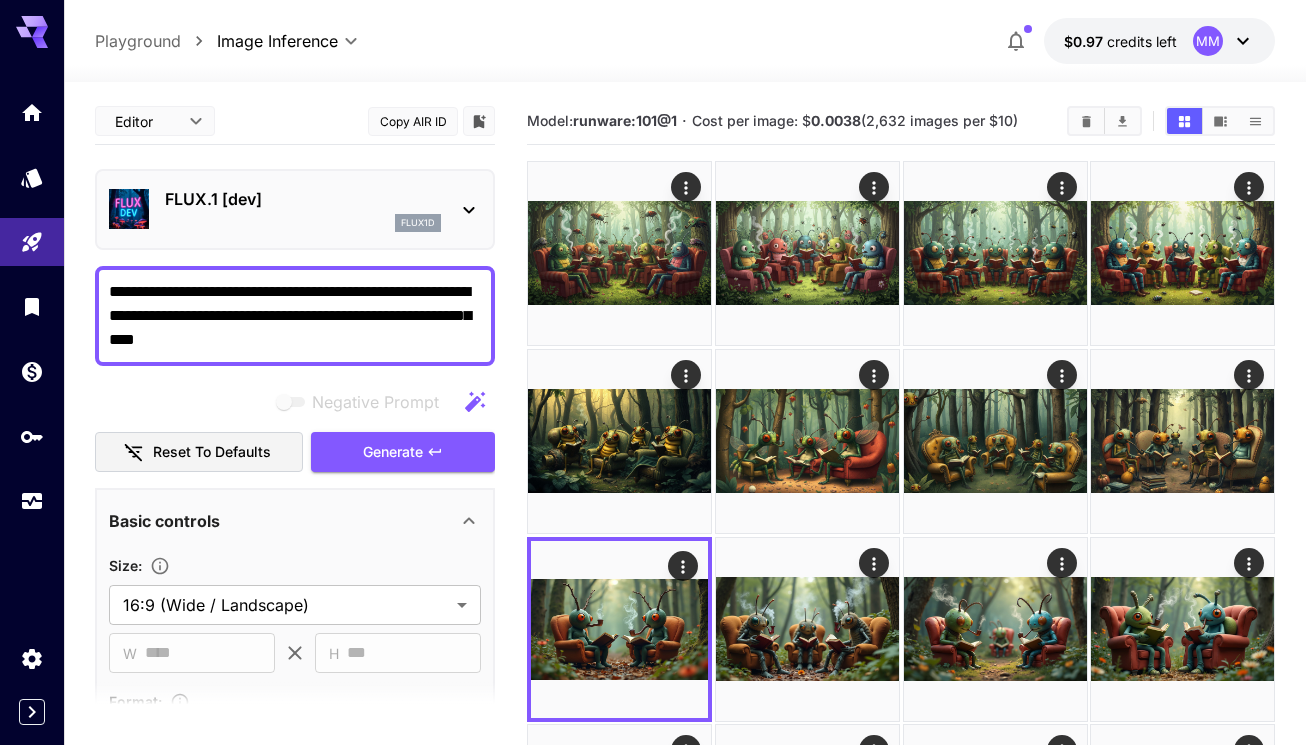 drag, startPoint x: 117, startPoint y: 289, endPoint x: 460, endPoint y: 378, distance: 354.35858 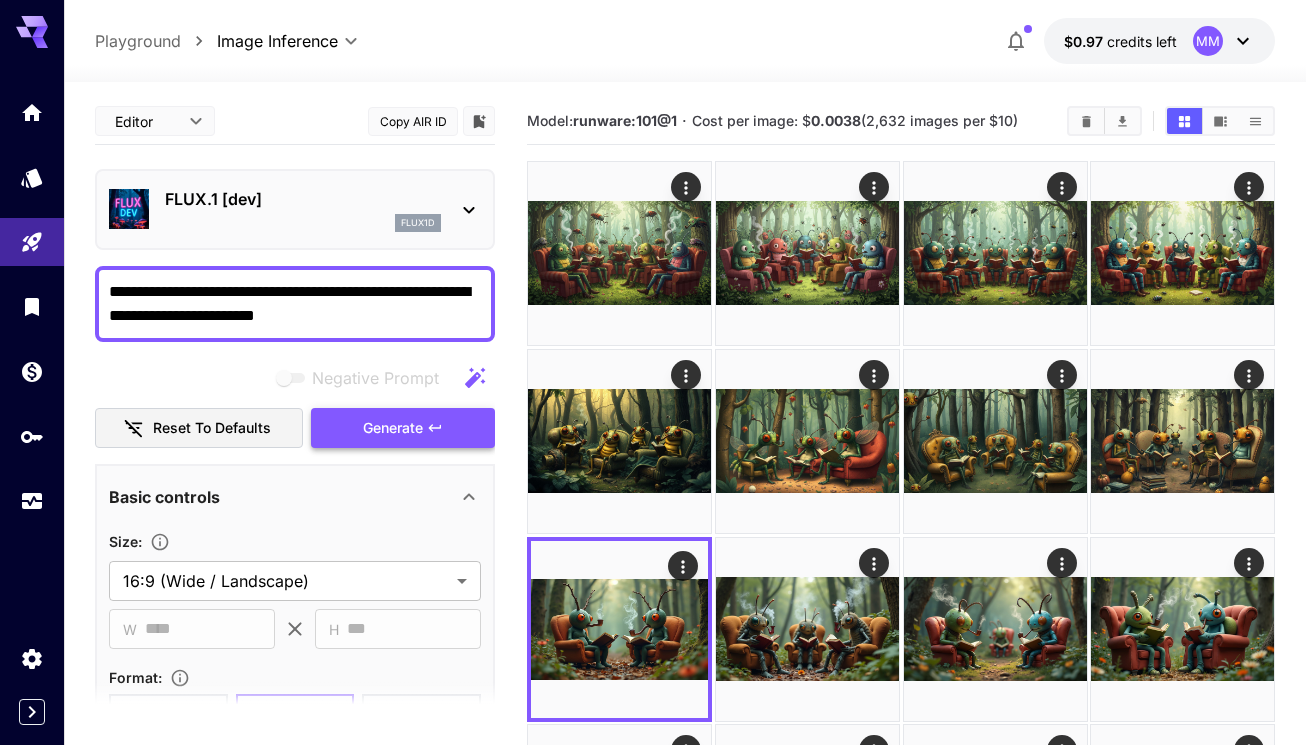 click on "Generate" at bounding box center (403, 428) 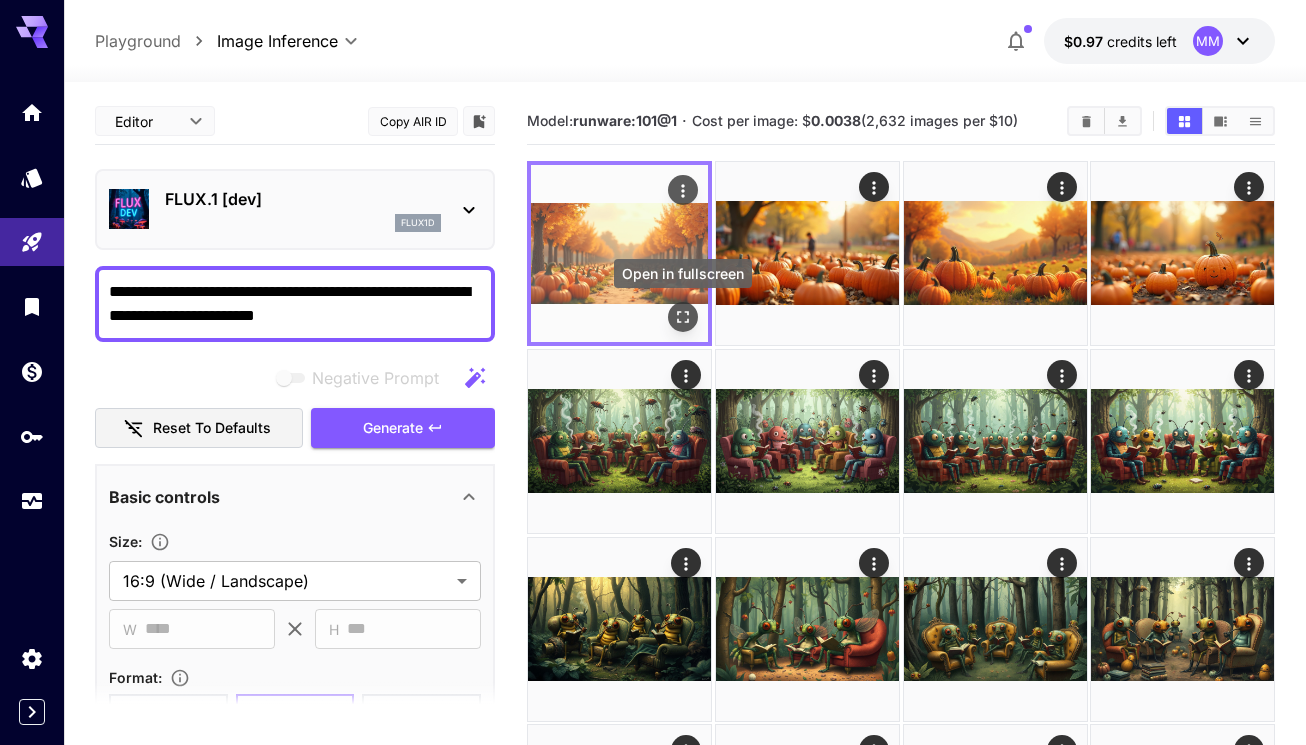 click at bounding box center (683, 317) 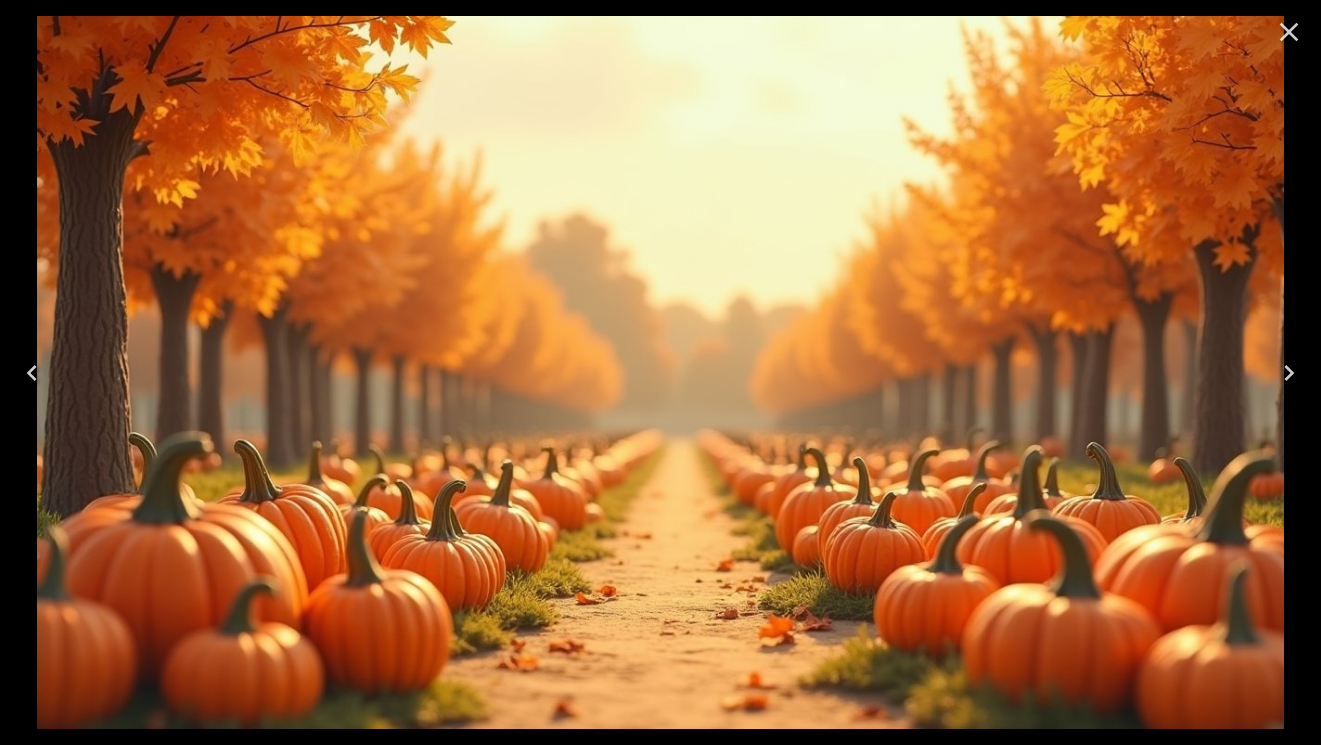click 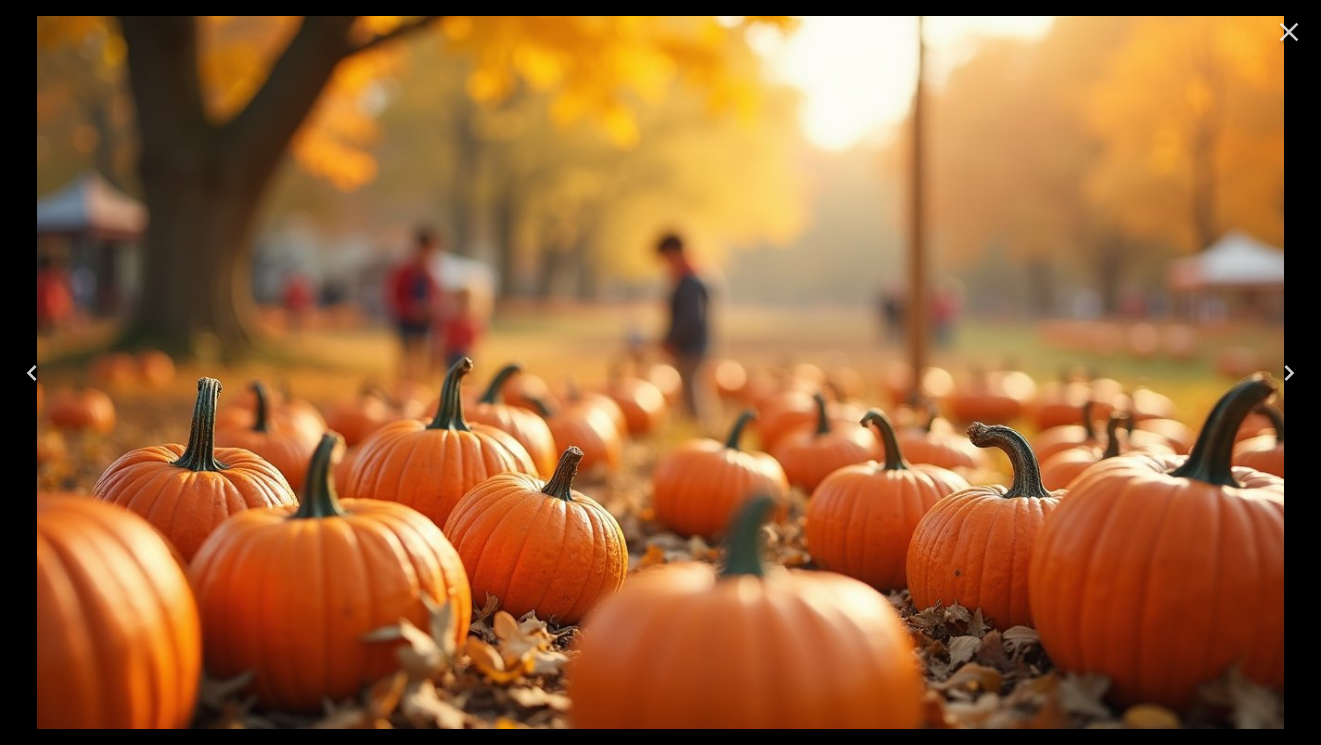 click 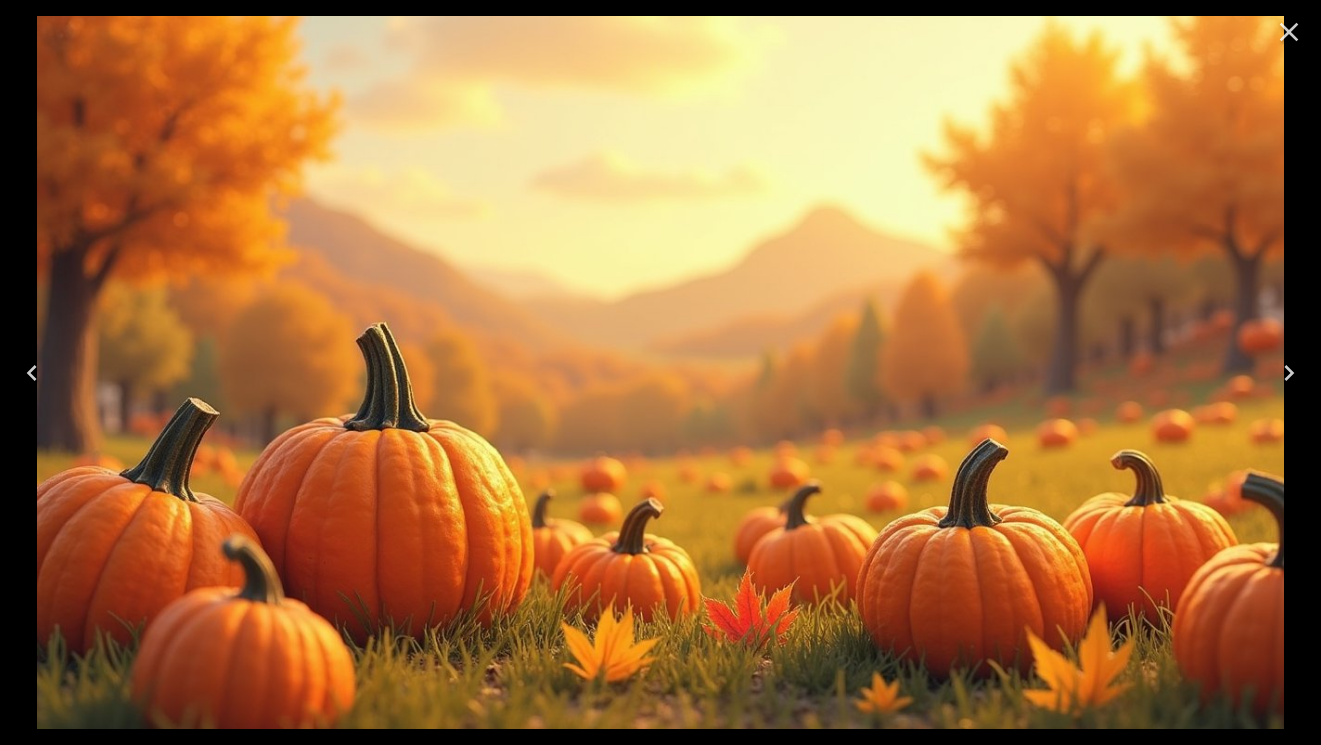 click 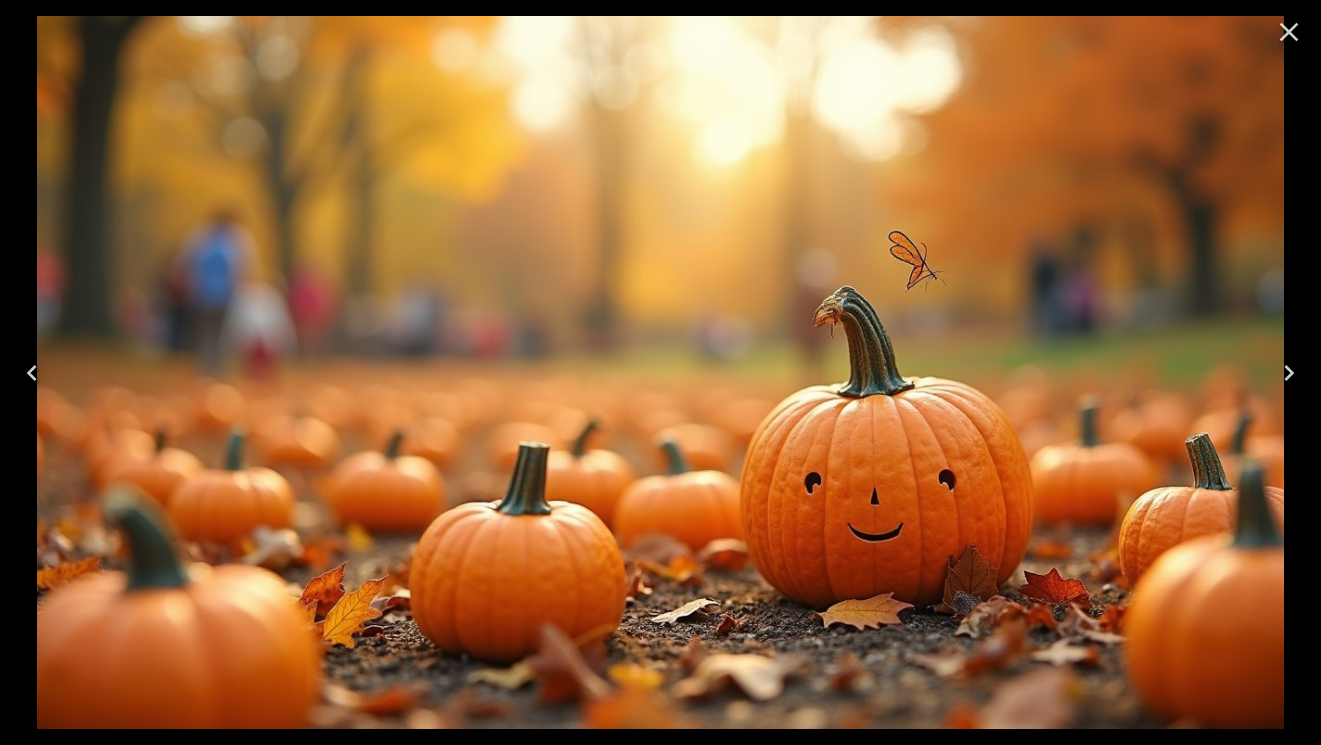 click 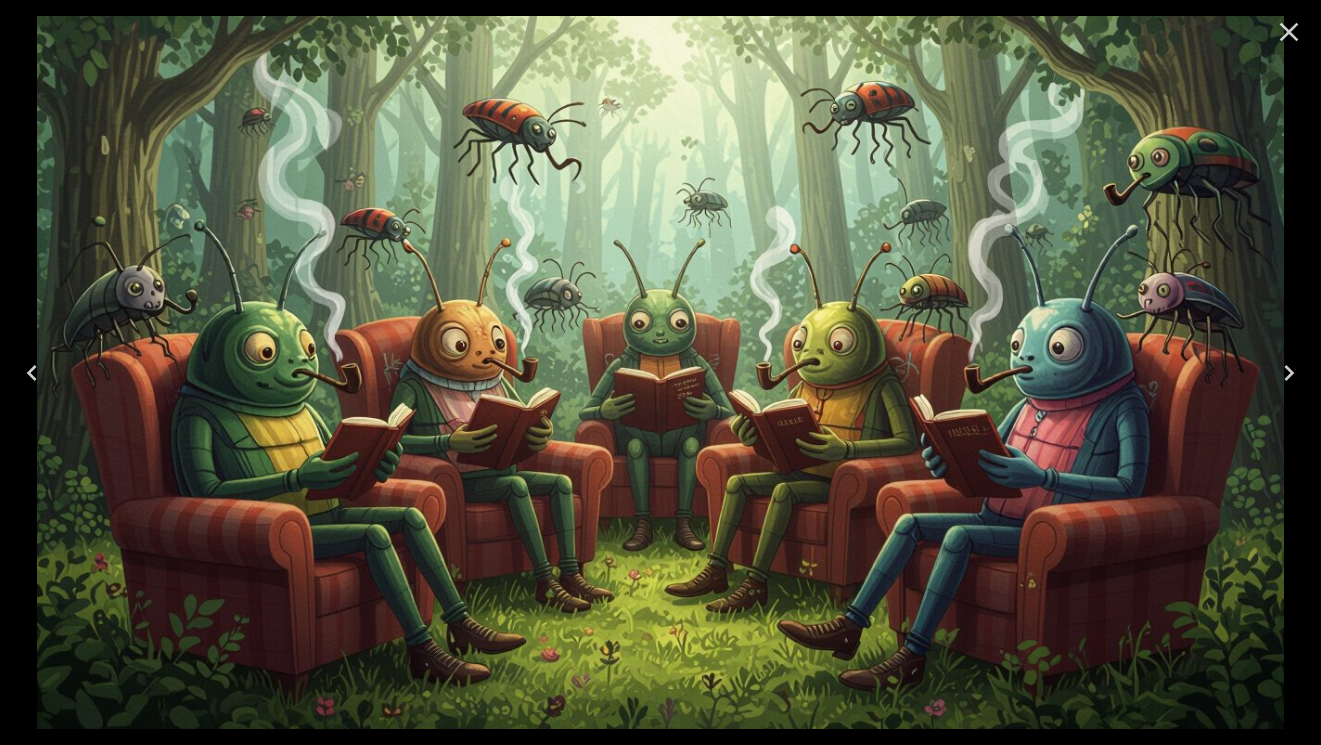 click 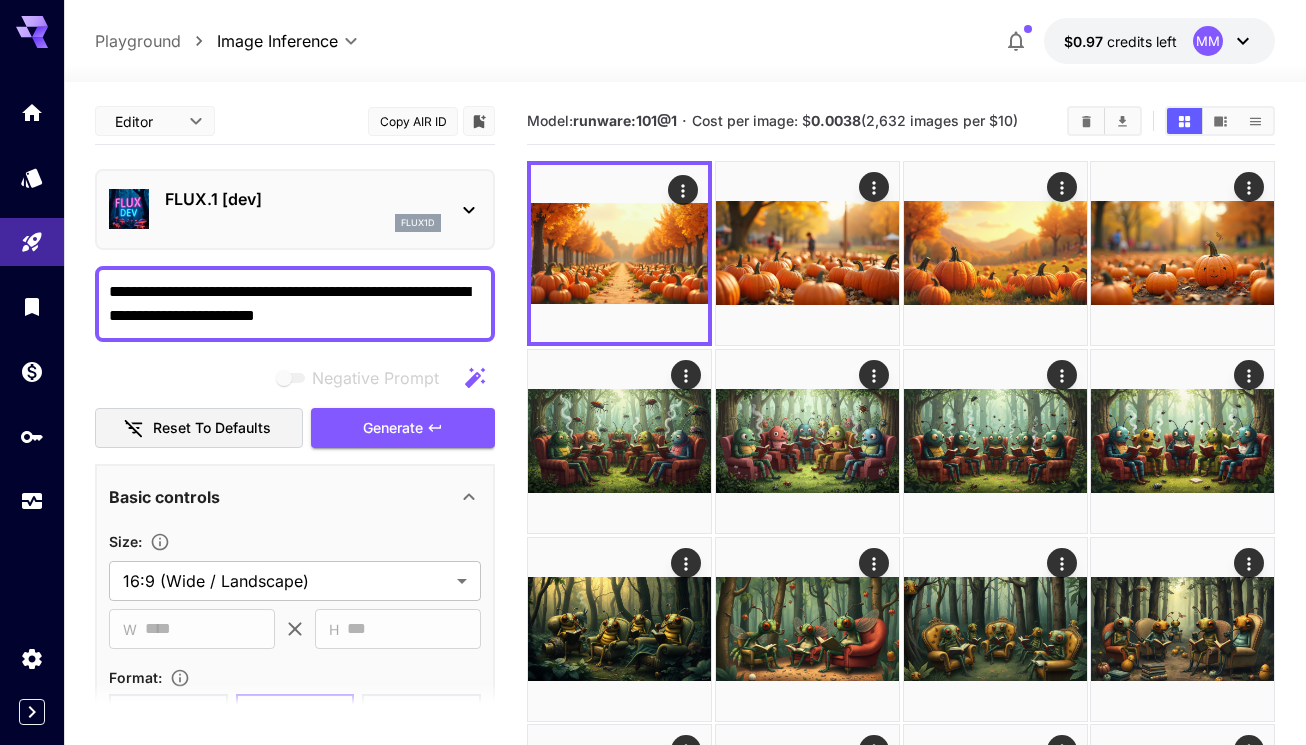 click on "**********" at bounding box center [295, 304] 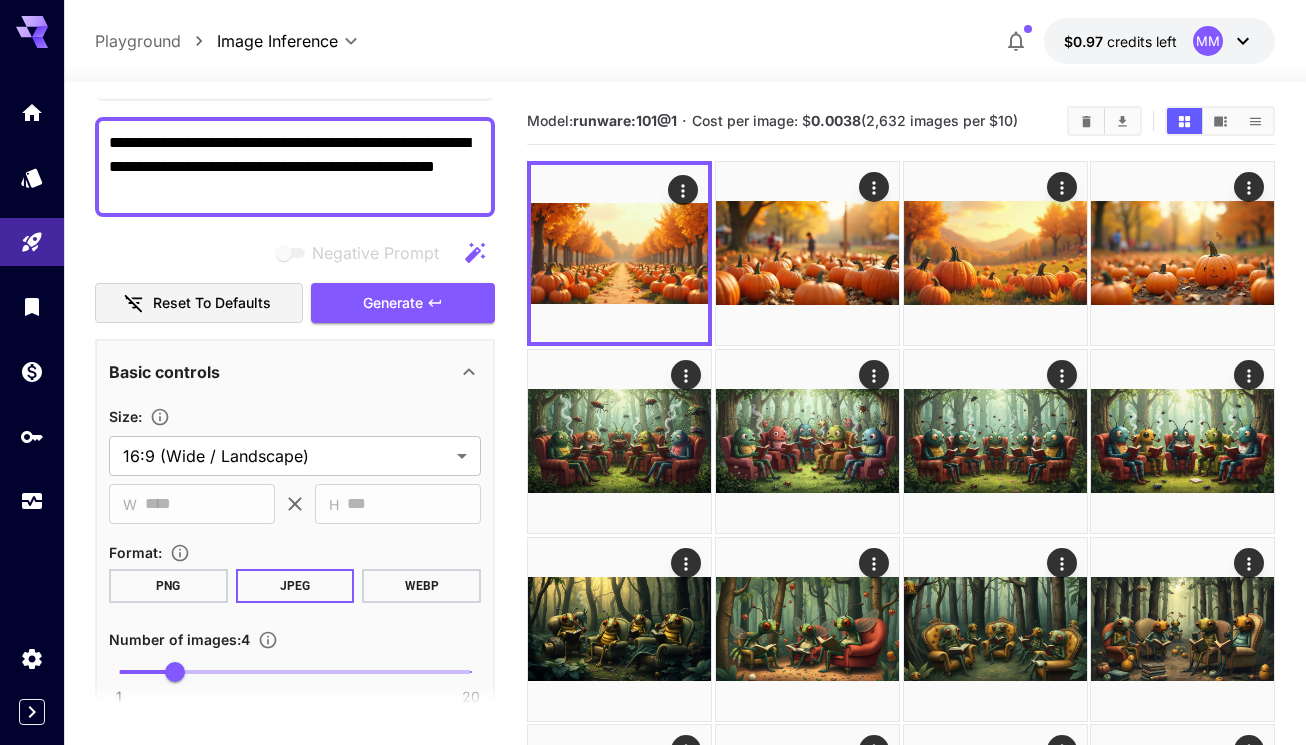 scroll, scrollTop: 400, scrollLeft: 0, axis: vertical 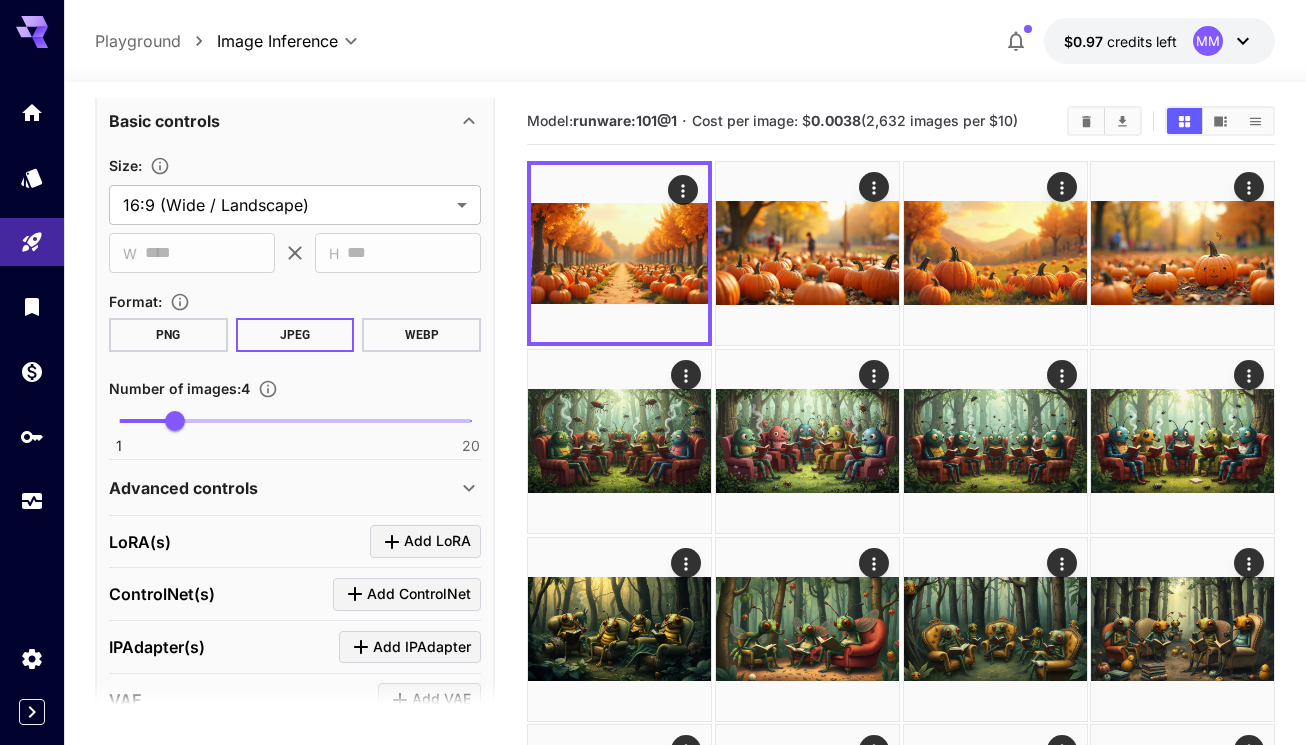 type on "**********" 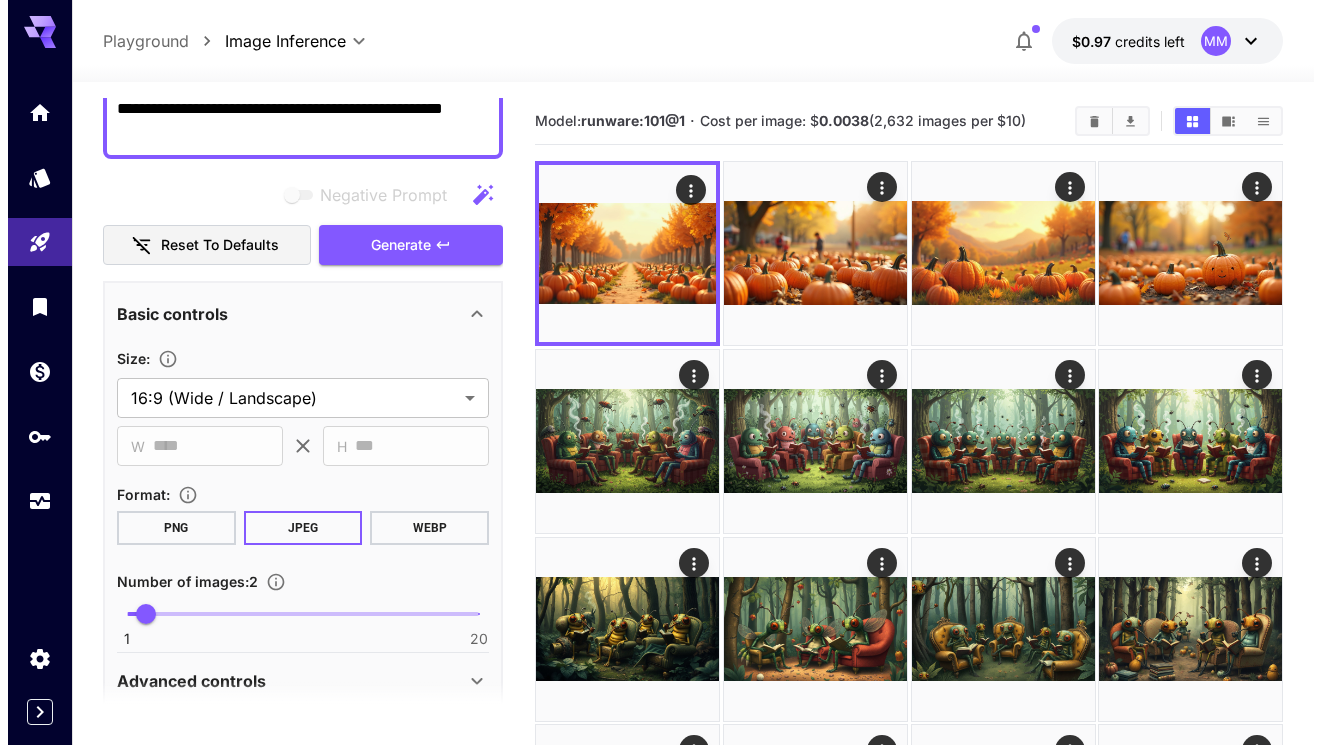 scroll, scrollTop: 0, scrollLeft: 0, axis: both 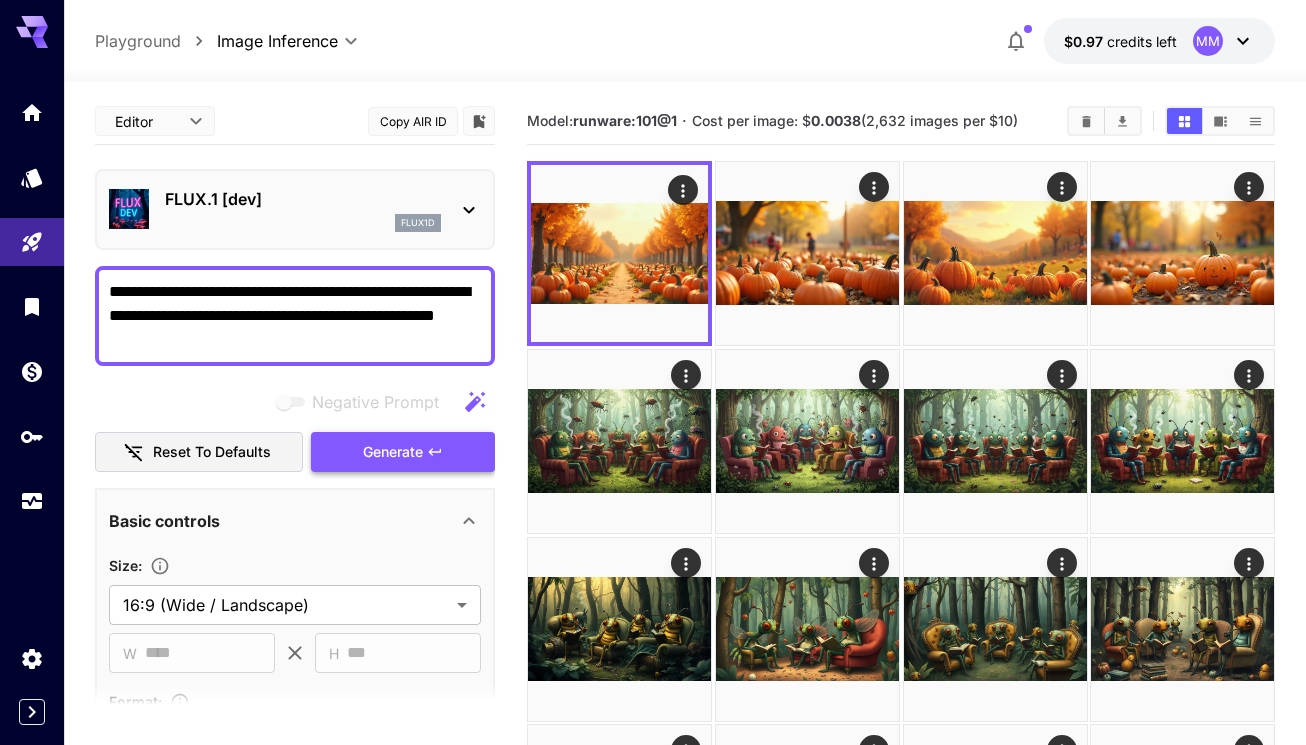 click on "Generate" at bounding box center [393, 452] 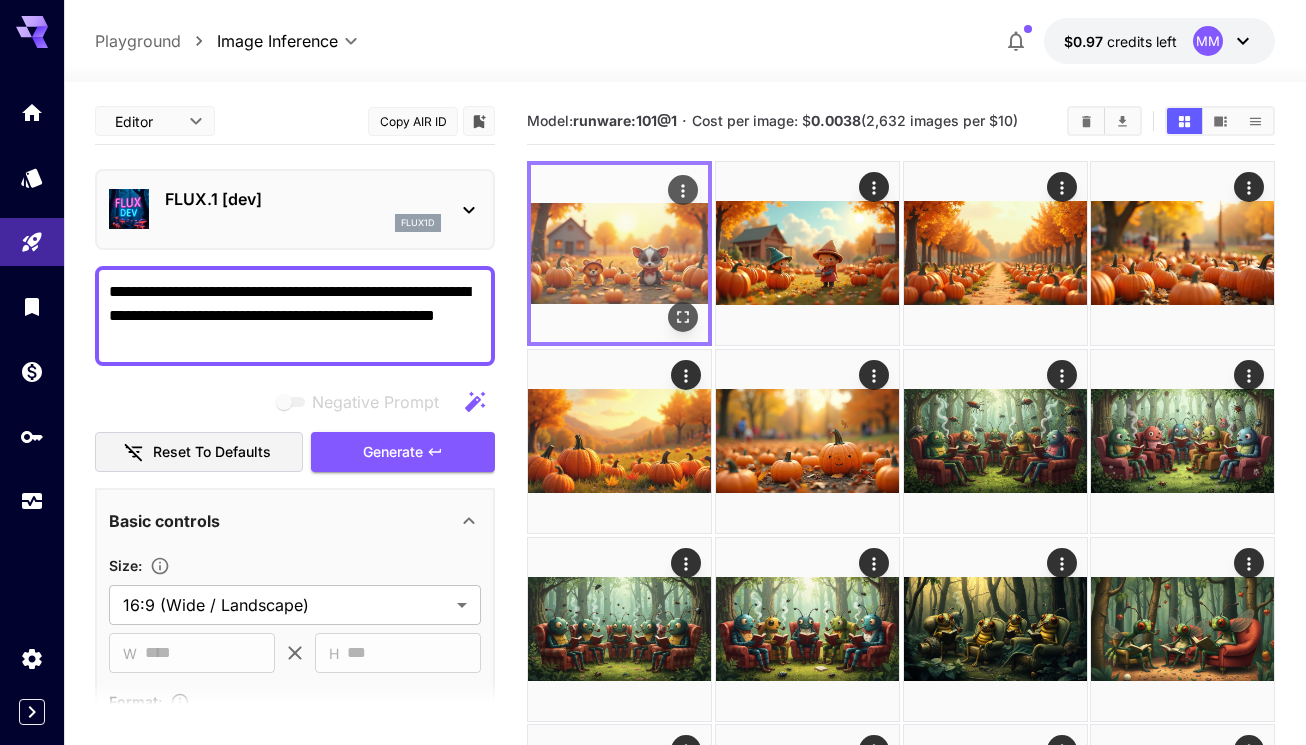 click 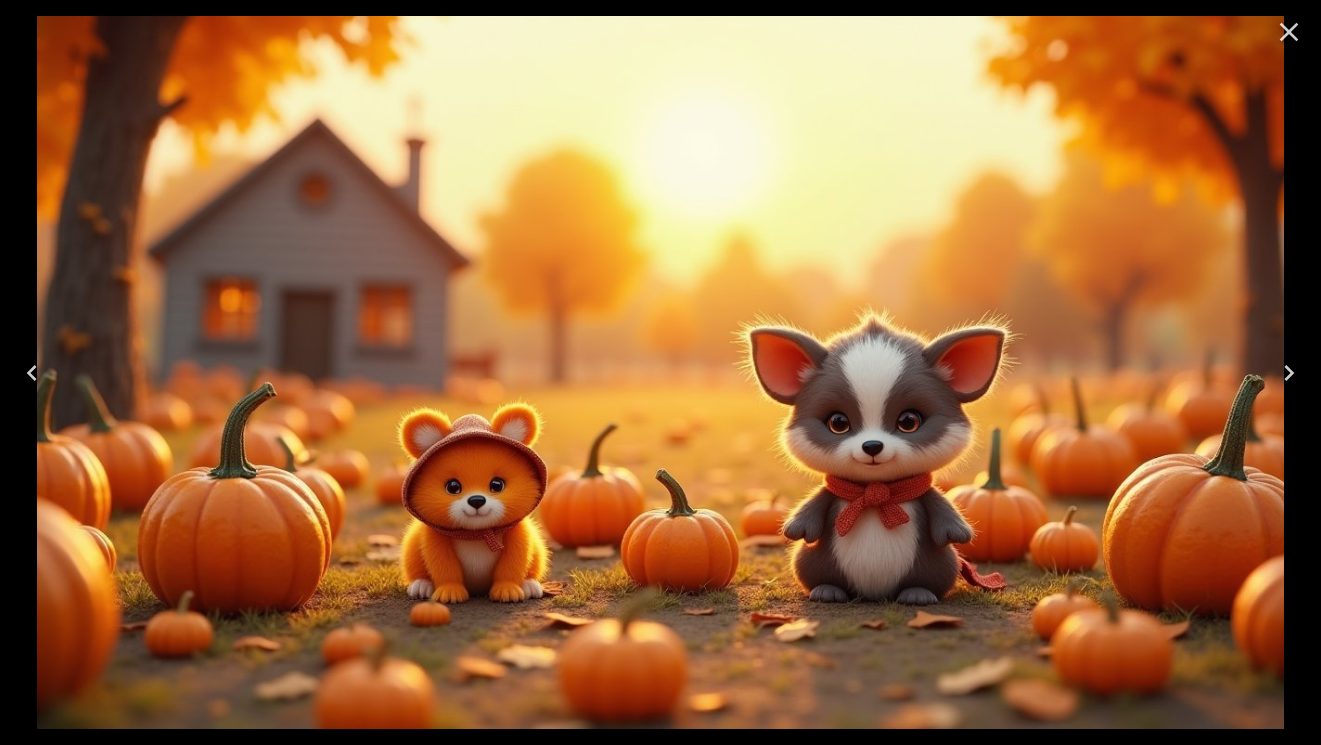 click 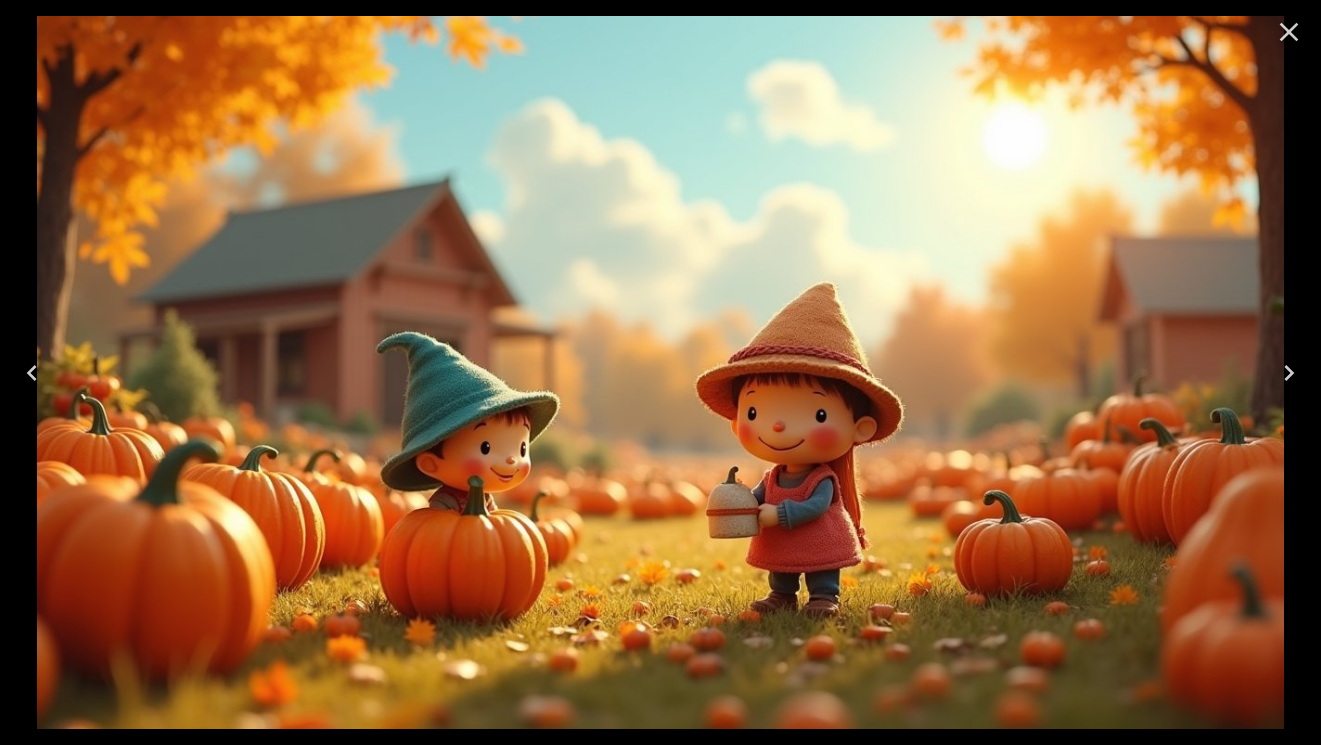 click 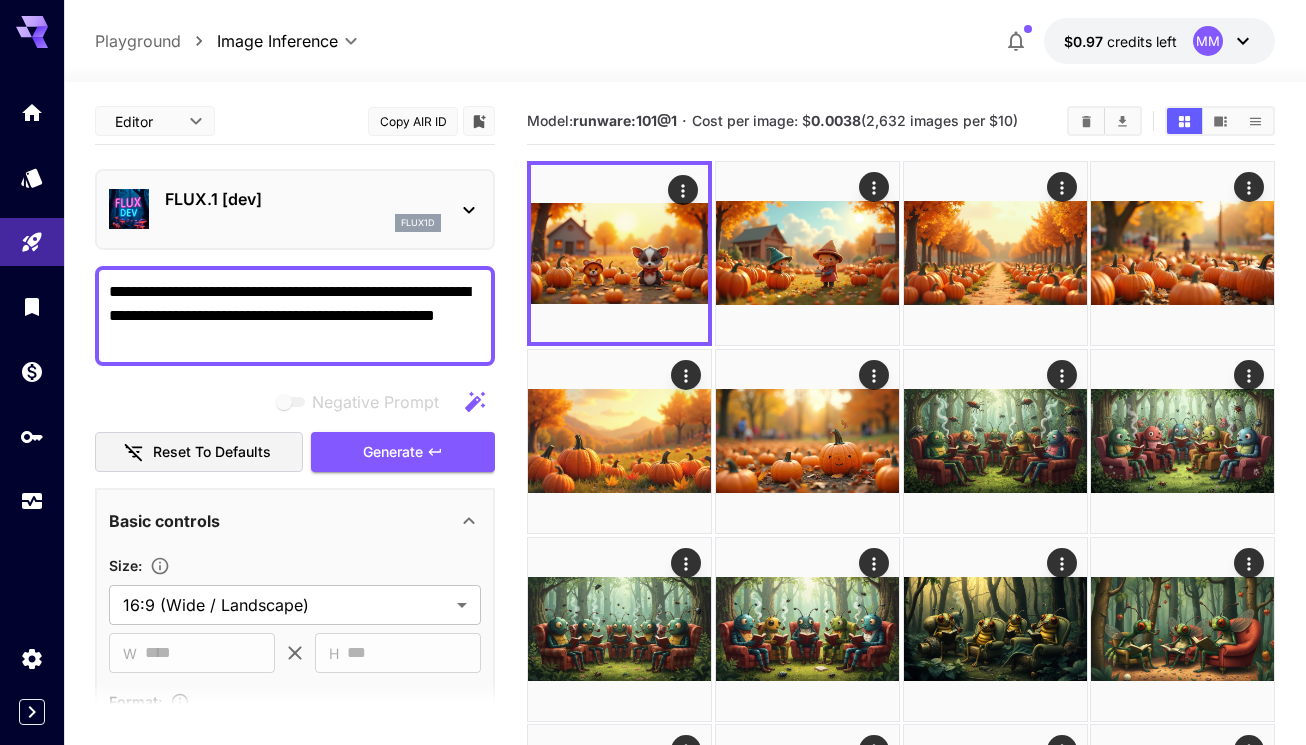 click on "FLUX.1 [dev]" at bounding box center (303, 199) 